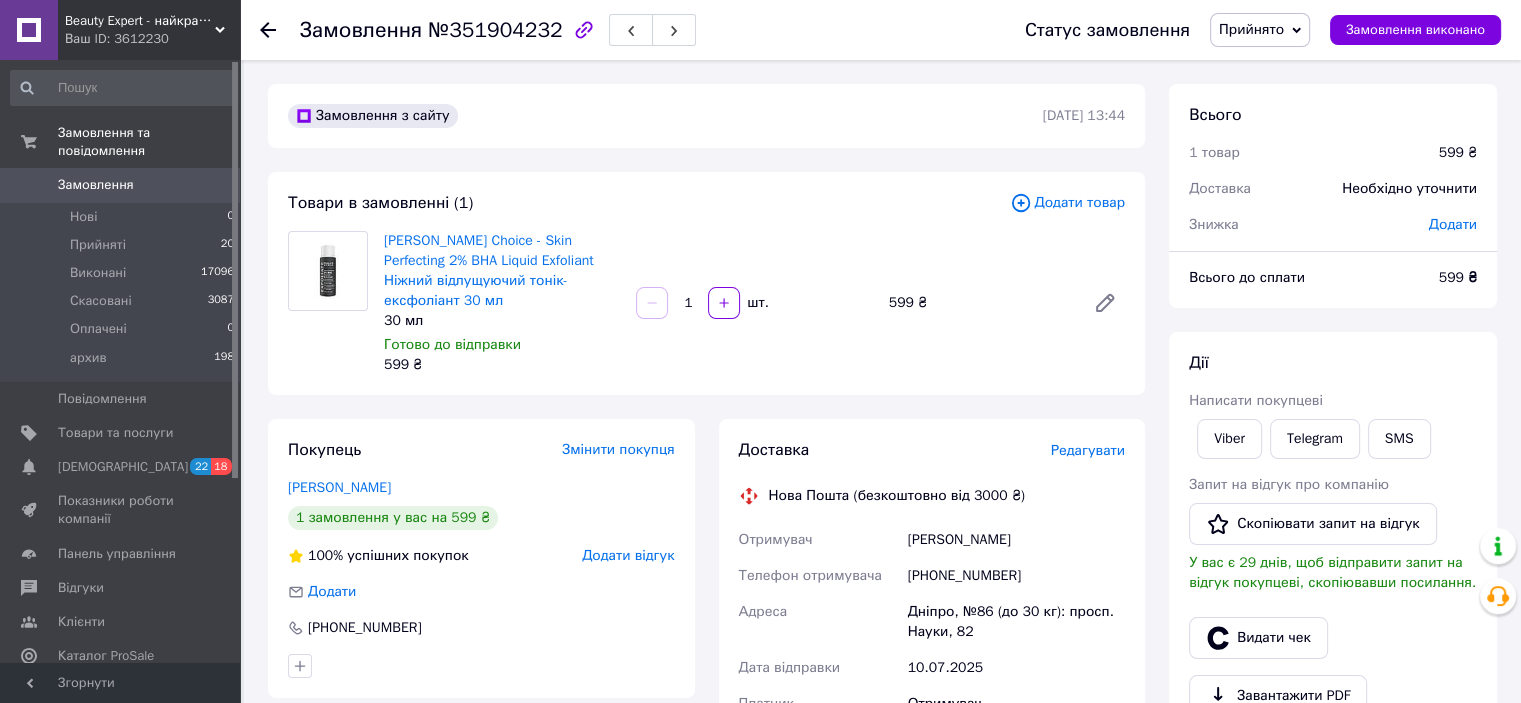 scroll, scrollTop: 200, scrollLeft: 0, axis: vertical 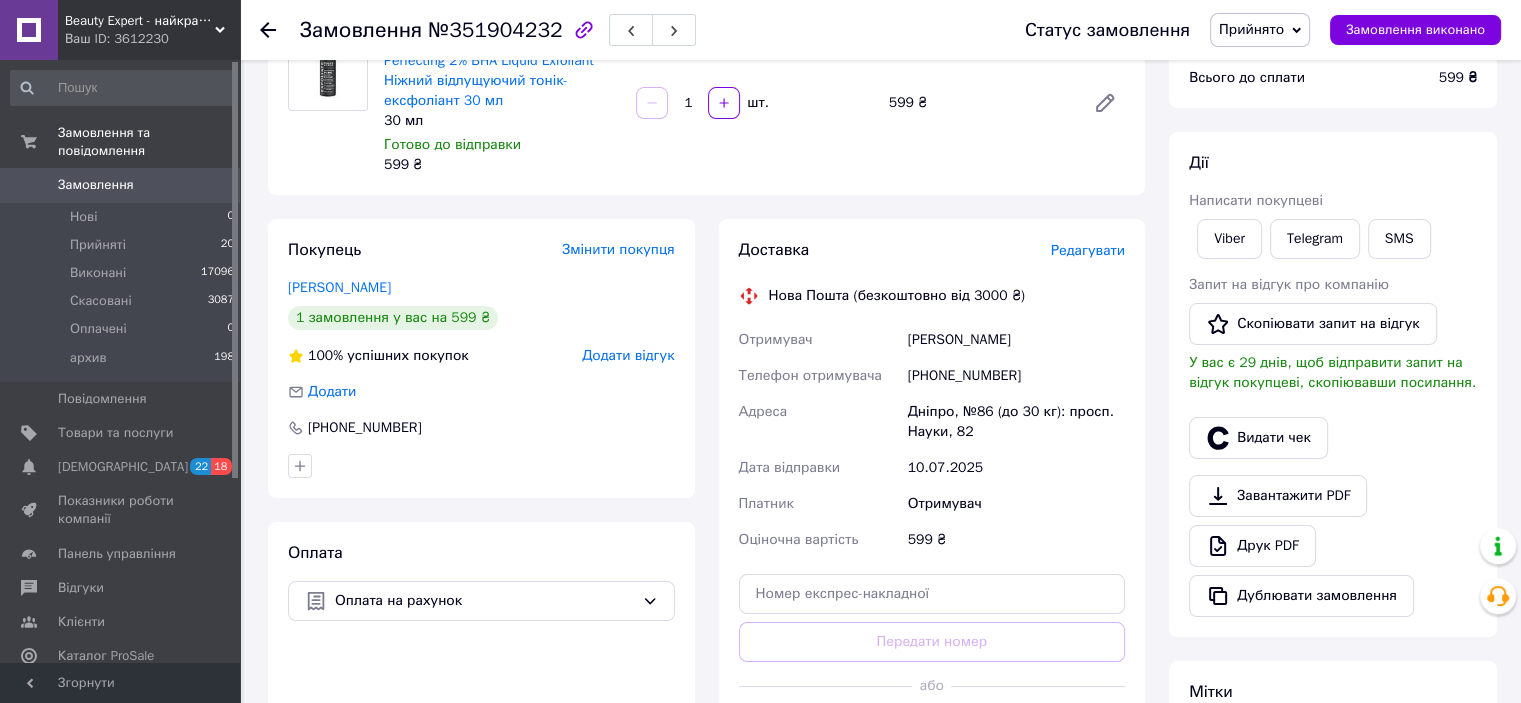 click on "Перепелиця Ольга" at bounding box center (1016, 340) 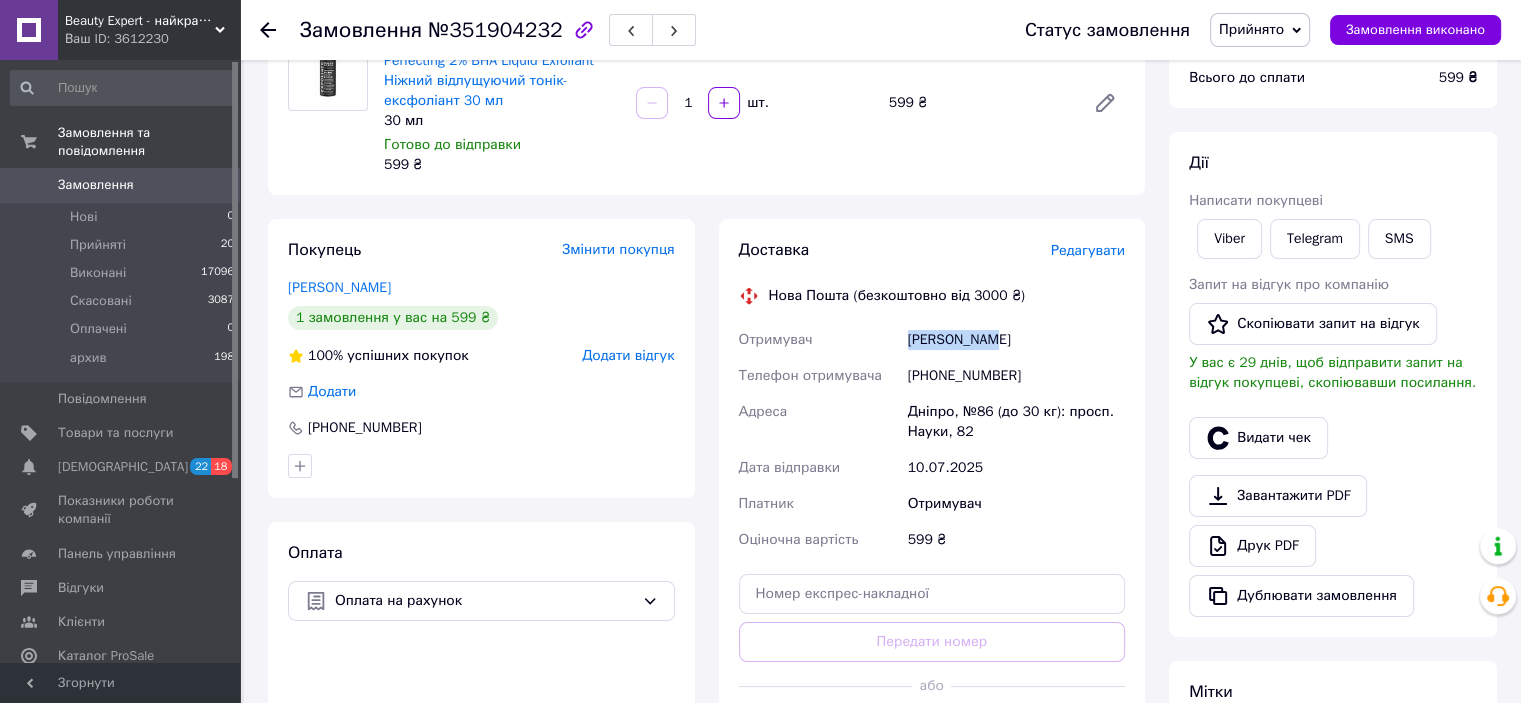 click on "Перепелиця Ольга" at bounding box center [1016, 340] 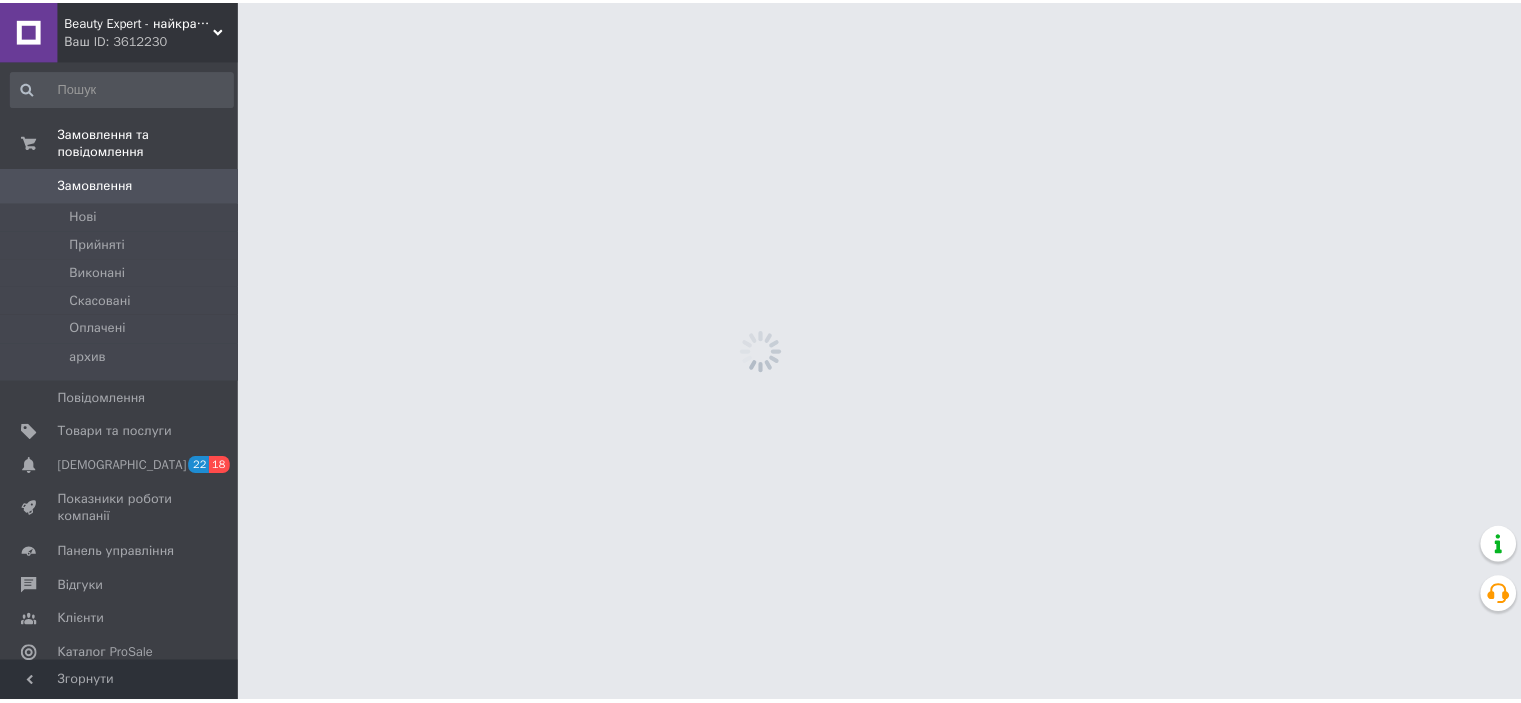 scroll, scrollTop: 0, scrollLeft: 0, axis: both 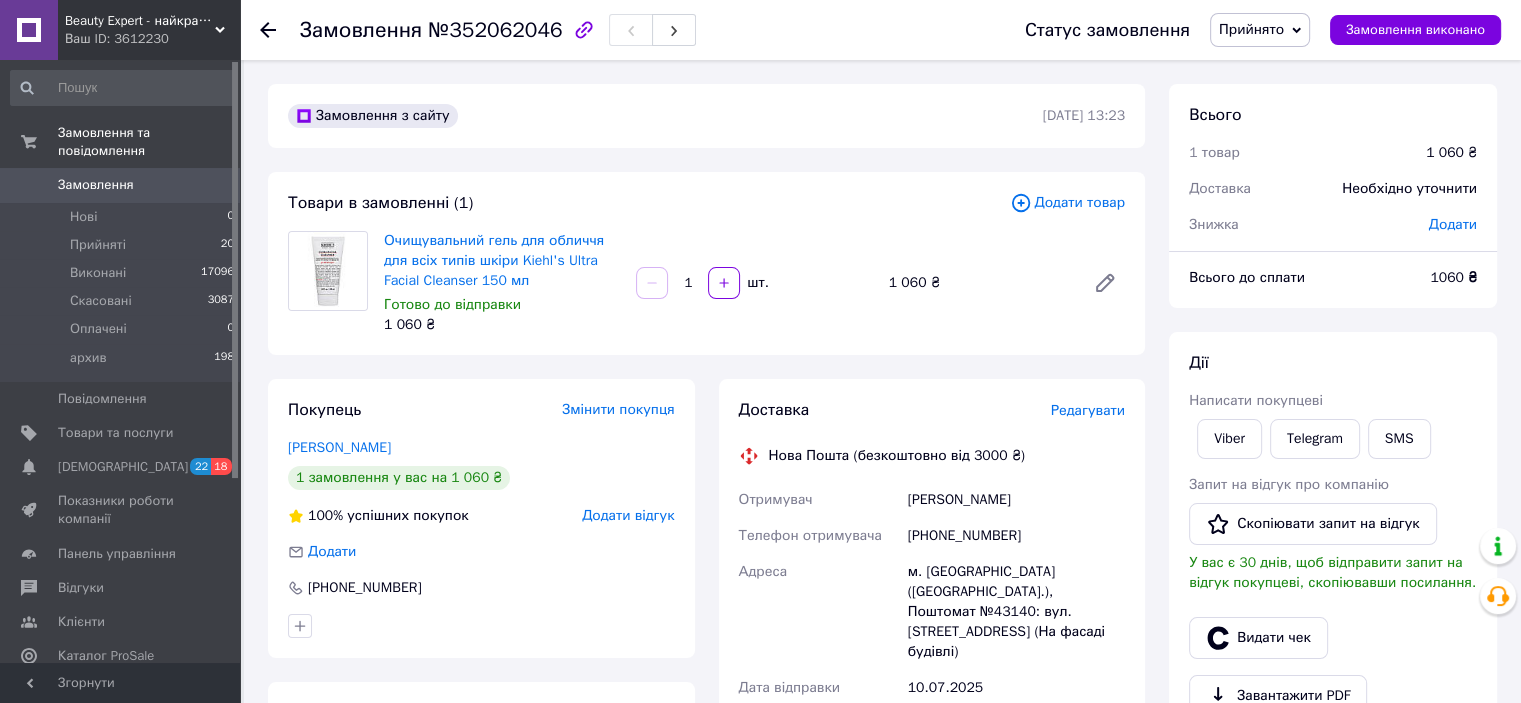 click on "Шустенко Владислав" at bounding box center (1016, 500) 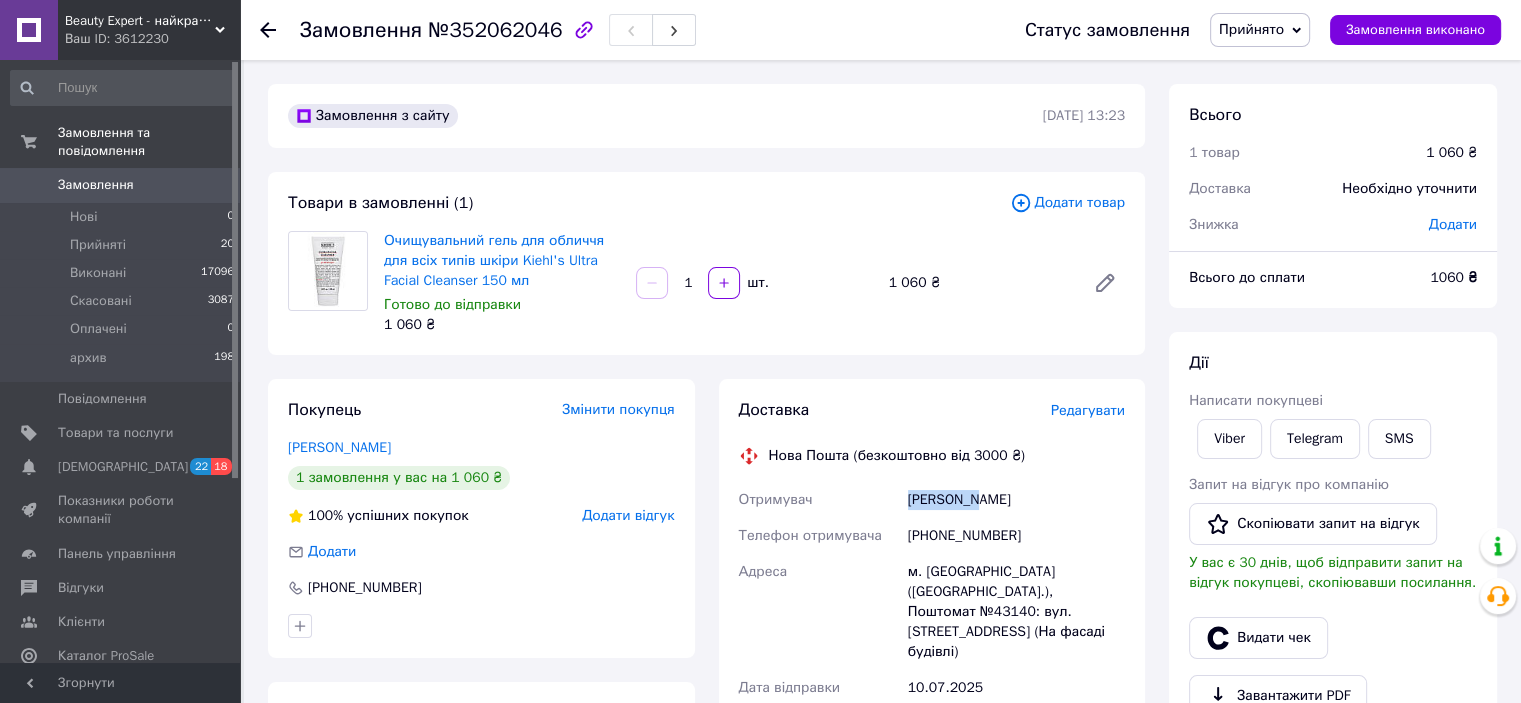 click on "Шустенко Владислав" at bounding box center [1016, 500] 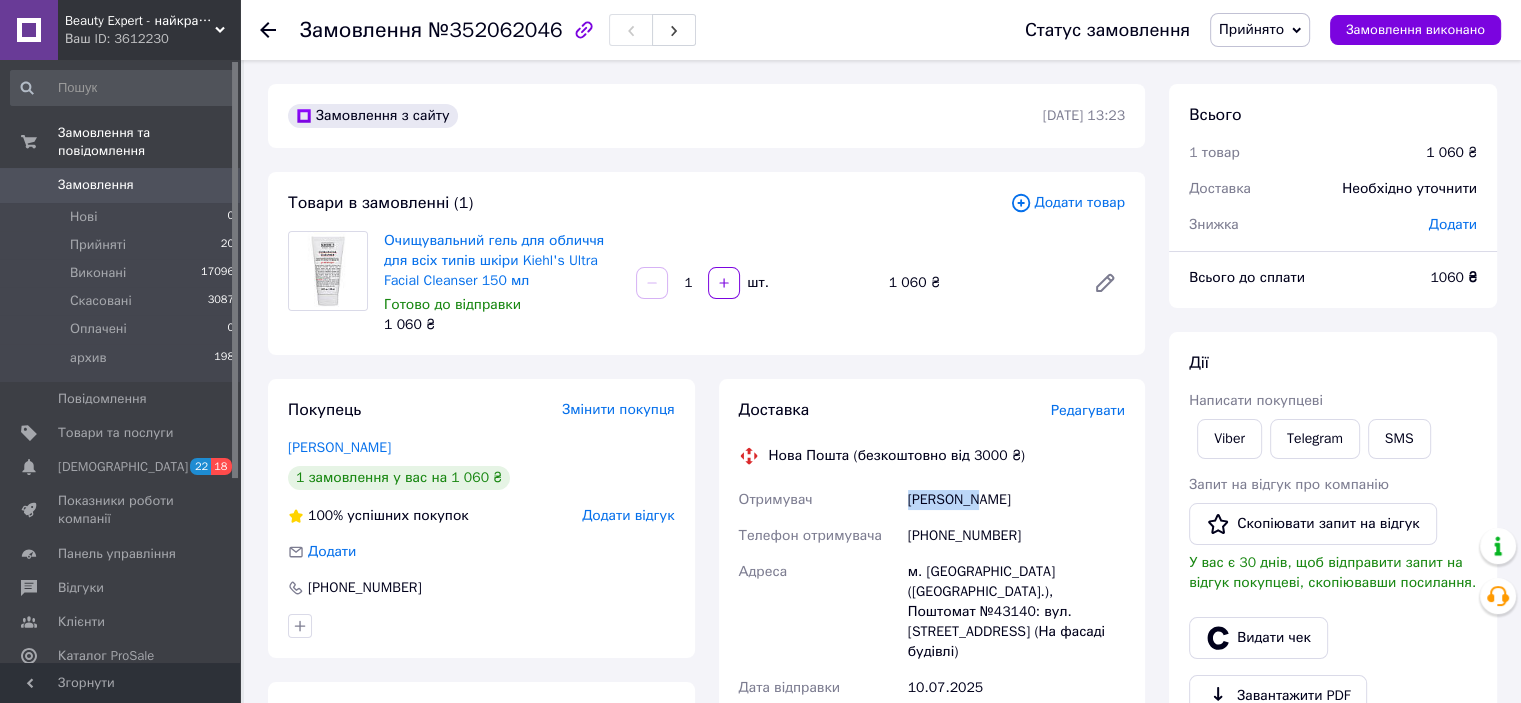 copy on "Шустенко" 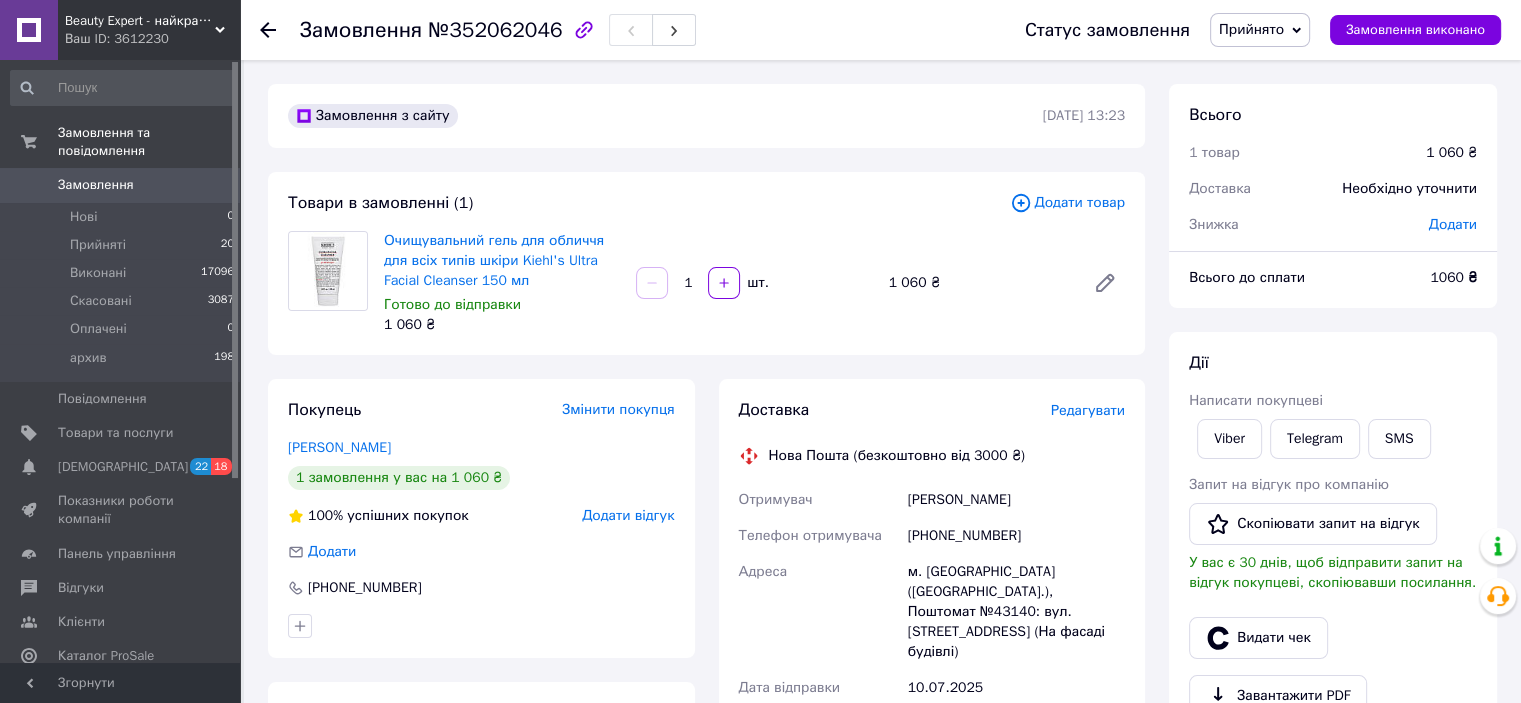 click on "Редагувати" at bounding box center [1088, 410] 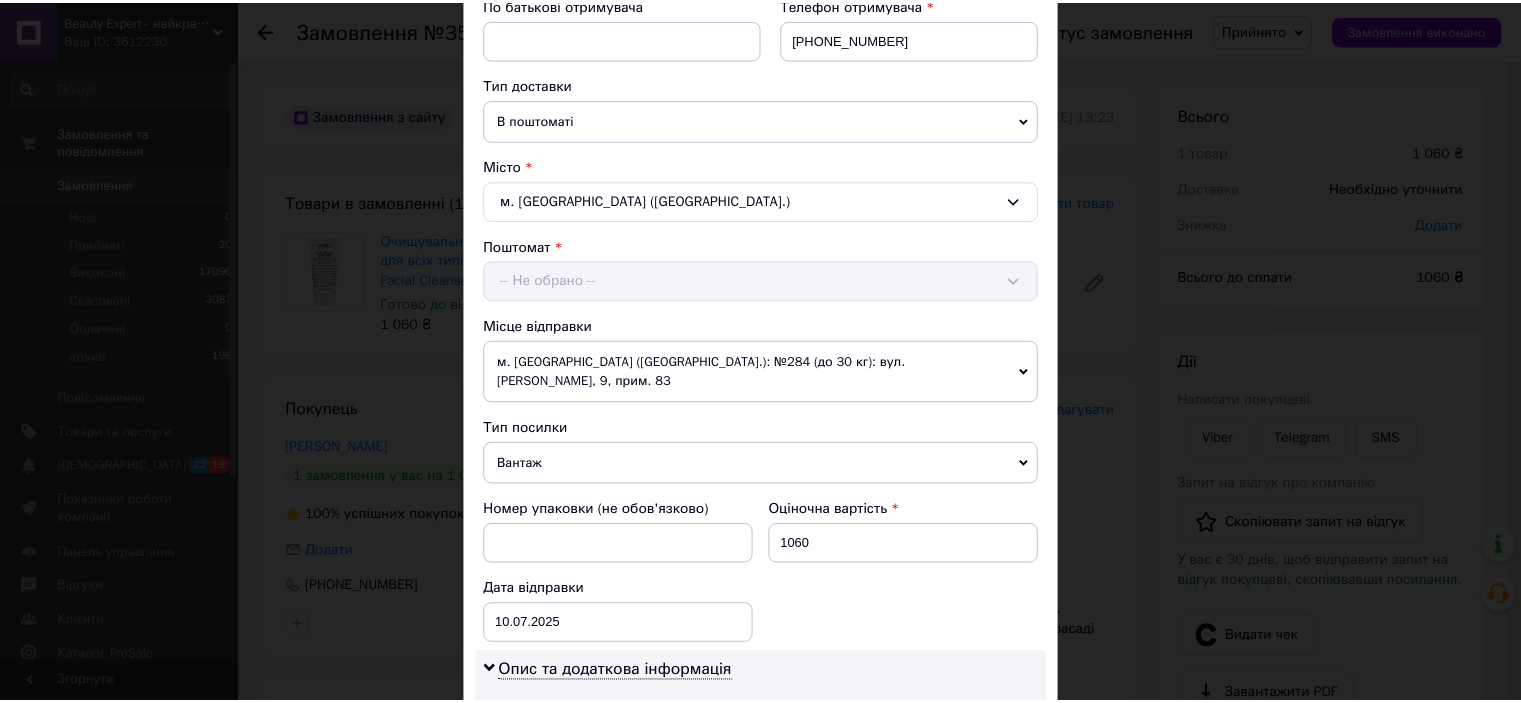 scroll, scrollTop: 878, scrollLeft: 0, axis: vertical 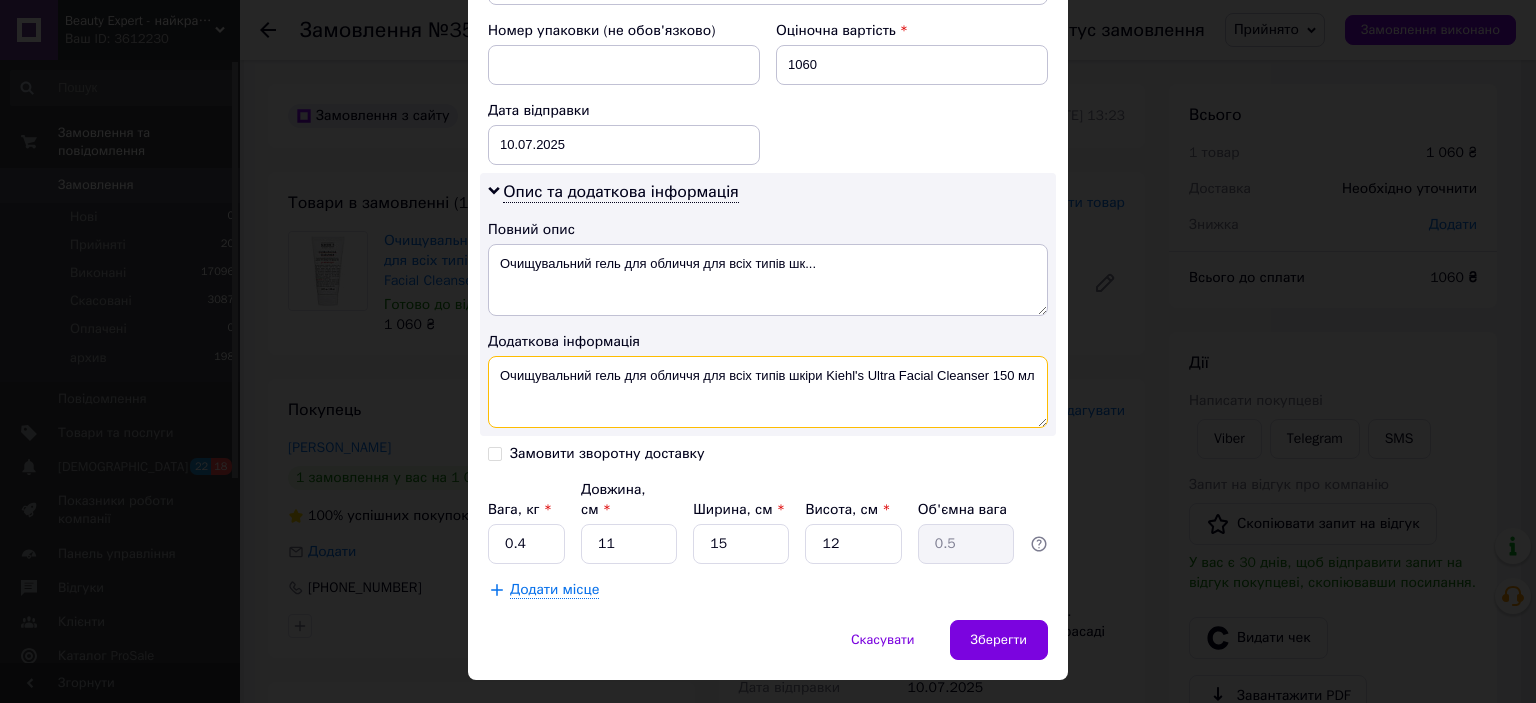 click on "Очищувальний гель для обличчя для всіх типів шкіри Kiehl's Ultra Facial Cleanser 150 мл" at bounding box center [768, 392] 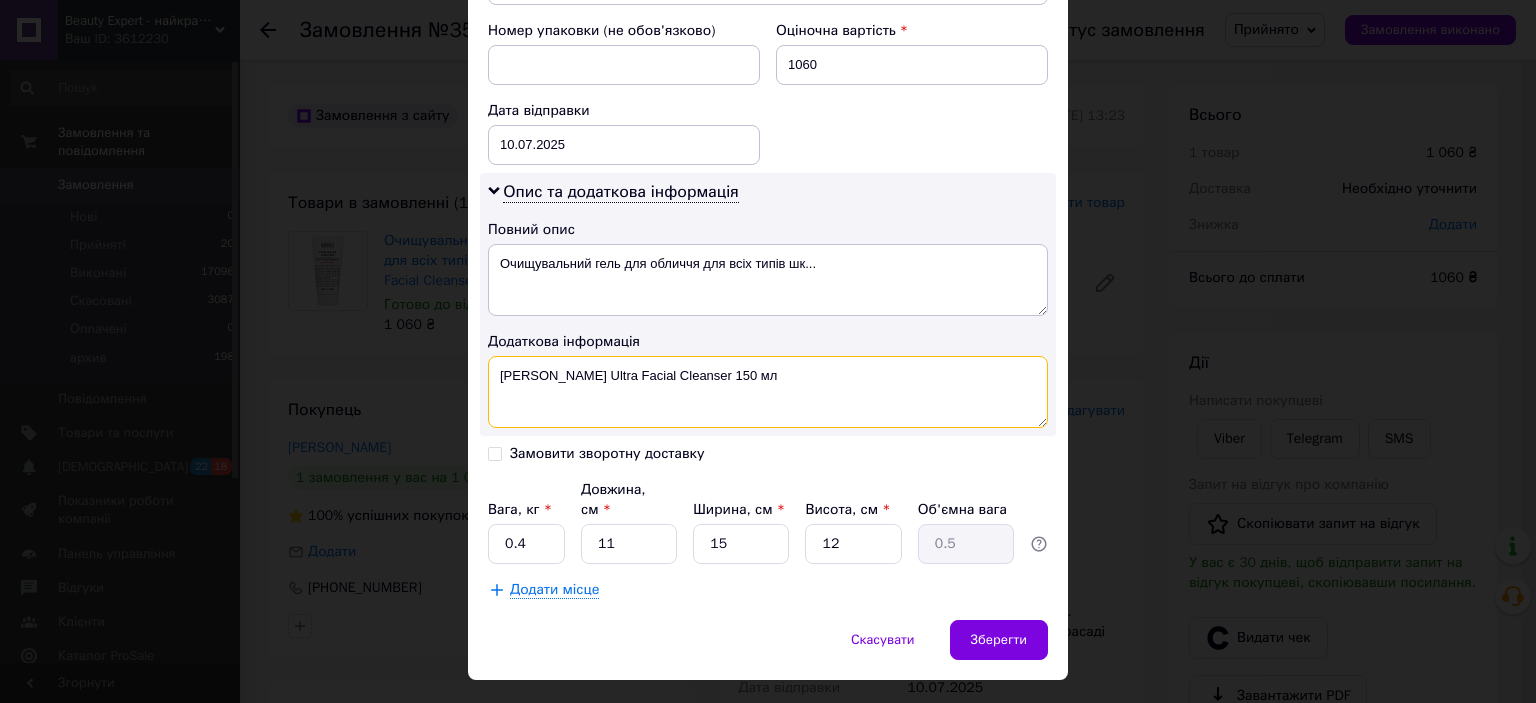 type on "Kiehl's Ultra Facial Cleanser 150 мл" 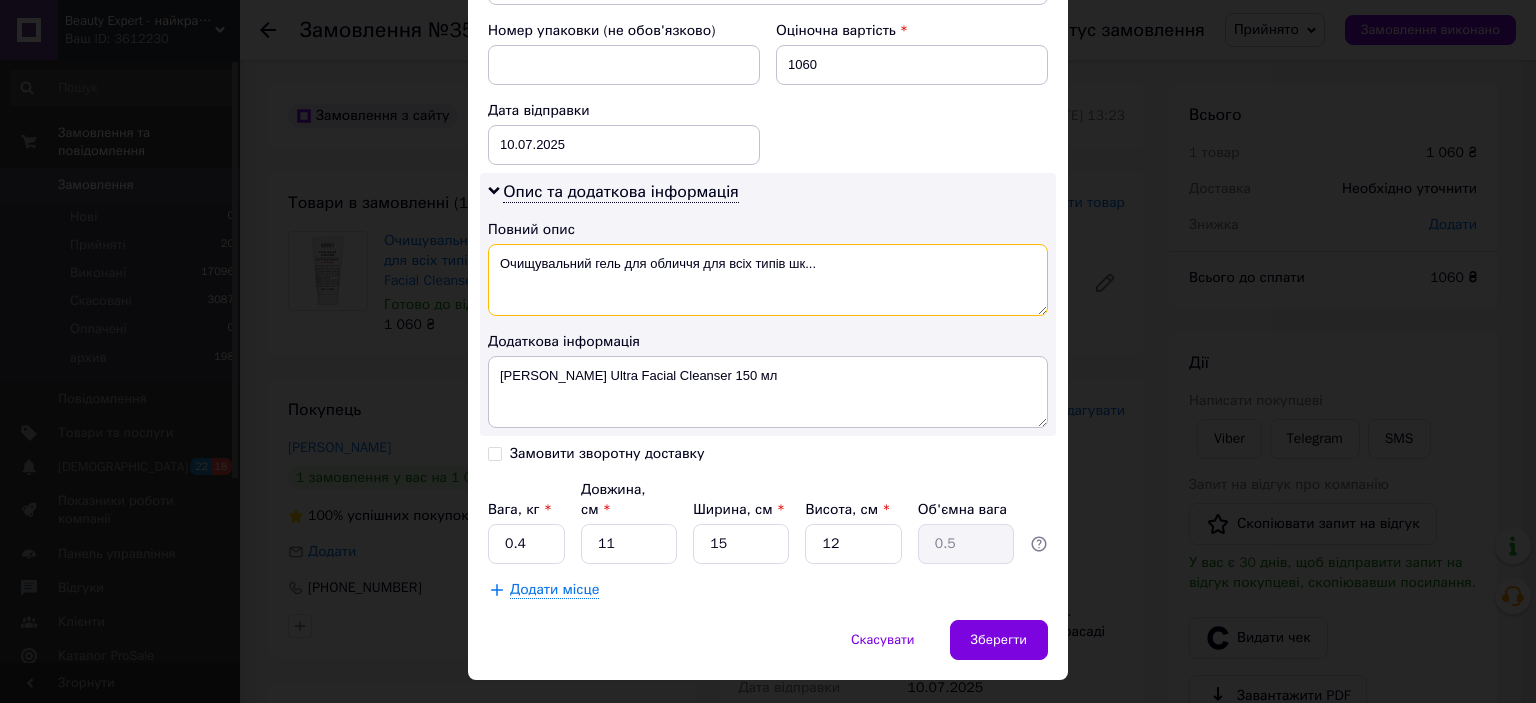 click on "Очищувальний гель для обличчя для всіх типів шк..." at bounding box center (768, 280) 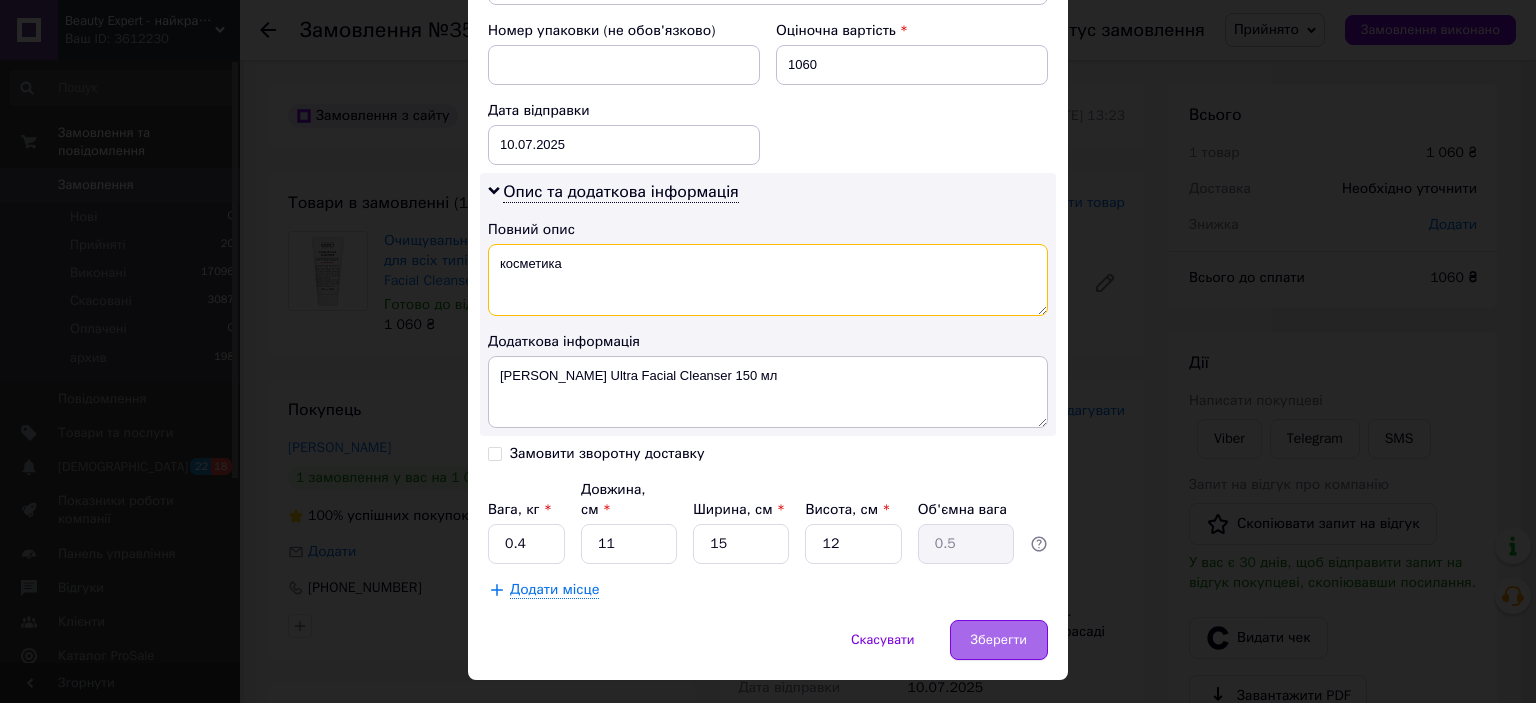 type on "косметика" 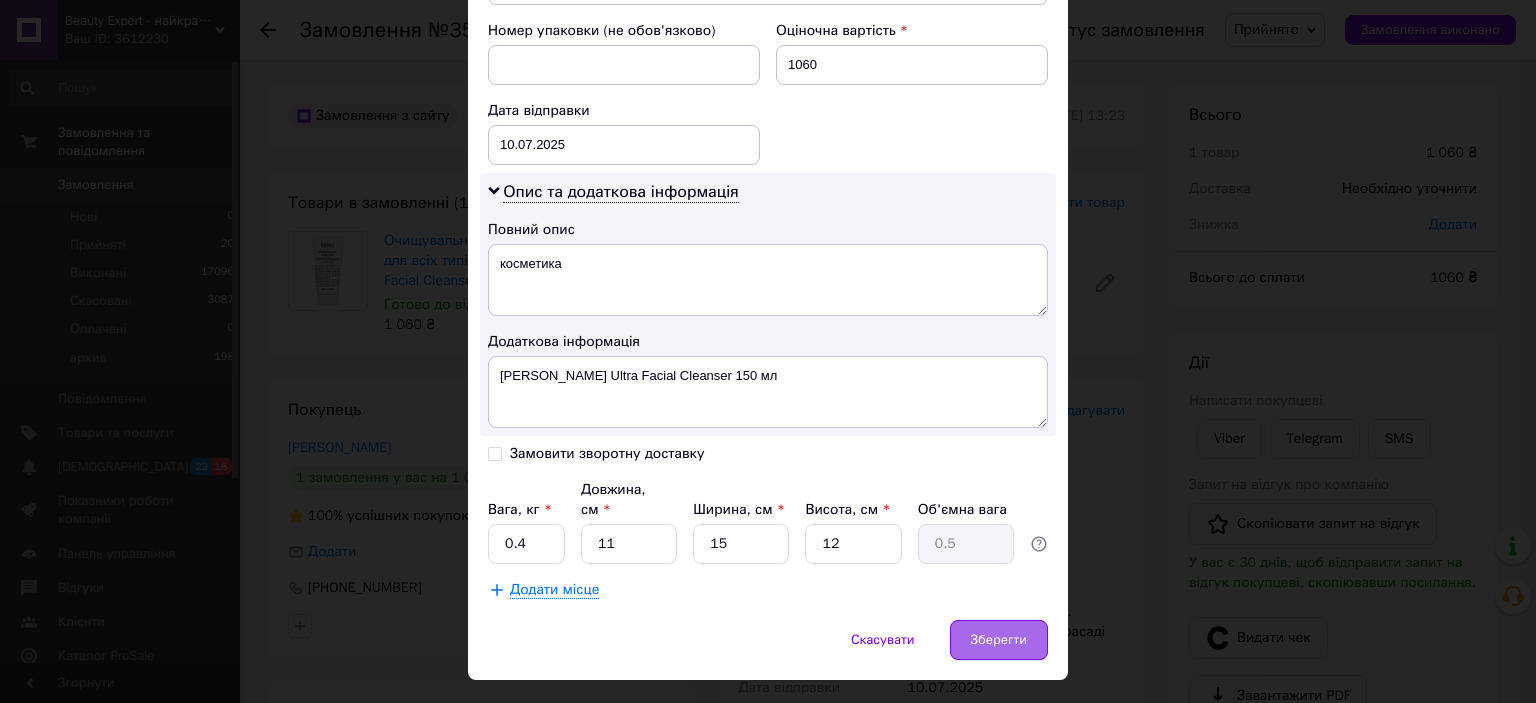 click on "Зберегти" at bounding box center (999, 640) 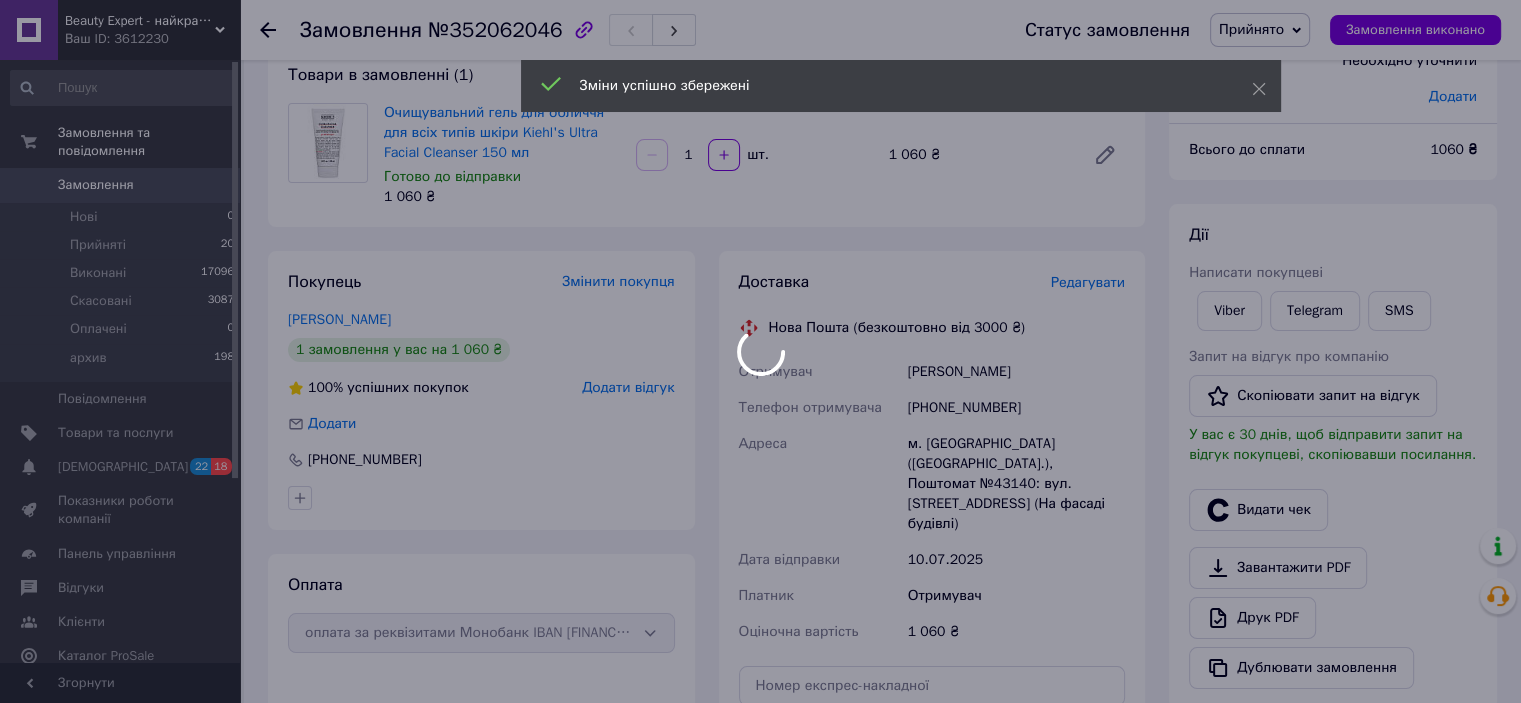 scroll, scrollTop: 300, scrollLeft: 0, axis: vertical 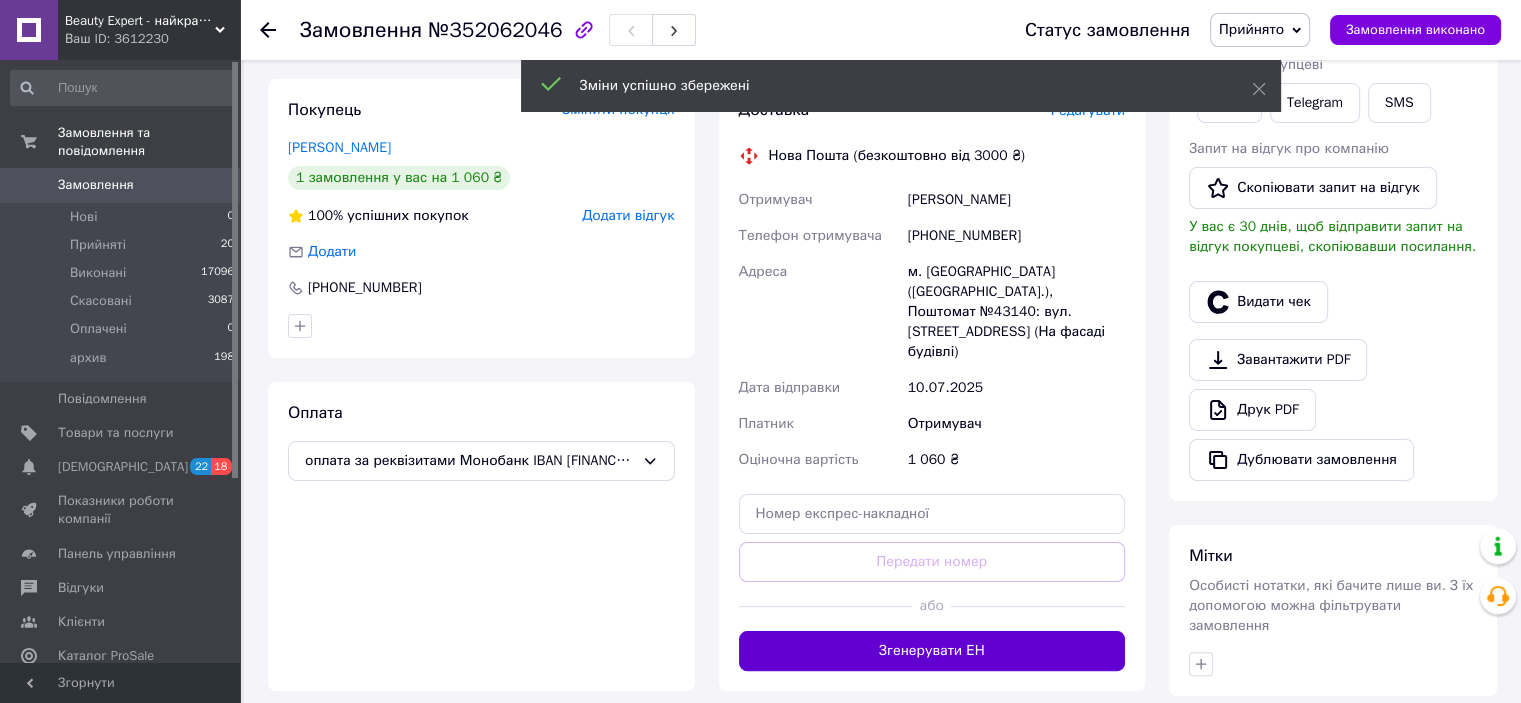 click on "Згенерувати ЕН" at bounding box center (932, 651) 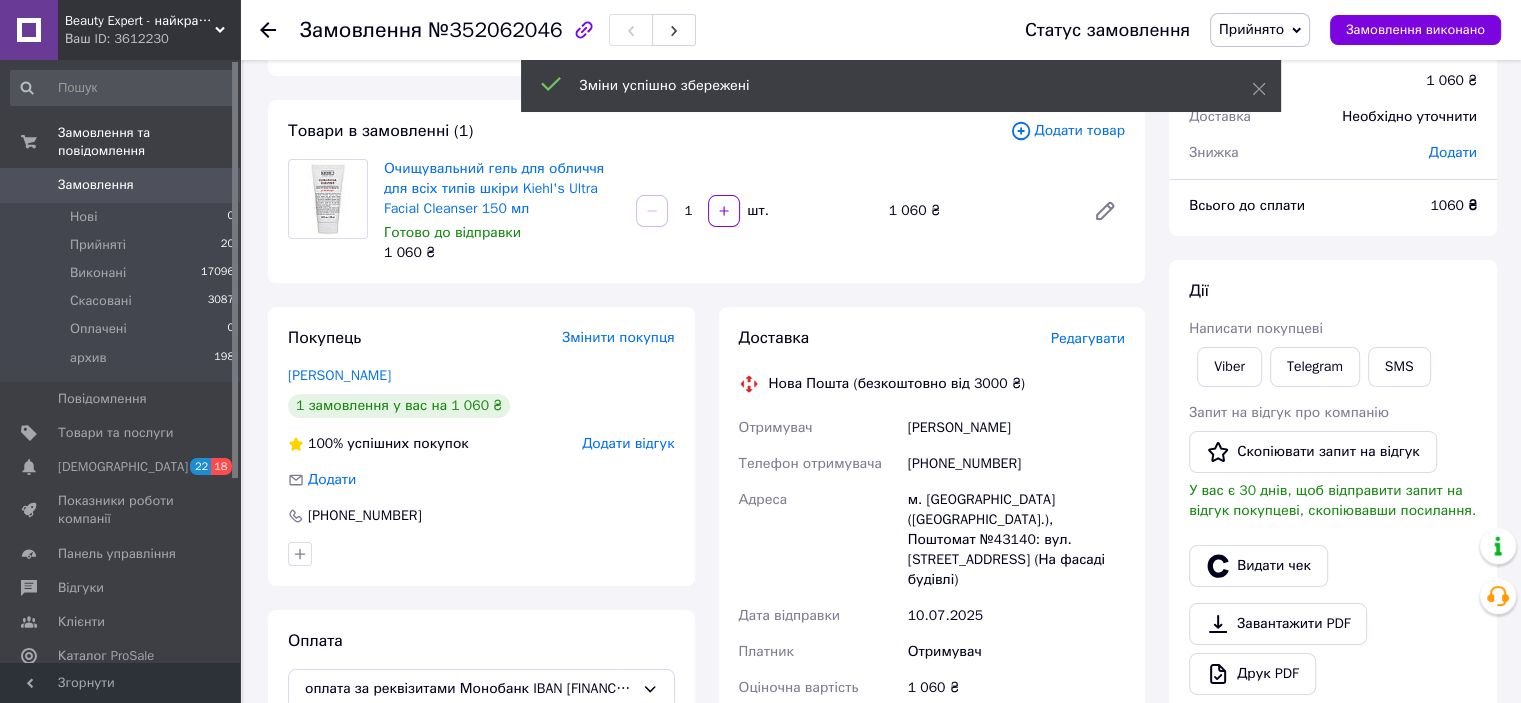 scroll, scrollTop: 0, scrollLeft: 0, axis: both 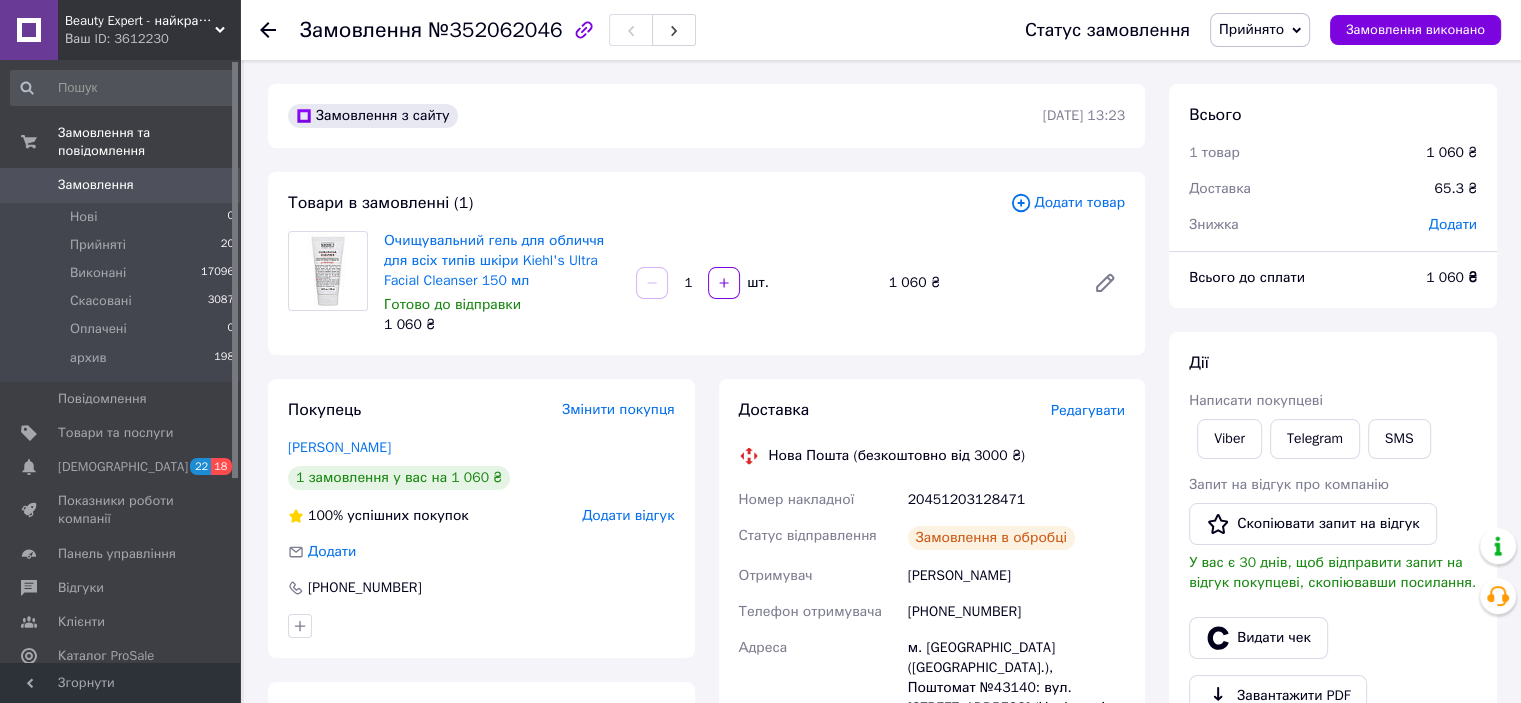 click on "20451203128471" at bounding box center [1016, 500] 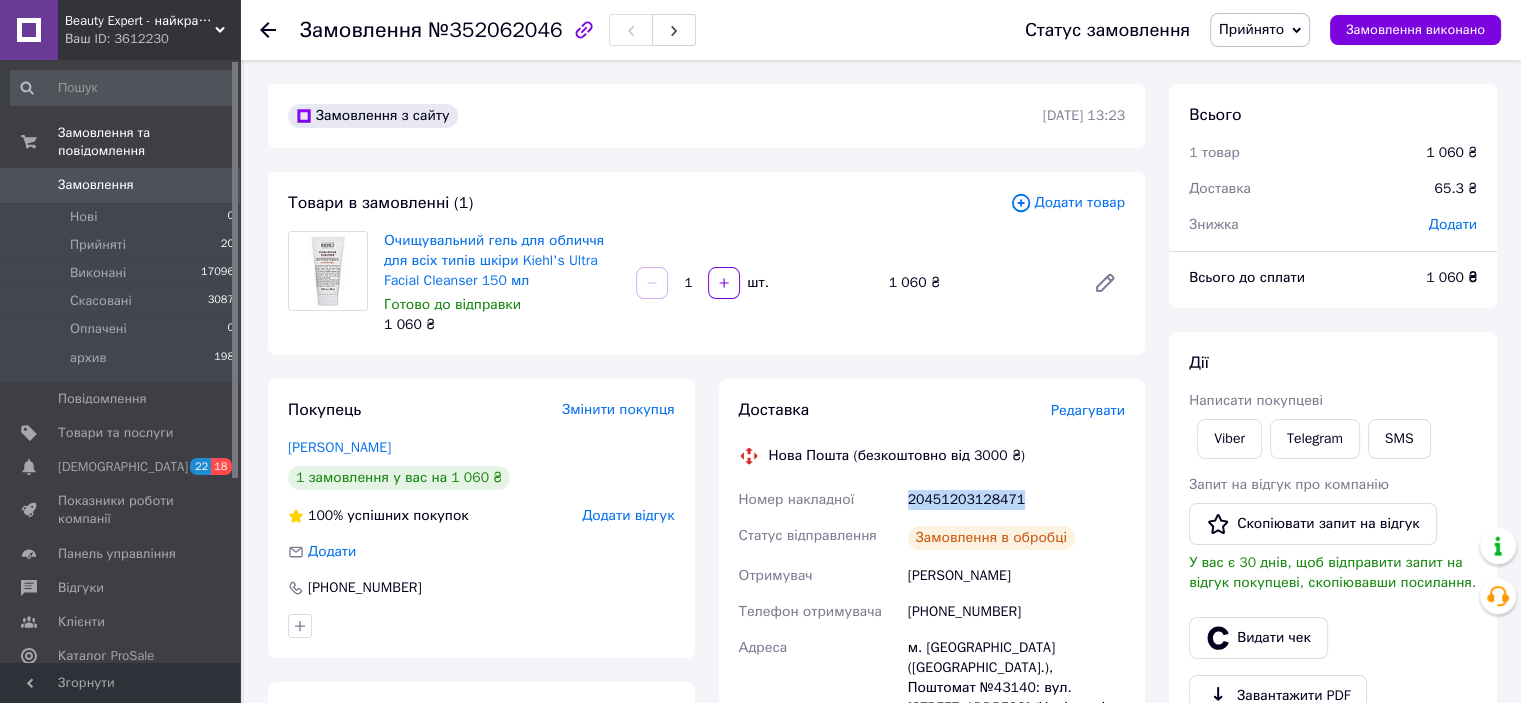 click on "20451203128471" at bounding box center [1016, 500] 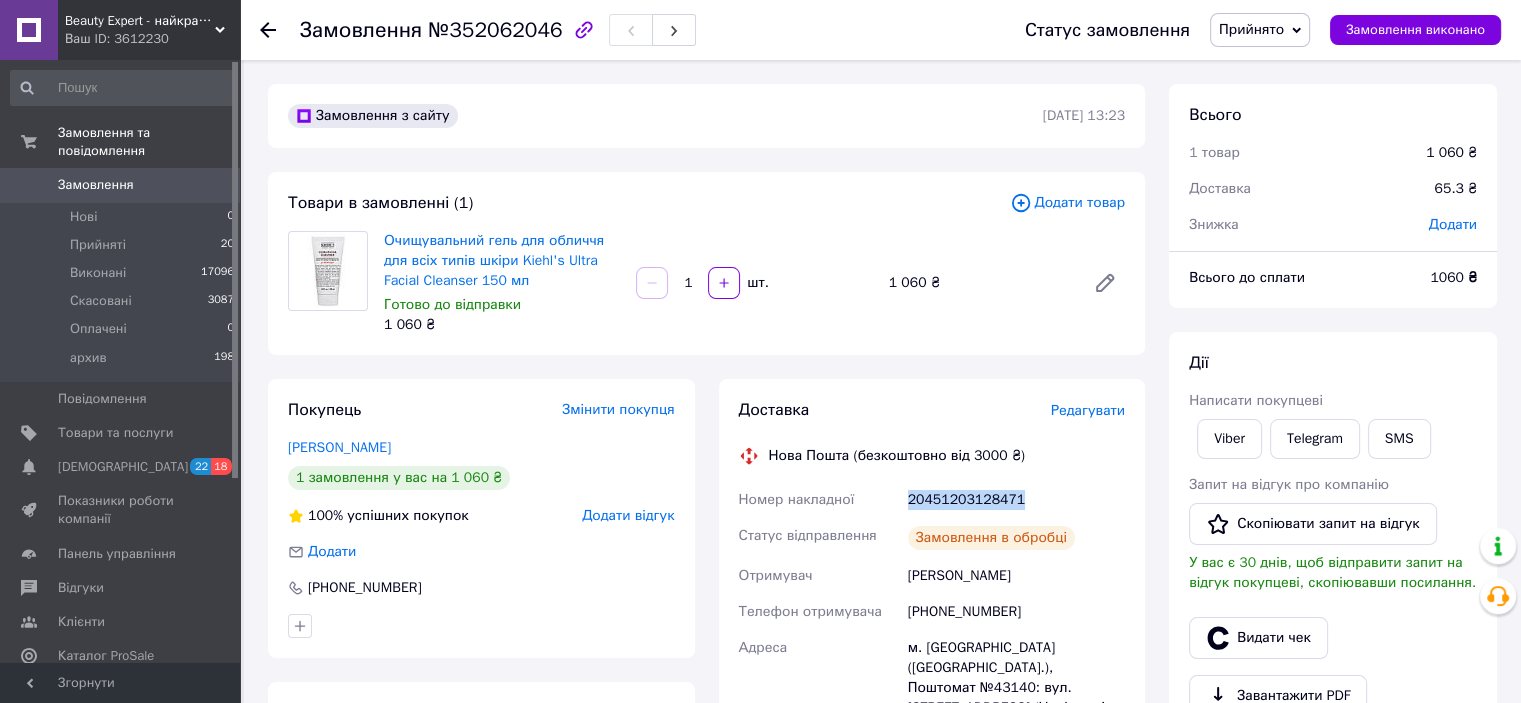 copy on "20451203128471" 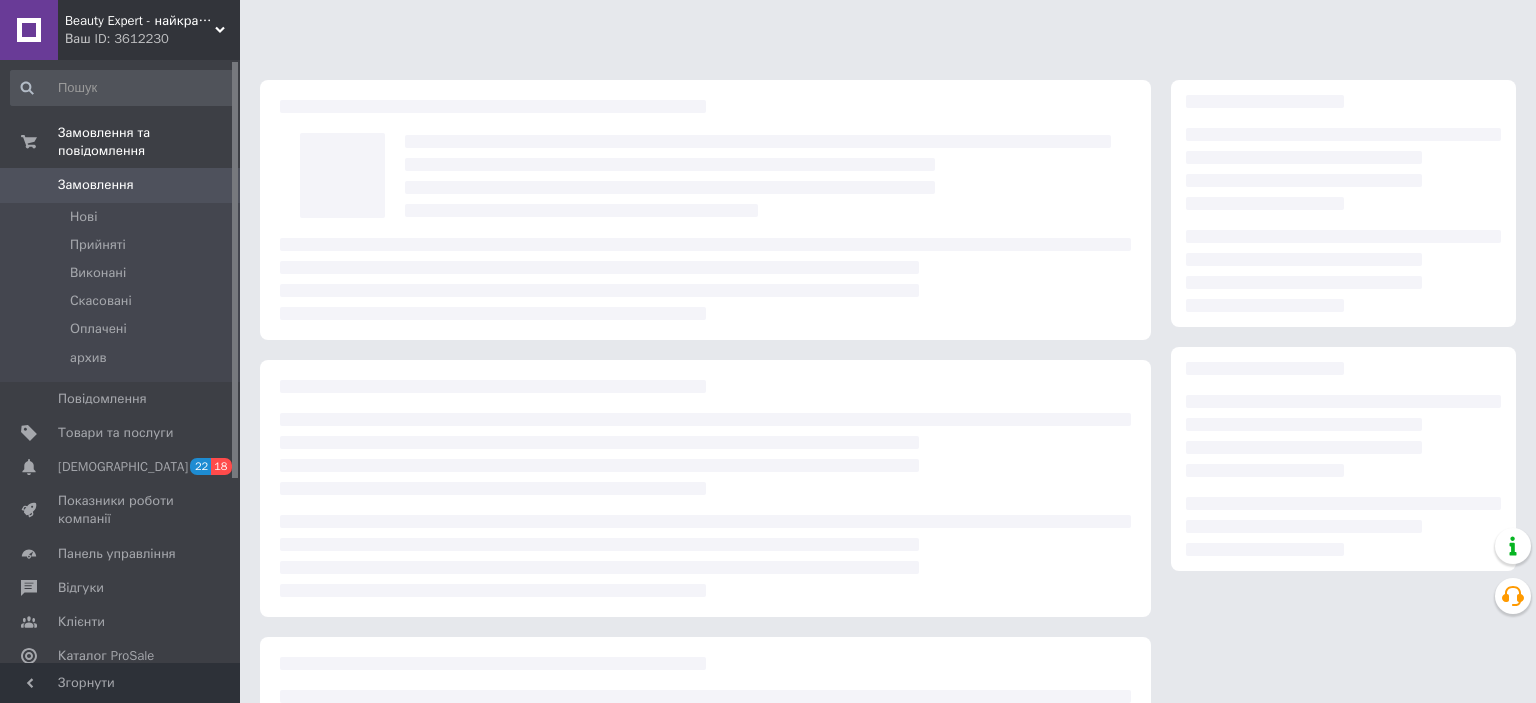 scroll, scrollTop: 0, scrollLeft: 0, axis: both 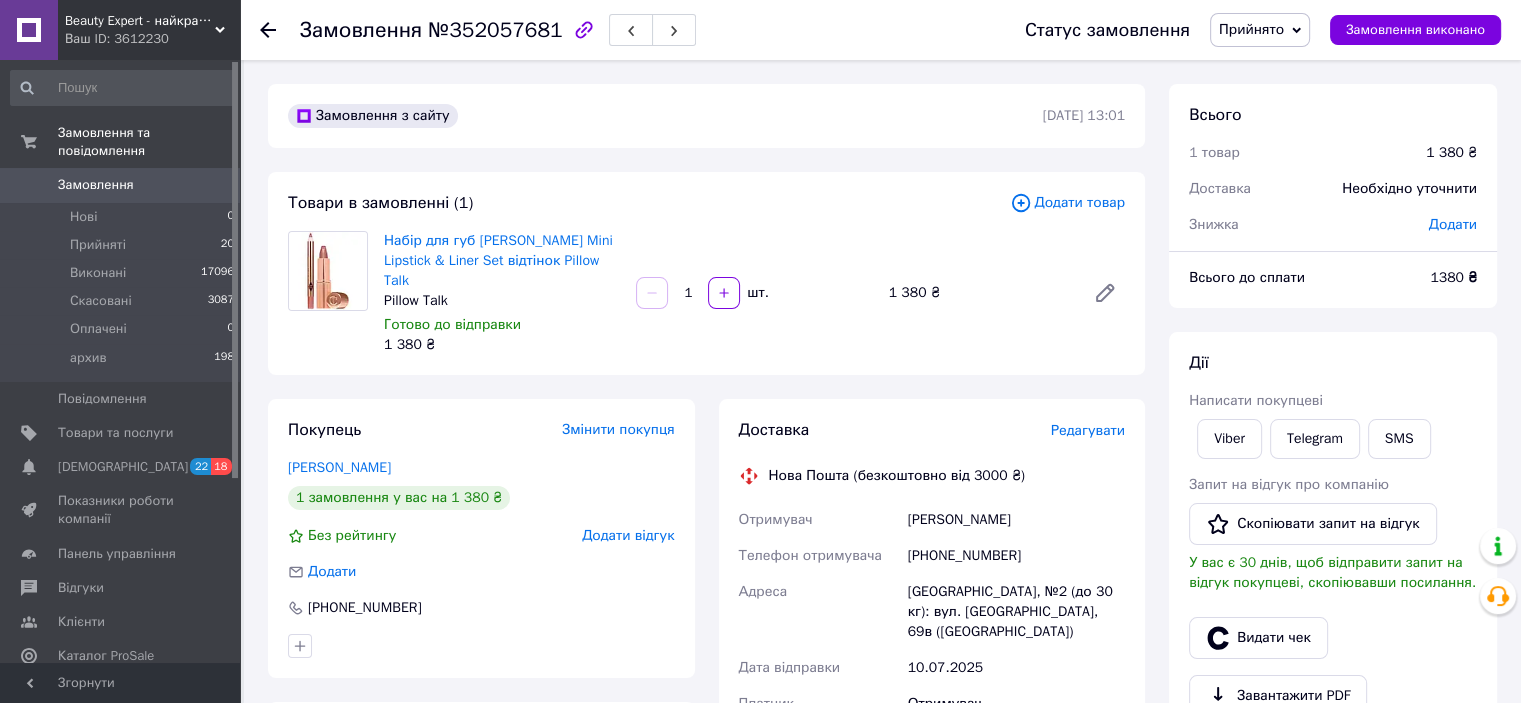 click on "Шеремет Віра" at bounding box center (1016, 520) 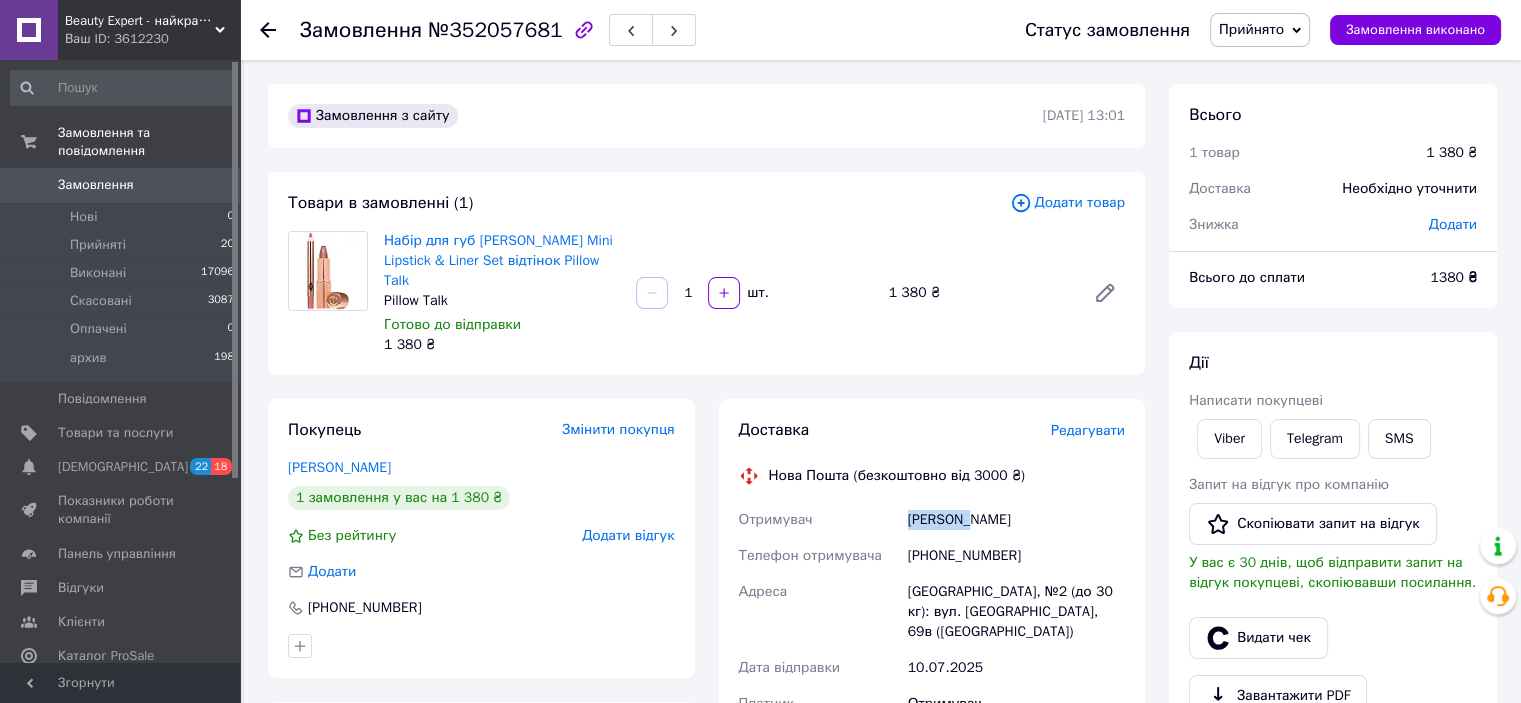 click on "Шеремет Віра" at bounding box center [1016, 520] 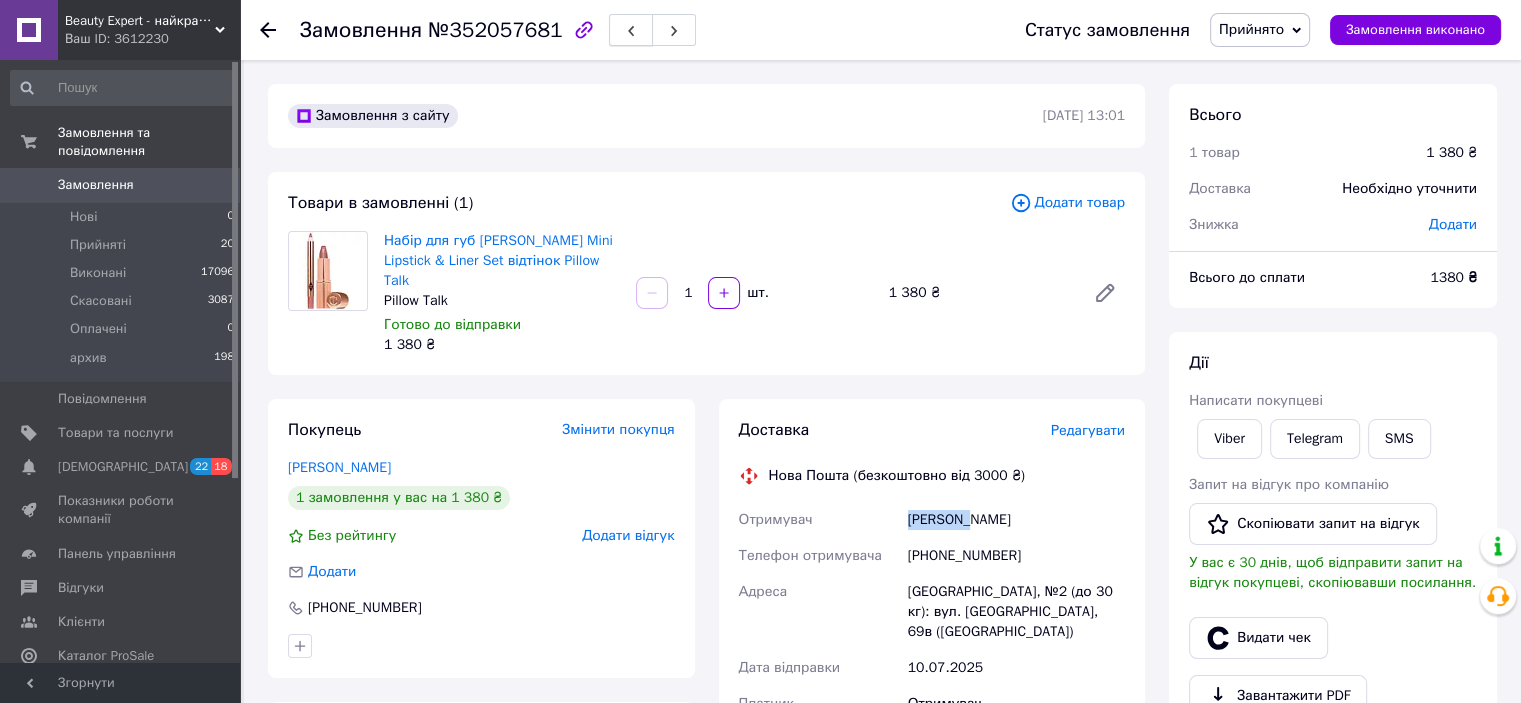 copy on "Шеремет" 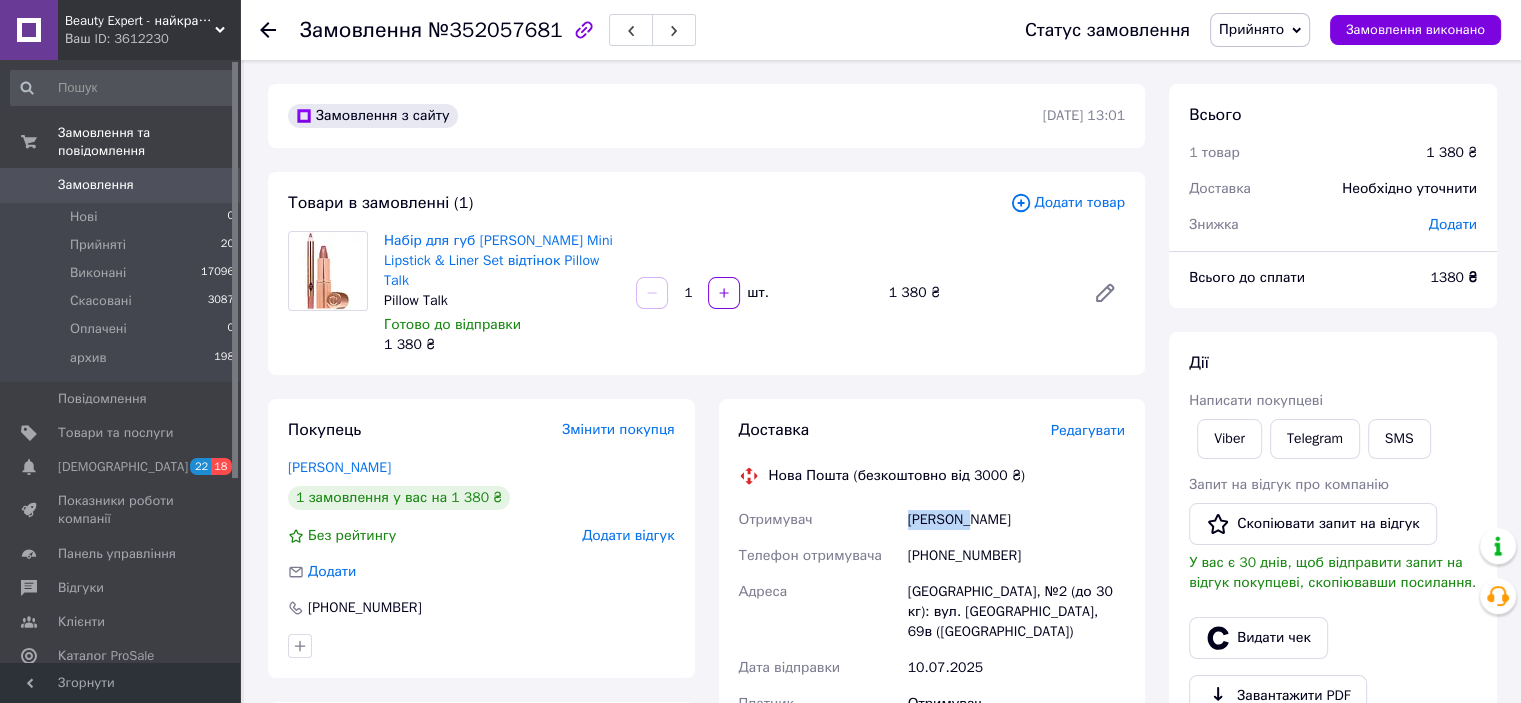 click on "Редагувати" at bounding box center (1088, 430) 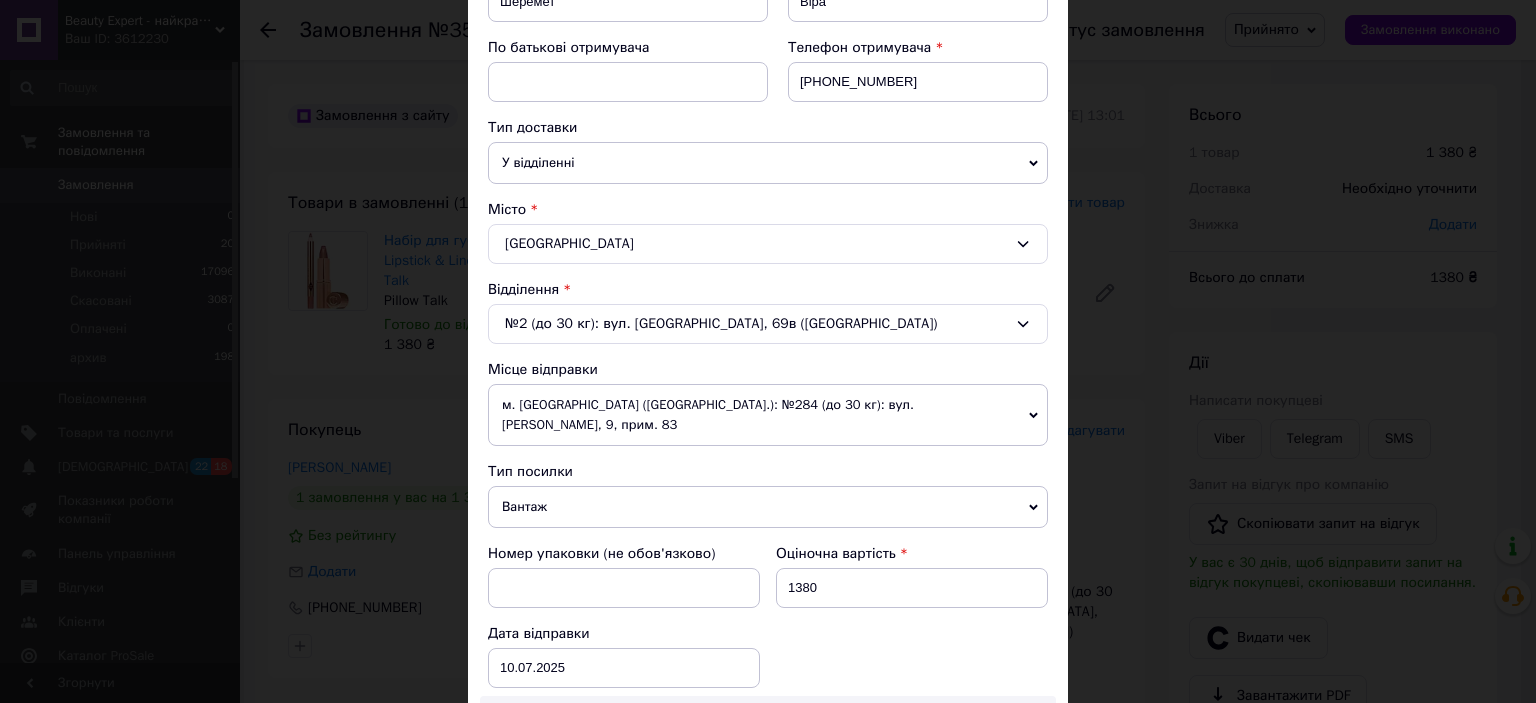 scroll, scrollTop: 700, scrollLeft: 0, axis: vertical 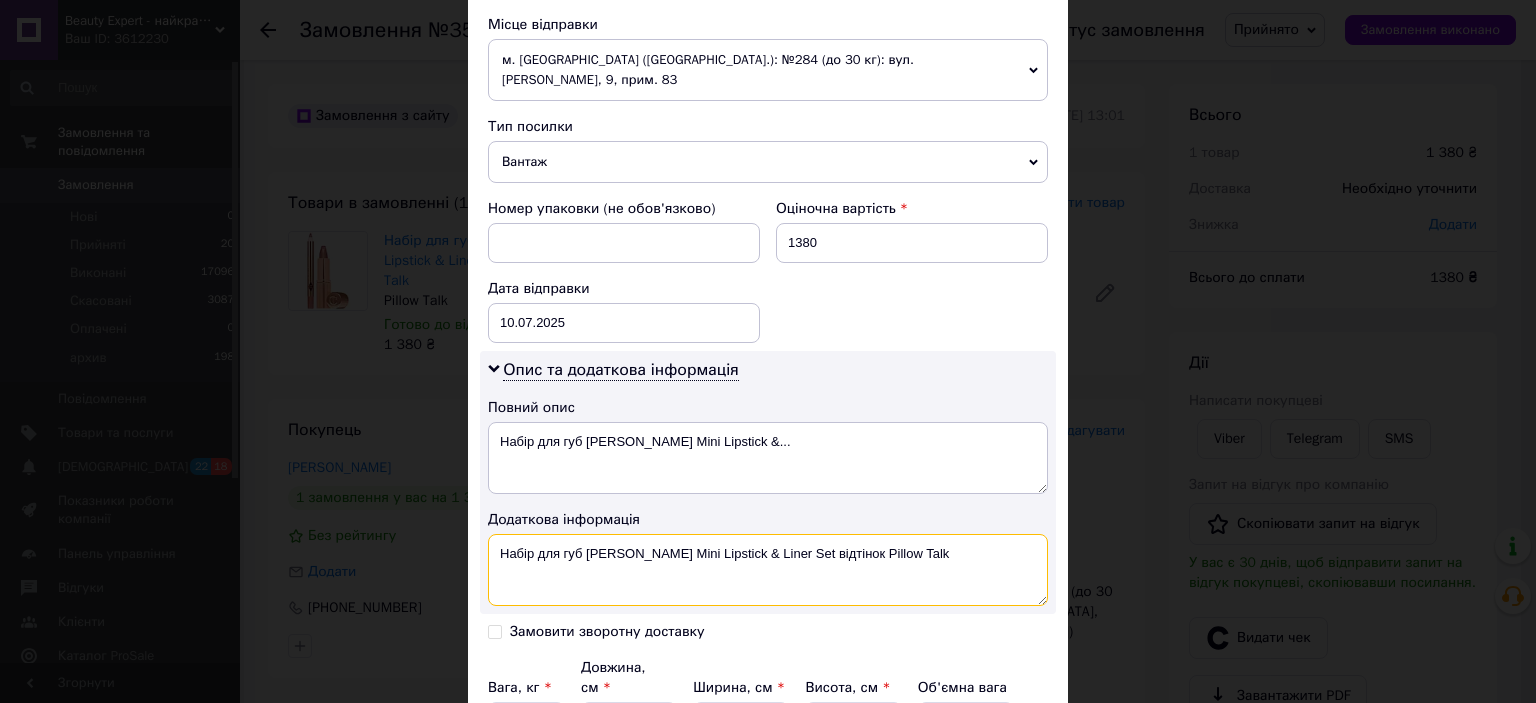 click on "Набір для губ Charlotte Tilbury Mini Lipstick & Liner Set відтінок Pillow Talk" at bounding box center (768, 570) 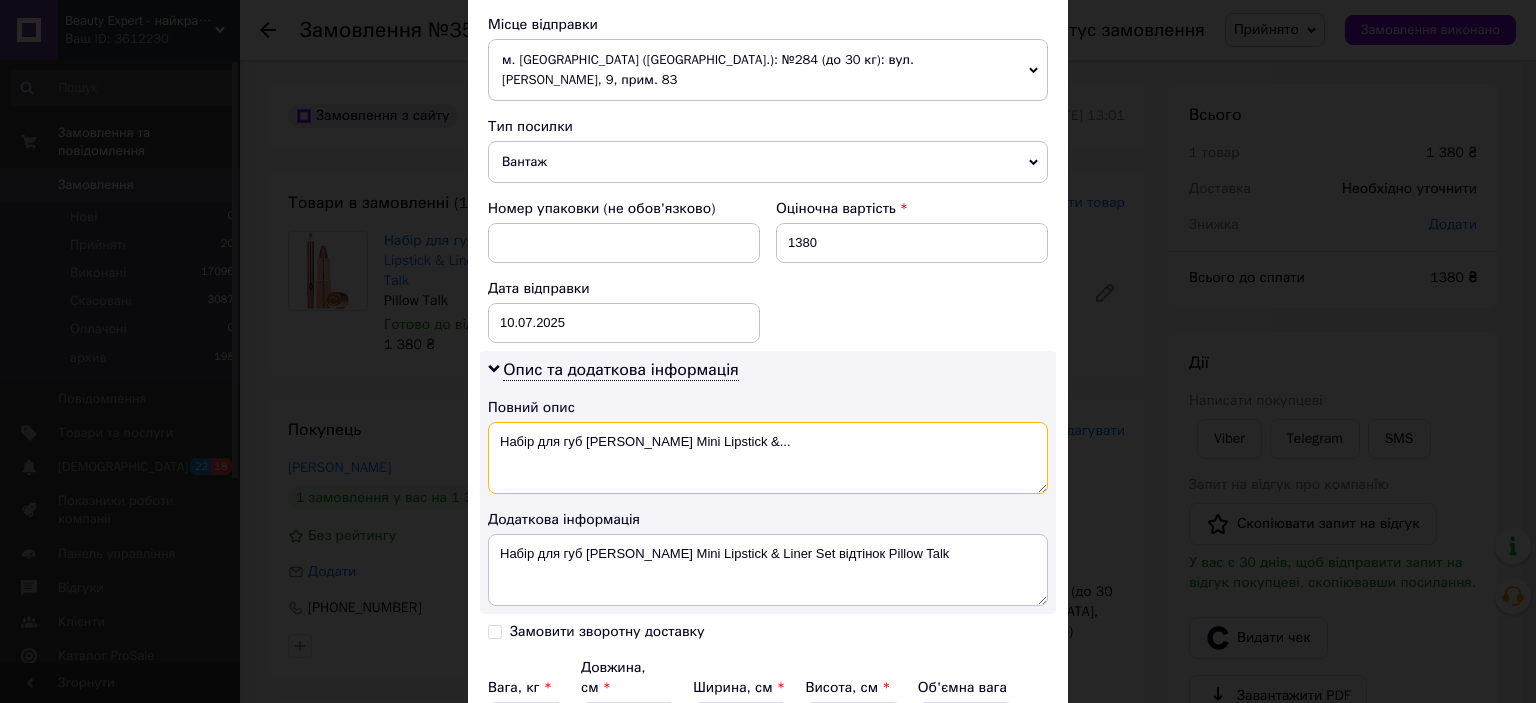 click on "Набір для губ Charlotte Tilbury Mini Lipstick &..." at bounding box center [768, 458] 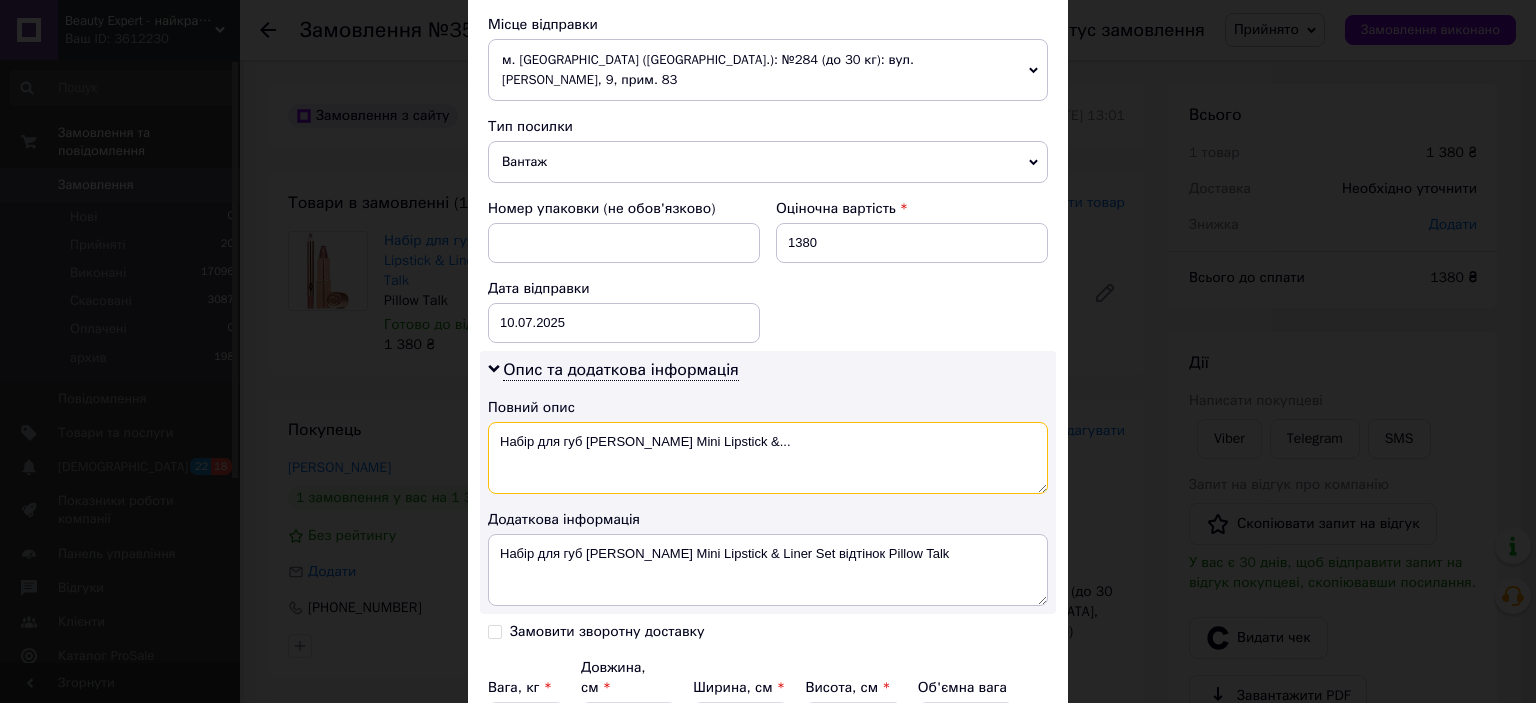 click on "Набір для губ Charlotte Tilbury Mini Lipstick &..." at bounding box center [768, 458] 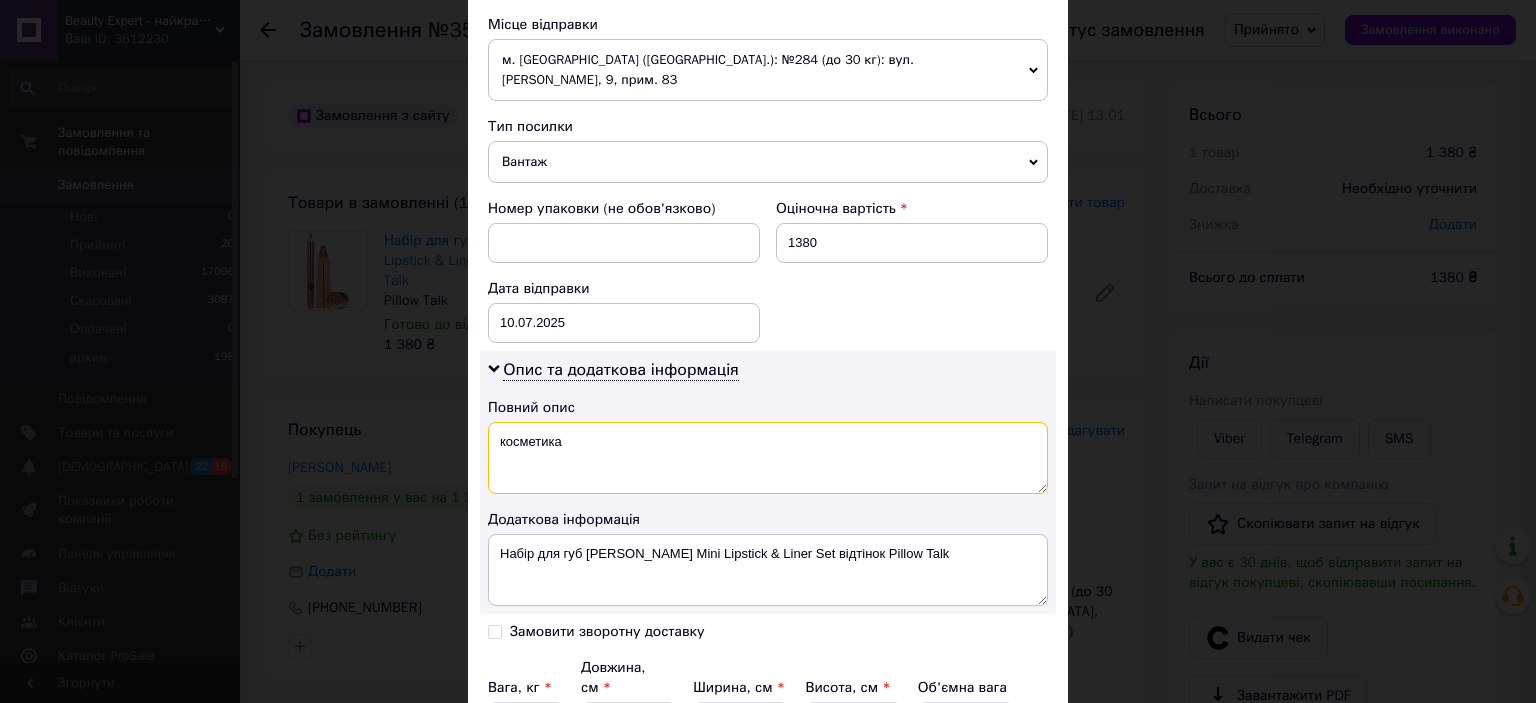 type on "косметика" 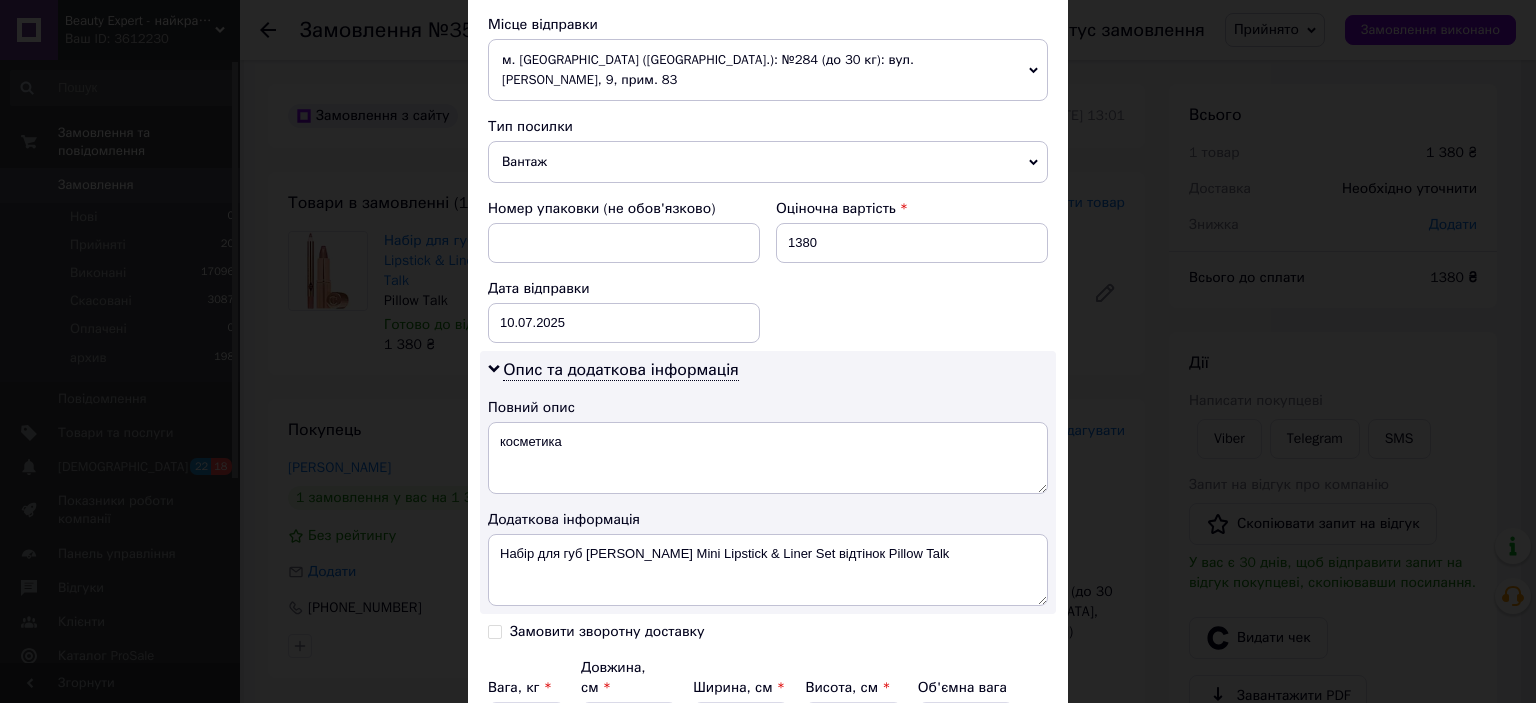 click on "Замовити зворотну доставку" at bounding box center (607, 631) 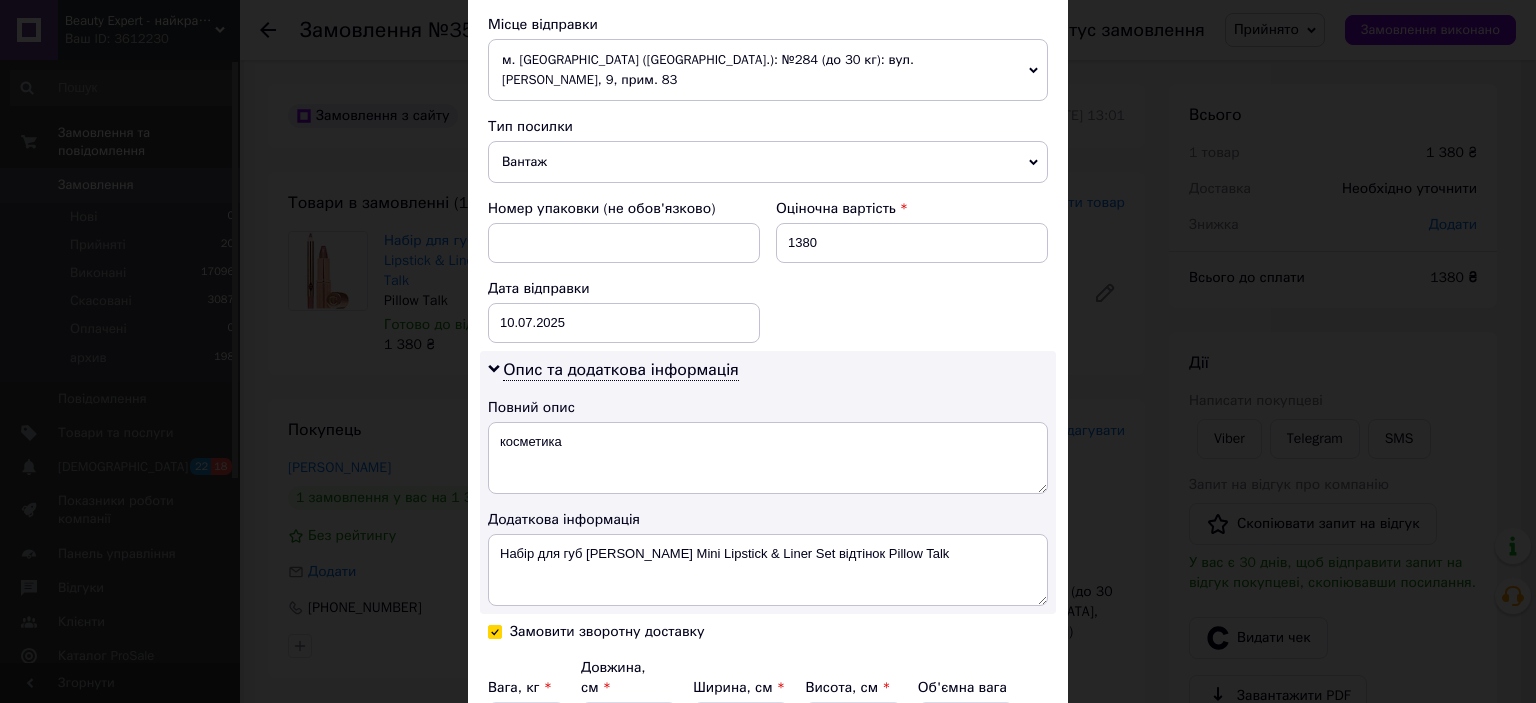 checkbox on "true" 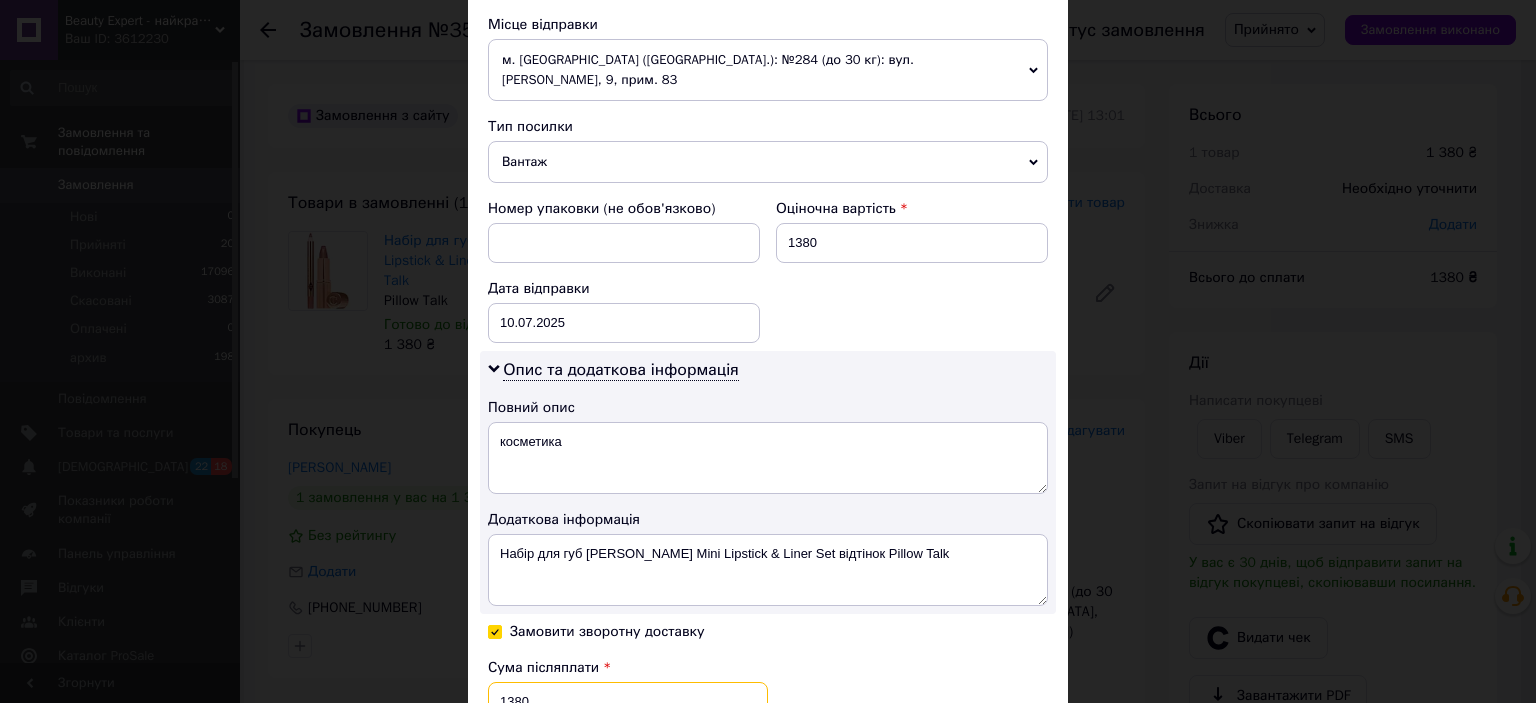 click on "1380" at bounding box center [628, 702] 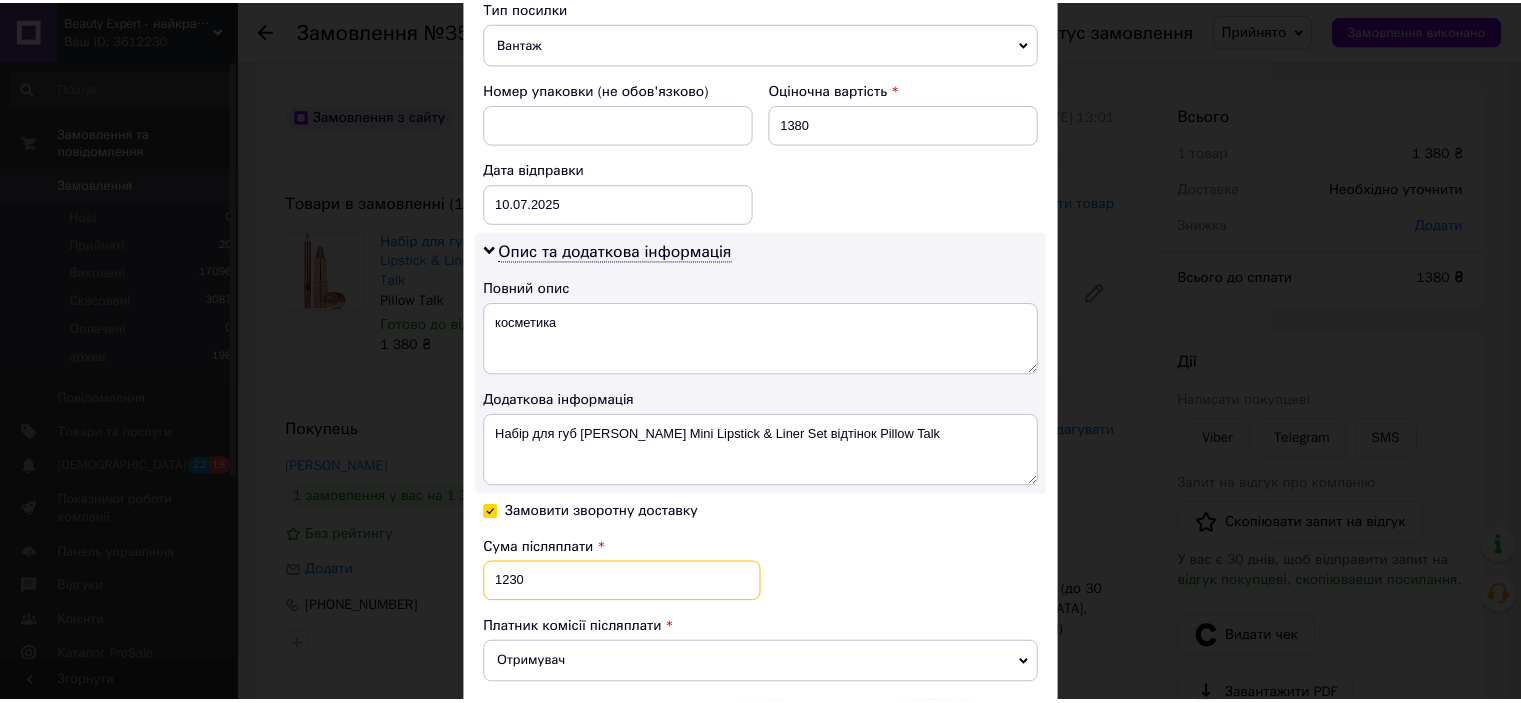 scroll, scrollTop: 1000, scrollLeft: 0, axis: vertical 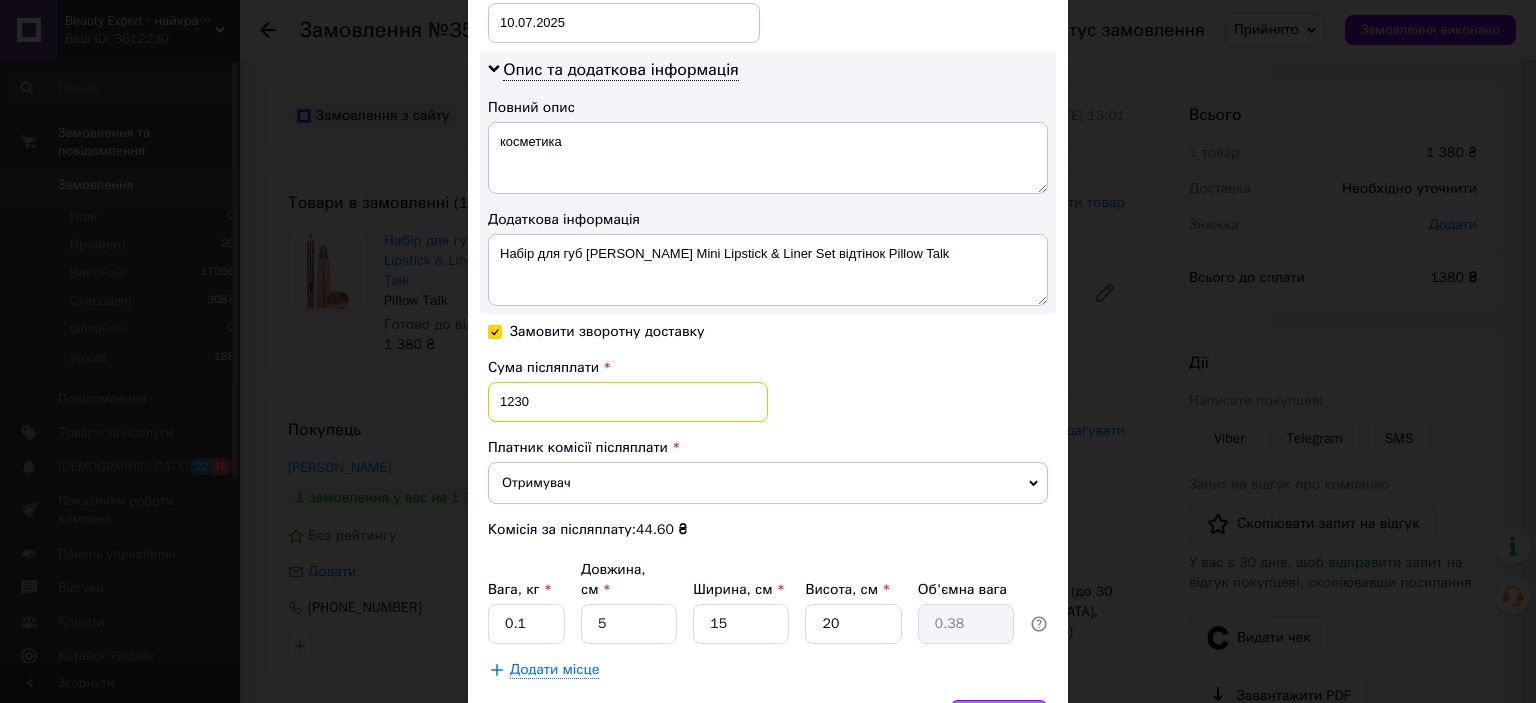type on "1230" 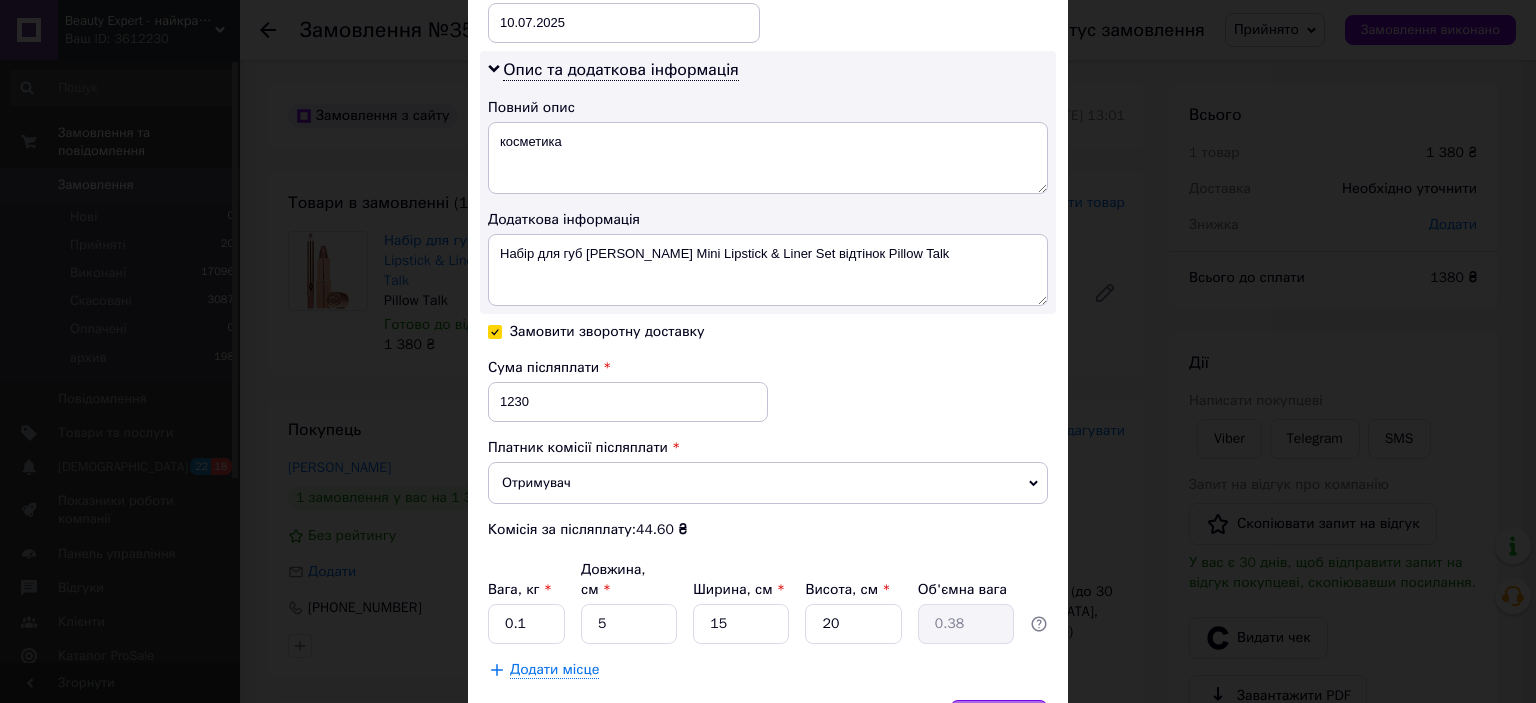 click on "Зберегти" at bounding box center (999, 720) 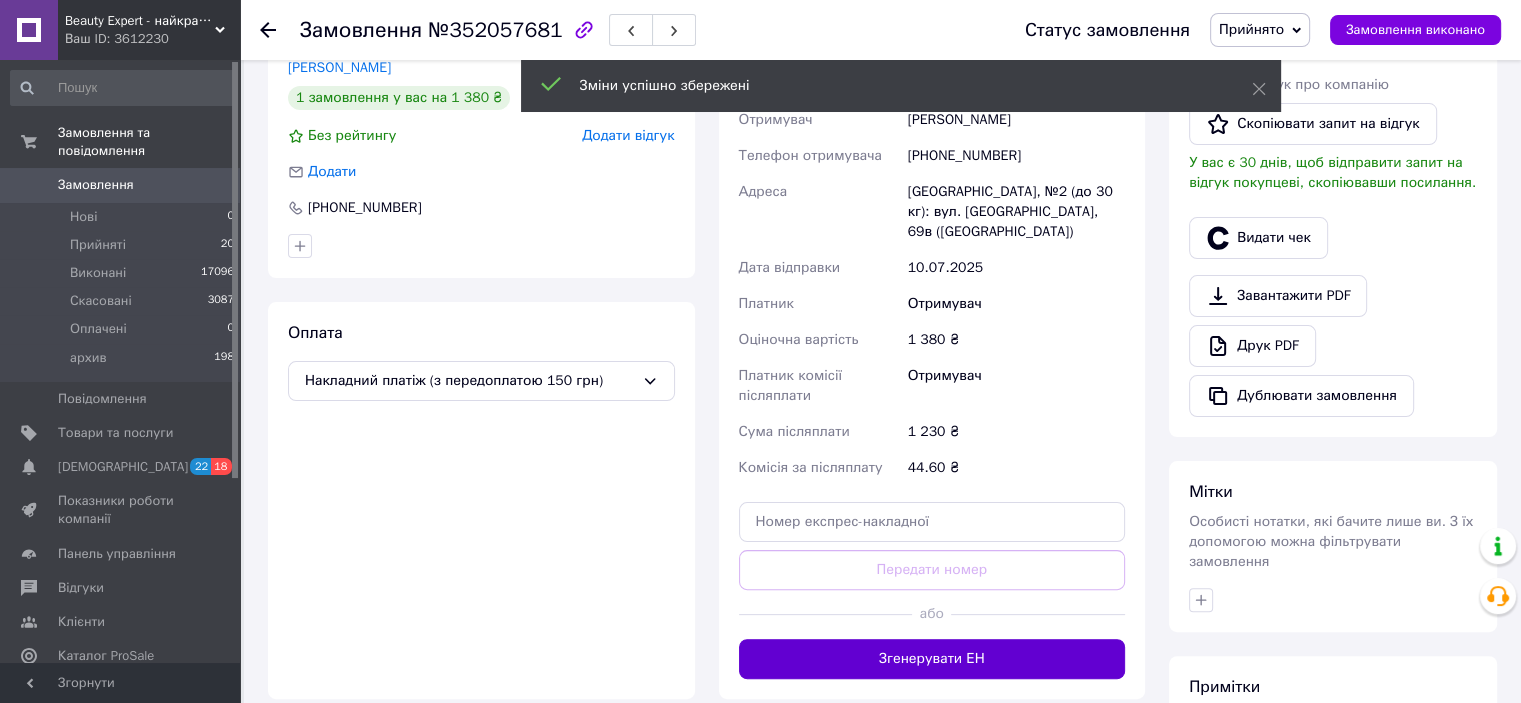 click on "Згенерувати ЕН" at bounding box center [932, 659] 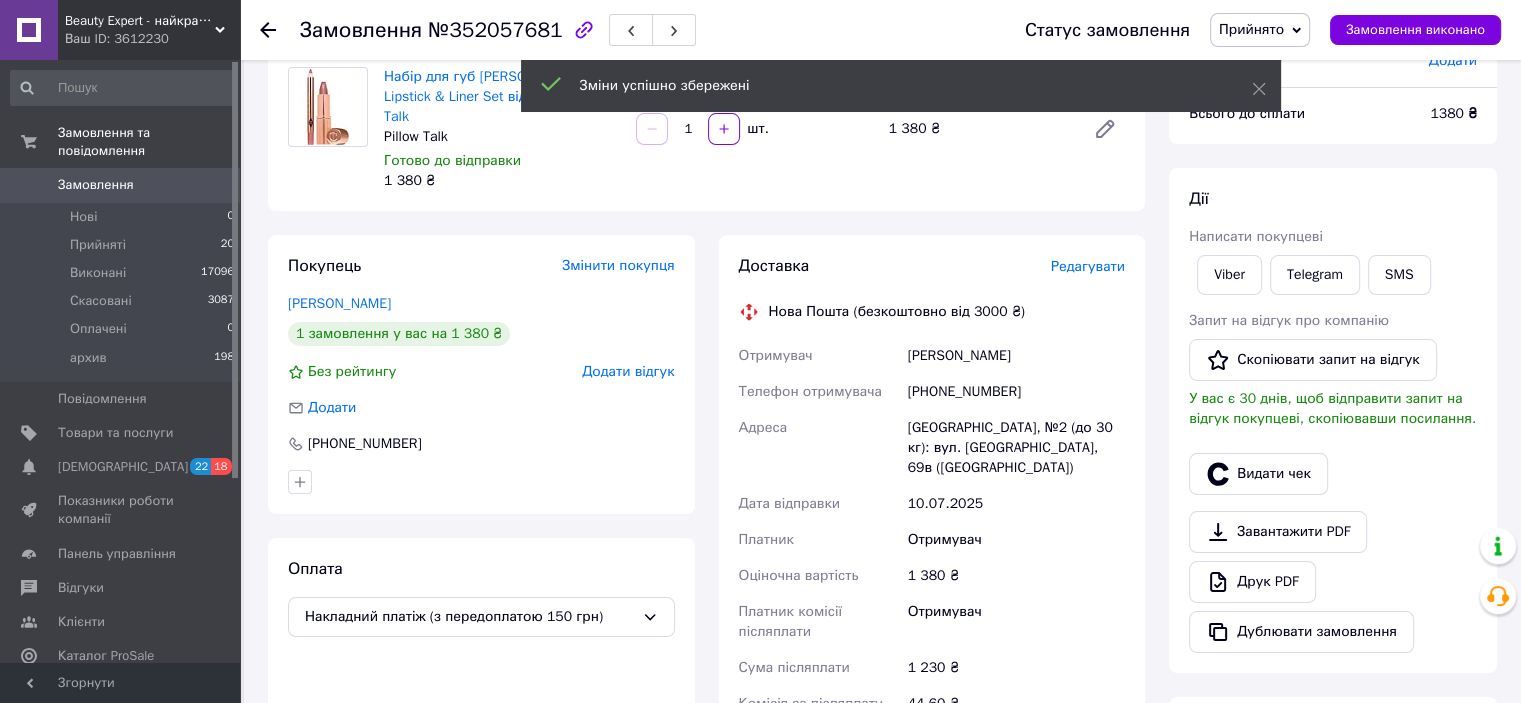 scroll, scrollTop: 0, scrollLeft: 0, axis: both 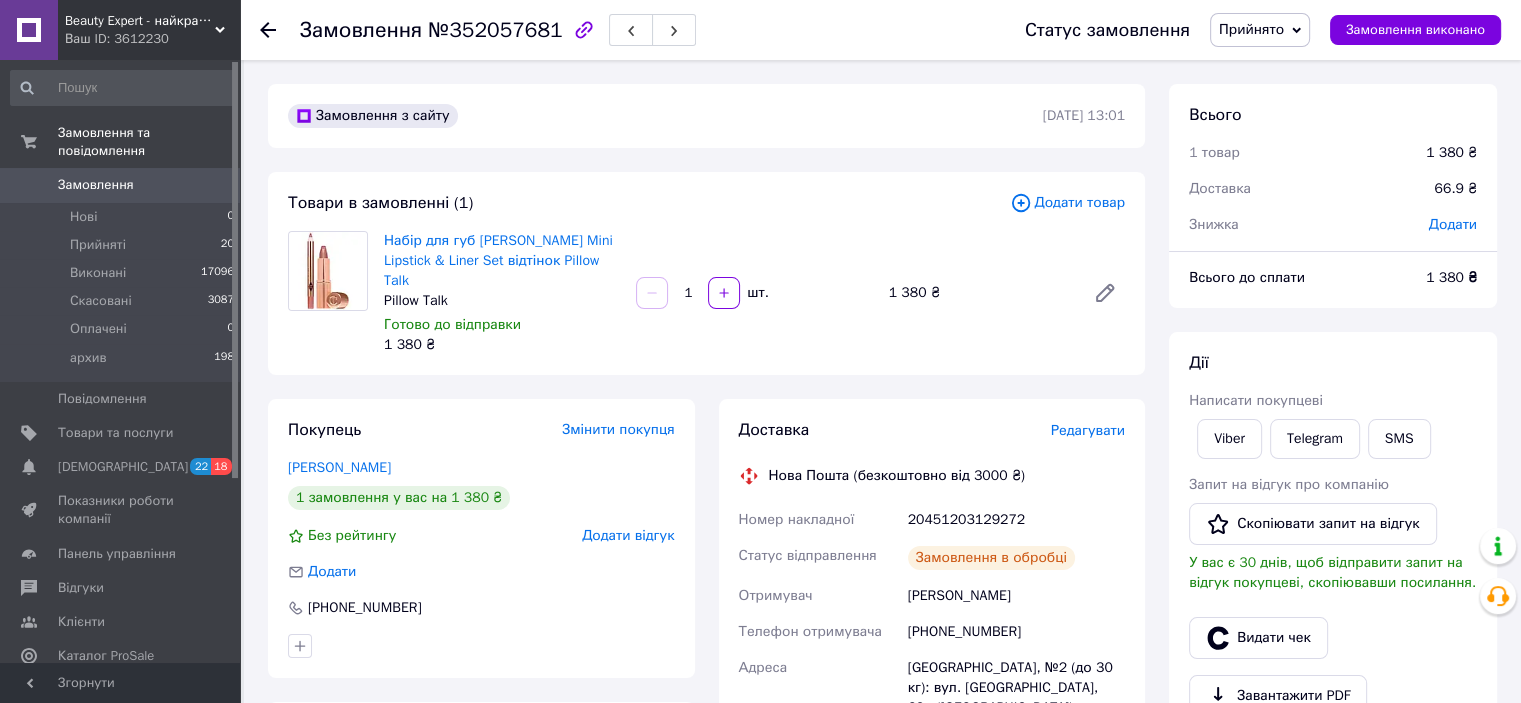 click on "20451203129272" at bounding box center (1016, 520) 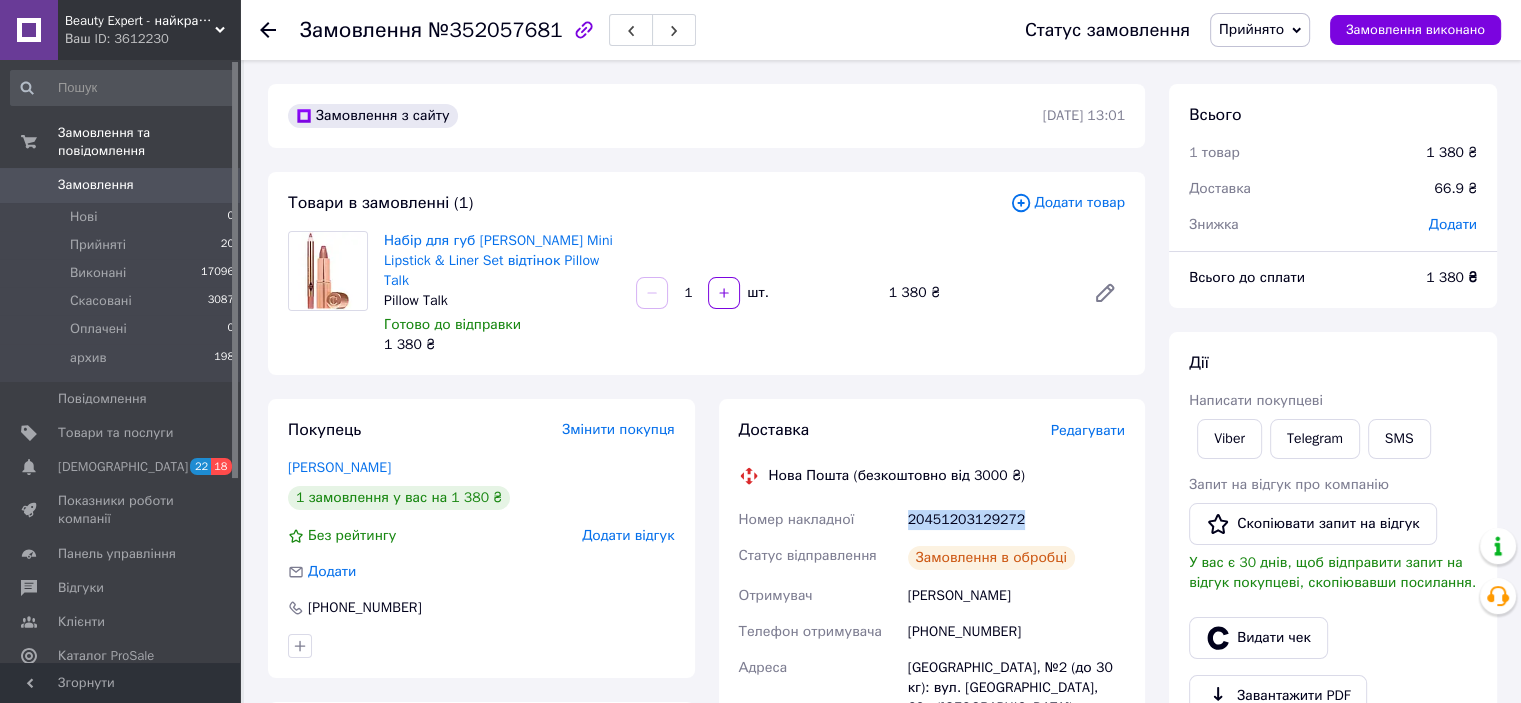 click on "20451203129272" at bounding box center [1016, 520] 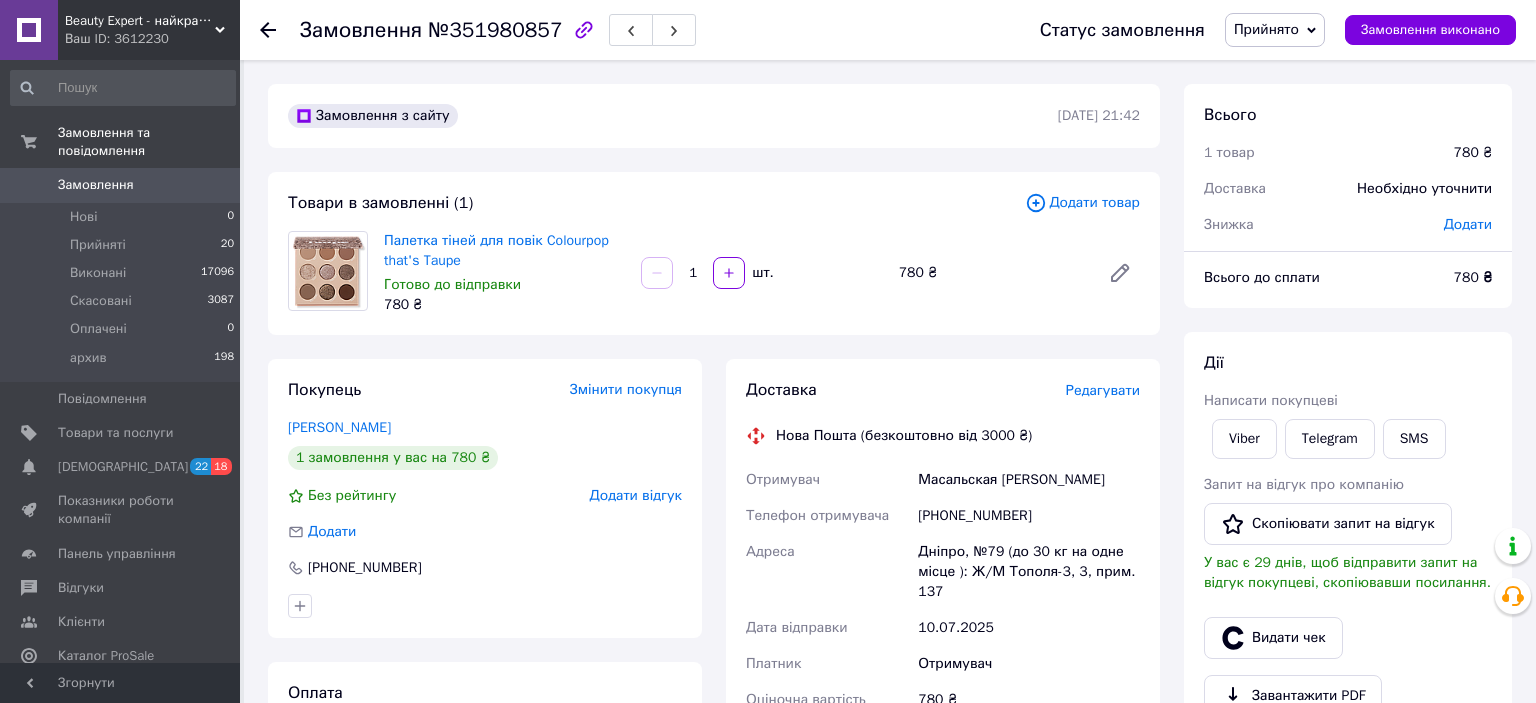 scroll, scrollTop: 0, scrollLeft: 0, axis: both 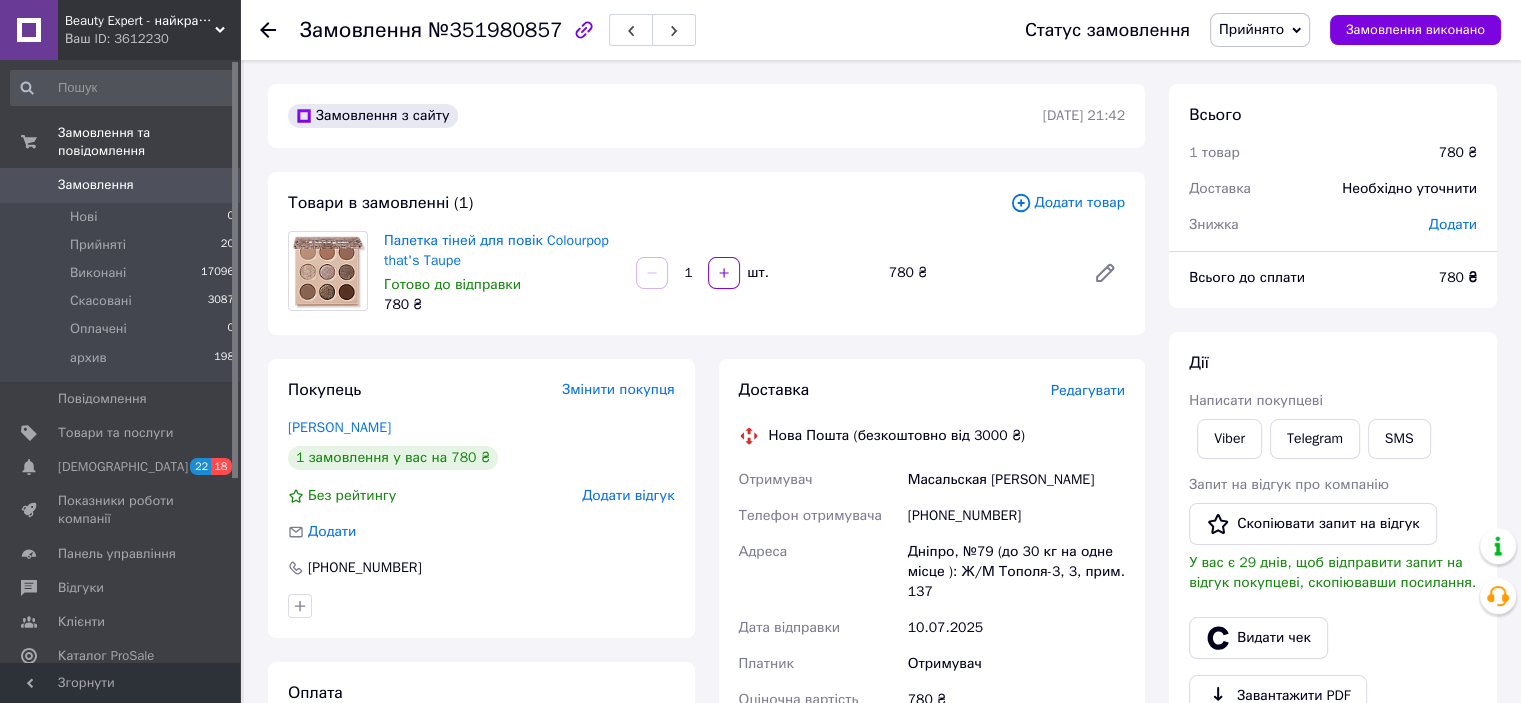 click on "Масальская Оксана" at bounding box center [1016, 480] 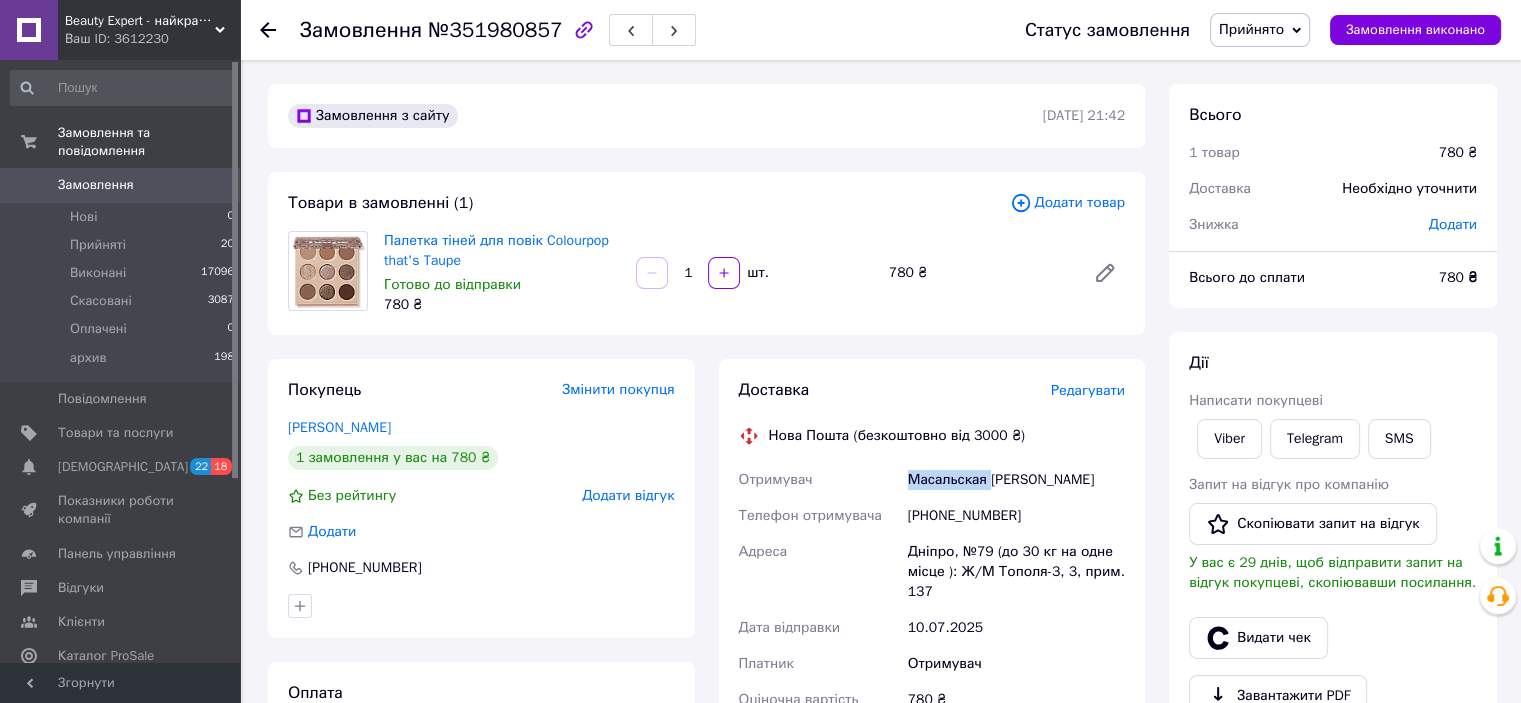 click on "Масальская Оксана" at bounding box center (1016, 480) 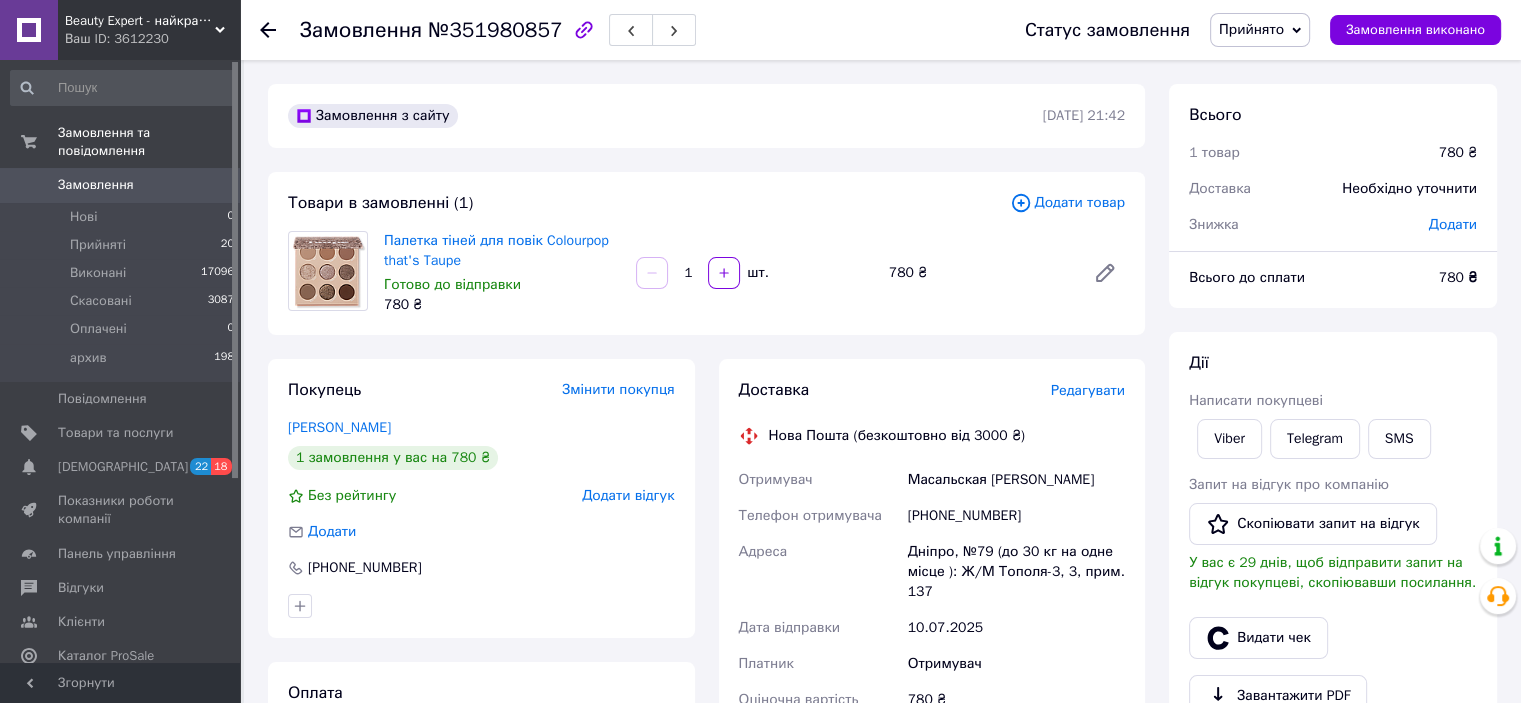 click on "Редагувати" at bounding box center (1088, 390) 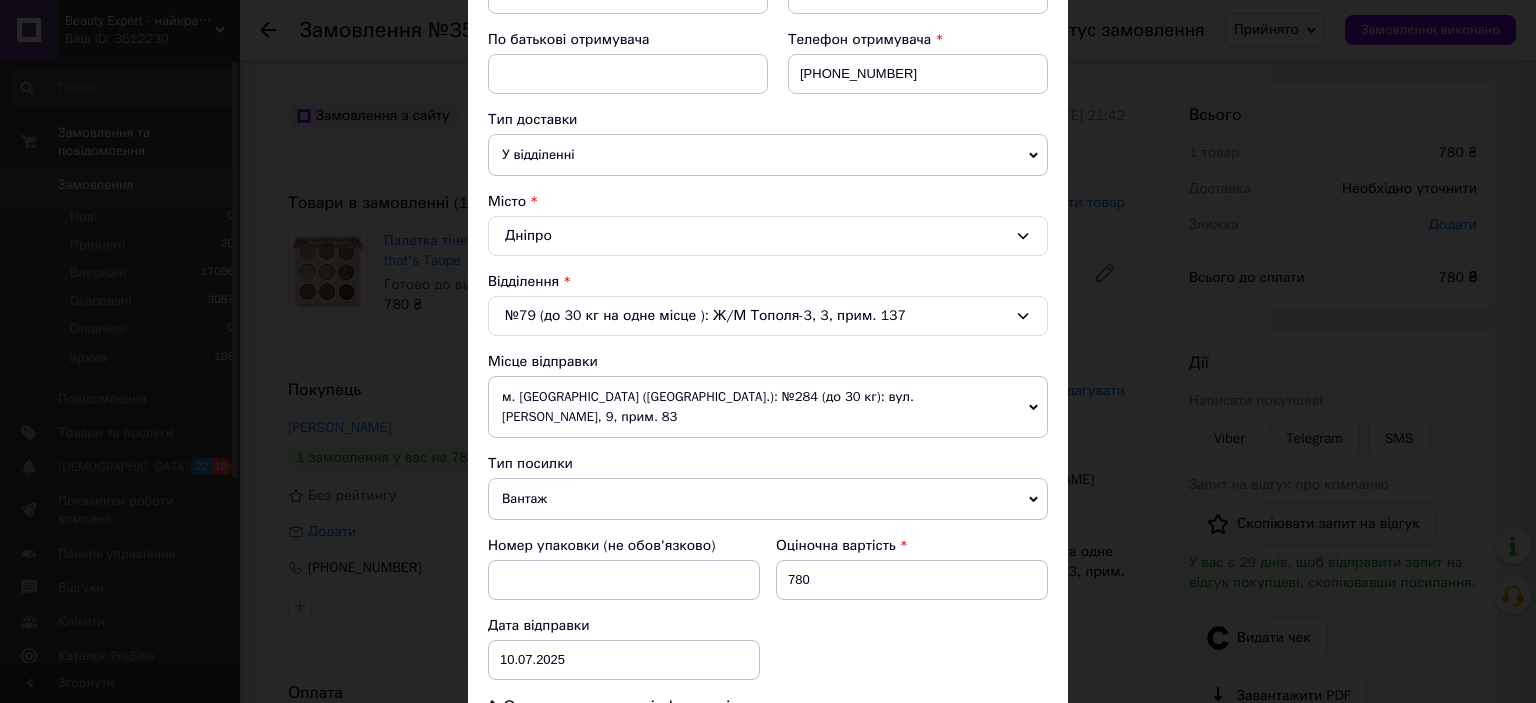 scroll, scrollTop: 655, scrollLeft: 0, axis: vertical 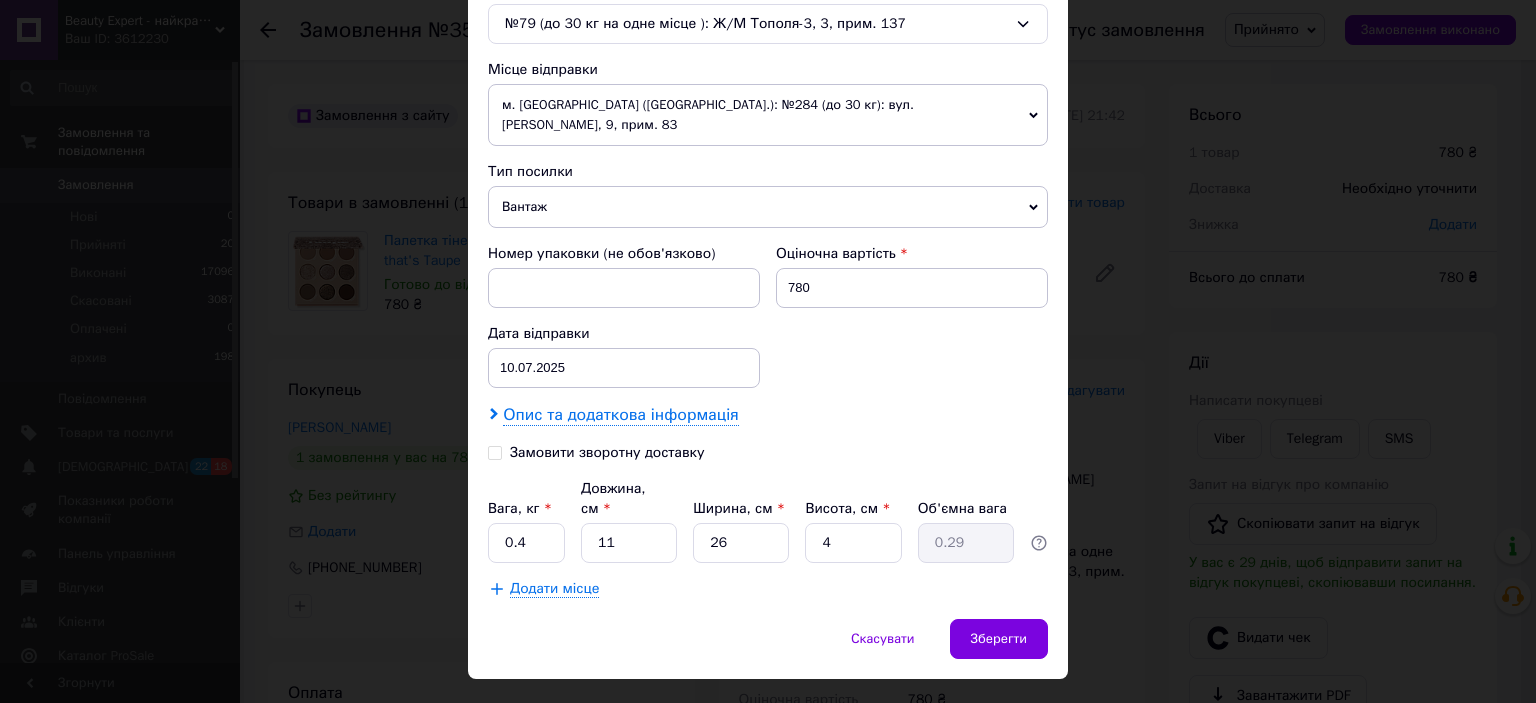 click on "Опис та додаткова інформація" at bounding box center (620, 415) 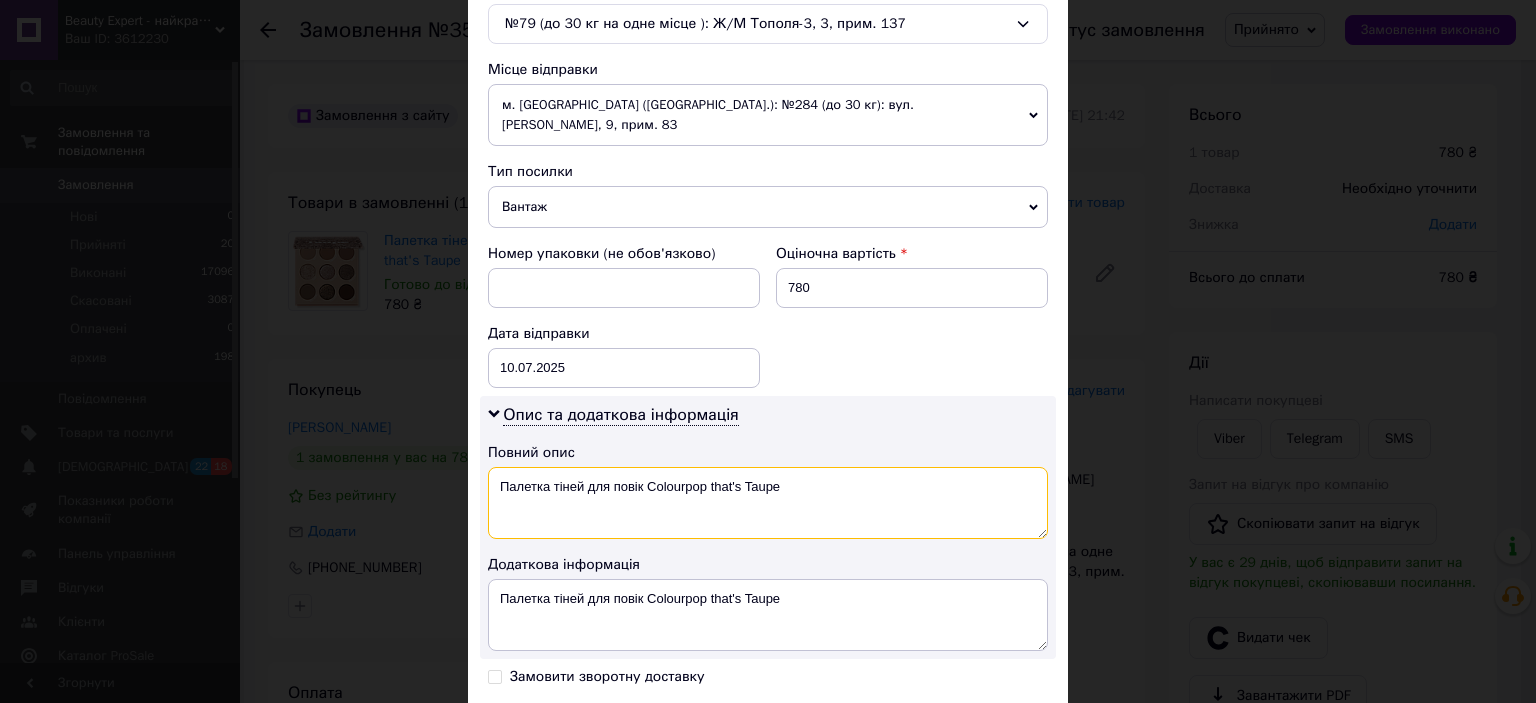 click on "Палетка тіней для повік Colourpop that's Taupe" at bounding box center (768, 503) 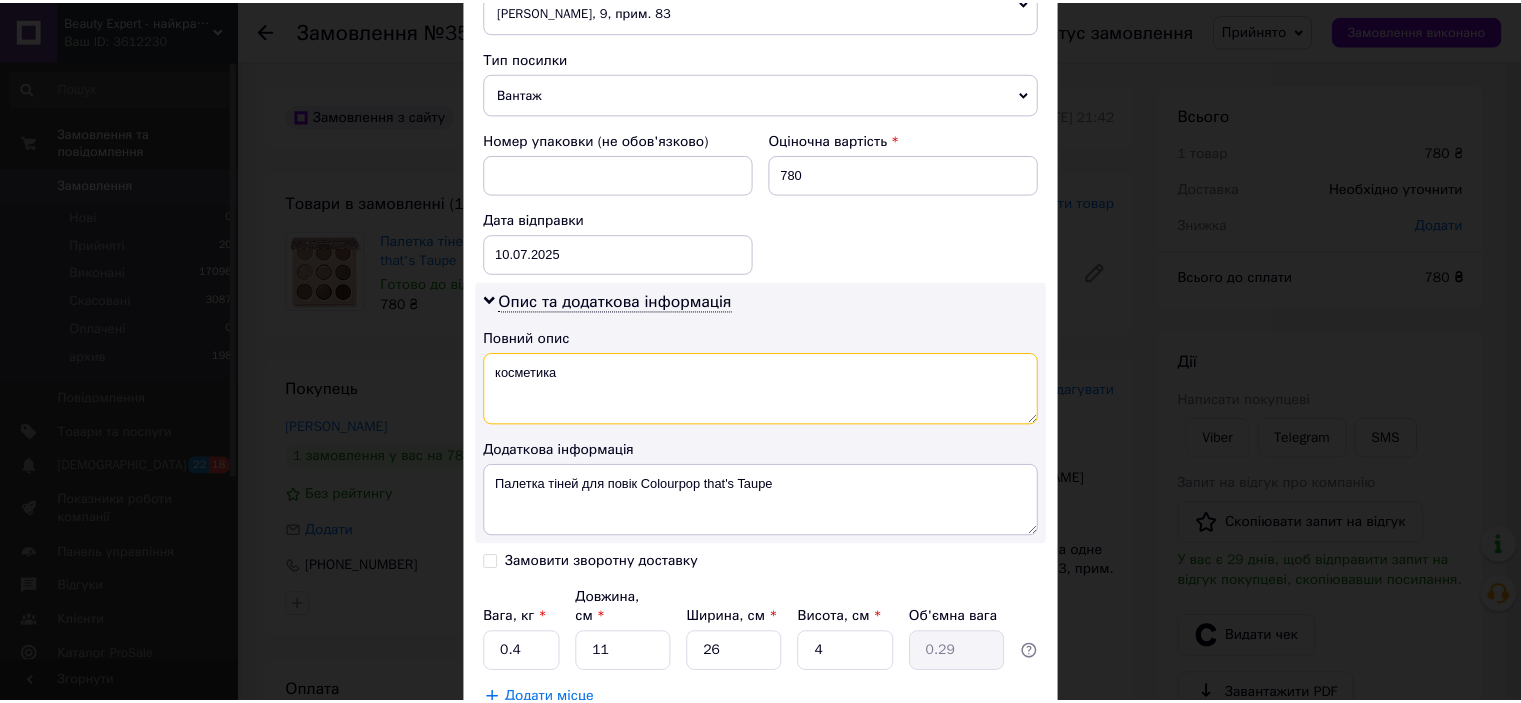 scroll, scrollTop: 878, scrollLeft: 0, axis: vertical 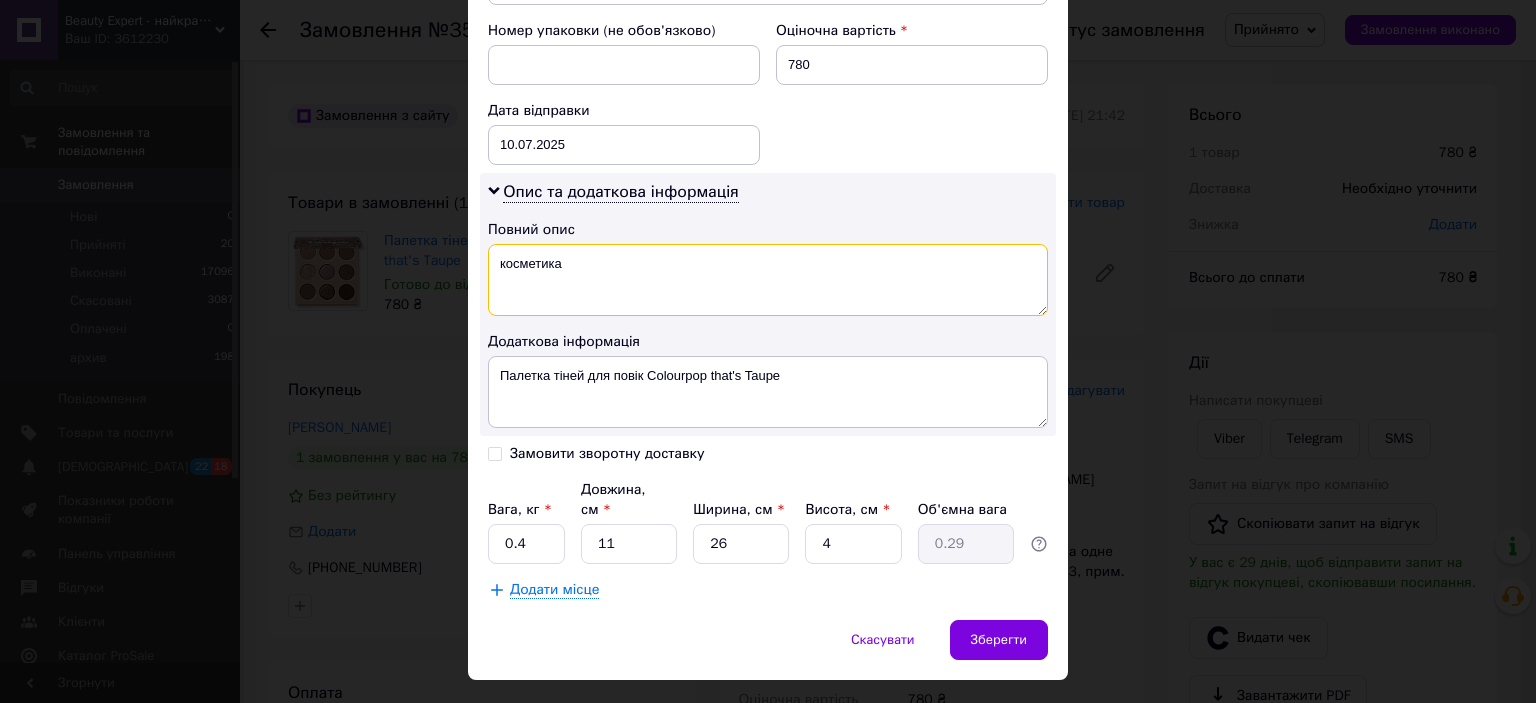 type on "косметика" 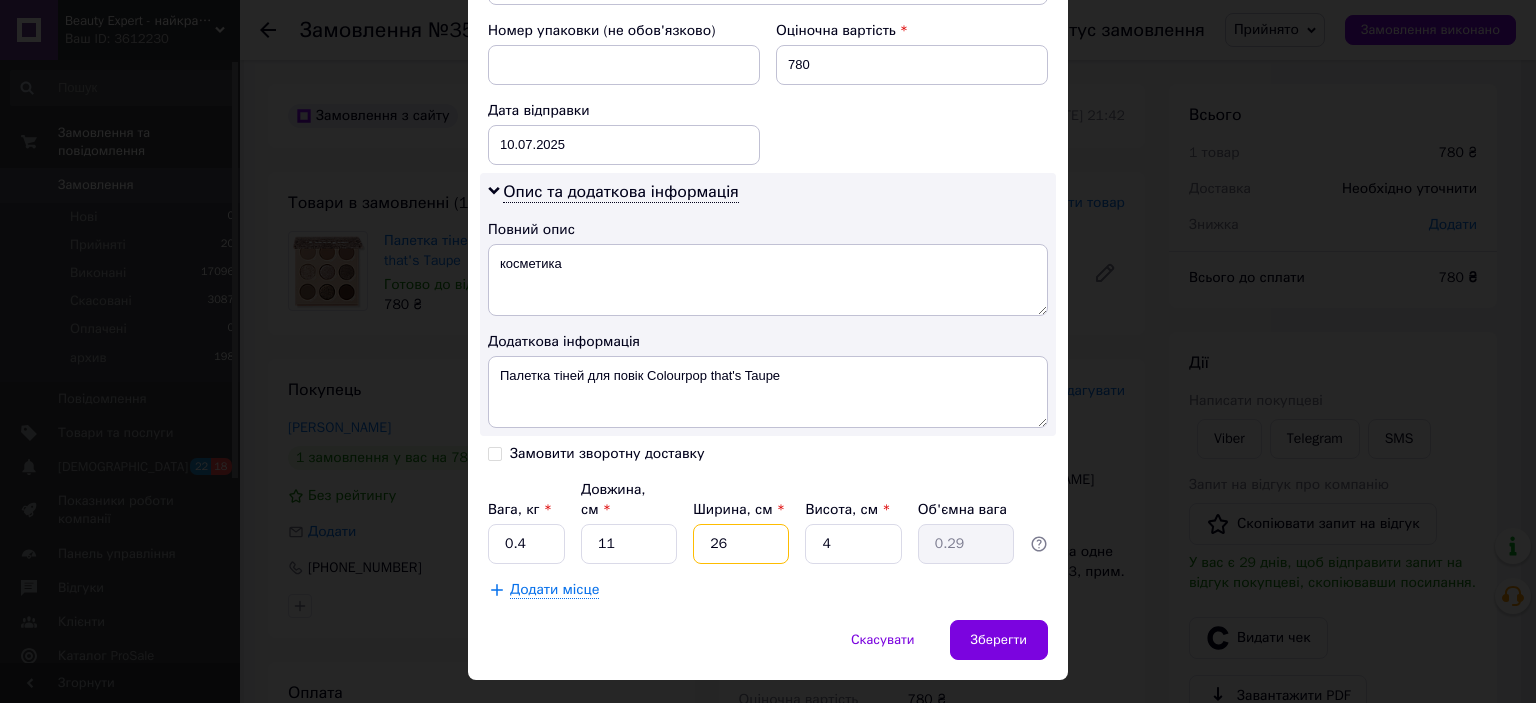 click on "26" at bounding box center [741, 544] 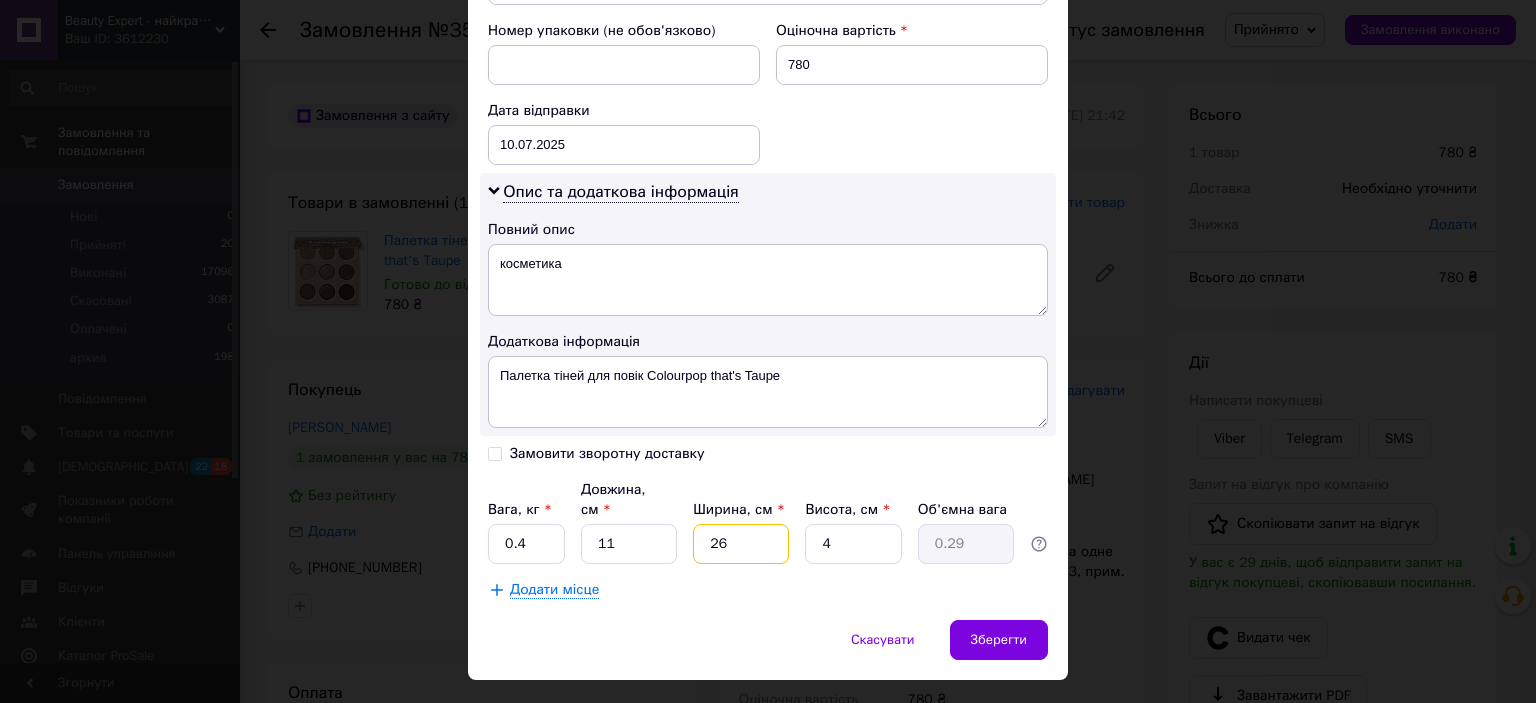 click on "26" at bounding box center [741, 544] 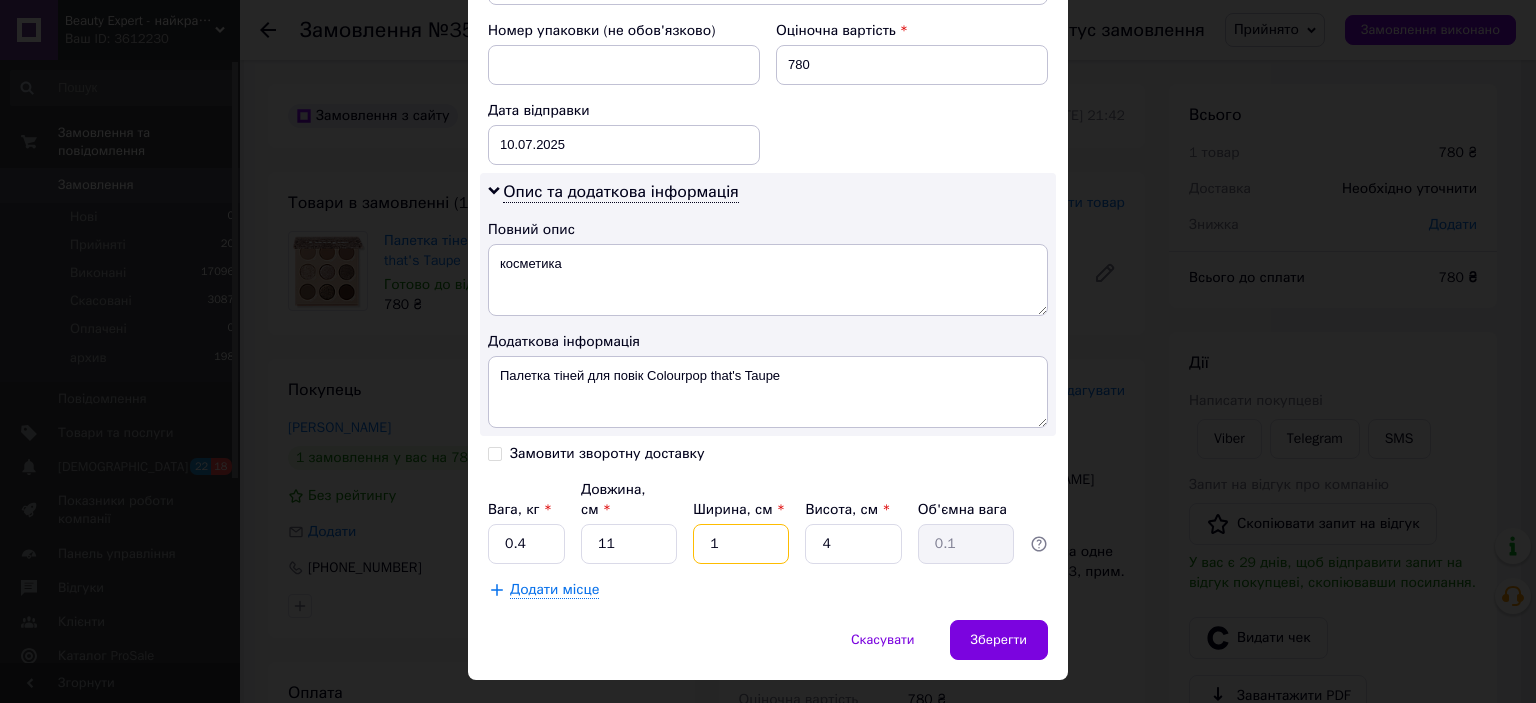 type on "12" 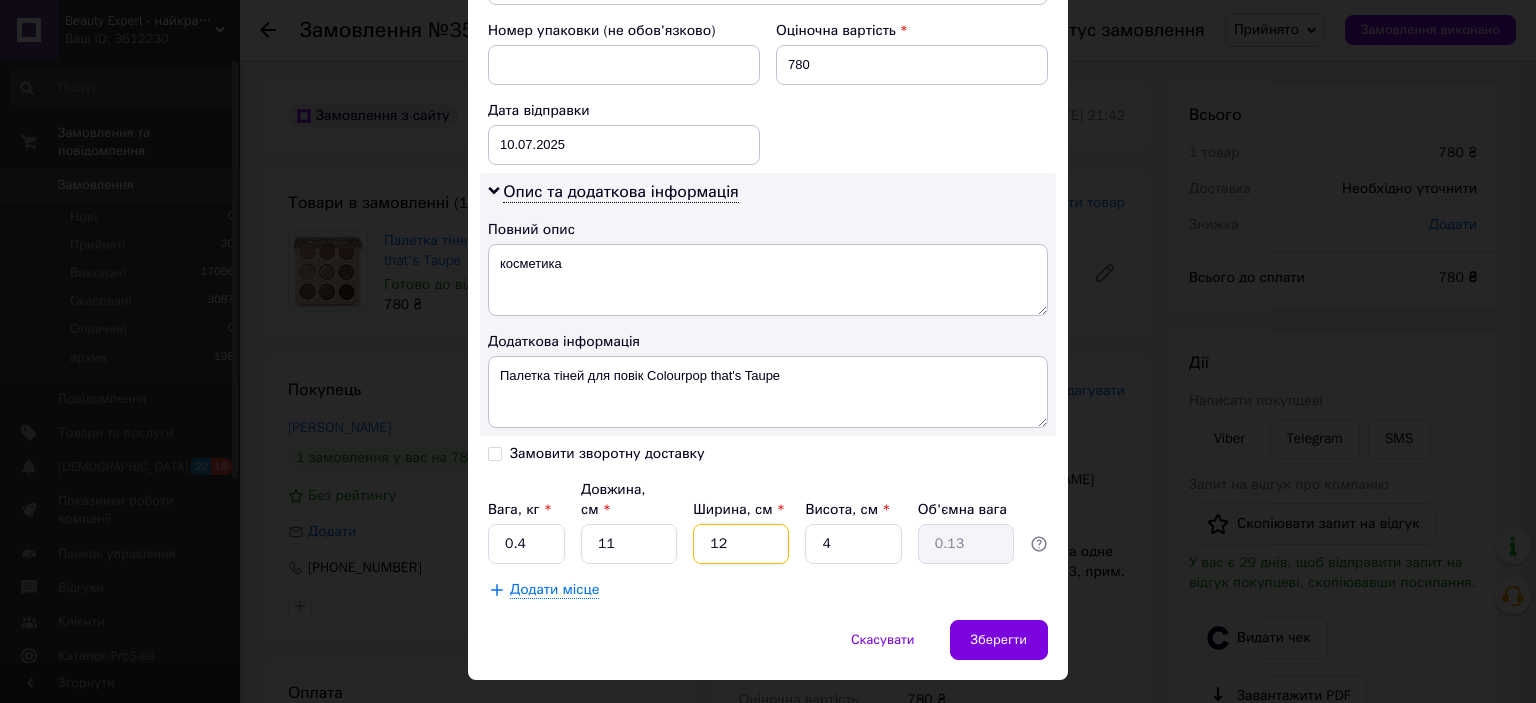 type on "12" 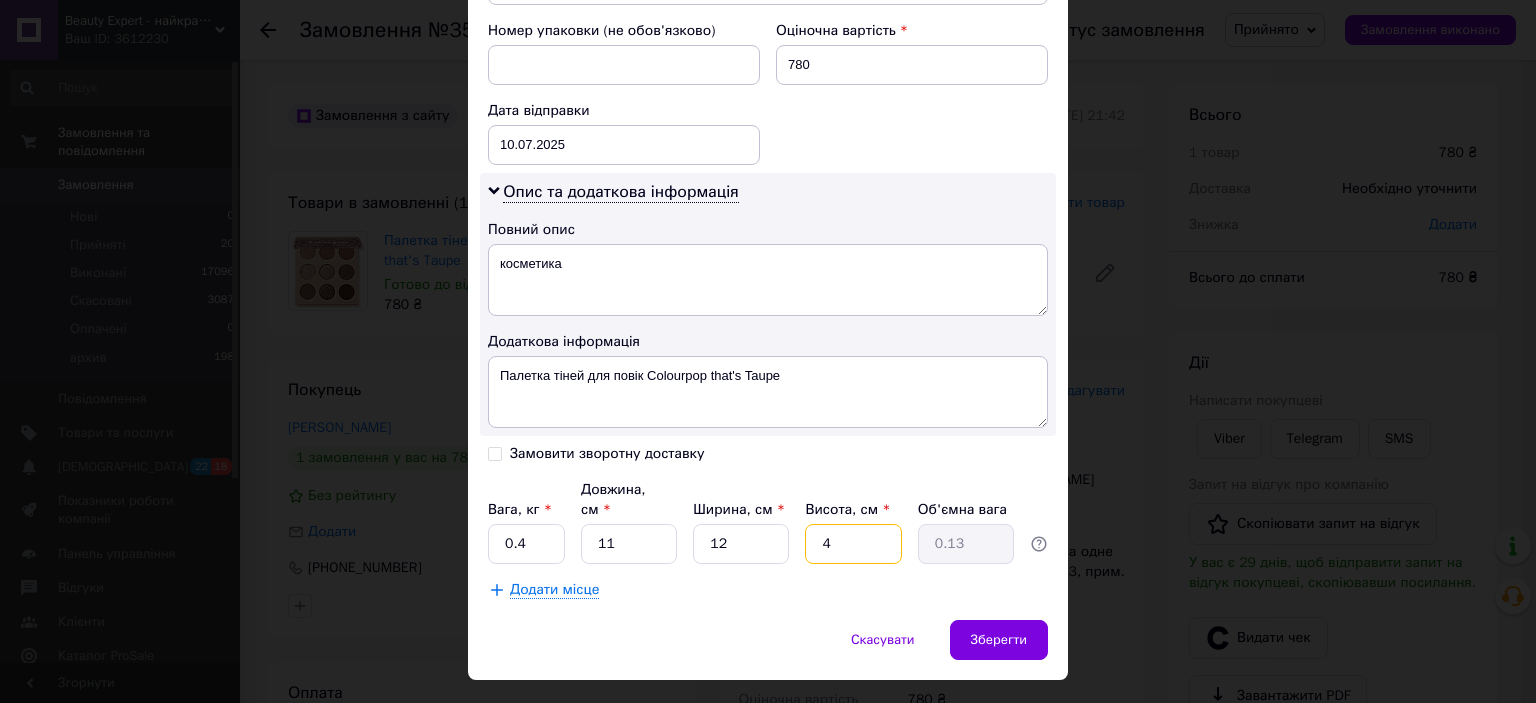 type on "1" 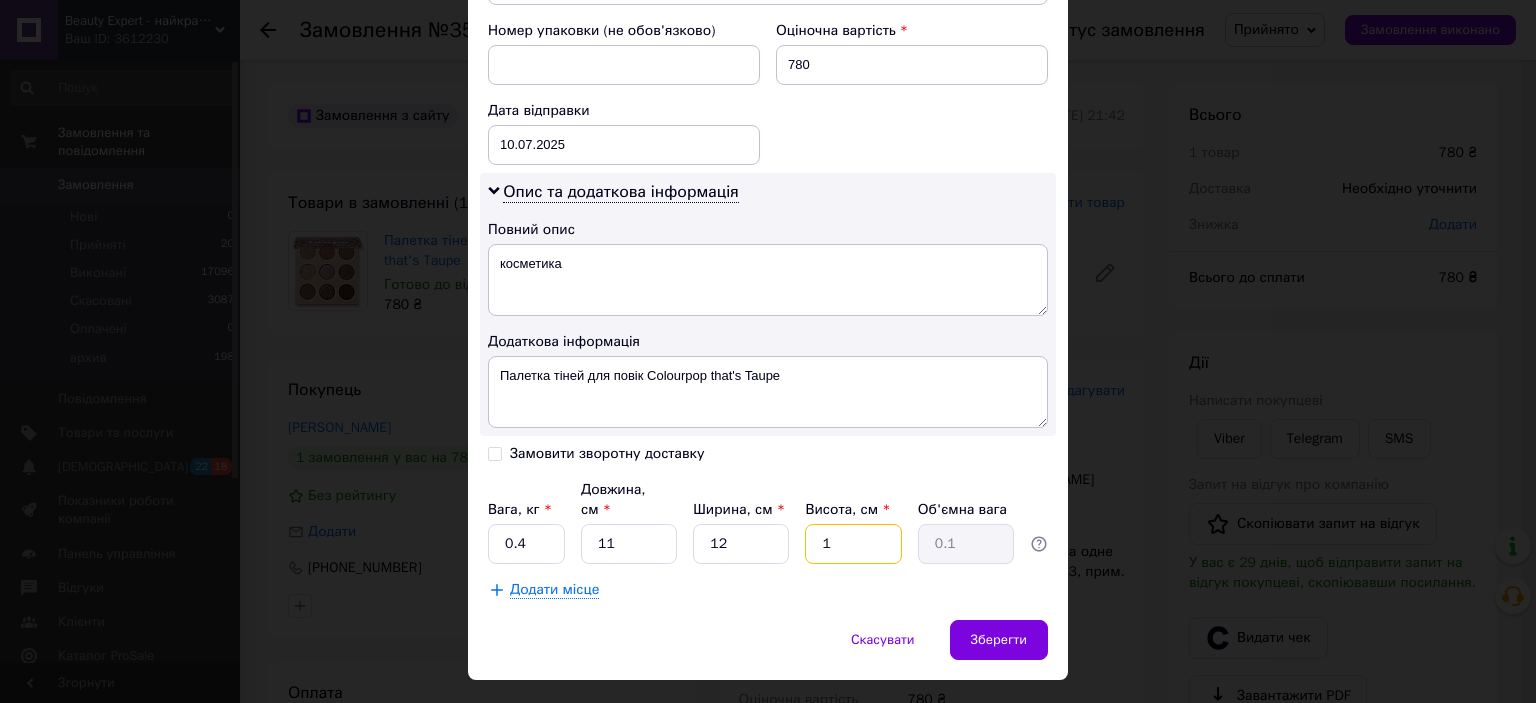 type on "15" 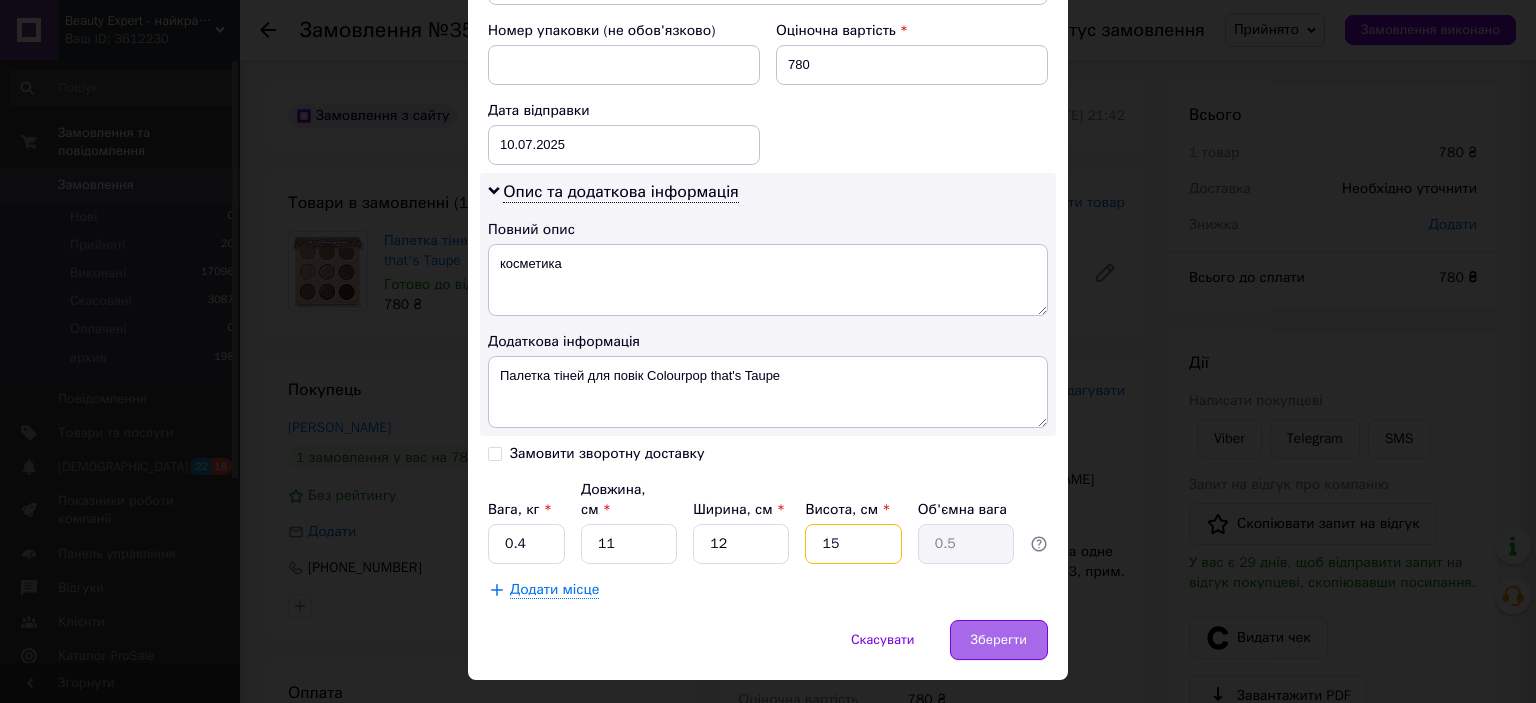 type on "15" 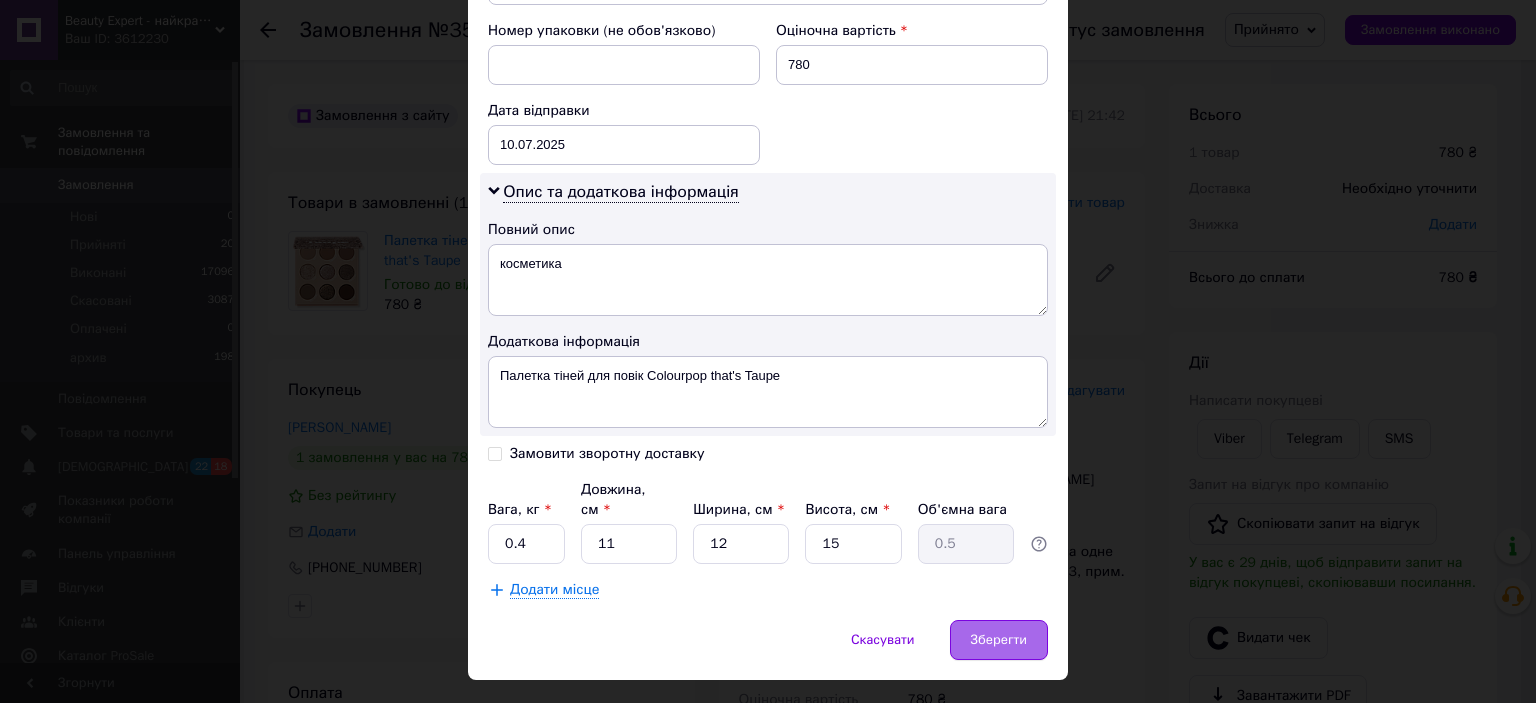 click on "Зберегти" at bounding box center (999, 640) 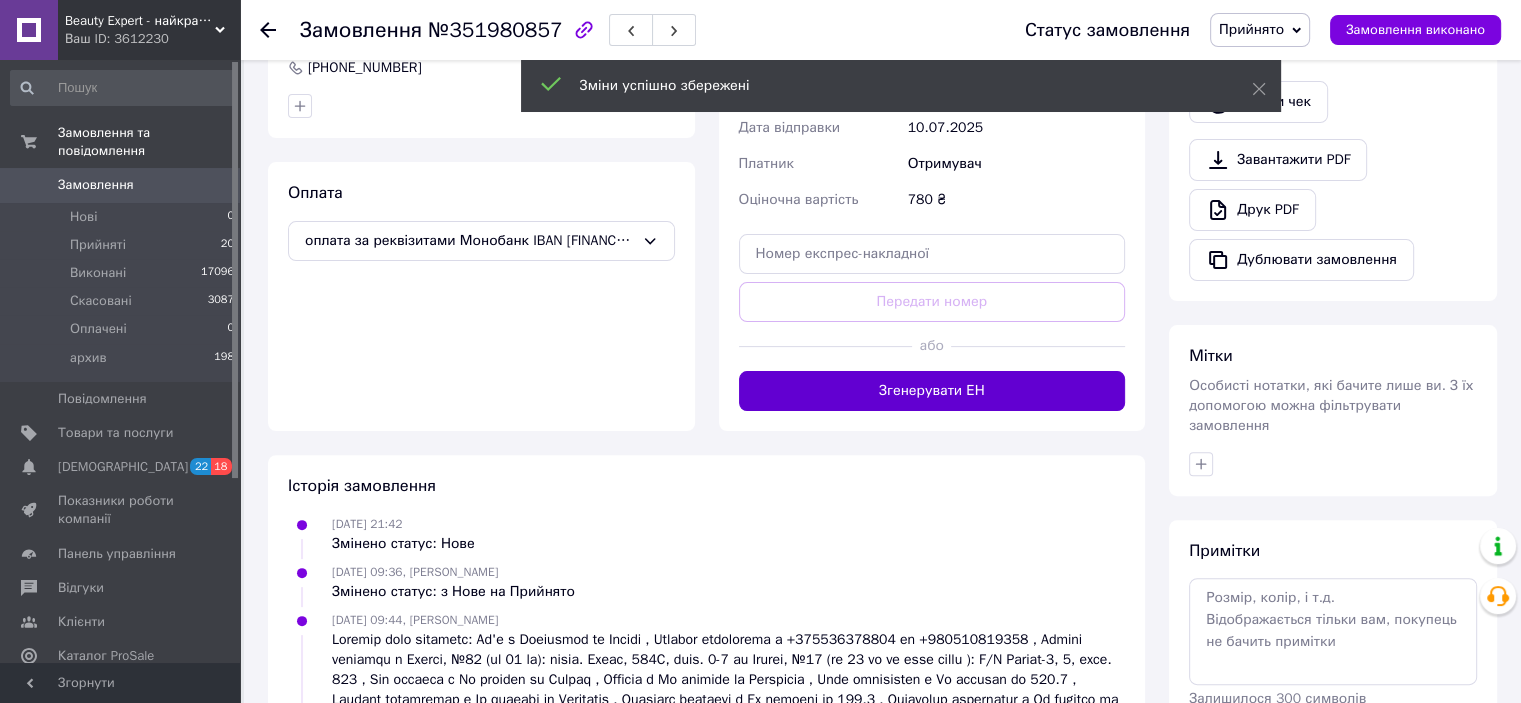 click on "Згенерувати ЕН" at bounding box center (932, 391) 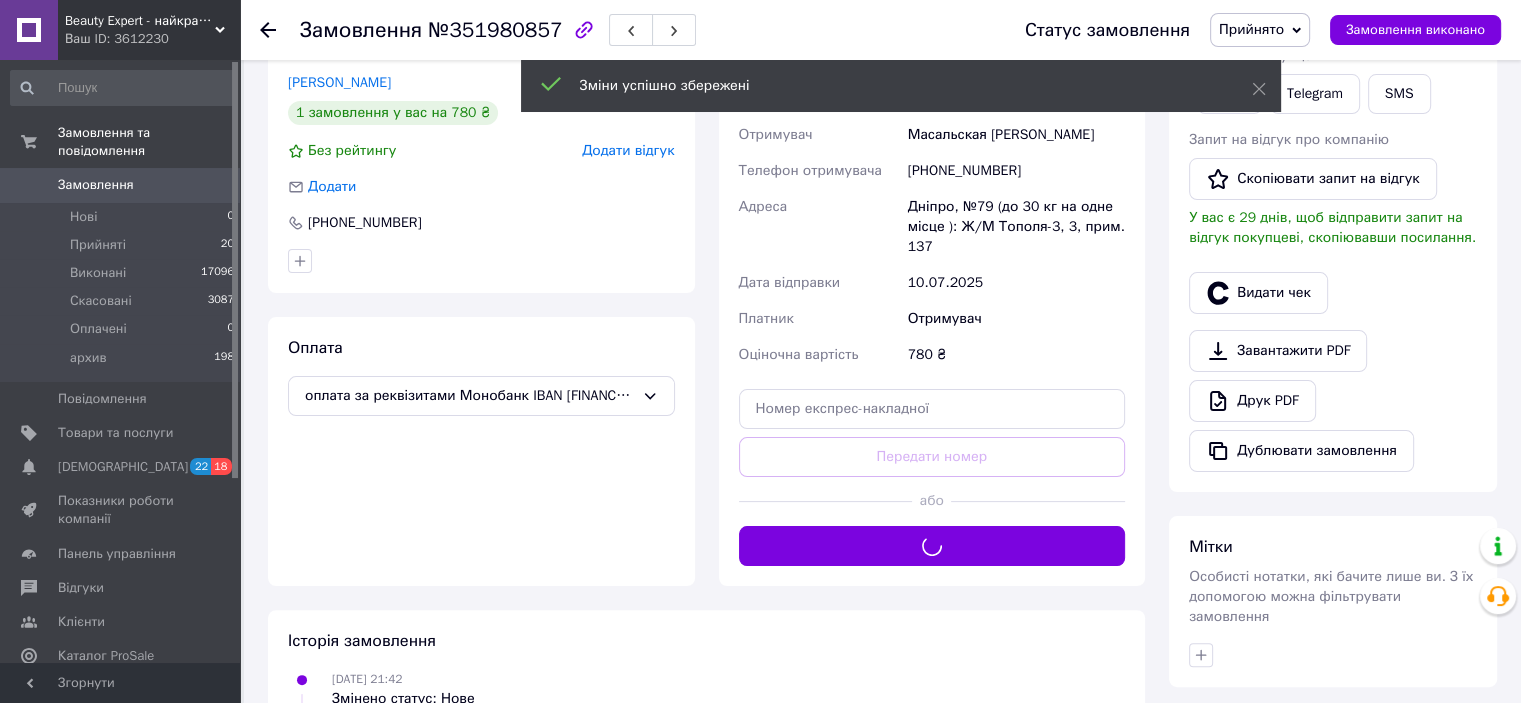 scroll, scrollTop: 200, scrollLeft: 0, axis: vertical 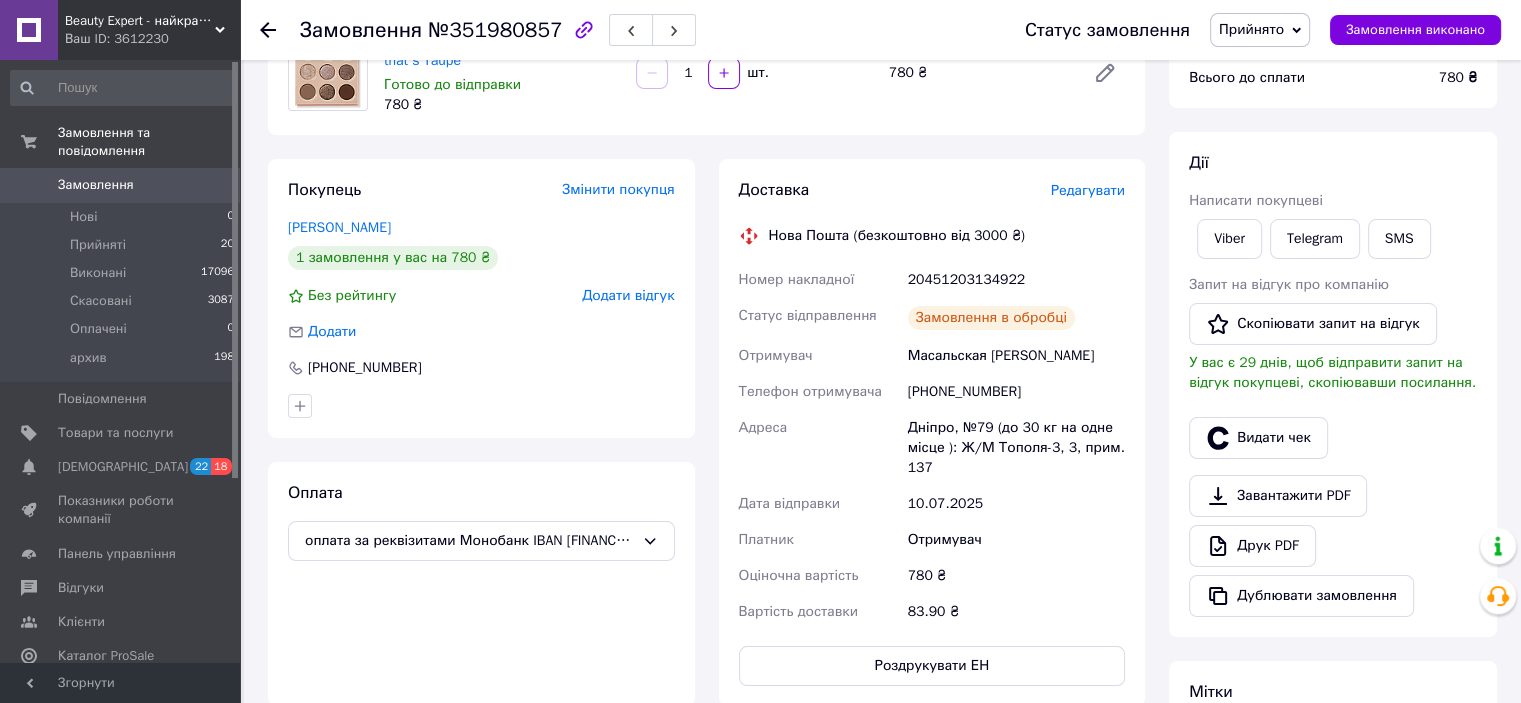 click on "20451203134922" at bounding box center [1016, 280] 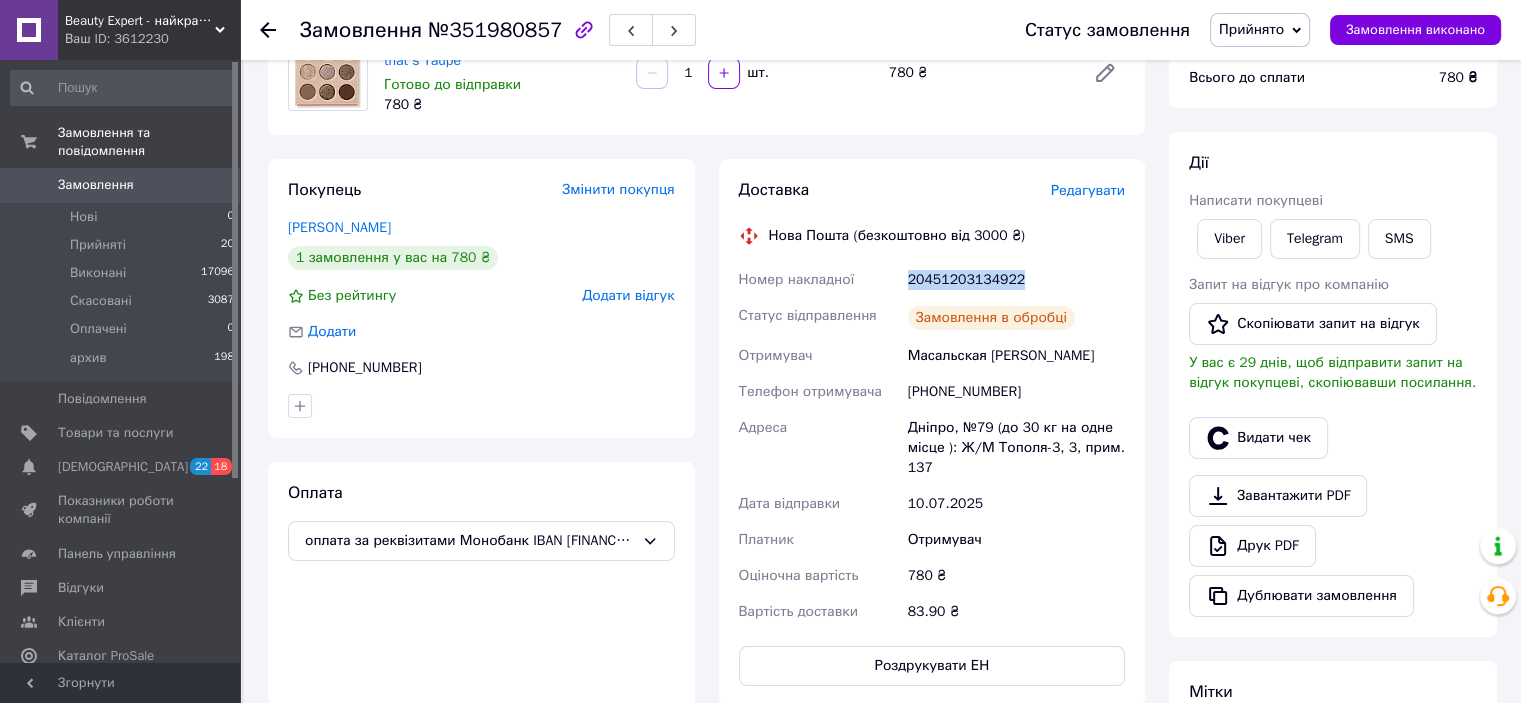 click on "20451203134922" at bounding box center [1016, 280] 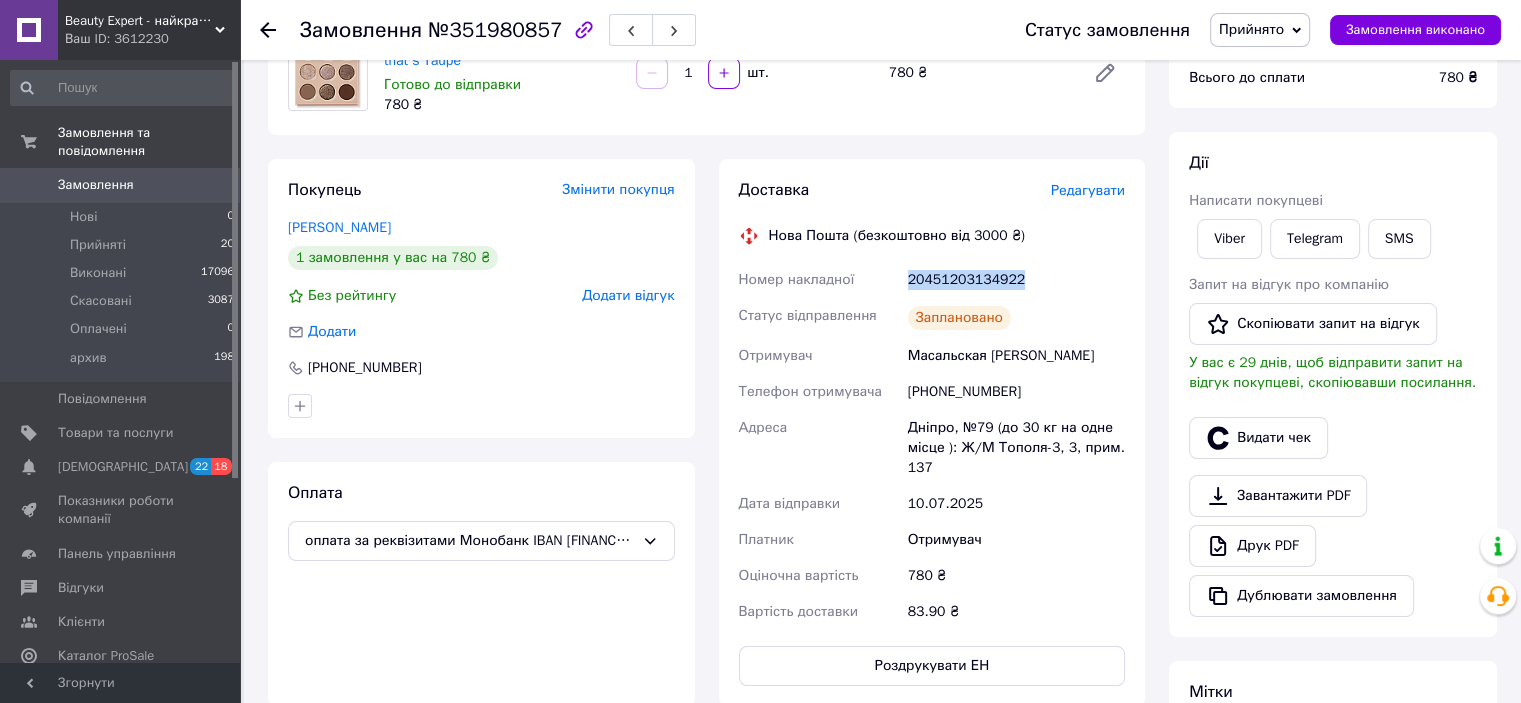 copy on "20451203134922" 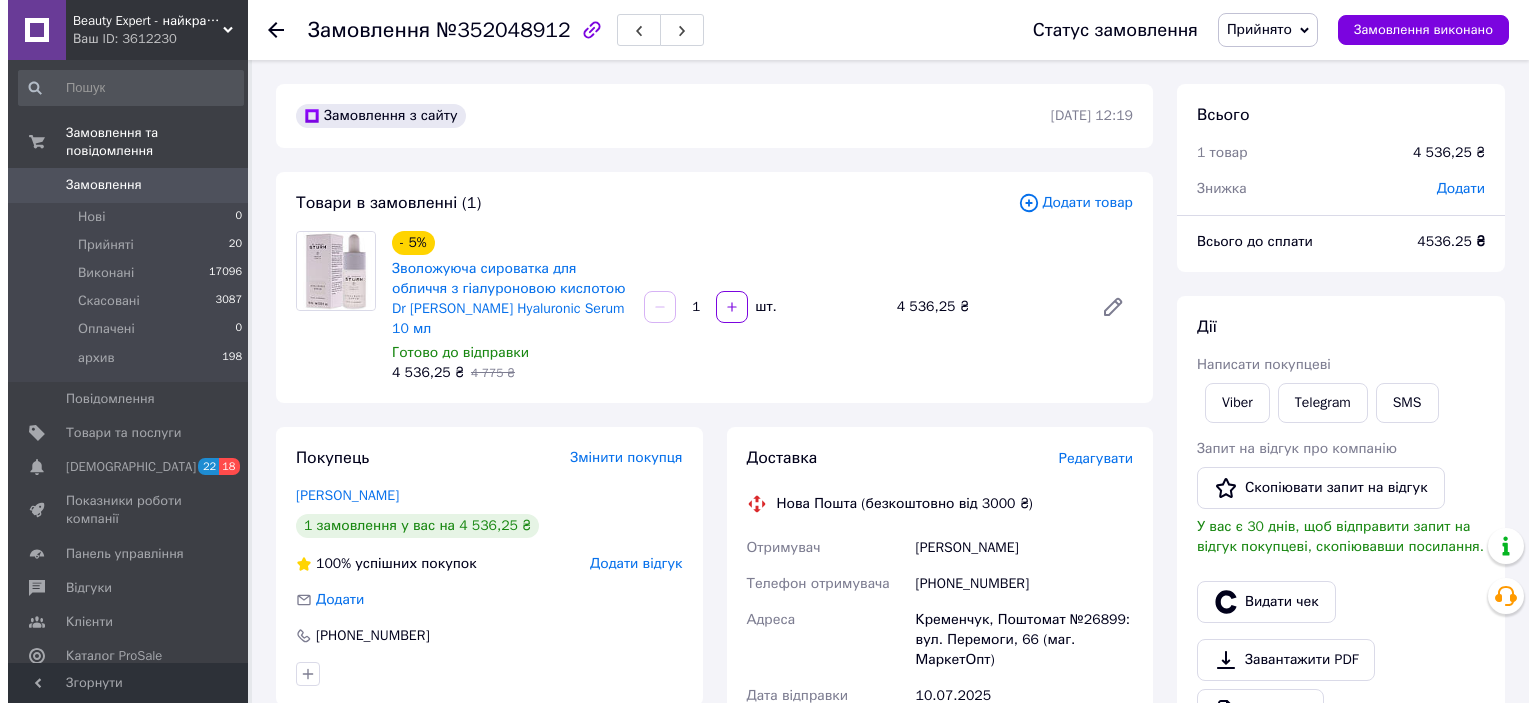 scroll, scrollTop: 0, scrollLeft: 0, axis: both 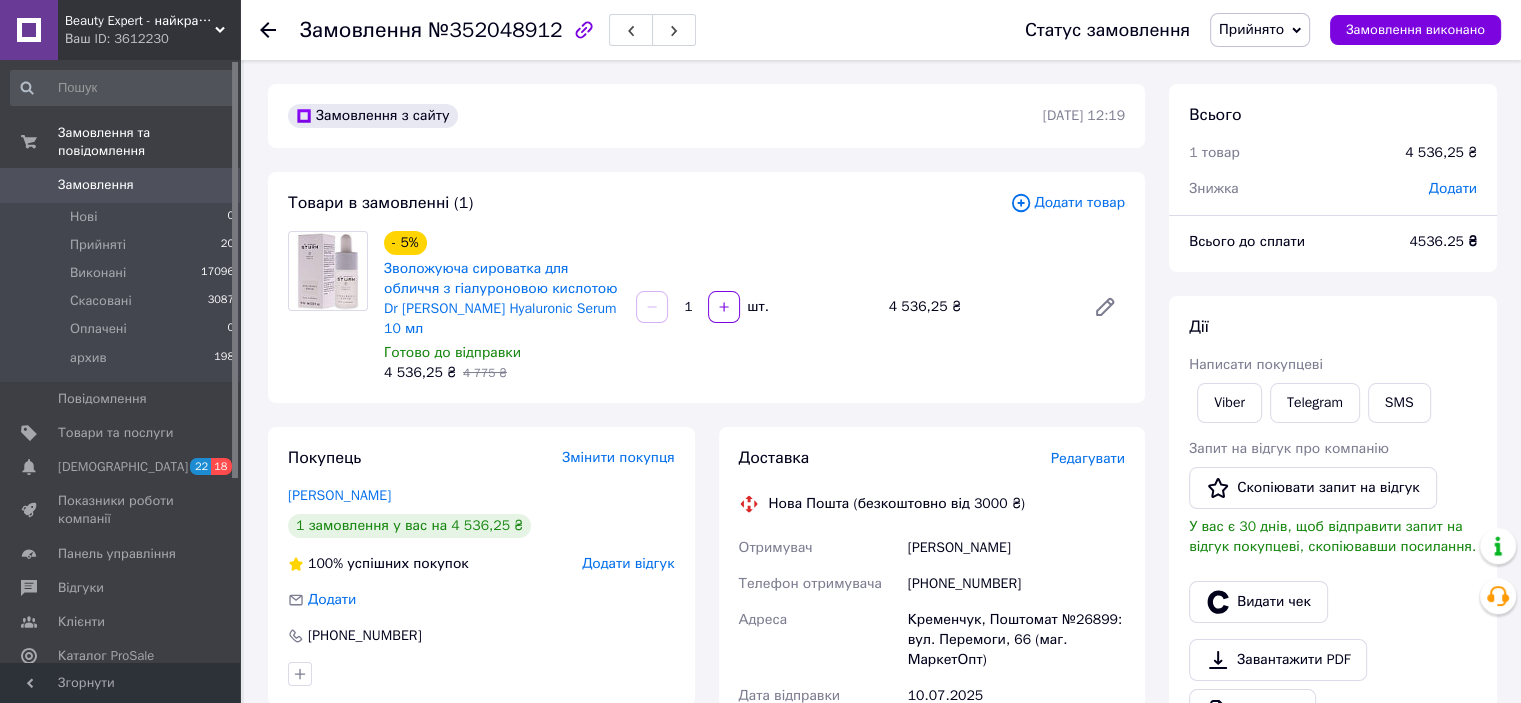 click on "[PERSON_NAME]" at bounding box center (1016, 548) 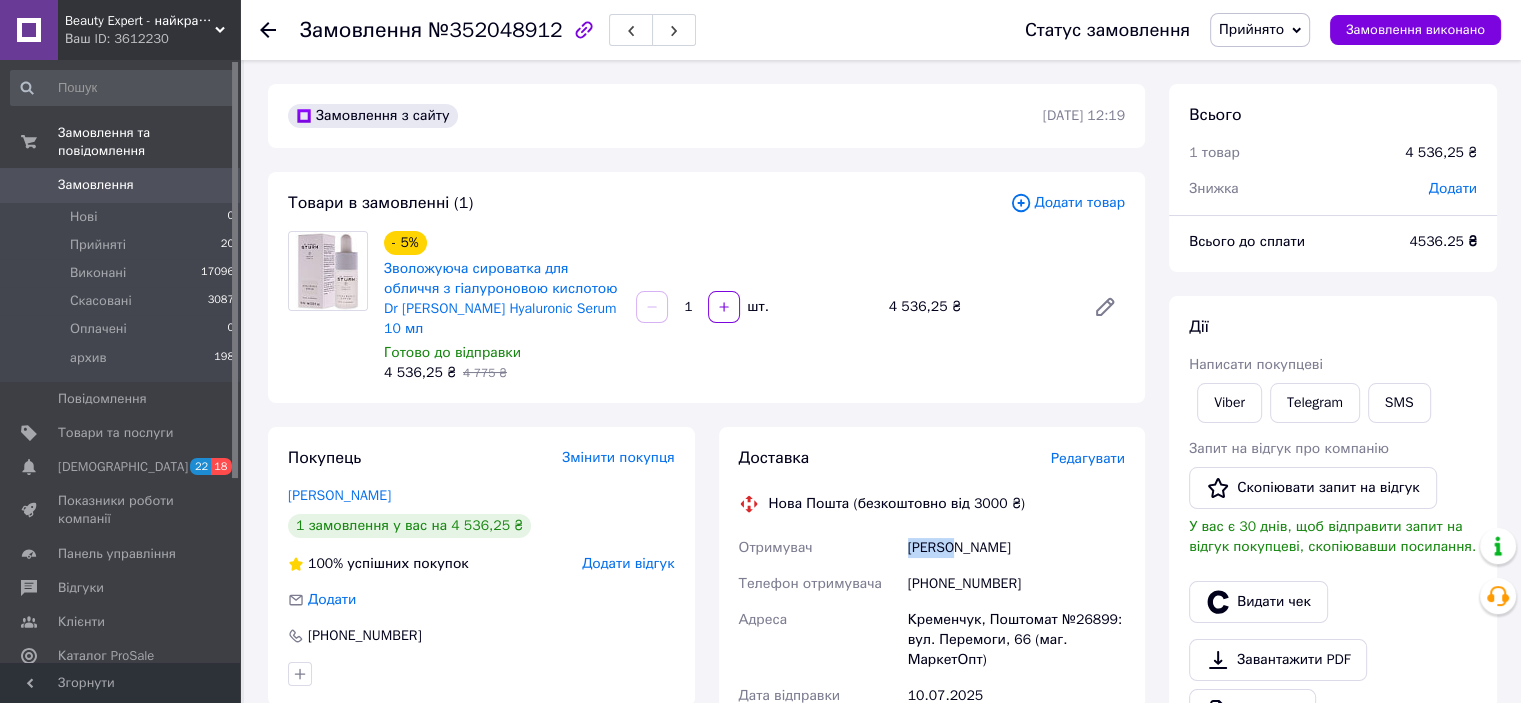 click on "[PERSON_NAME]" at bounding box center (1016, 548) 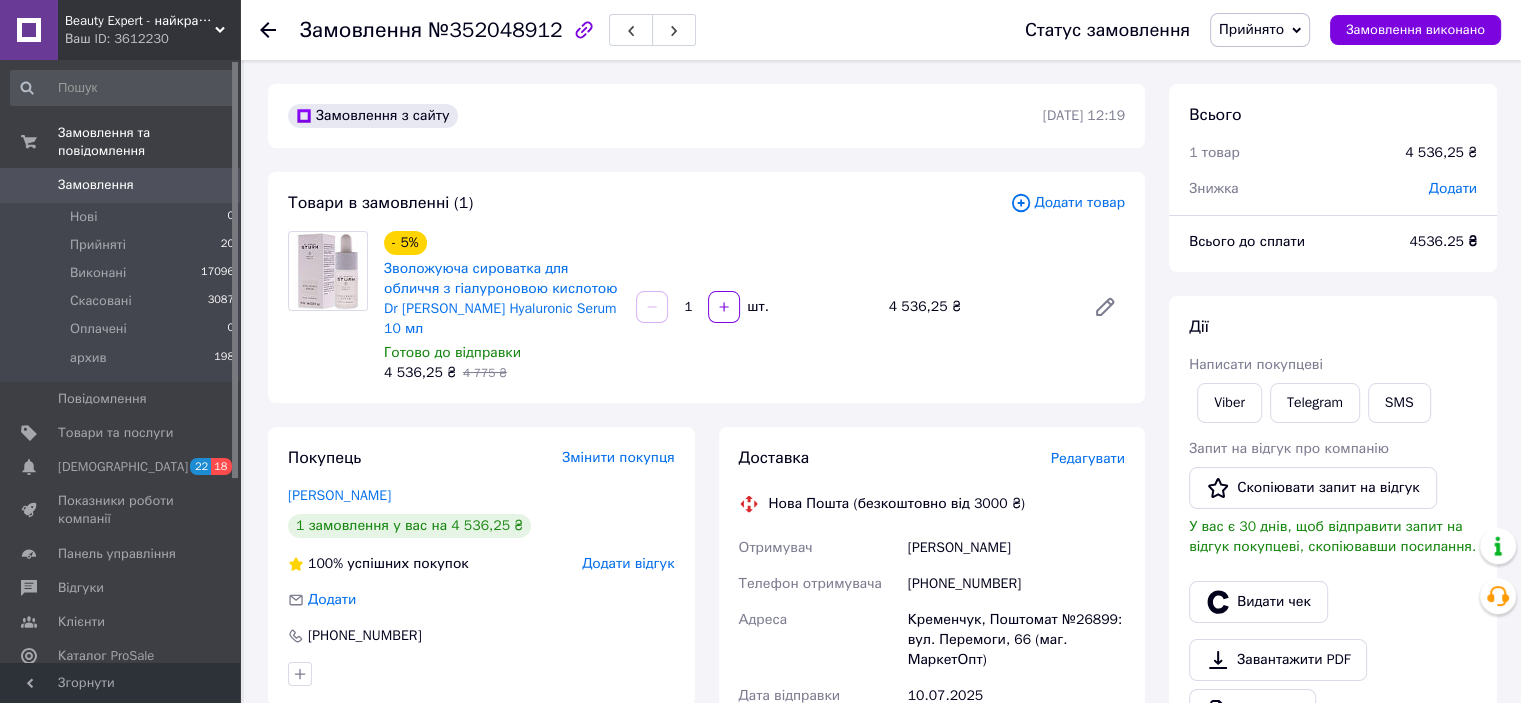 click on "Редагувати" at bounding box center [1088, 458] 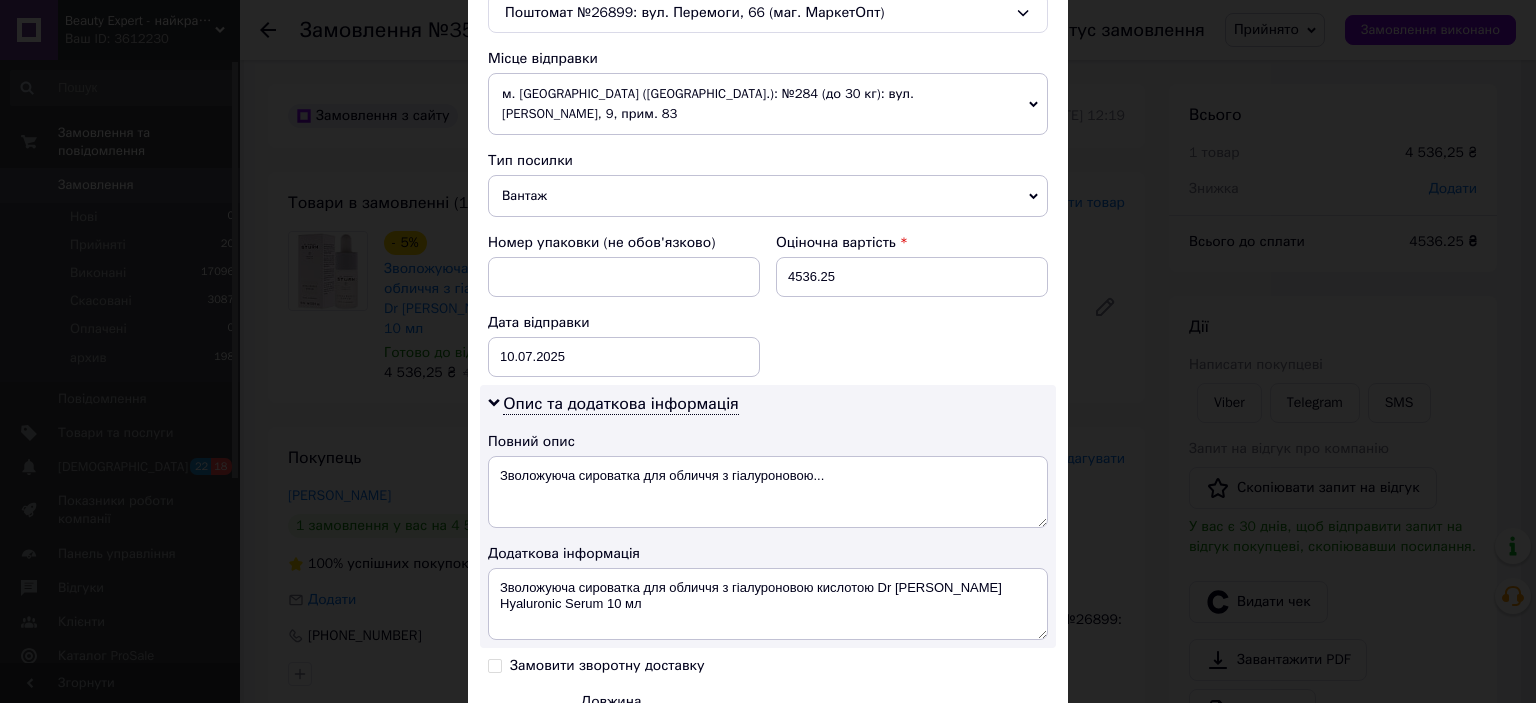 scroll, scrollTop: 700, scrollLeft: 0, axis: vertical 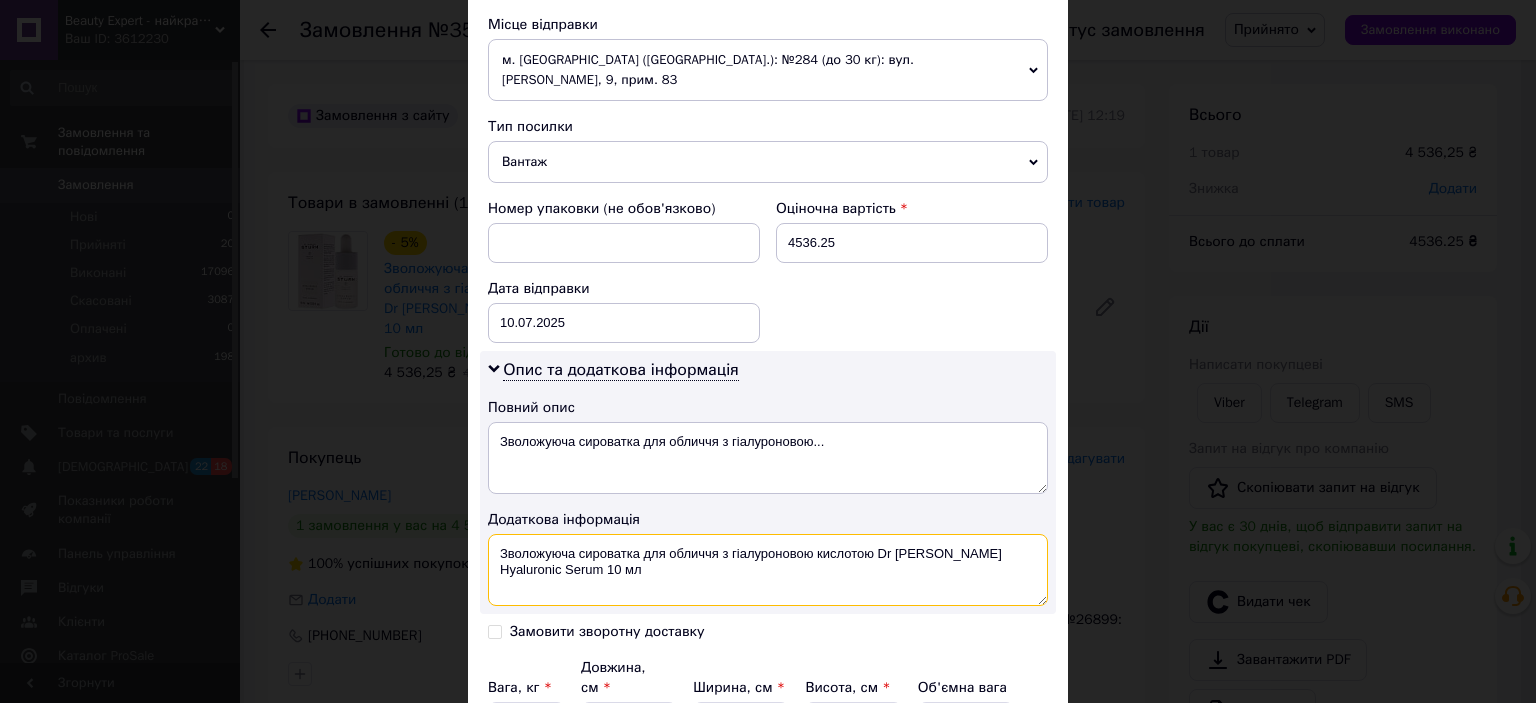 click on "Зволожуюча сироватка для обличчя з гіалуроновою кислотою Dr [PERSON_NAME] Hyaluronic Serum 10 мл" at bounding box center (768, 570) 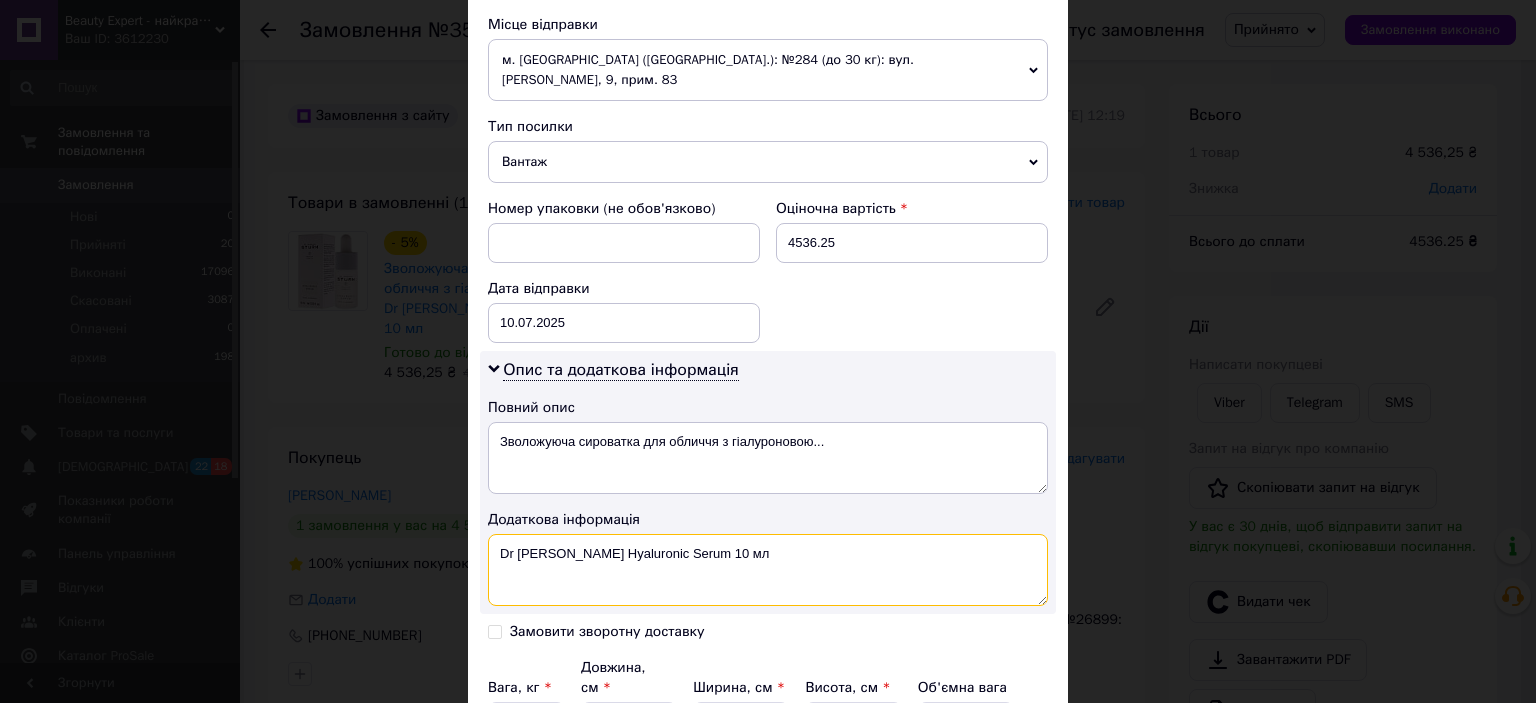 type on "Dr Barbara Sturm Hyaluronic Serum 10 мл" 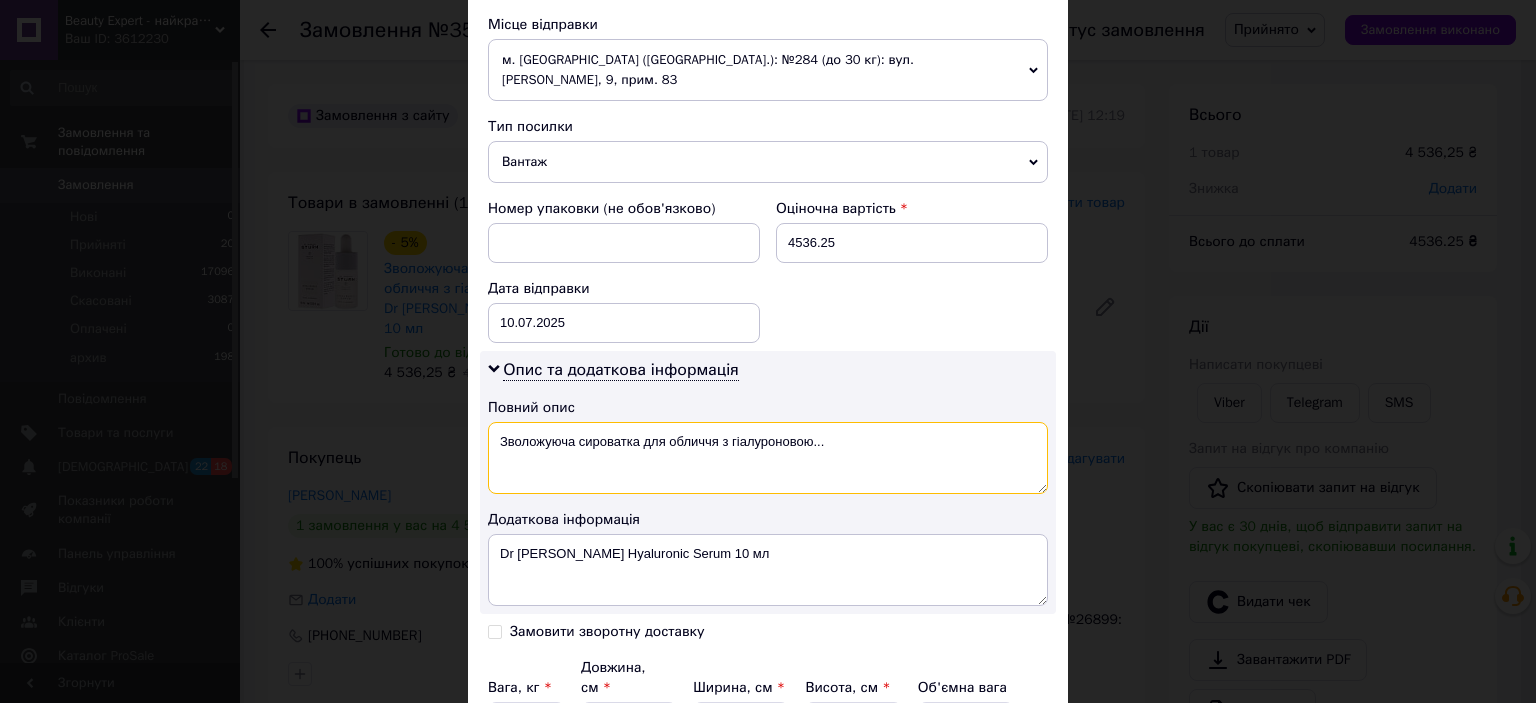 click on "Зволожуюча сироватка для обличчя з гіалуроновою..." at bounding box center [768, 458] 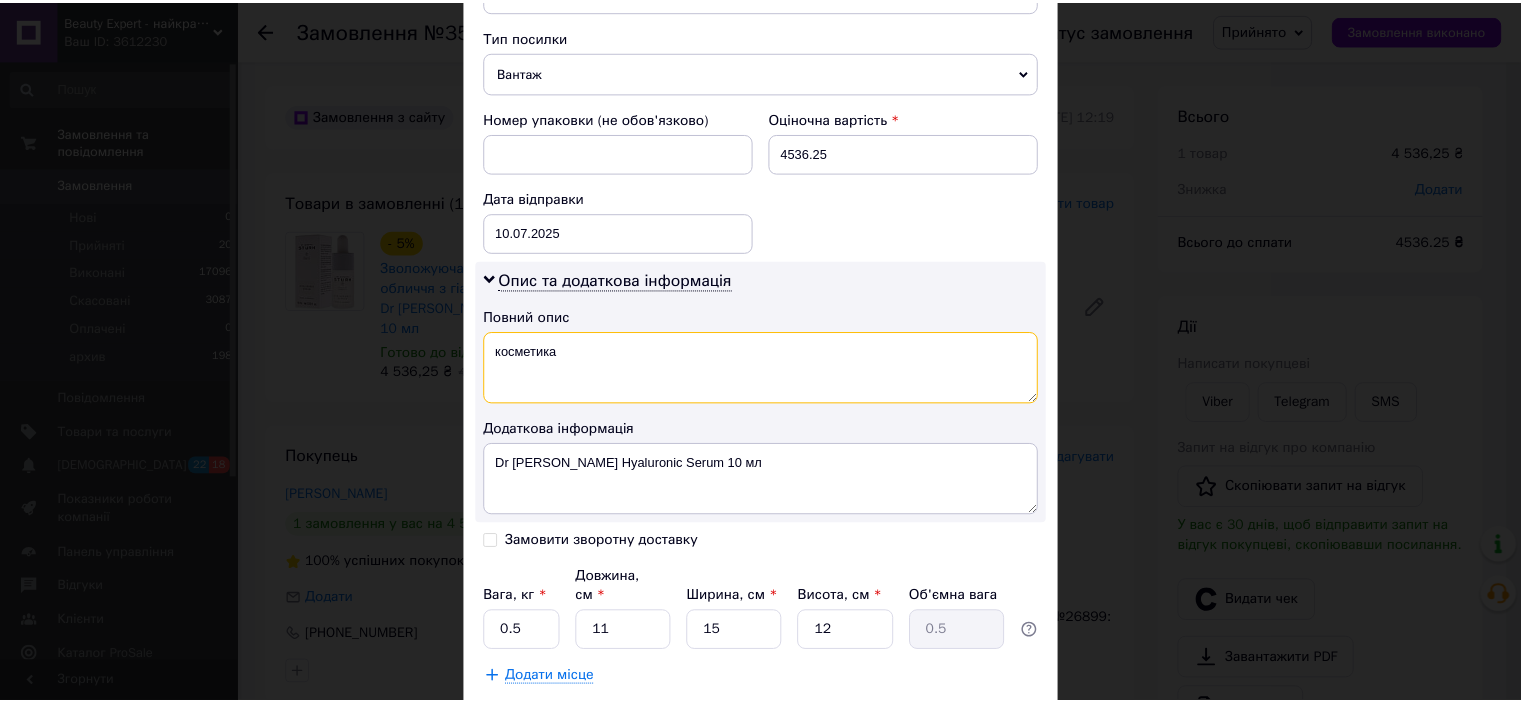 scroll, scrollTop: 878, scrollLeft: 0, axis: vertical 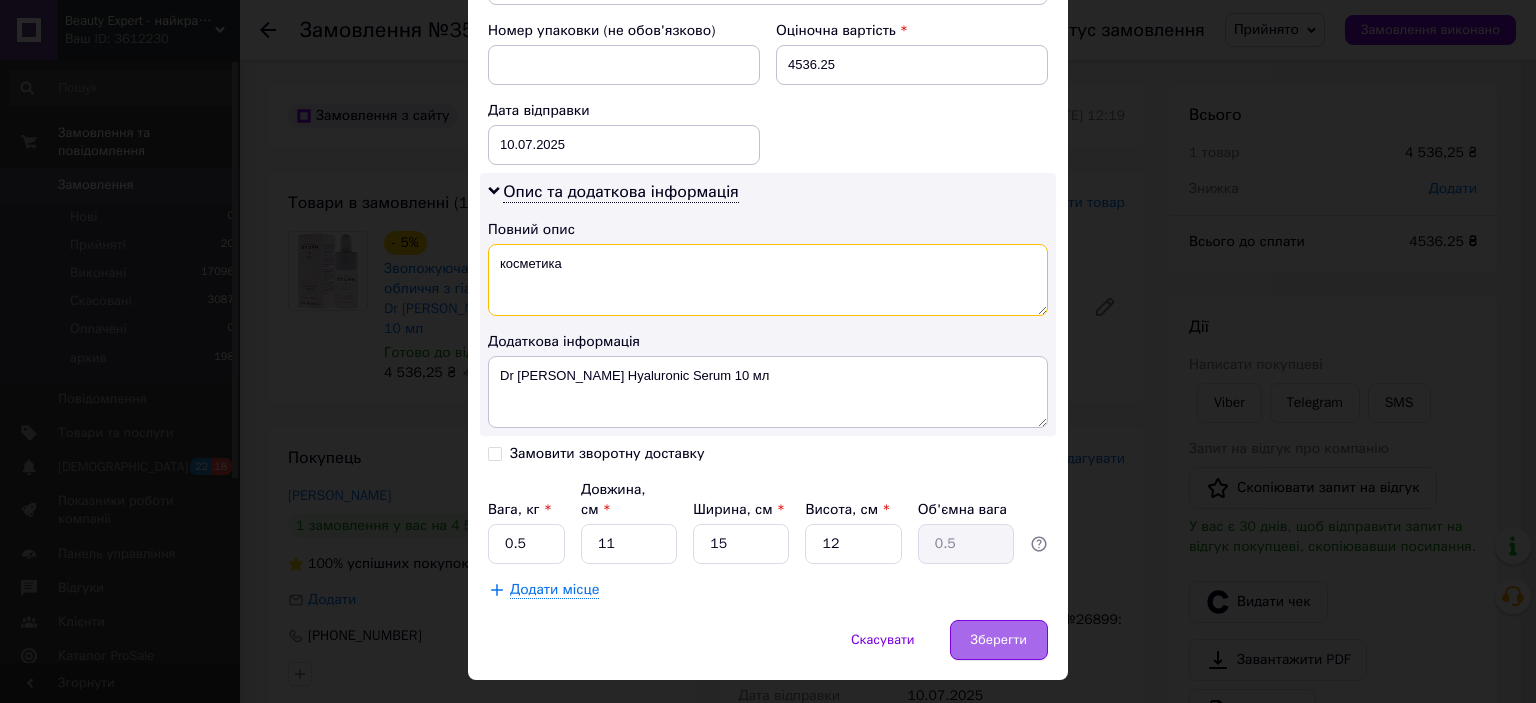 type on "косметика" 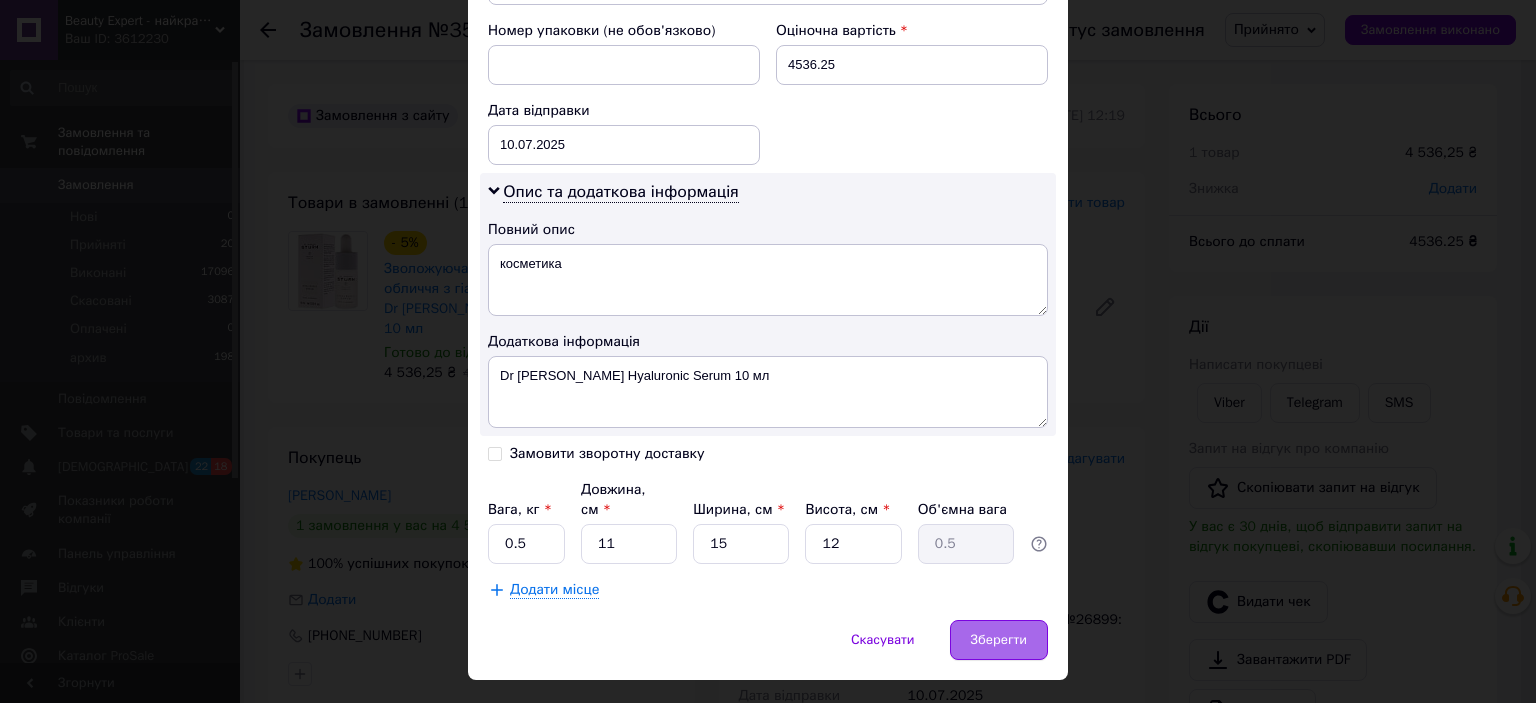 click on "Зберегти" at bounding box center (999, 640) 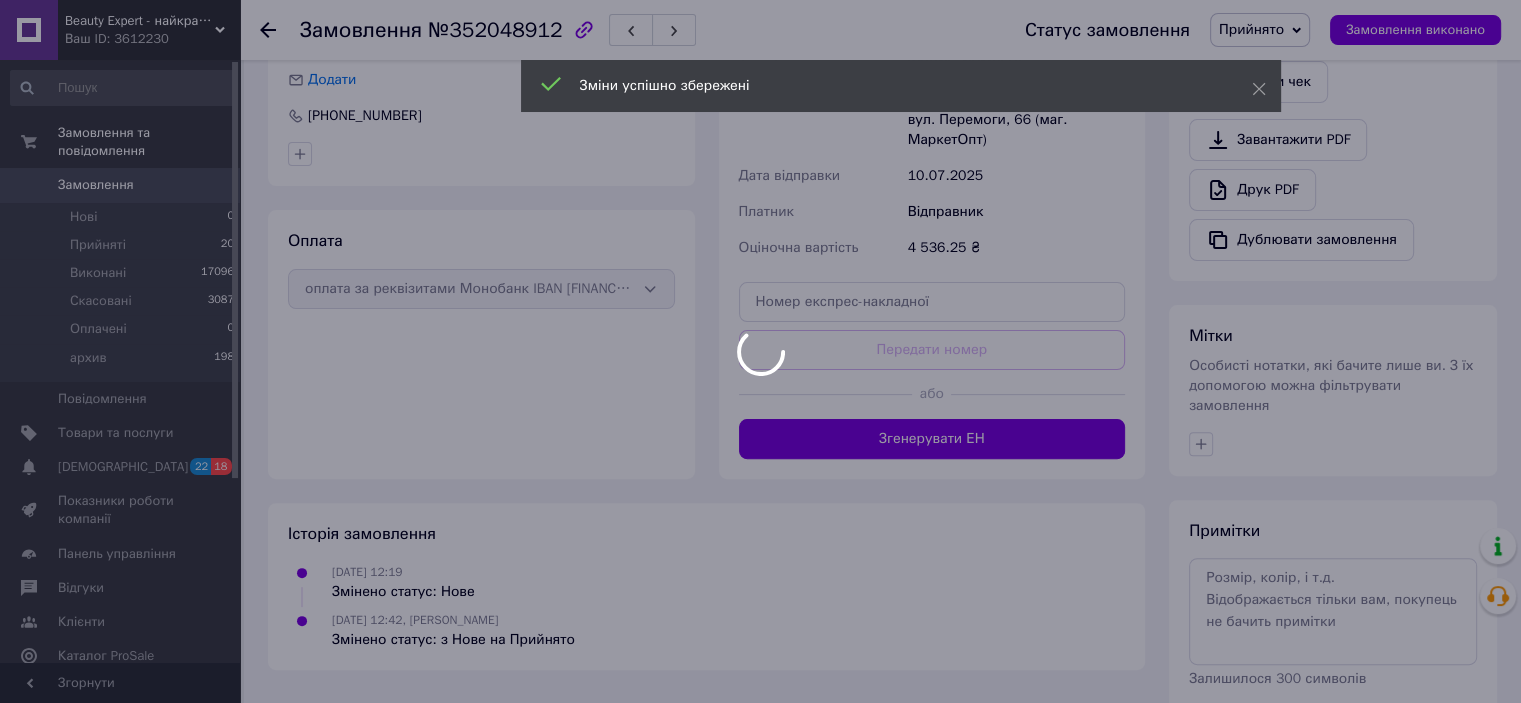 scroll, scrollTop: 400, scrollLeft: 0, axis: vertical 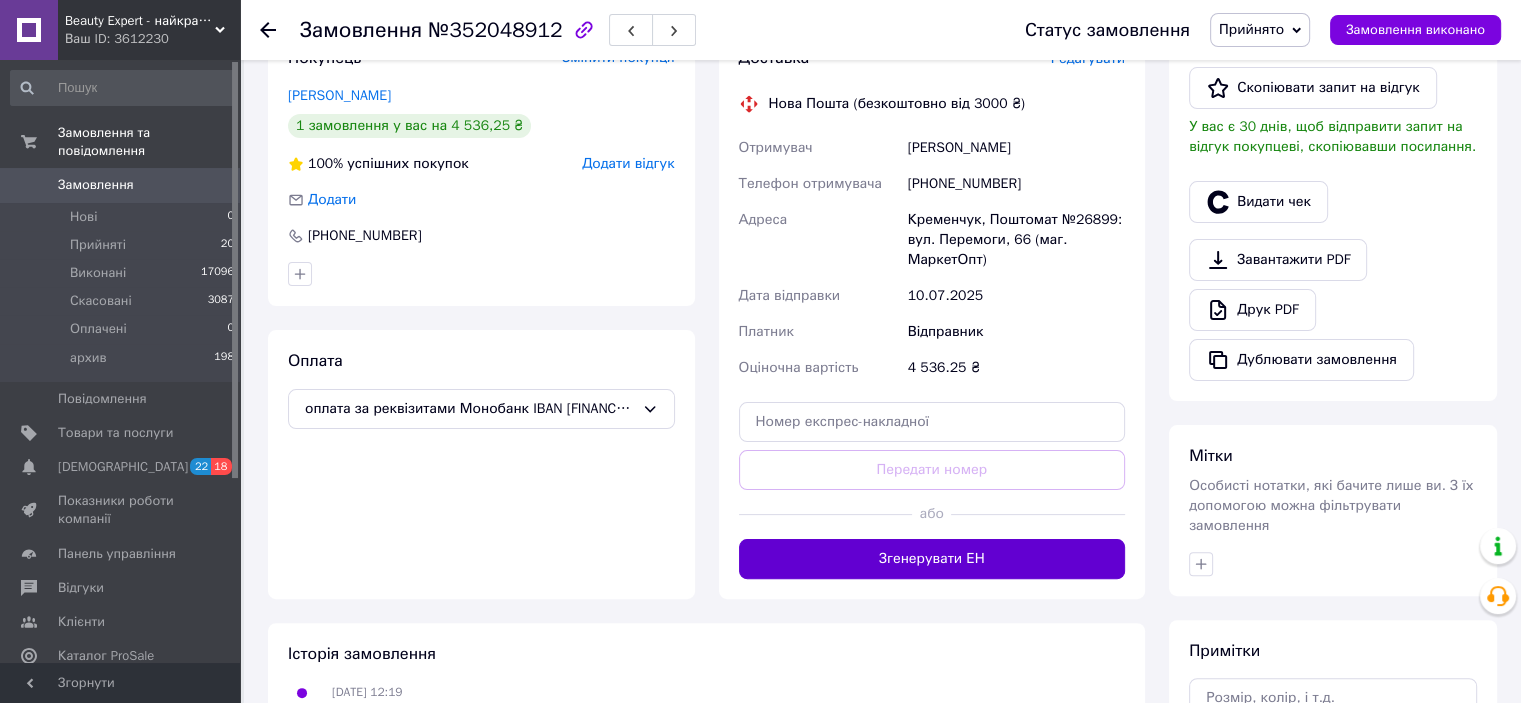 click on "Згенерувати ЕН" at bounding box center [932, 559] 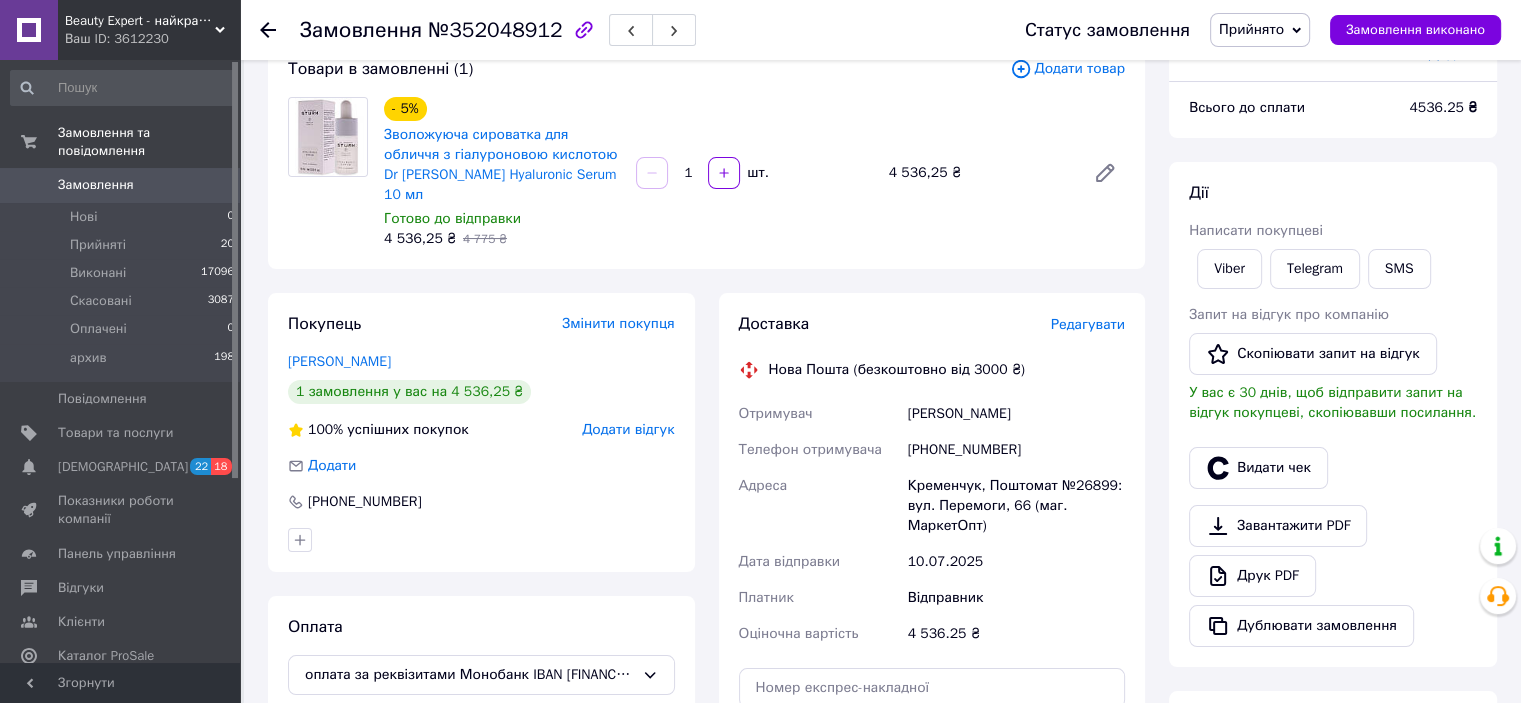 scroll, scrollTop: 100, scrollLeft: 0, axis: vertical 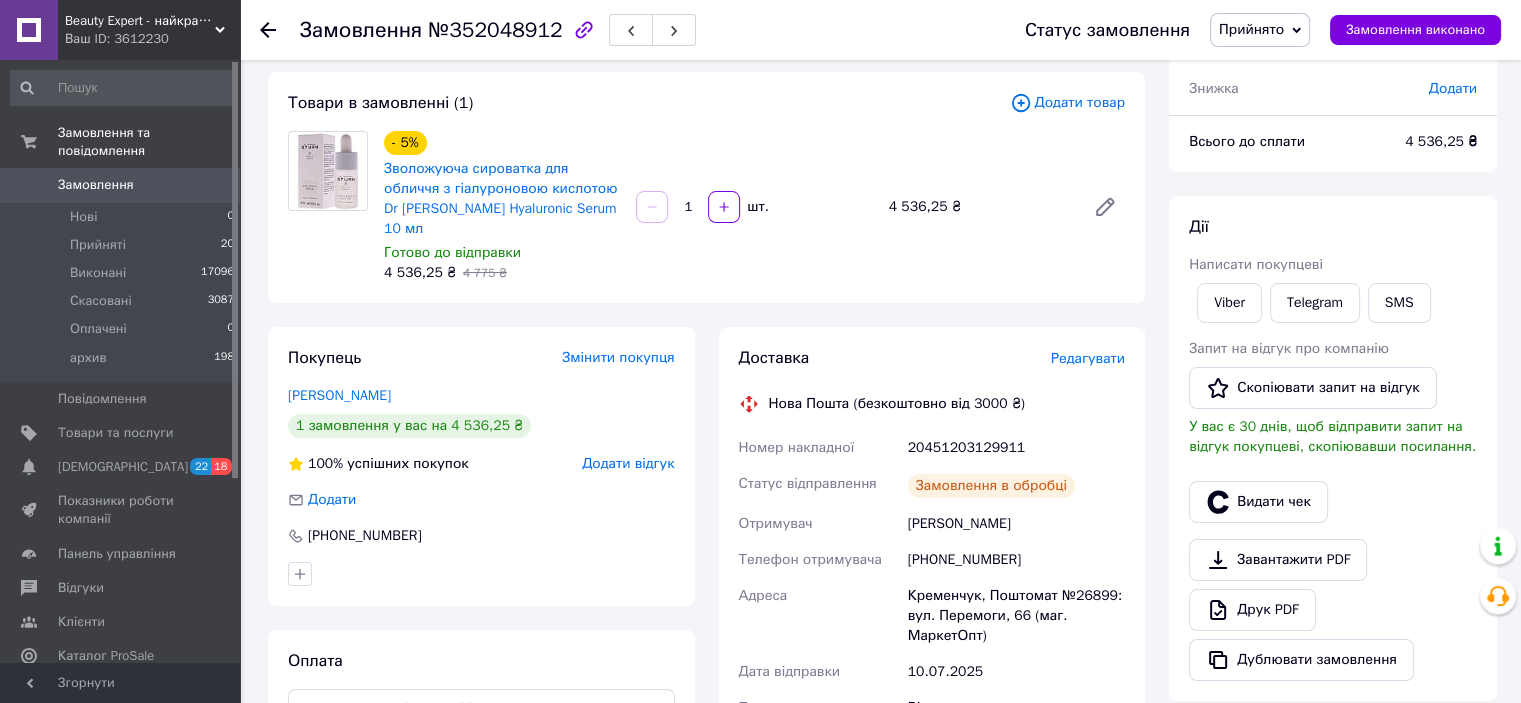 click on "20451203129911" at bounding box center (1016, 448) 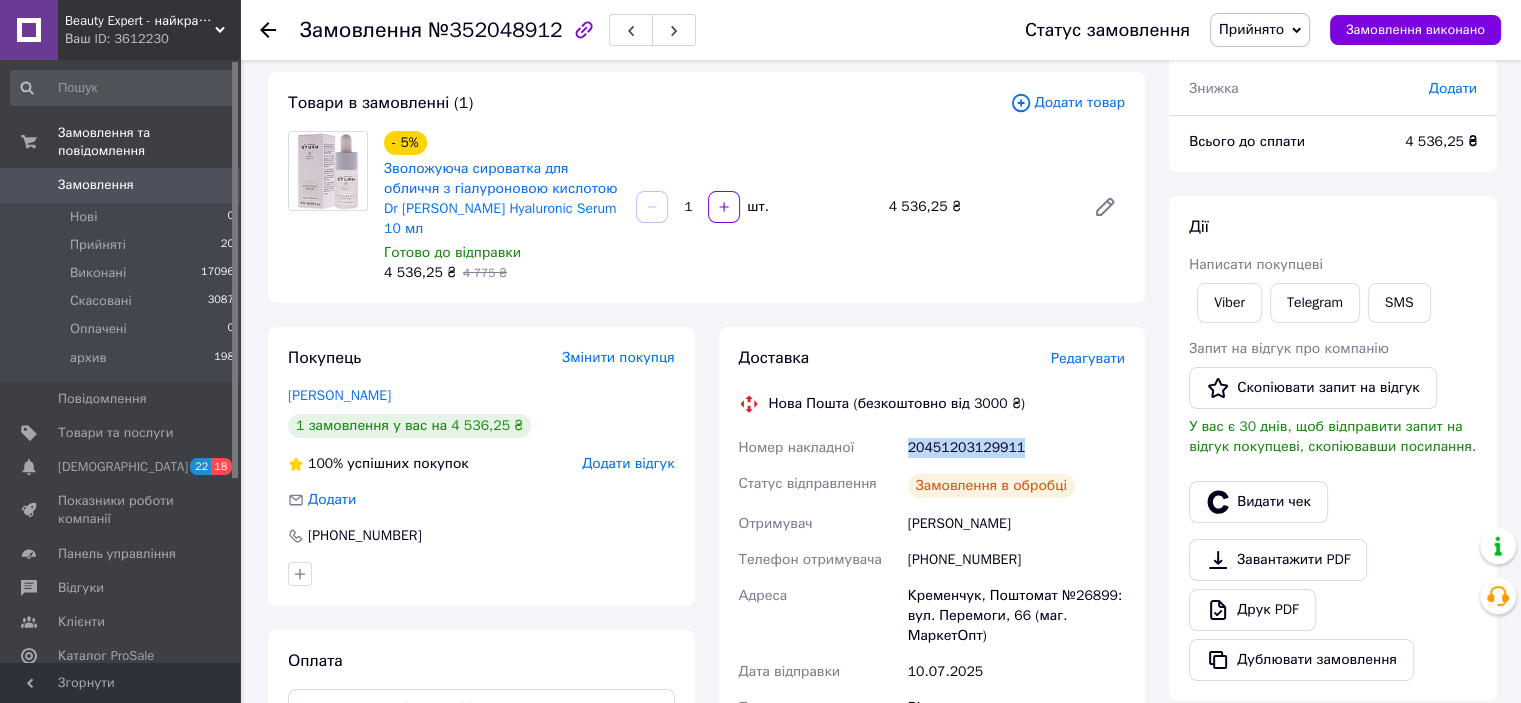 click on "20451203129911" at bounding box center [1016, 448] 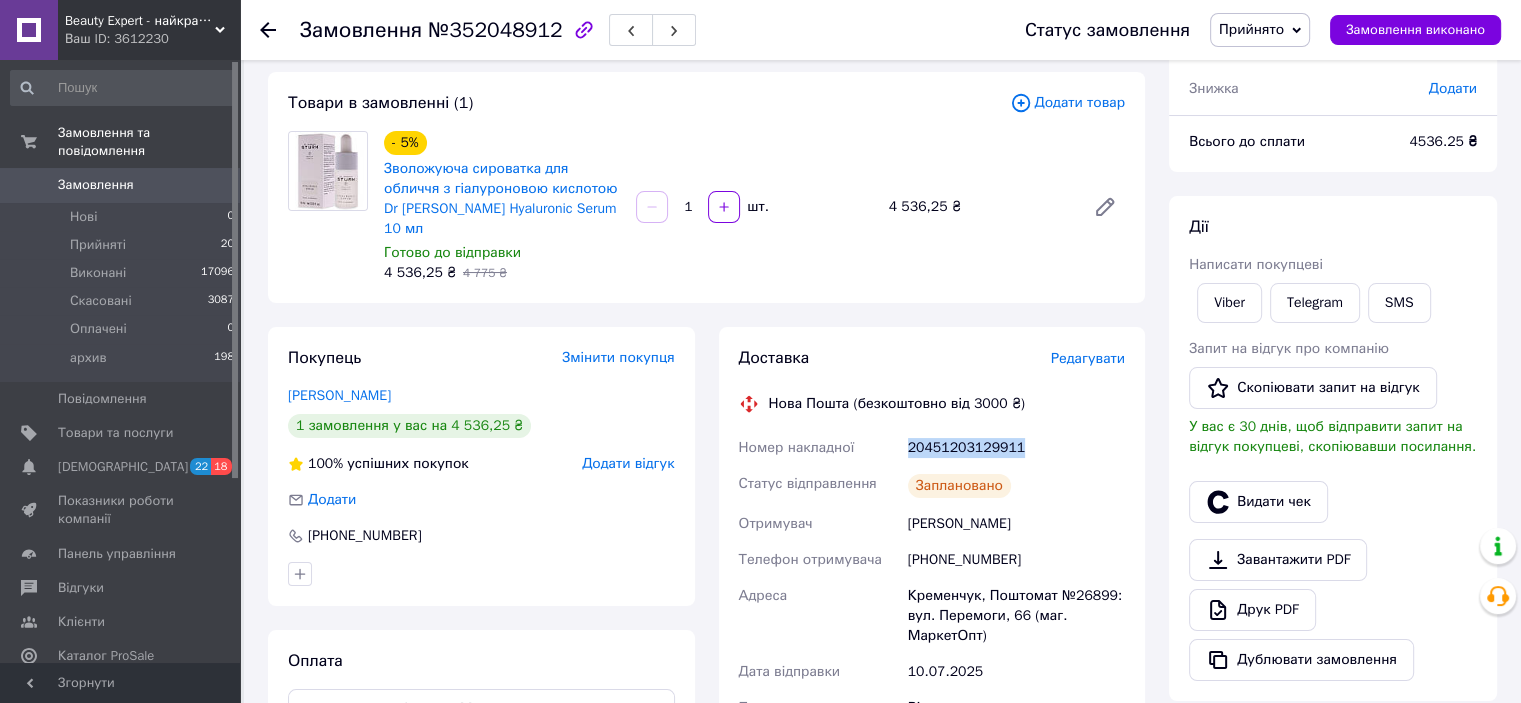 copy on "20451203129911" 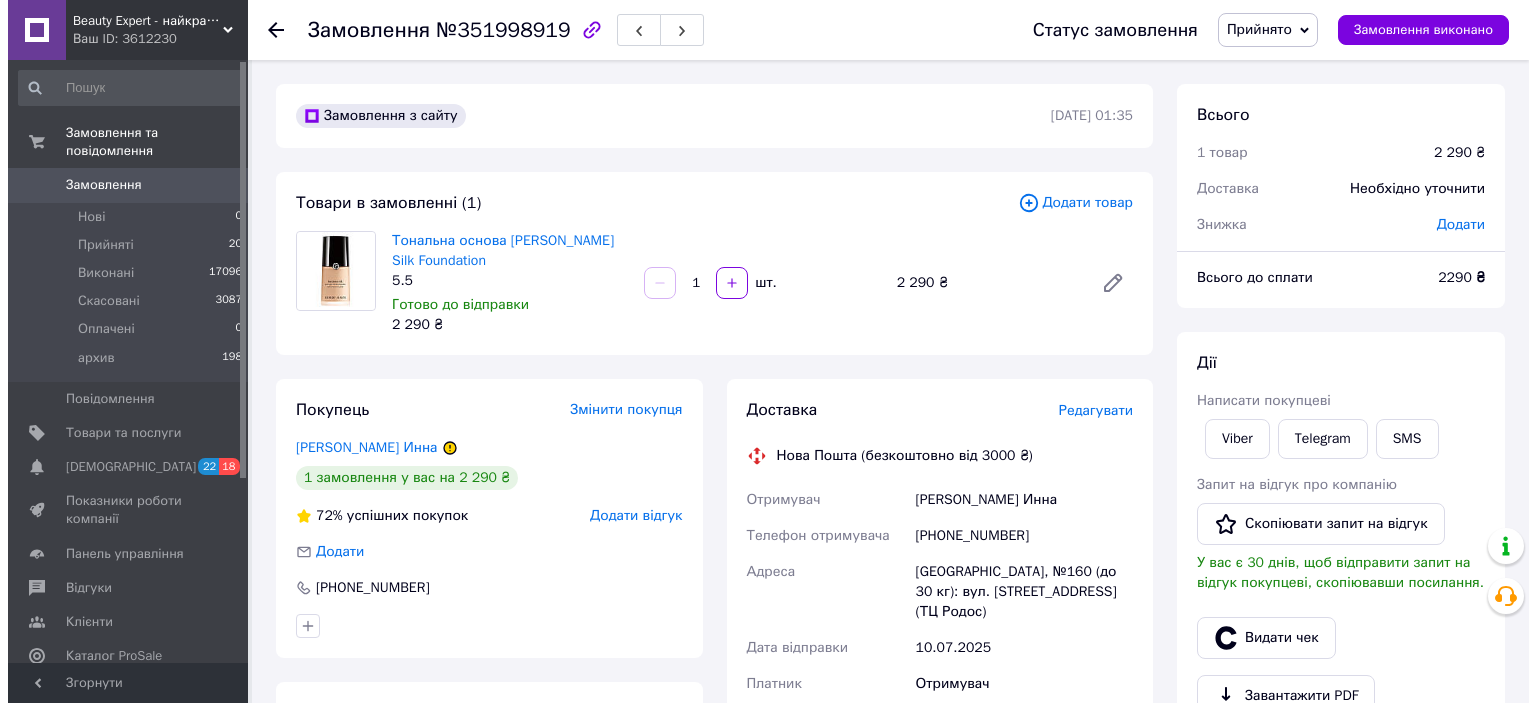 scroll, scrollTop: 0, scrollLeft: 0, axis: both 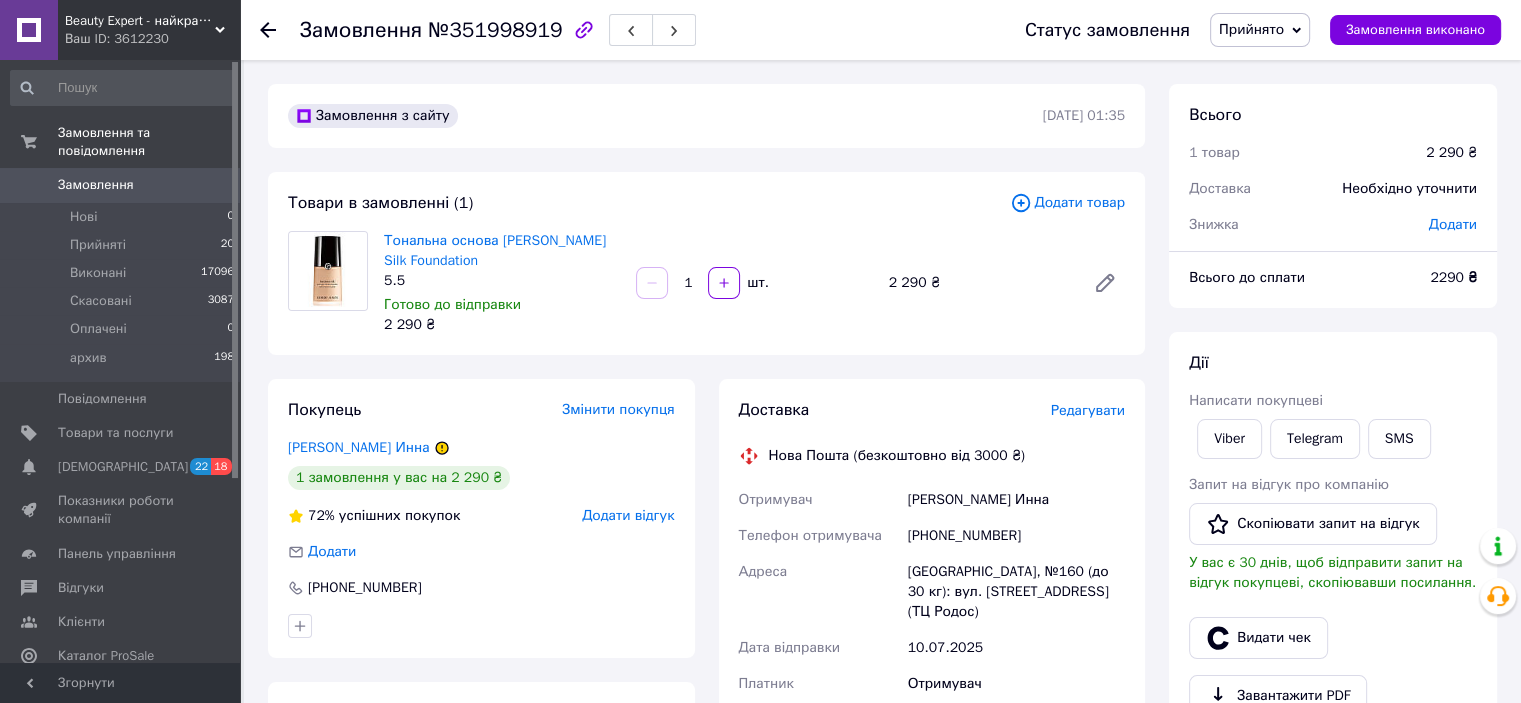 click on "[PERSON_NAME] Инна" at bounding box center [1016, 500] 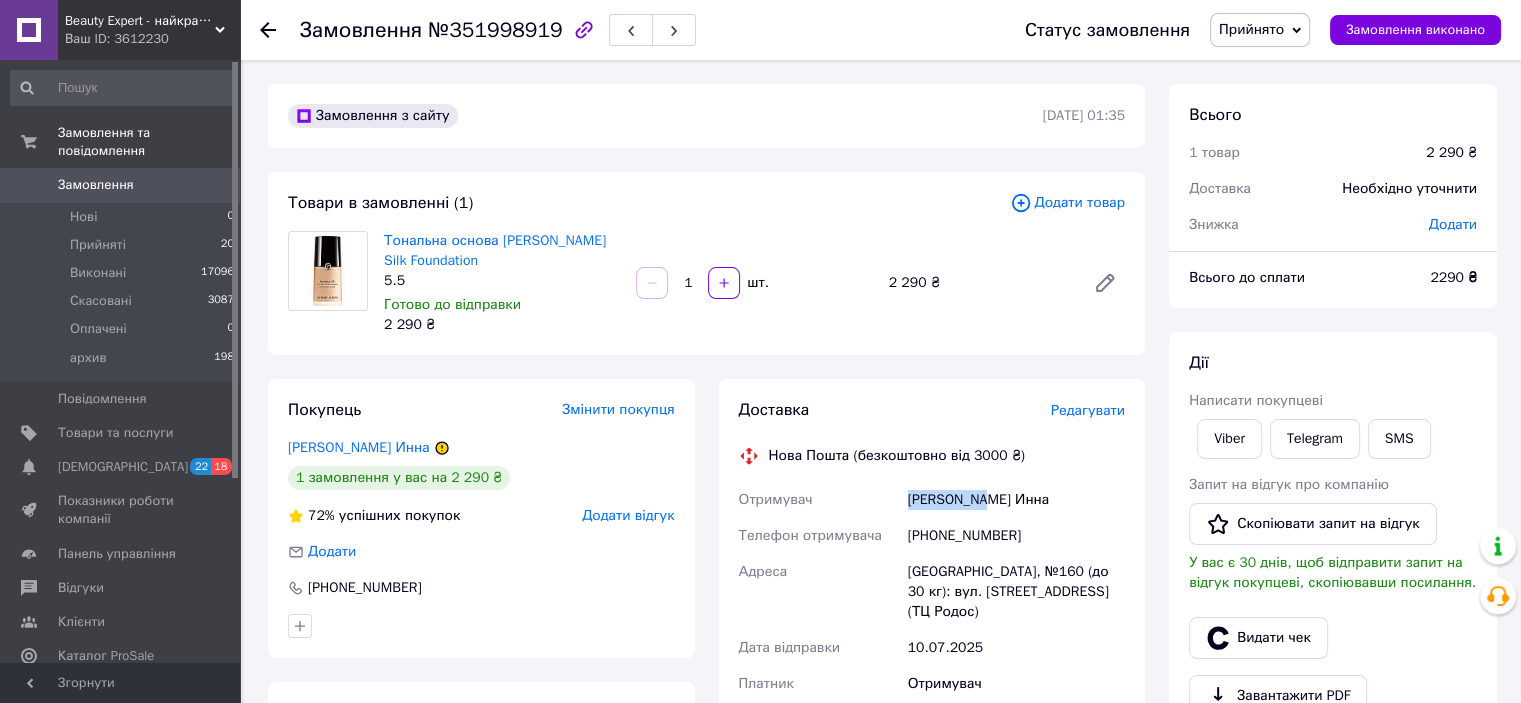 click on "[PERSON_NAME] Инна" at bounding box center (1016, 500) 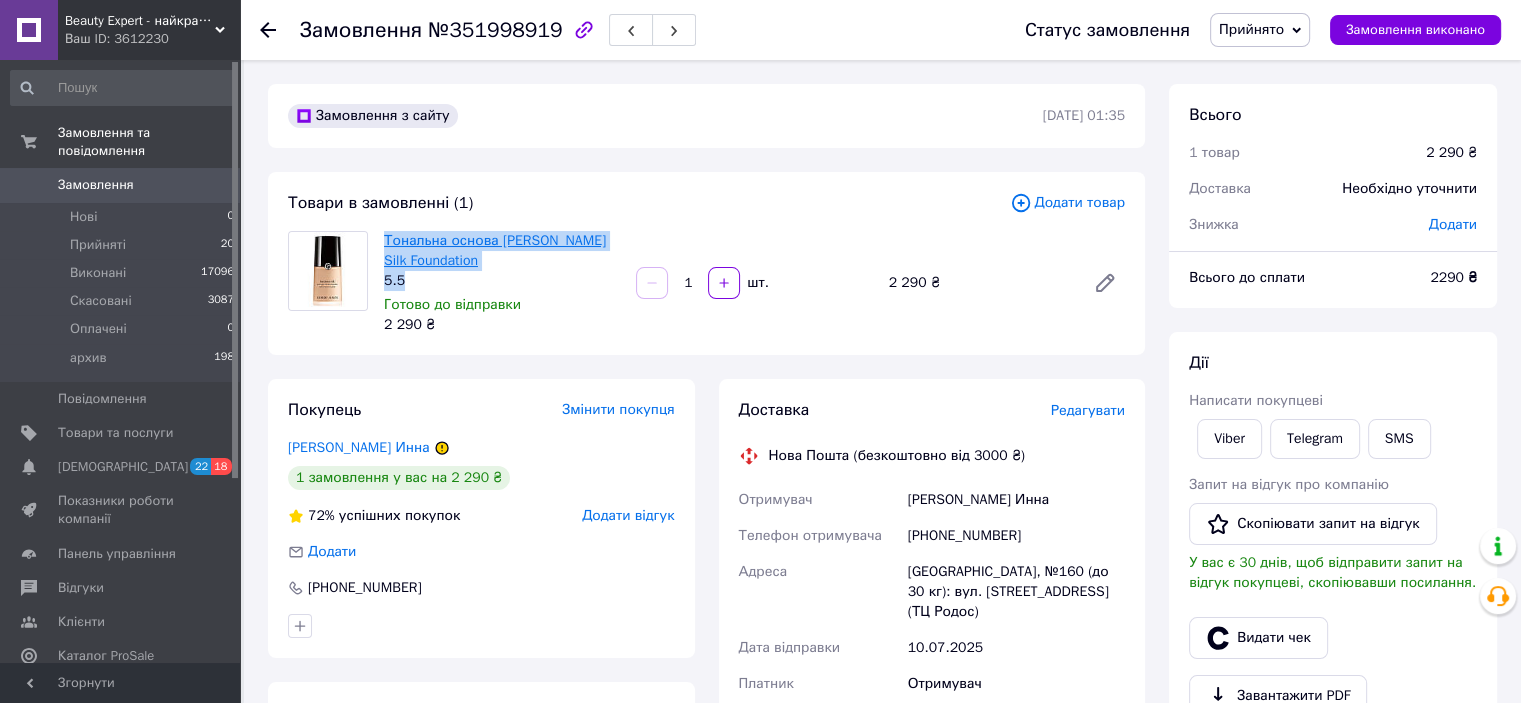 drag, startPoint x: 416, startPoint y: 280, endPoint x: 384, endPoint y: 245, distance: 47.423622 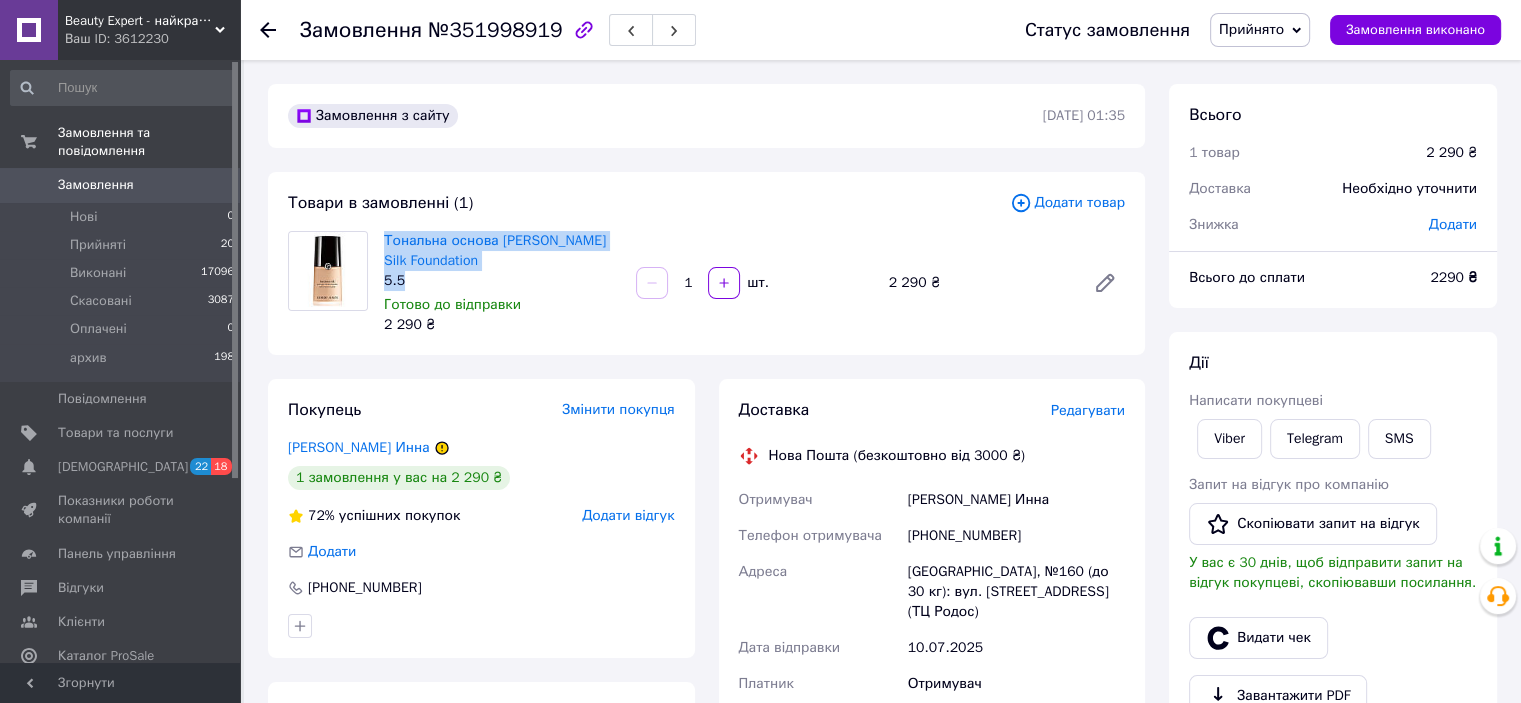 copy on "Тональна основа [PERSON_NAME] Silk Foundation 5.5" 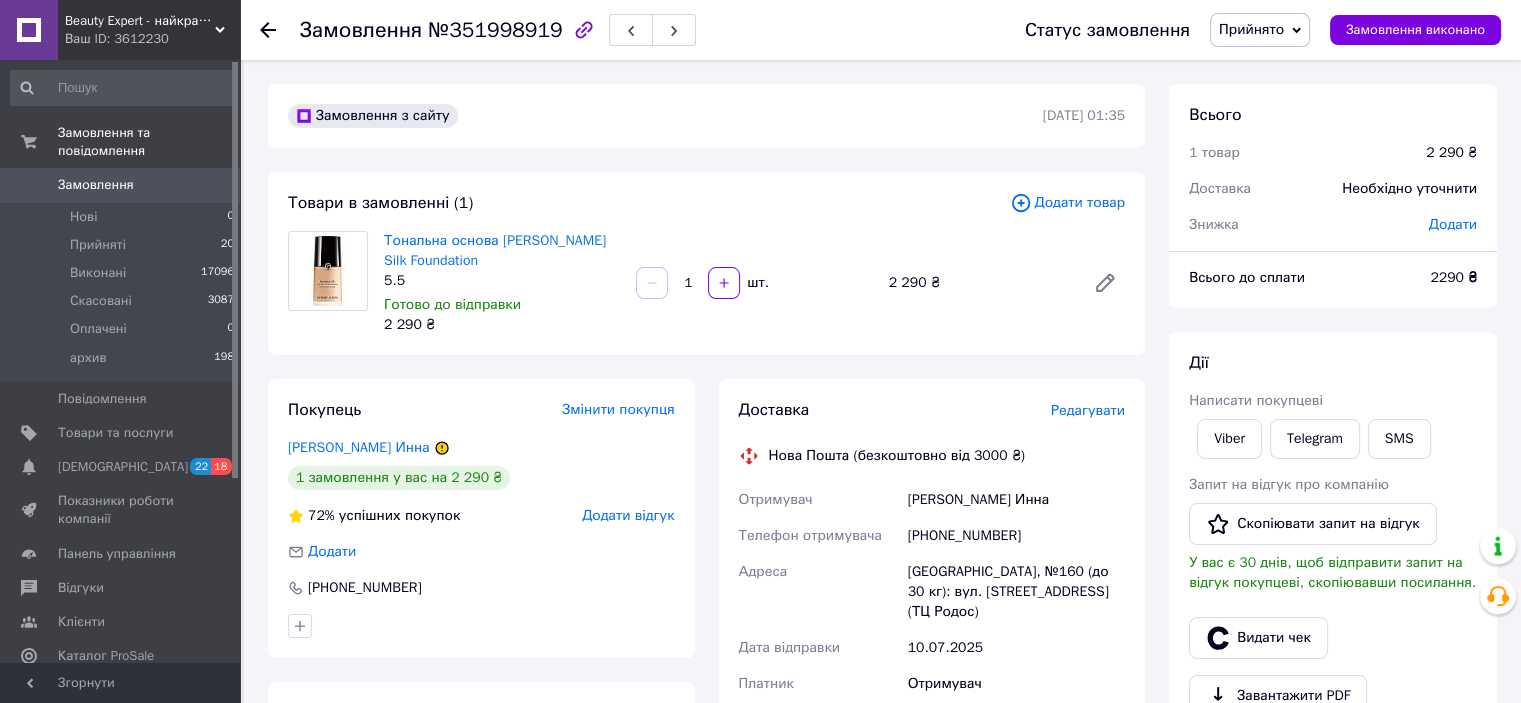 click on "Редагувати" at bounding box center (1088, 411) 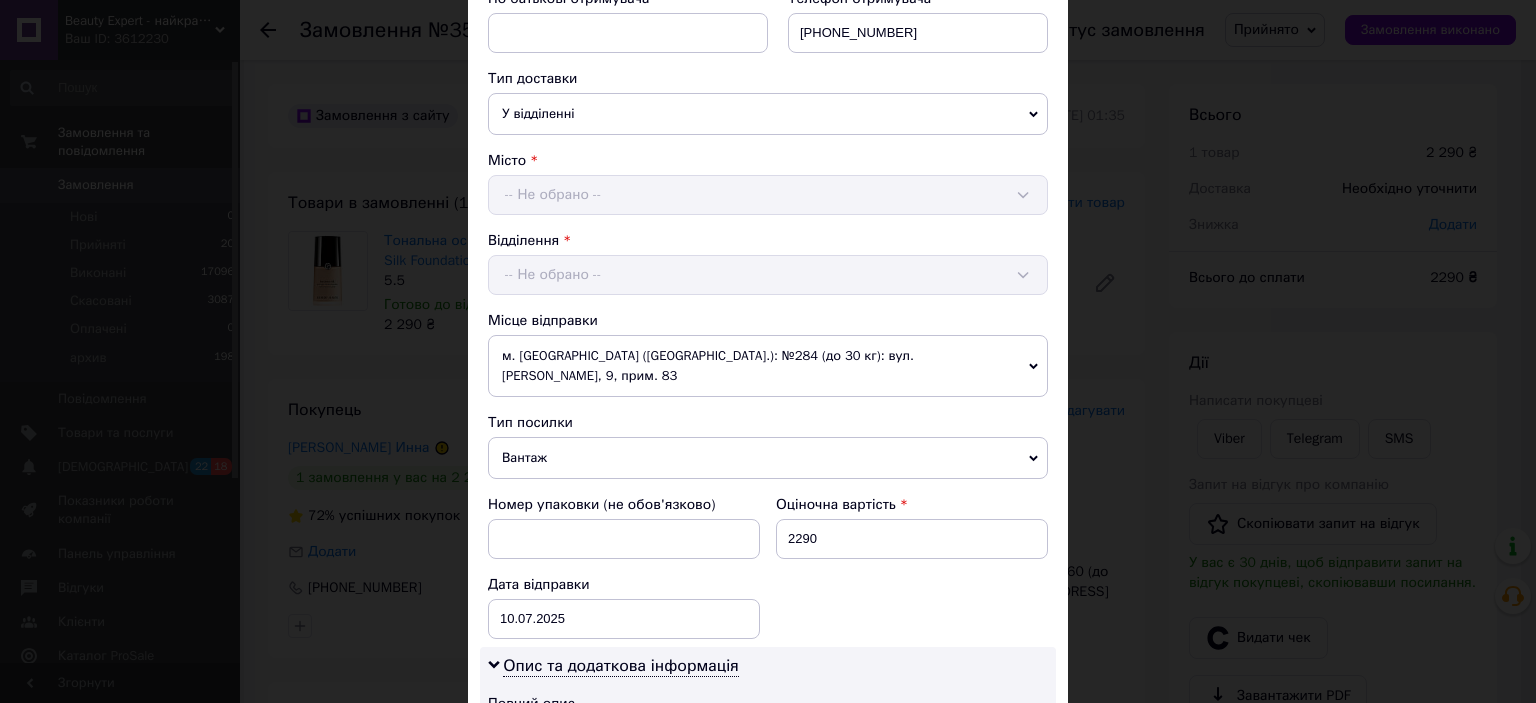 scroll, scrollTop: 800, scrollLeft: 0, axis: vertical 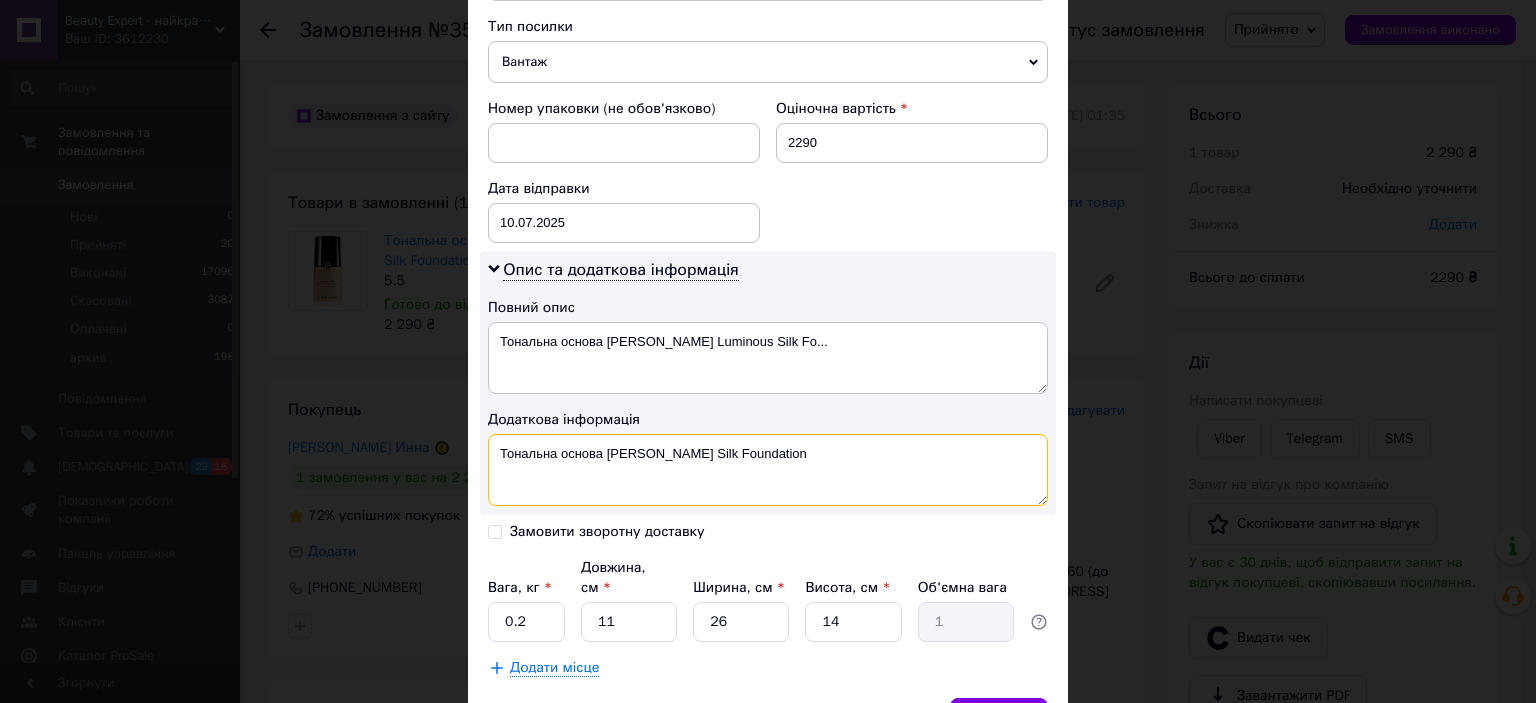 click on "Тональна основа [PERSON_NAME] Silk Foundation" at bounding box center (768, 470) 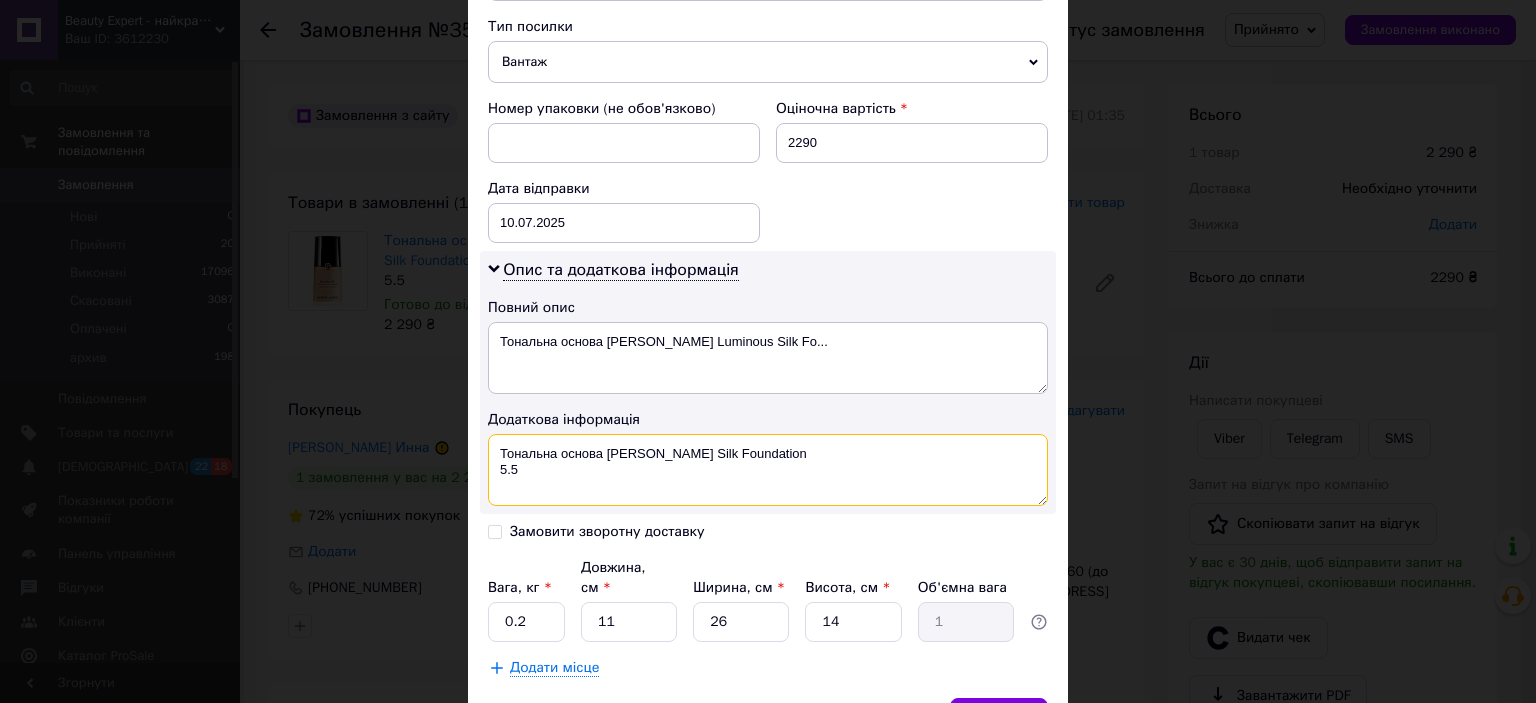 type on "Тональна основа Giorgio Armani Luminous Silk Foundation
5.5" 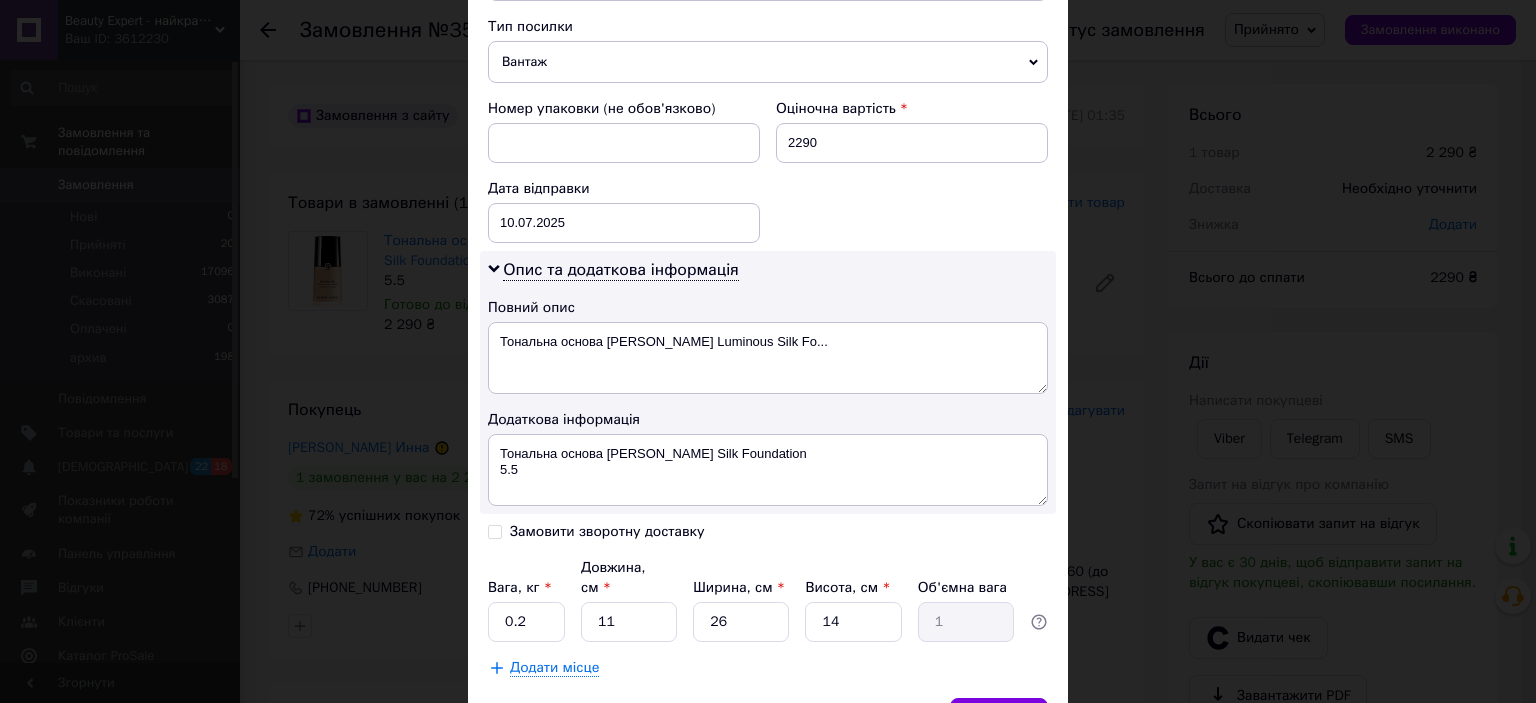 click on "Тональна основа Giorgio Armani Luminous Silk Fo..." at bounding box center (768, 358) 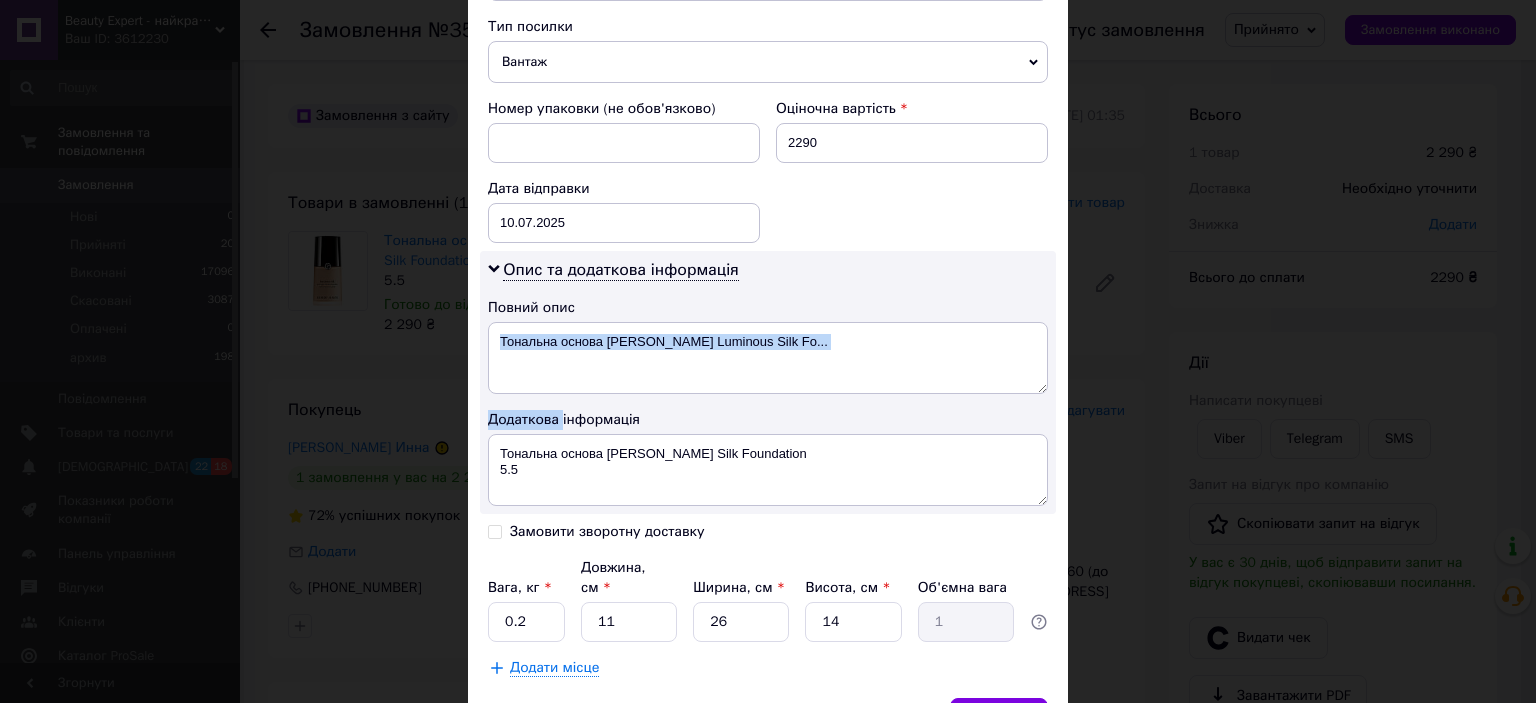 click on "Тональна основа Giorgio Armani Luminous Silk Fo..." at bounding box center (768, 358) 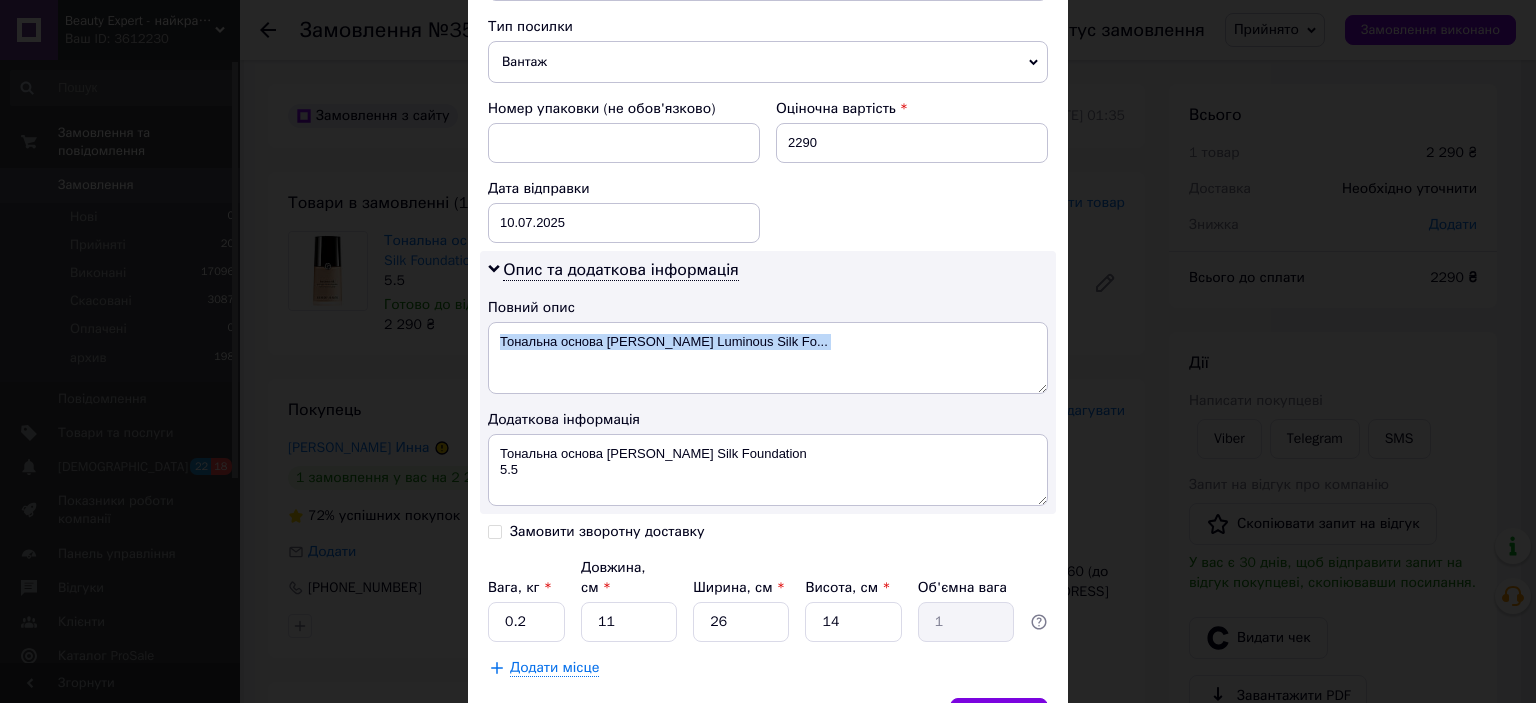 click on "Тональна основа Giorgio Armani Luminous Silk Fo..." at bounding box center (768, 358) 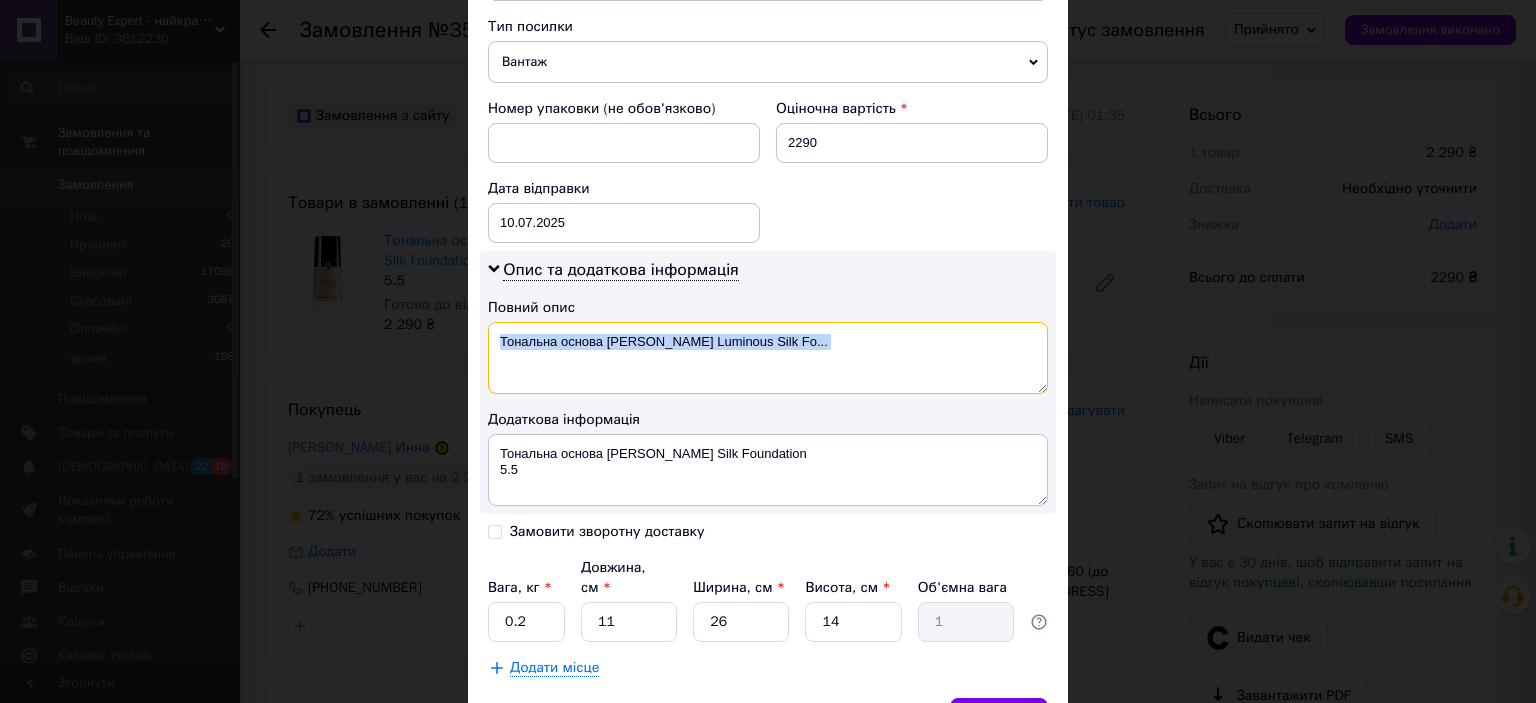 click on "Тональна основа Giorgio Armani Luminous Silk Fo..." at bounding box center (768, 358) 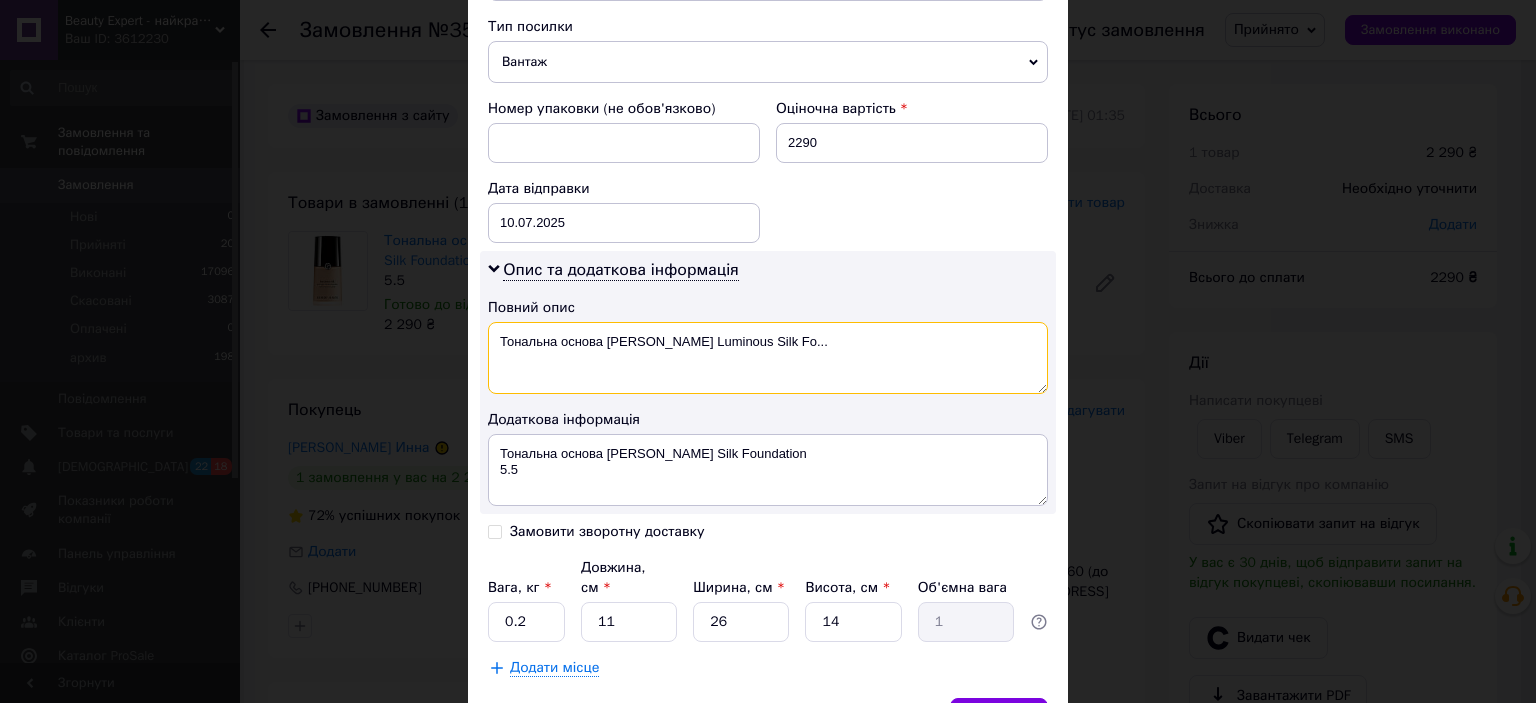 click on "Тональна основа Giorgio Armani Luminous Silk Fo..." at bounding box center [768, 358] 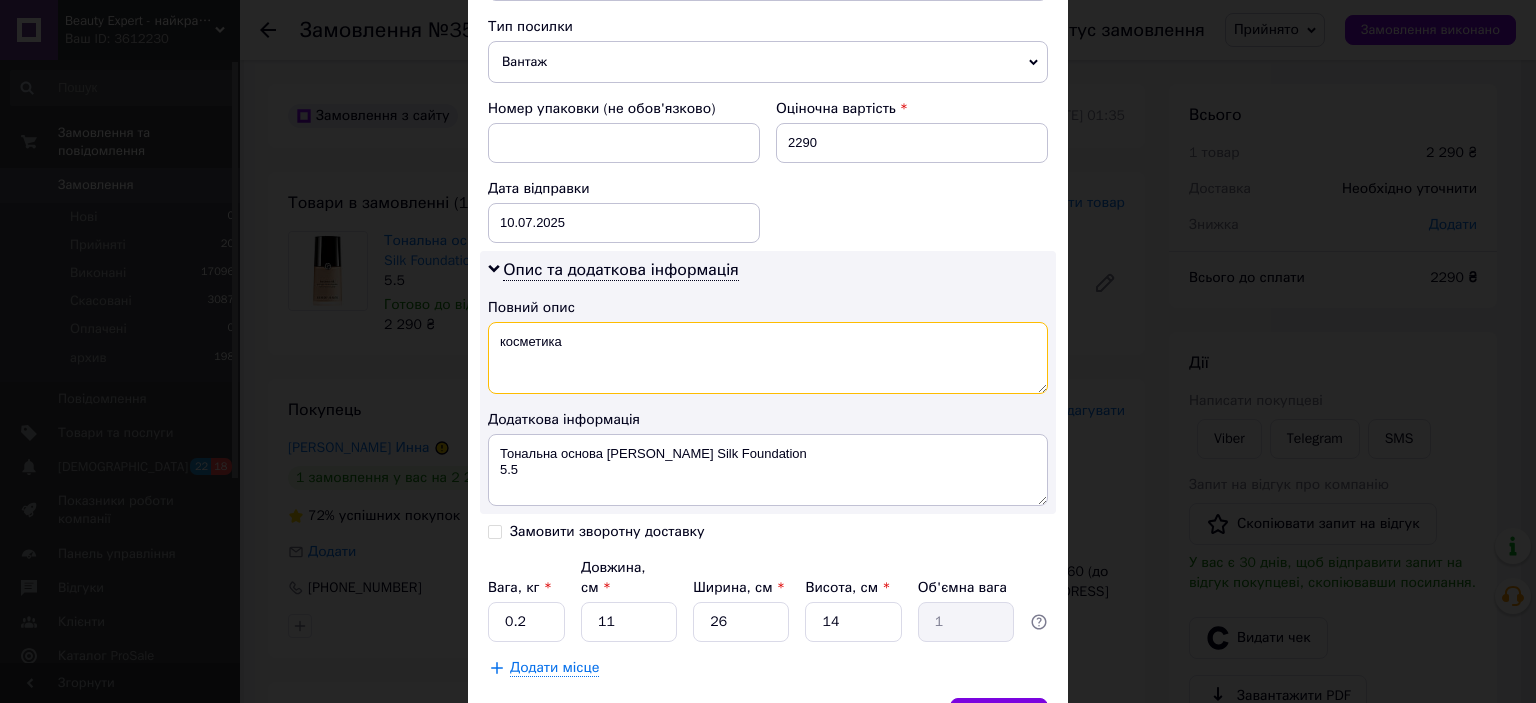 type on "косметика" 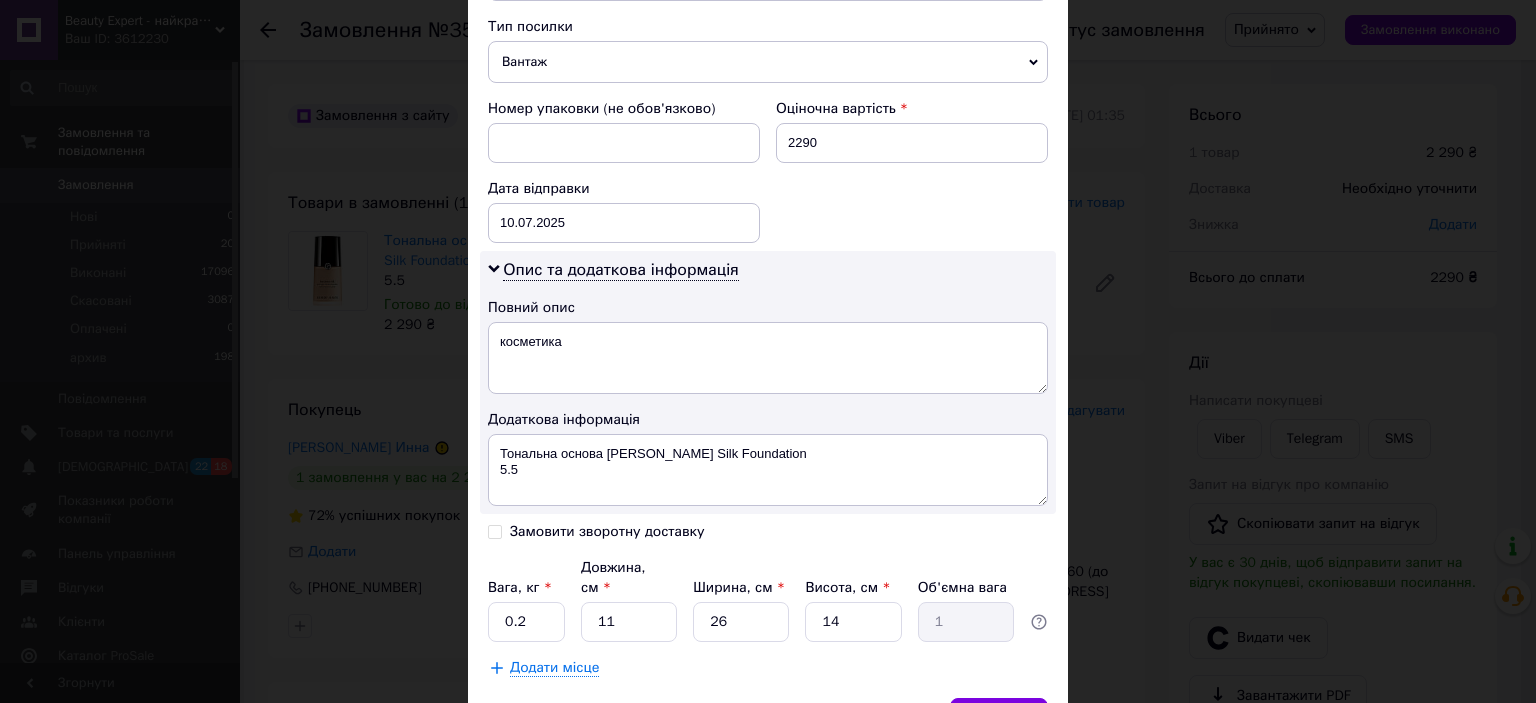 click on "Замовити зворотну доставку" at bounding box center (607, 531) 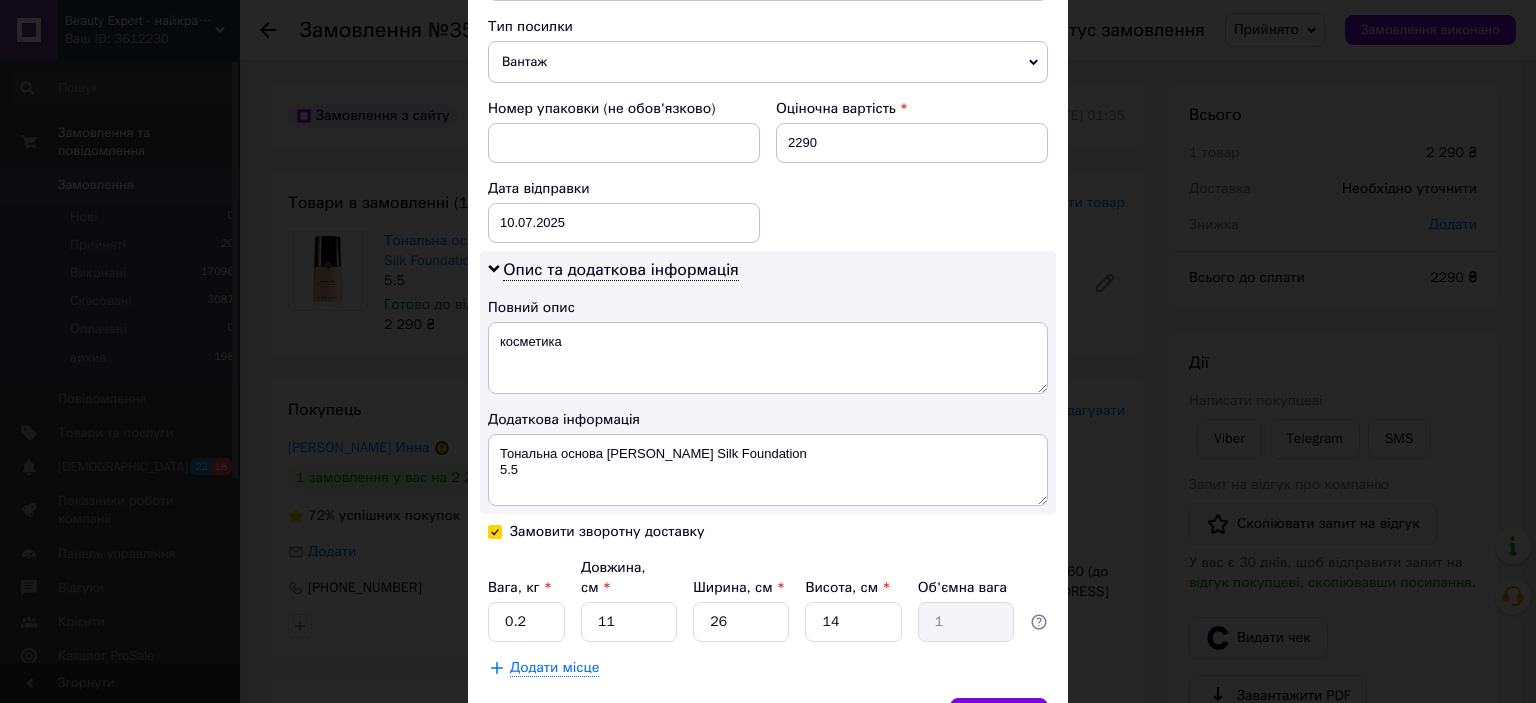 checkbox on "true" 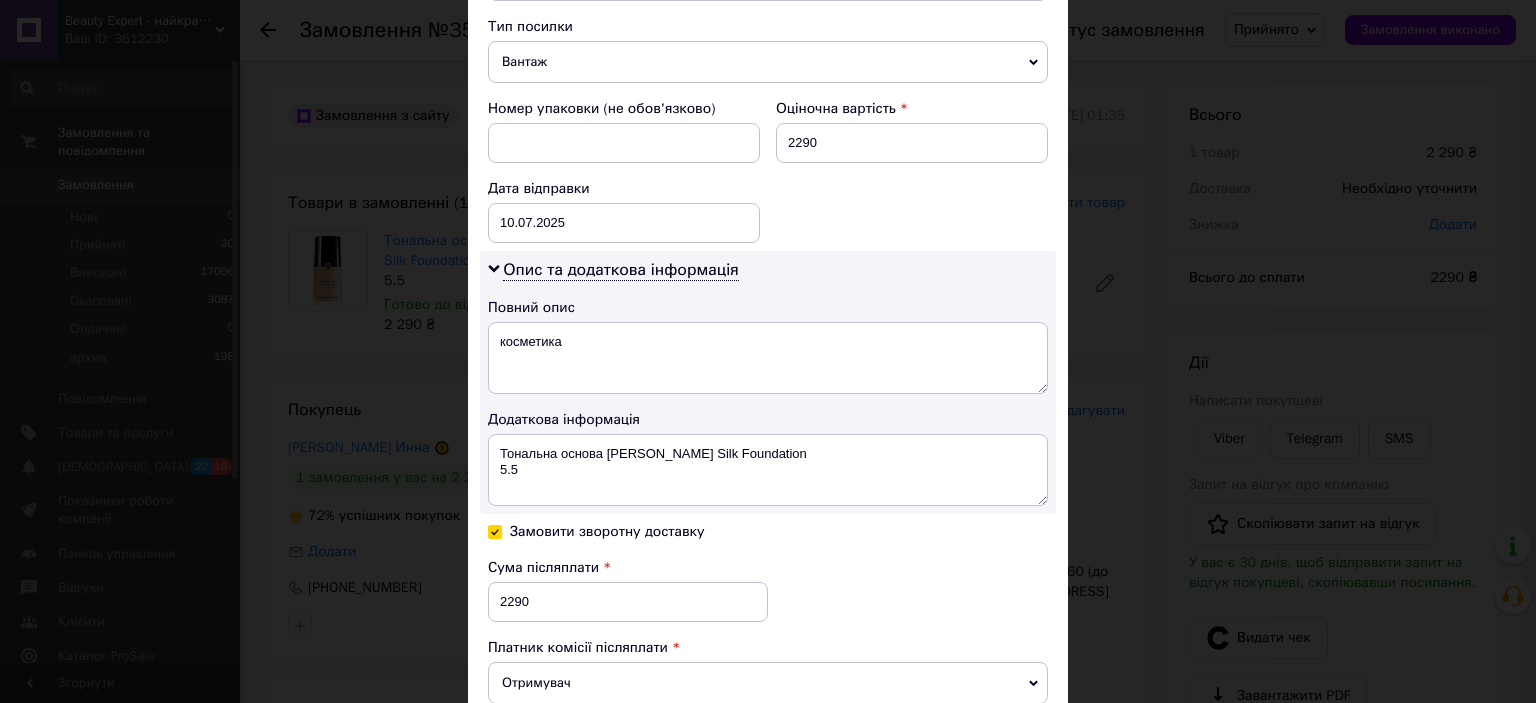 click on "Сума післяплати 2290" at bounding box center [628, 590] 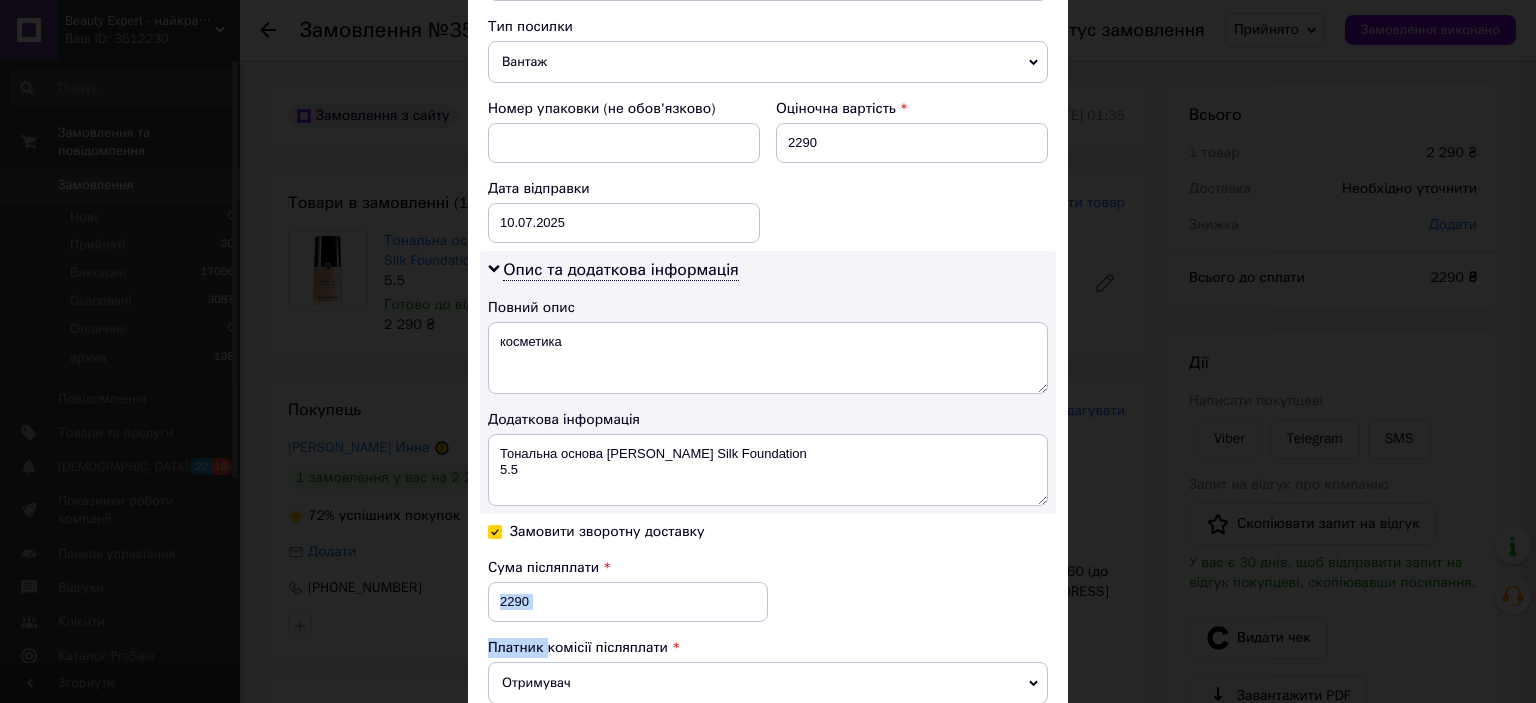 click on "Сума післяплати 2290" at bounding box center [628, 590] 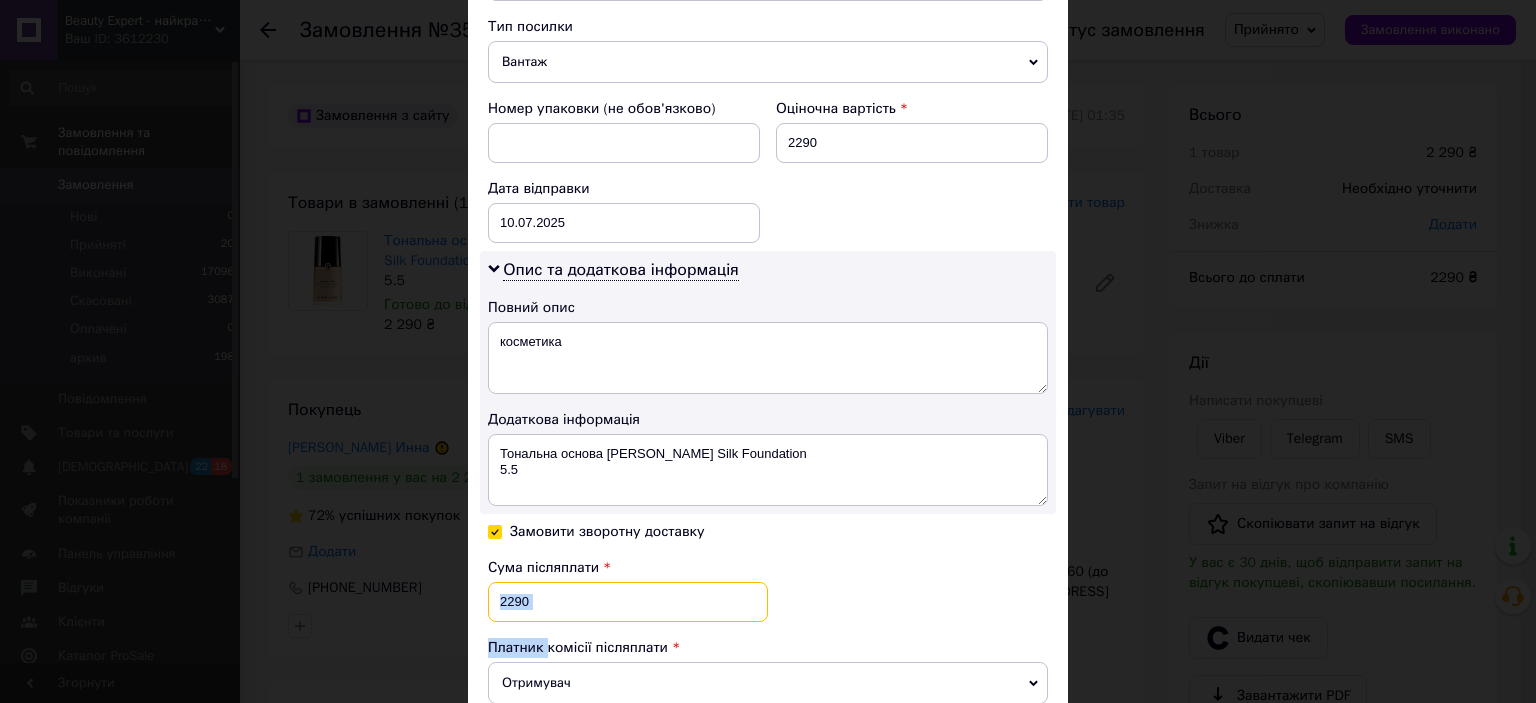 click on "2290" at bounding box center [628, 602] 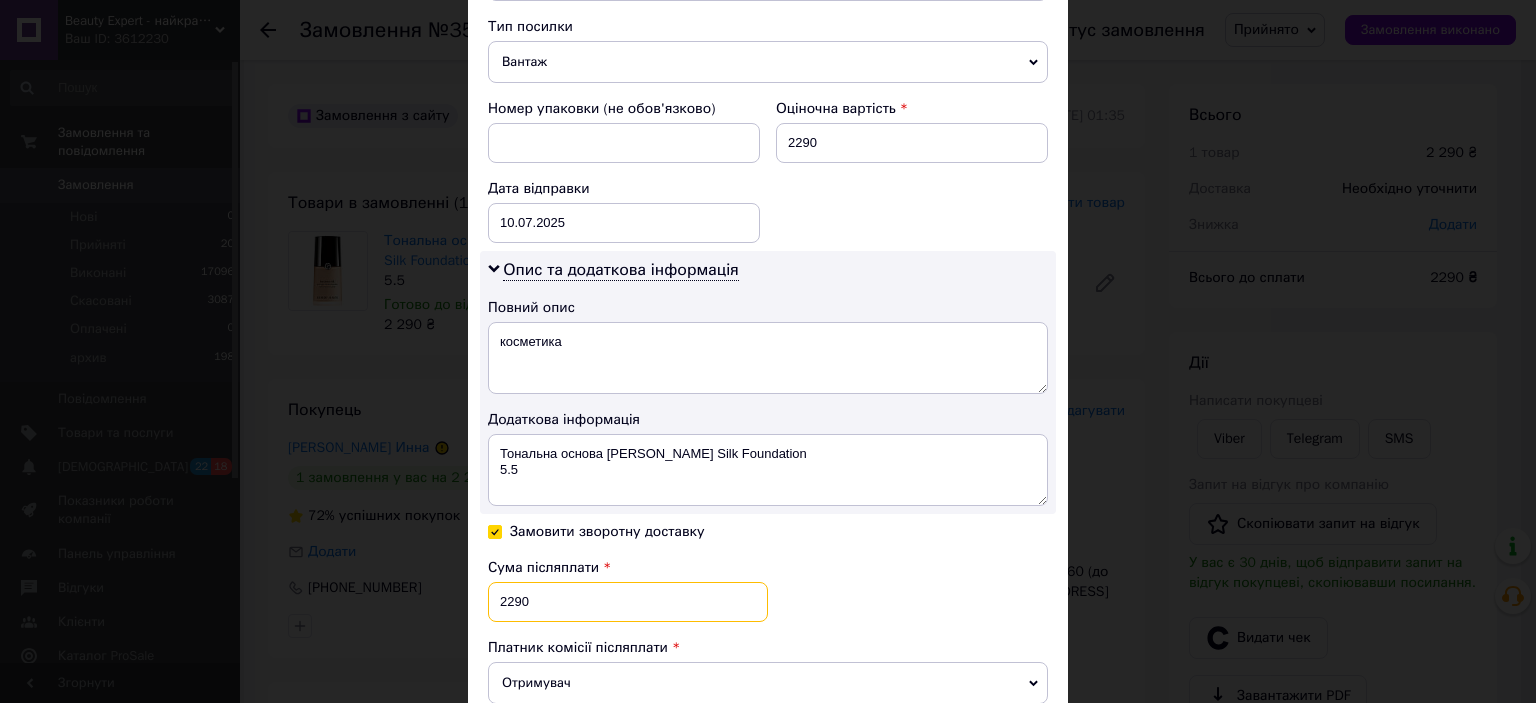 click on "2290" at bounding box center [628, 602] 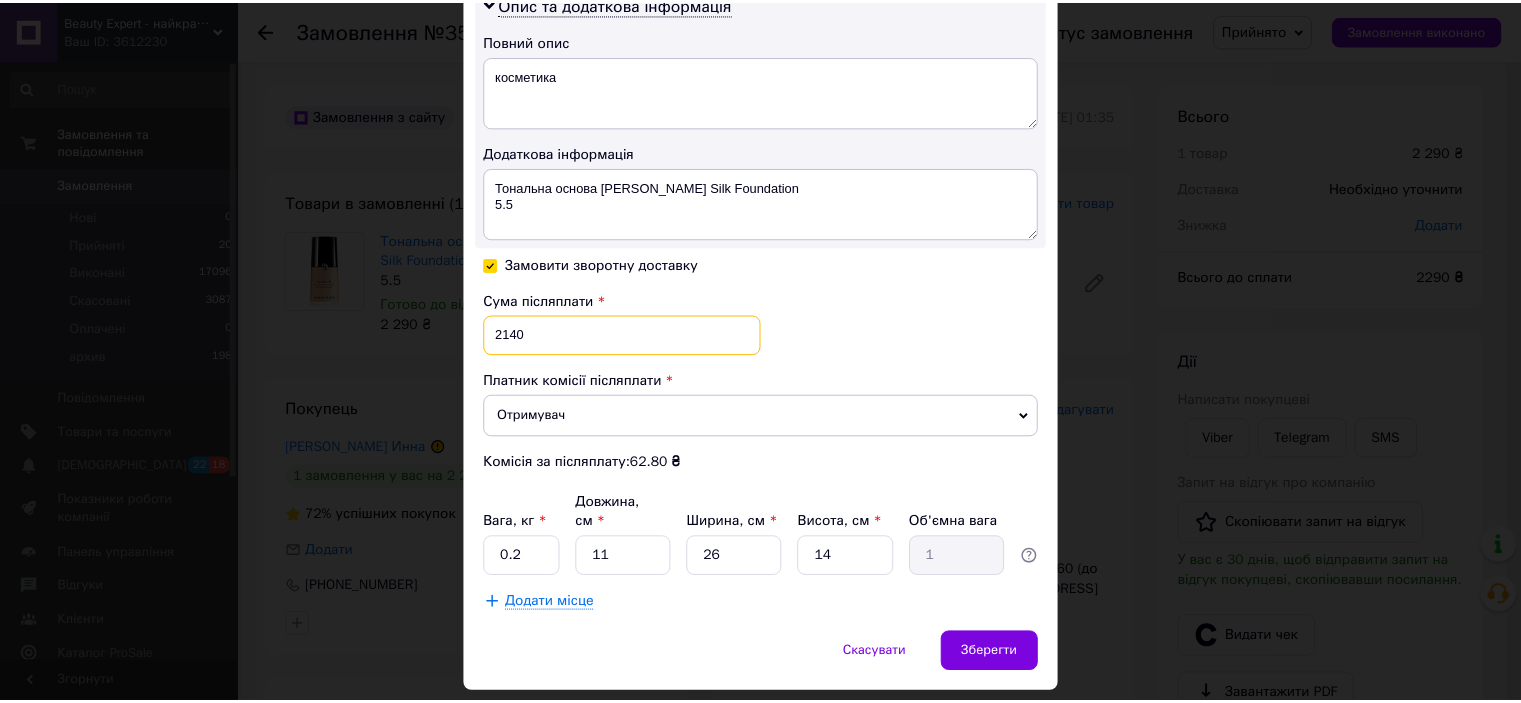 scroll, scrollTop: 1080, scrollLeft: 0, axis: vertical 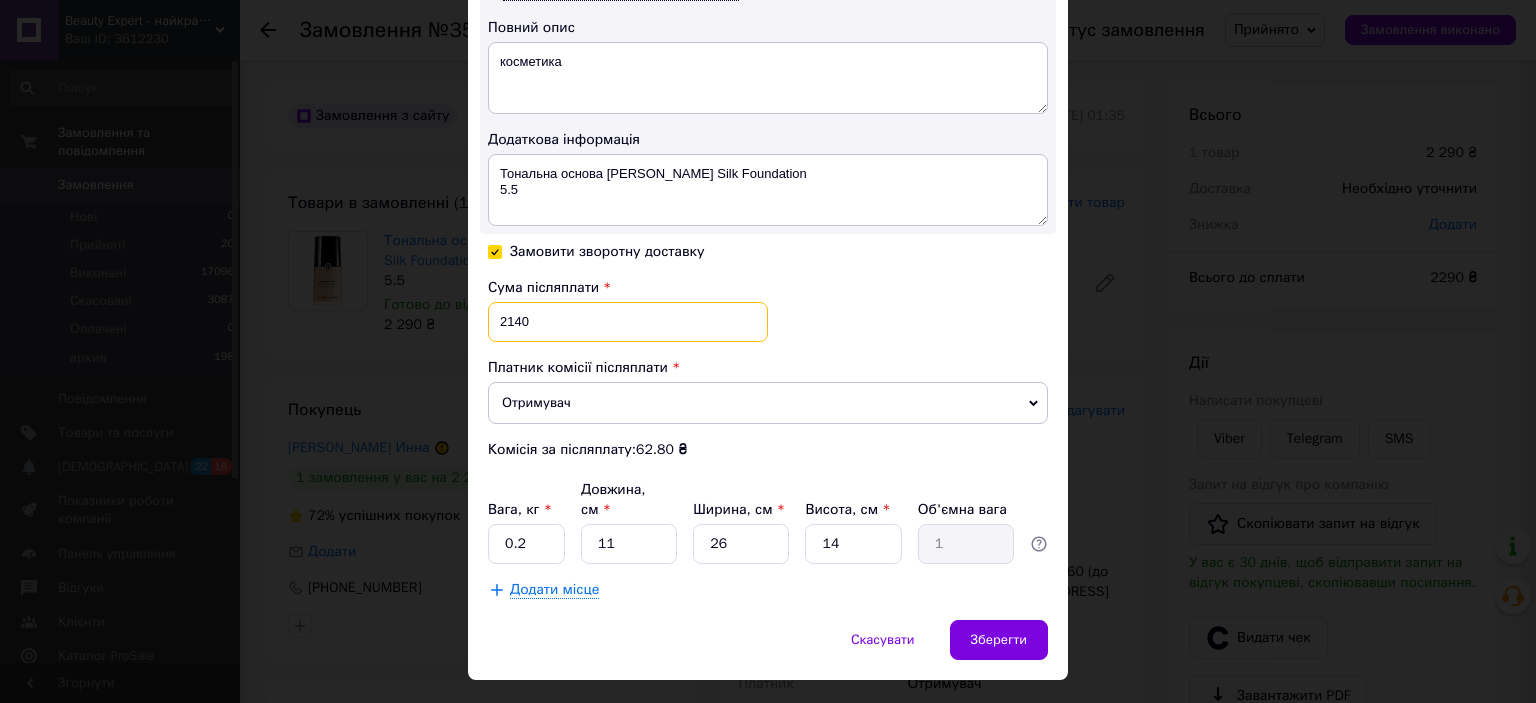 type on "2140" 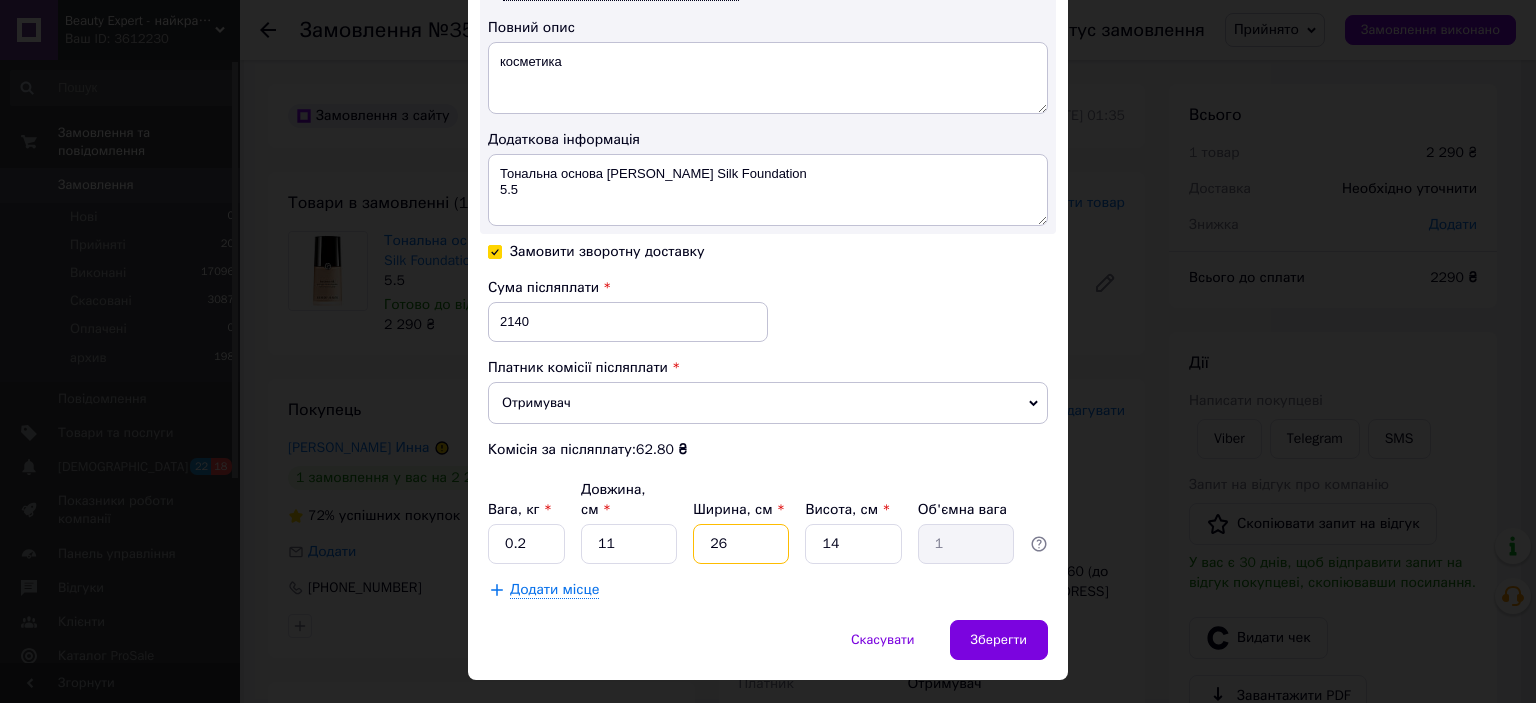 click on "26" at bounding box center (741, 544) 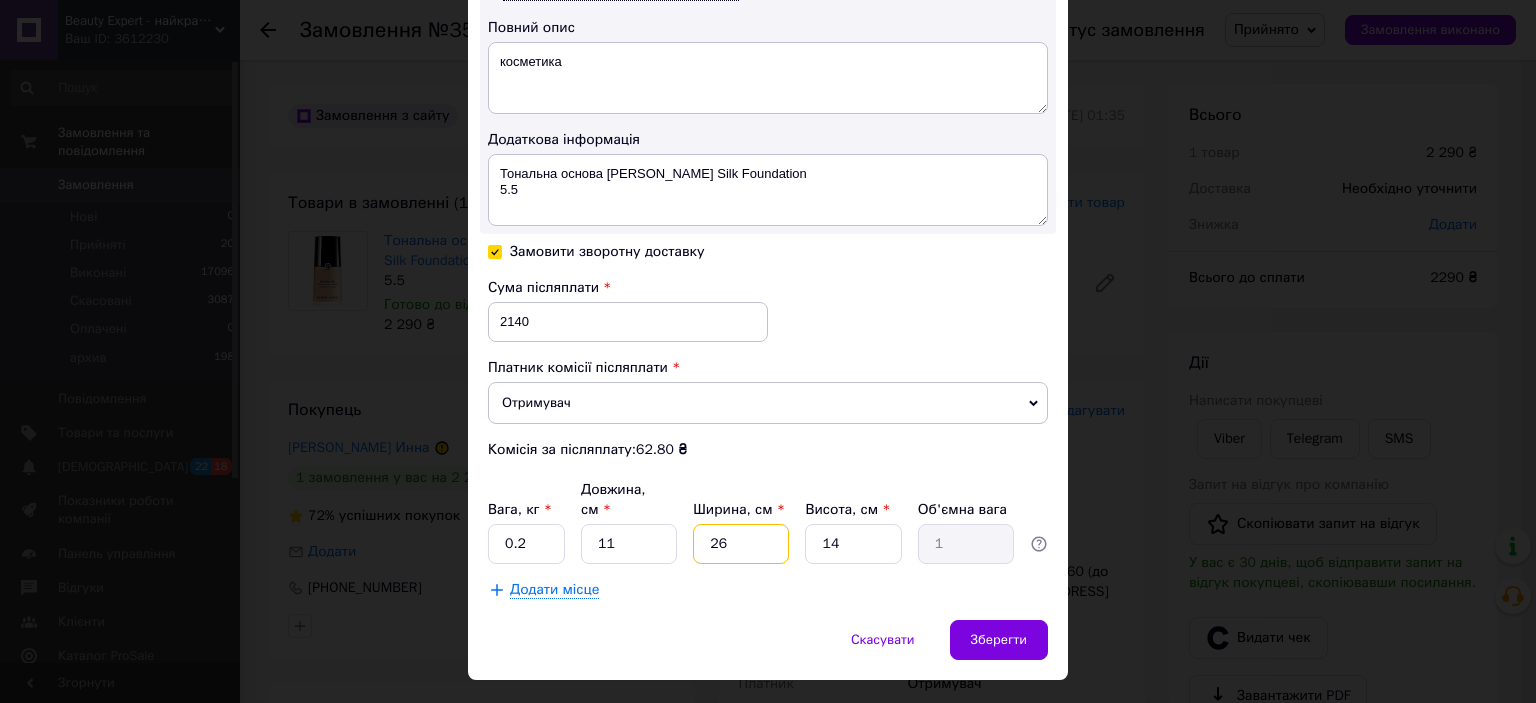 click on "26" at bounding box center (741, 544) 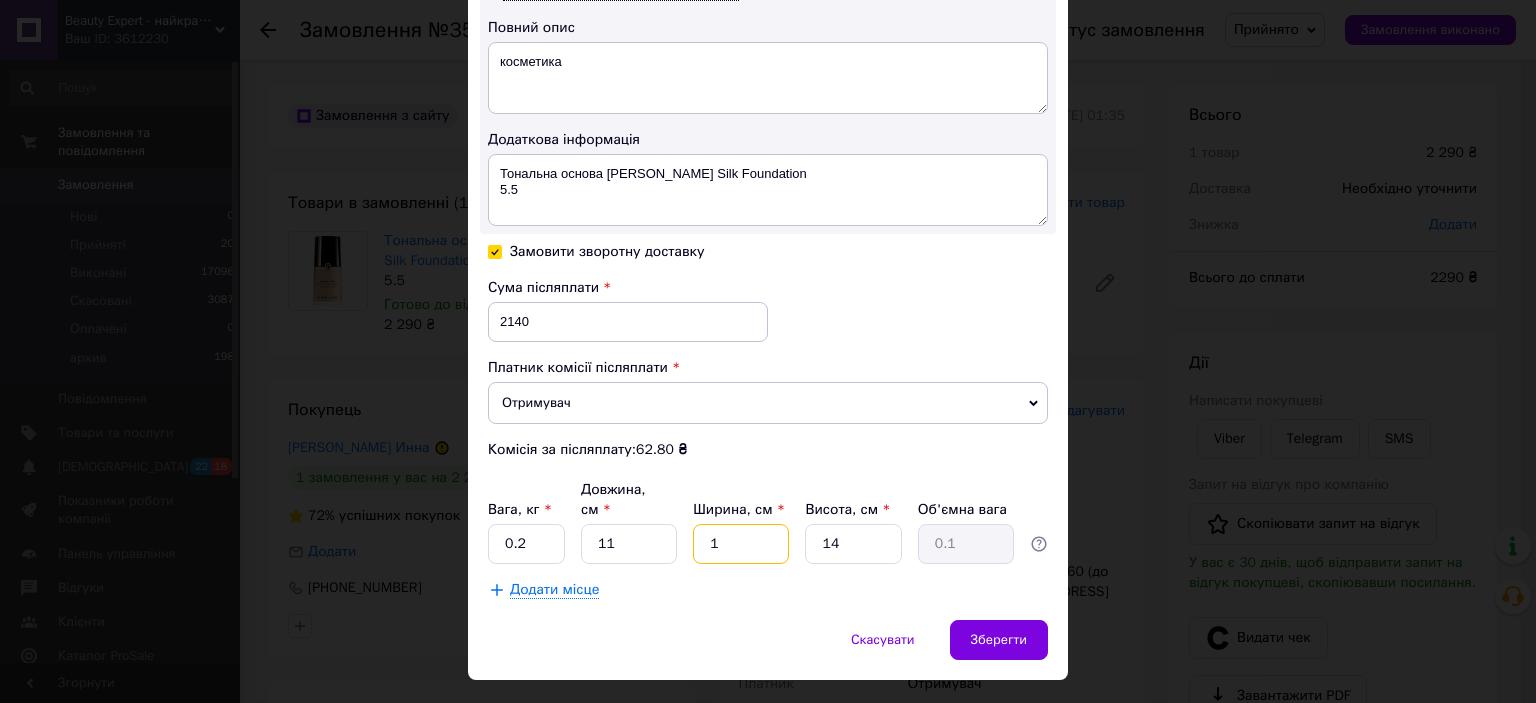 type on "12" 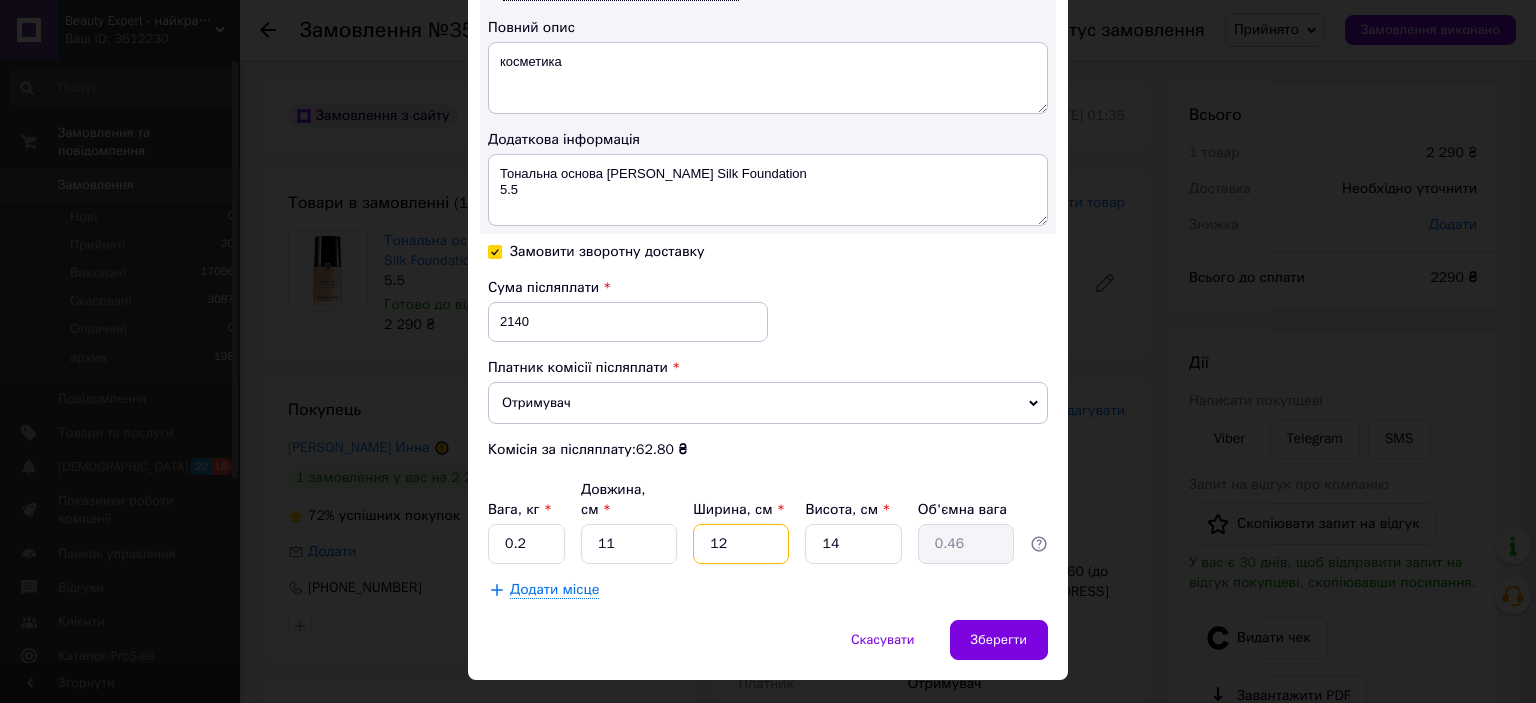 type on "12" 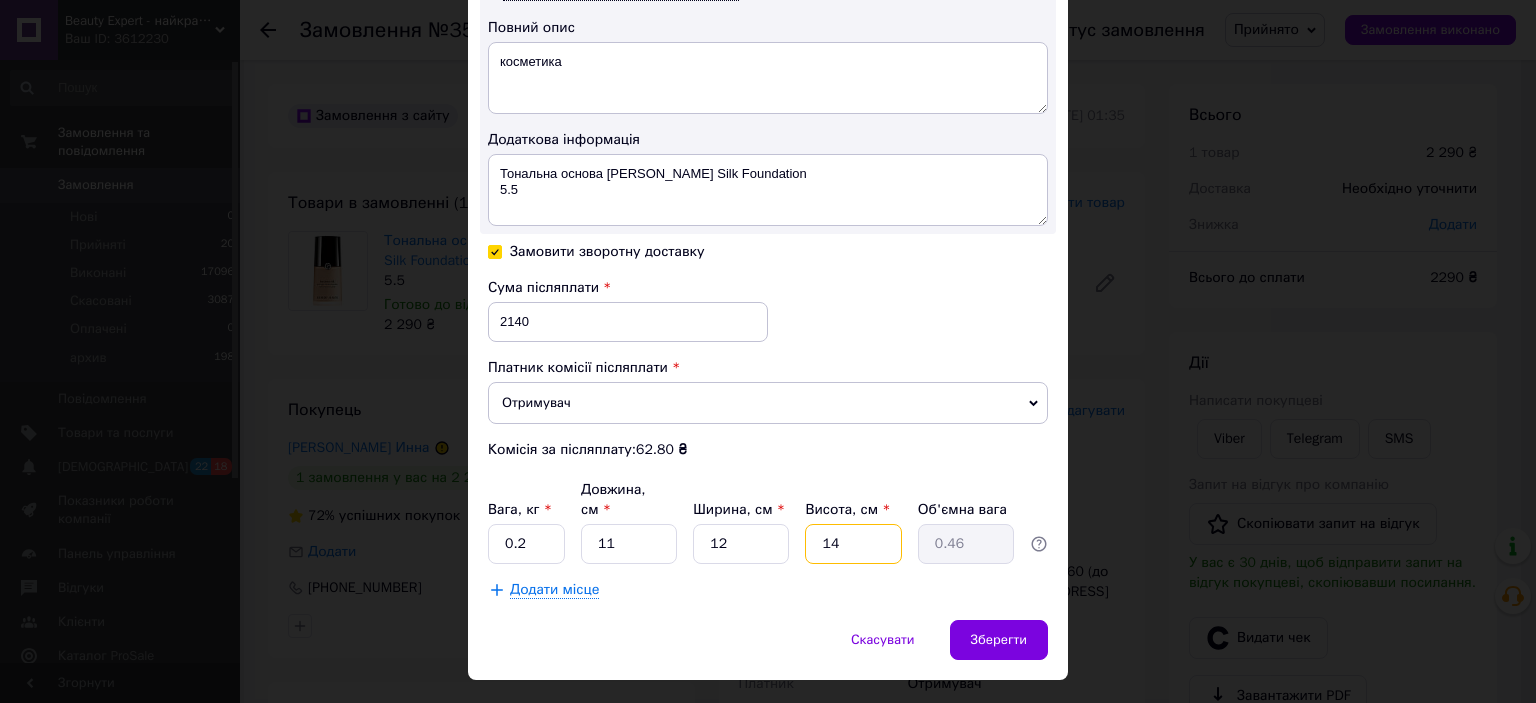type on "1" 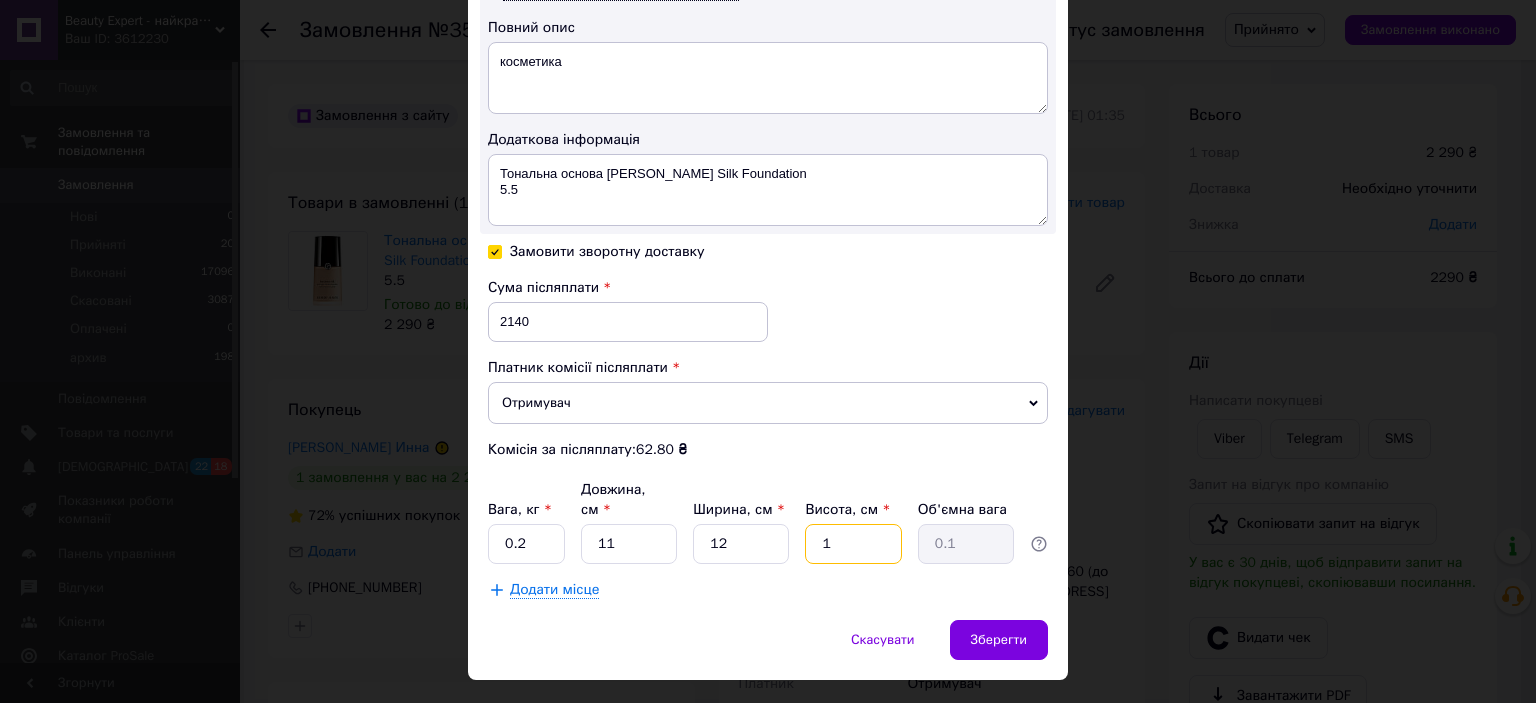 type on "15" 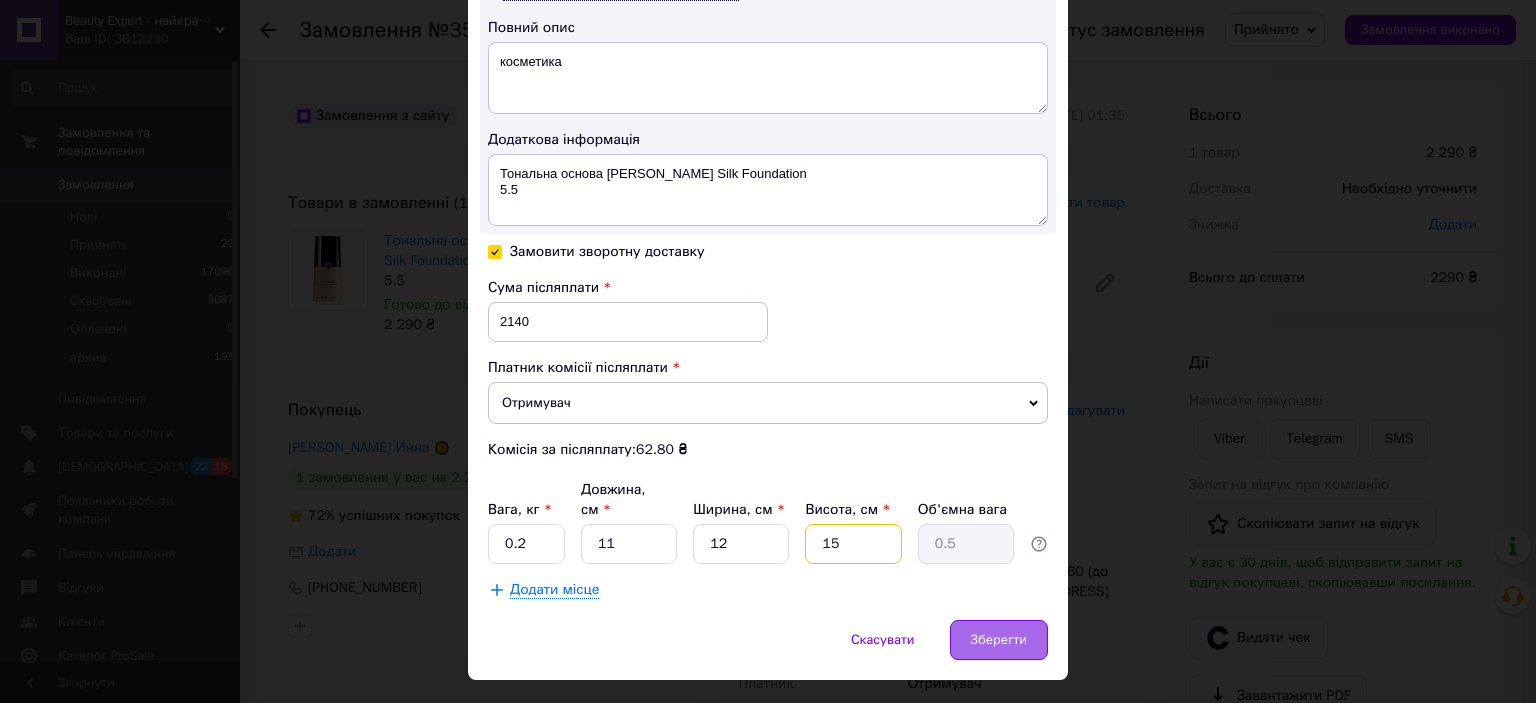 type on "15" 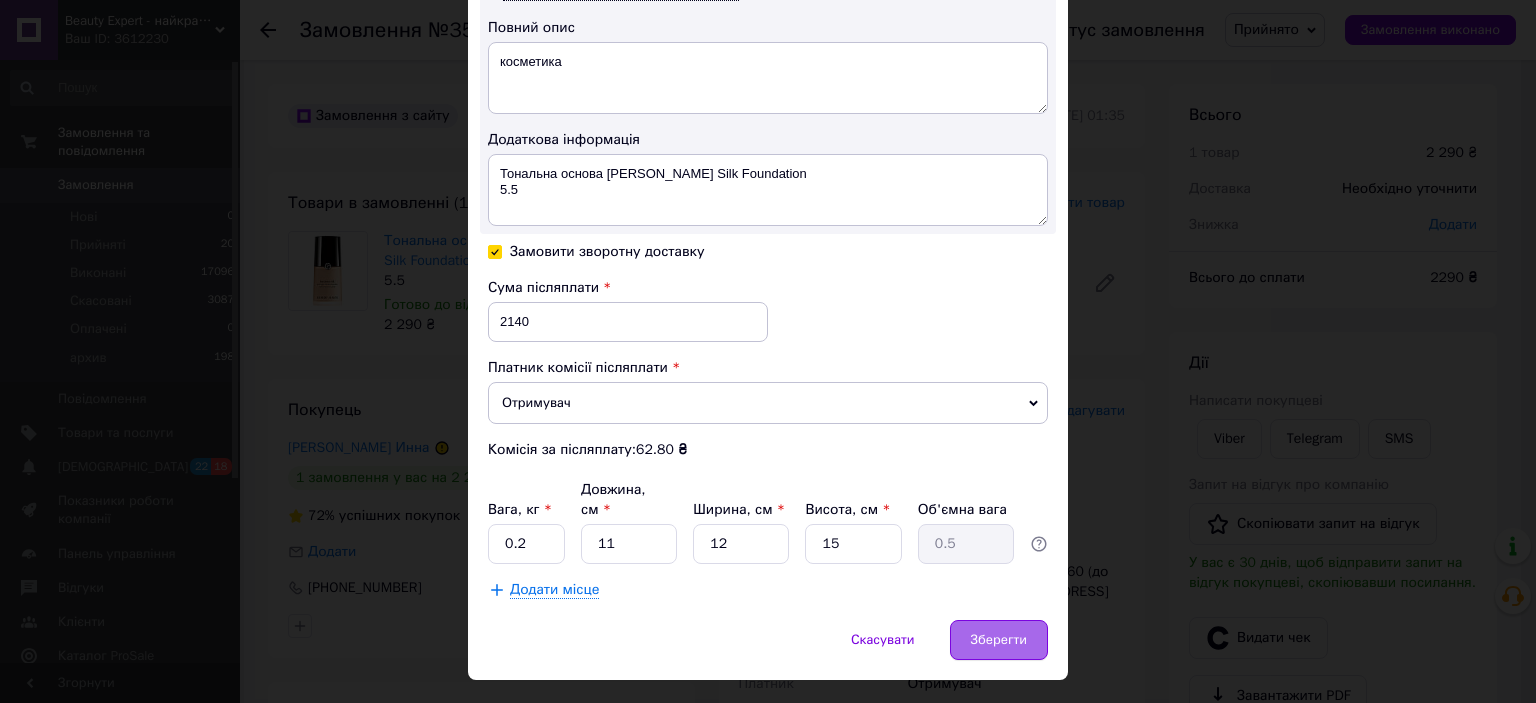 click on "Зберегти" at bounding box center (999, 640) 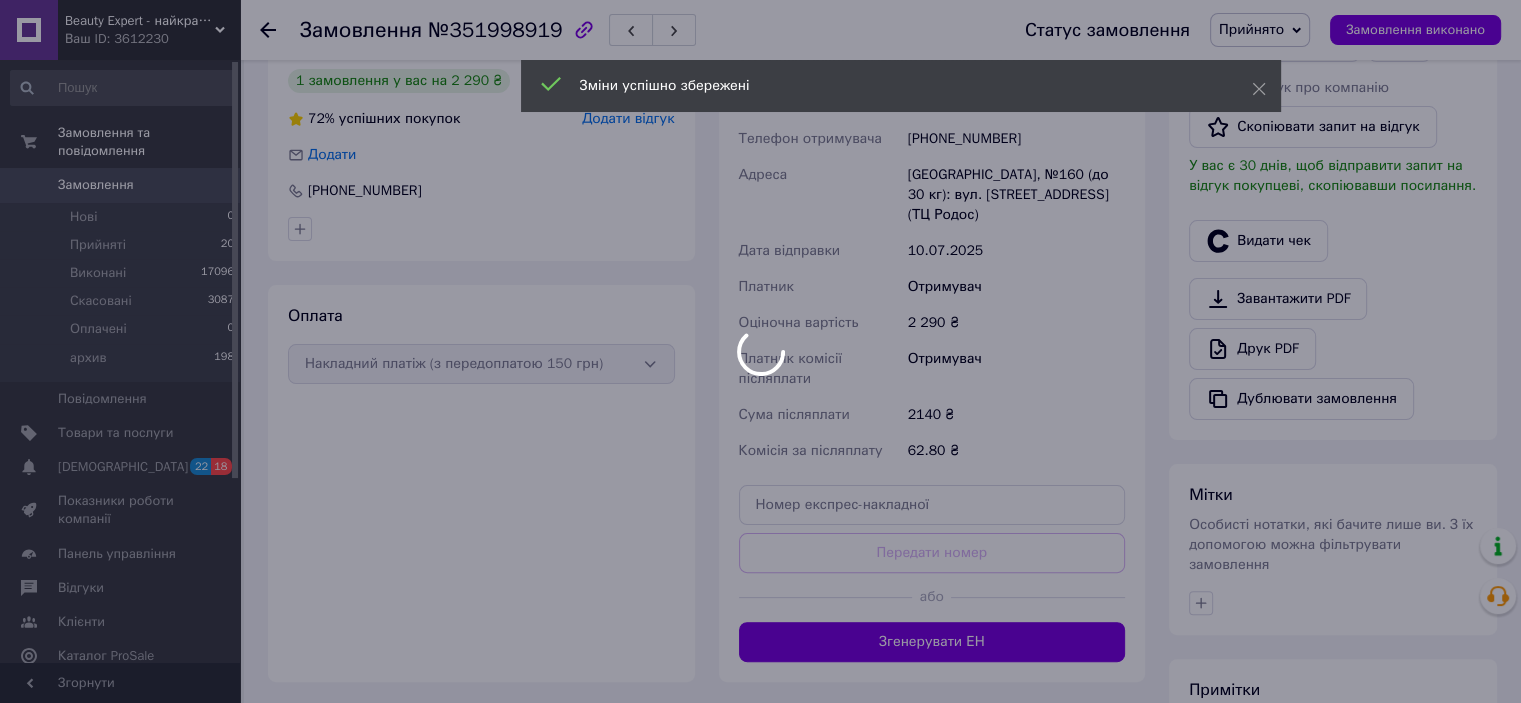 scroll, scrollTop: 400, scrollLeft: 0, axis: vertical 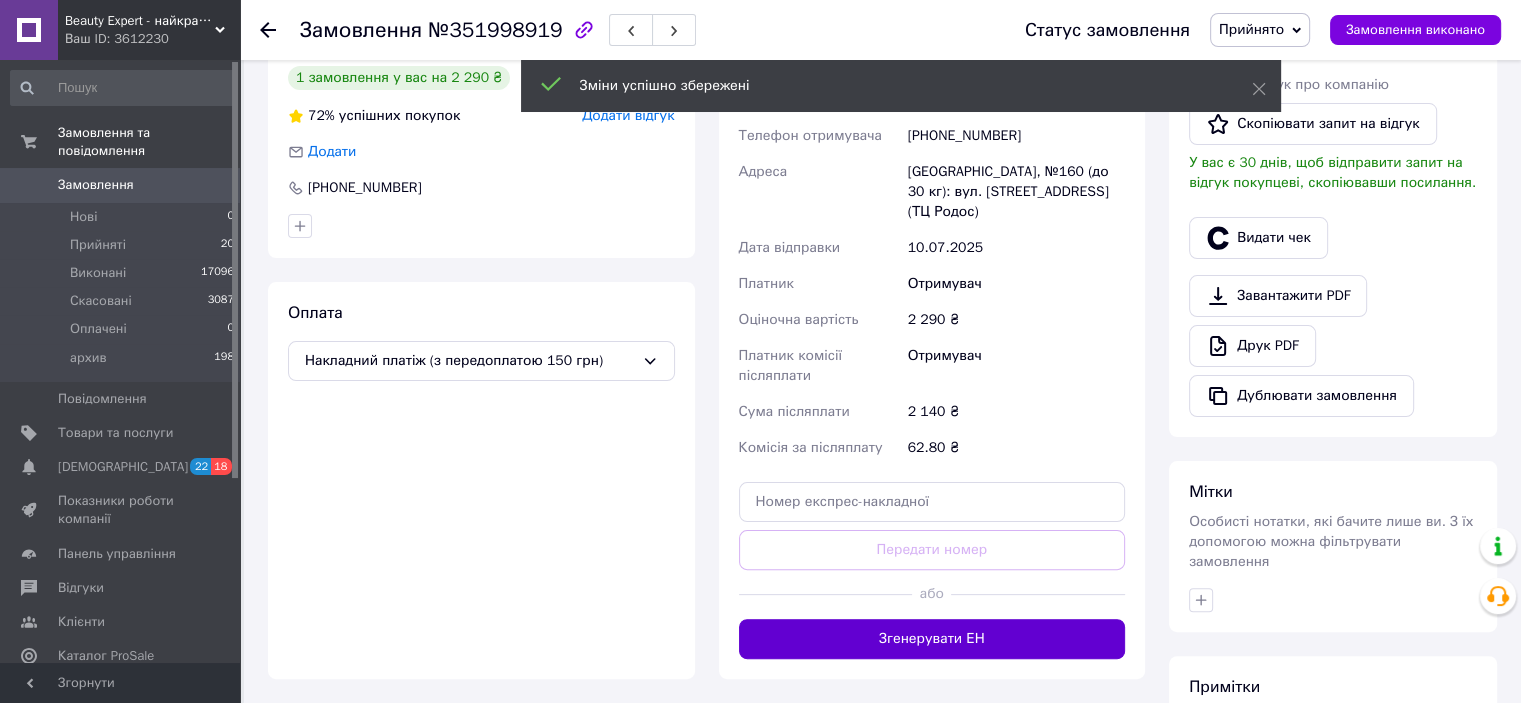 click on "Згенерувати ЕН" at bounding box center (932, 639) 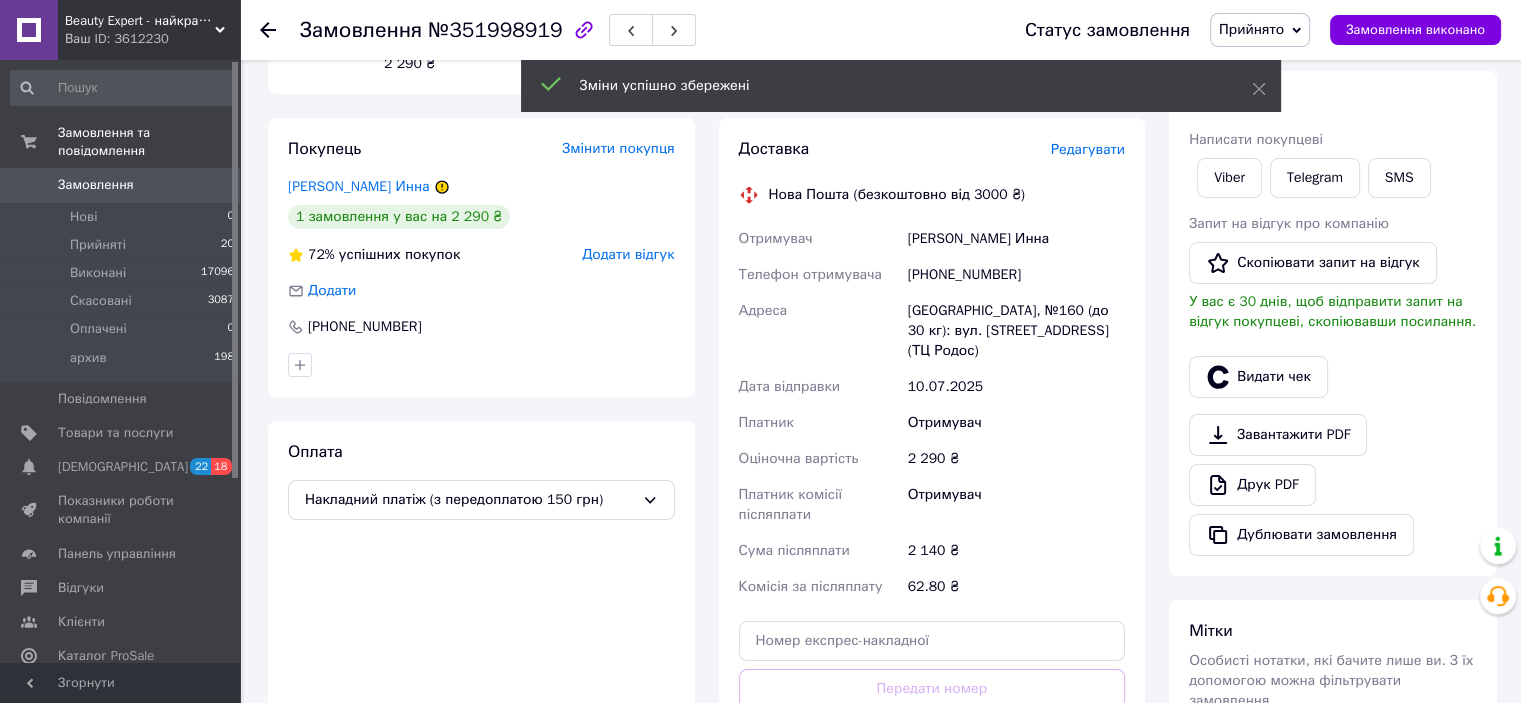 scroll, scrollTop: 0, scrollLeft: 0, axis: both 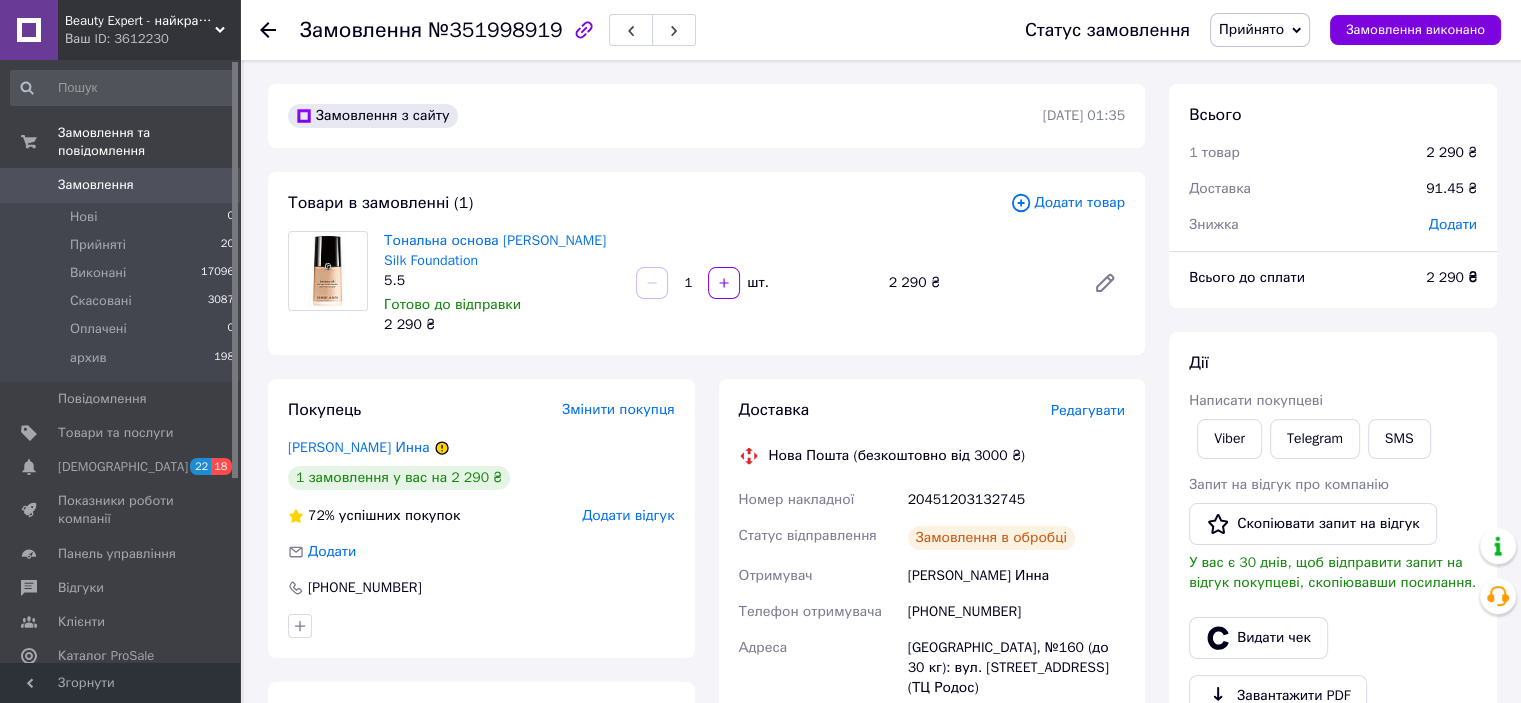 click on "20451203132745" at bounding box center (1016, 500) 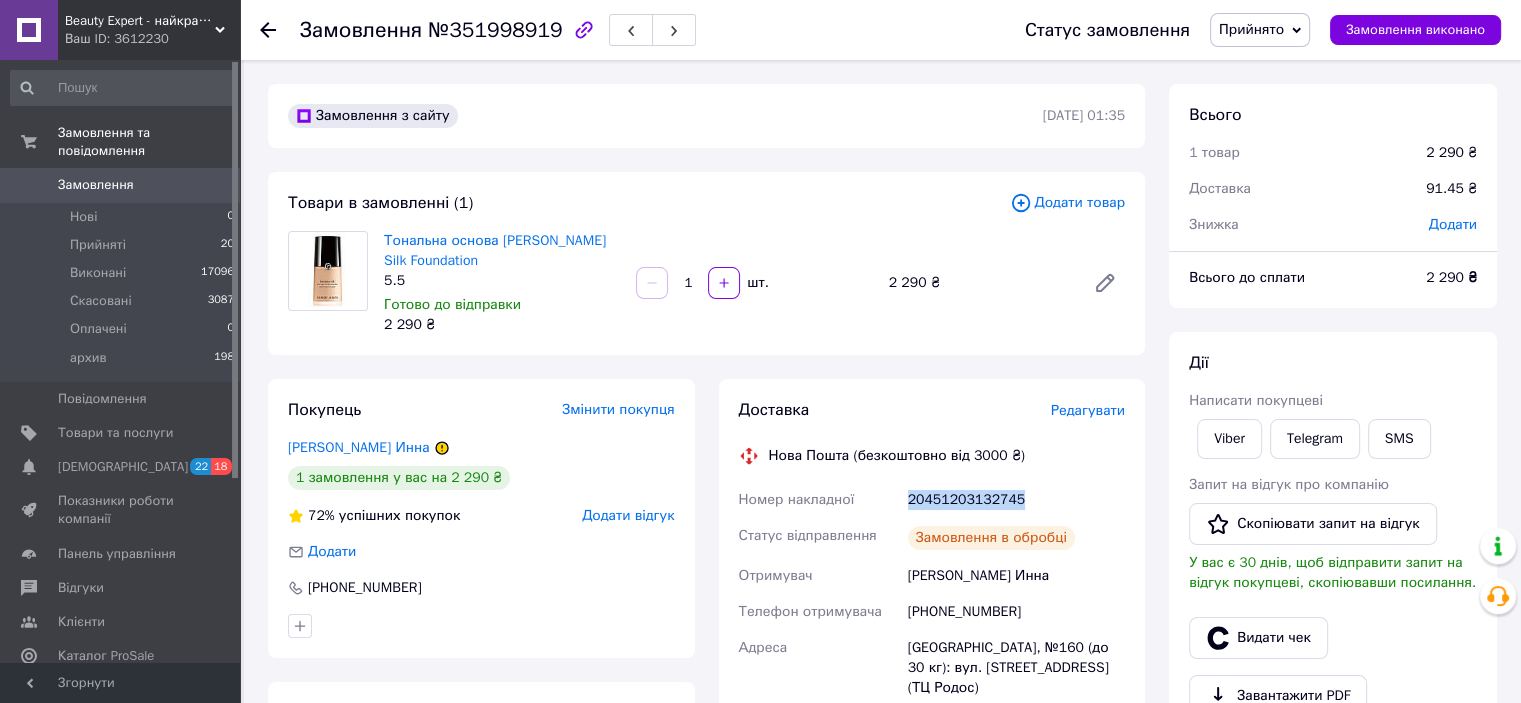 click on "20451203132745" at bounding box center (1016, 500) 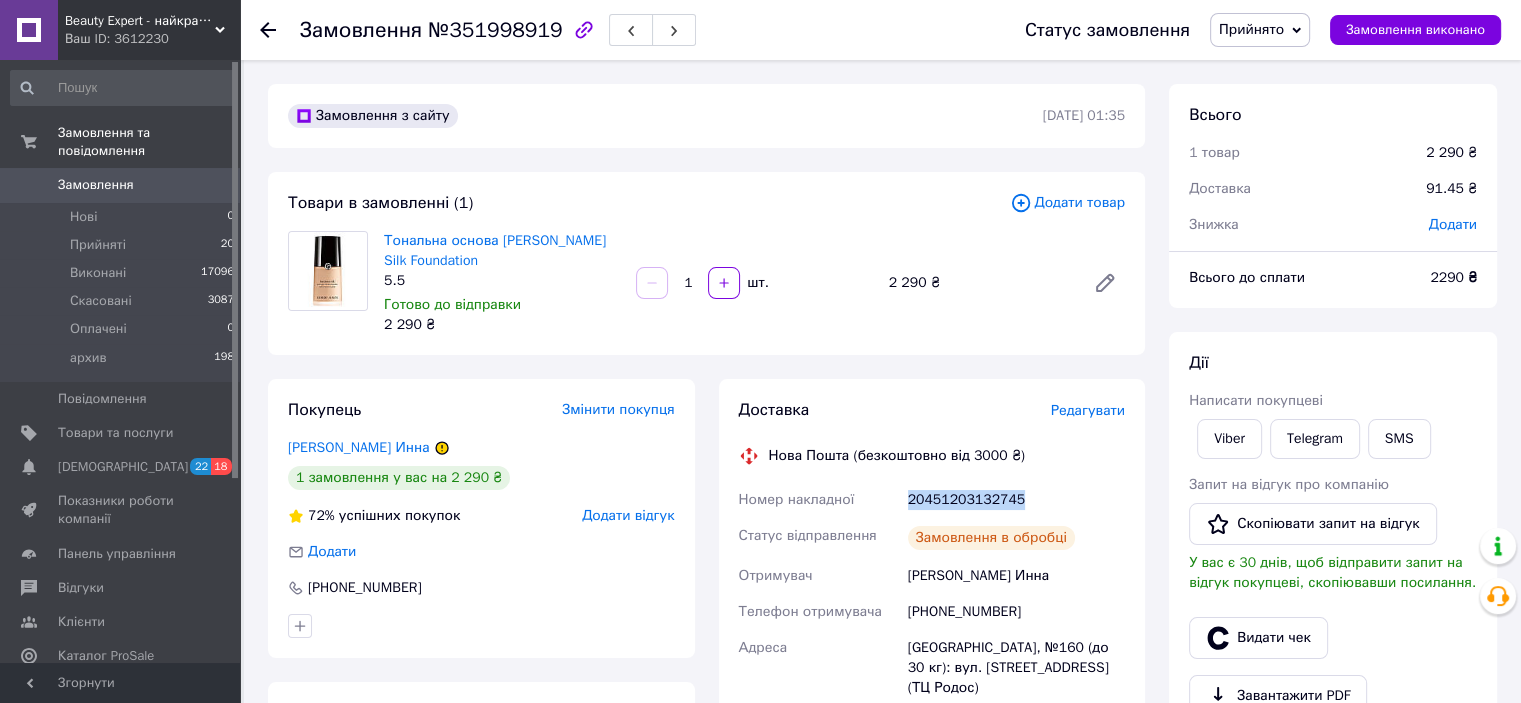 copy on "20451203132745" 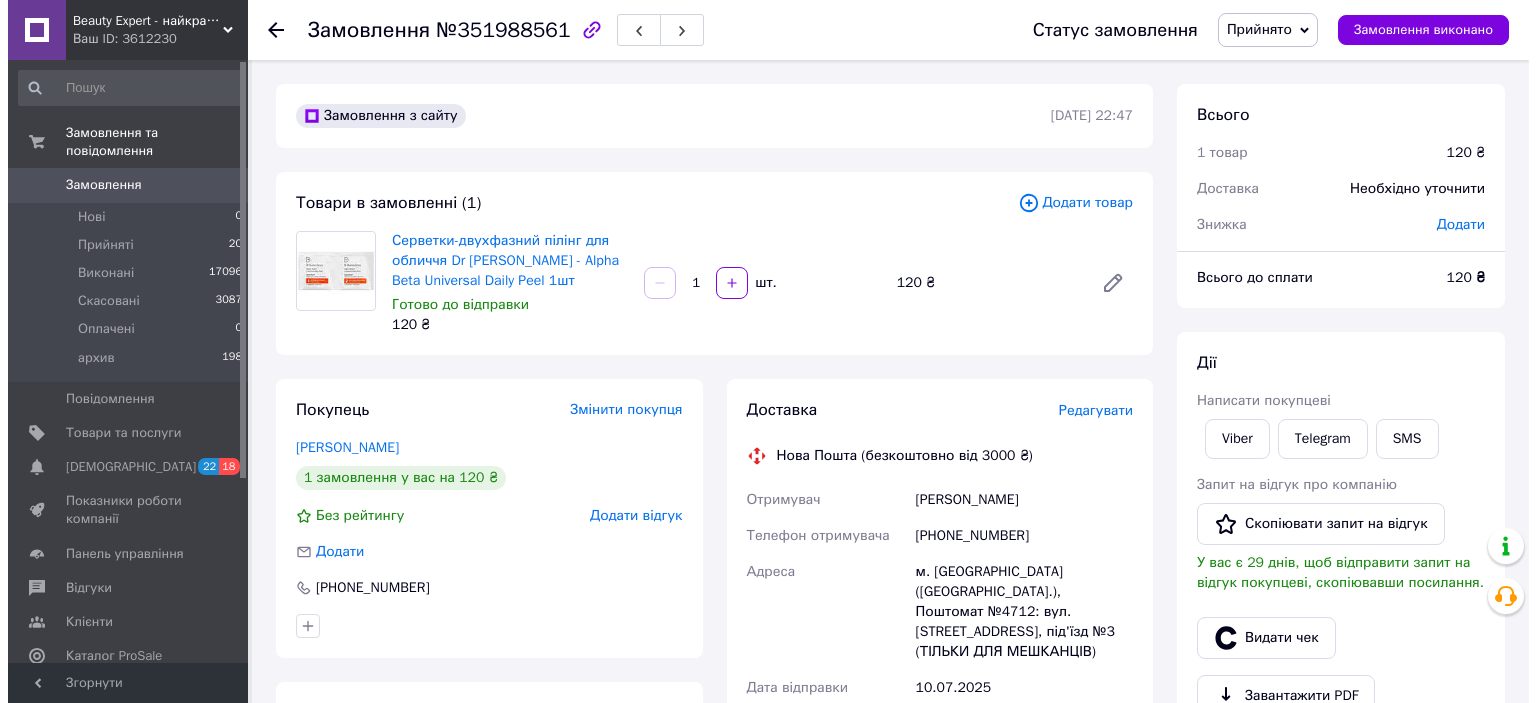 scroll, scrollTop: 0, scrollLeft: 0, axis: both 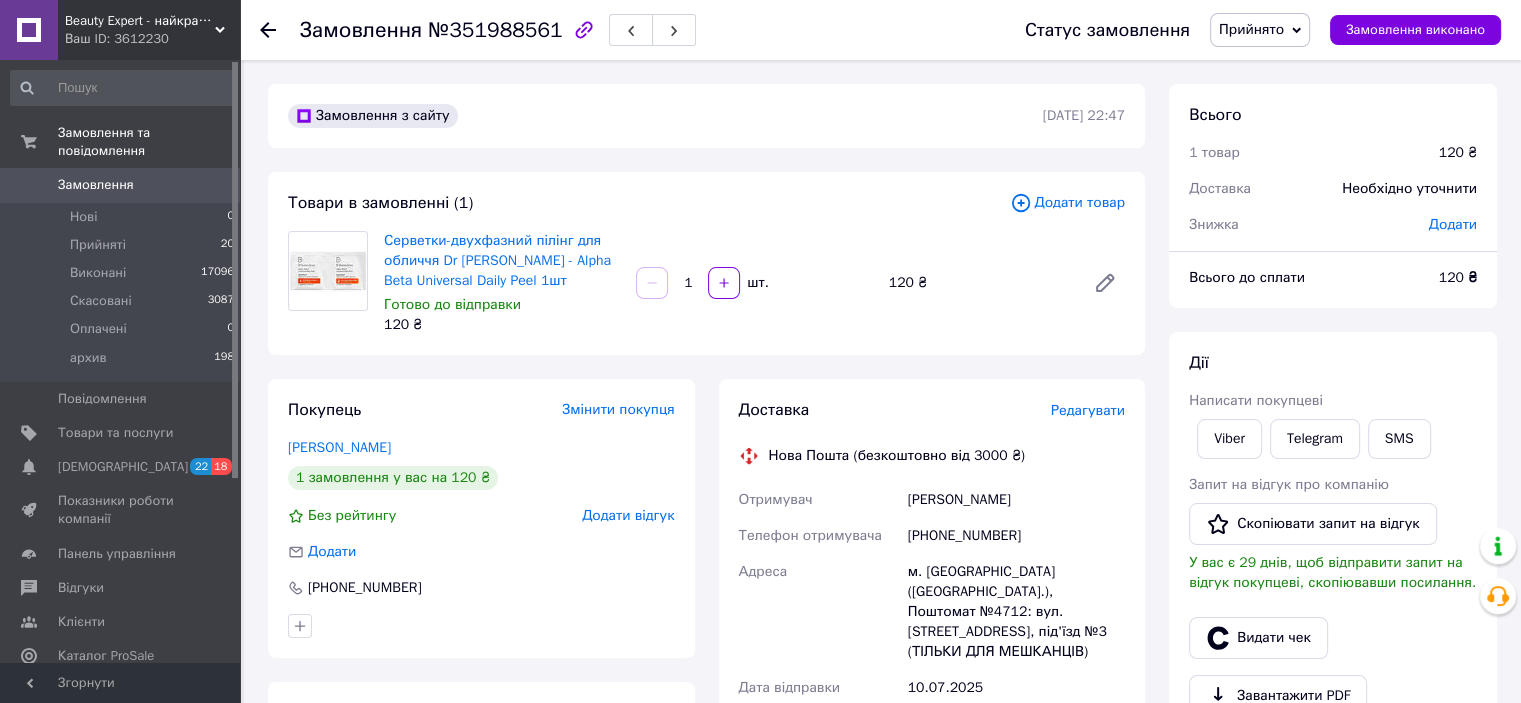 click on "[PERSON_NAME]" at bounding box center [1016, 500] 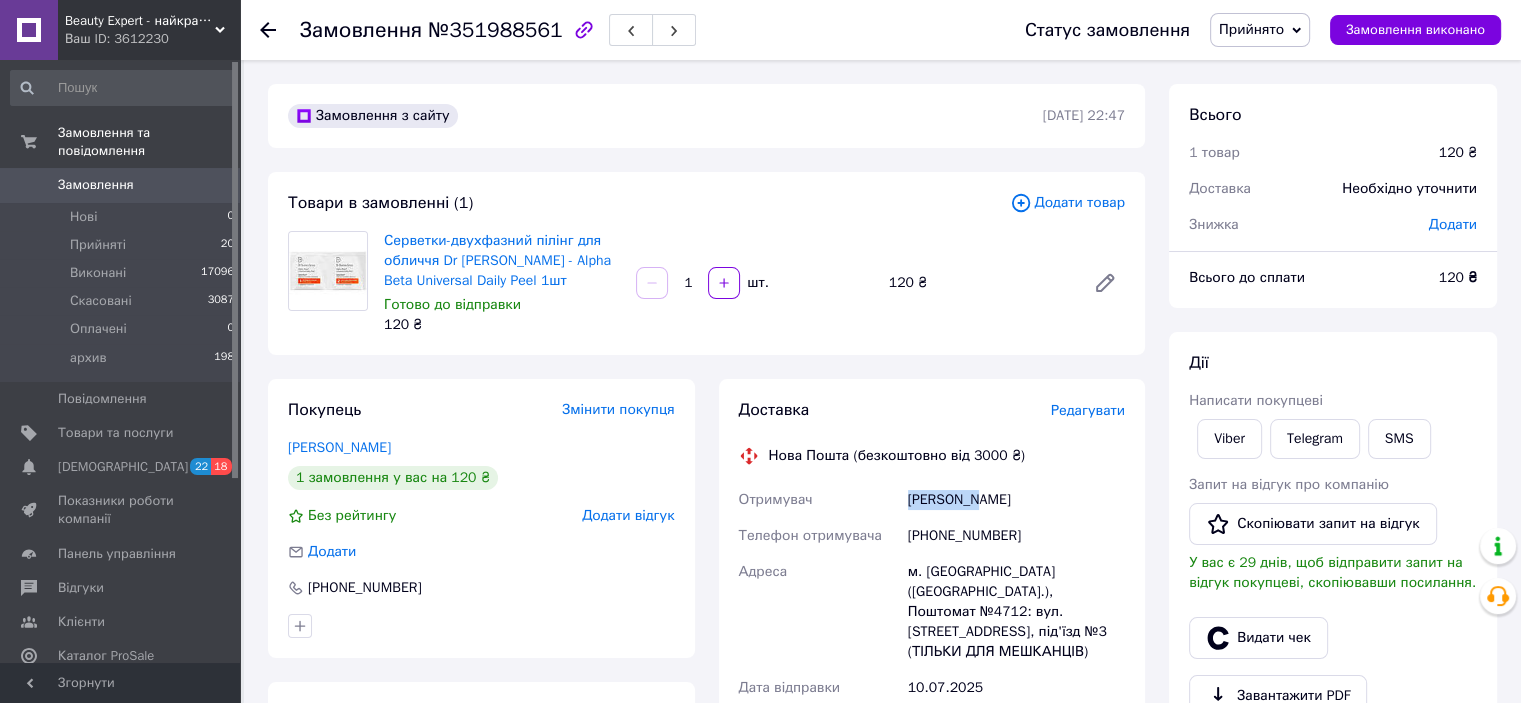 click on "[PERSON_NAME]" at bounding box center (1016, 500) 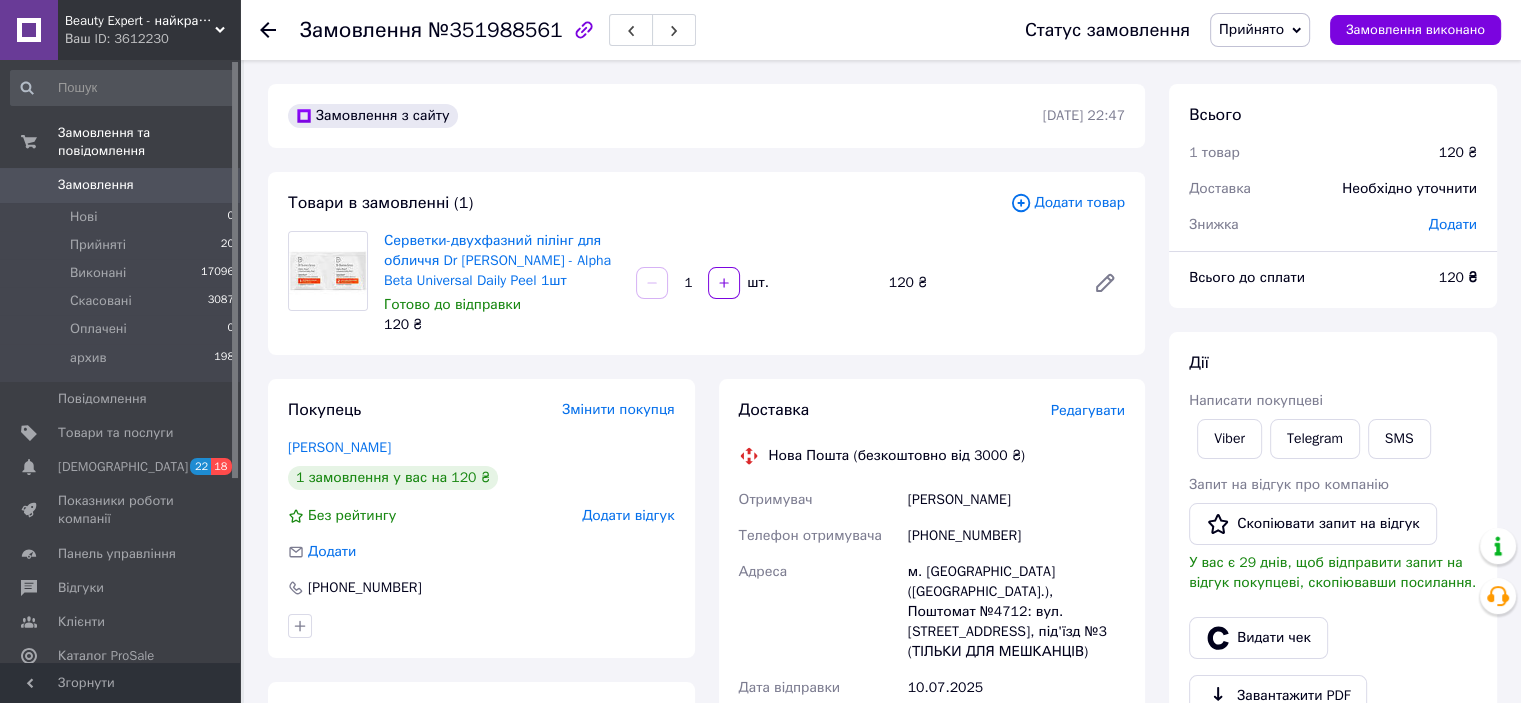 click on "Редагувати" at bounding box center [1088, 410] 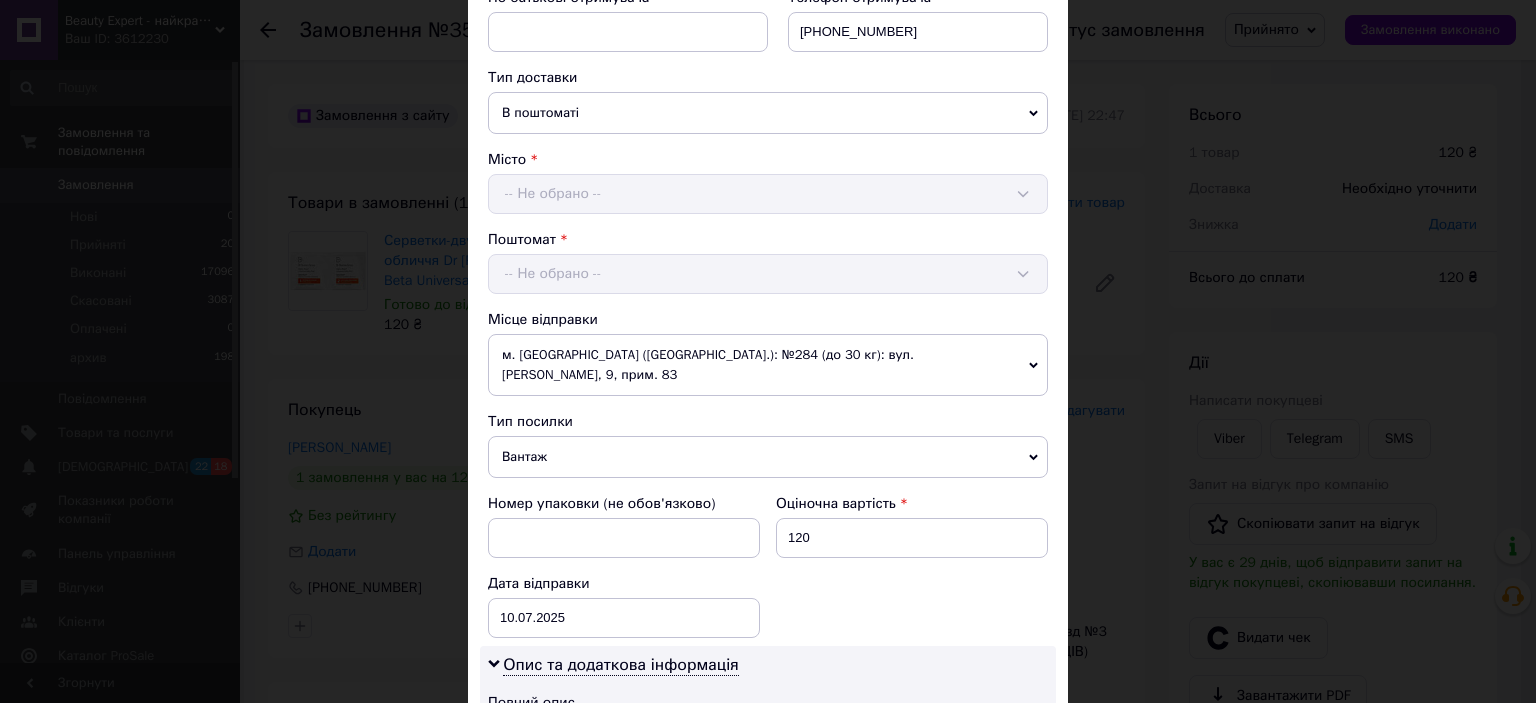 scroll, scrollTop: 700, scrollLeft: 0, axis: vertical 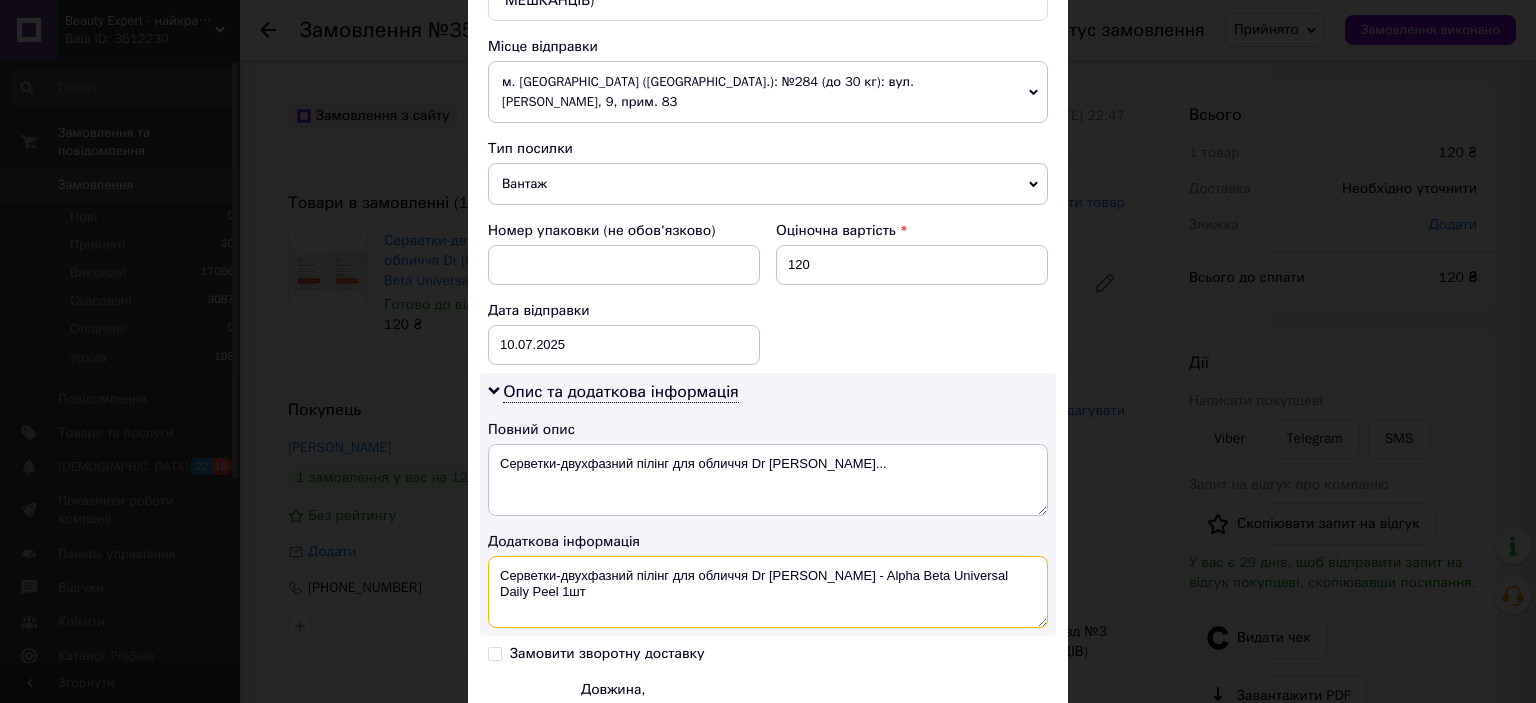 click on "Серветки-двухфазний пілінг для обличчя Dr [PERSON_NAME] - Alpha Beta Universal Daily Peel 1шт" at bounding box center [768, 592] 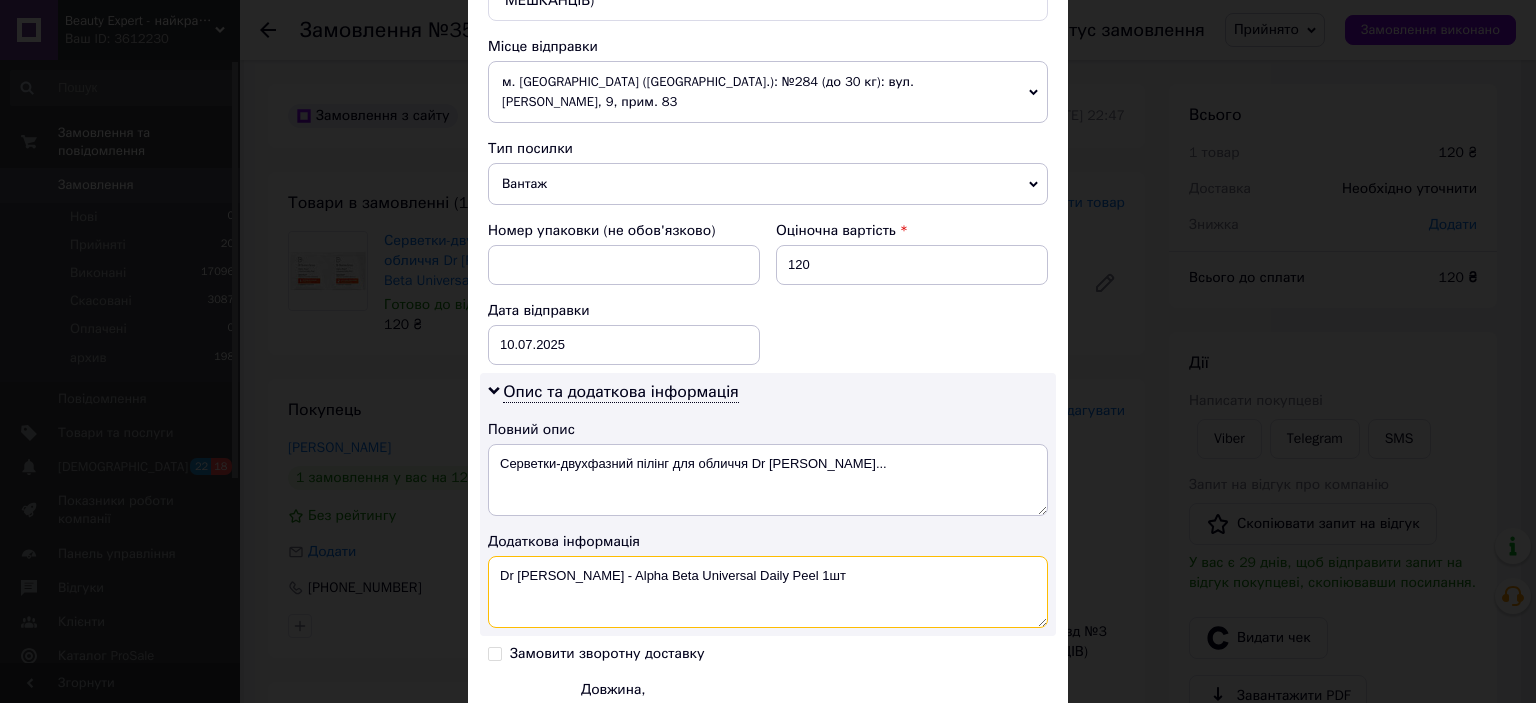 type on "Dr [PERSON_NAME] - Alpha Beta Universal Daily Peel 1шт" 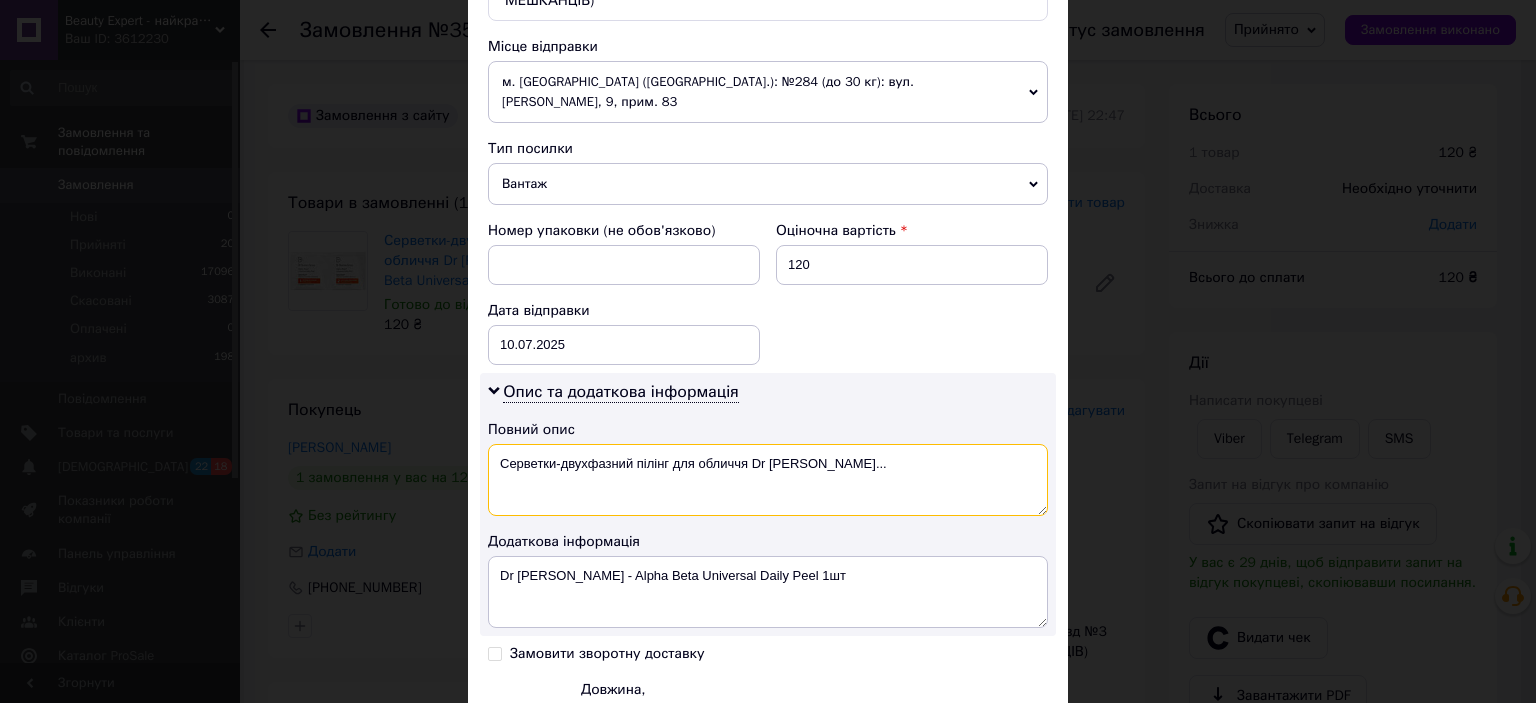 click on "Серветки-двухфазний пілінг для обличчя Dr [PERSON_NAME]..." at bounding box center (768, 480) 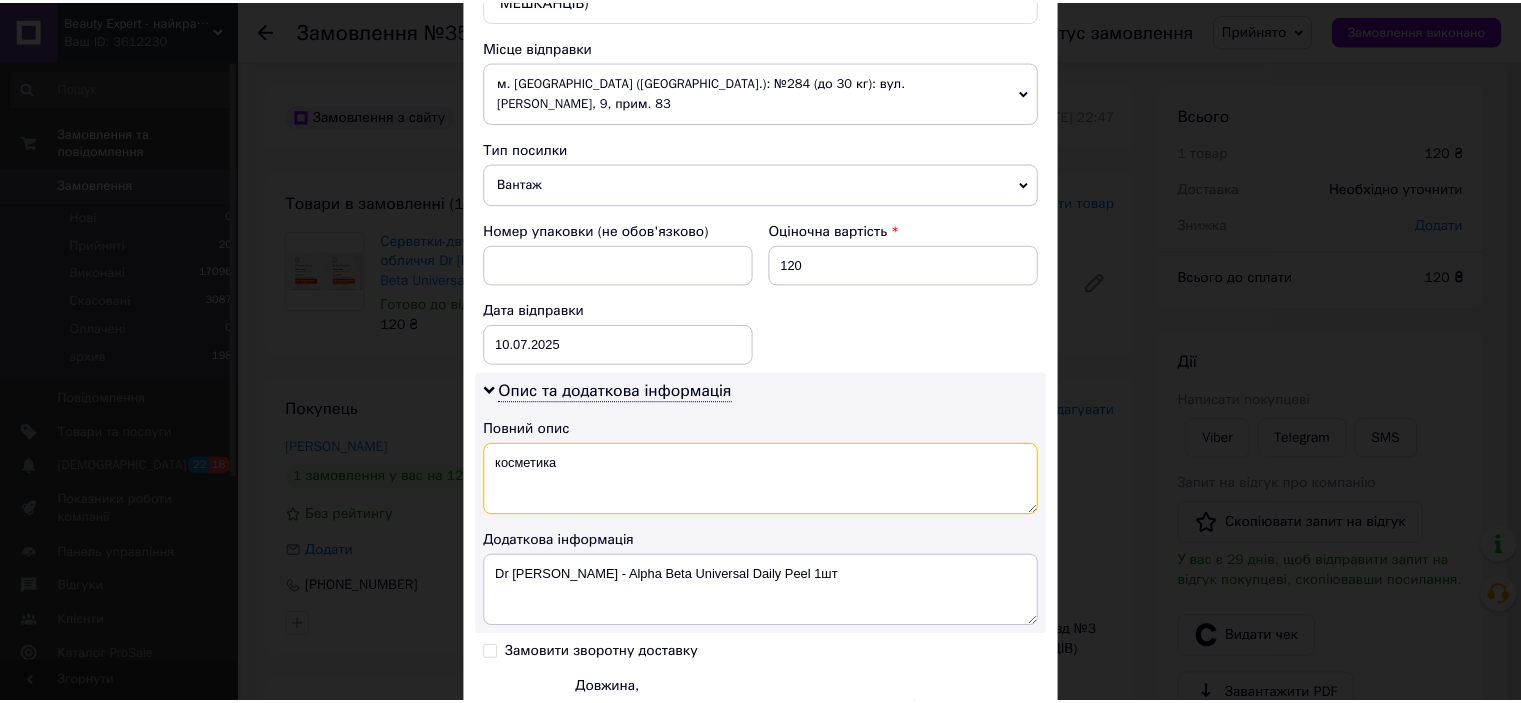 scroll, scrollTop: 878, scrollLeft: 0, axis: vertical 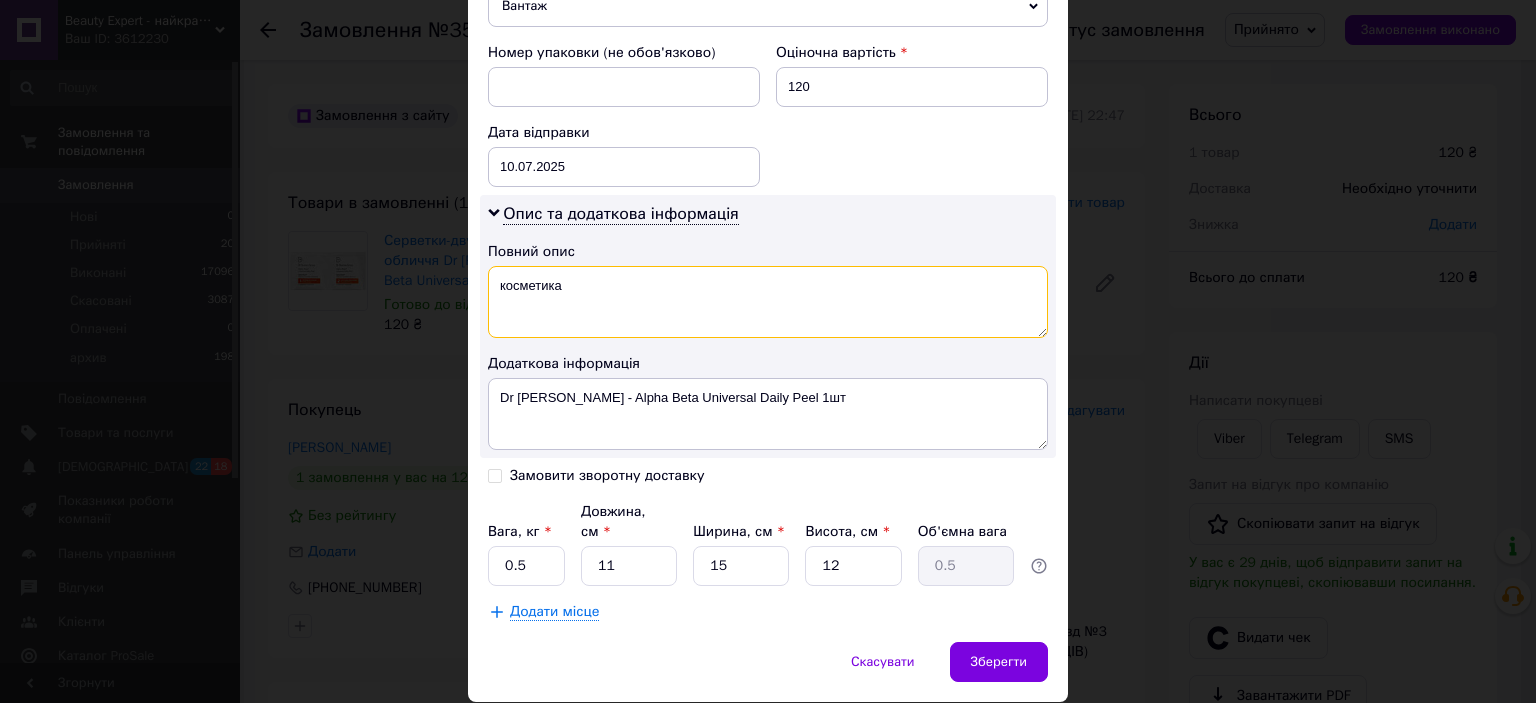 type on "косметика" 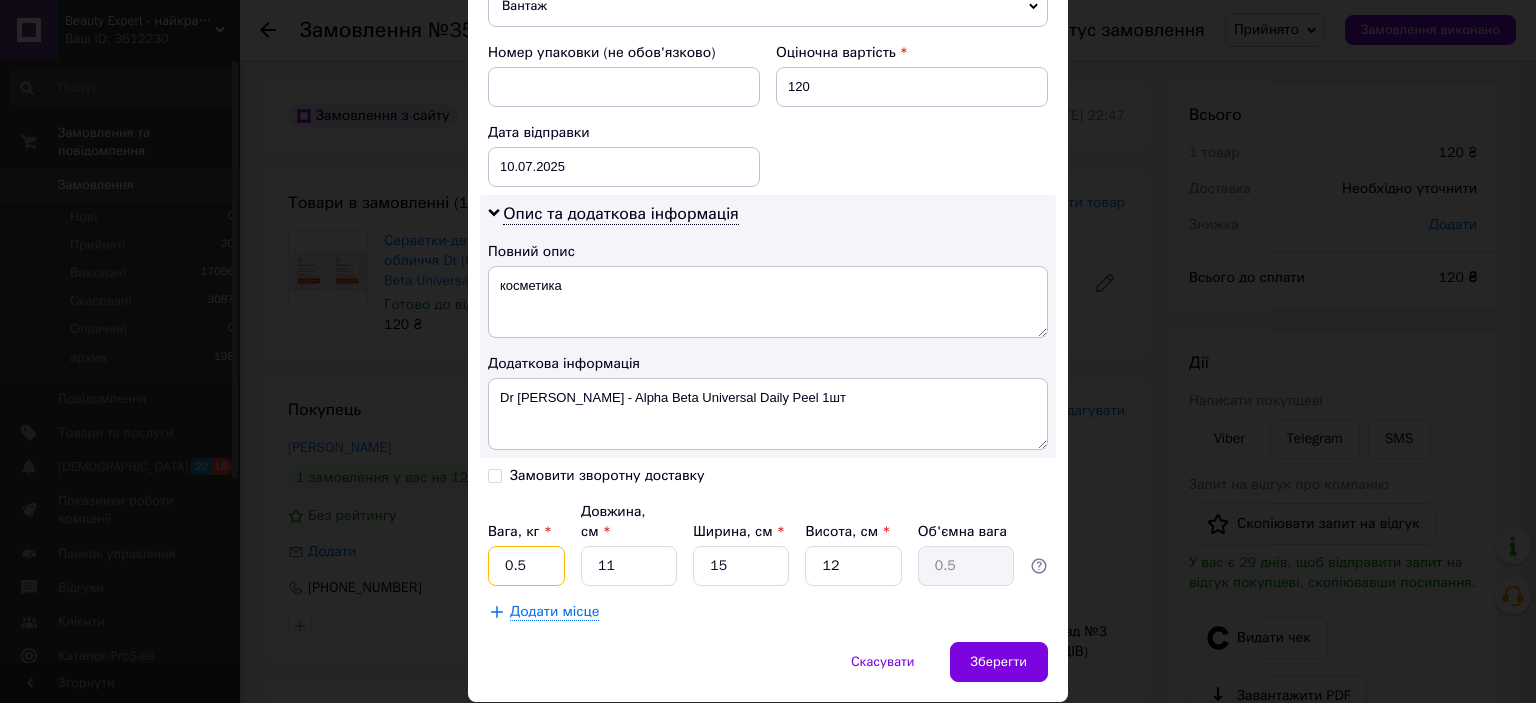 click on "0.5" at bounding box center (526, 566) 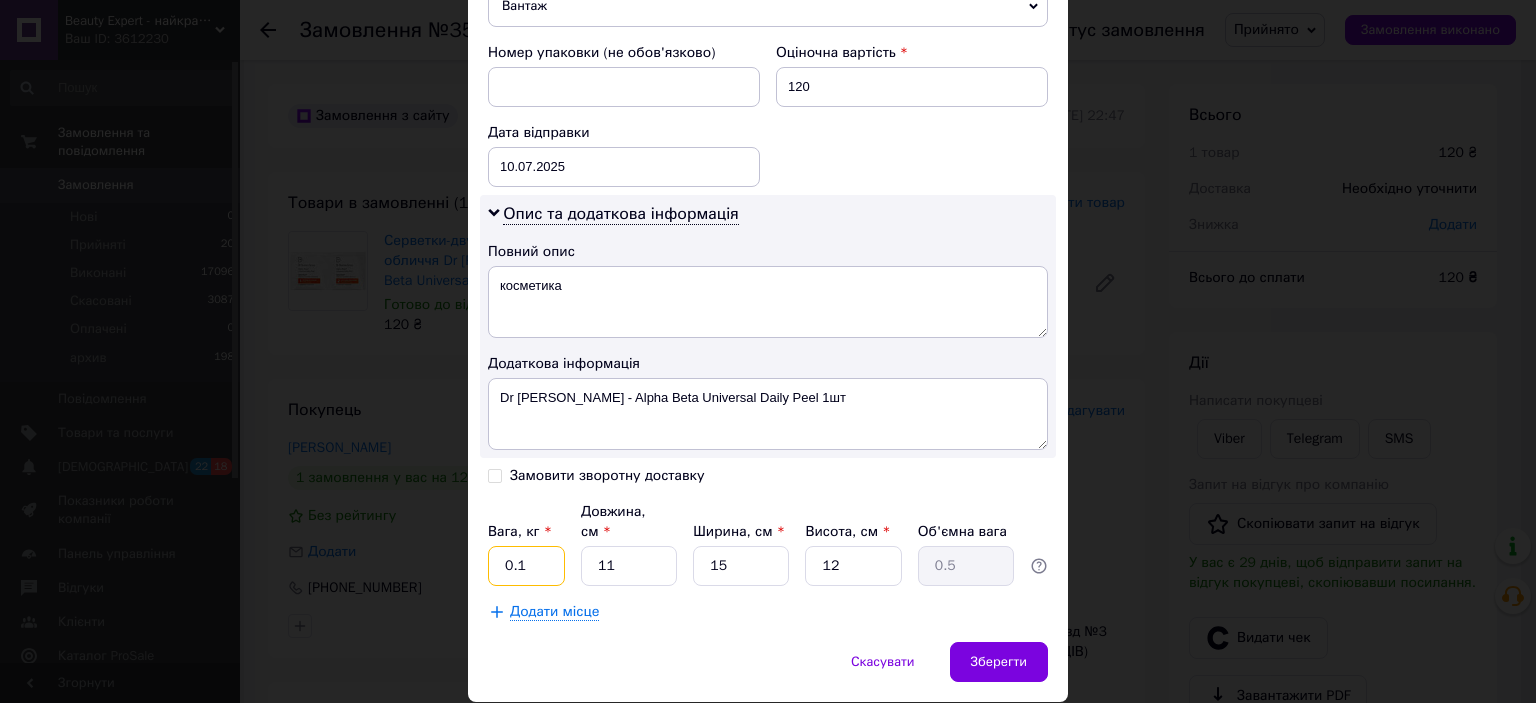 type on "0.1" 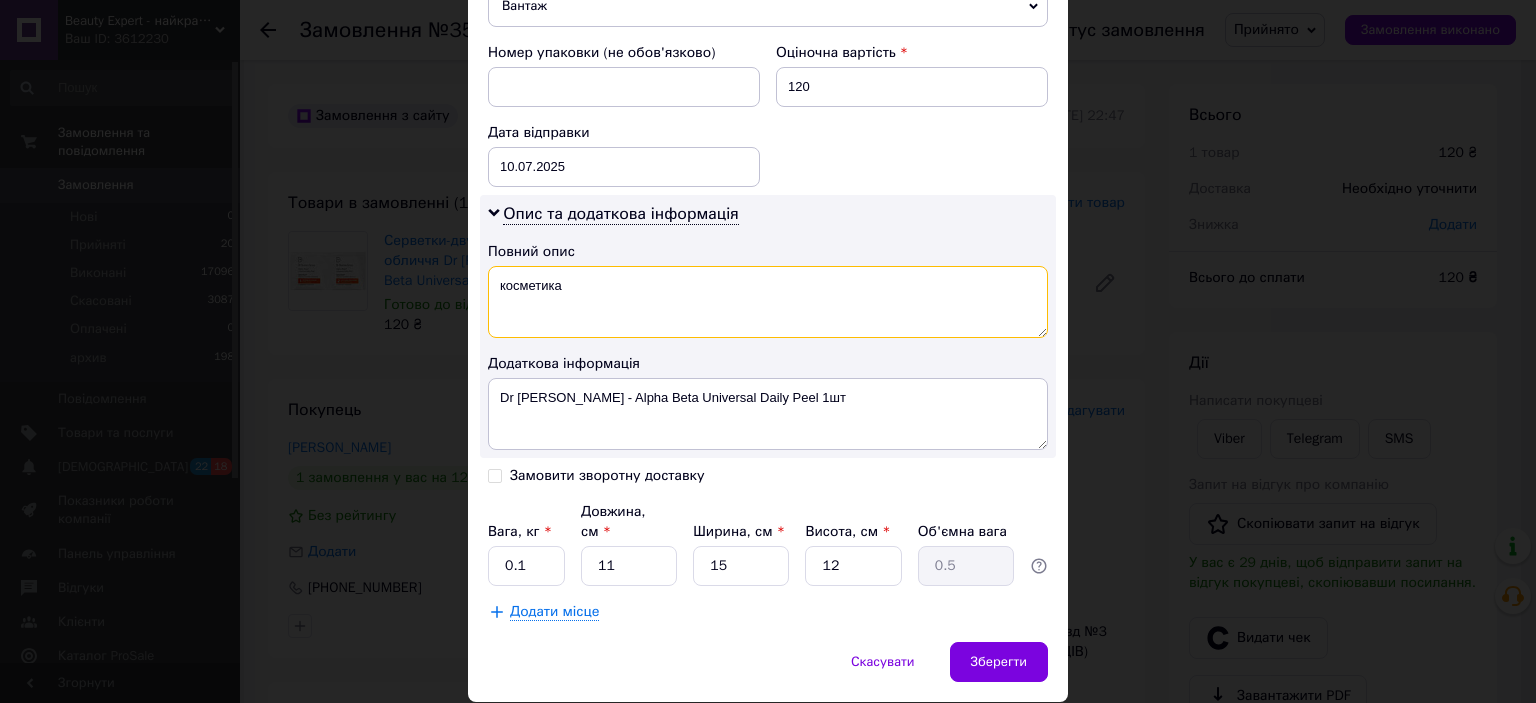 click on "косметика" at bounding box center [768, 302] 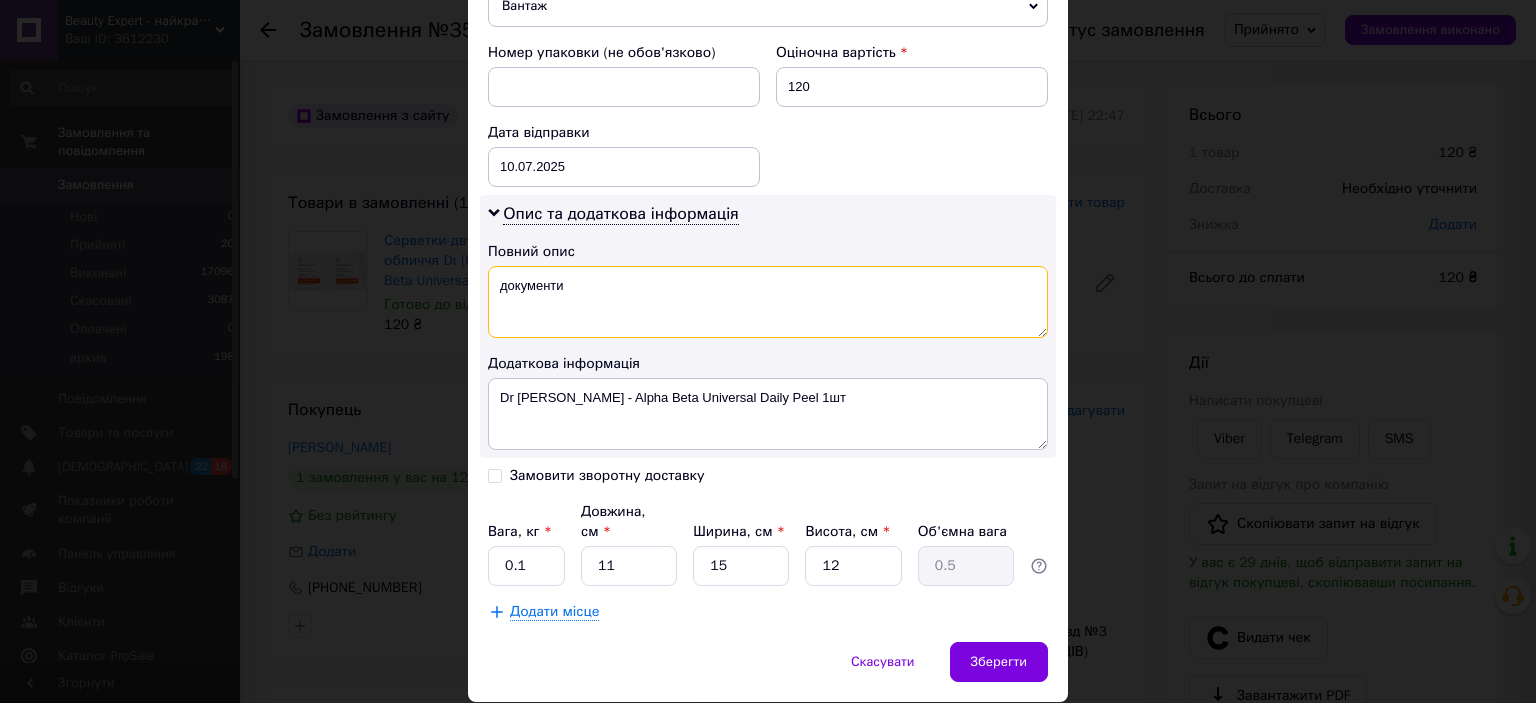 type on "документи" 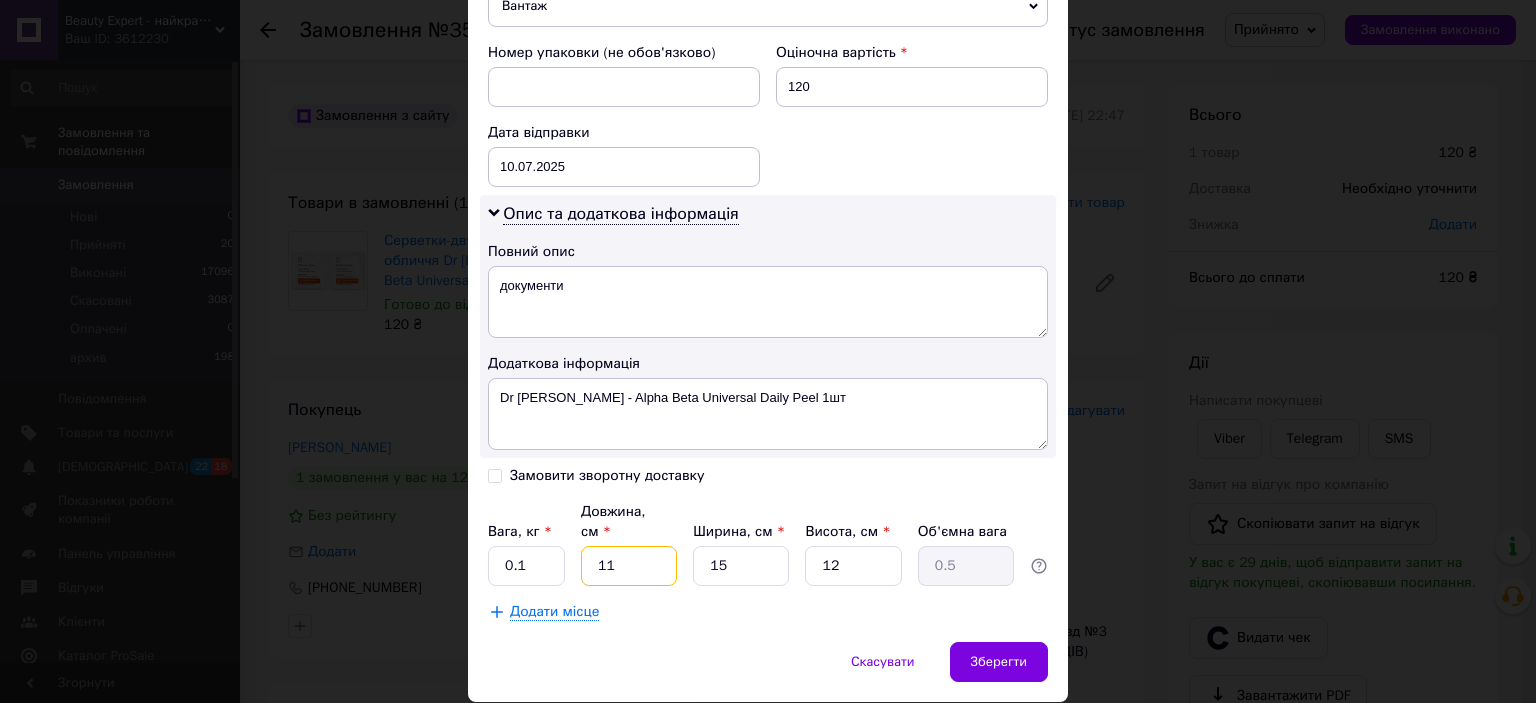 click on "11" at bounding box center (629, 566) 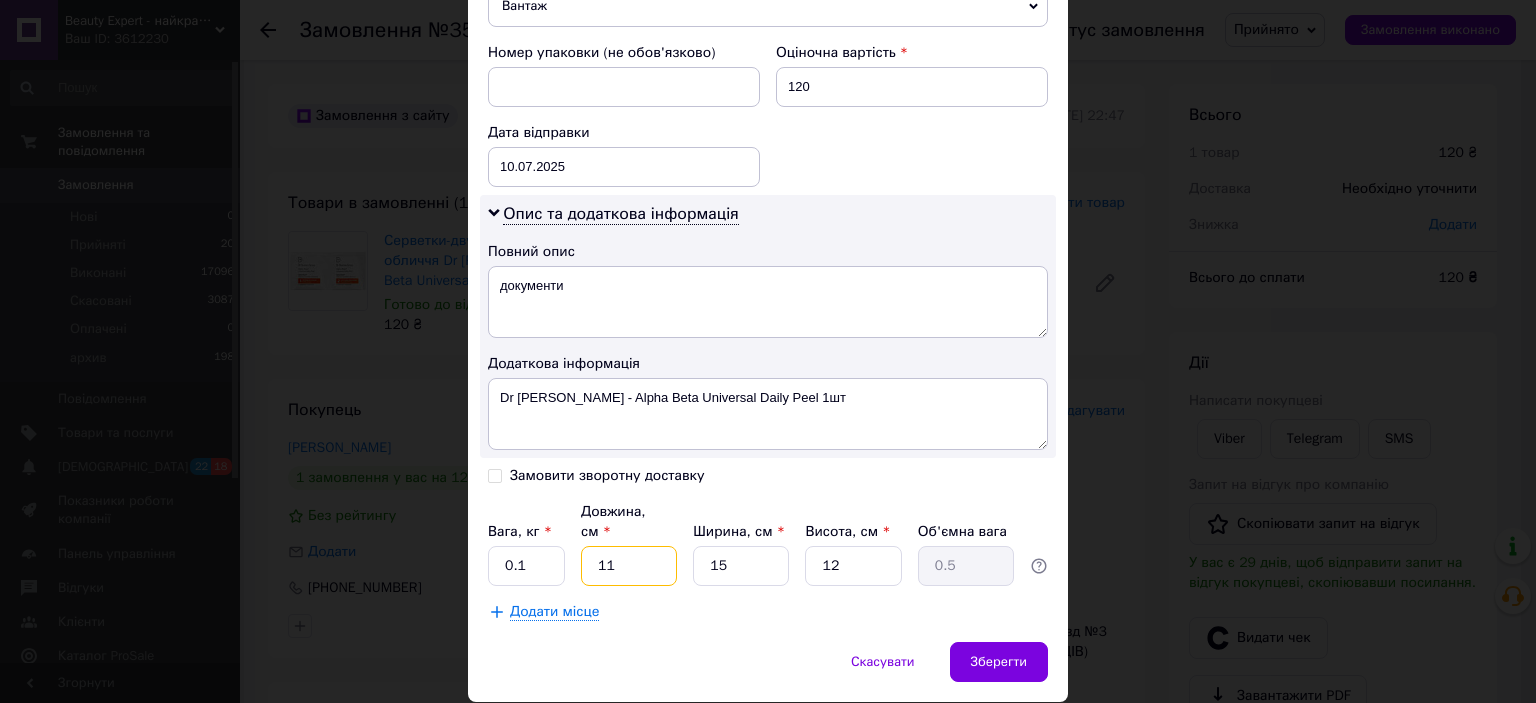 type on "1" 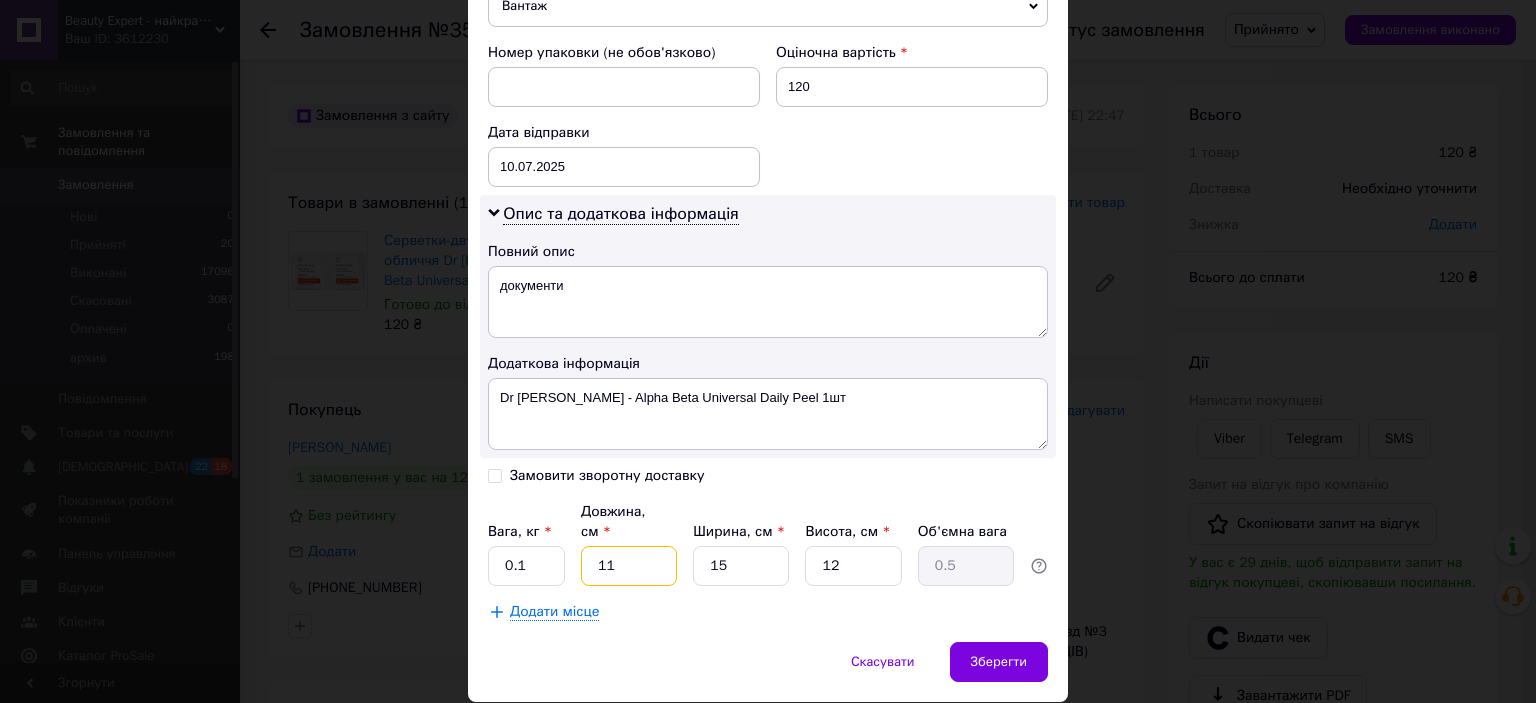 type on "0.1" 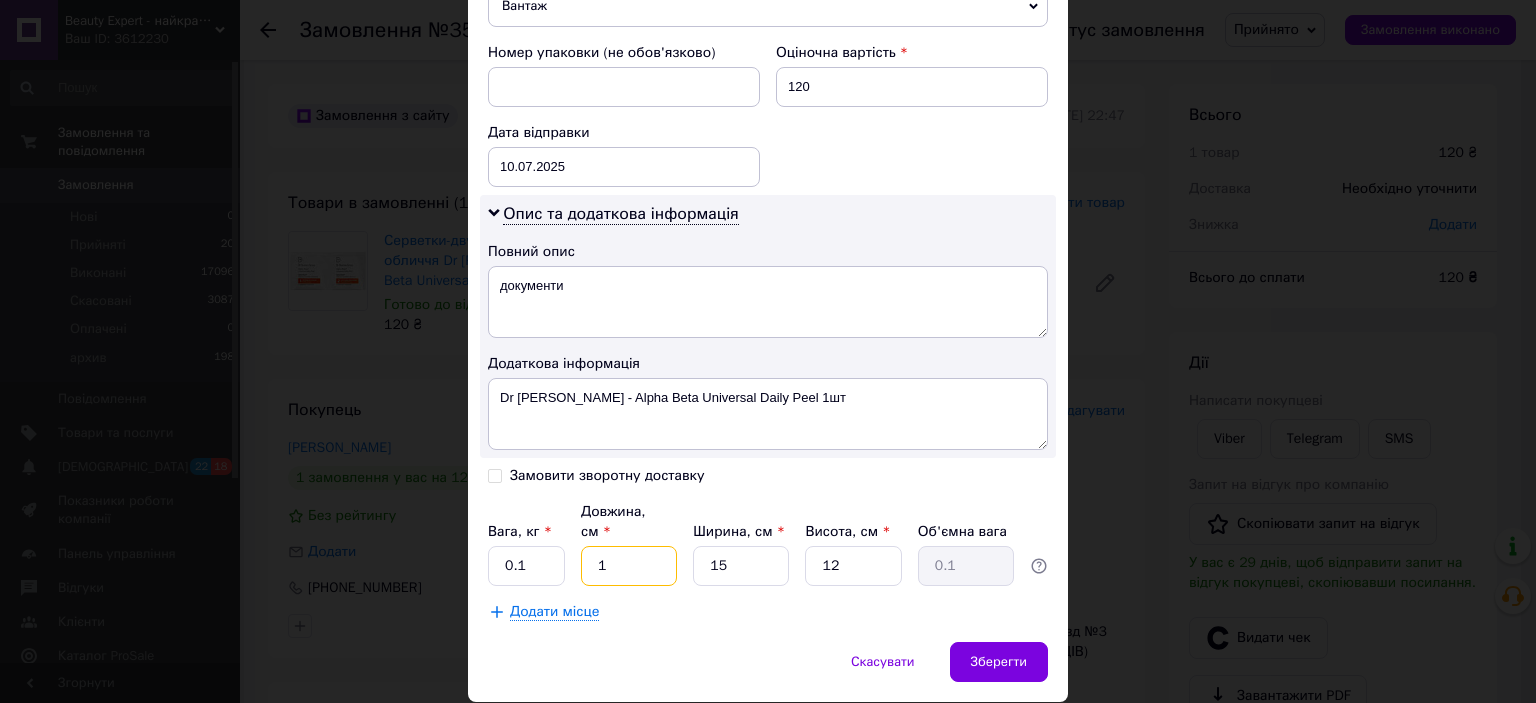 type on "11" 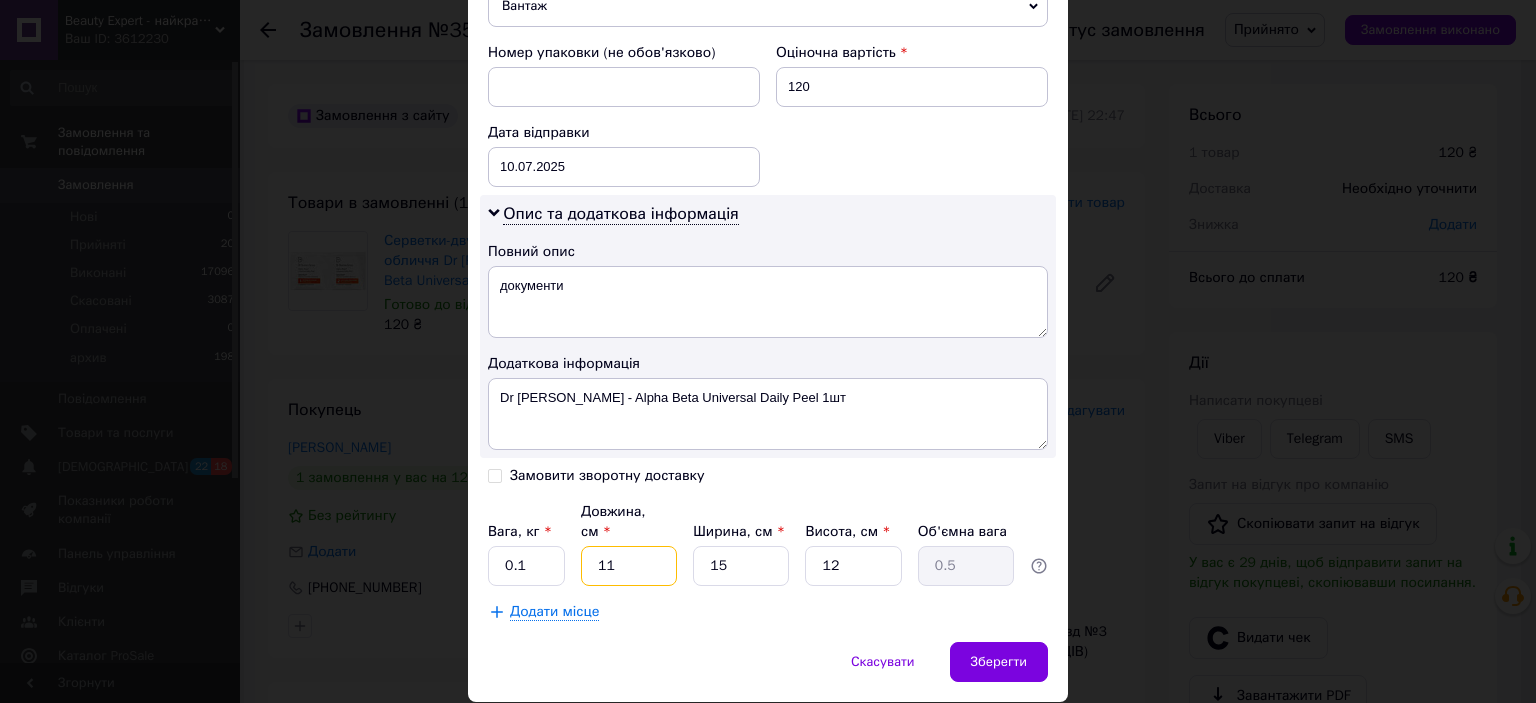 type on "1" 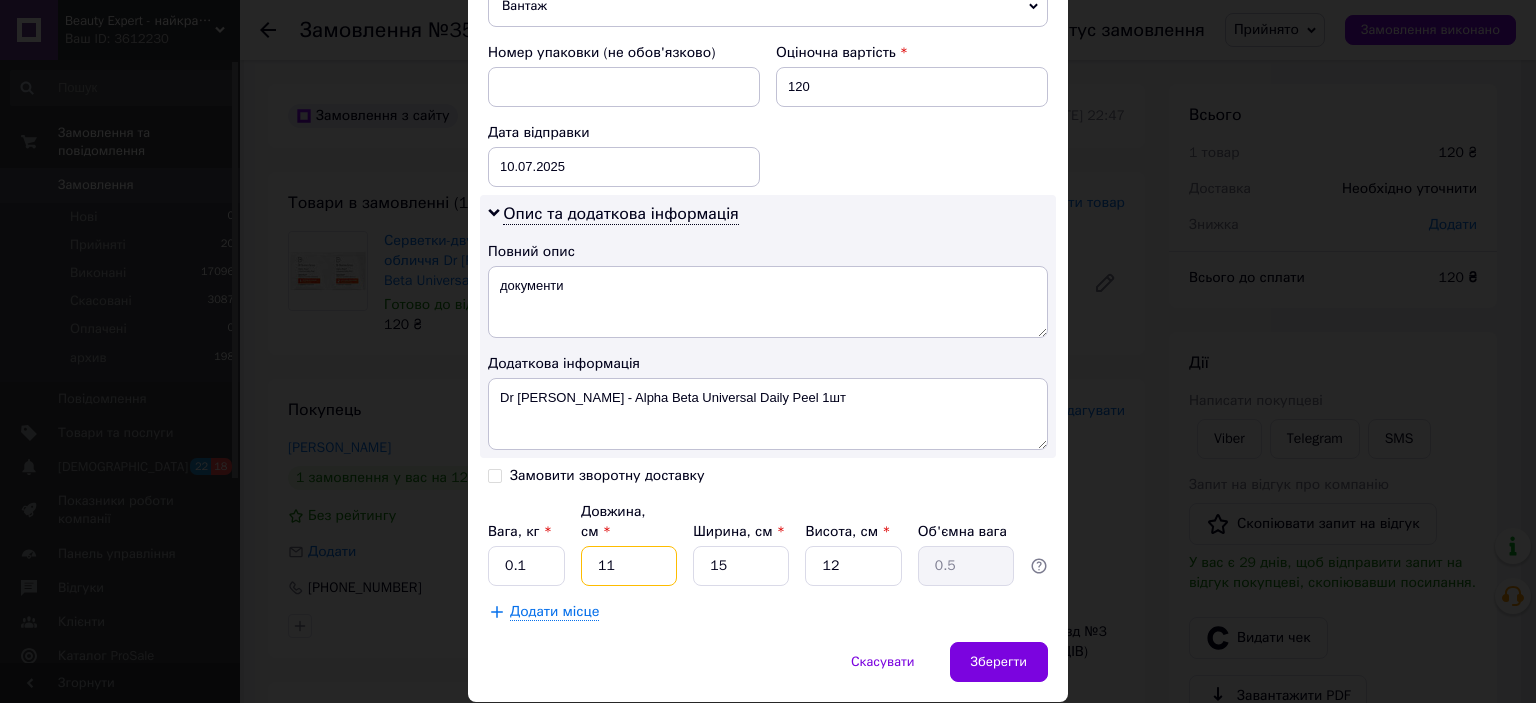 type on "0.1" 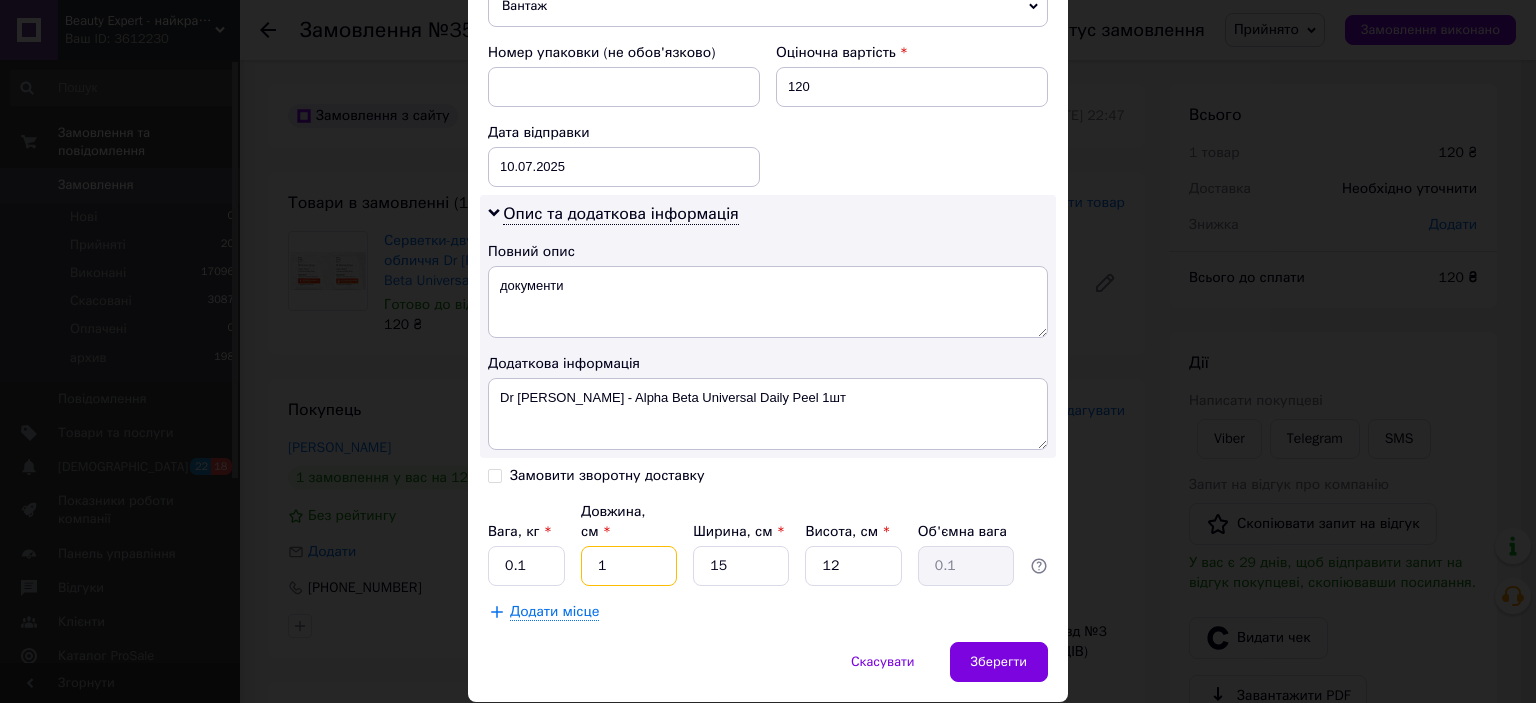 type 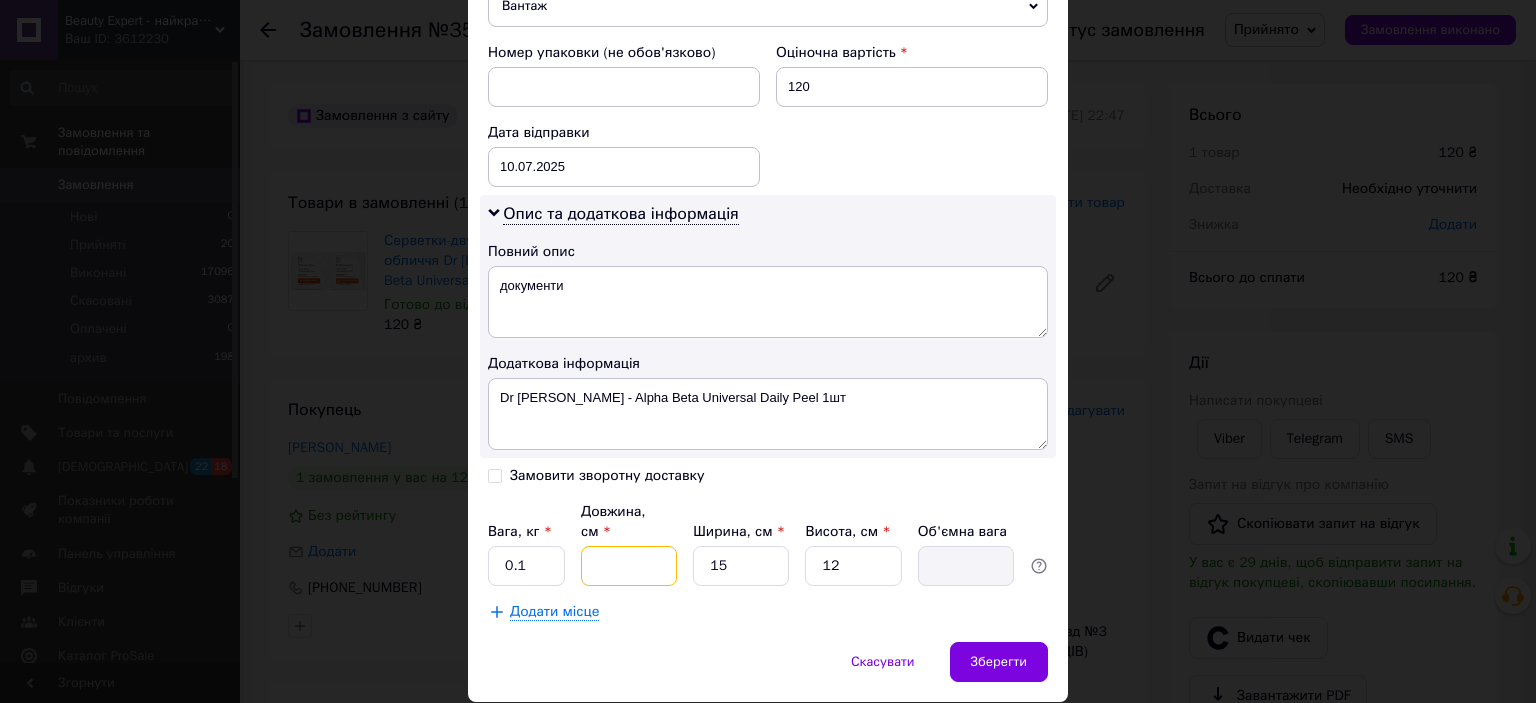 type on "5" 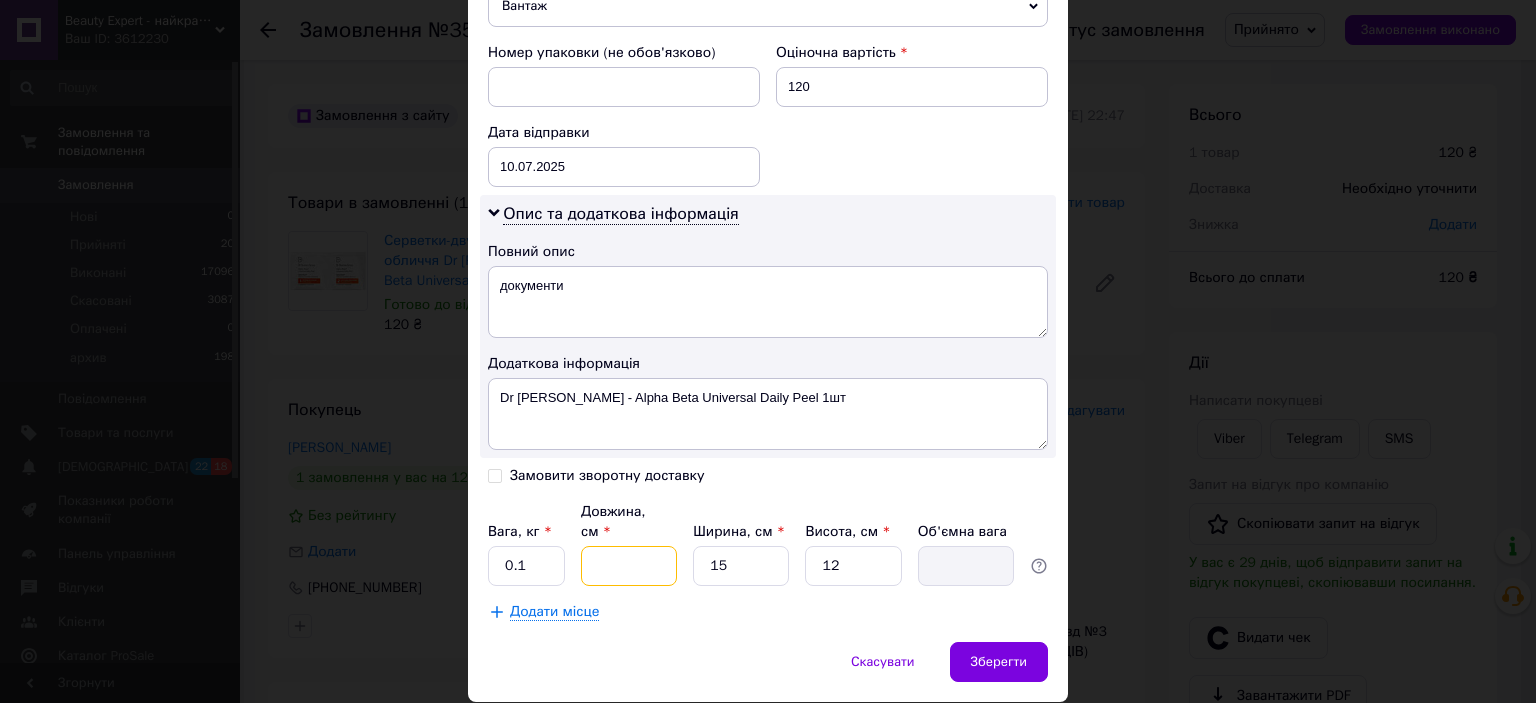 type on "0.23" 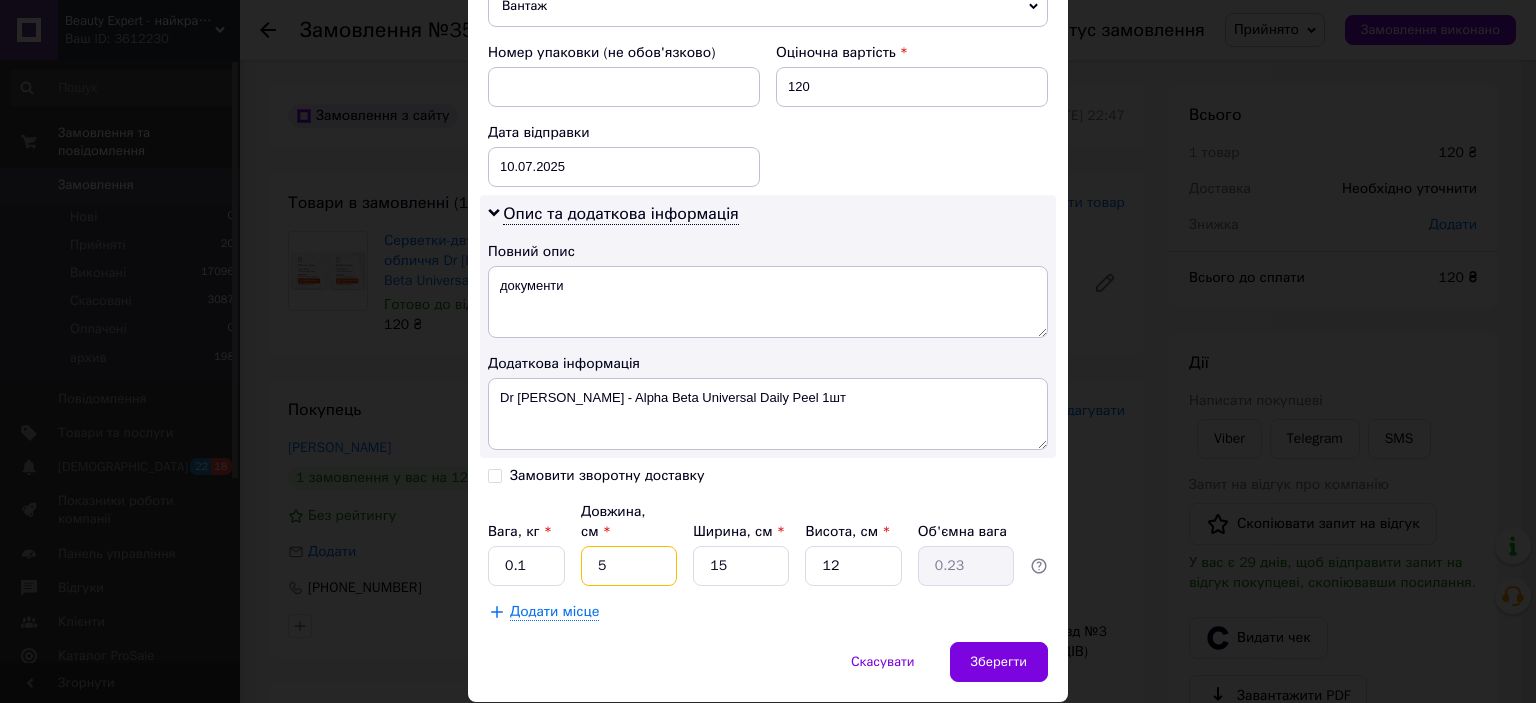 type on "5" 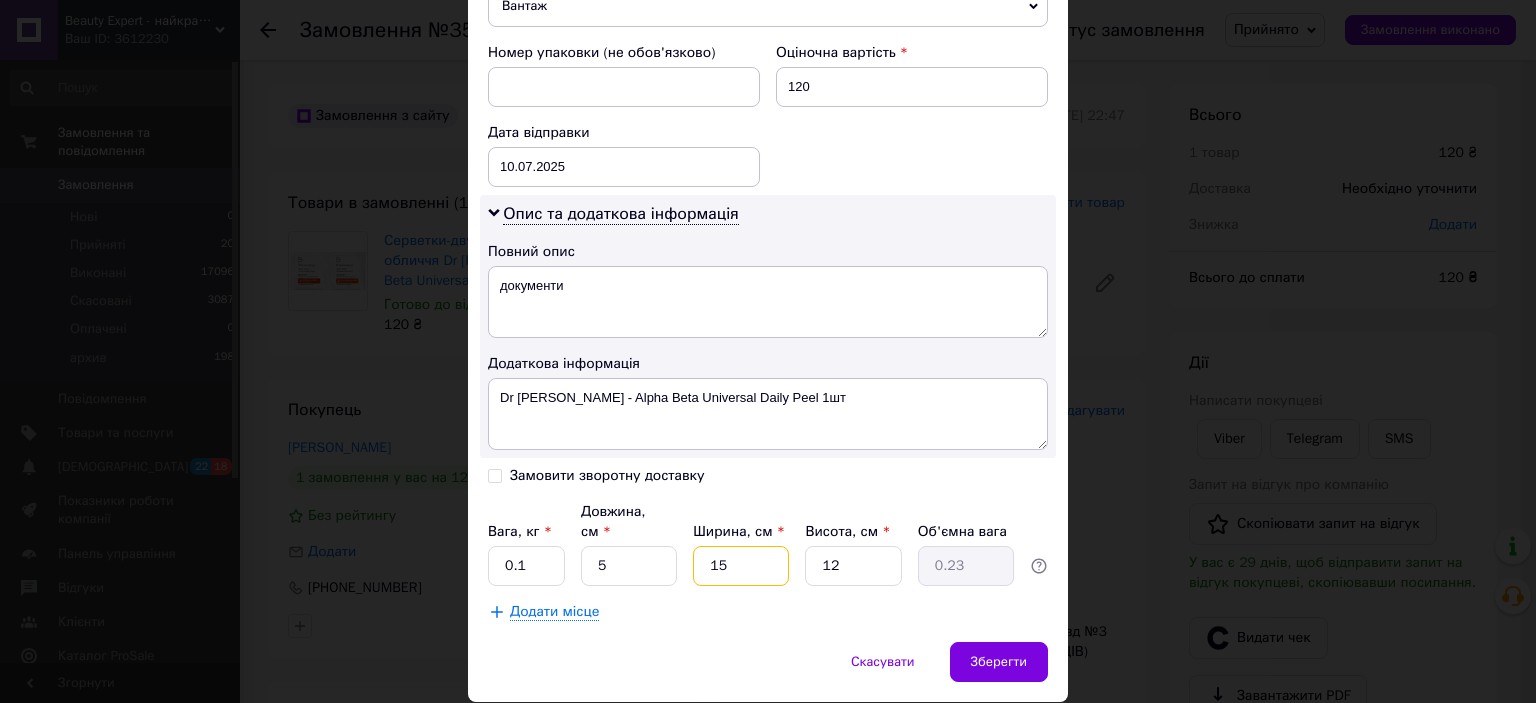 type on "5" 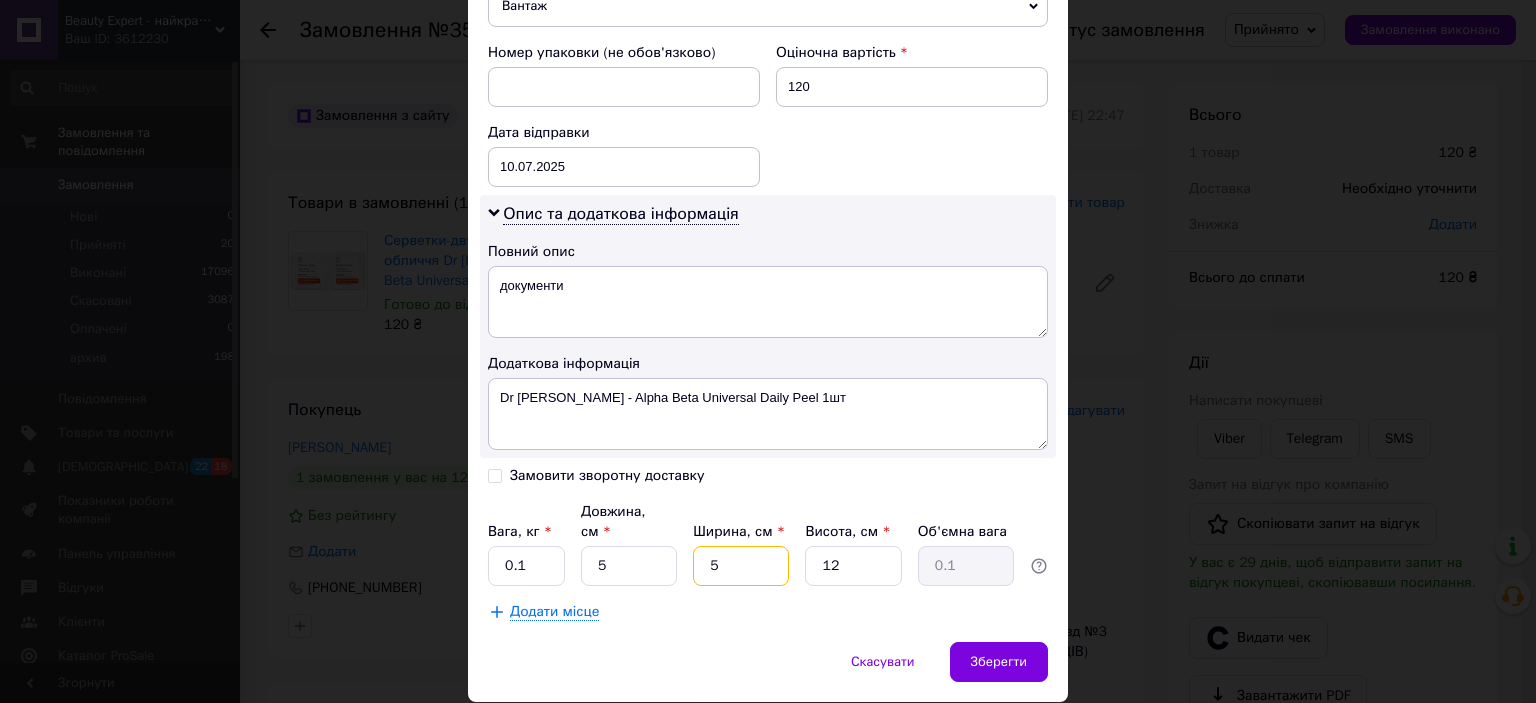 type on "5" 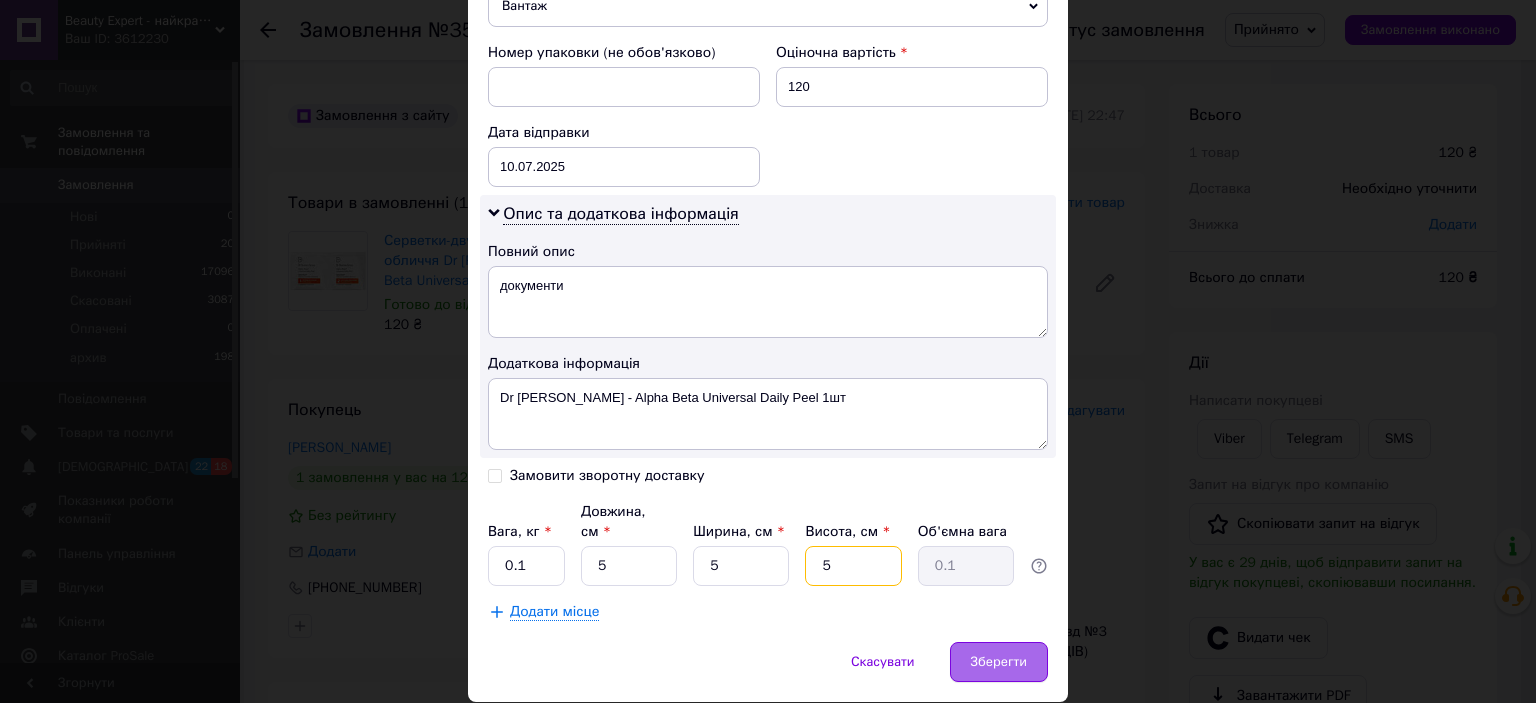 type on "5" 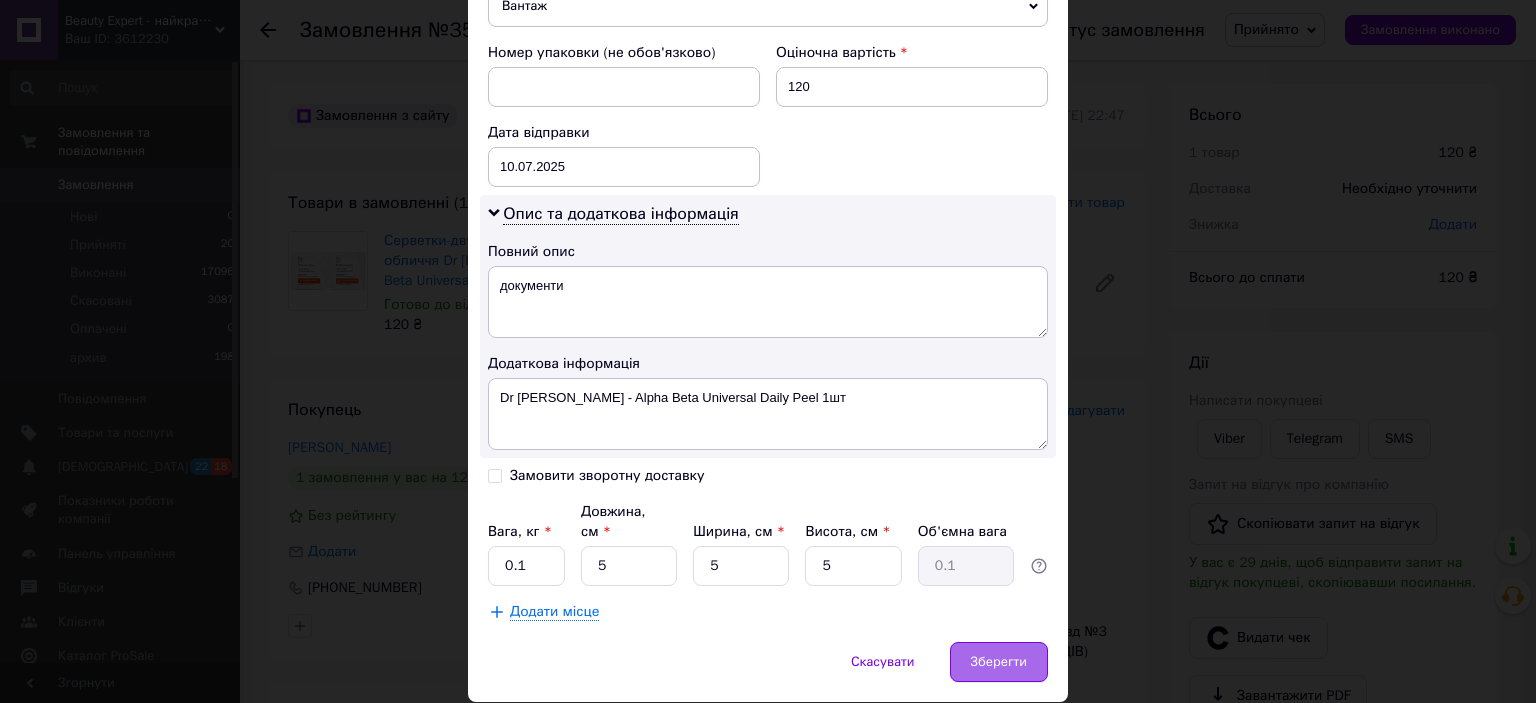 click on "Зберегти" at bounding box center [999, 662] 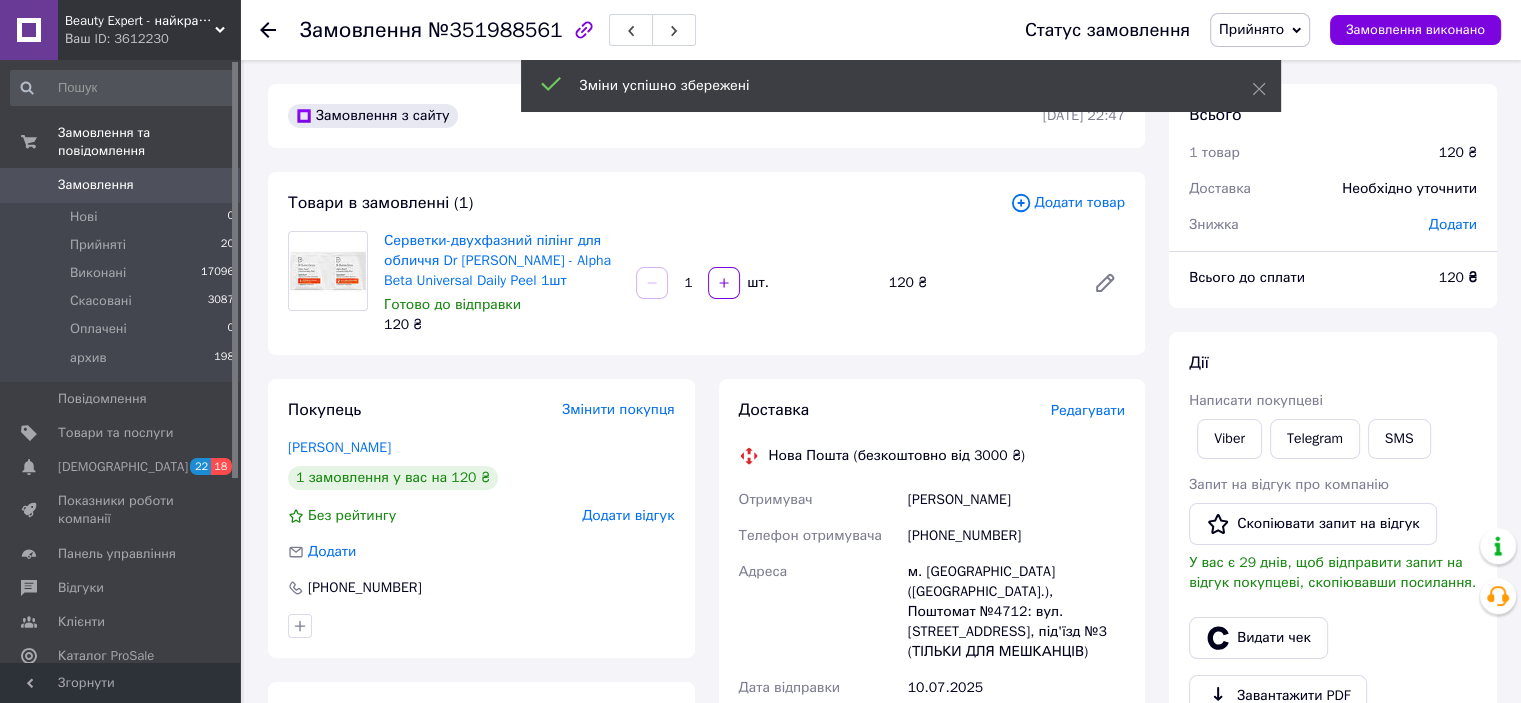scroll, scrollTop: 300, scrollLeft: 0, axis: vertical 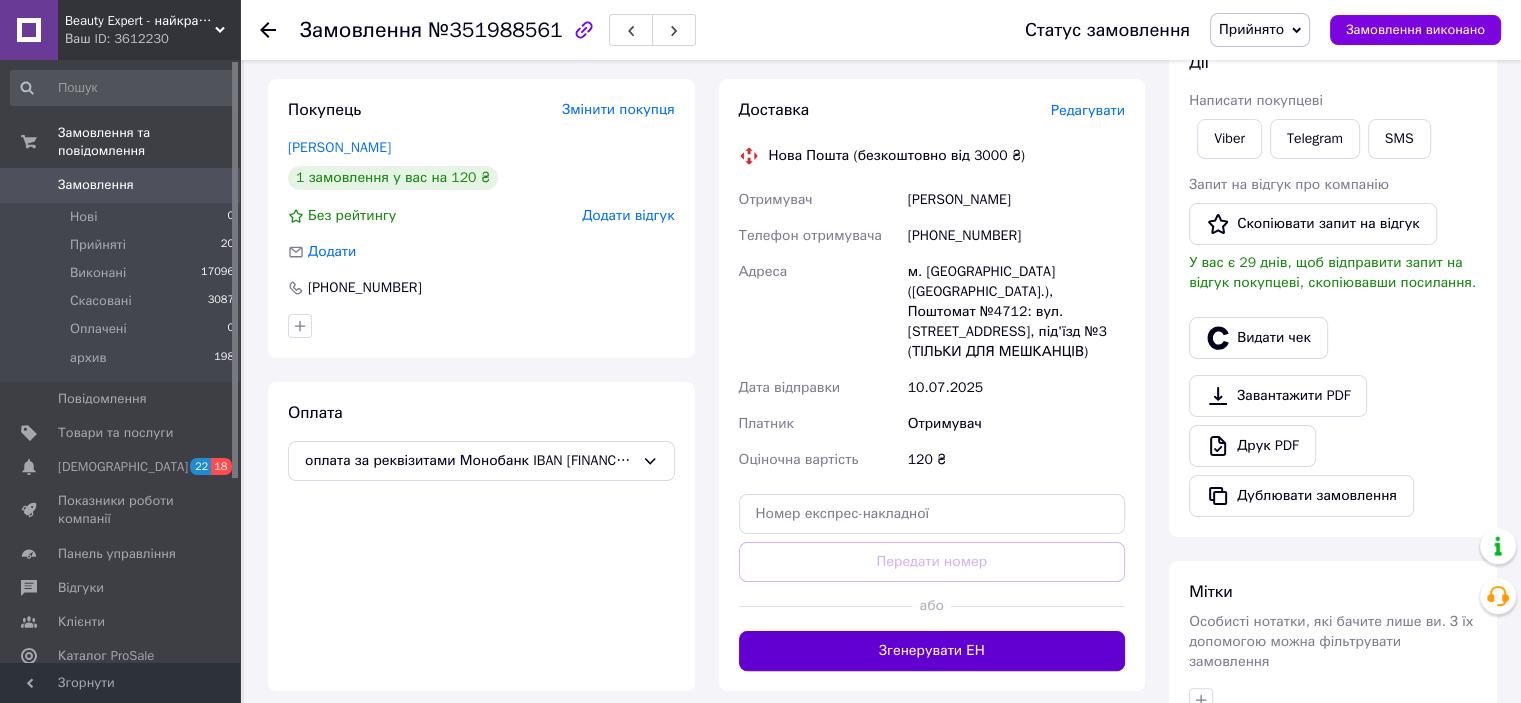 click on "Згенерувати ЕН" at bounding box center (932, 651) 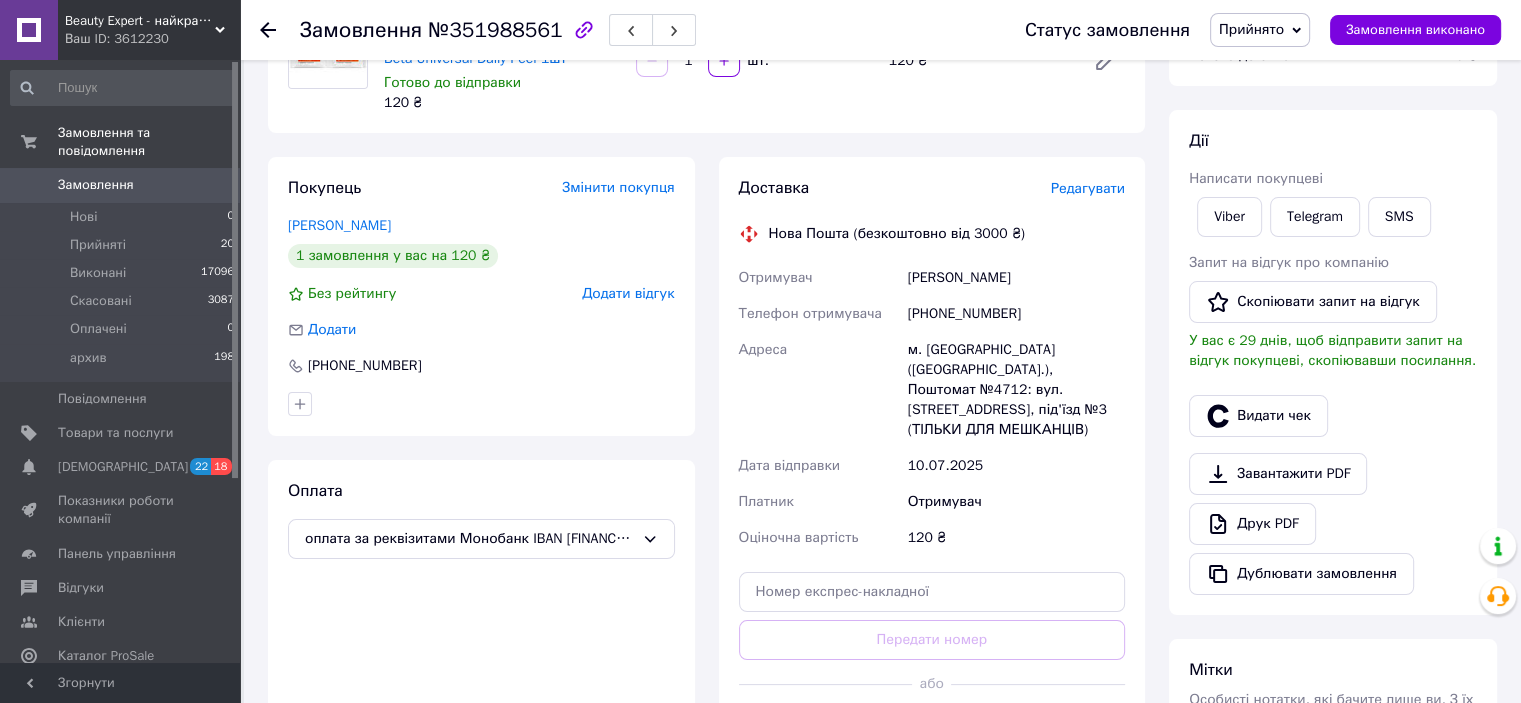 scroll, scrollTop: 200, scrollLeft: 0, axis: vertical 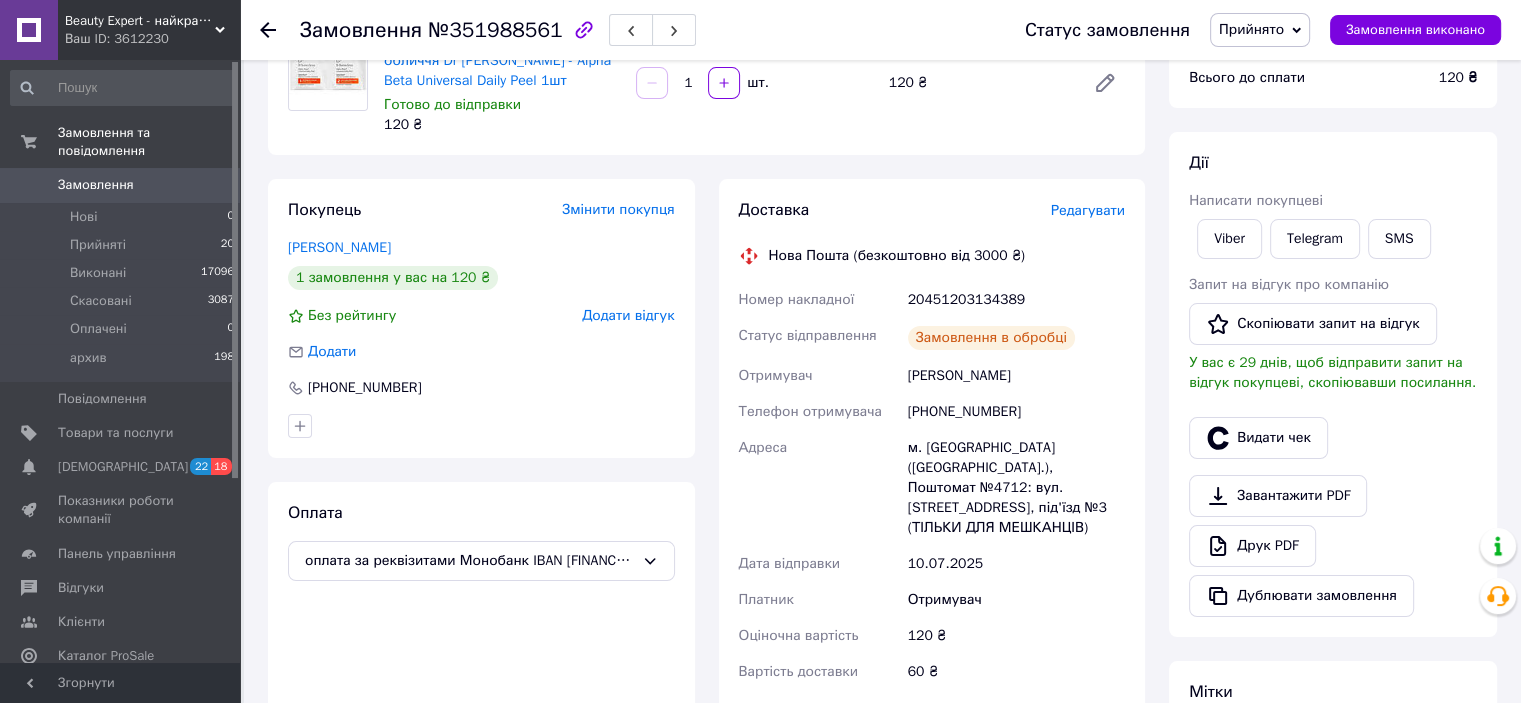 click on "20451203134389" at bounding box center (1016, 300) 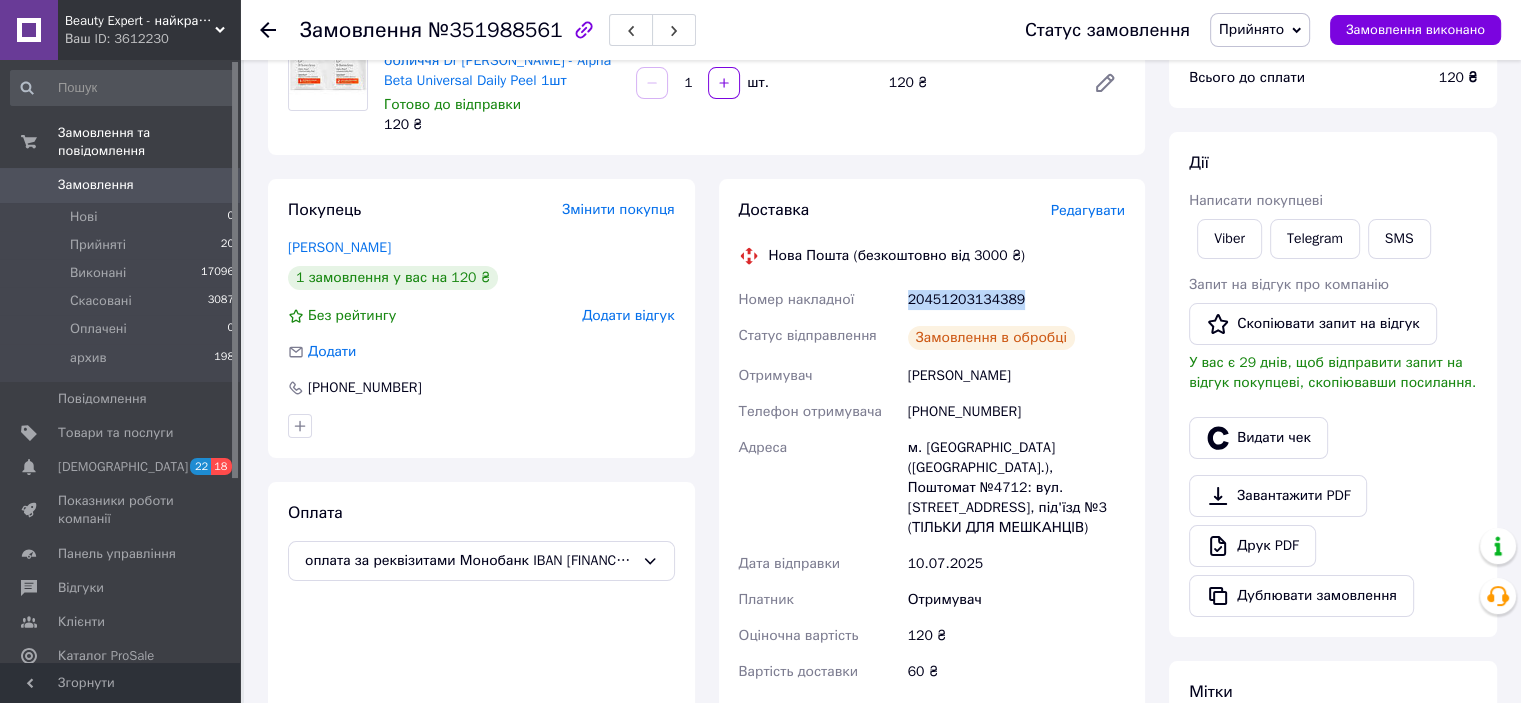 click on "20451203134389" at bounding box center [1016, 300] 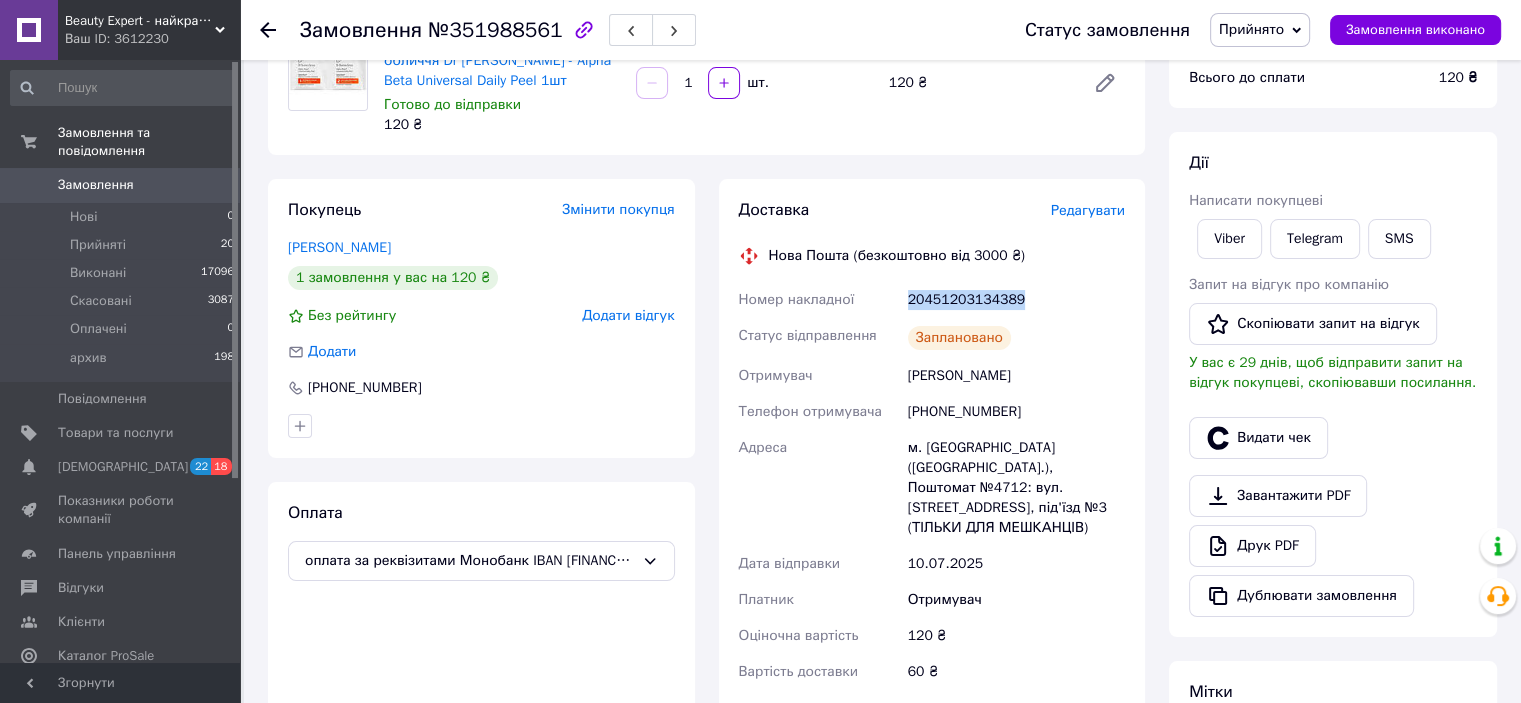 copy on "20451203134389" 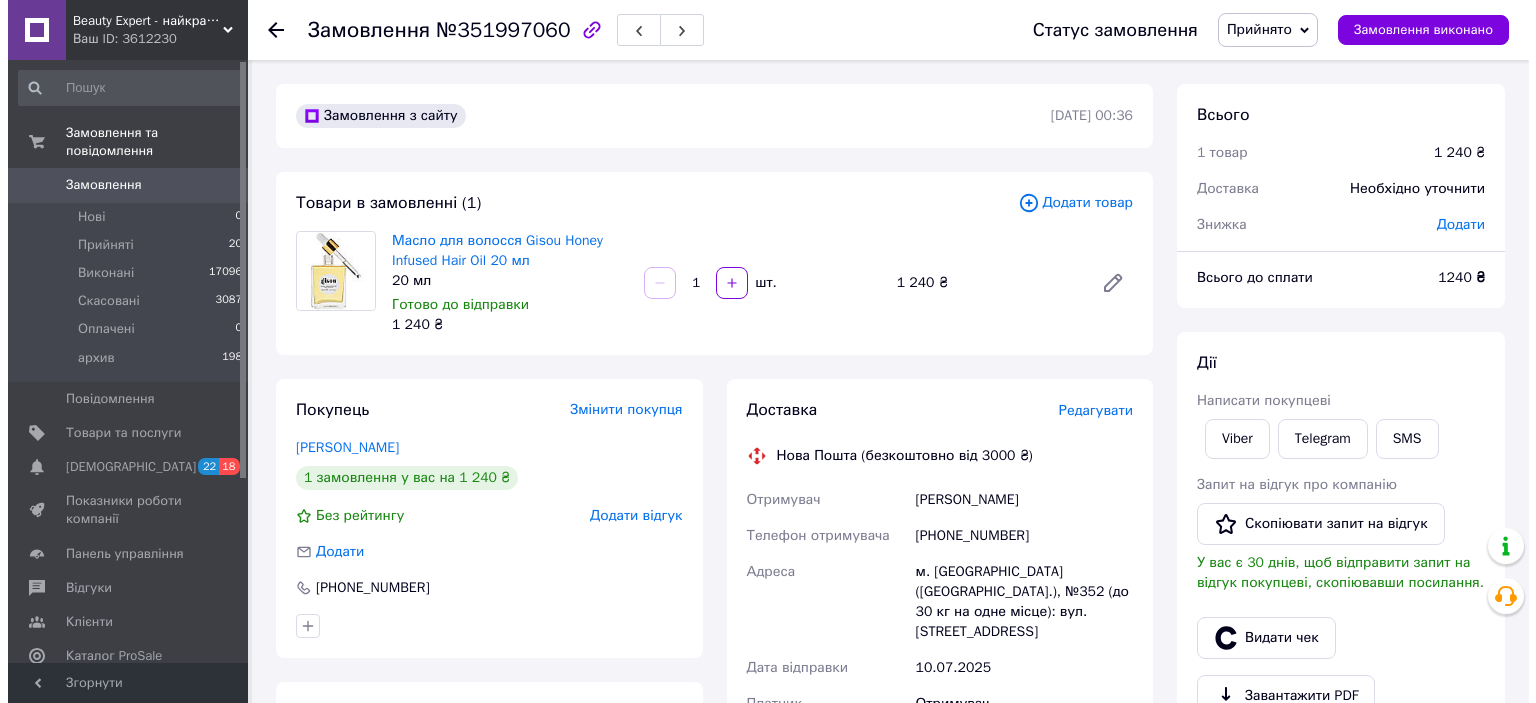 scroll, scrollTop: 0, scrollLeft: 0, axis: both 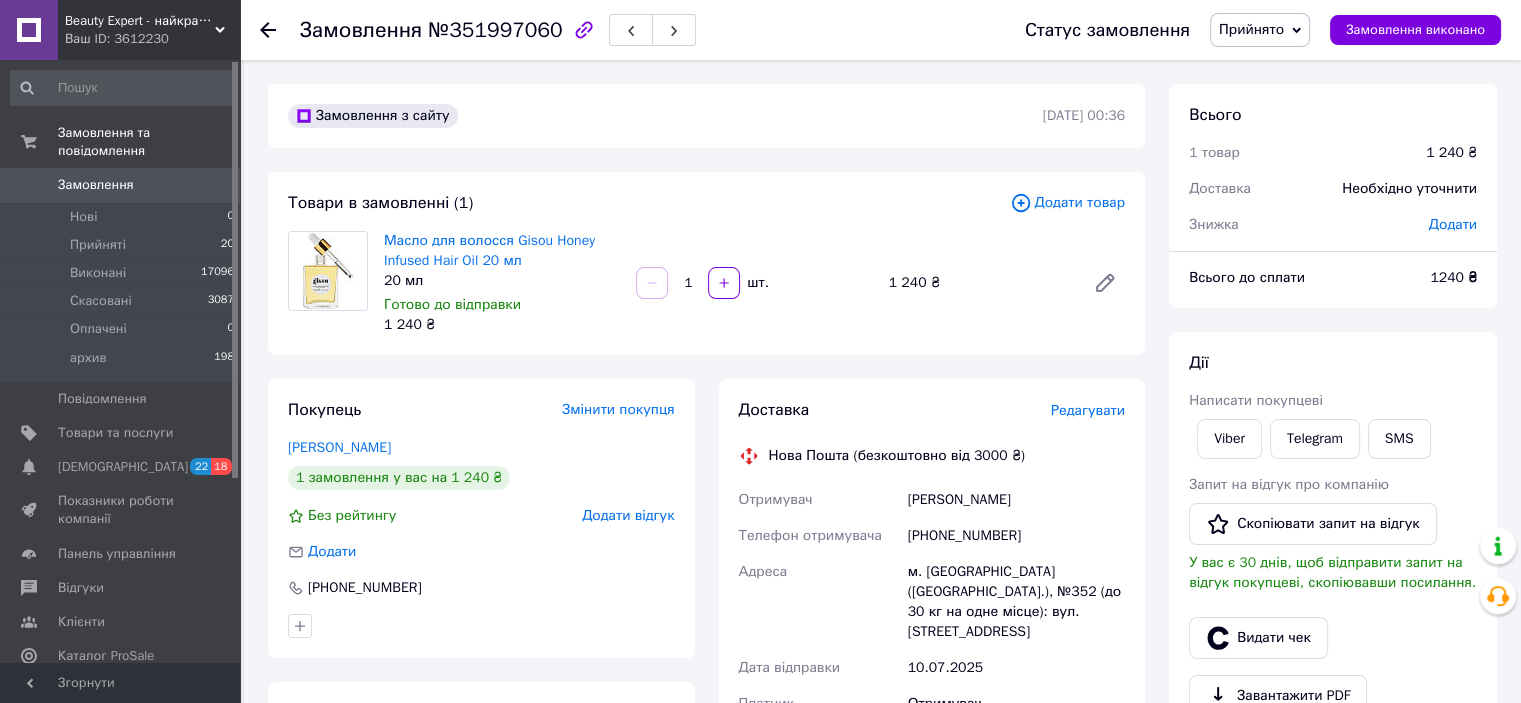 click on "[PERSON_NAME]" at bounding box center [1016, 500] 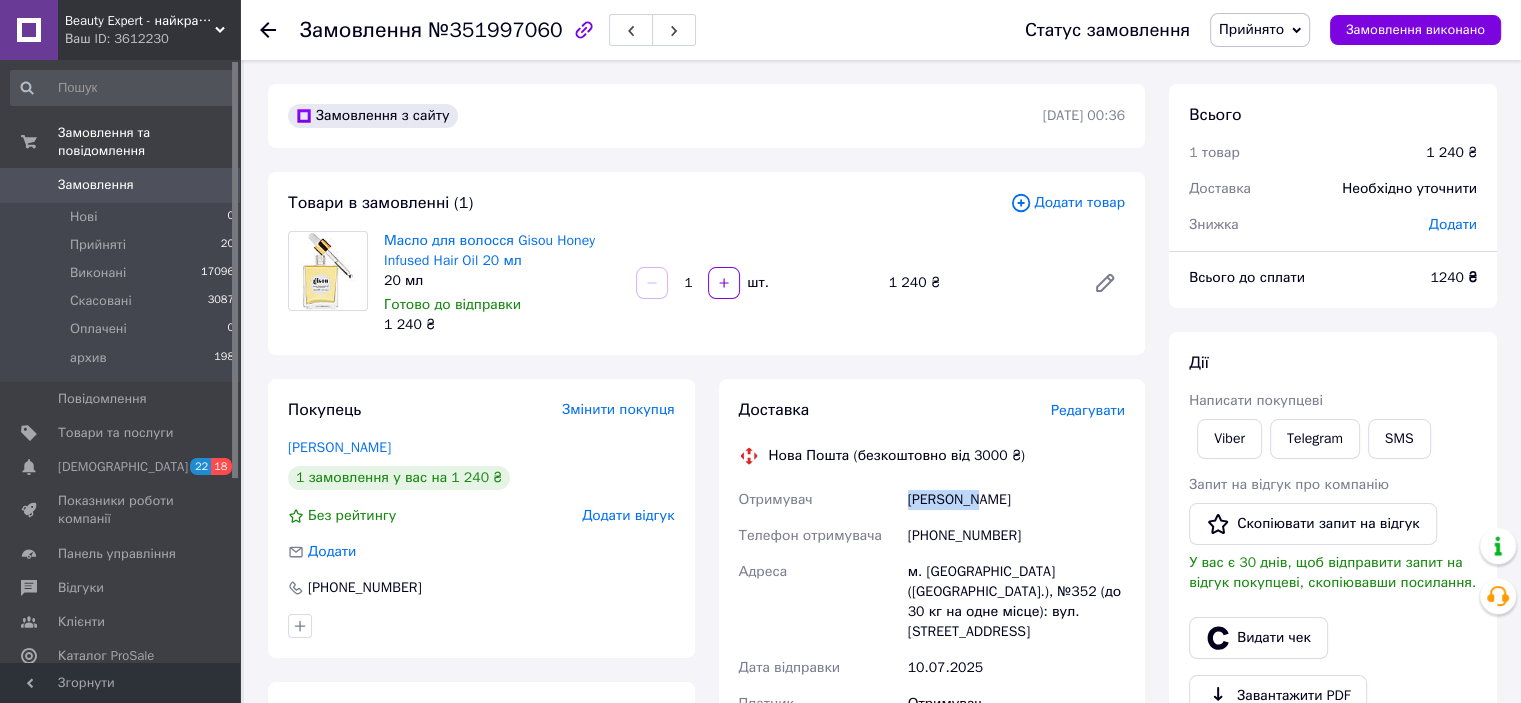 click on "[PERSON_NAME]" at bounding box center [1016, 500] 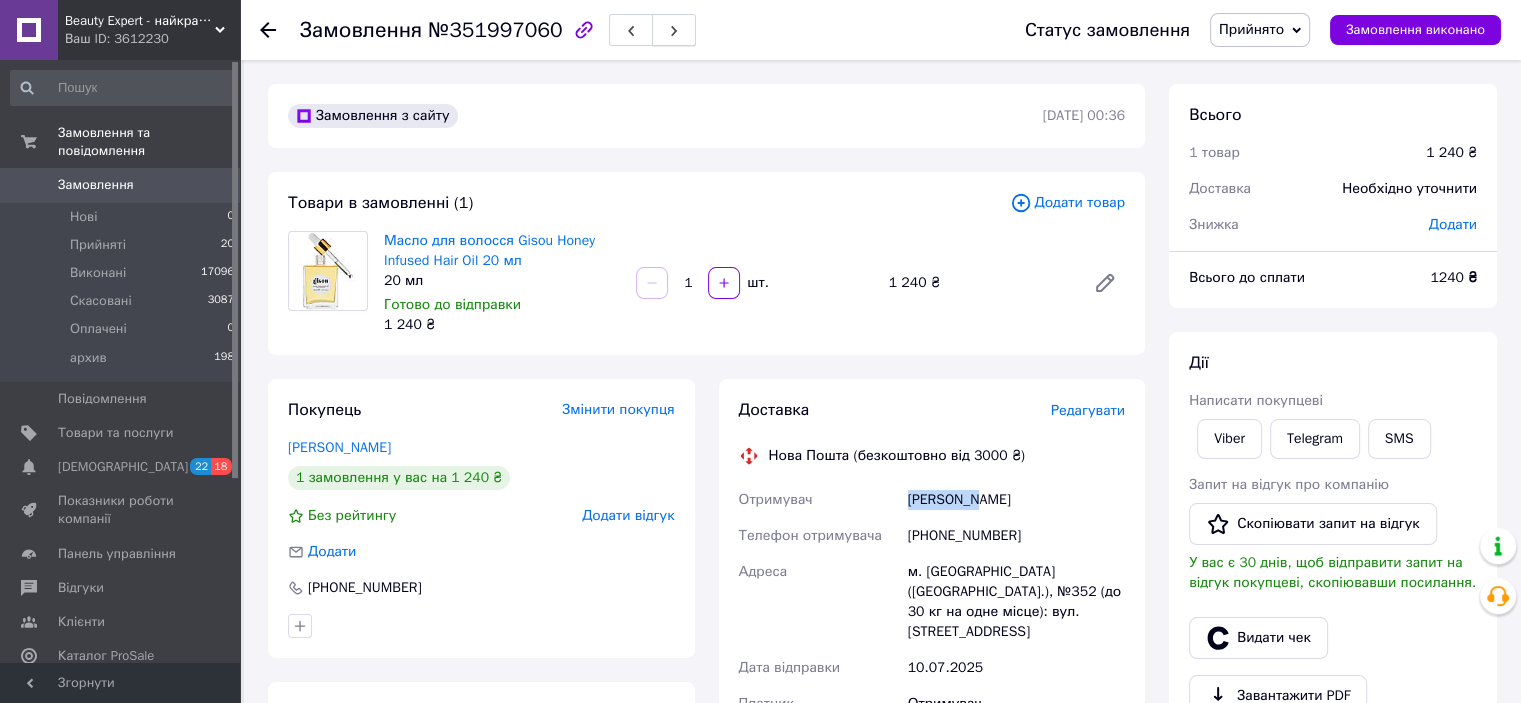 copy on "[PERSON_NAME]" 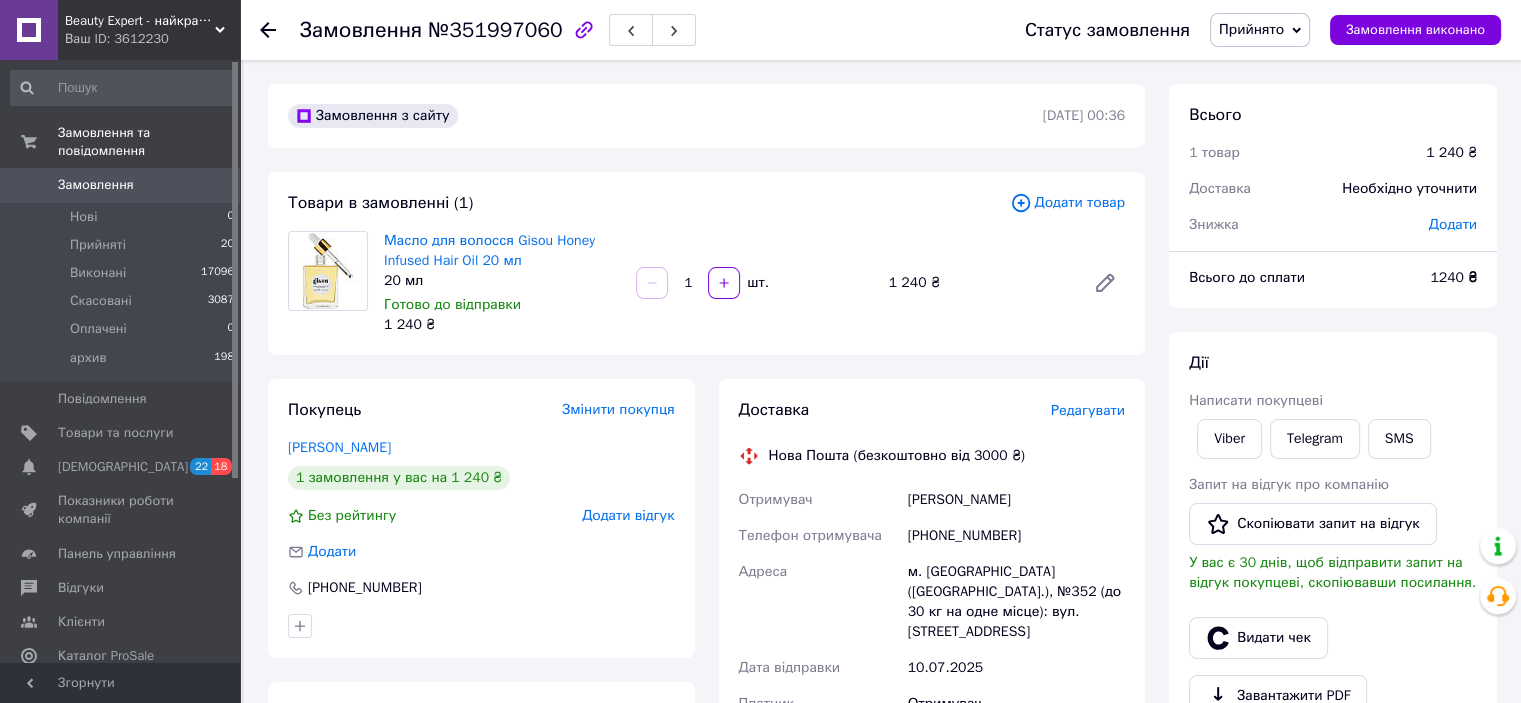 click on "Масло для волосся Gisou Honey Infused Hair Oil 20 мл" at bounding box center (502, 251) 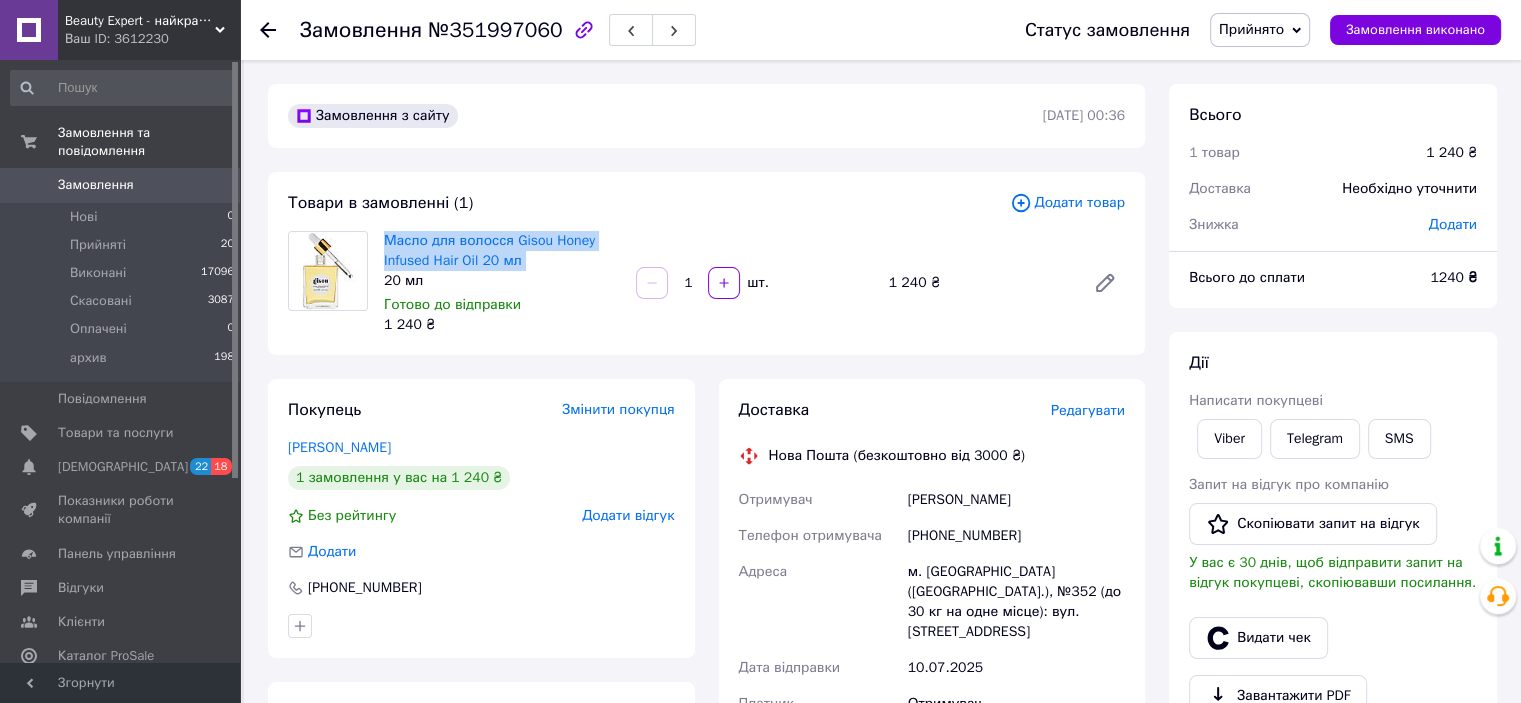 click on "Масло для волосся Gisou Honey Infused Hair Oil 20 мл" at bounding box center [502, 251] 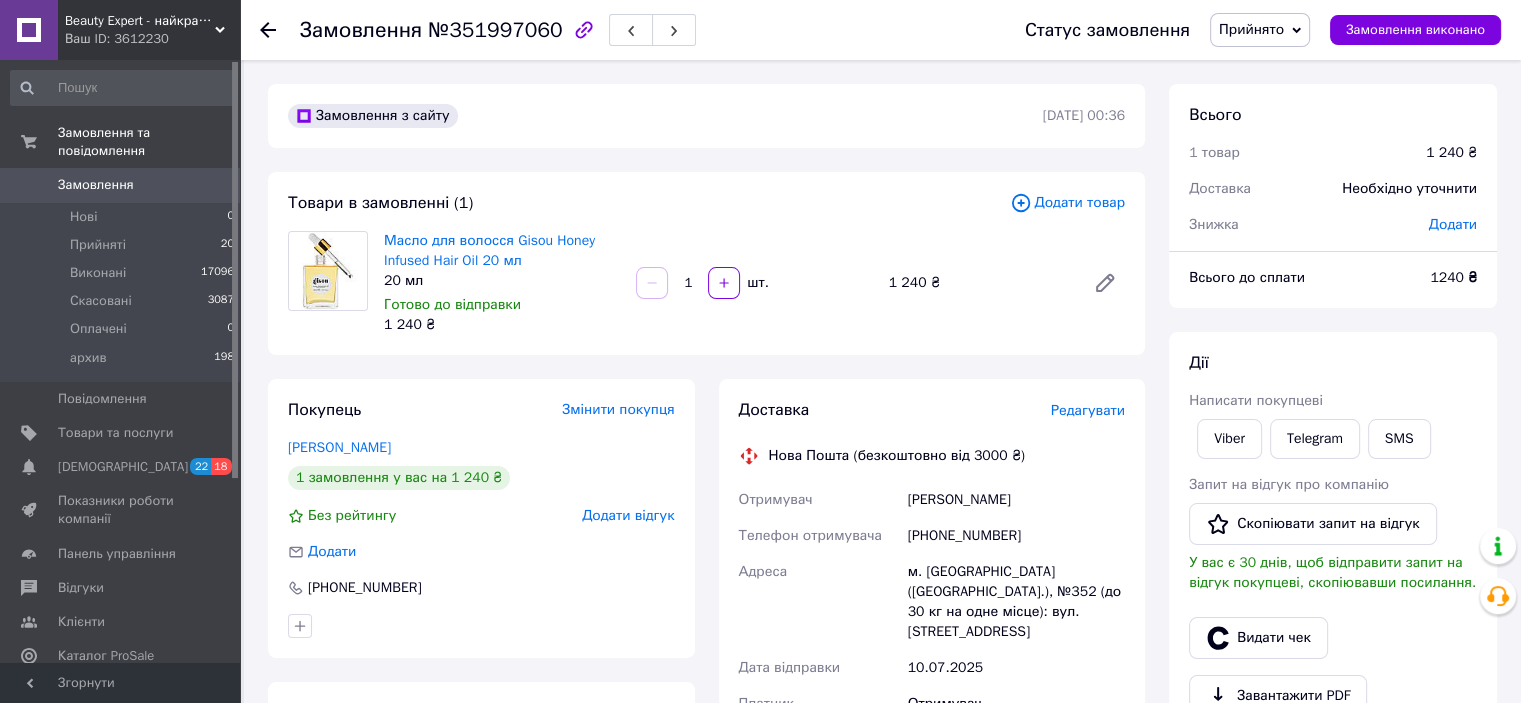 click on "Редагувати" at bounding box center [1088, 410] 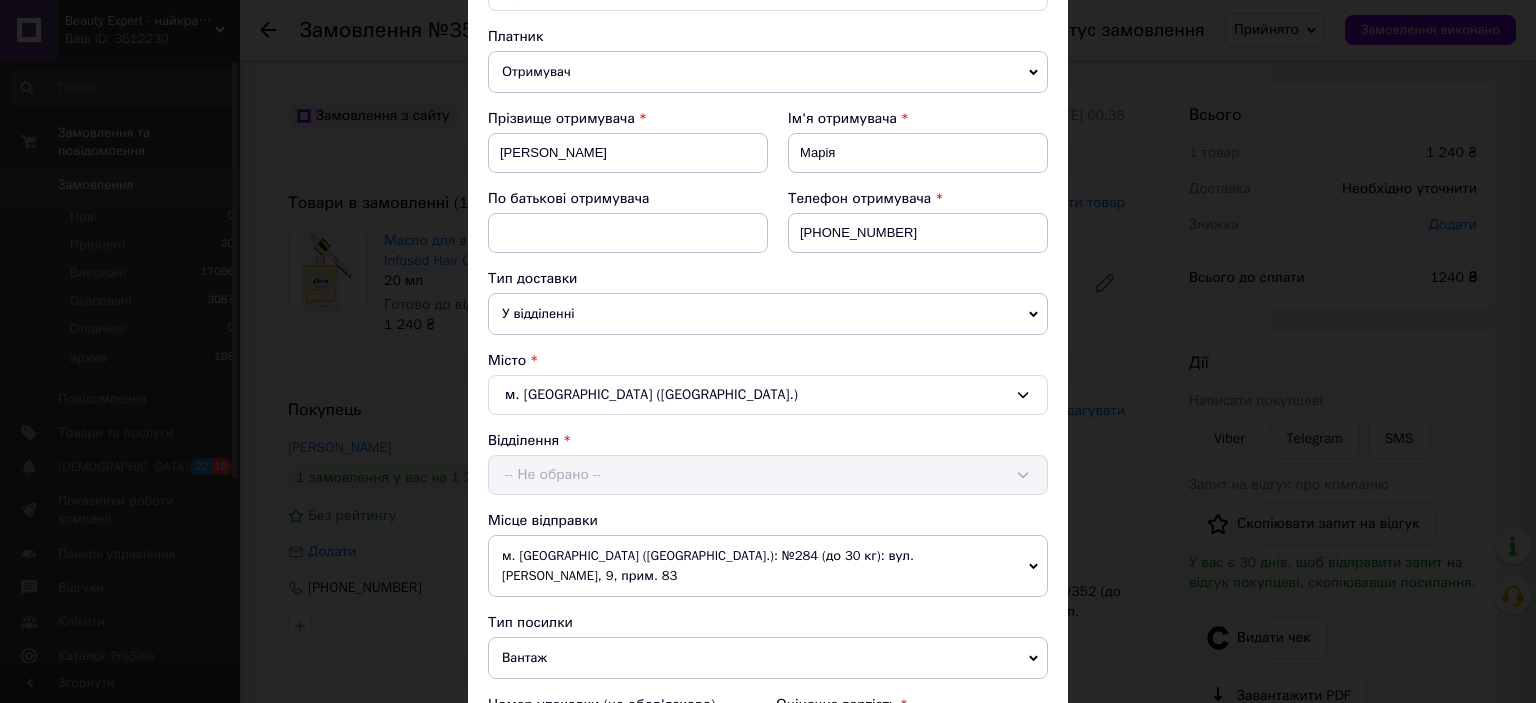 scroll, scrollTop: 700, scrollLeft: 0, axis: vertical 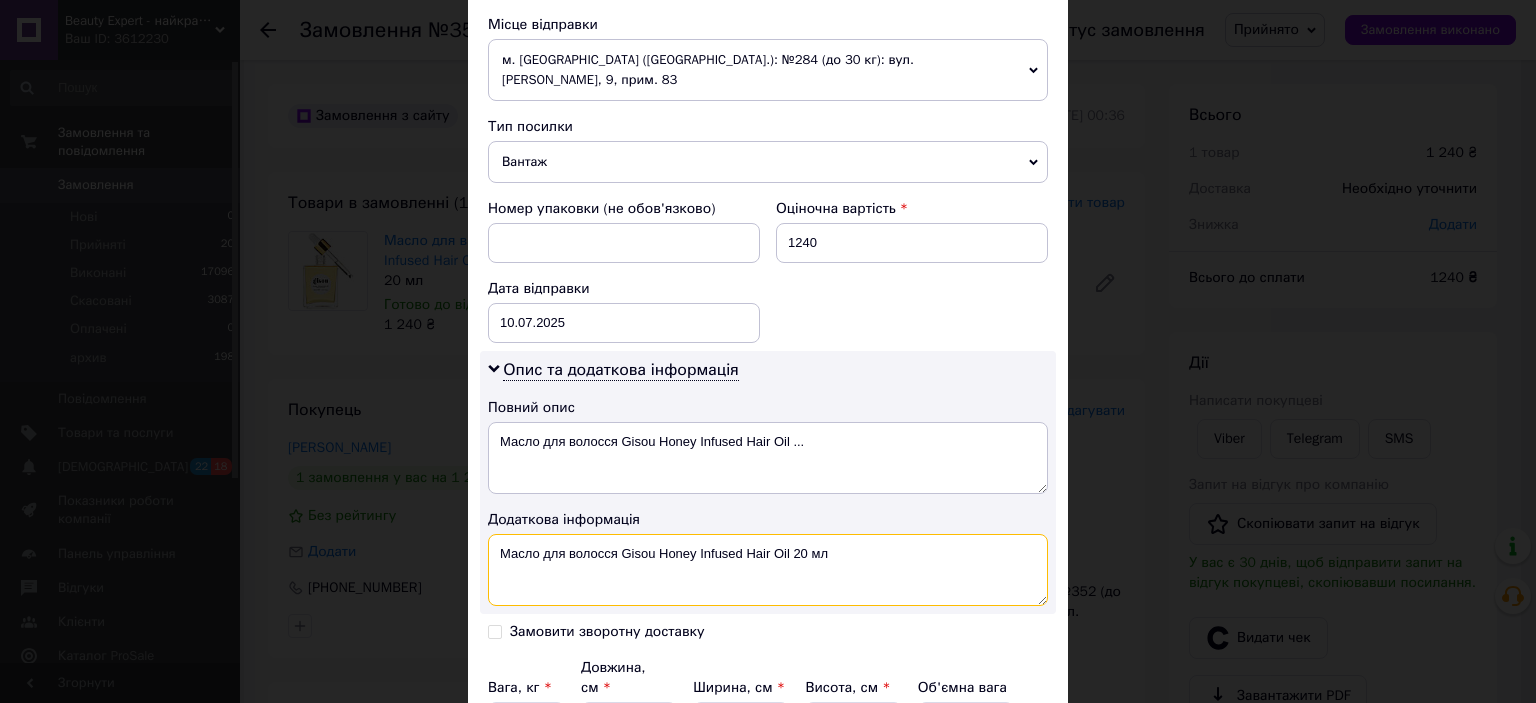 click on "Масло для волосся Gisou Honey Infused Hair Oil 20 мл" at bounding box center [768, 570] 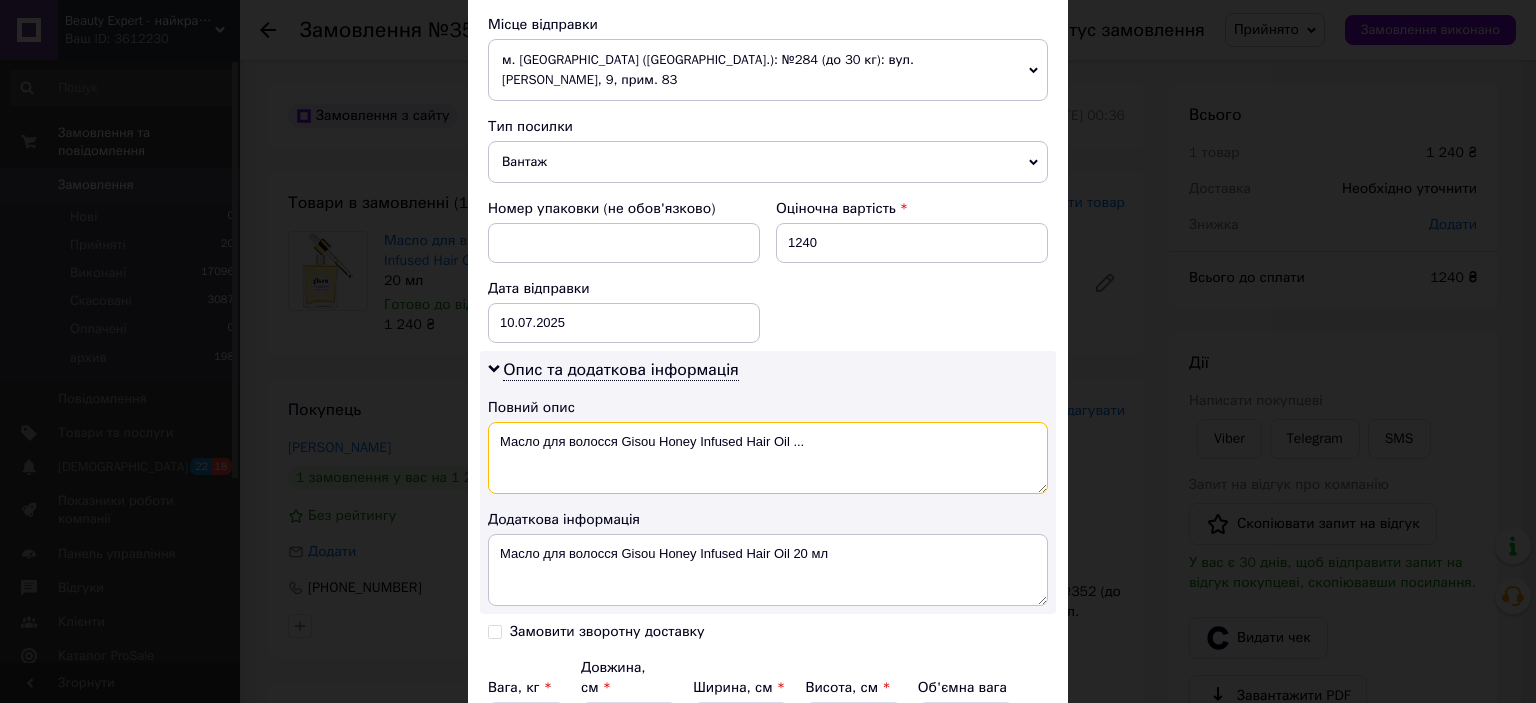 click on "Масло для волосся Gisou Honey Infused Hair Oil ..." at bounding box center [768, 458] 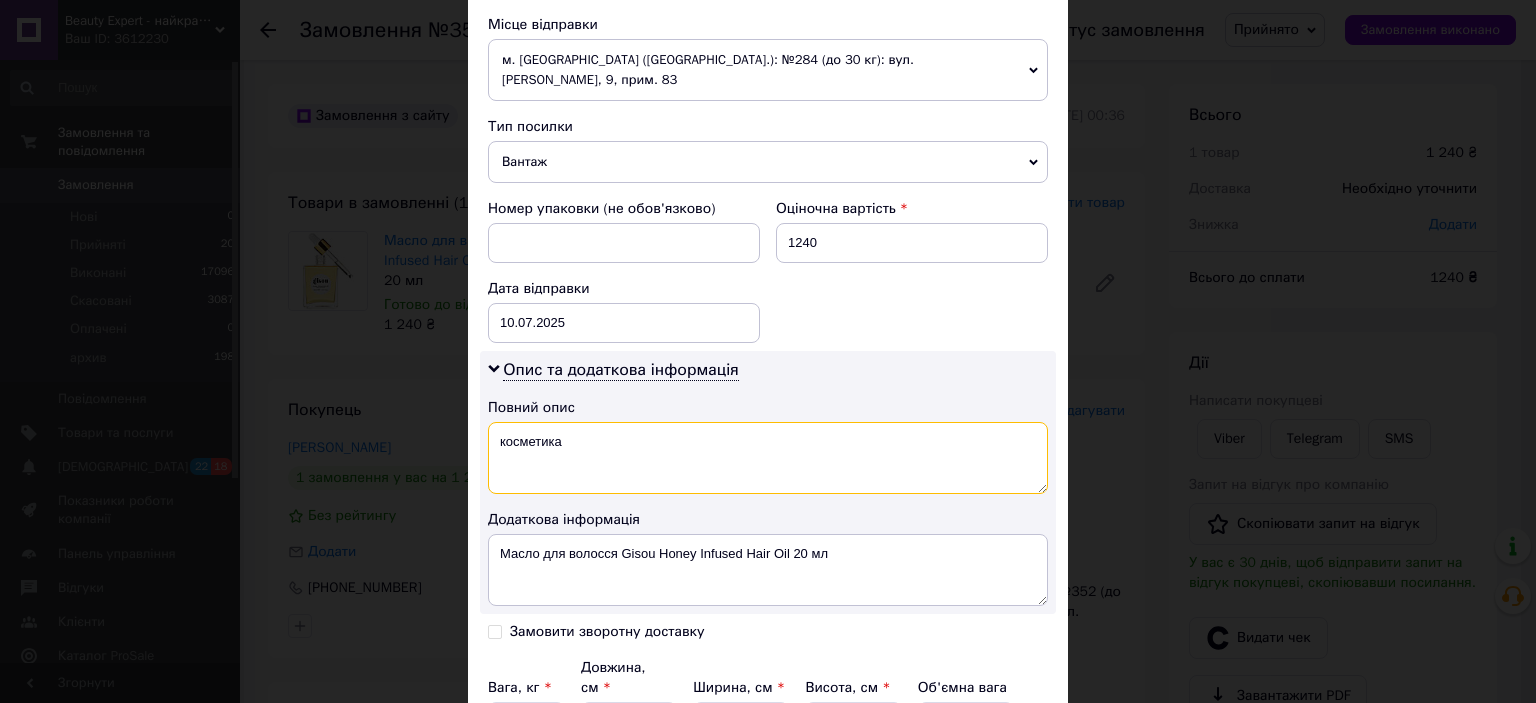 scroll, scrollTop: 878, scrollLeft: 0, axis: vertical 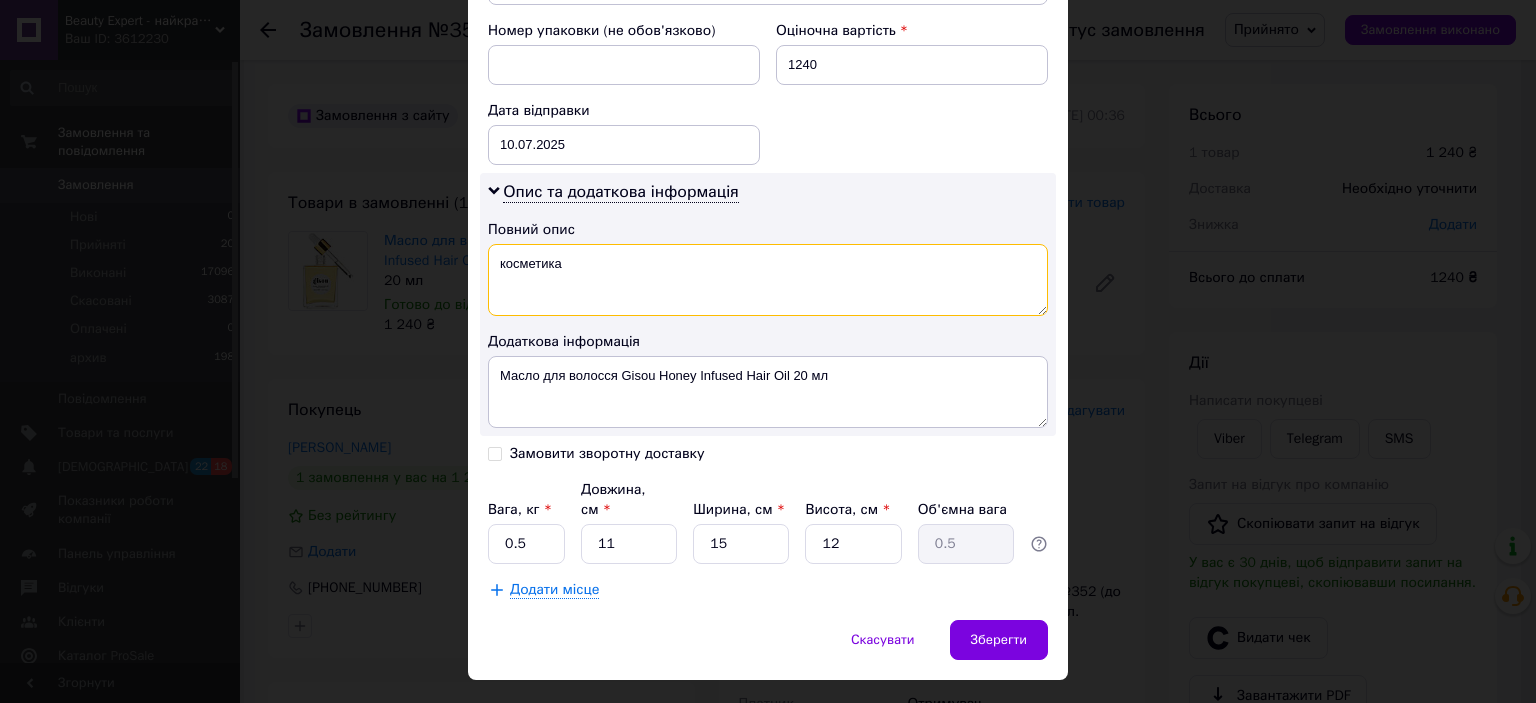 type on "косметика" 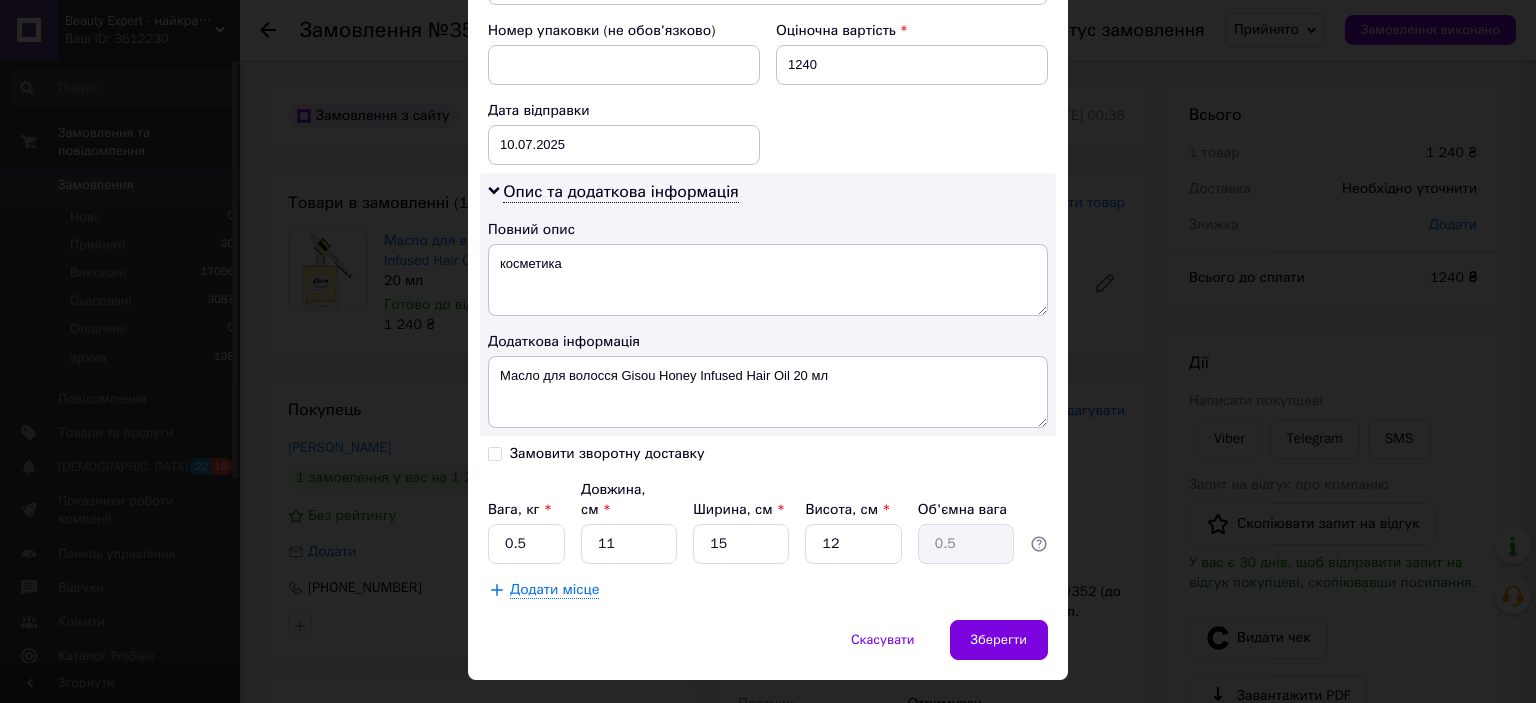 drag, startPoint x: 655, startPoint y: 430, endPoint x: 630, endPoint y: 450, distance: 32.01562 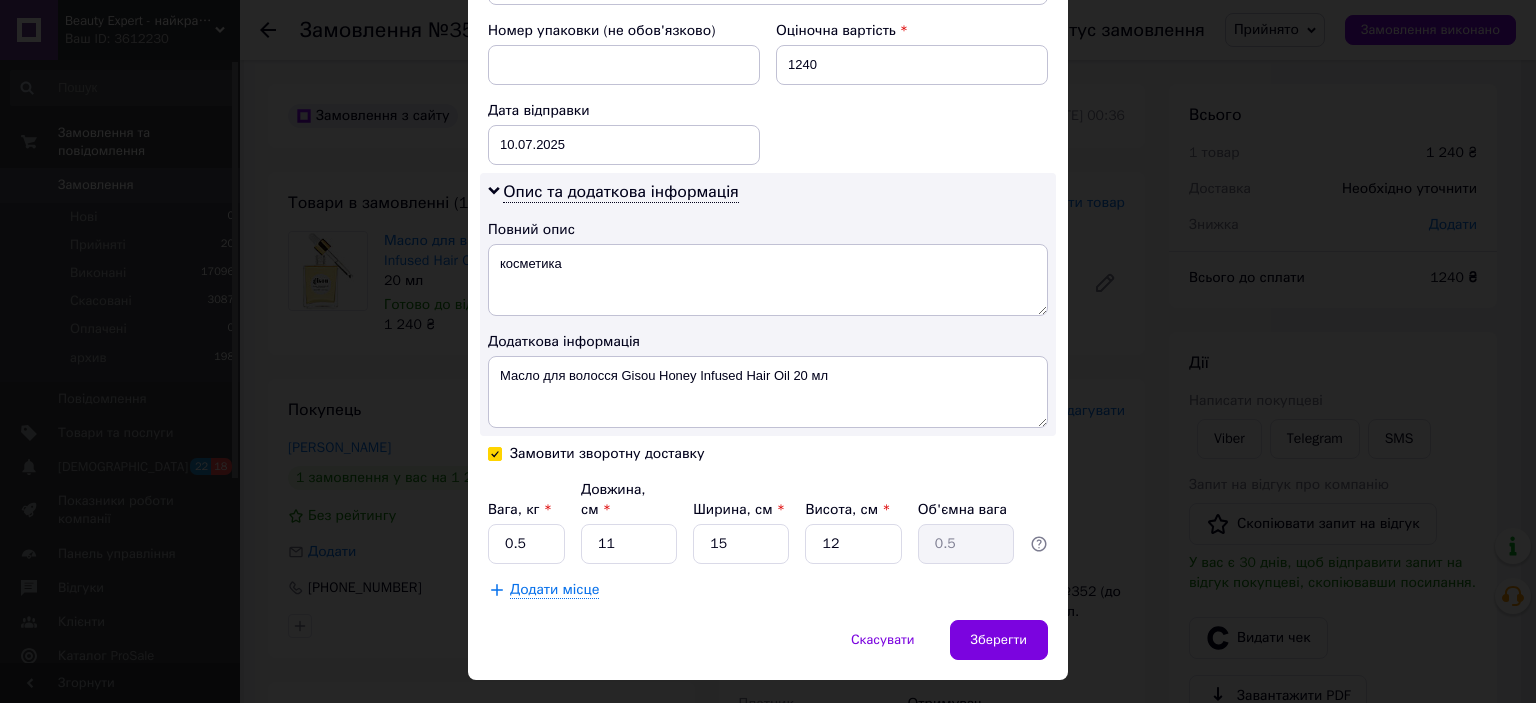 checkbox on "true" 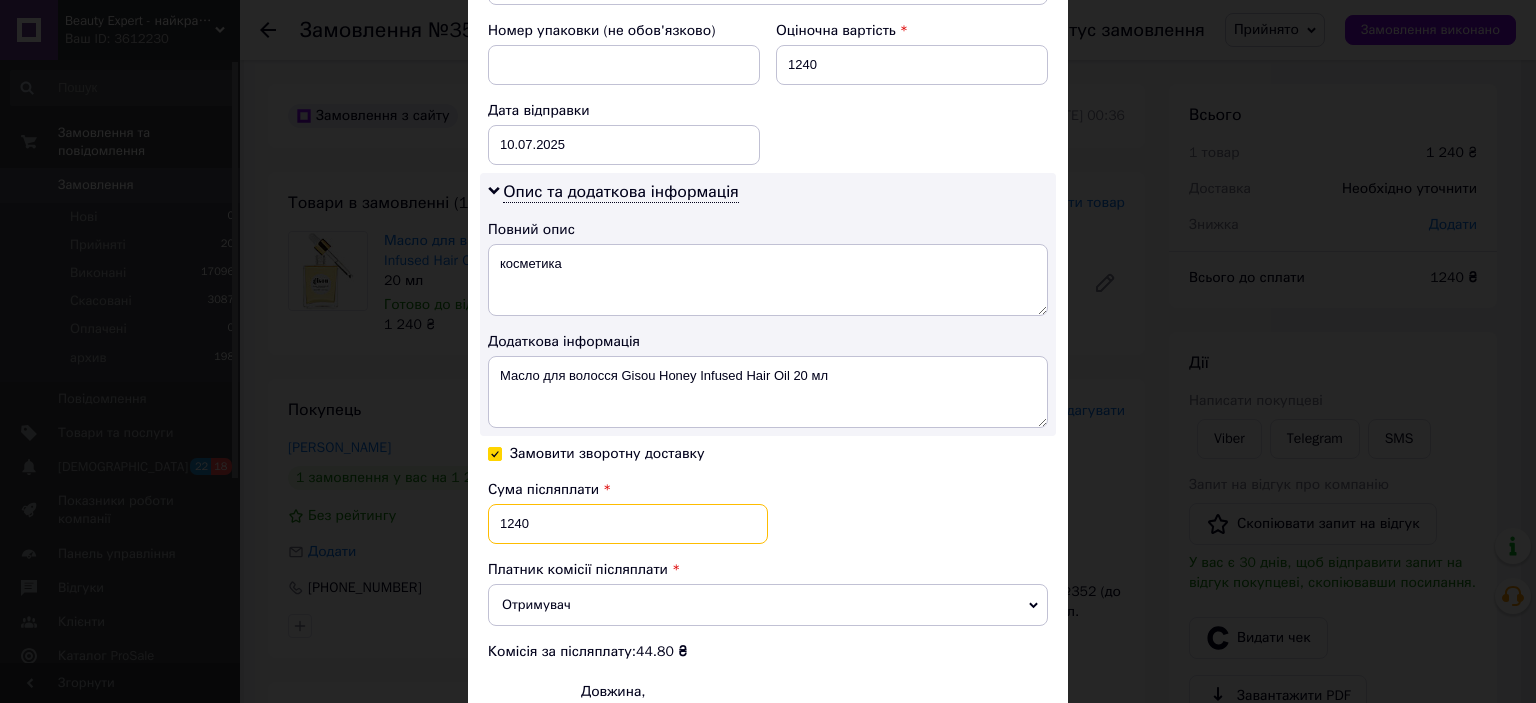 click on "Сума післяплати 1240" at bounding box center (628, 520) 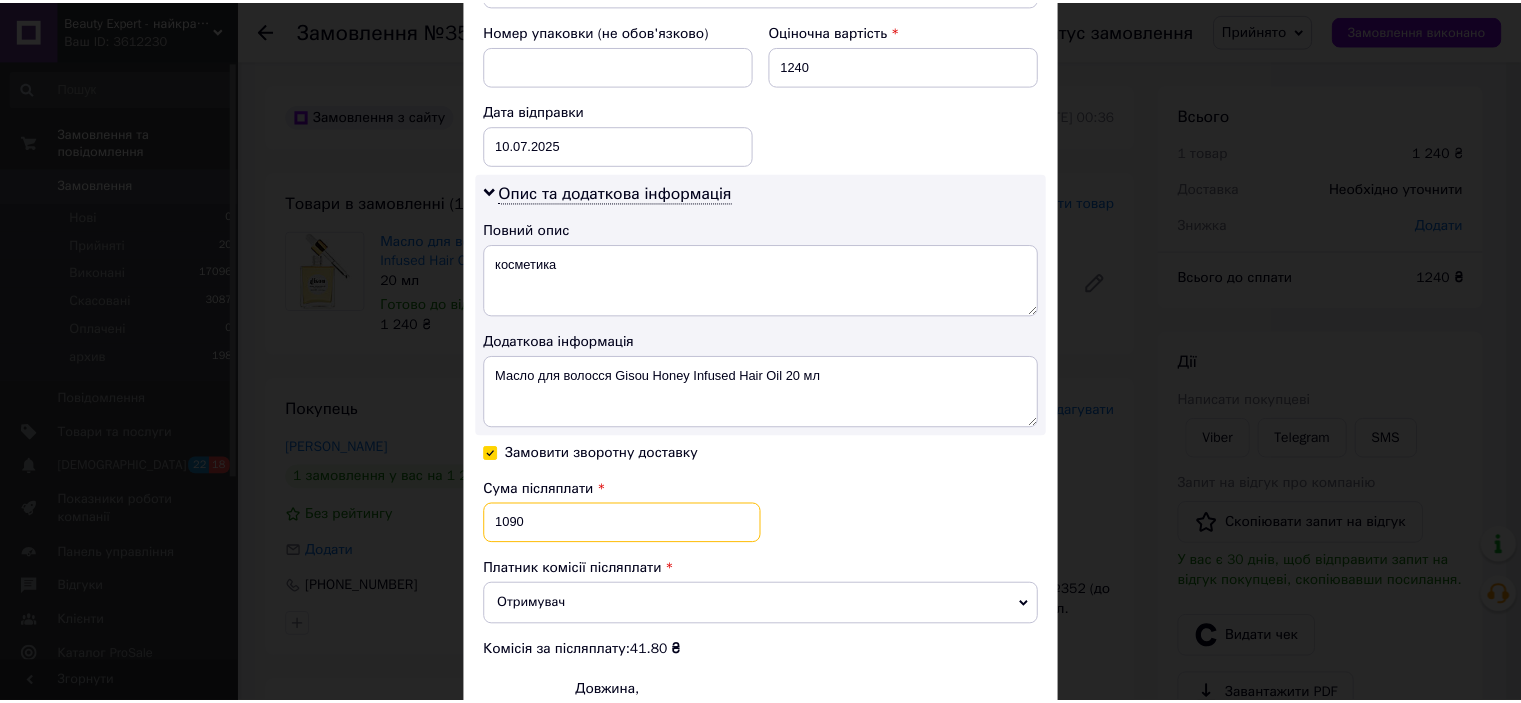 scroll, scrollTop: 1078, scrollLeft: 0, axis: vertical 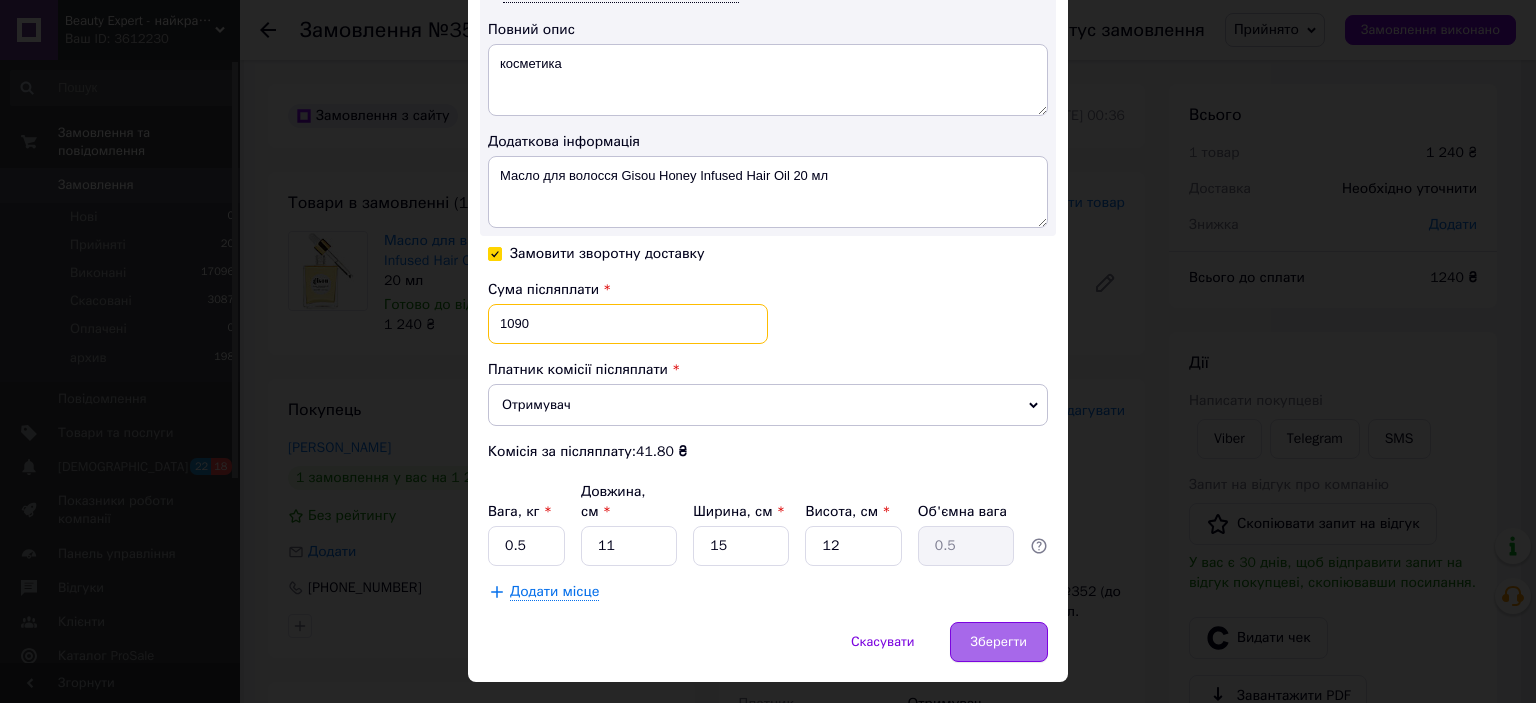 type on "1090" 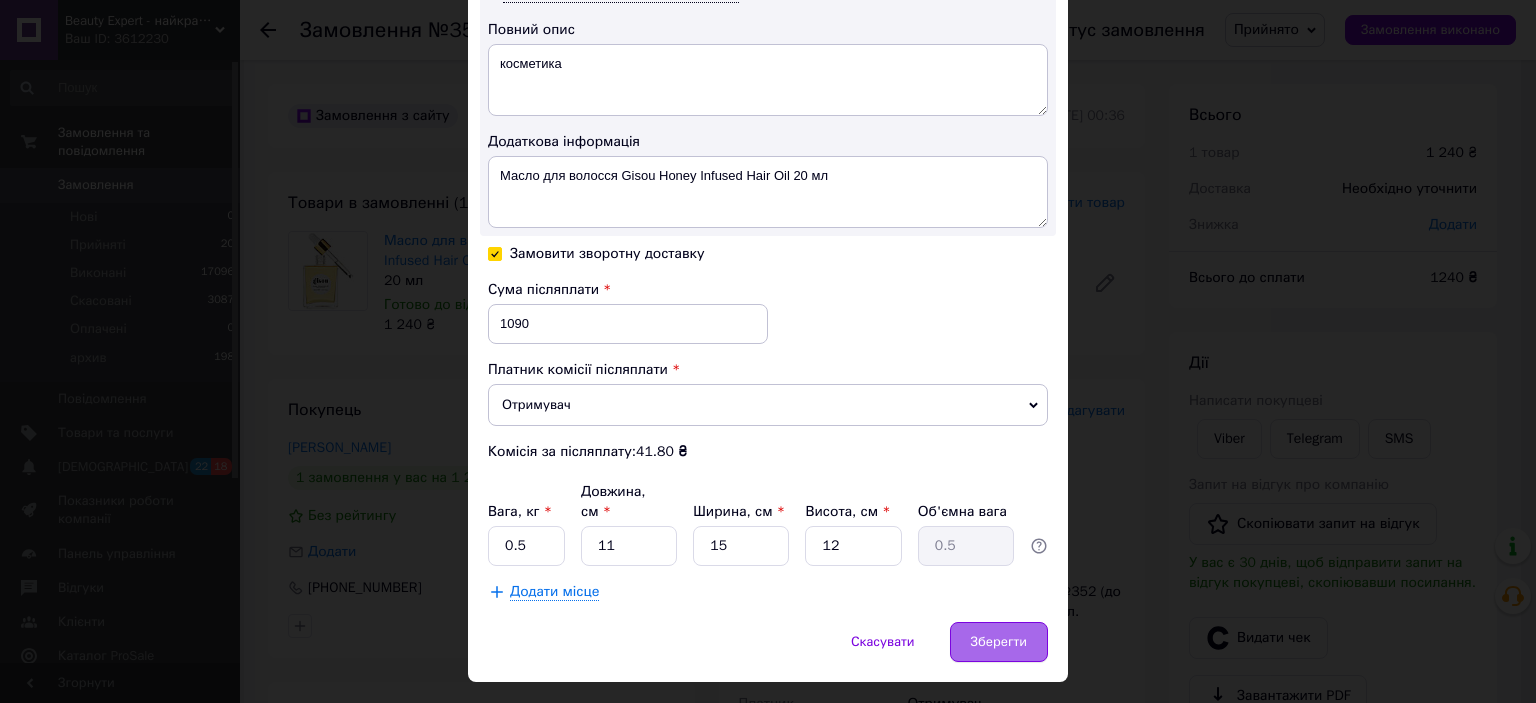 click on "Зберегти" at bounding box center [999, 642] 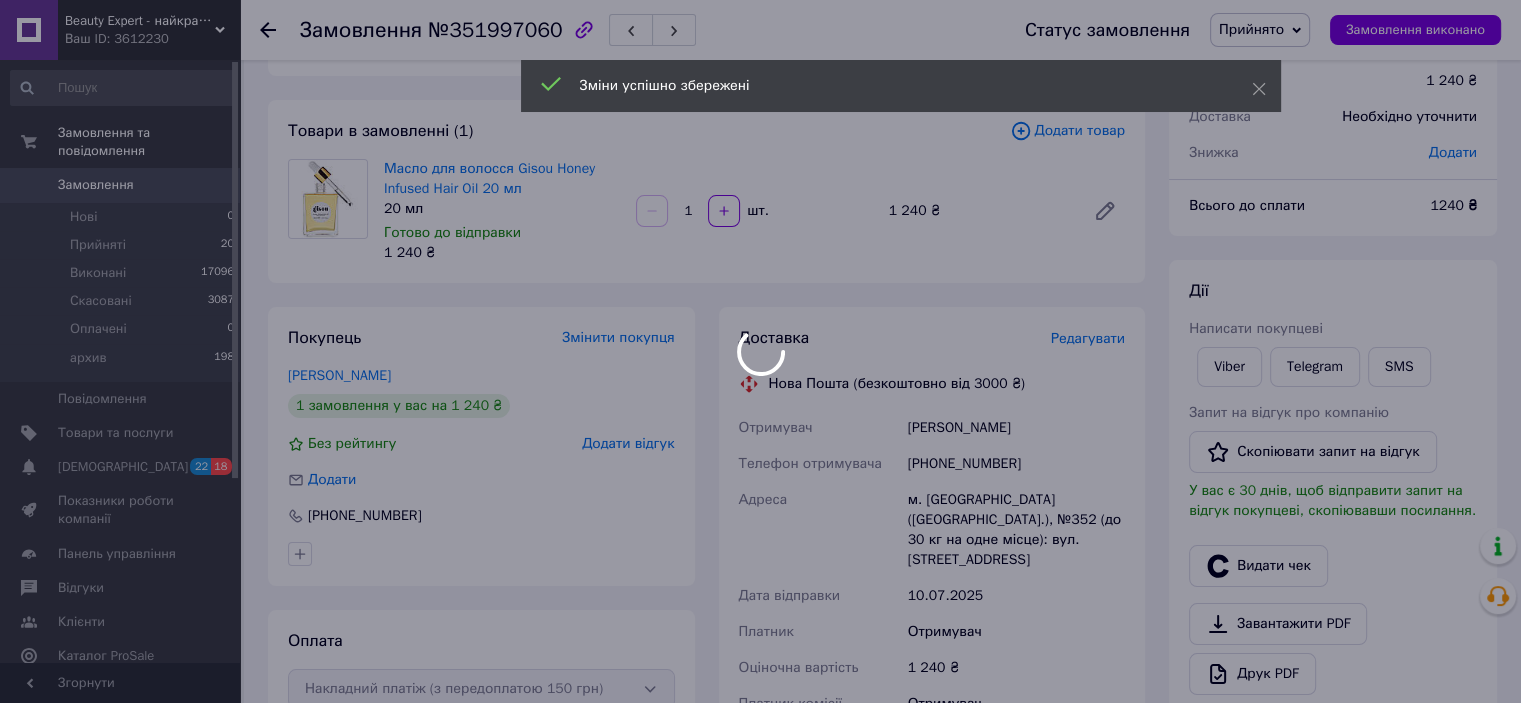 scroll, scrollTop: 400, scrollLeft: 0, axis: vertical 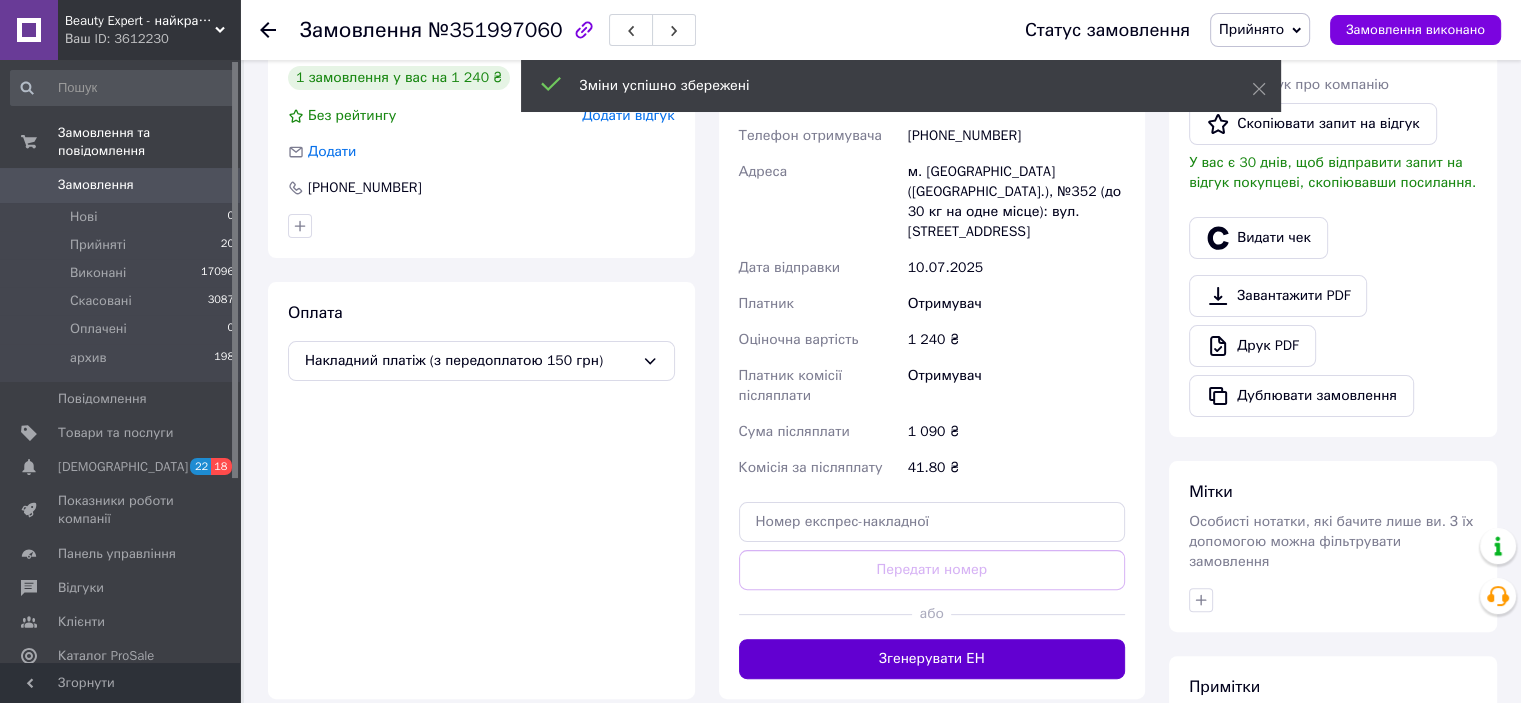 click on "Згенерувати ЕН" at bounding box center (932, 659) 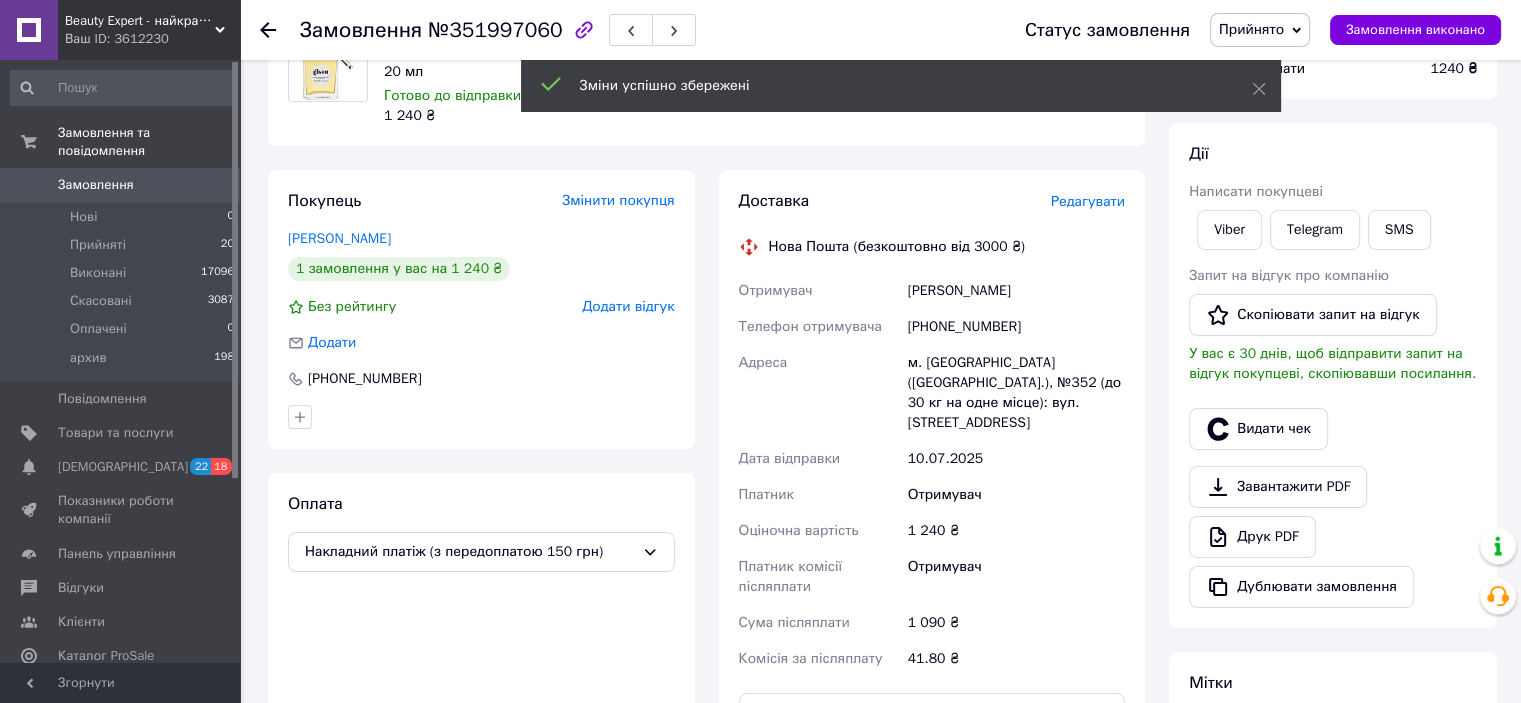 scroll, scrollTop: 100, scrollLeft: 0, axis: vertical 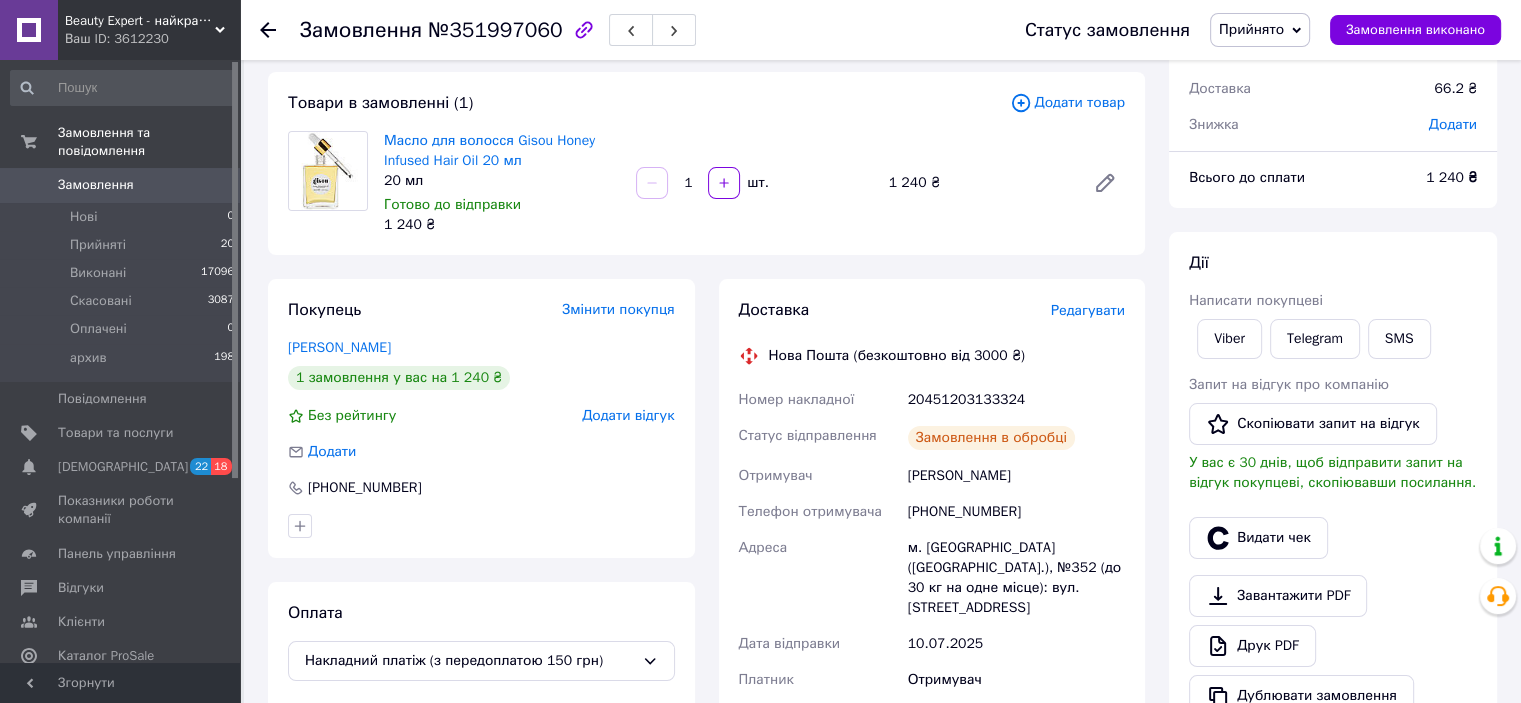 click on "20451203133324" at bounding box center [1016, 400] 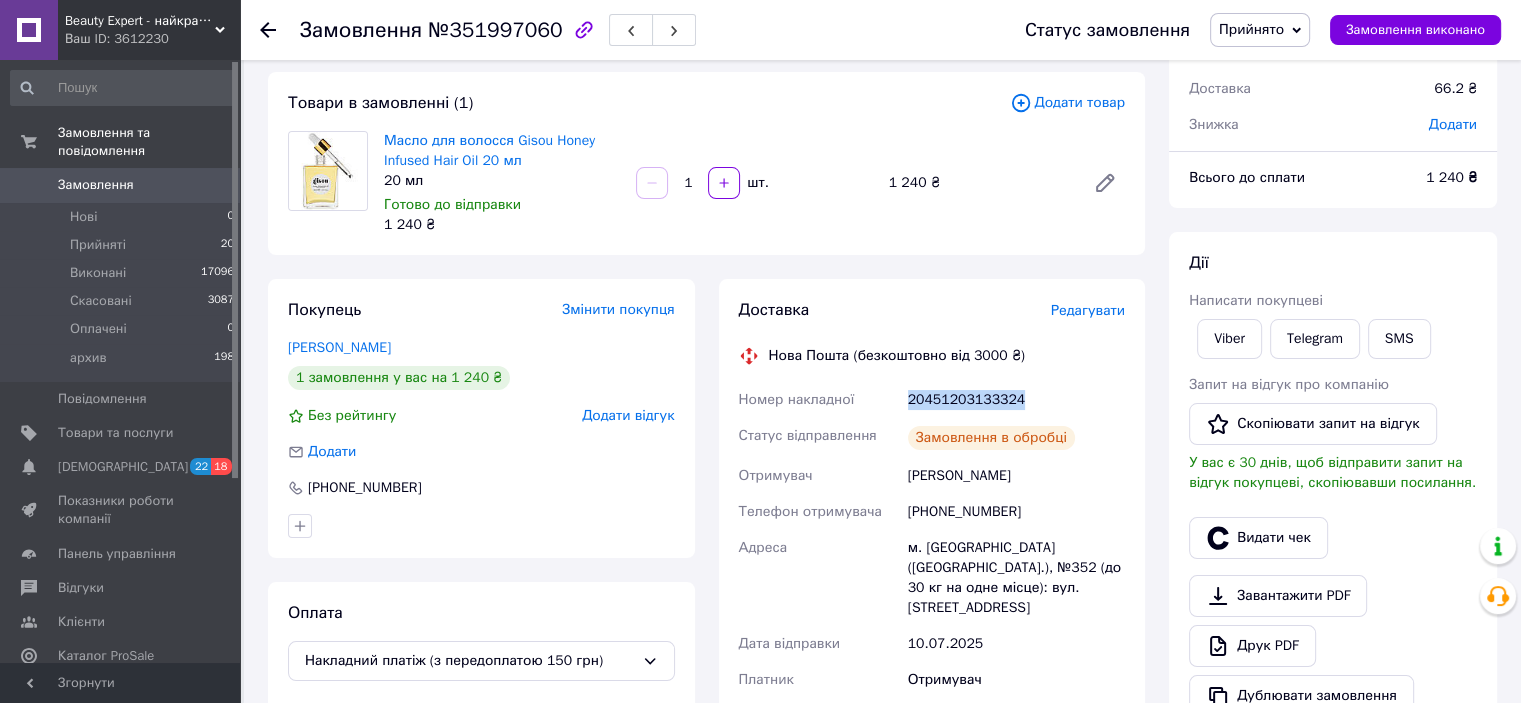 click on "20451203133324" at bounding box center [1016, 400] 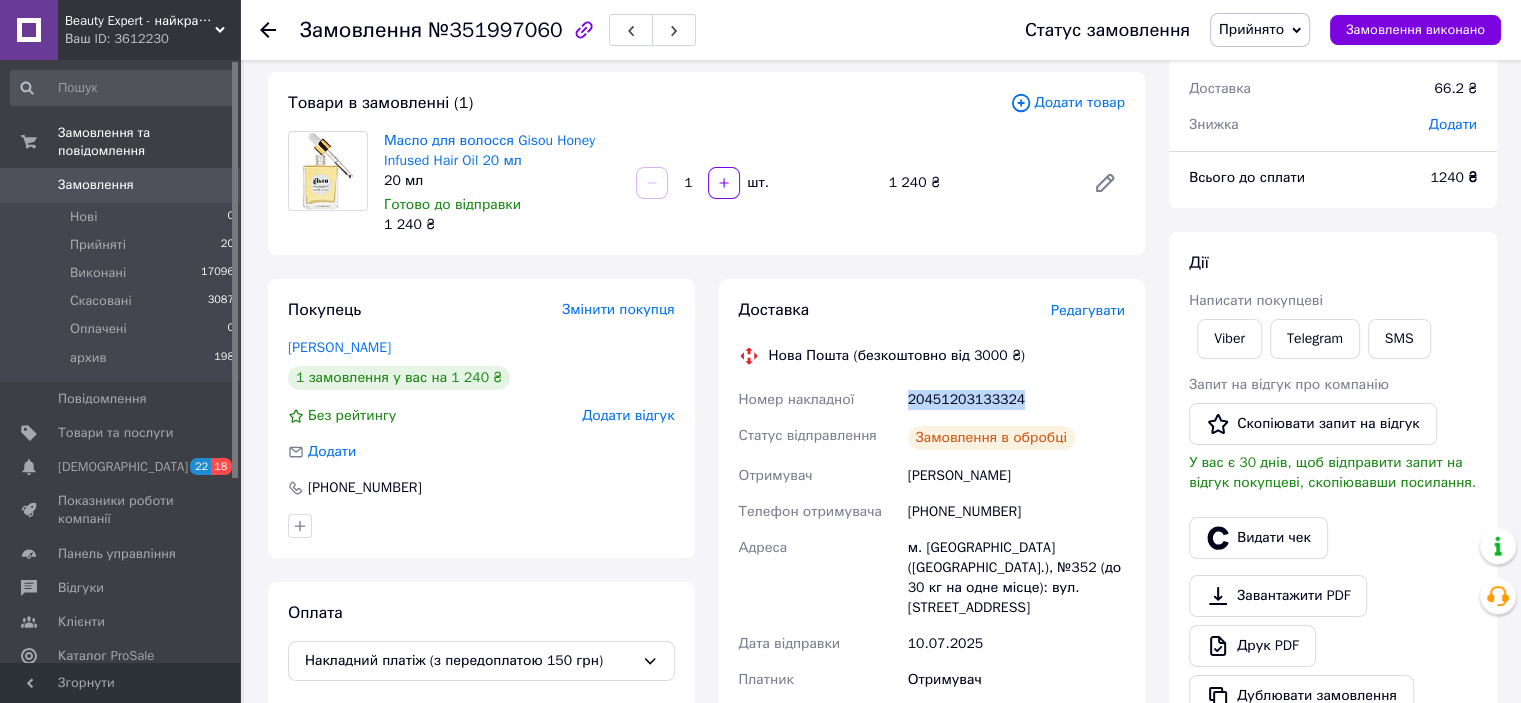 copy on "20451203133324" 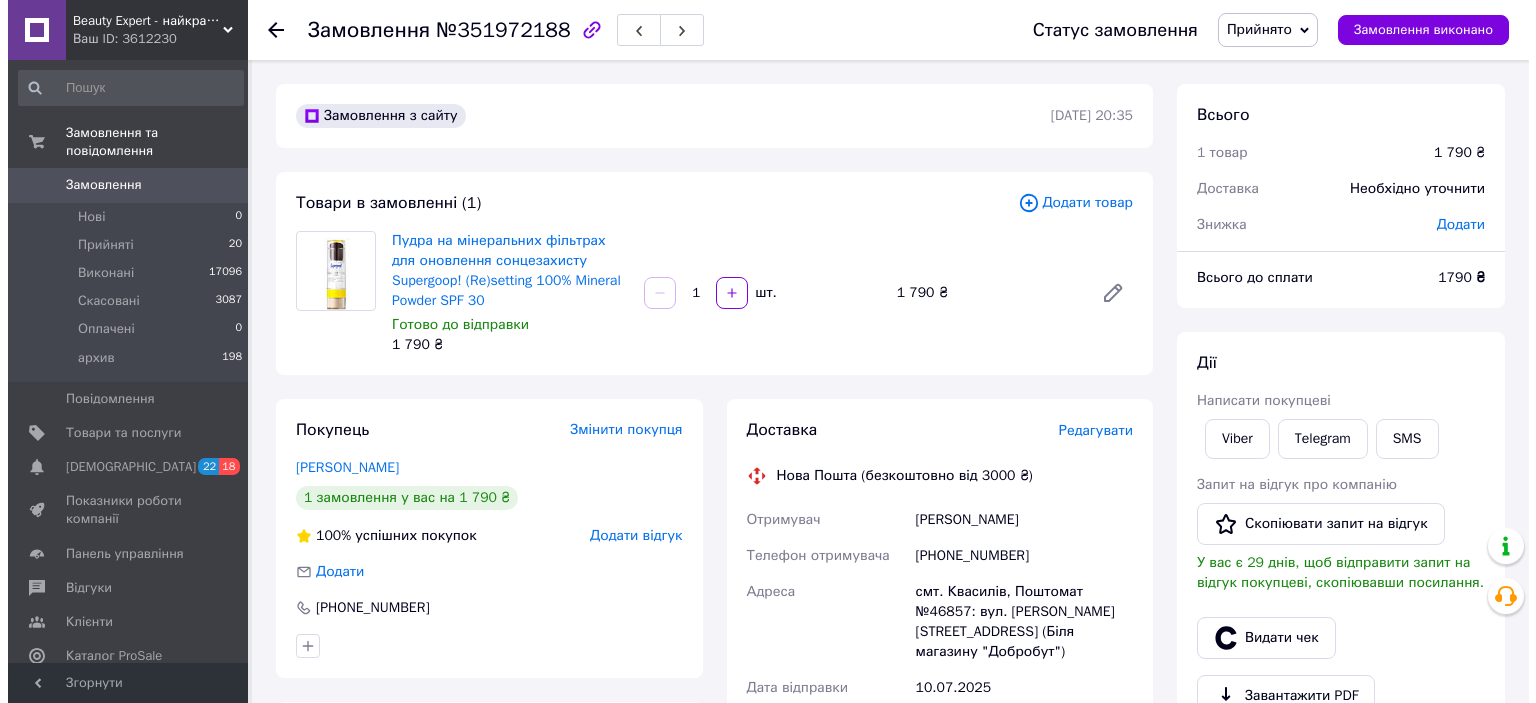 scroll, scrollTop: 0, scrollLeft: 0, axis: both 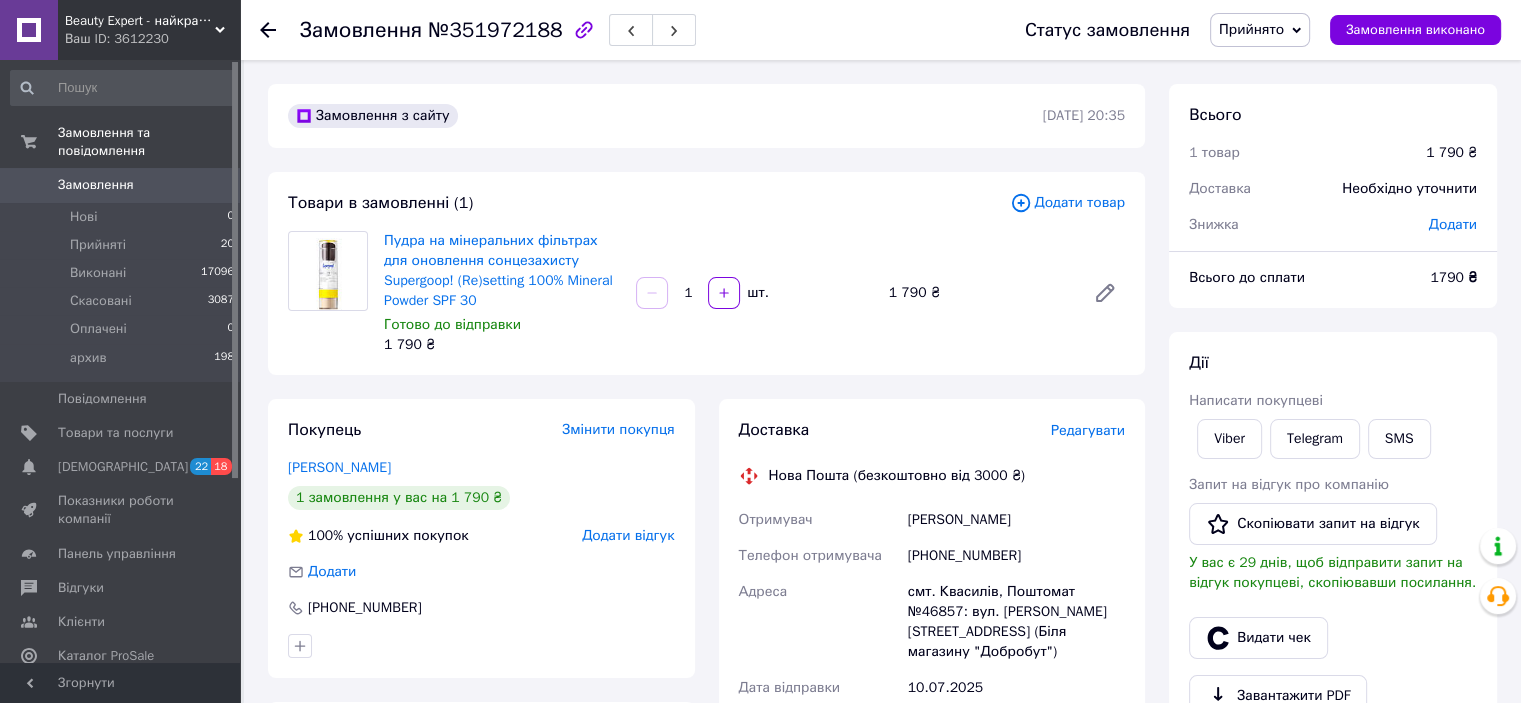click on "[PERSON_NAME]" at bounding box center (1016, 520) 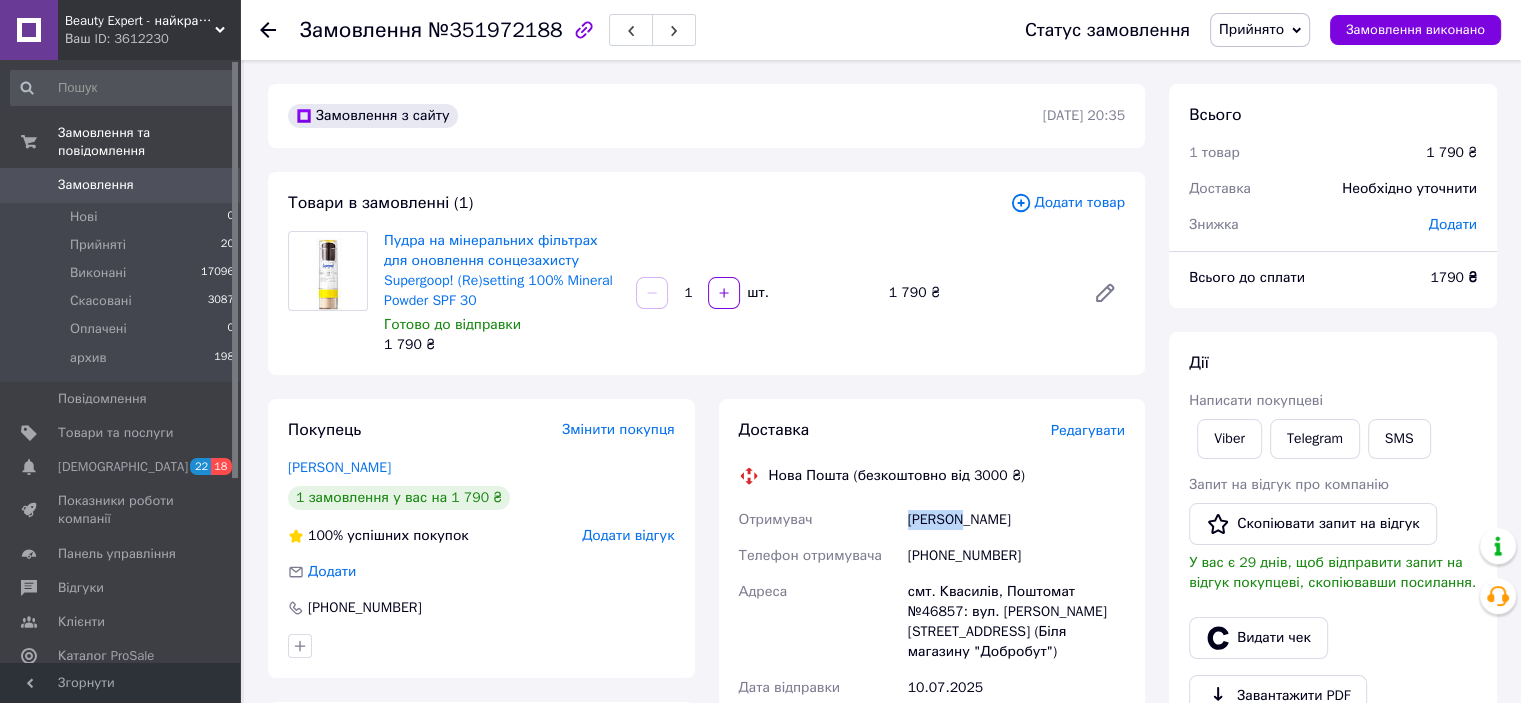 click on "[PERSON_NAME]" at bounding box center [1016, 520] 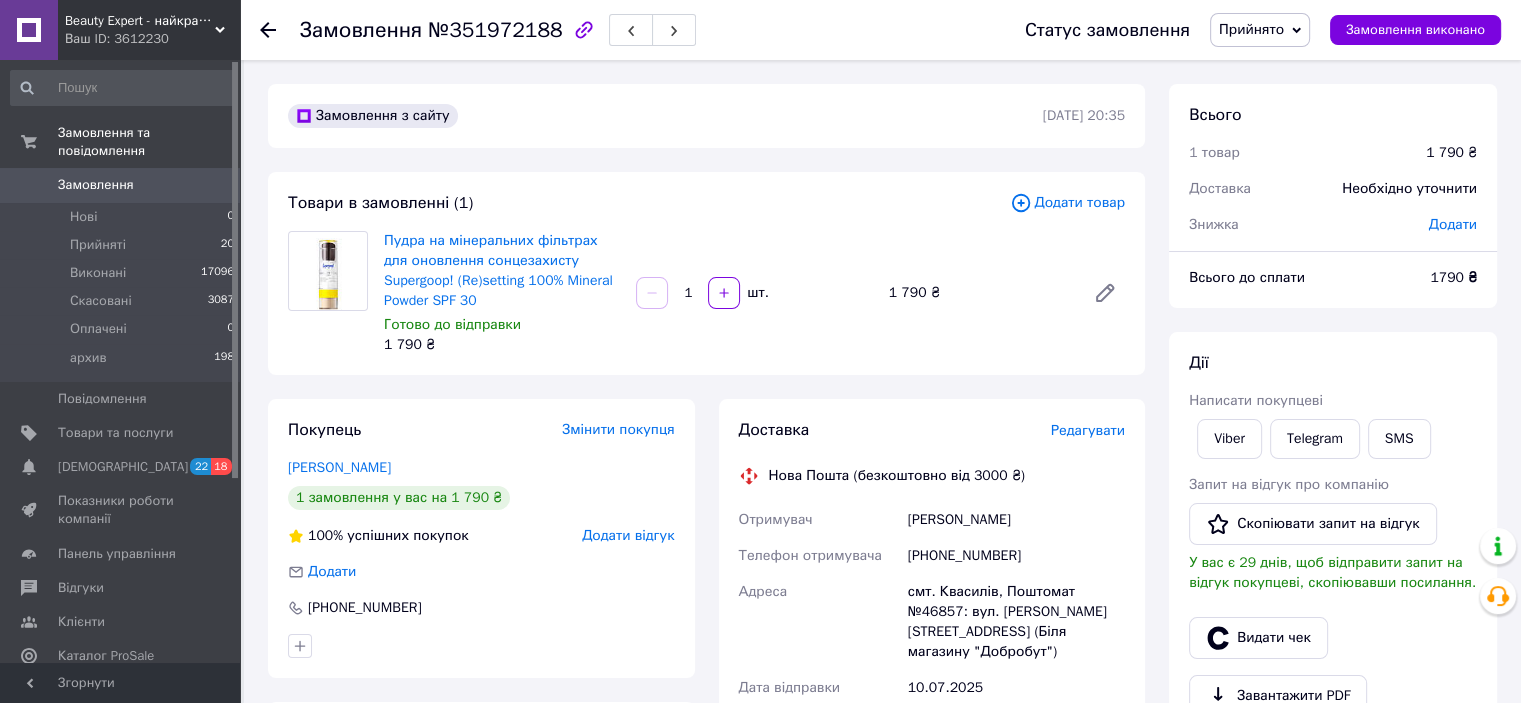 click on "Редагувати" at bounding box center (1088, 430) 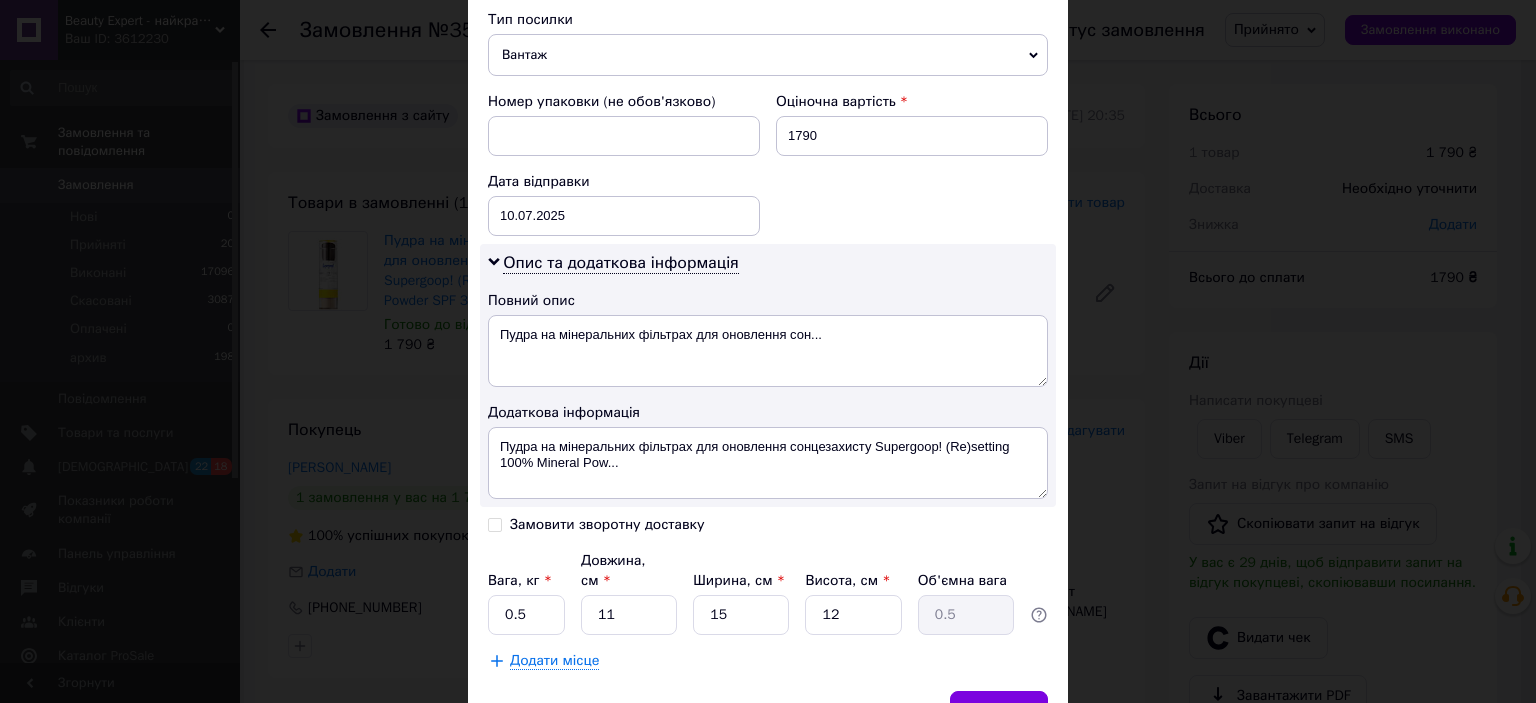 scroll, scrollTop: 900, scrollLeft: 0, axis: vertical 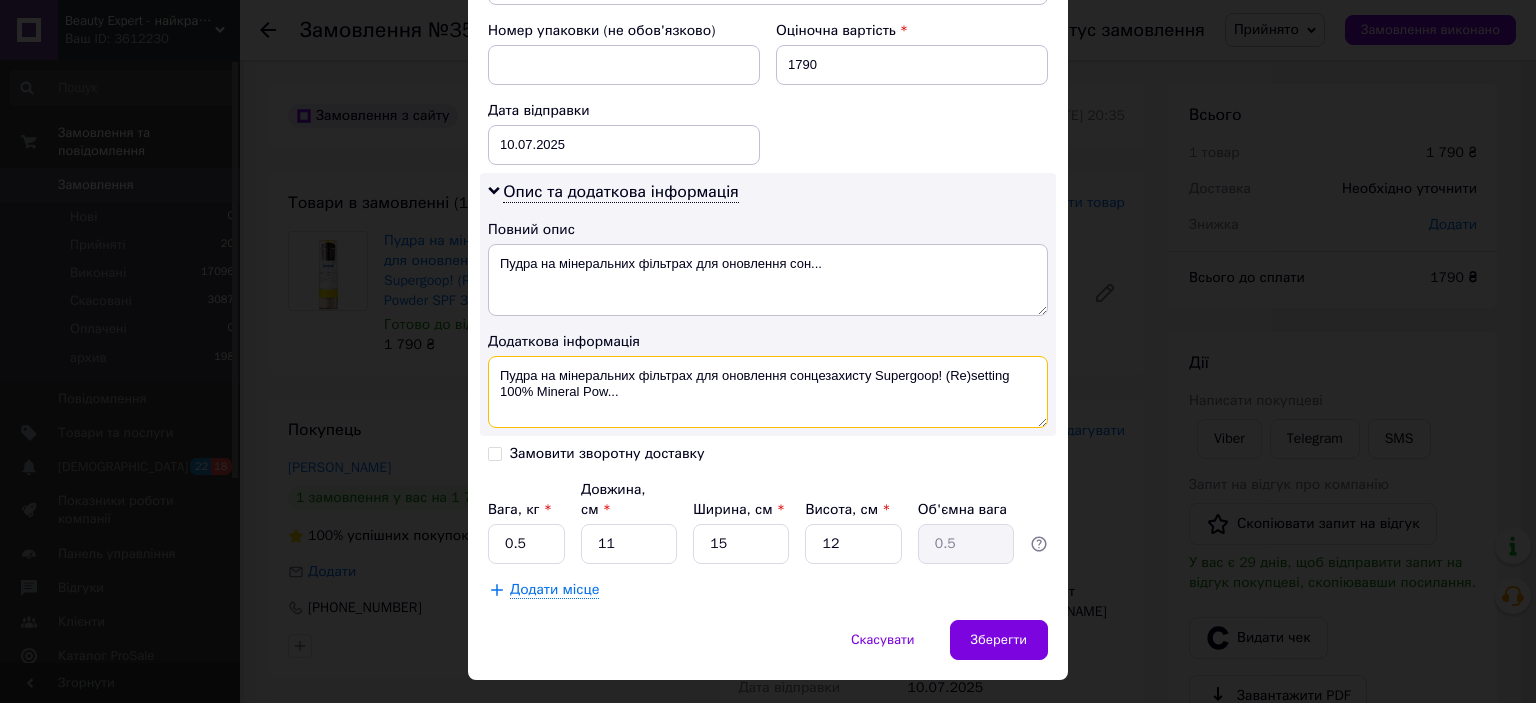 click on "Пудра на мінеральних фільтрах для оновлення сонцезахисту Supergoop! (Re)setting 100% Mineral Pow..." at bounding box center (768, 392) 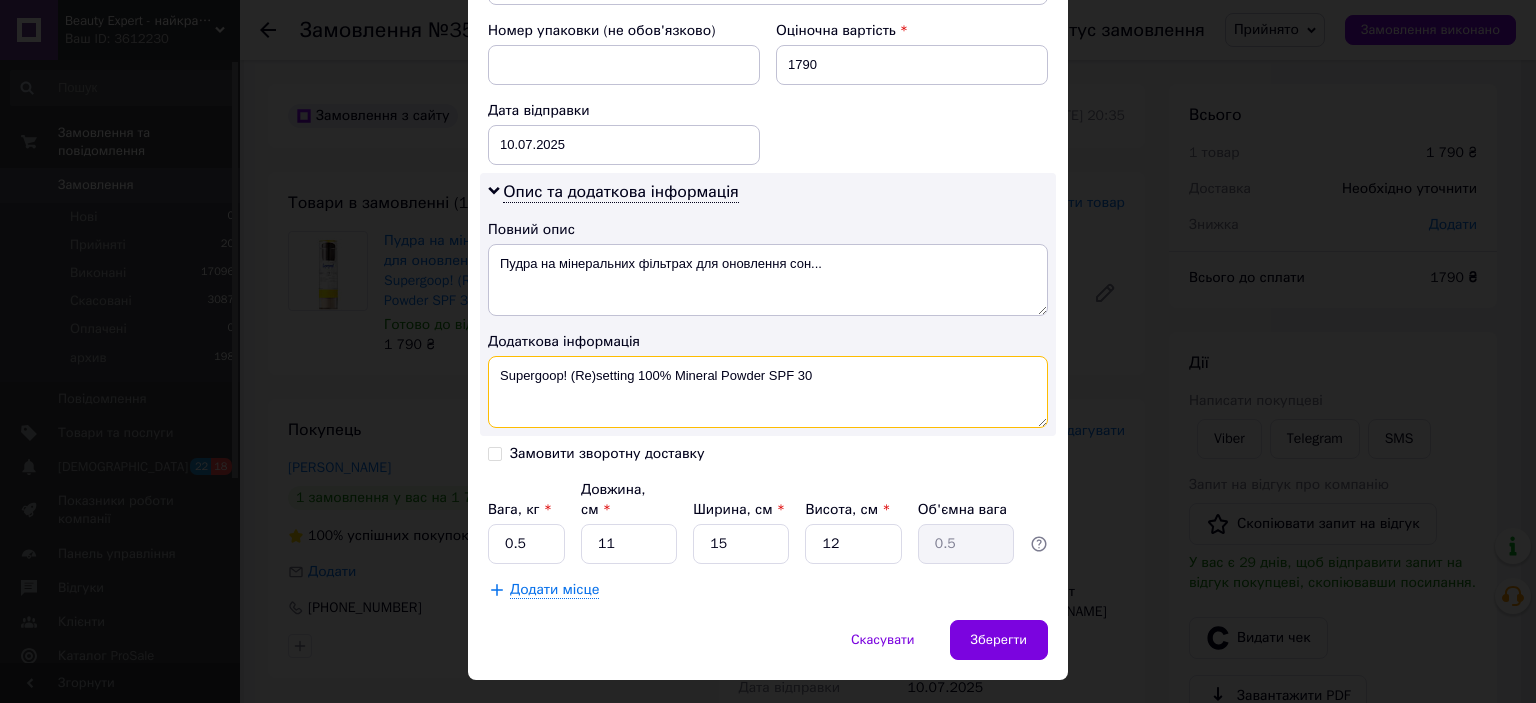 type on "Supergoop! (Re)setting 100% Mineral Powder SPF 30" 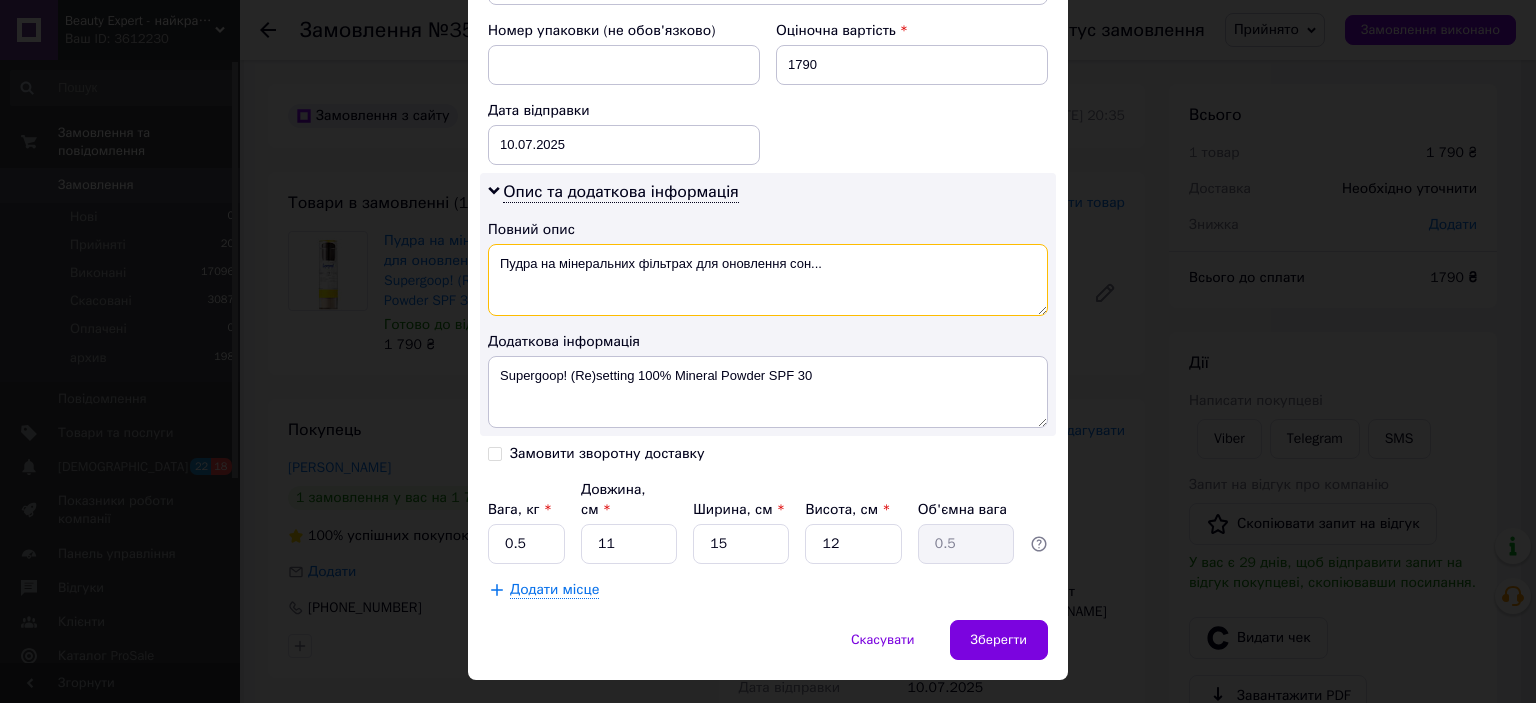 click on "Пудра на мінеральних фільтрах для оновлення сон..." at bounding box center (768, 280) 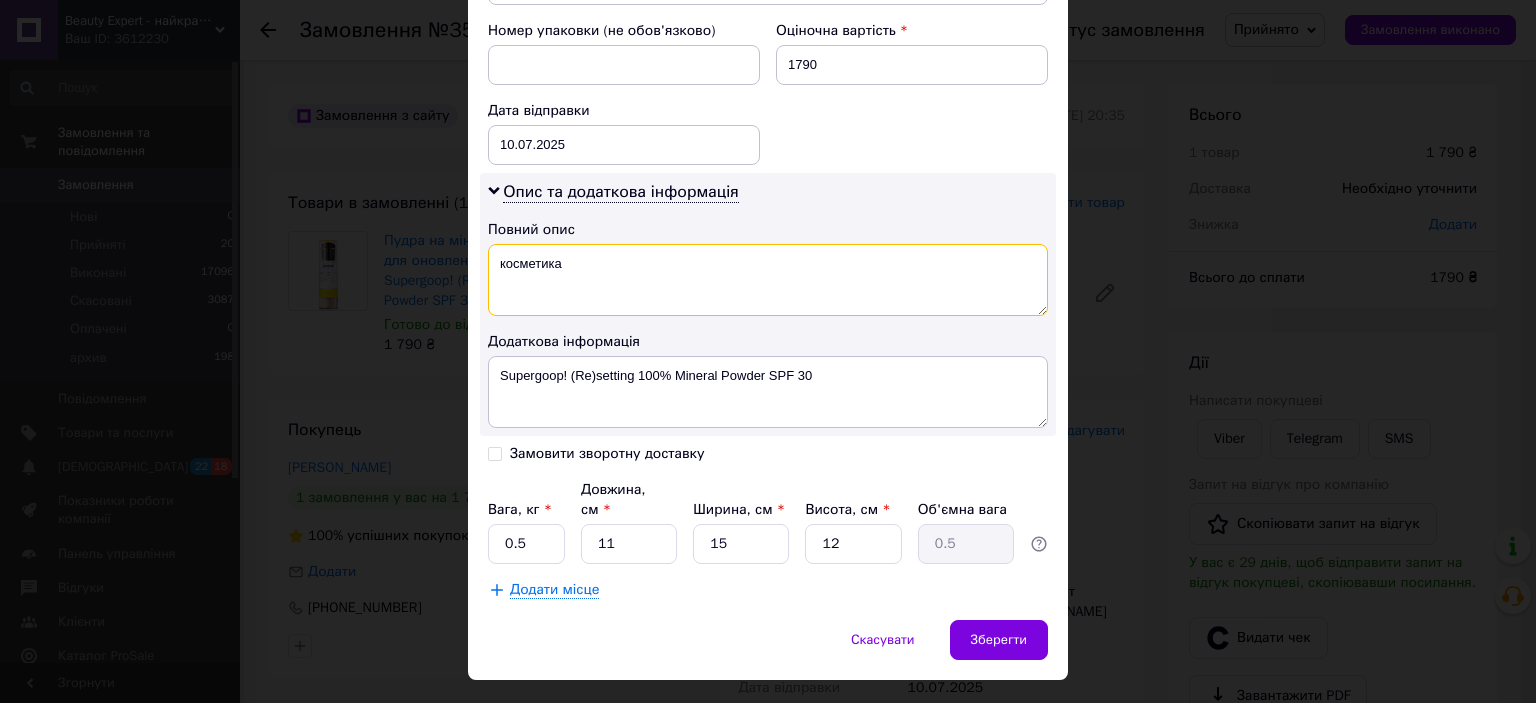 type on "косметика" 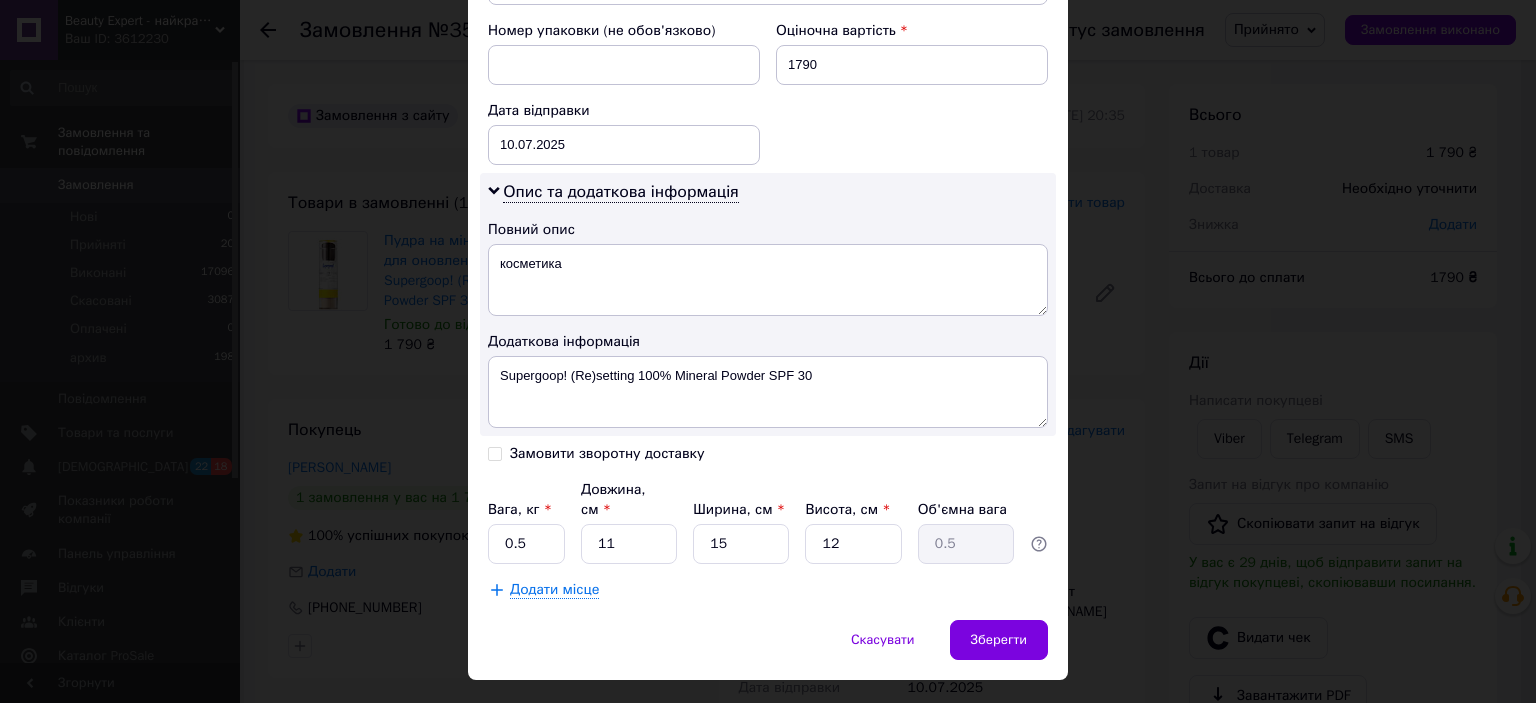 click on "Замовити зворотну доставку" at bounding box center (607, 453) 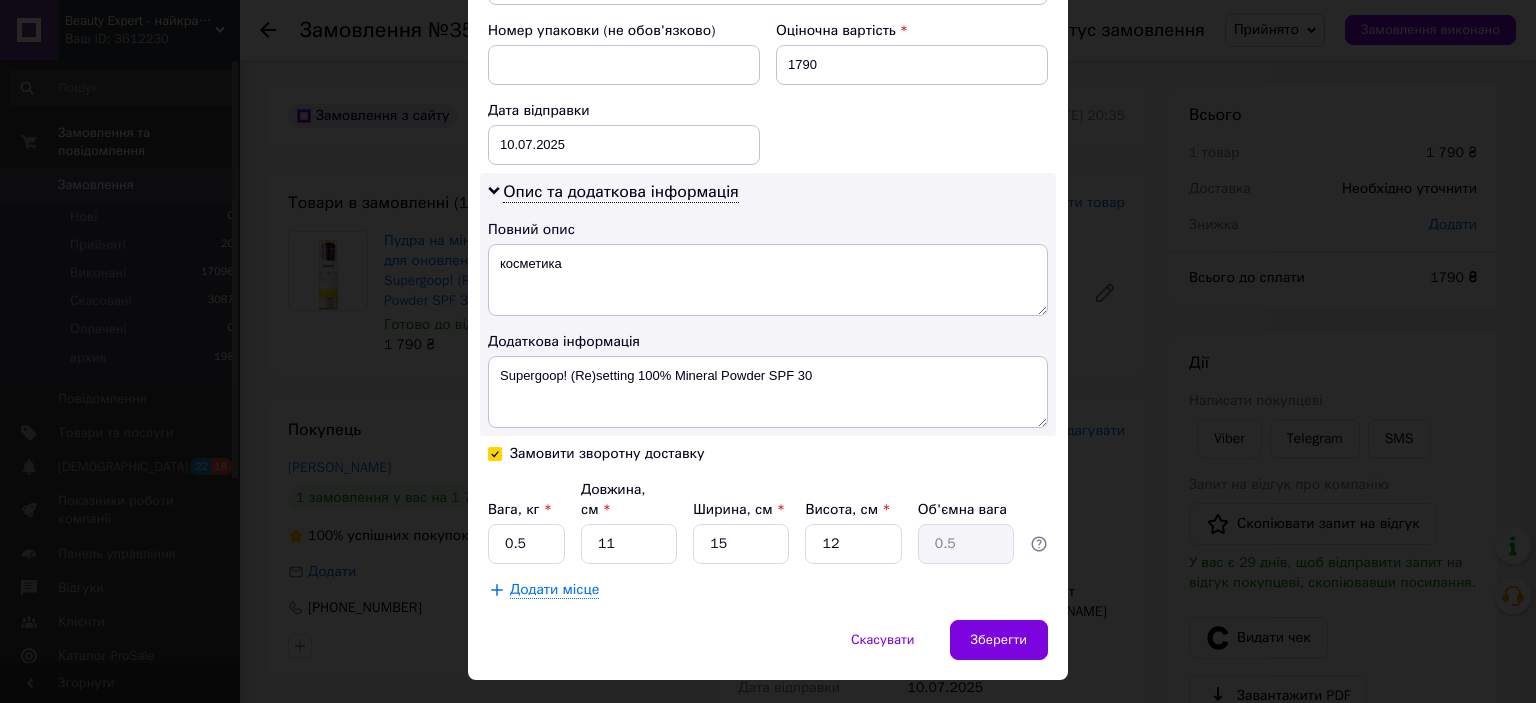 checkbox on "true" 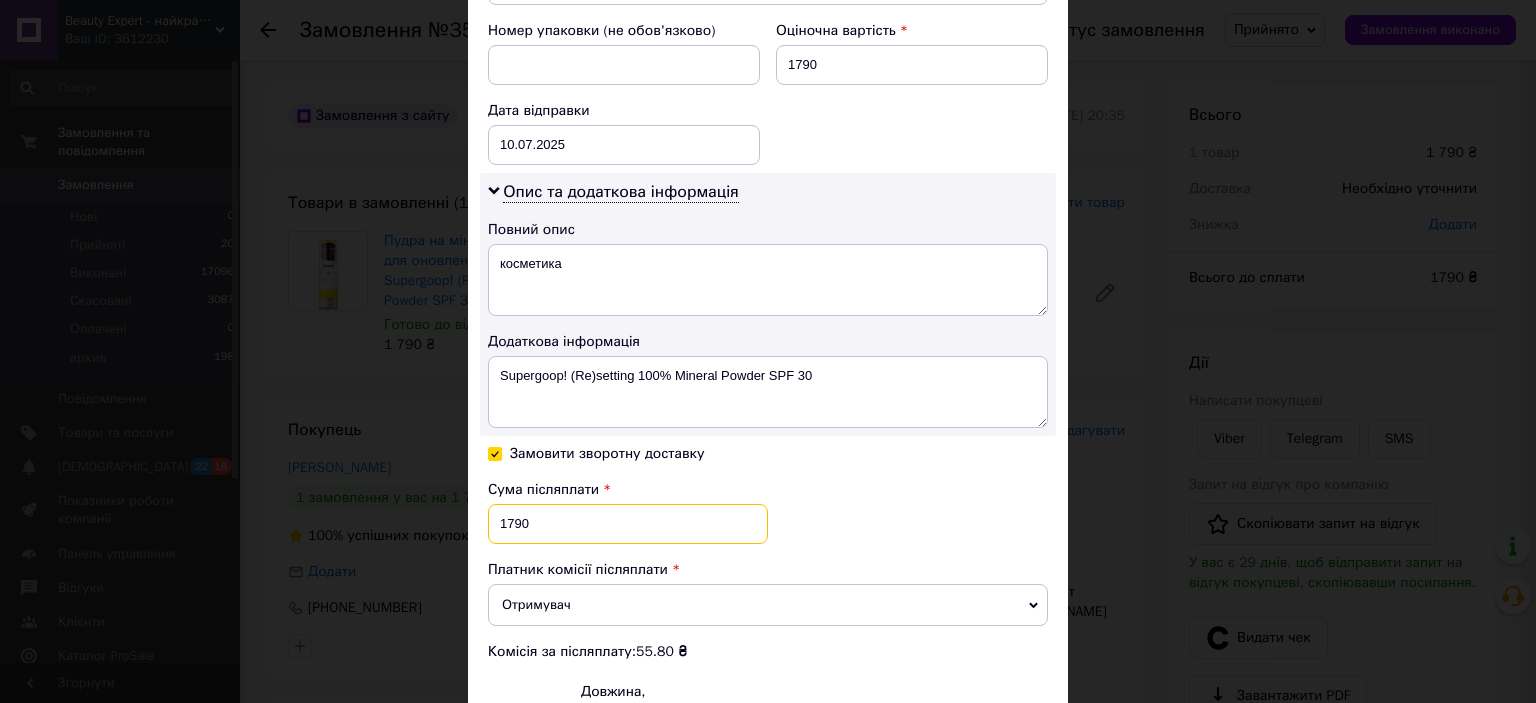 click on "1790" at bounding box center [628, 524] 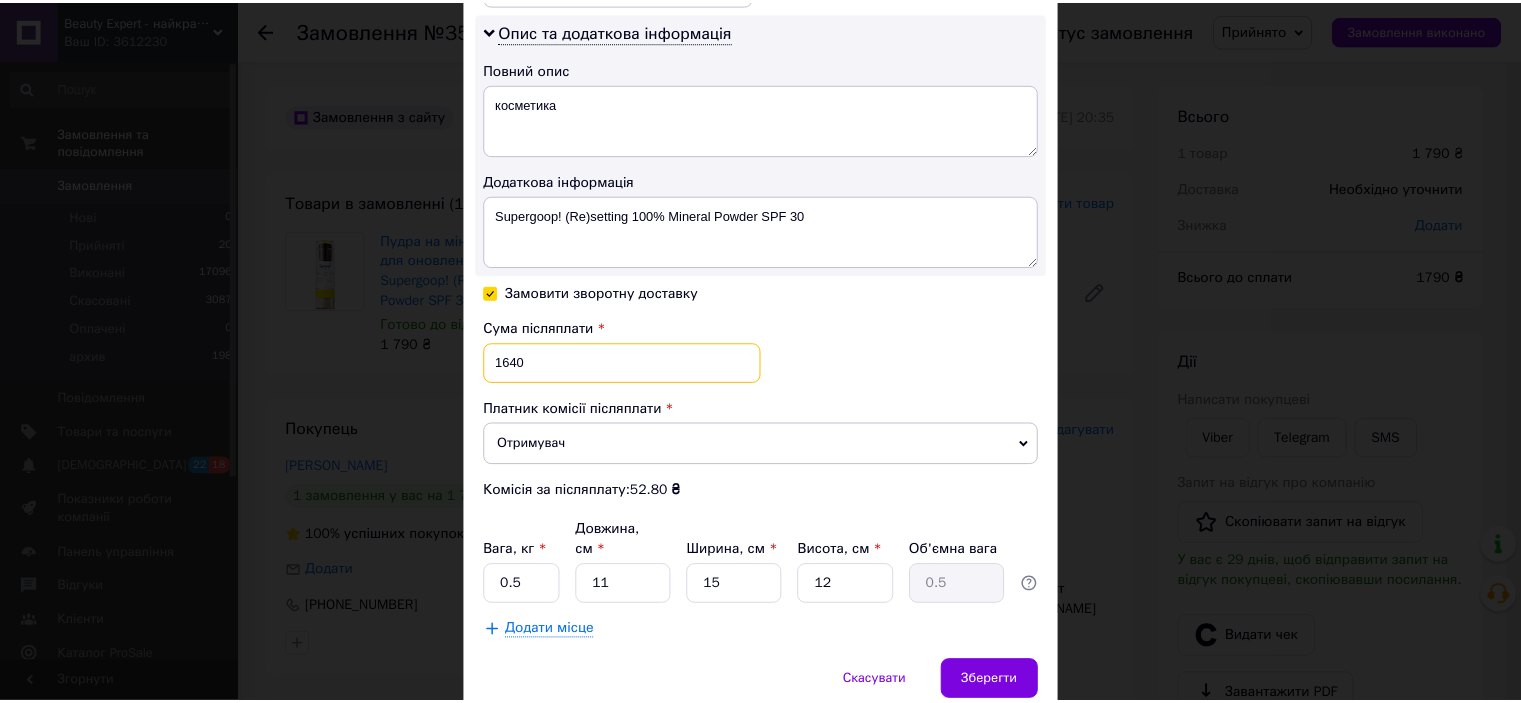 scroll, scrollTop: 1101, scrollLeft: 0, axis: vertical 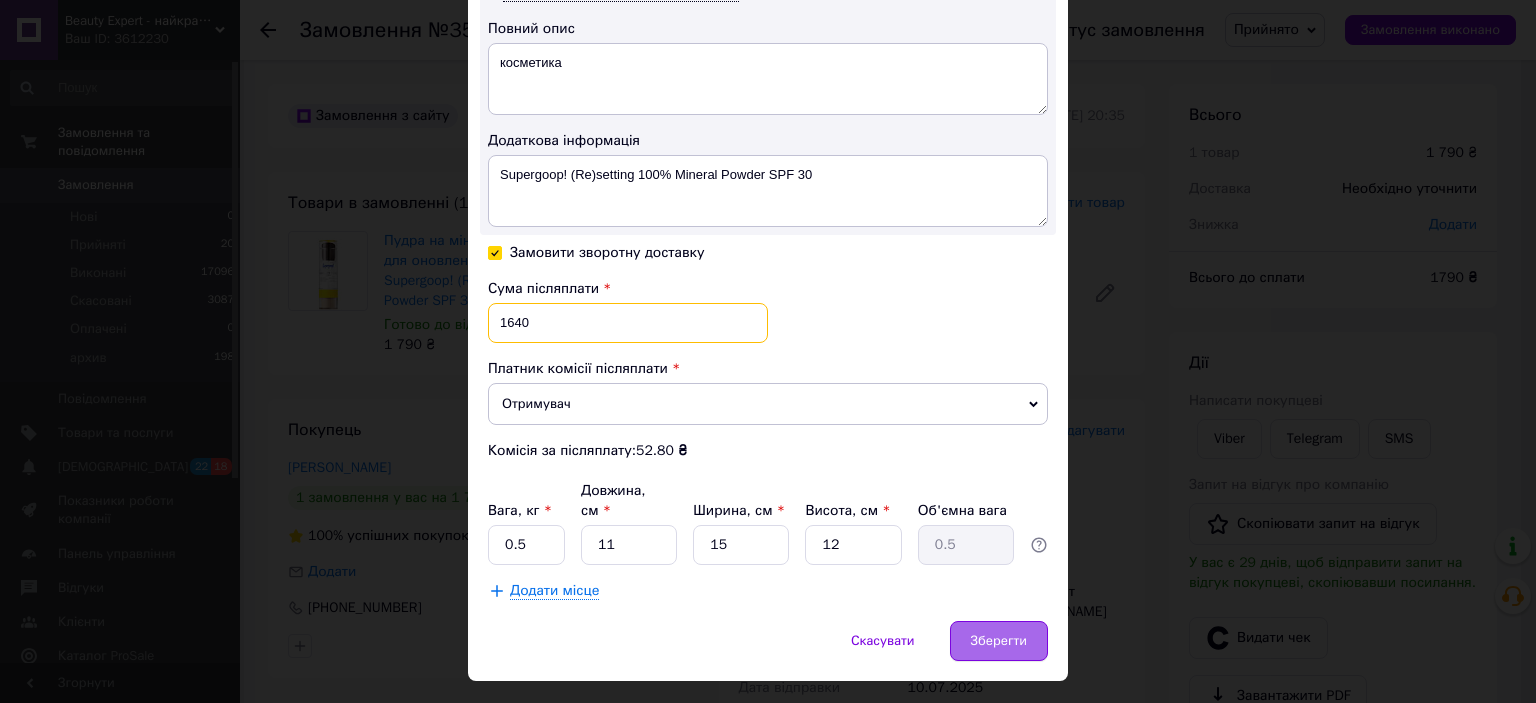 type on "1640" 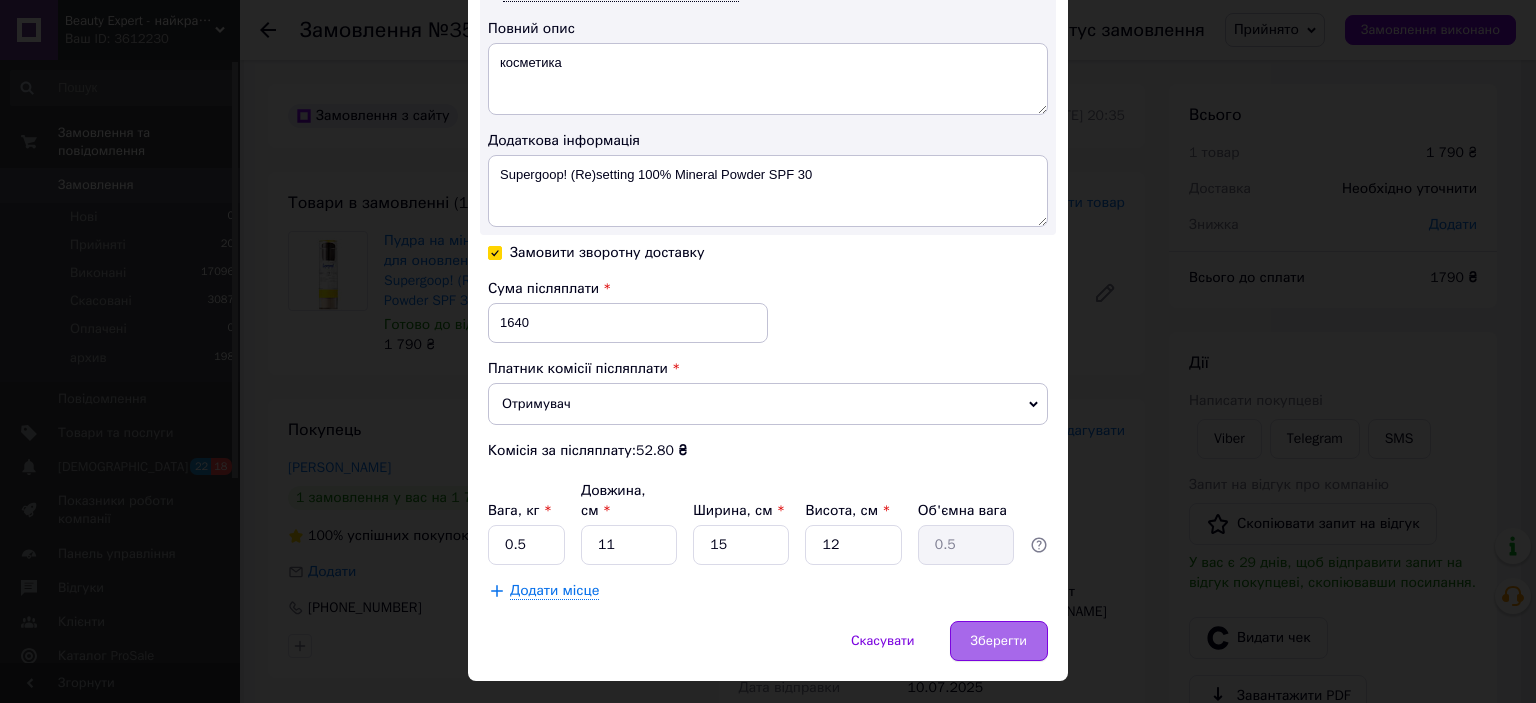 click on "Зберегти" at bounding box center [999, 641] 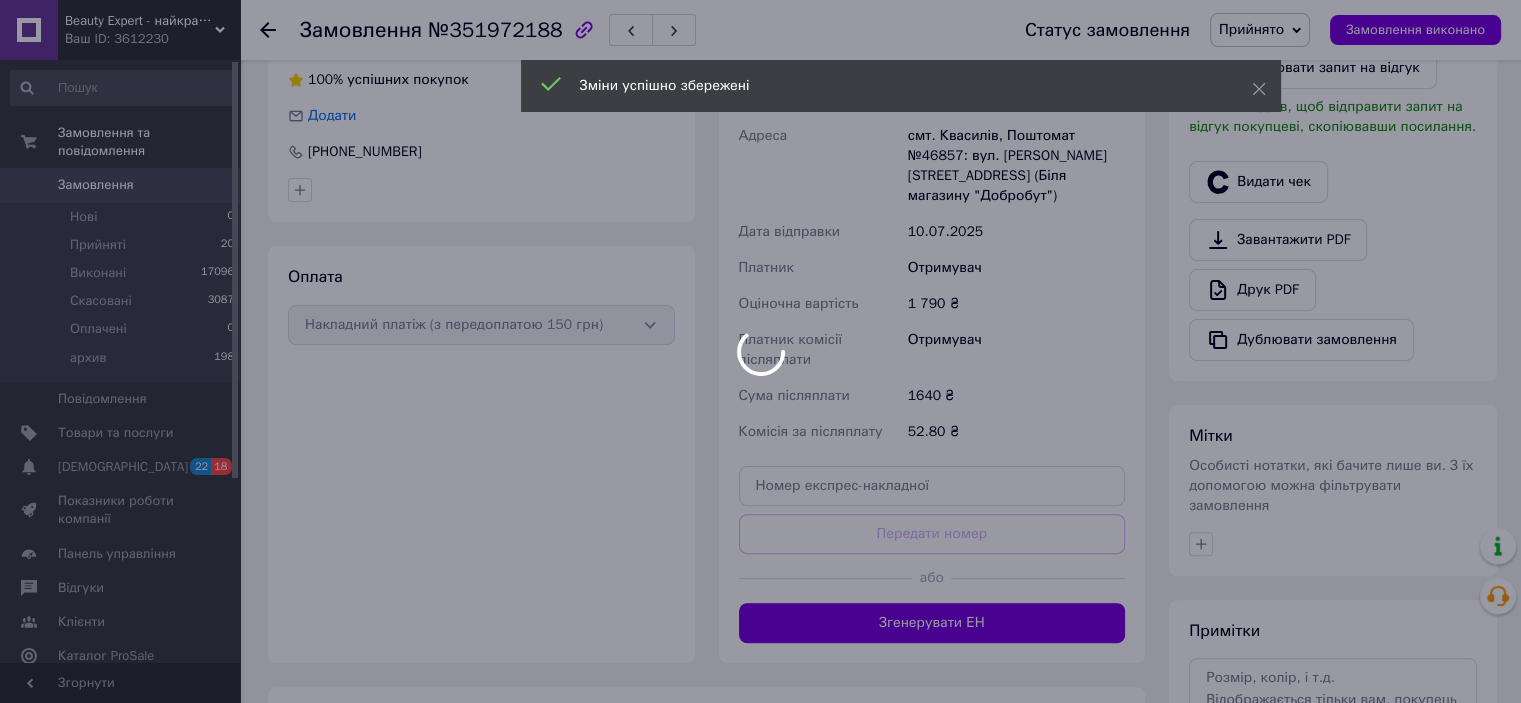 scroll, scrollTop: 500, scrollLeft: 0, axis: vertical 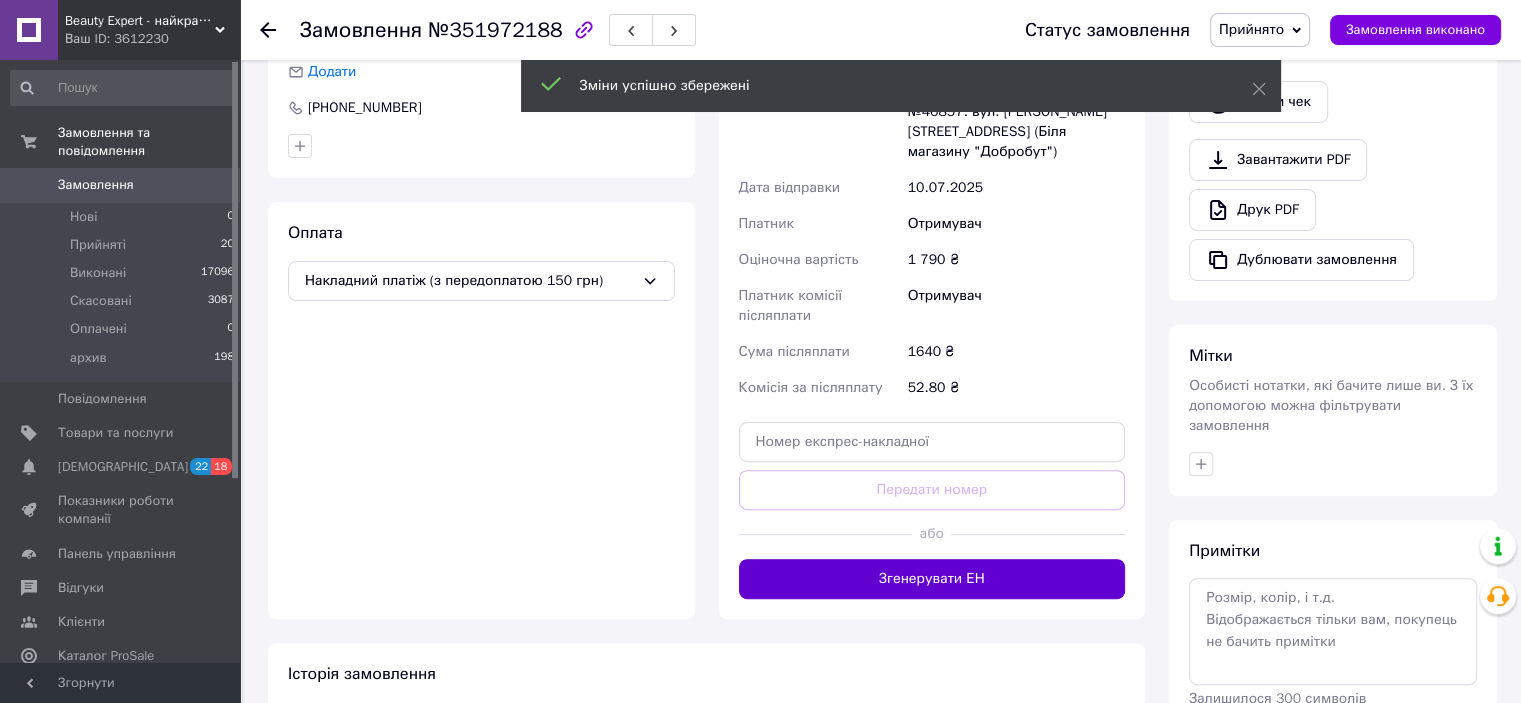 click on "Згенерувати ЕН" at bounding box center [932, 579] 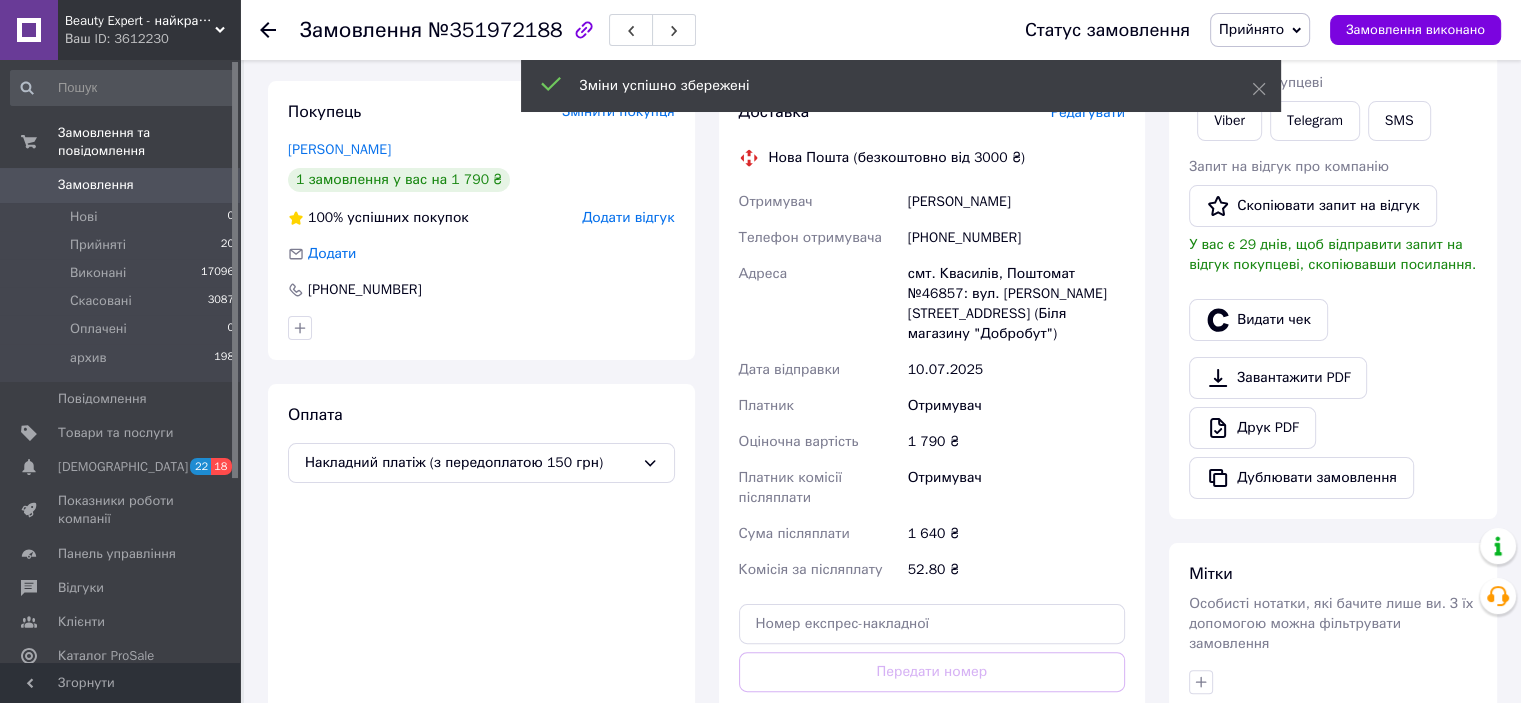 scroll, scrollTop: 100, scrollLeft: 0, axis: vertical 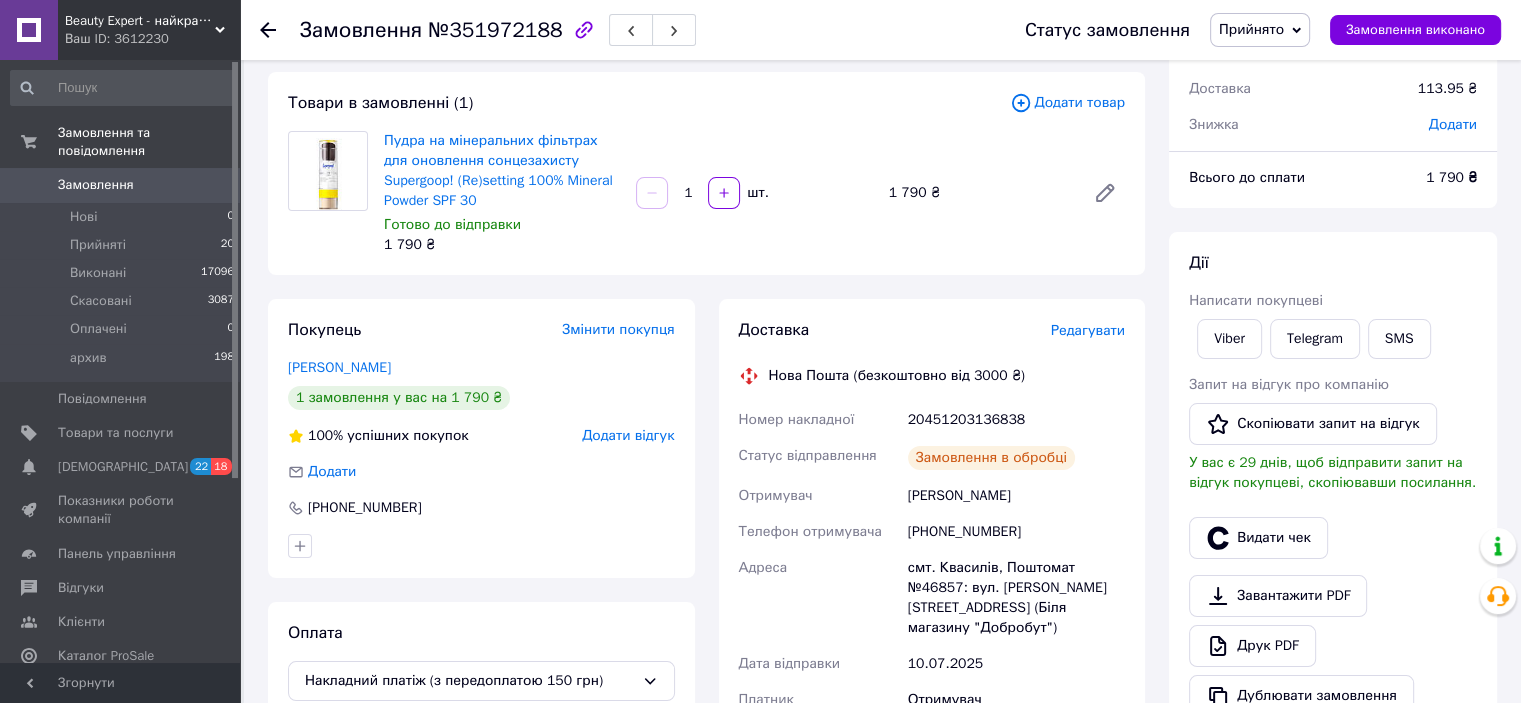 click on "20451203136838" at bounding box center [1016, 420] 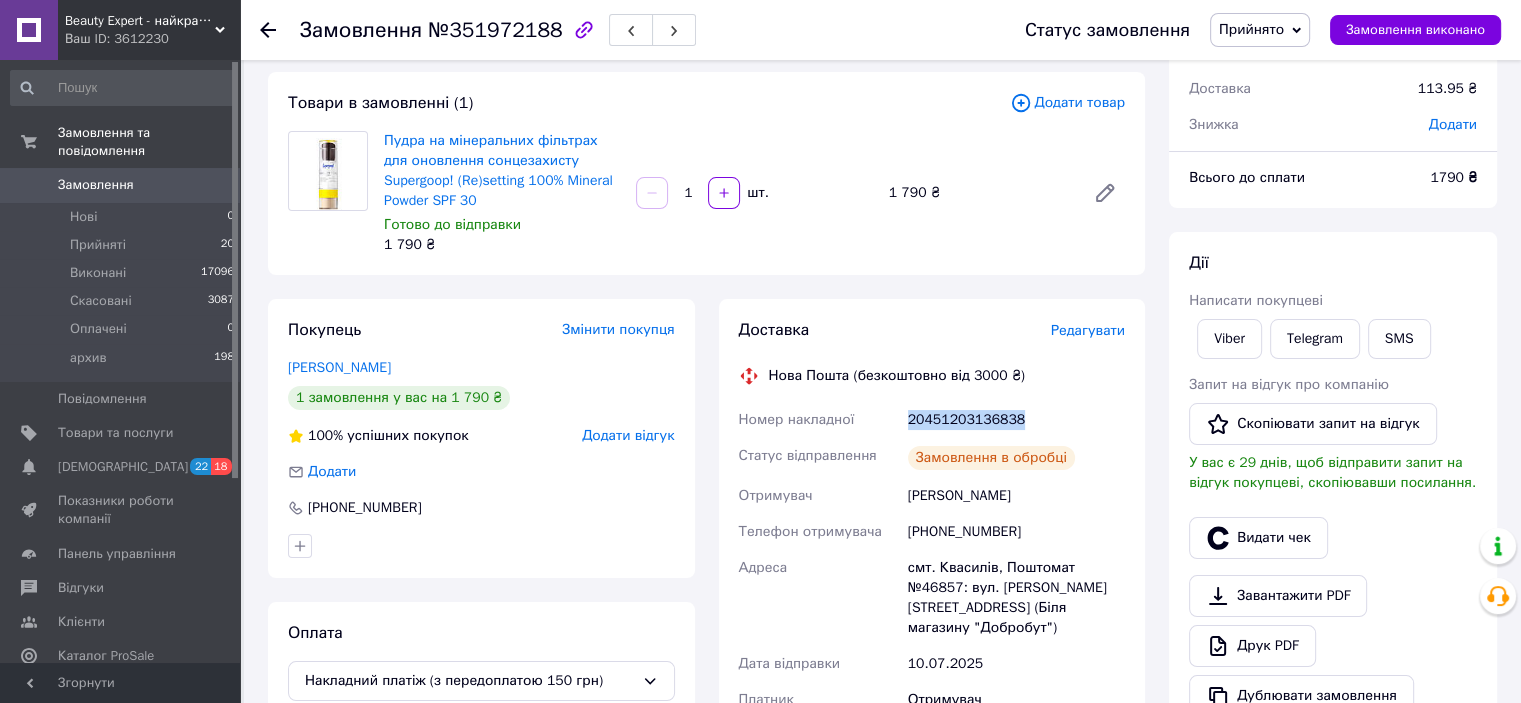 copy on "20451203136838" 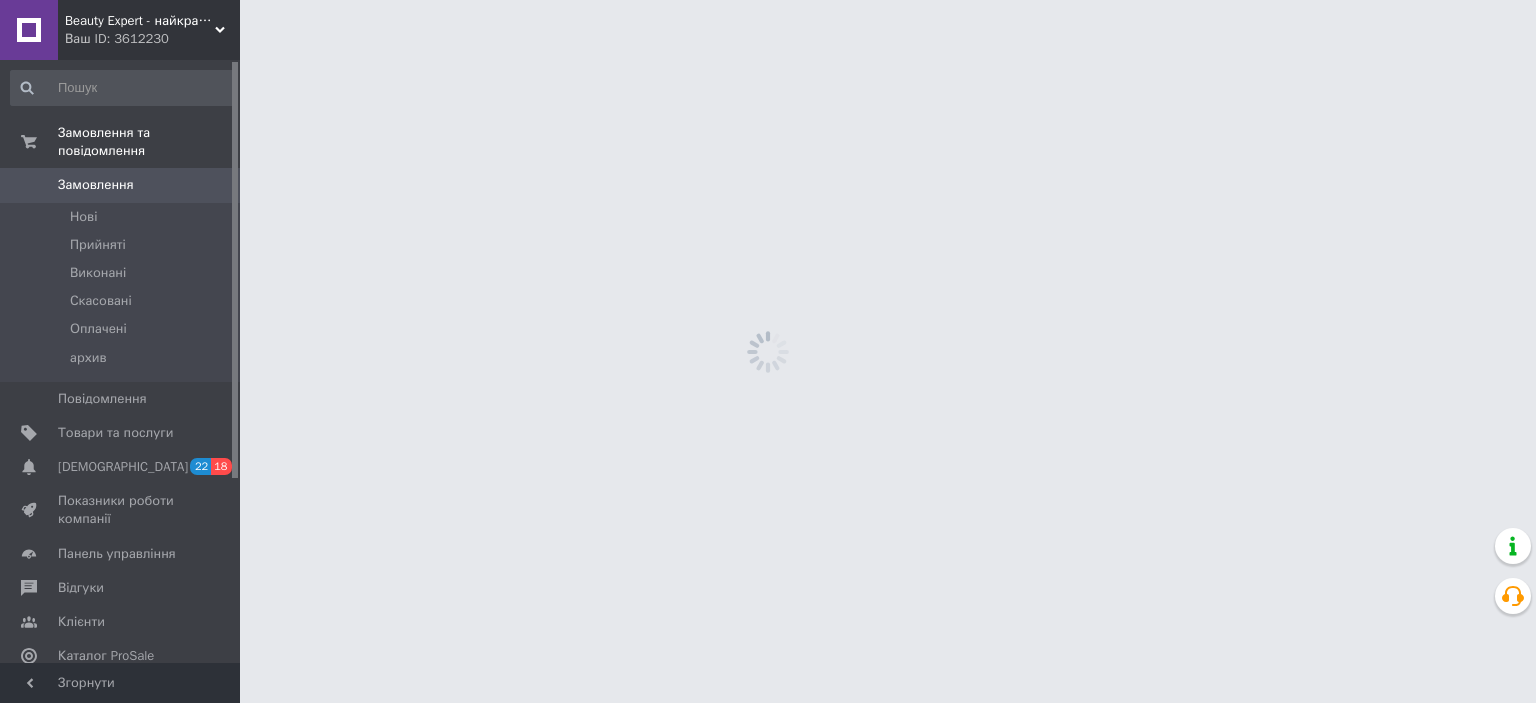 scroll, scrollTop: 0, scrollLeft: 0, axis: both 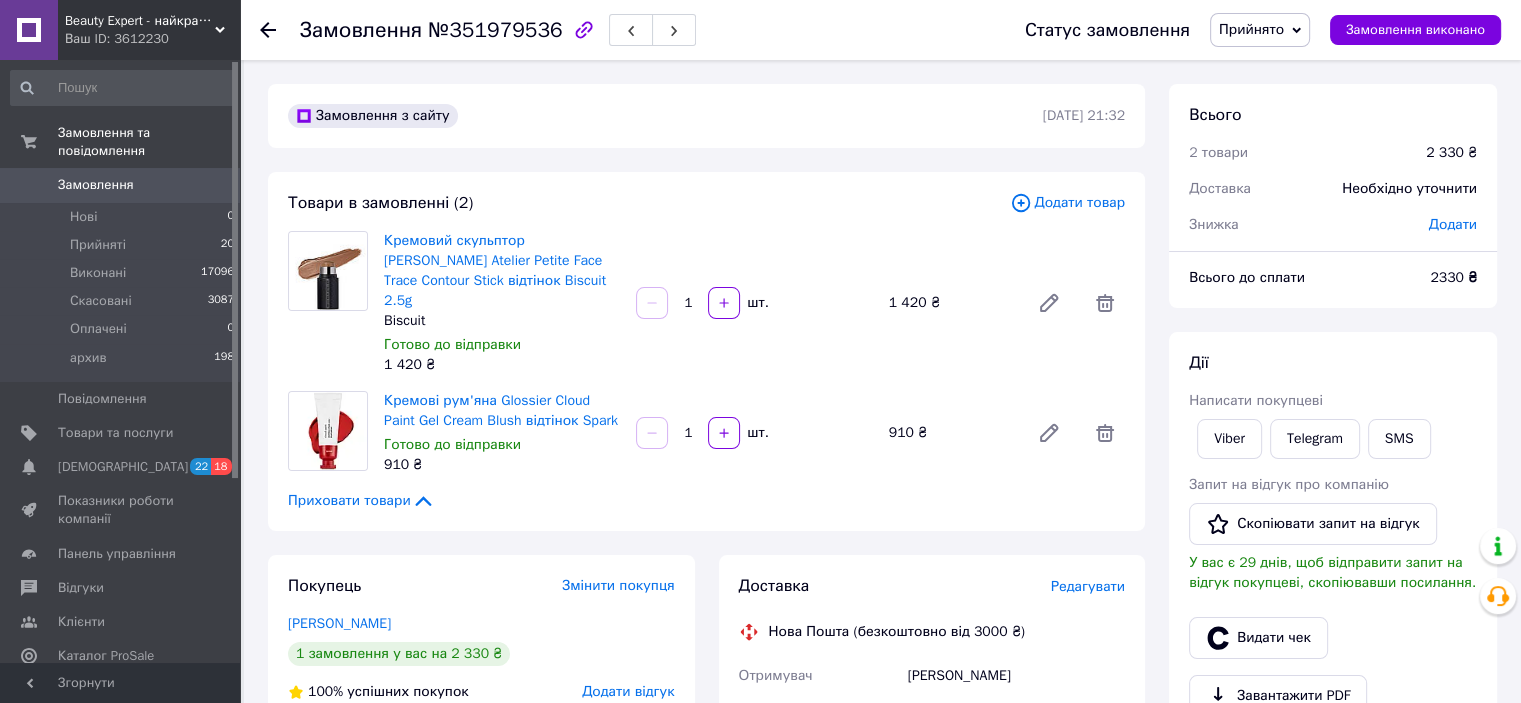 click on "[PERSON_NAME]" at bounding box center [1016, 676] 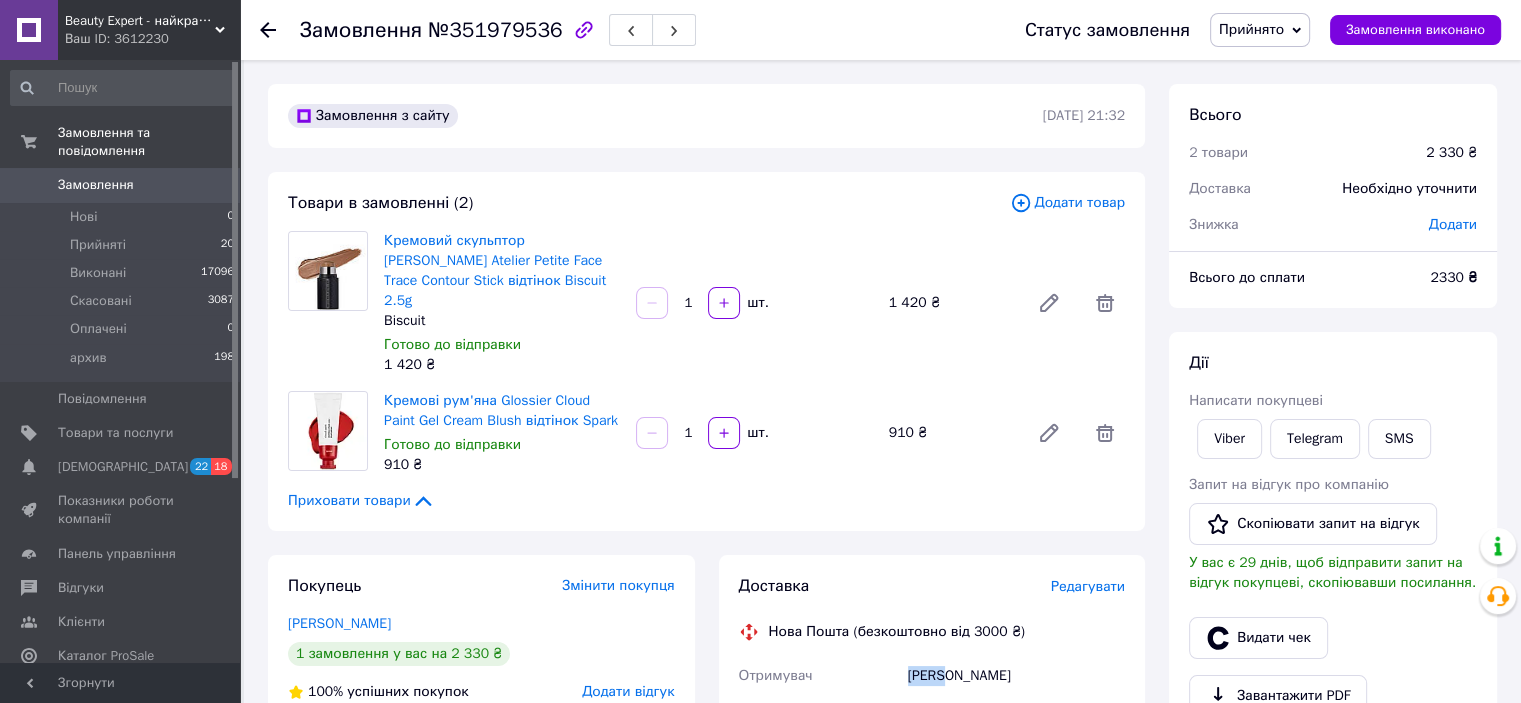 click on "Ковб Наталія" at bounding box center [1016, 676] 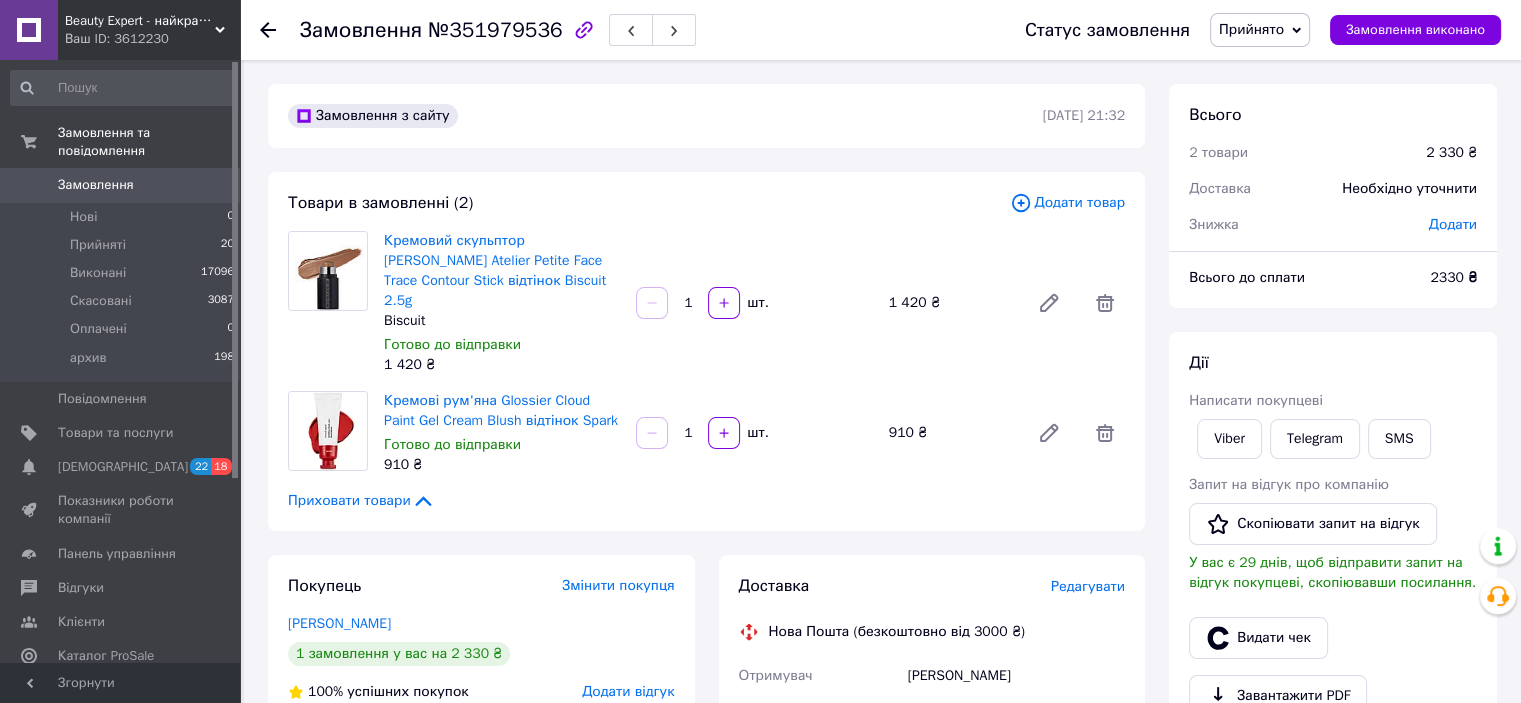 click on "Редагувати" at bounding box center (1088, 586) 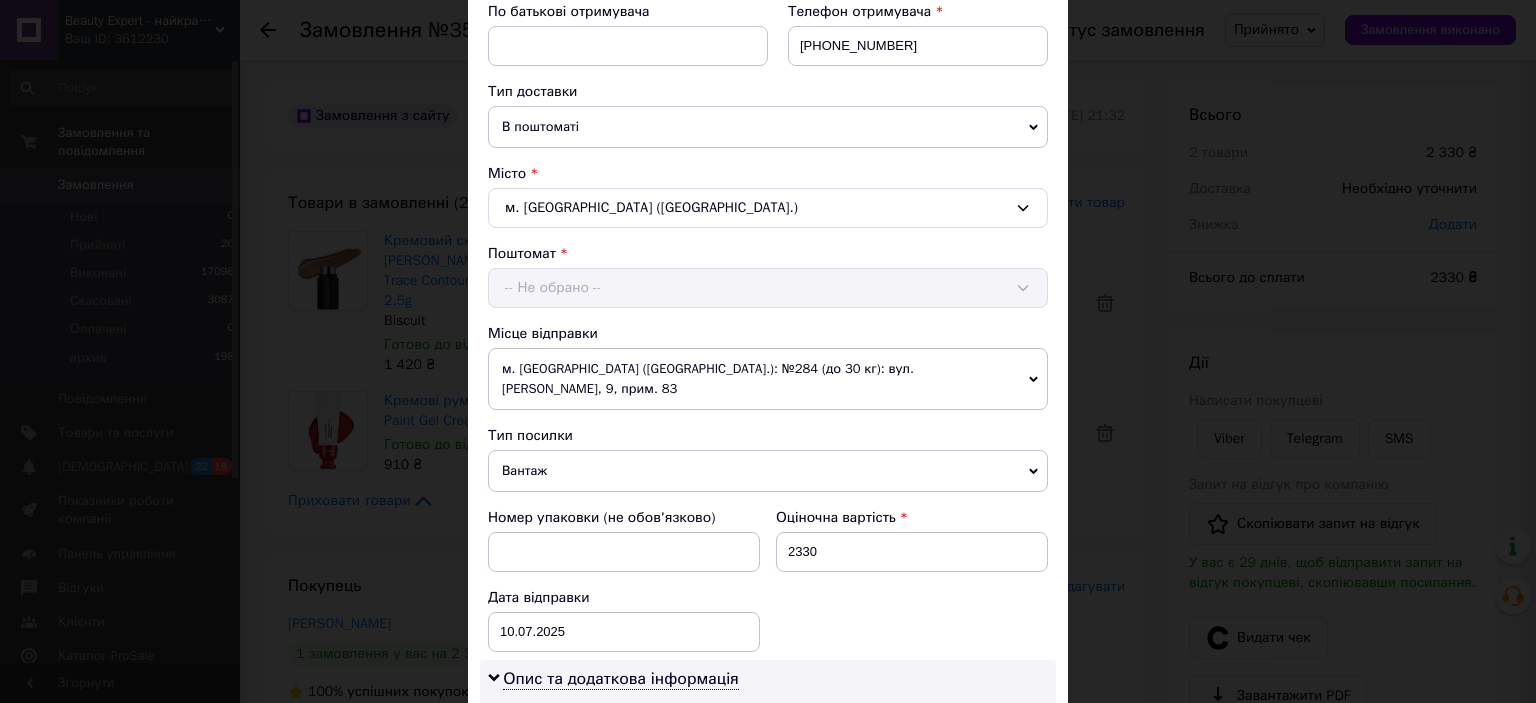 scroll, scrollTop: 600, scrollLeft: 0, axis: vertical 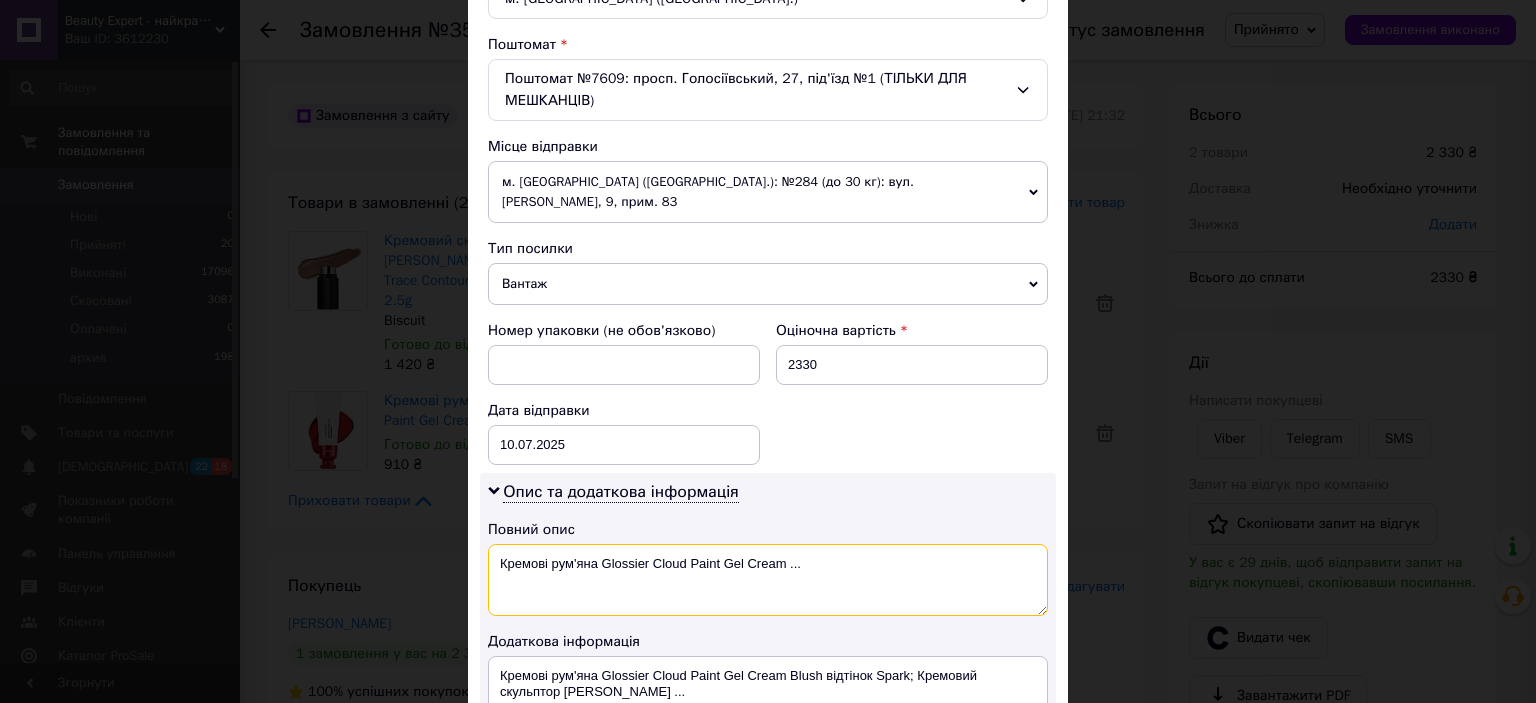 click on "Кремові рум'яна Glossier Cloud Paint Gel Cream ..." at bounding box center [768, 580] 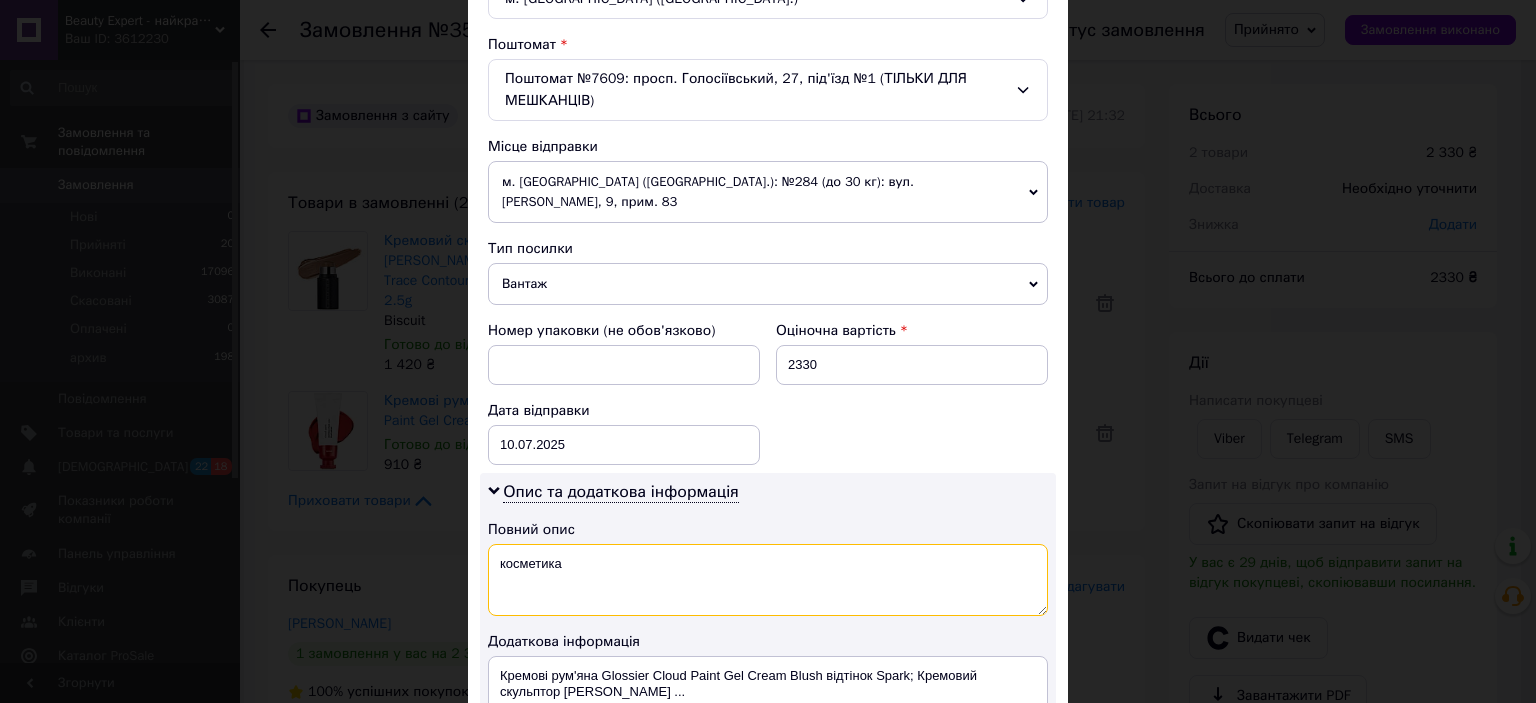 scroll, scrollTop: 700, scrollLeft: 0, axis: vertical 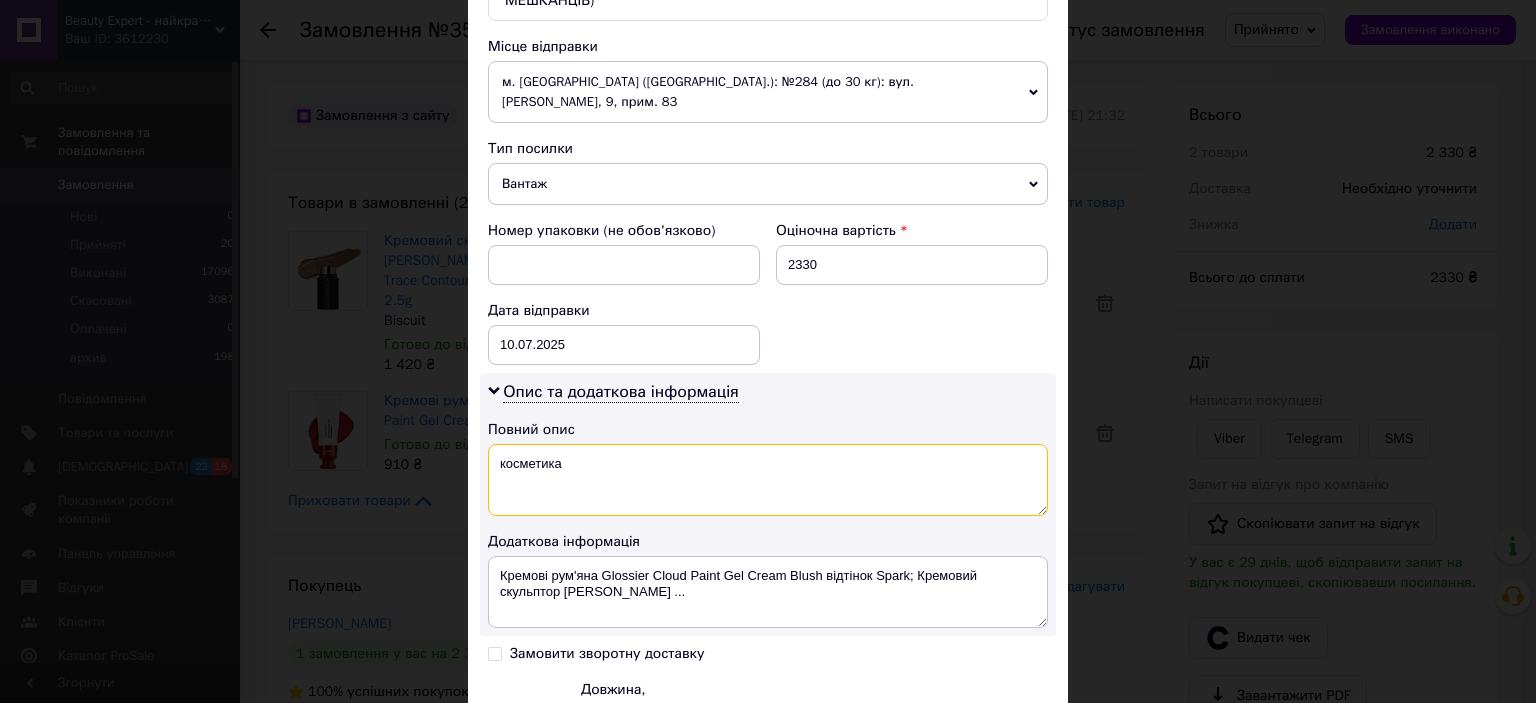type on "косметика" 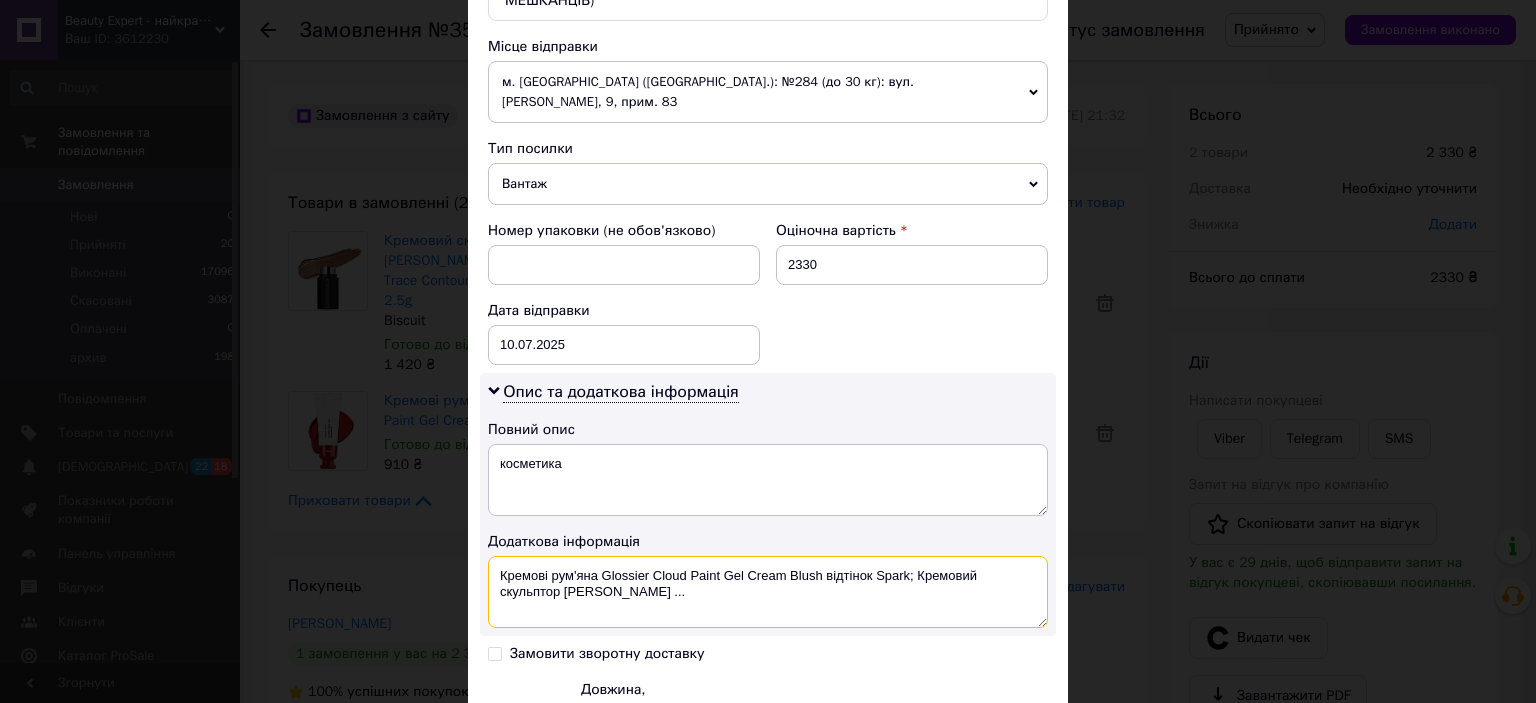 click on "Кремові рум'яна Glossier Cloud Paint Gel Cream Blush відтінок Spark; Кремовий скульптор Westman ..." at bounding box center [768, 592] 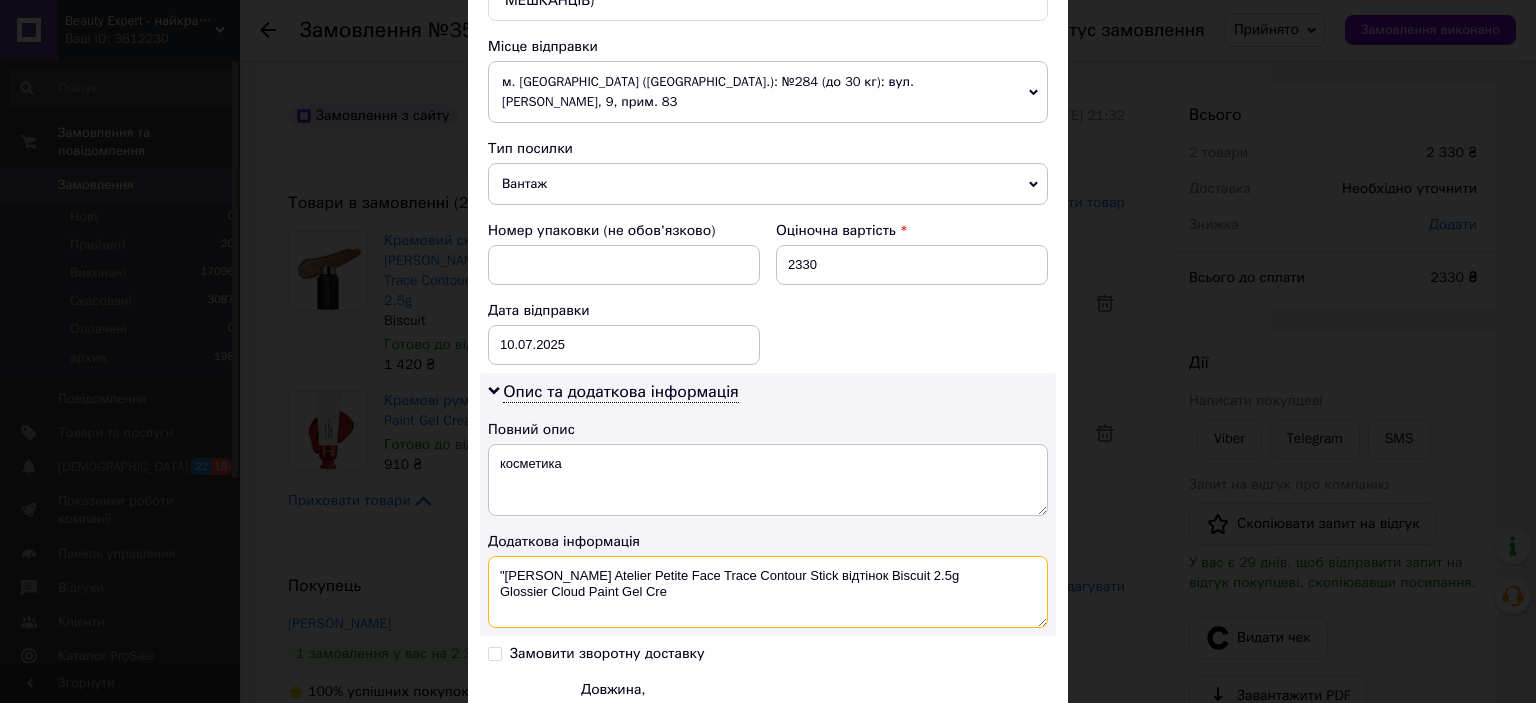click on ""Westman Atelier Petite Face Trace Contour Stick відтінок Biscuit 2.5g
Glossier Cloud Paint Gel Cre" at bounding box center (768, 592) 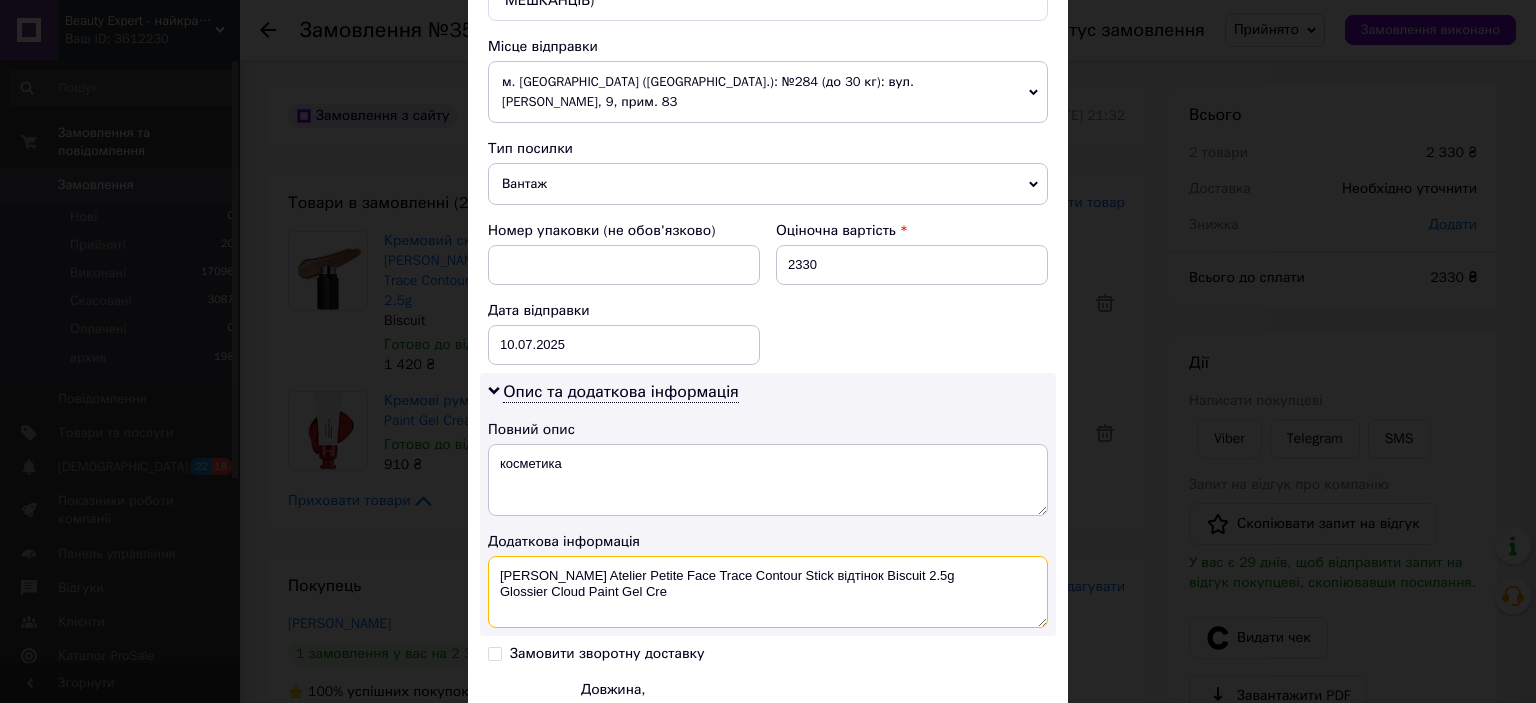 click on "Westman Atelier Petite Face Trace Contour Stick відтінок Biscuit 2.5g
Glossier Cloud Paint Gel Cre" at bounding box center (768, 592) 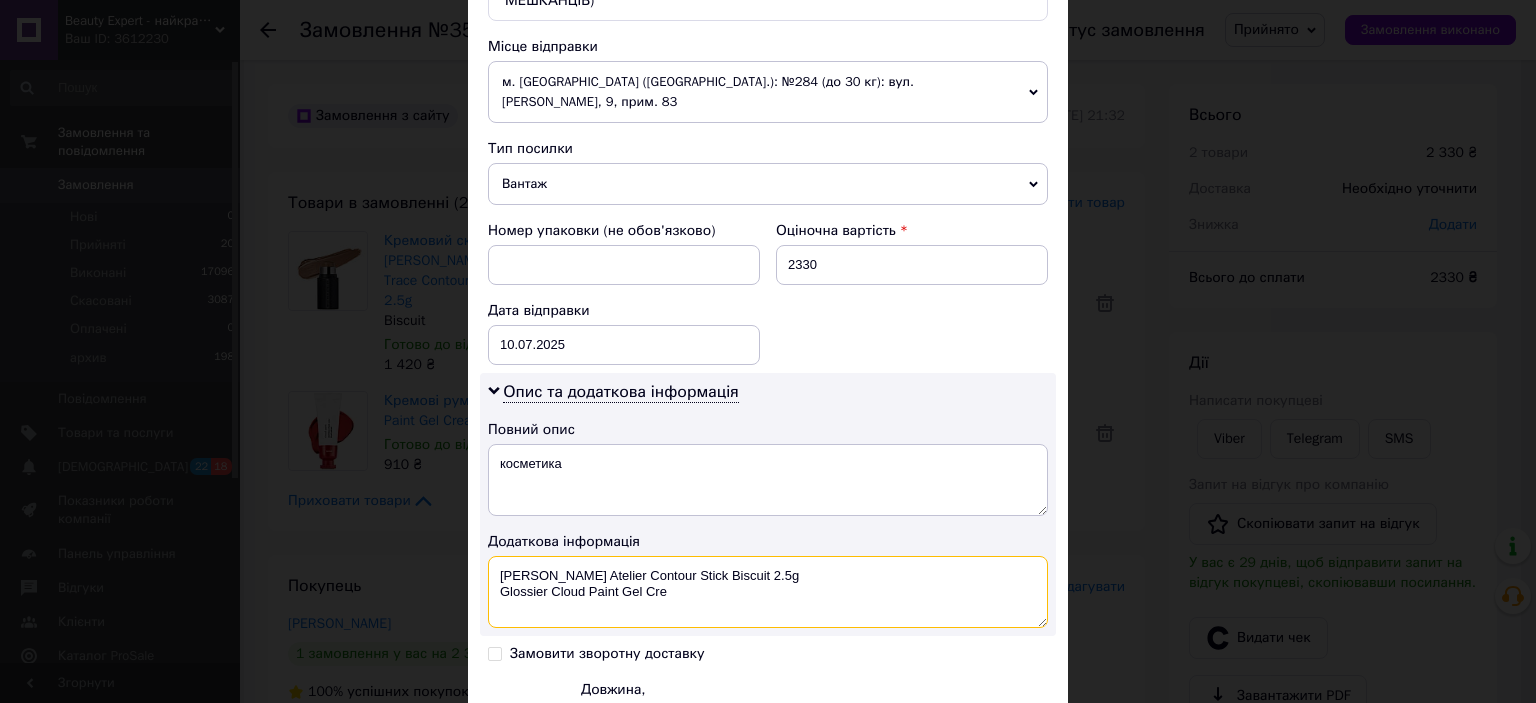 drag, startPoint x: 672, startPoint y: 560, endPoint x: 472, endPoint y: 563, distance: 200.02249 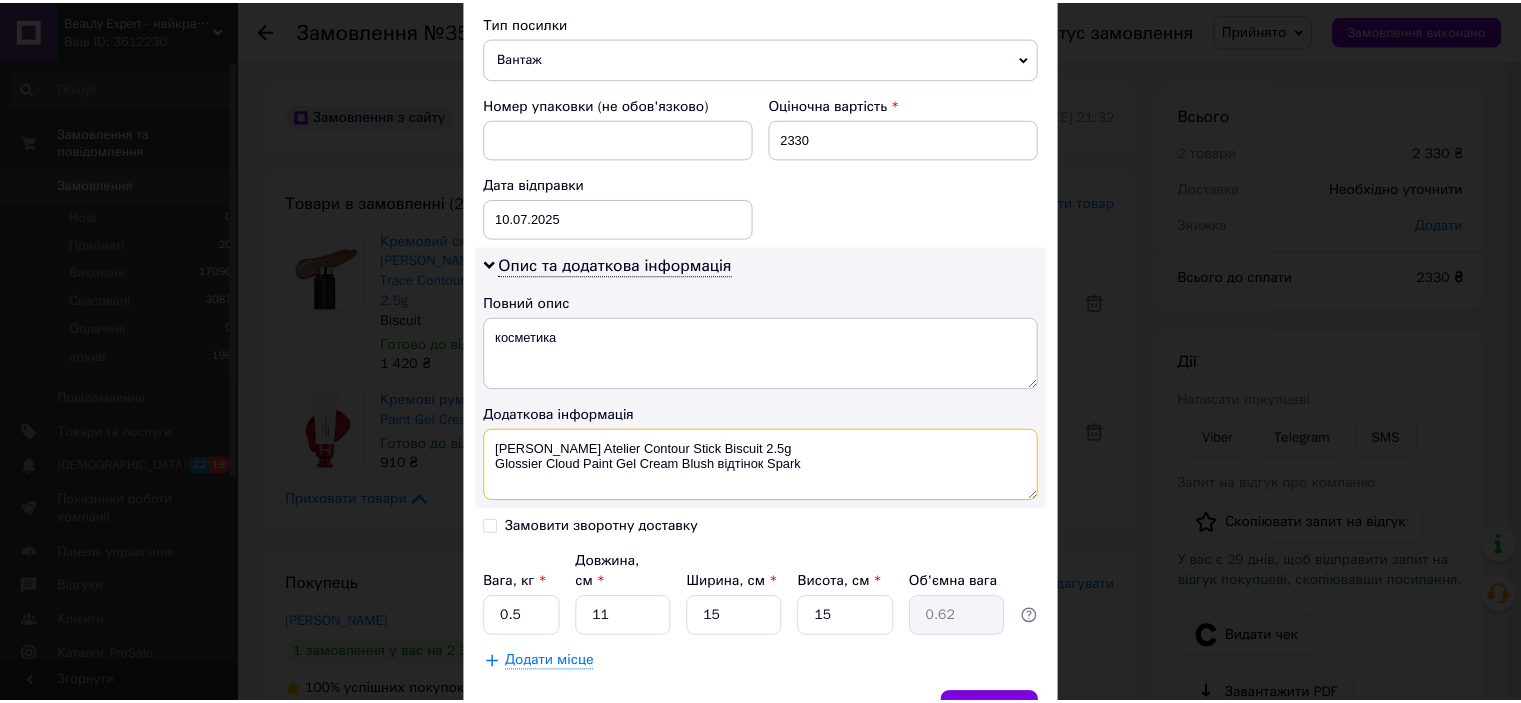 scroll, scrollTop: 900, scrollLeft: 0, axis: vertical 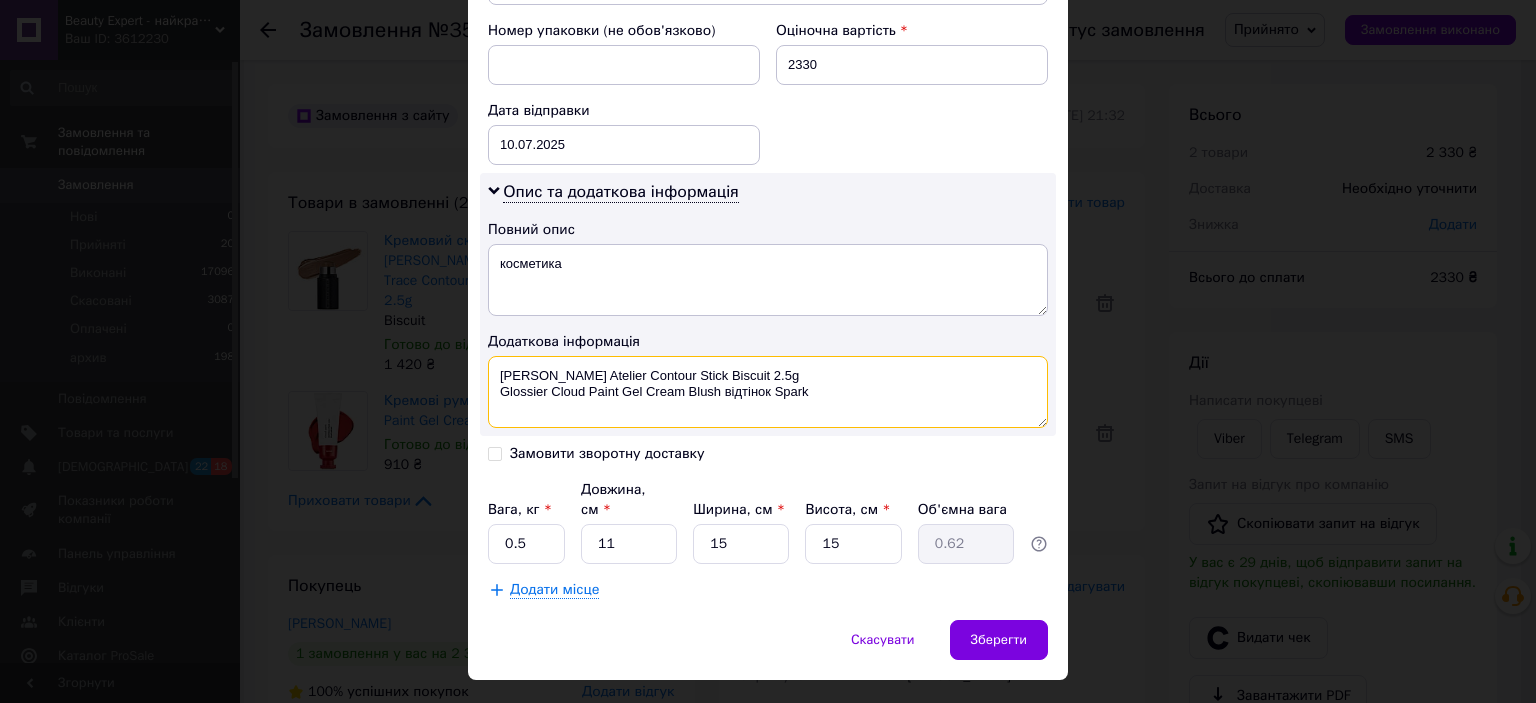 type on "Westman Atelier Contour Stick Biscuit 2.5g
Glossier Cloud Paint Gel Cream Blush відтінок Spark" 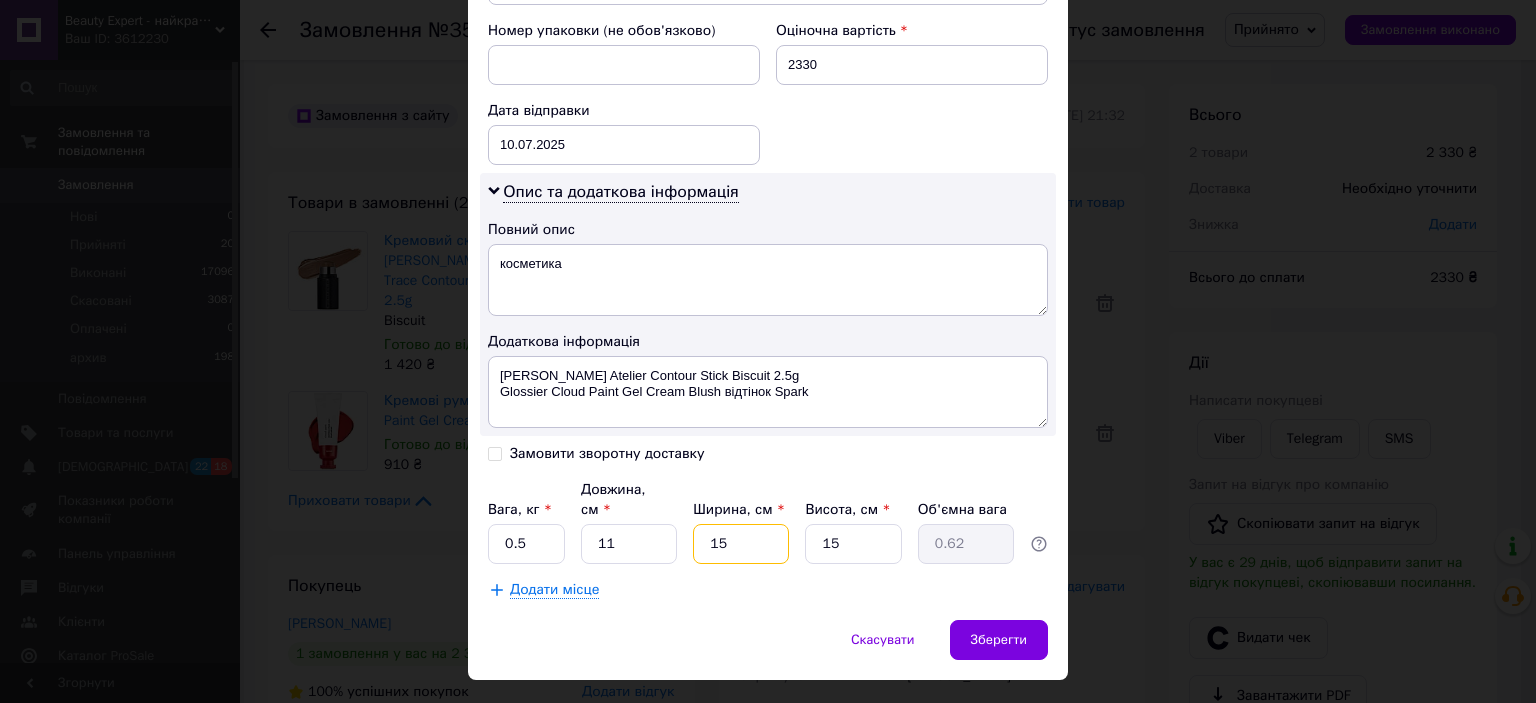 click on "15" at bounding box center (741, 544) 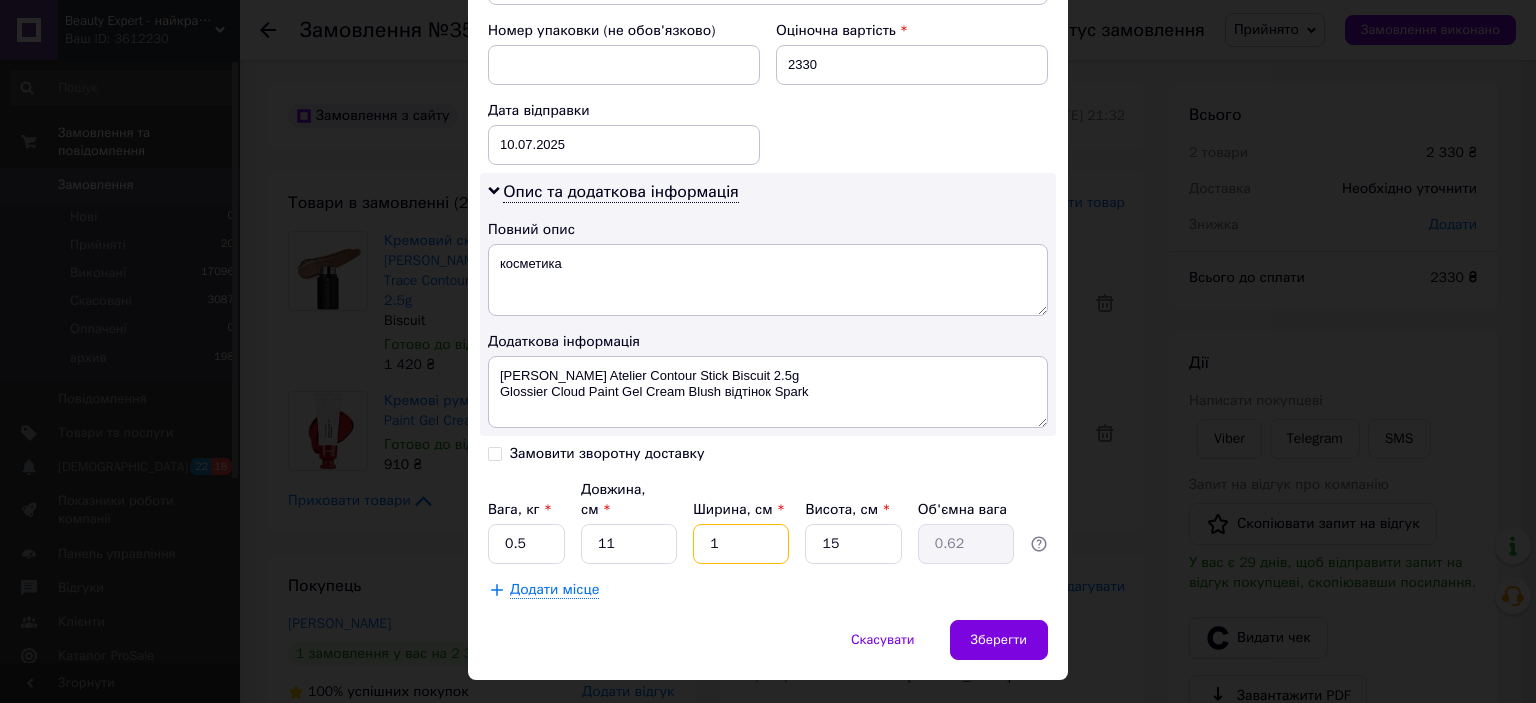 type on "12" 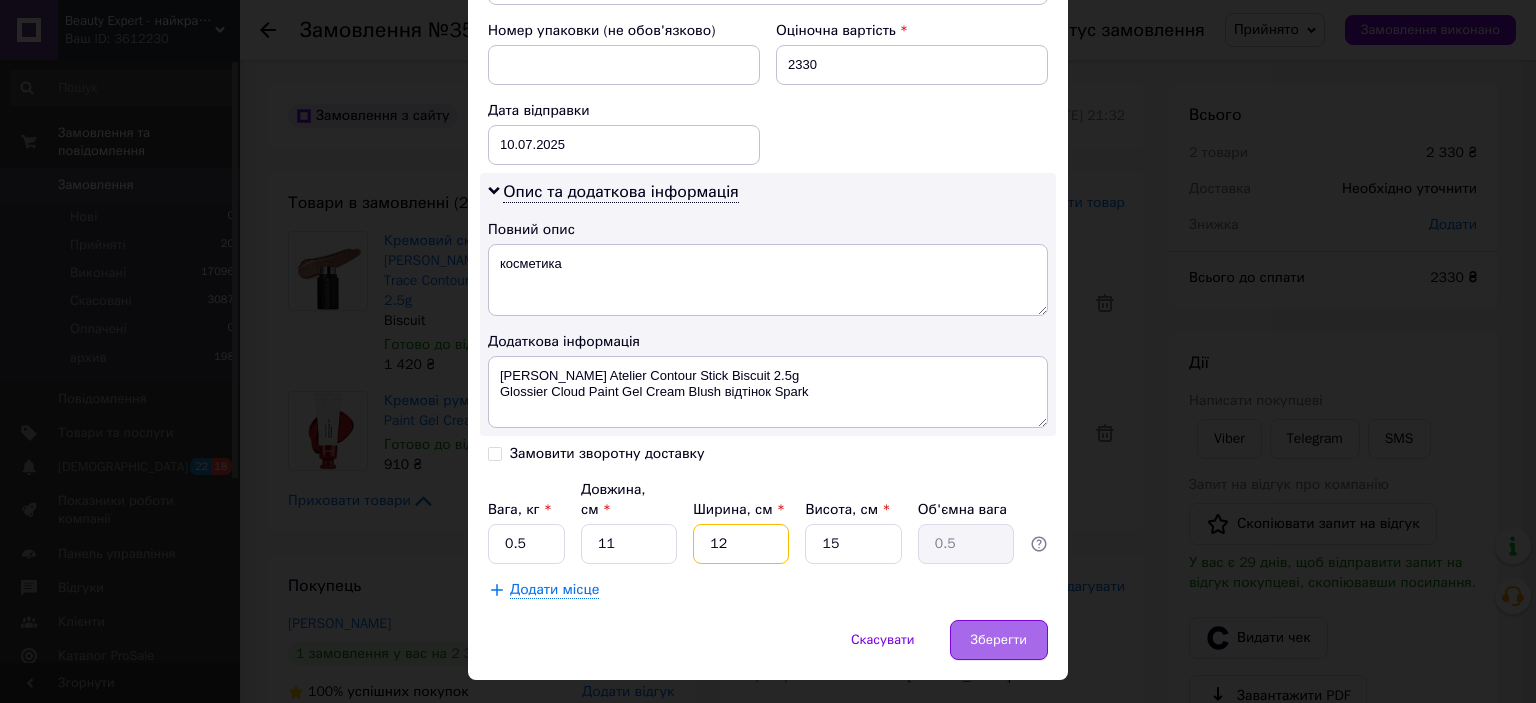 type on "12" 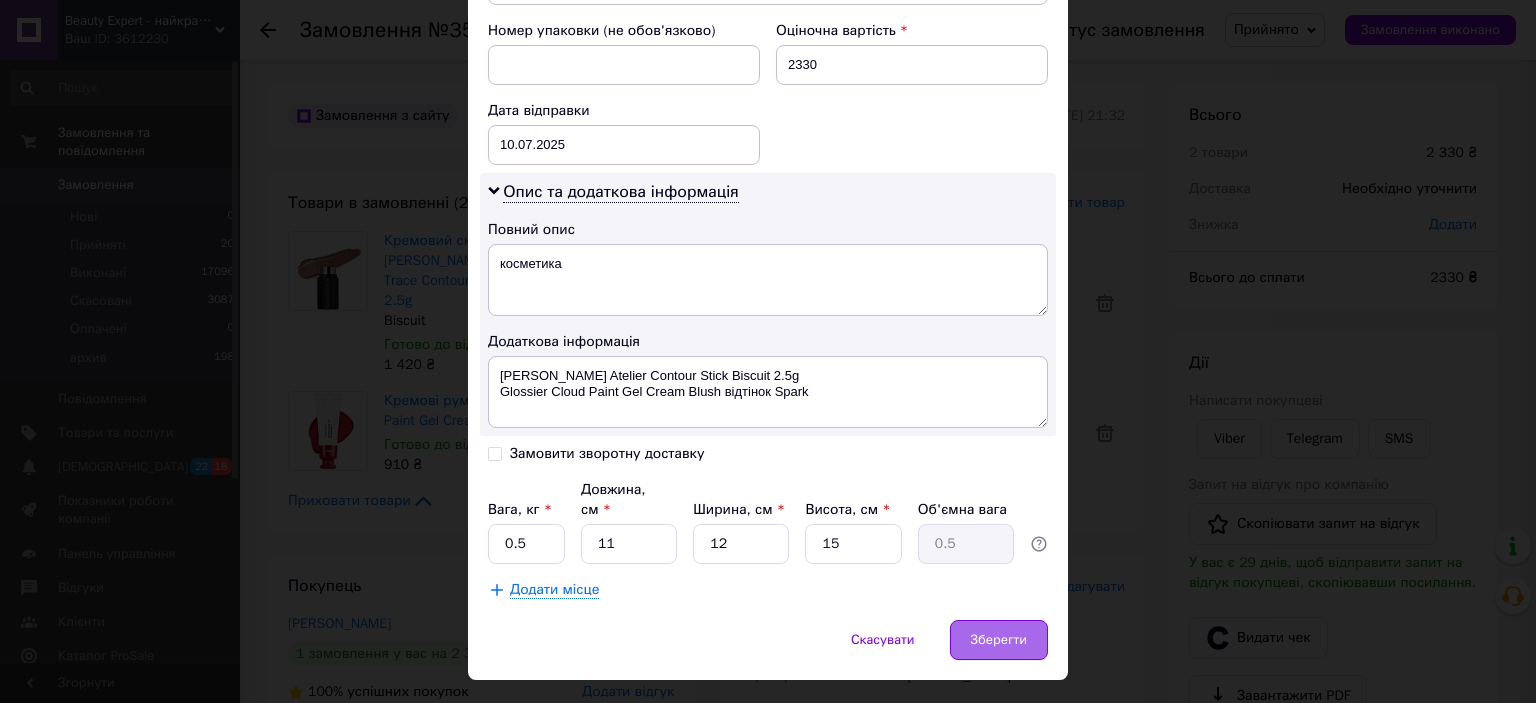click on "Зберегти" at bounding box center (999, 640) 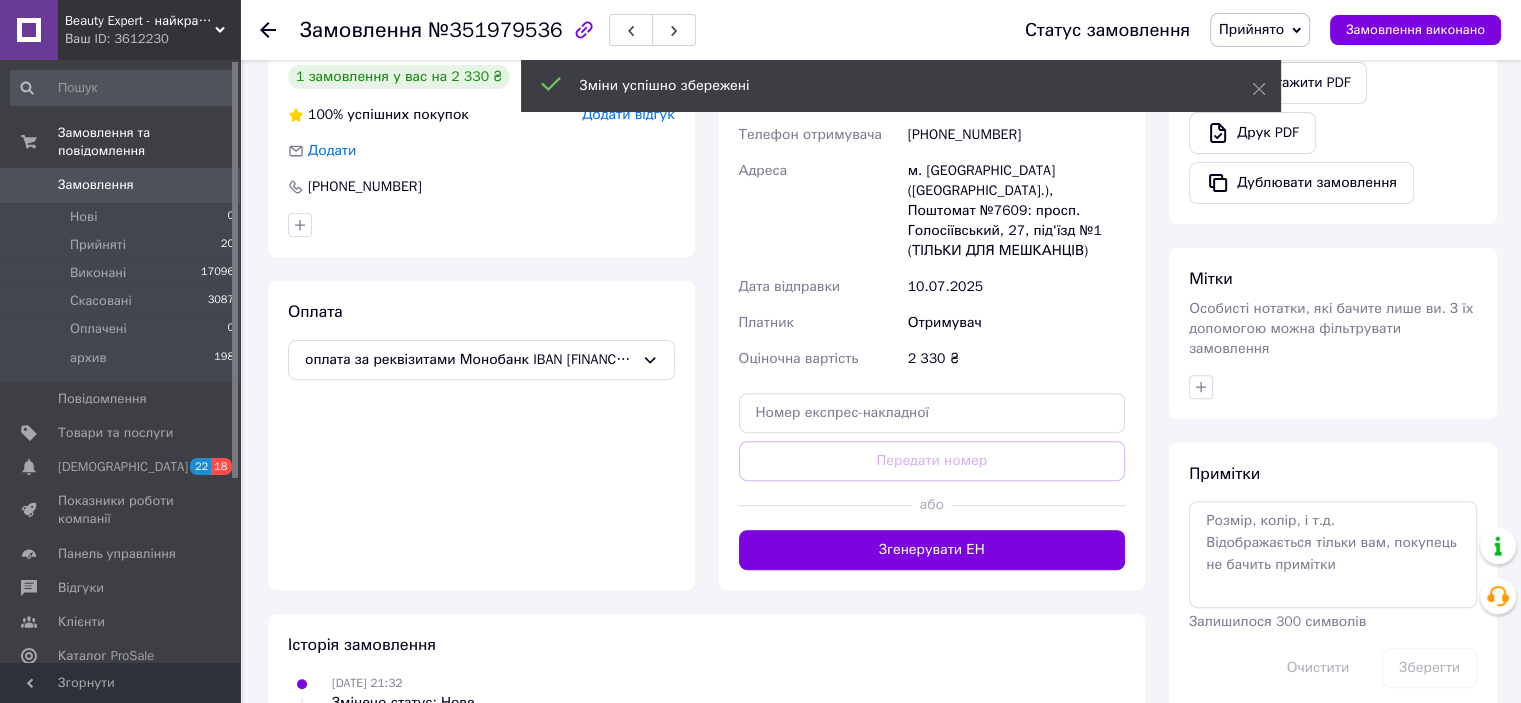 scroll, scrollTop: 700, scrollLeft: 0, axis: vertical 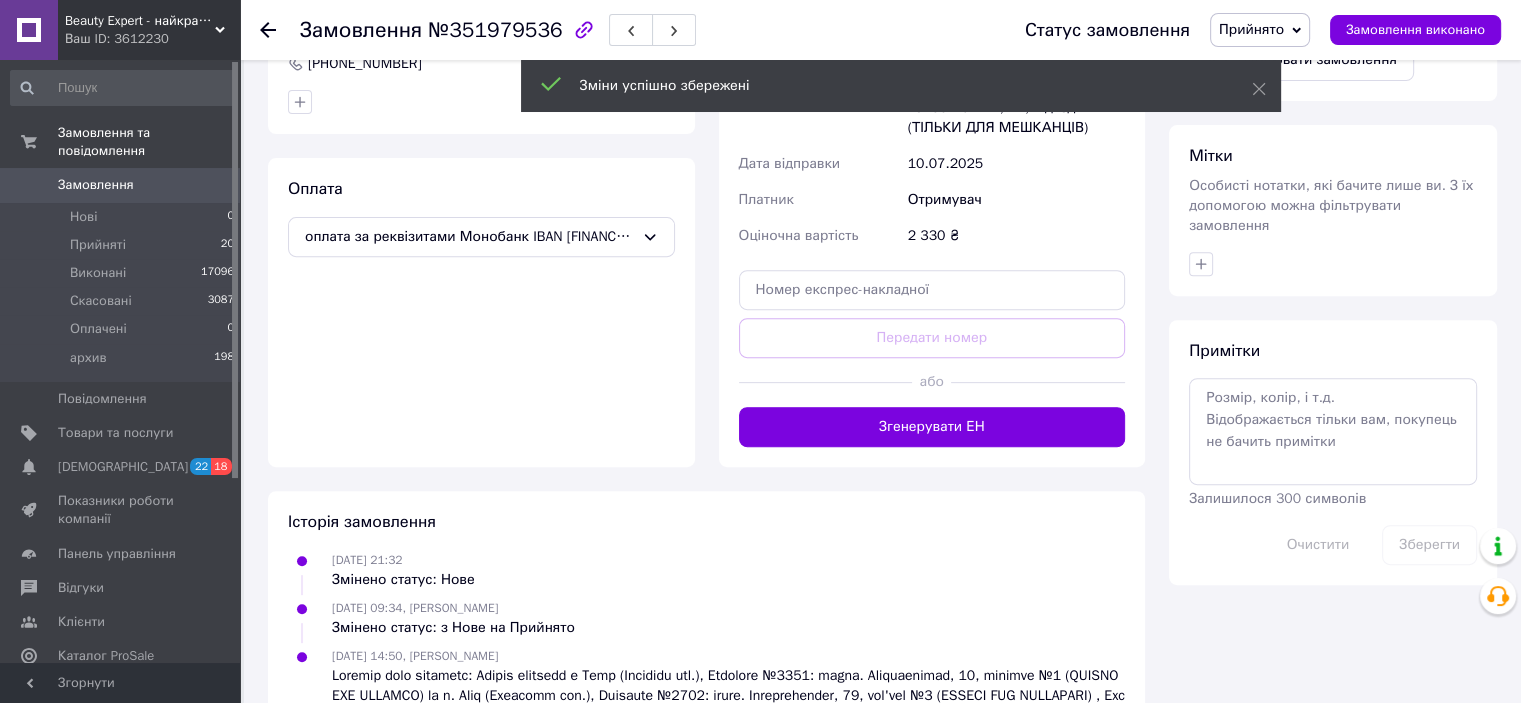 click on "Доставка Редагувати Нова Пошта (безкоштовно від 3000 ₴) Отримувач Ковб Наталія Телефон отримувача +380980089387 Адреса м. Київ (Київська обл.), Поштомат №7609: просп. Голосіївський, 27, під'їзд №1 (ТІЛЬКИ ДЛЯ МЕШКАНЦІВ) Дата відправки 10.07.2025 Платник Отримувач Оціночна вартість 2 330 ₴ Передати номер або Згенерувати ЕН Платник Отримувач Відправник Прізвище отримувача Ковб Ім'я отримувача Наталія По батькові отримувача Телефон отримувача +380980089387 Тип доставки В поштоматі У відділенні Кур'єром Місто м. Київ (Київська обл.) Поштомат Місце відправки Тип посилки Вантаж 2330 < >" at bounding box center (932, 161) 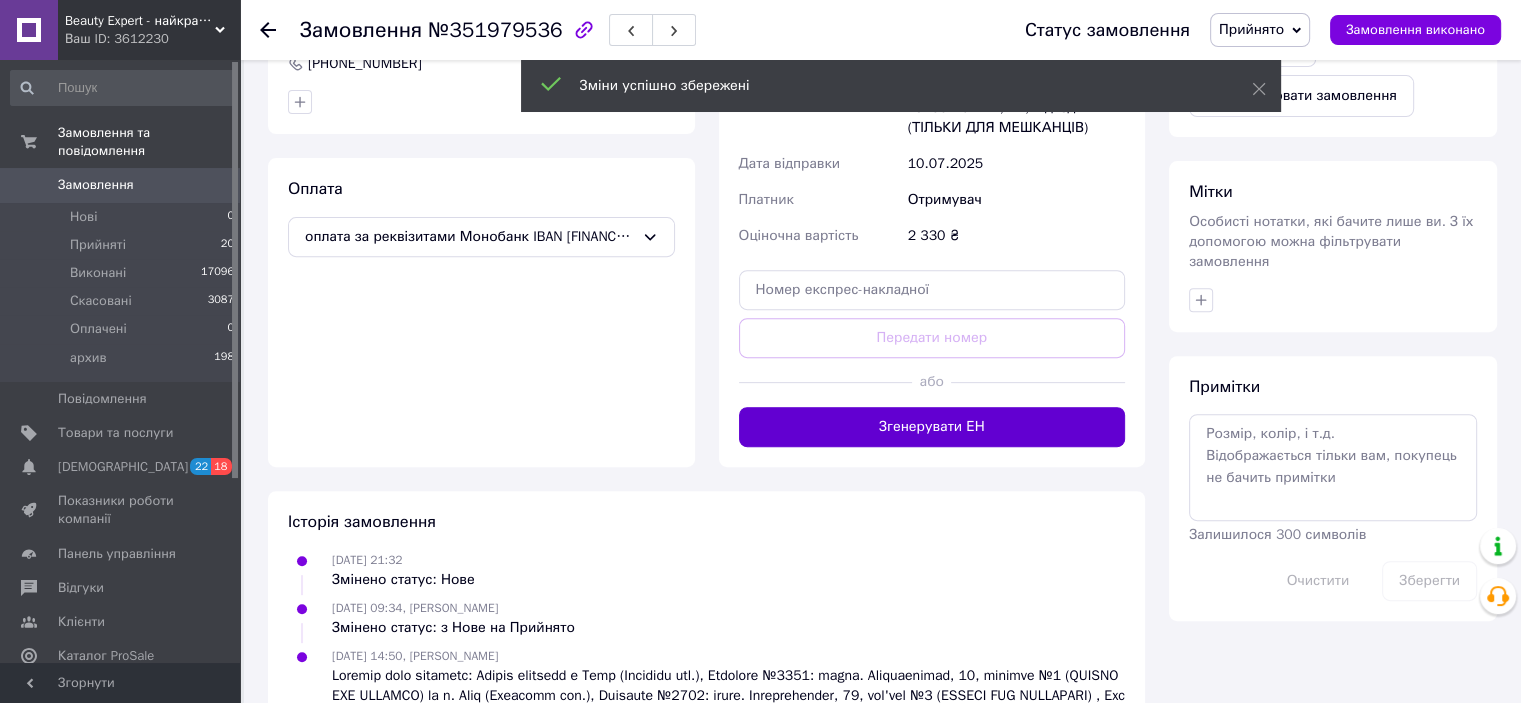 click on "Згенерувати ЕН" at bounding box center [932, 427] 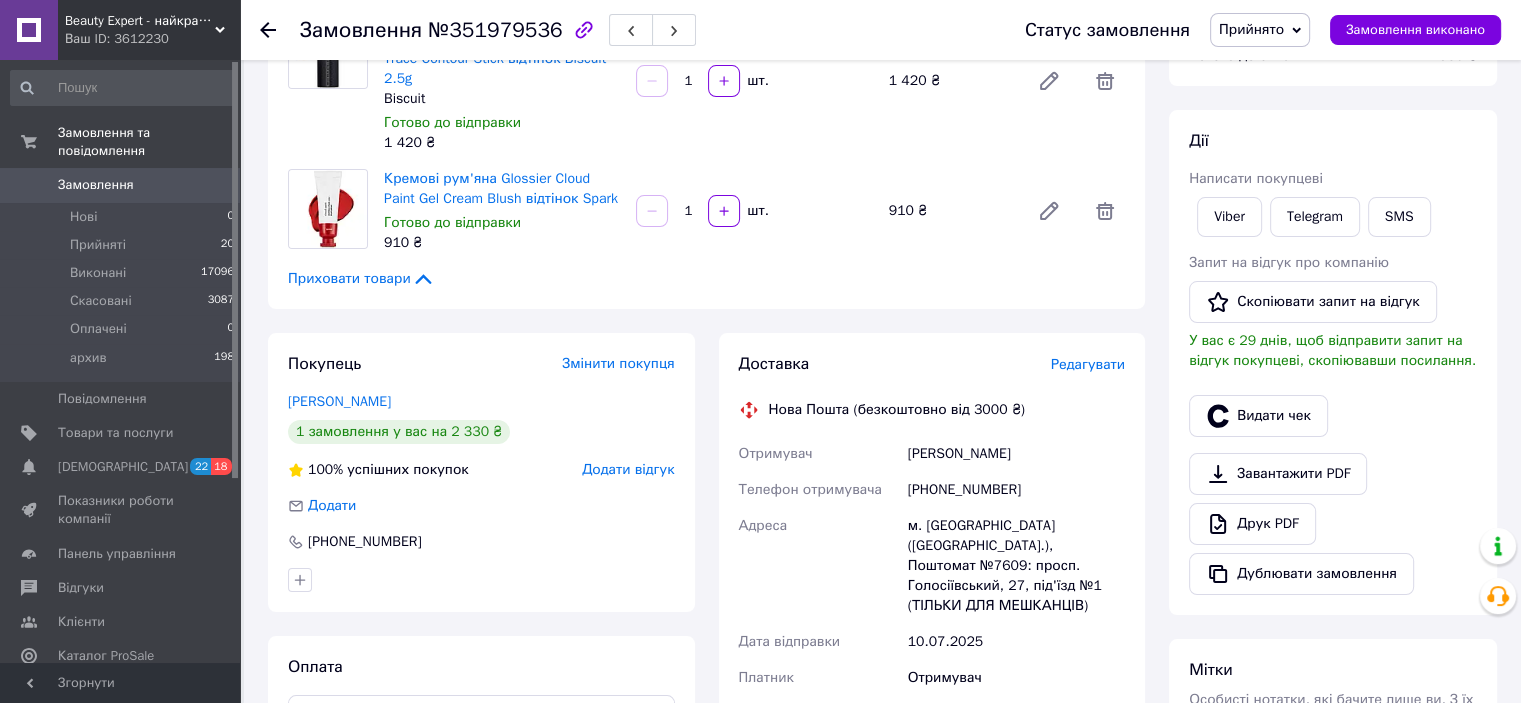 scroll, scrollTop: 200, scrollLeft: 0, axis: vertical 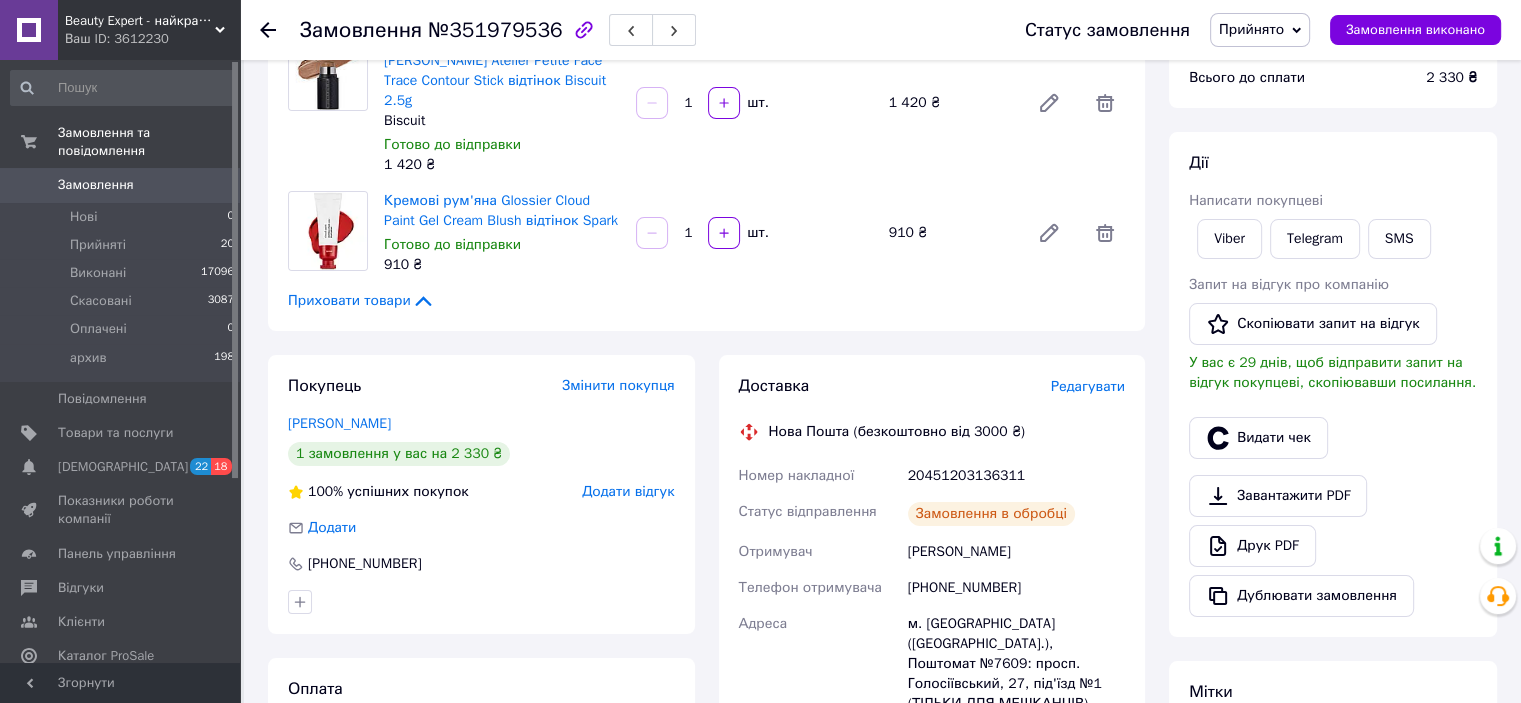 click on "20451203136311" at bounding box center [1016, 476] 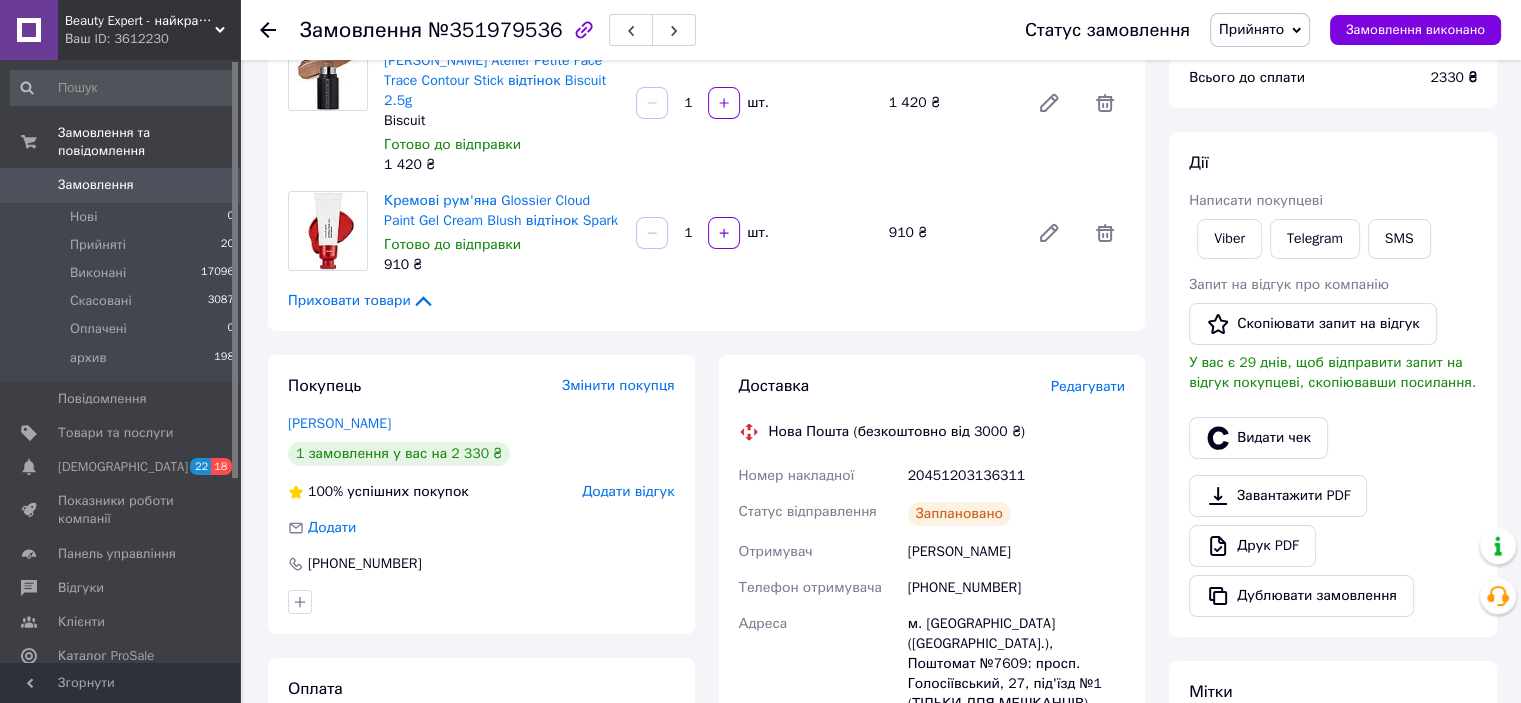 click on "20451203136311" at bounding box center (1016, 476) 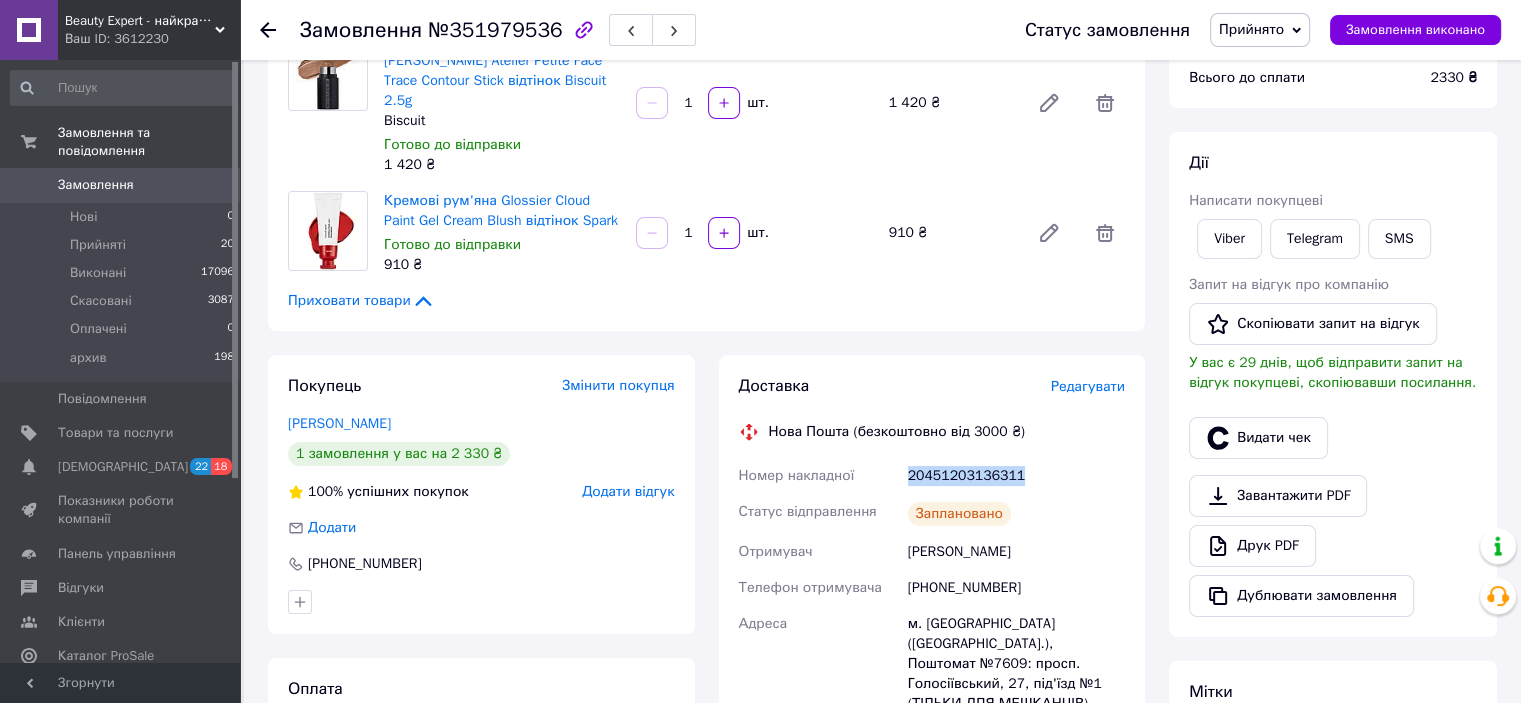 copy on "20451203136311" 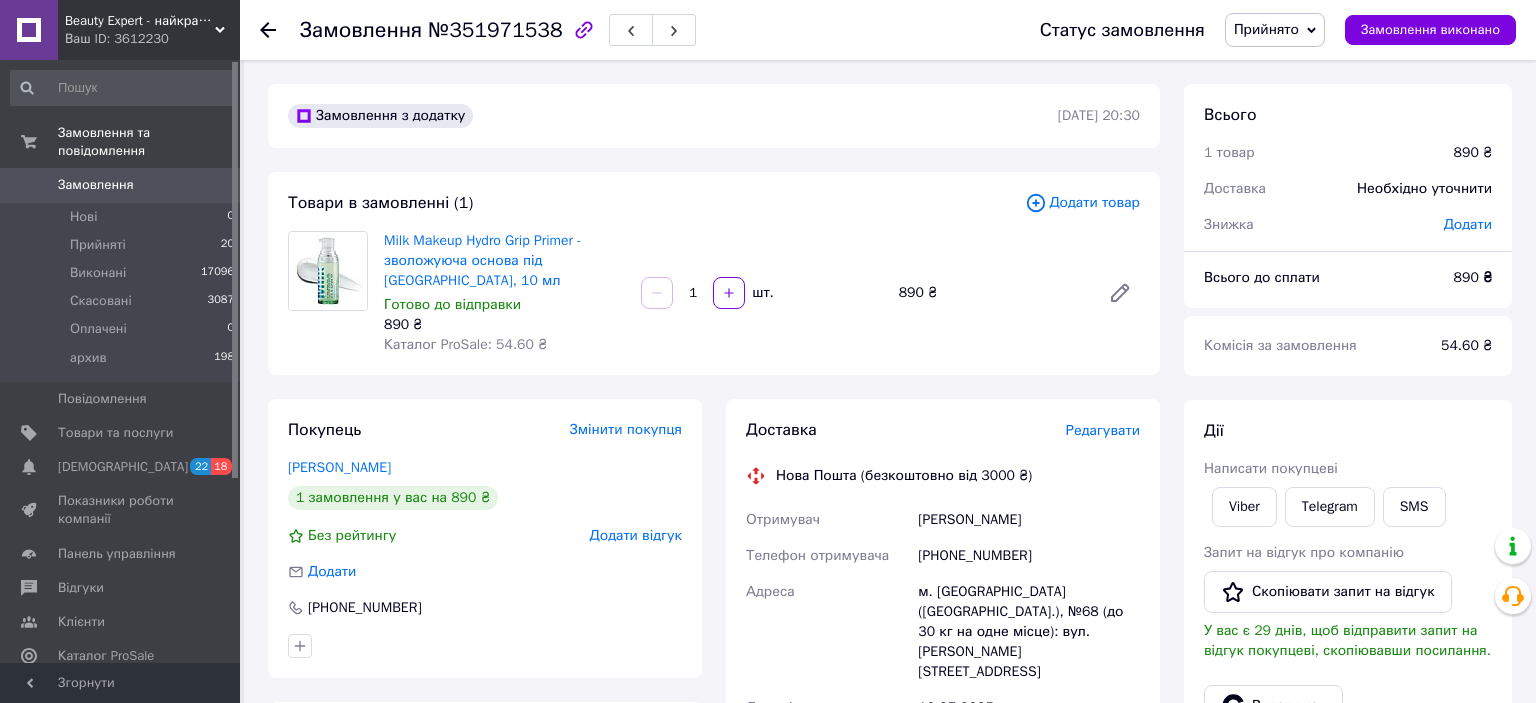 scroll, scrollTop: 0, scrollLeft: 0, axis: both 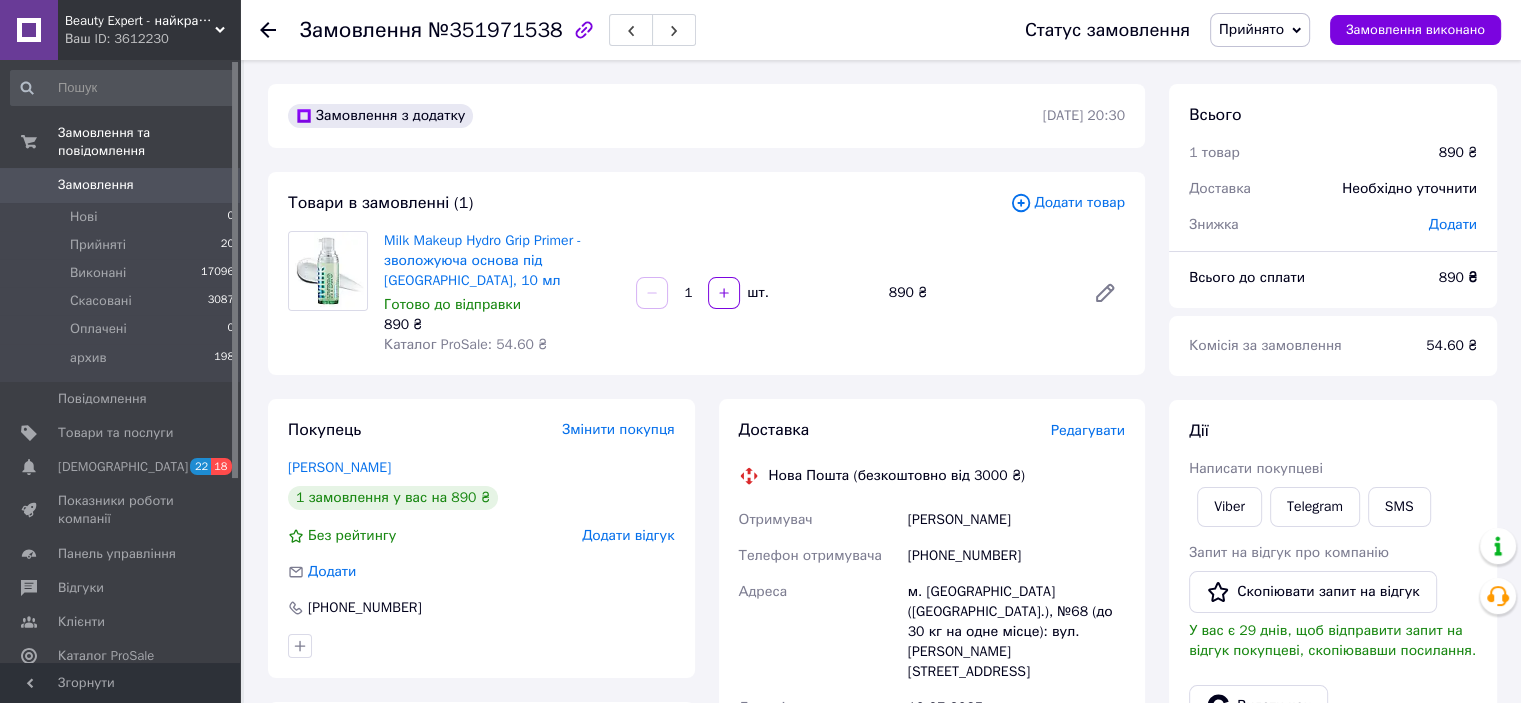click on "[PERSON_NAME]" at bounding box center [1016, 520] 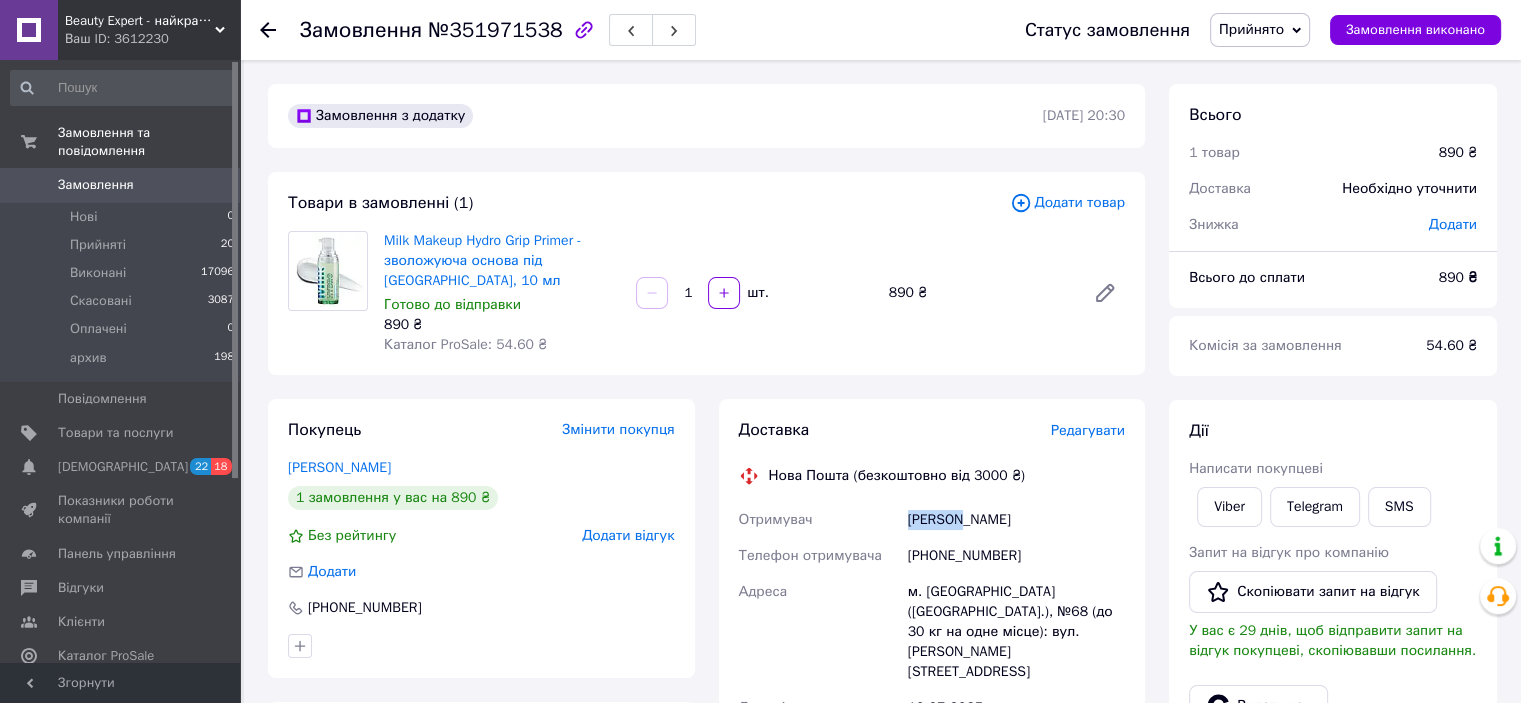 click on "[PERSON_NAME]" at bounding box center (1016, 520) 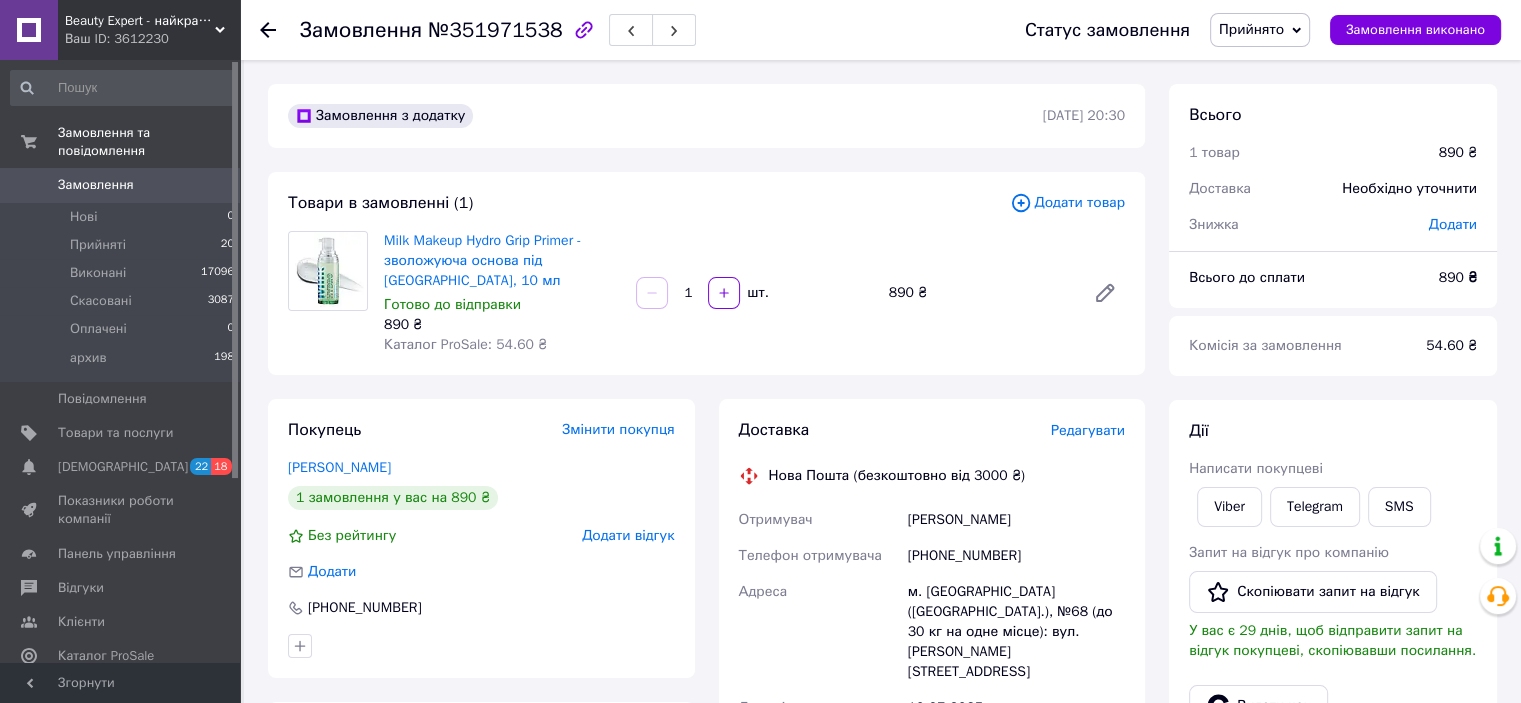 click on "Редагувати" at bounding box center [1088, 430] 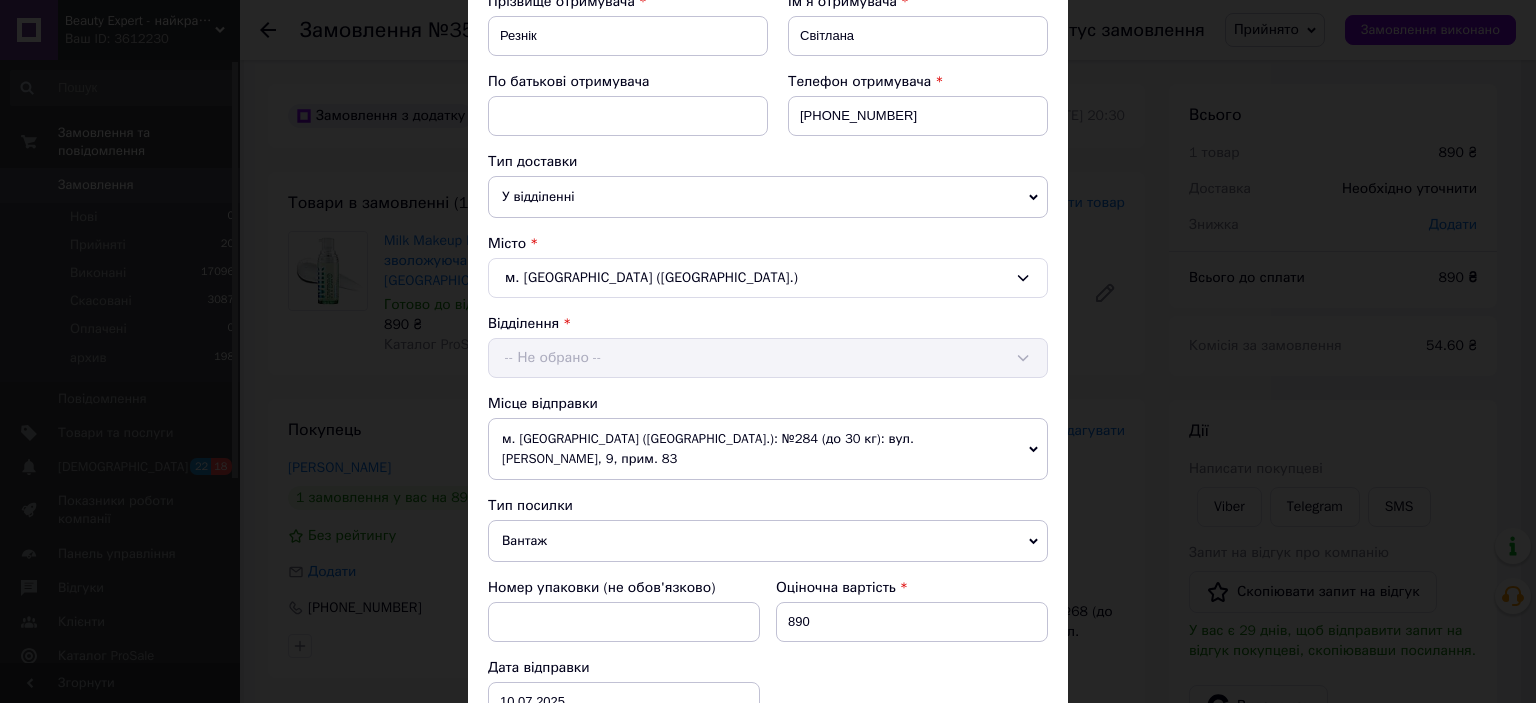 scroll, scrollTop: 800, scrollLeft: 0, axis: vertical 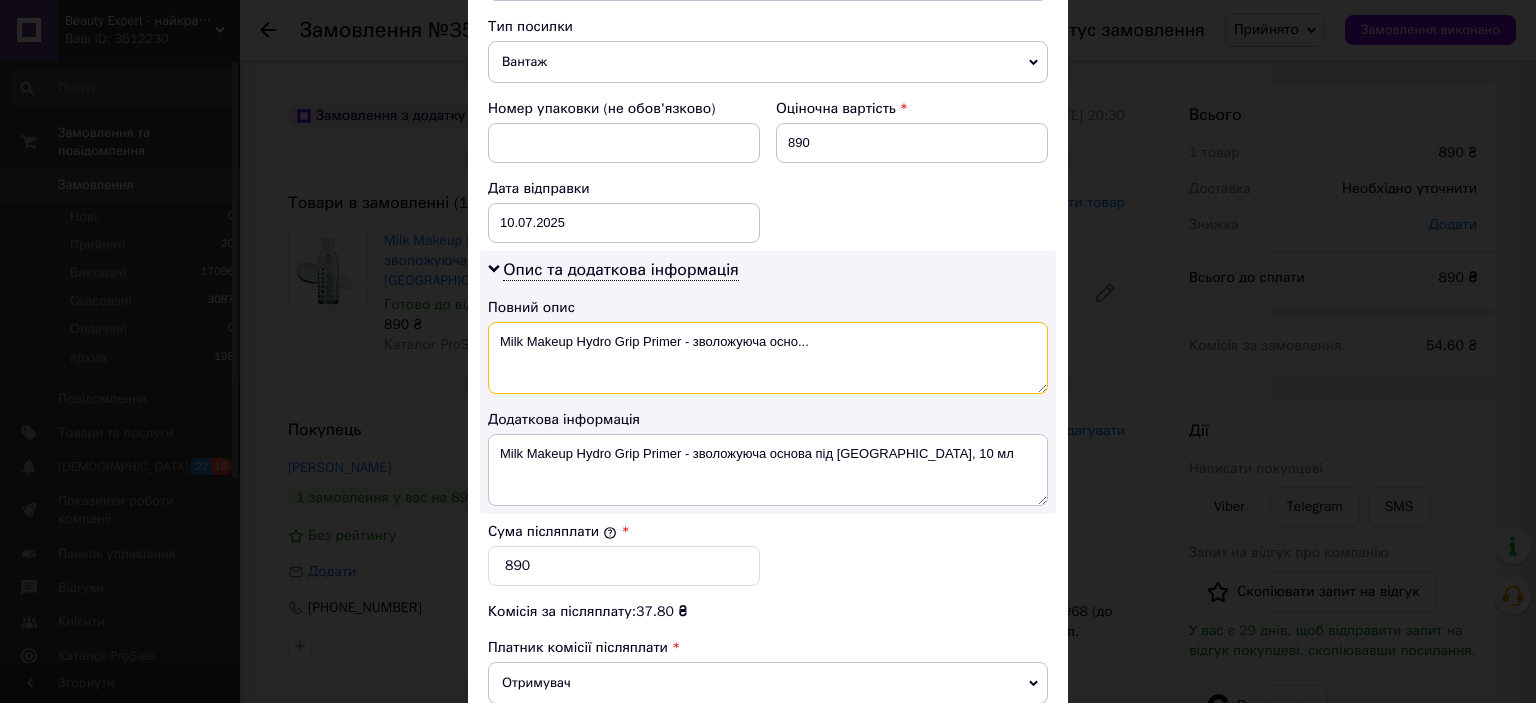 click on "Milk Makeup Hydro Grip Primer - зволожуюча осно..." at bounding box center (768, 358) 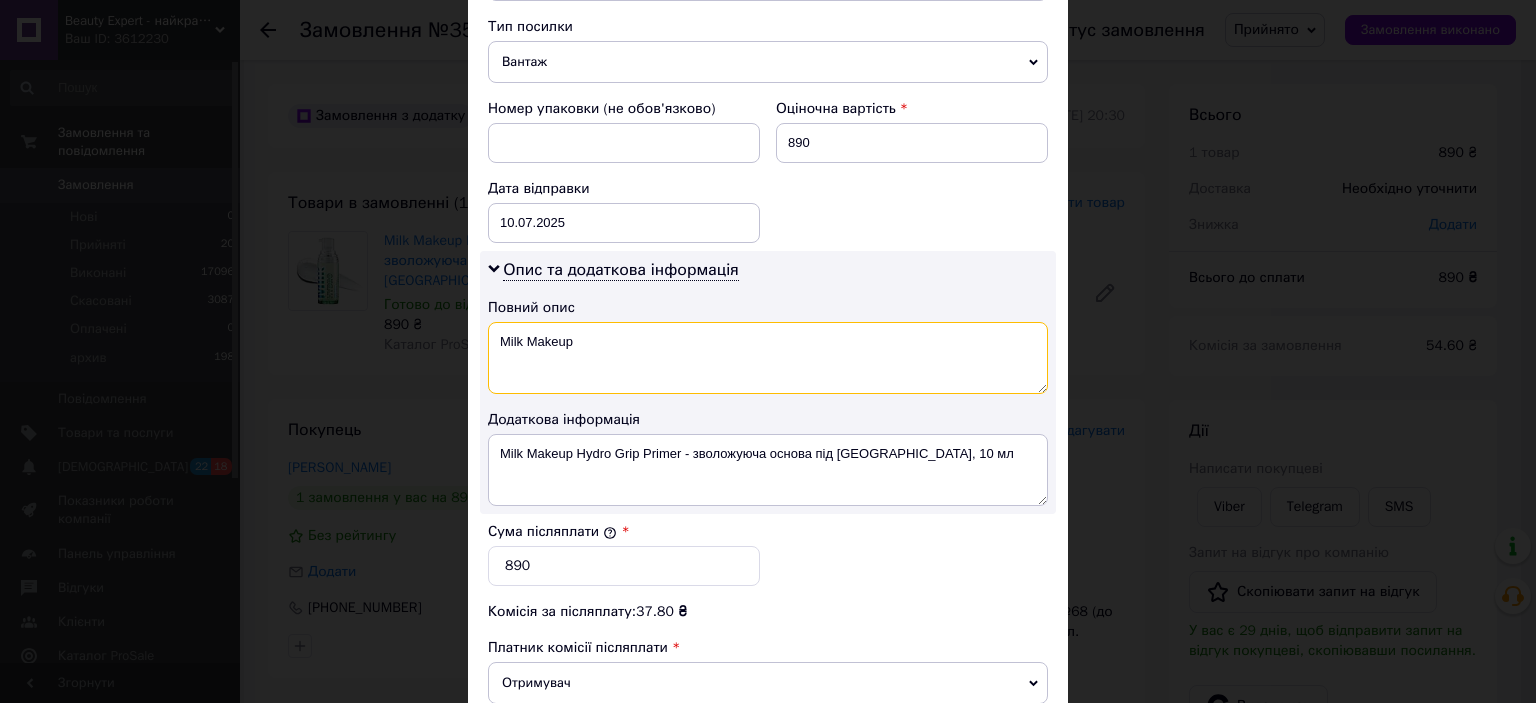 type on "Milk" 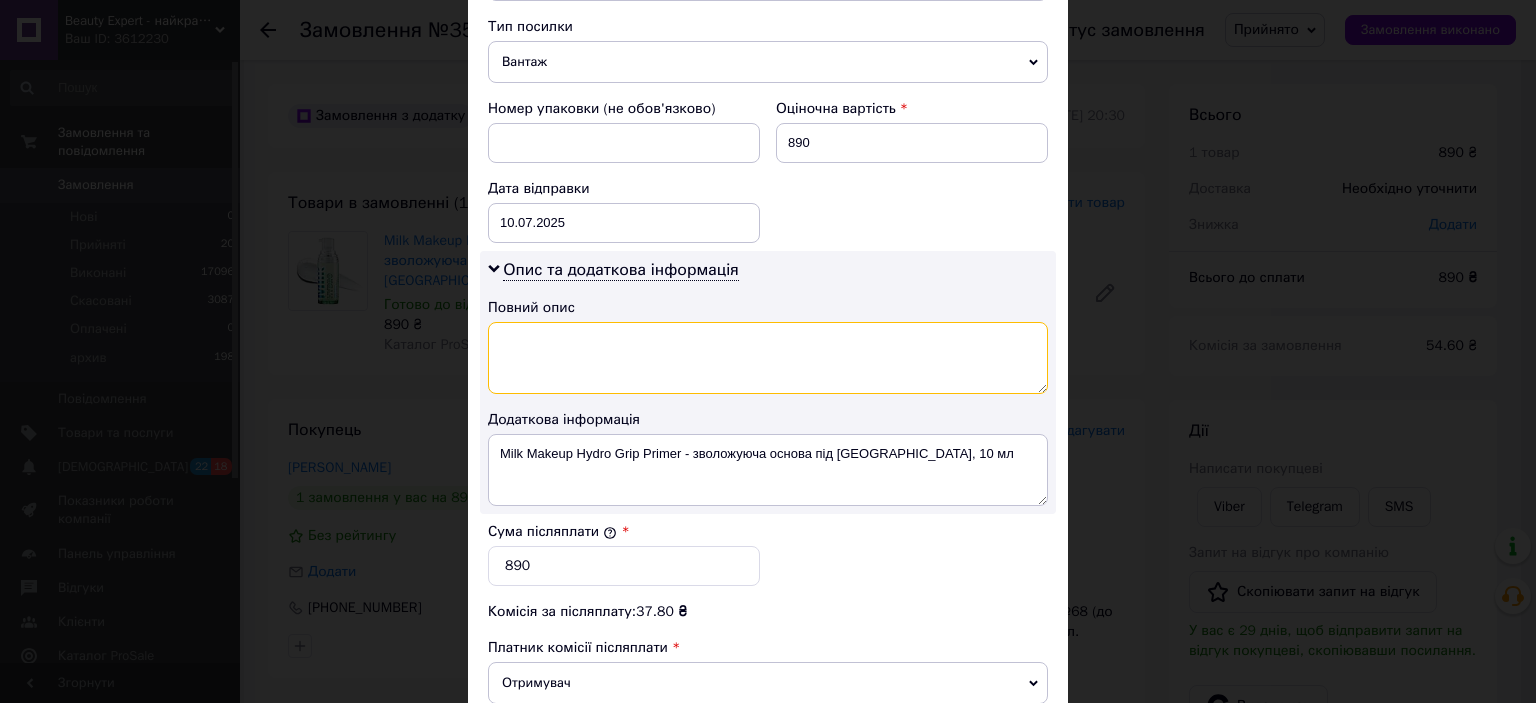 paste on "Milk Makeup Hydro Grip Primer   10 мл" 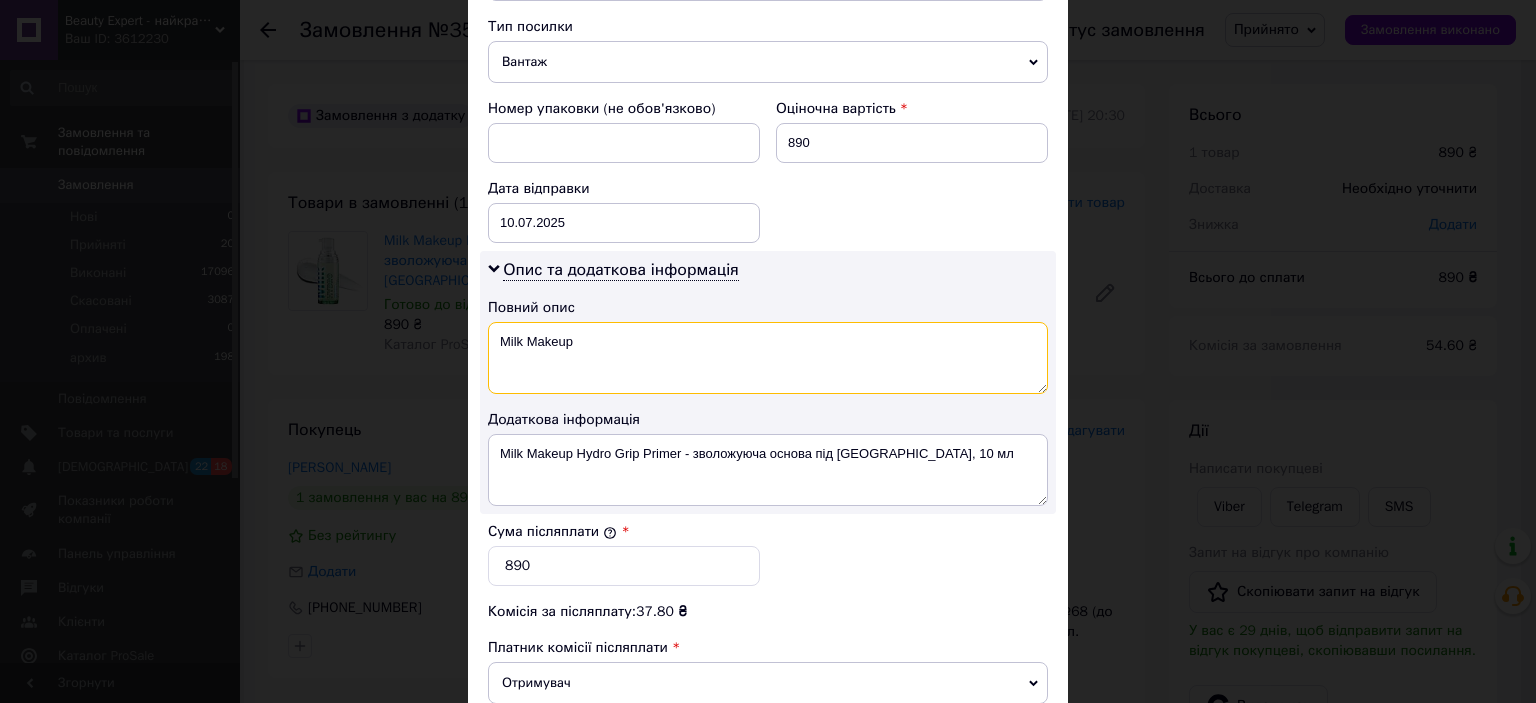 type on "Milk" 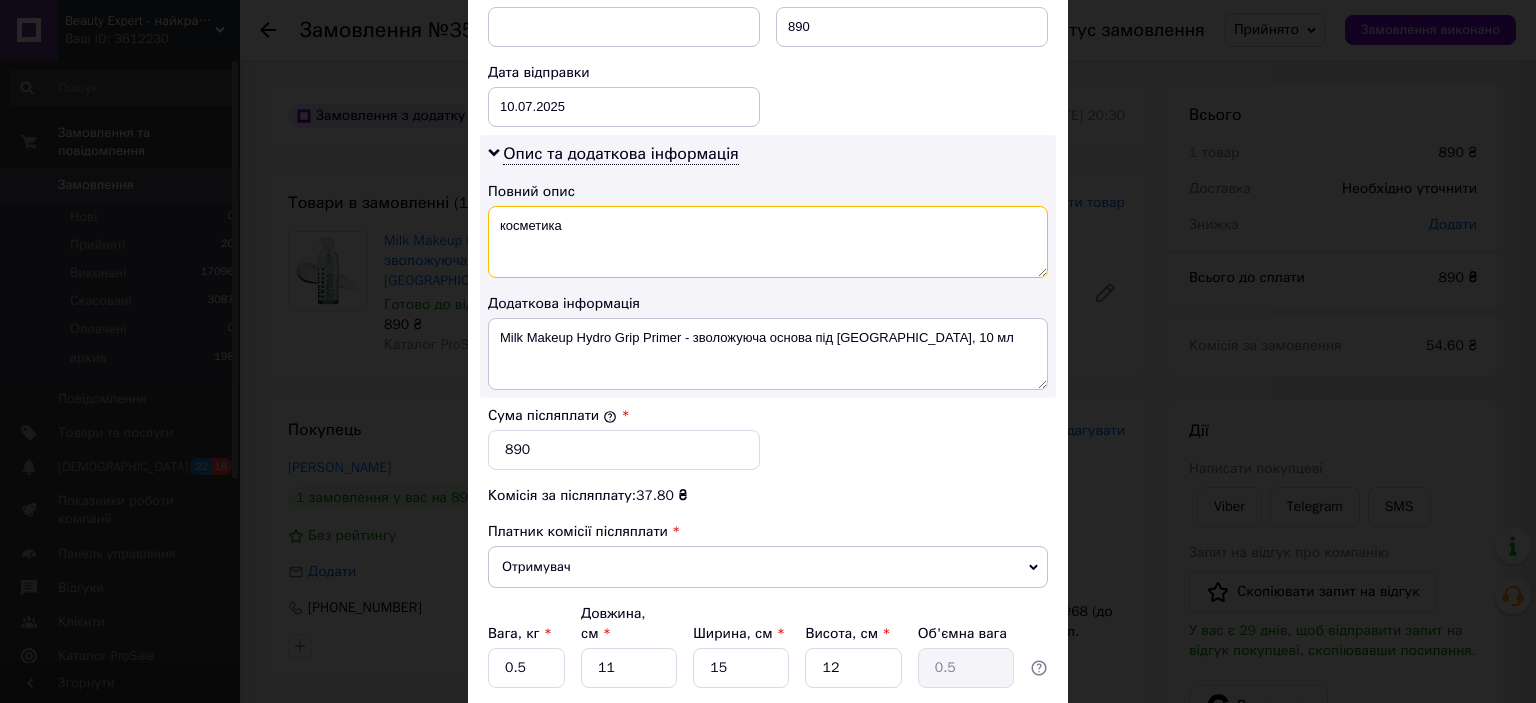 scroll, scrollTop: 1040, scrollLeft: 0, axis: vertical 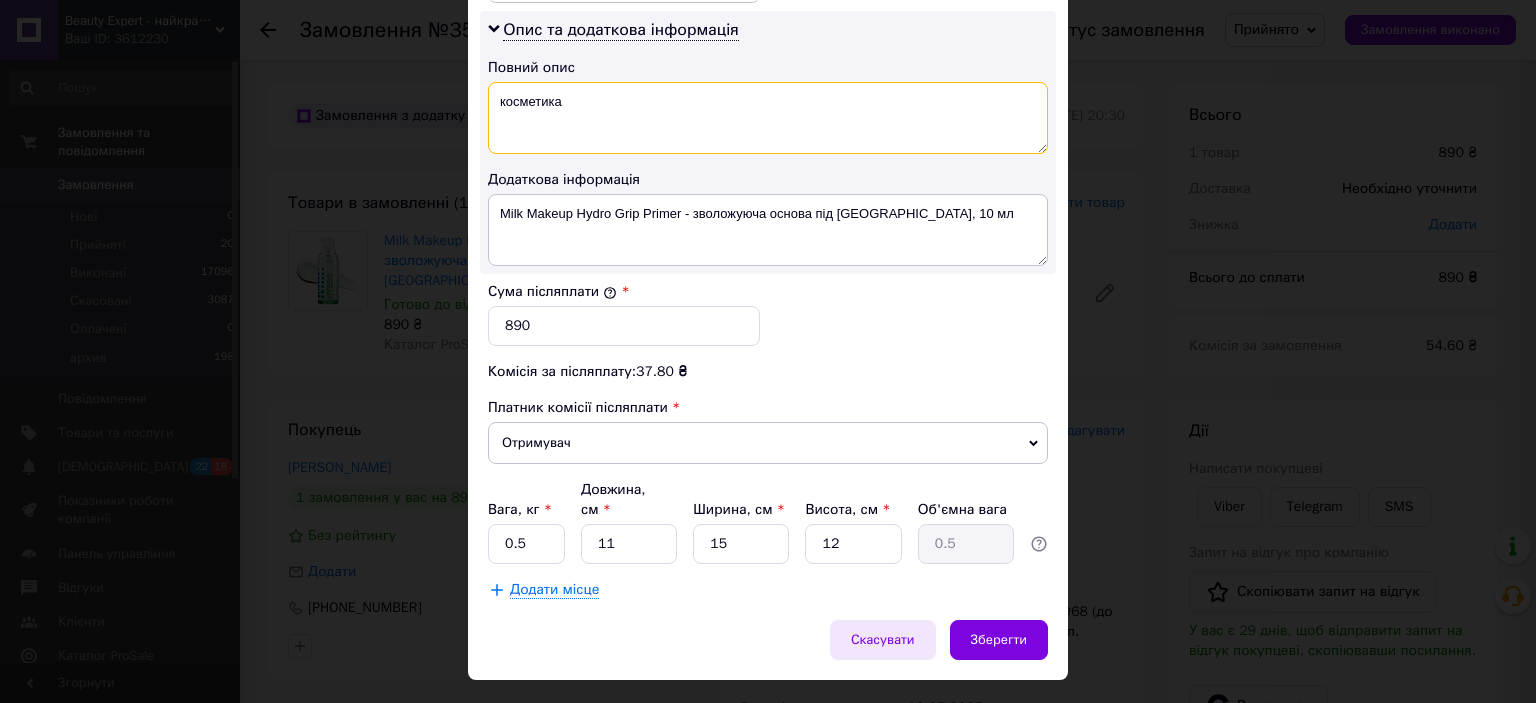 type on "косметика" 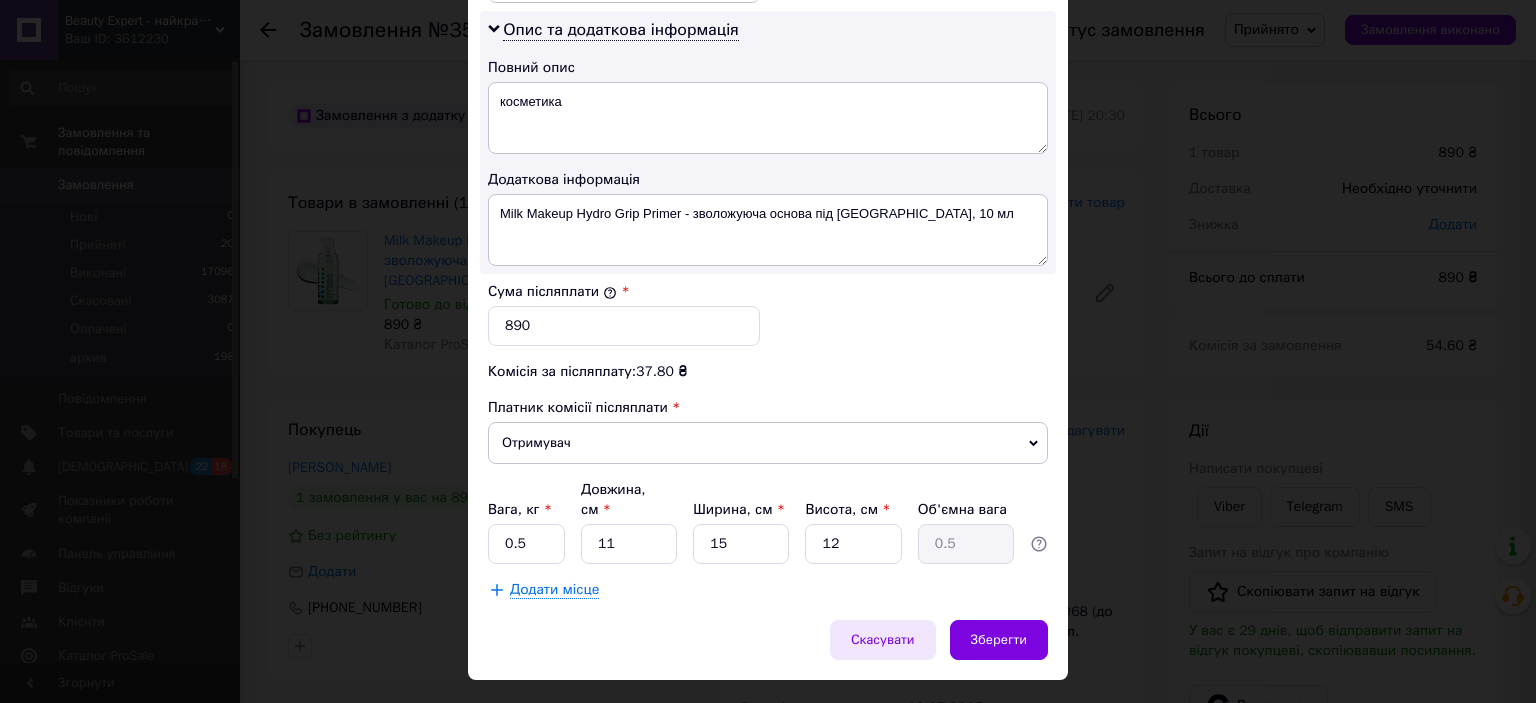 click on "Скасувати" at bounding box center [883, 640] 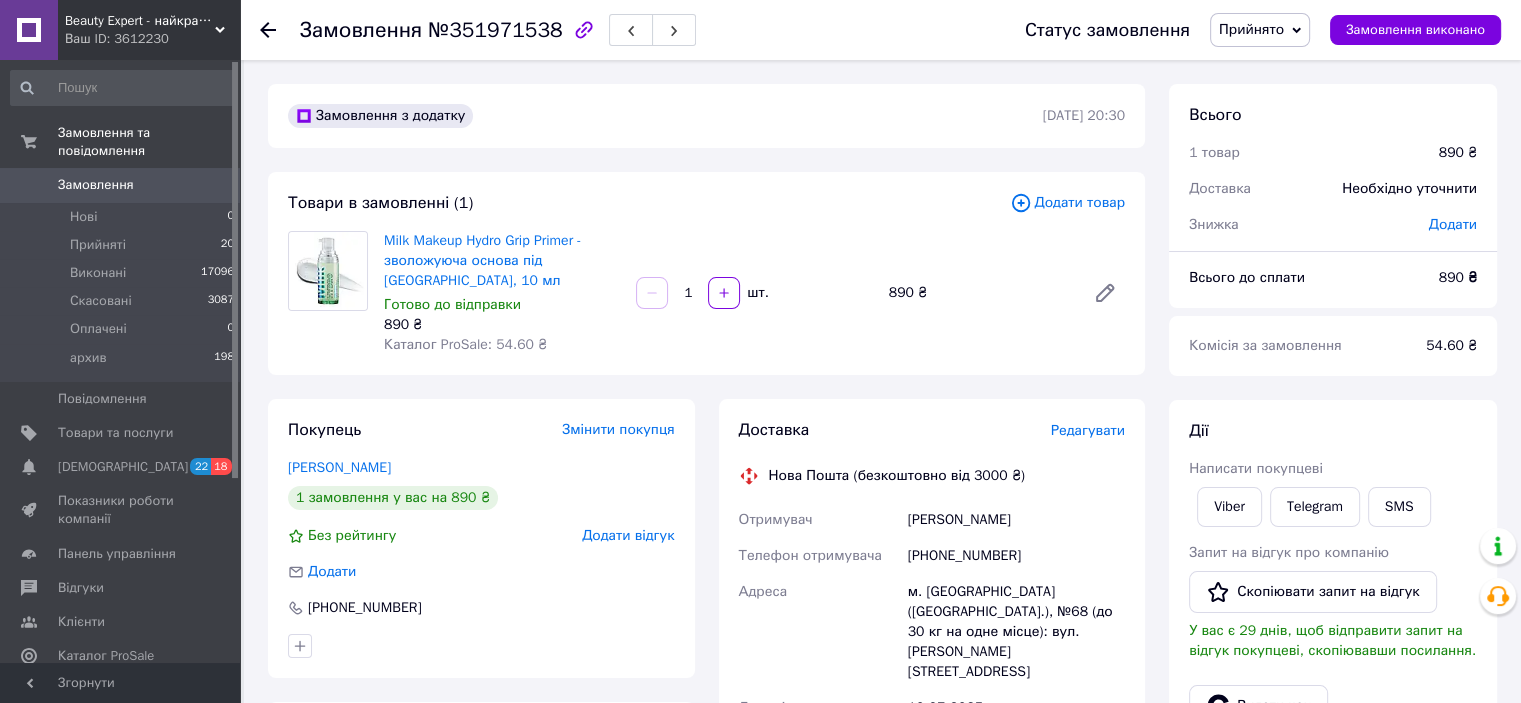 click on "Редагувати" at bounding box center (1088, 430) 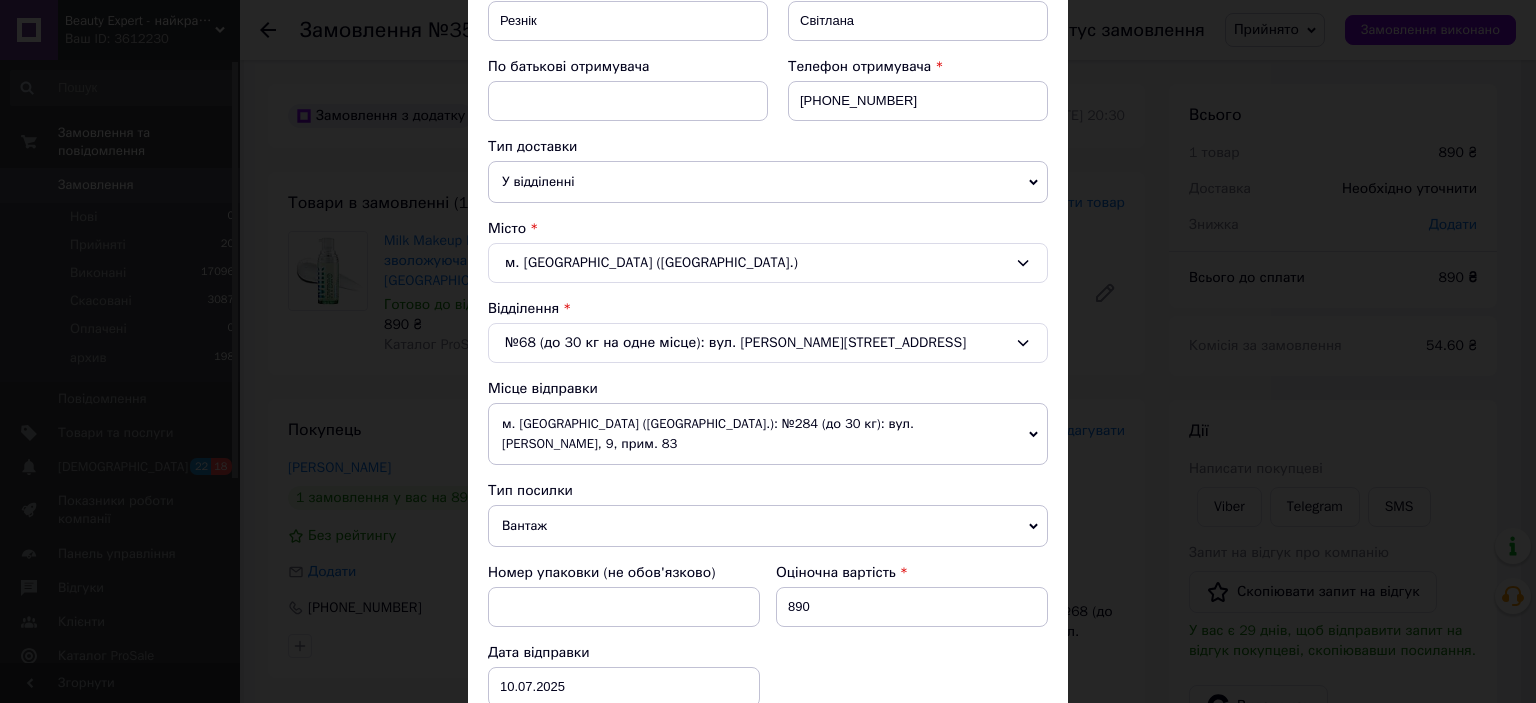scroll, scrollTop: 700, scrollLeft: 0, axis: vertical 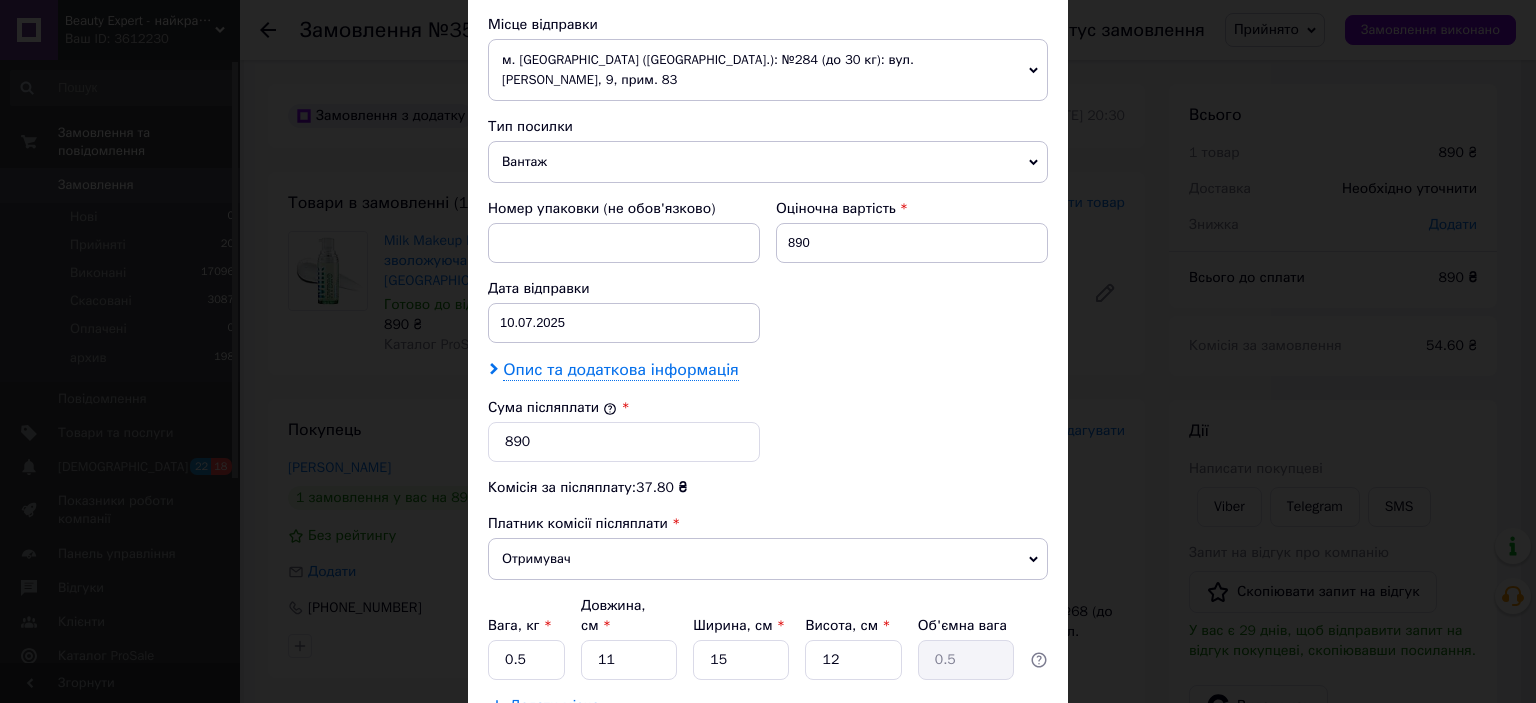 click on "Опис та додаткова інформація" at bounding box center [620, 370] 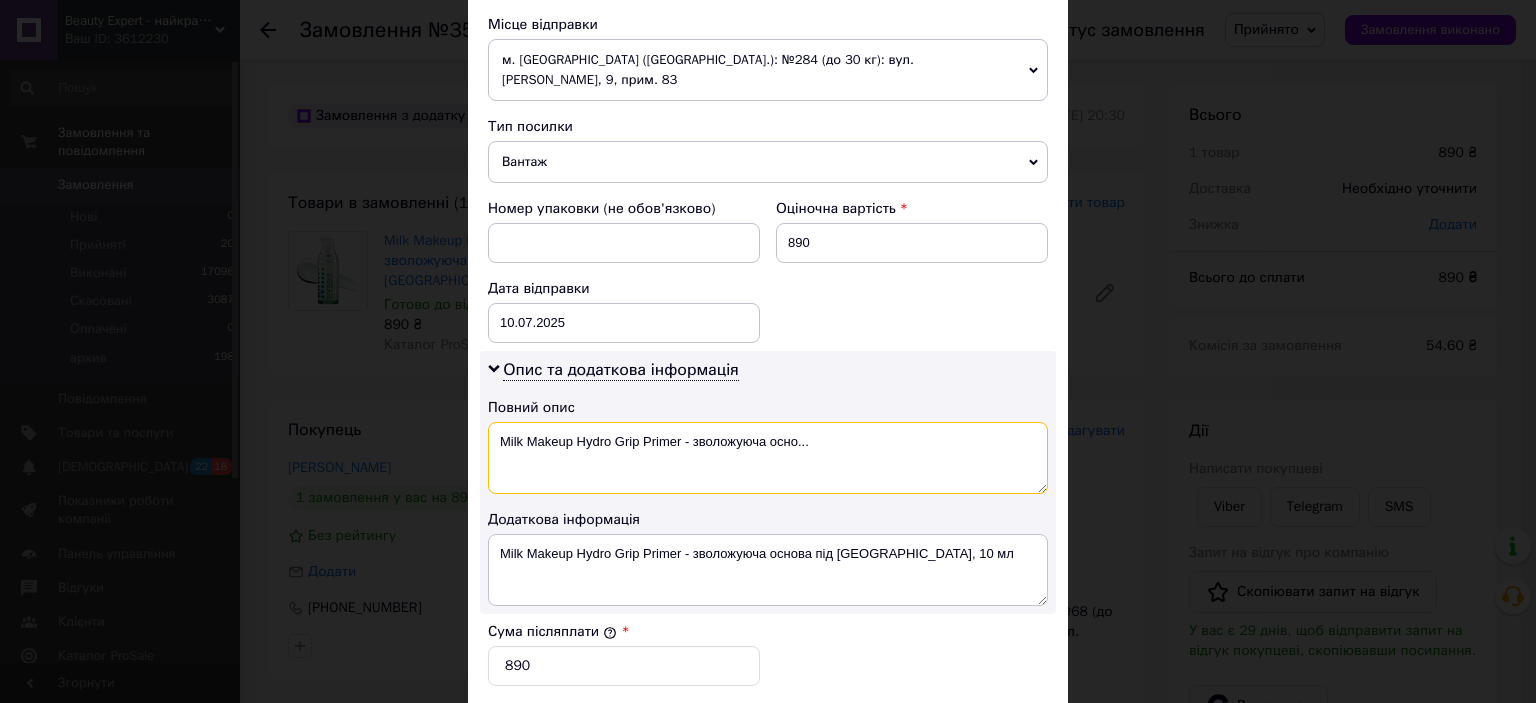 click on "Milk Makeup Hydro Grip Primer - зволожуюча осно..." at bounding box center (768, 458) 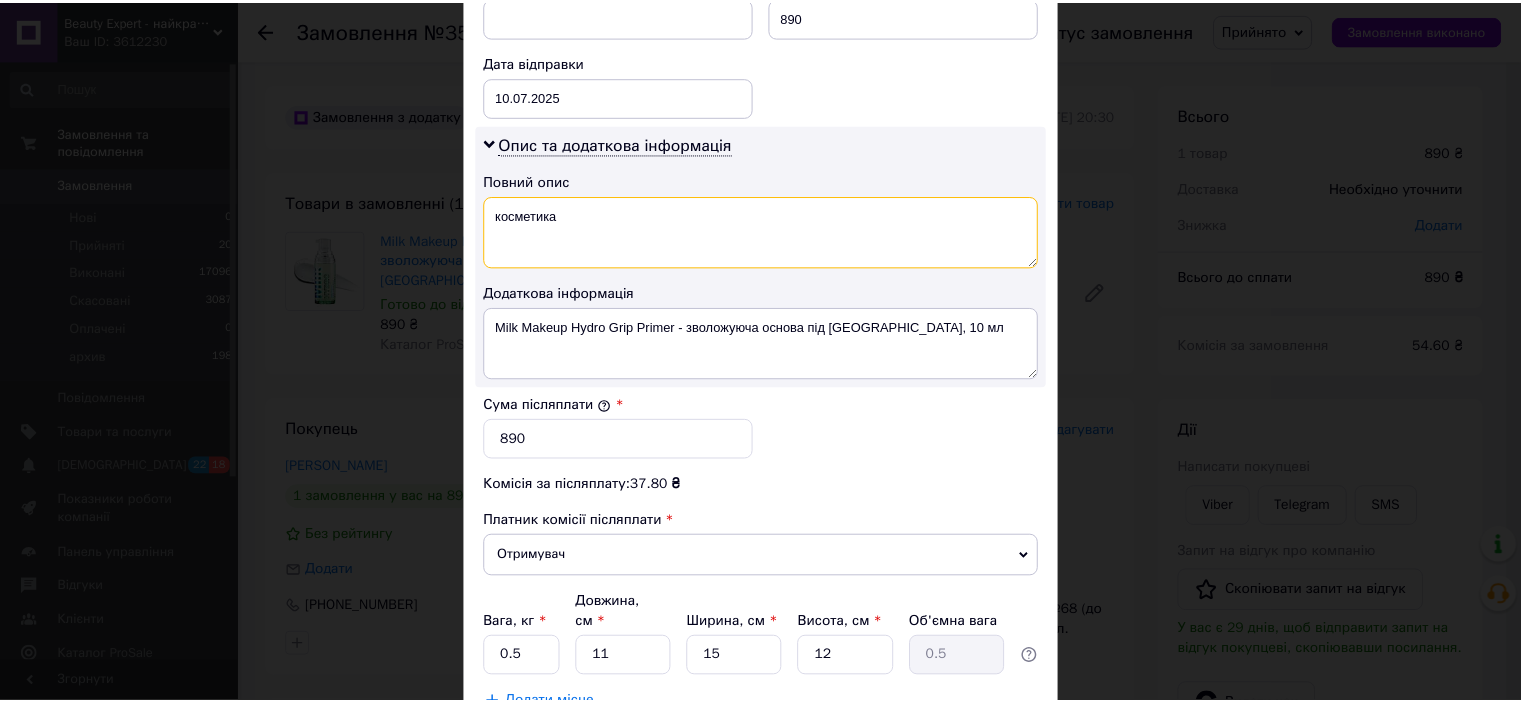 scroll, scrollTop: 1040, scrollLeft: 0, axis: vertical 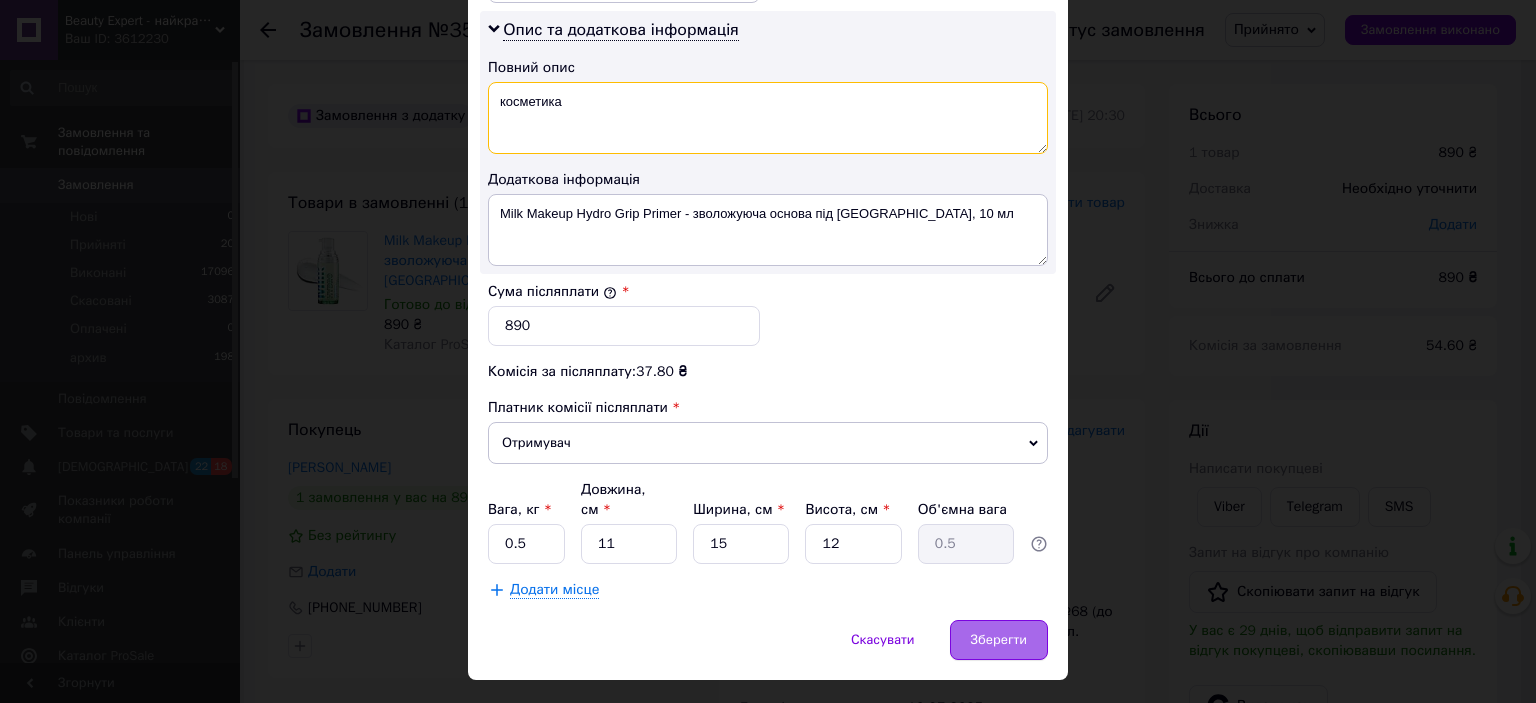type on "косметика" 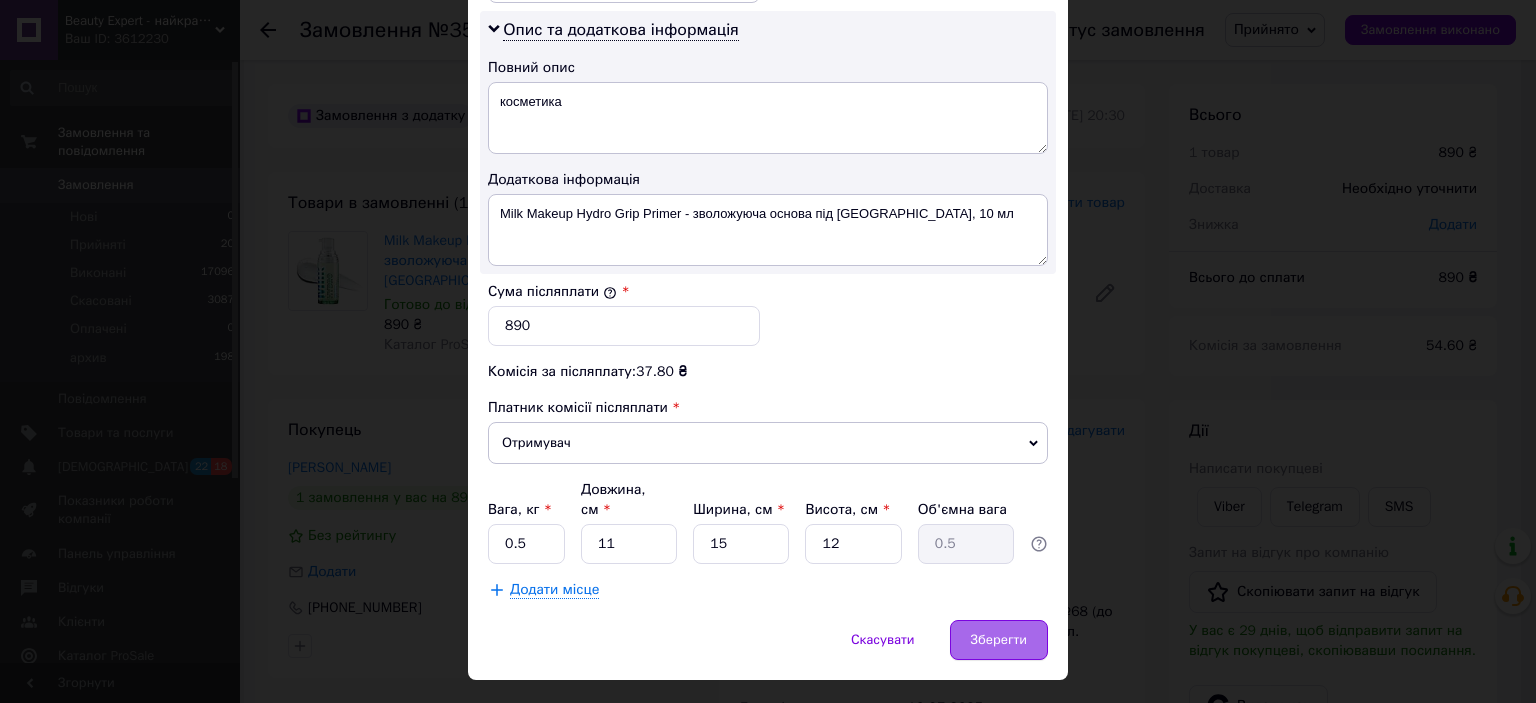 click on "Зберегти" at bounding box center (999, 640) 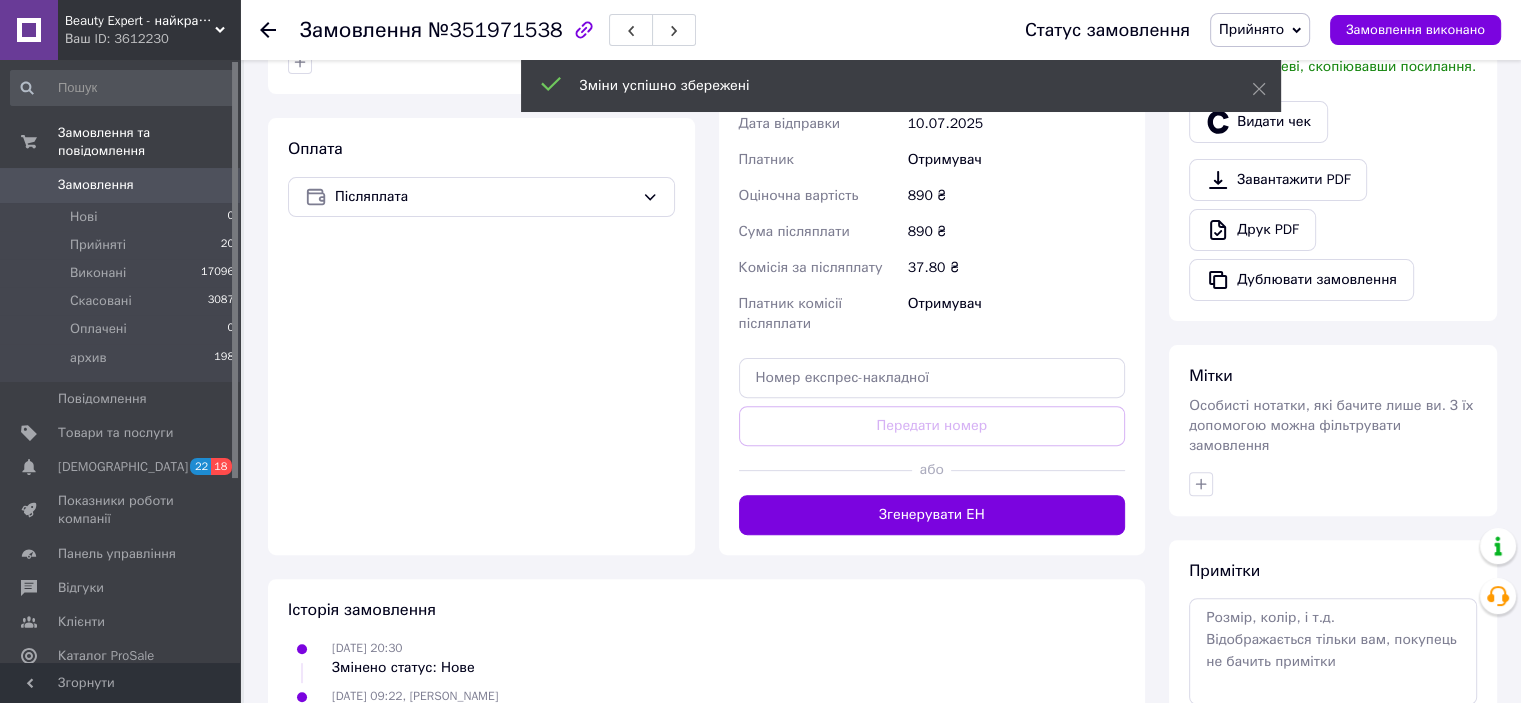 scroll, scrollTop: 600, scrollLeft: 0, axis: vertical 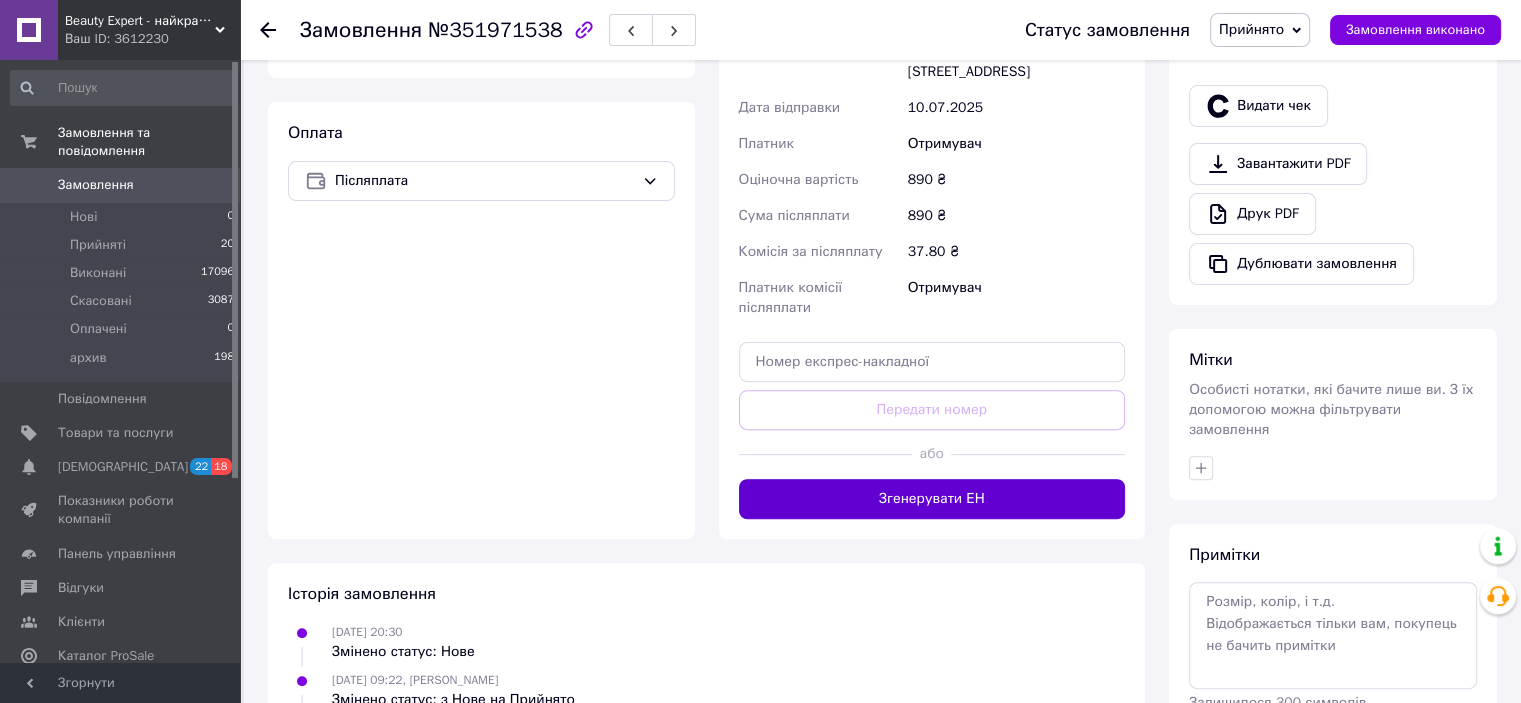 click on "Згенерувати ЕН" at bounding box center [932, 499] 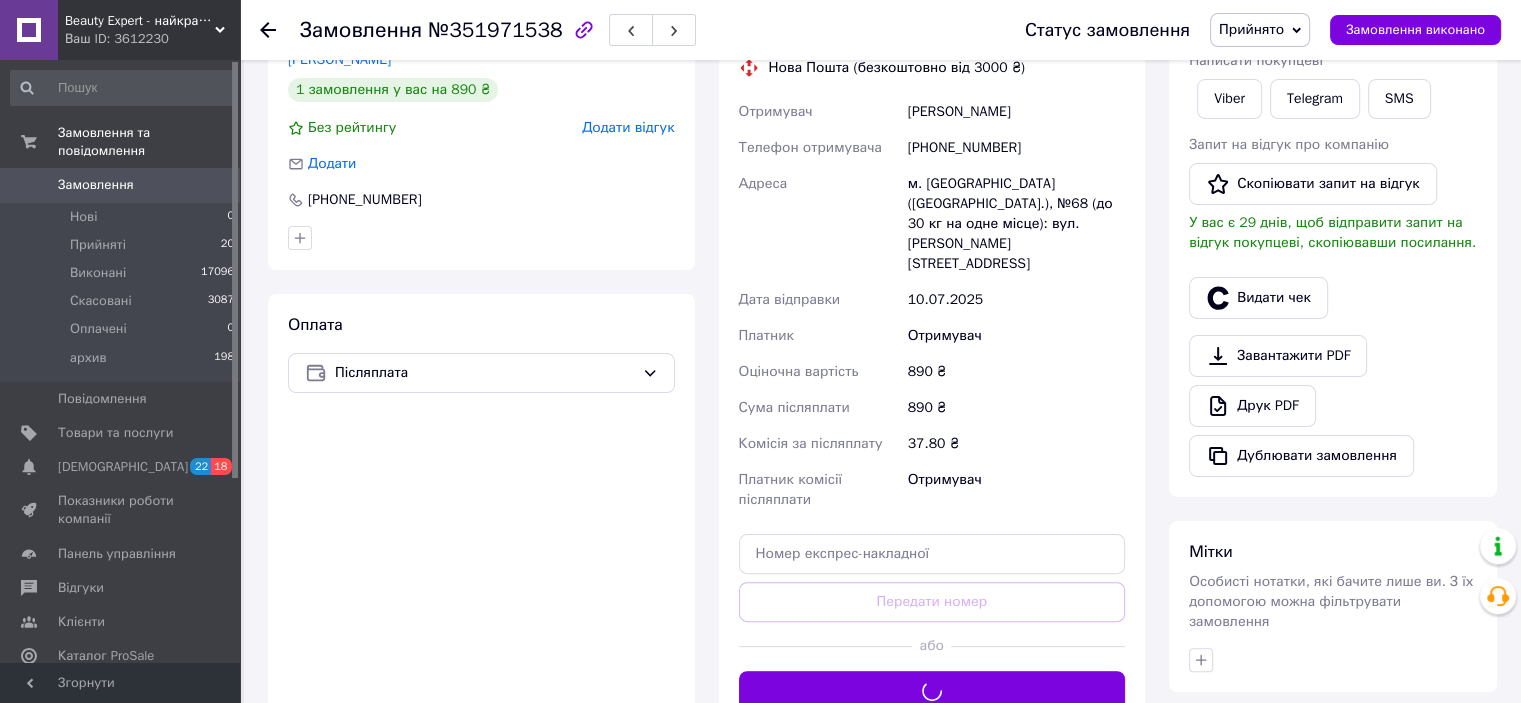 scroll, scrollTop: 200, scrollLeft: 0, axis: vertical 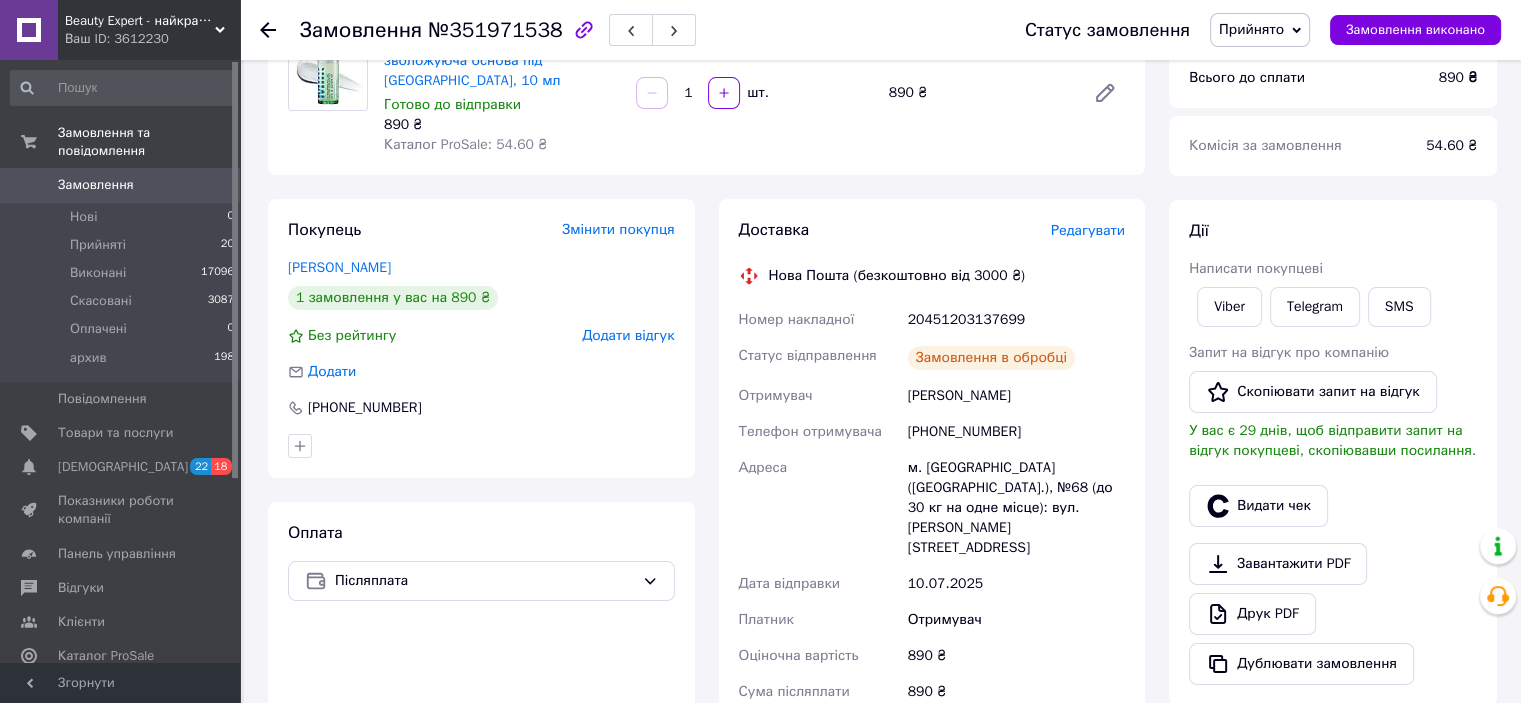 click on "20451203137699" at bounding box center [1016, 320] 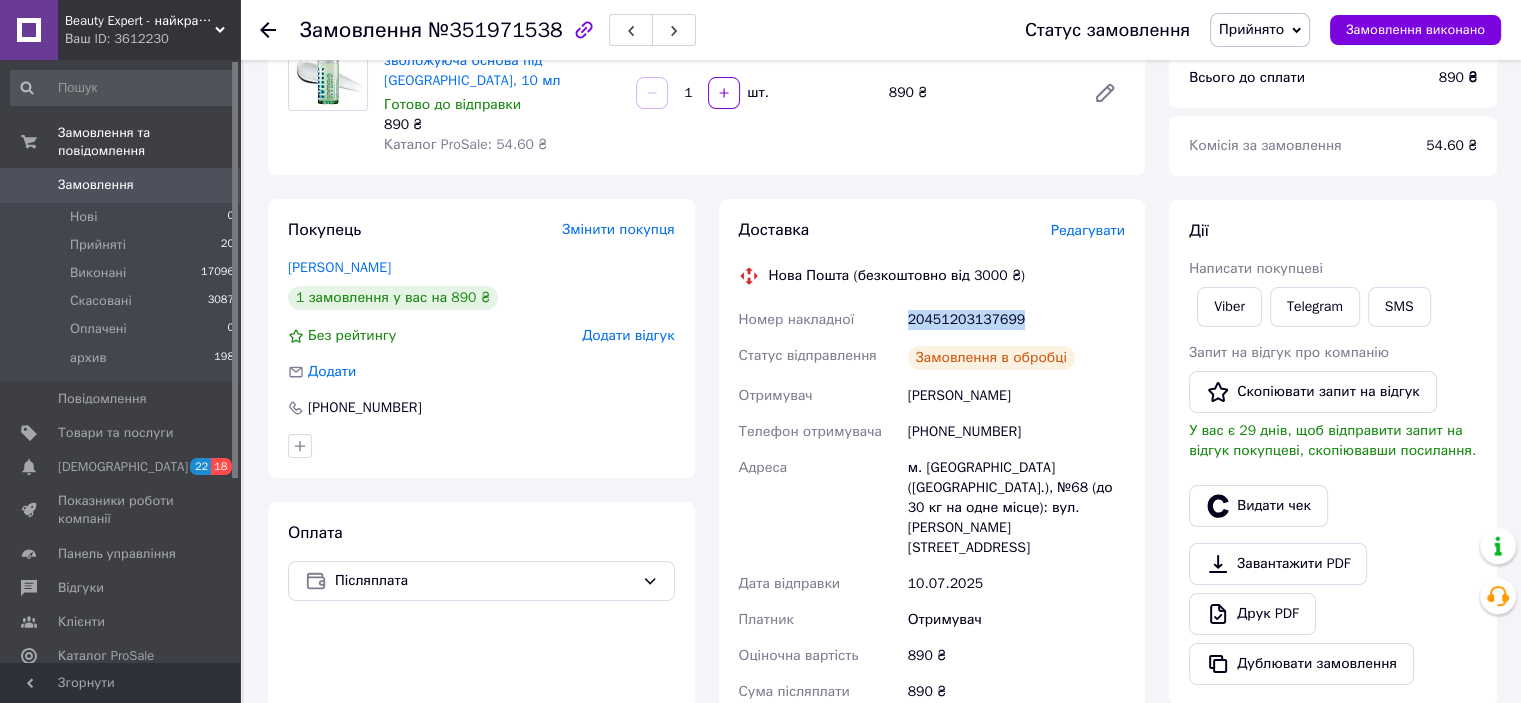 click on "20451203137699" at bounding box center [1016, 320] 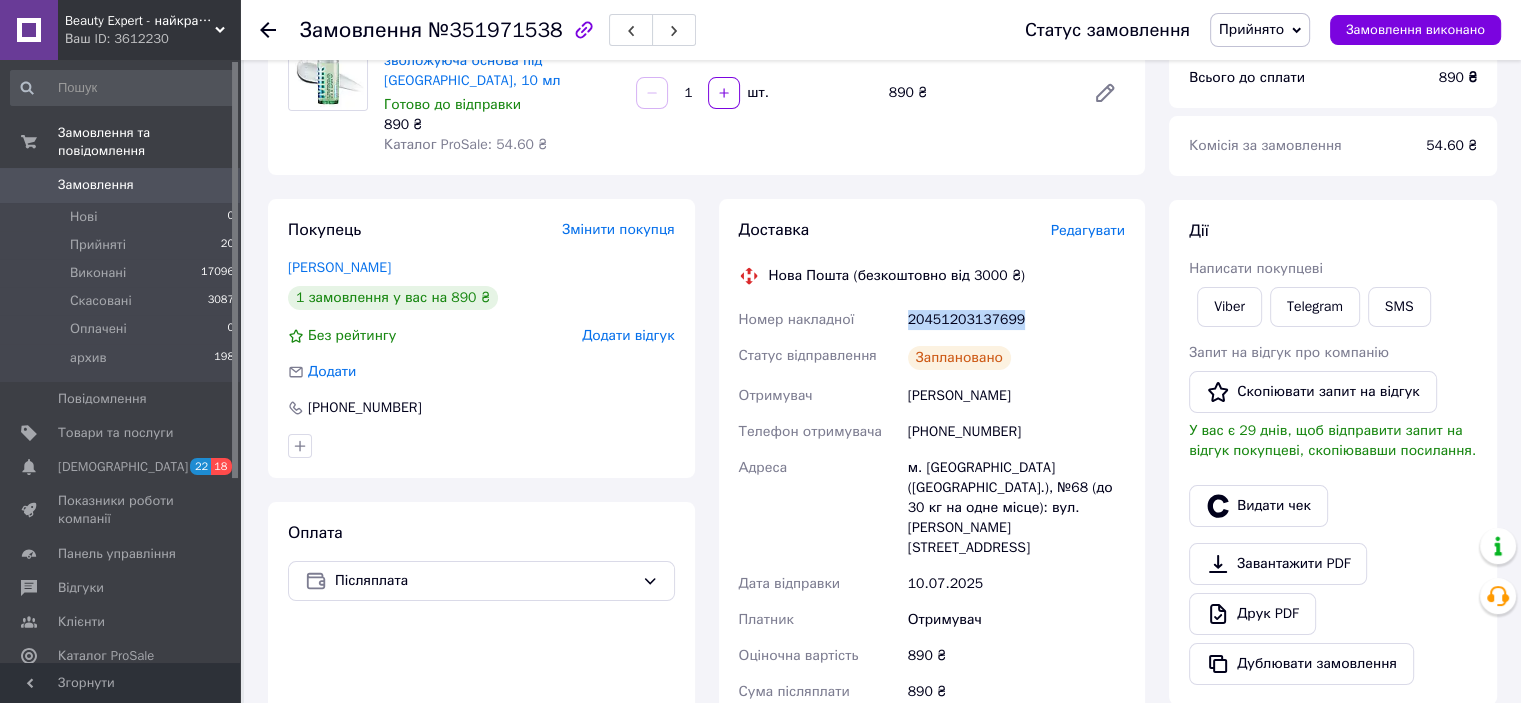 copy on "20451203137699" 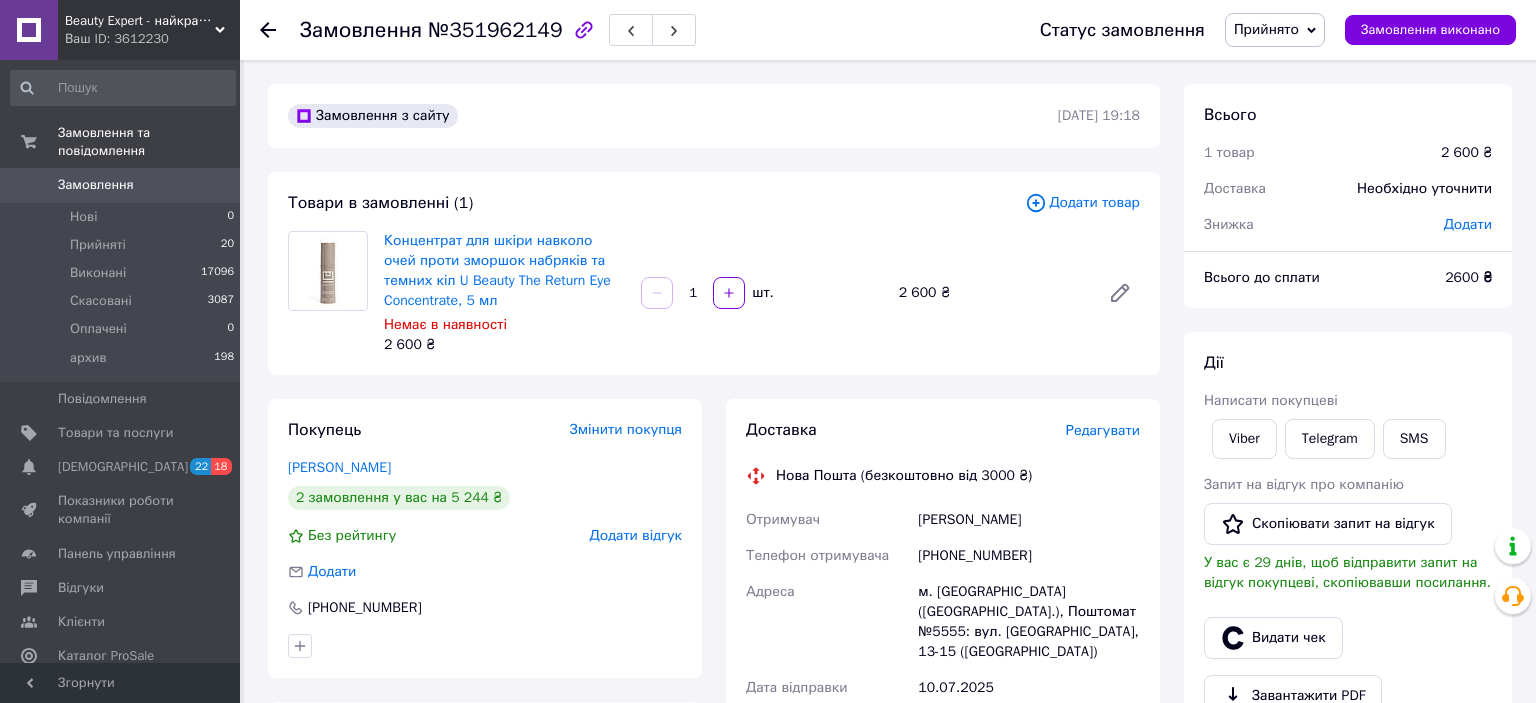 scroll, scrollTop: 0, scrollLeft: 0, axis: both 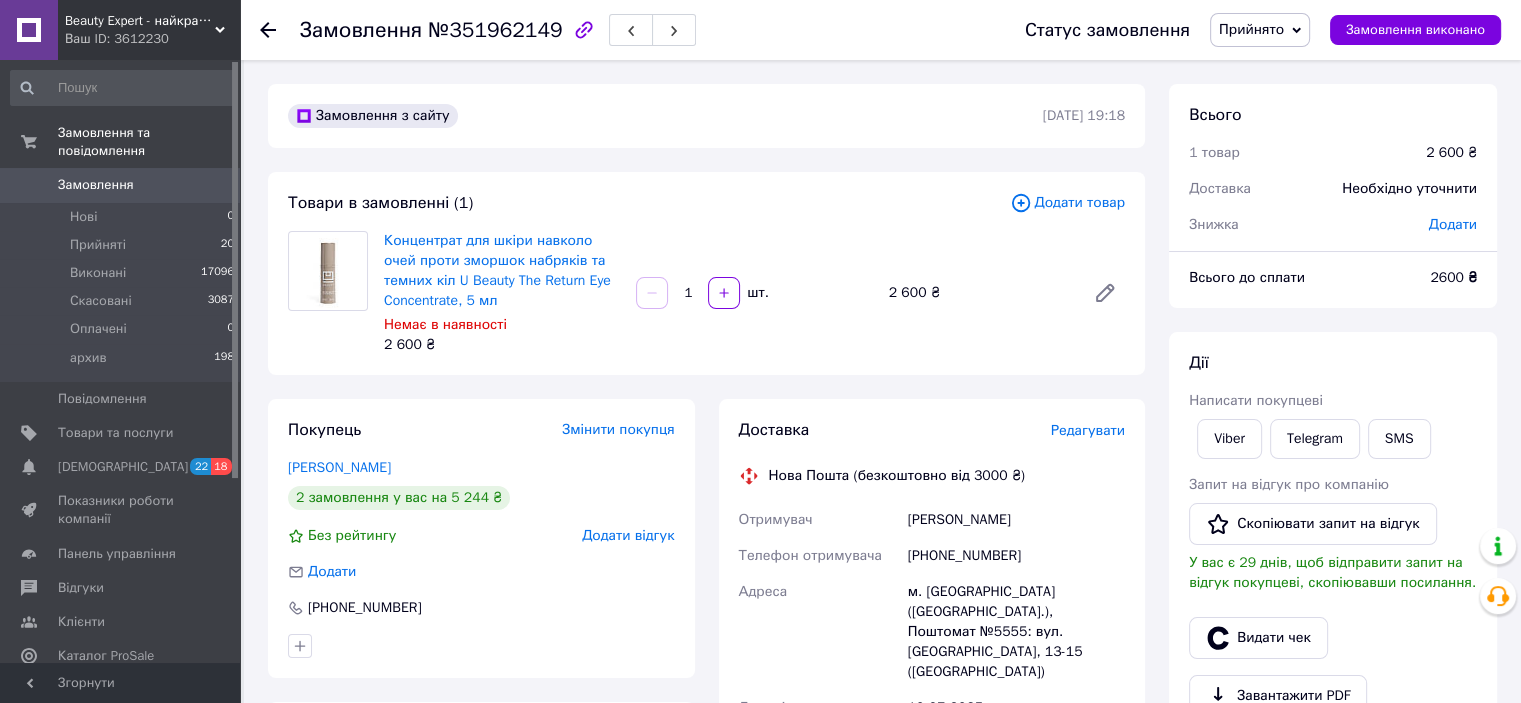 click on "[PERSON_NAME]" at bounding box center (1016, 520) 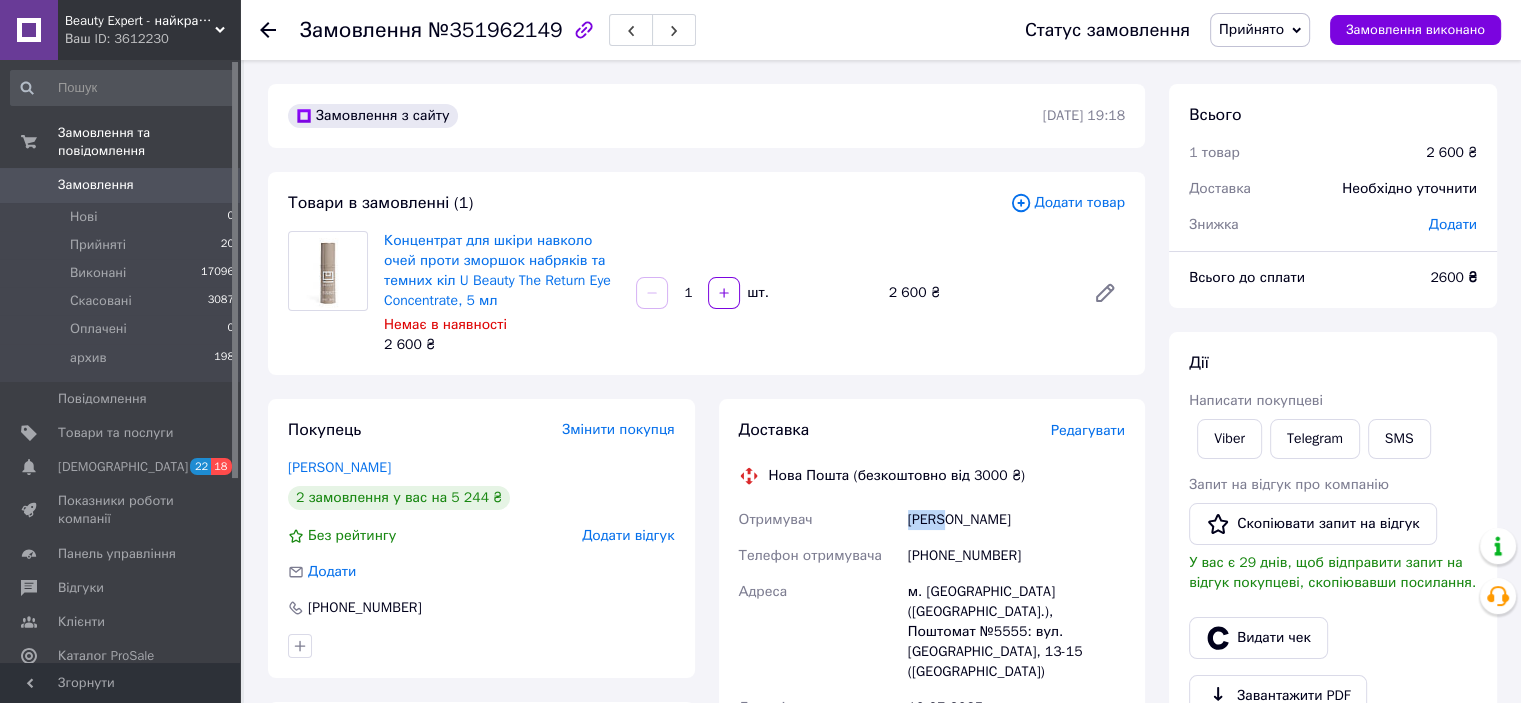 click on "[PERSON_NAME]" at bounding box center [1016, 520] 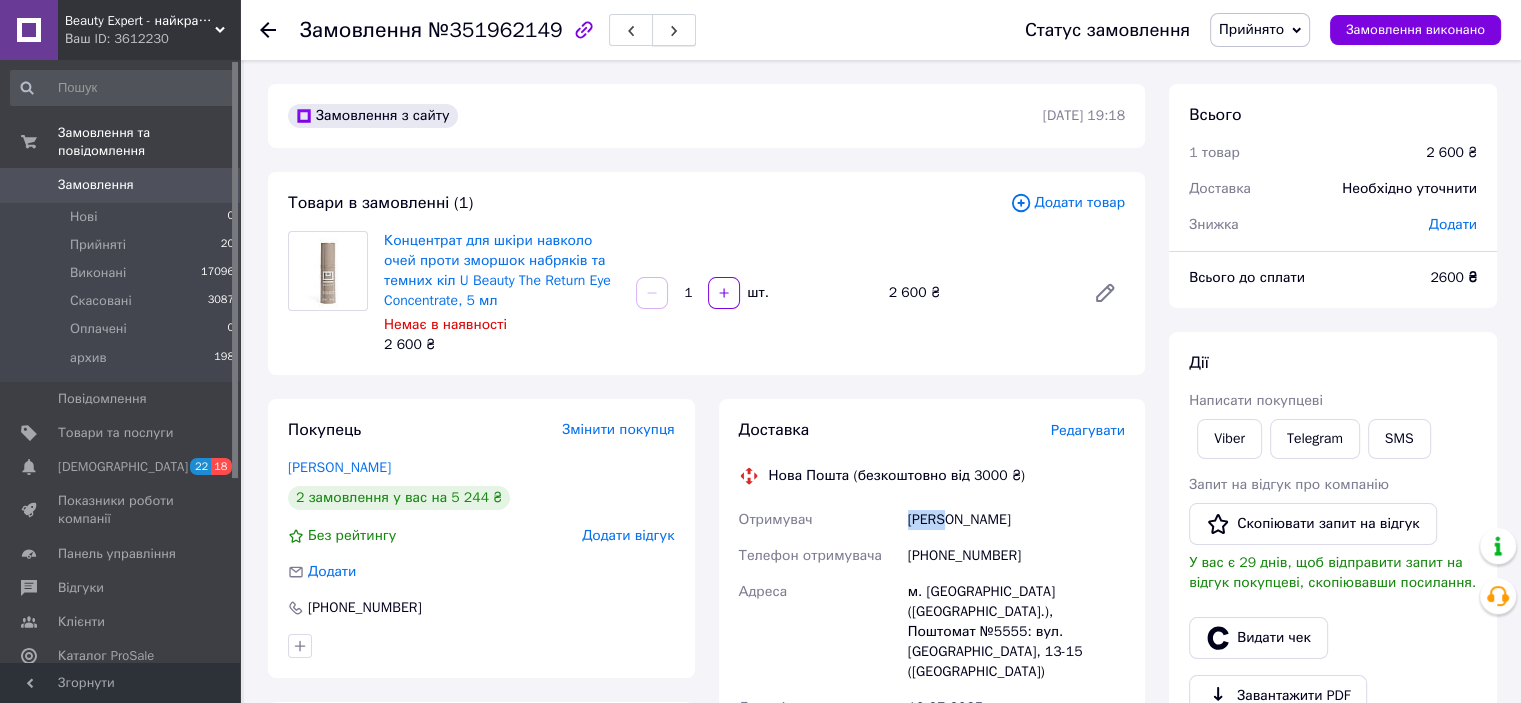 copy on "Маре" 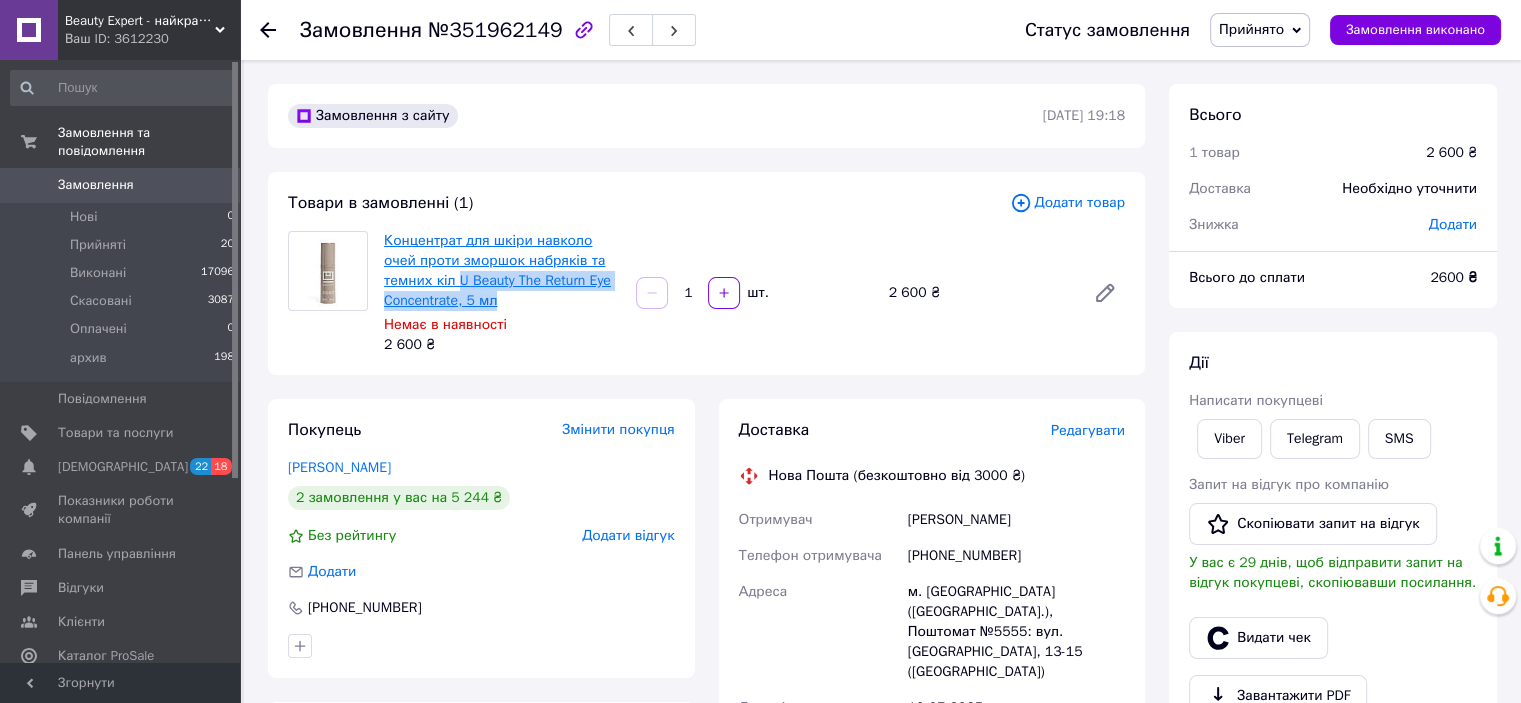 drag, startPoint x: 527, startPoint y: 308, endPoint x: 408, endPoint y: 287, distance: 120.83874 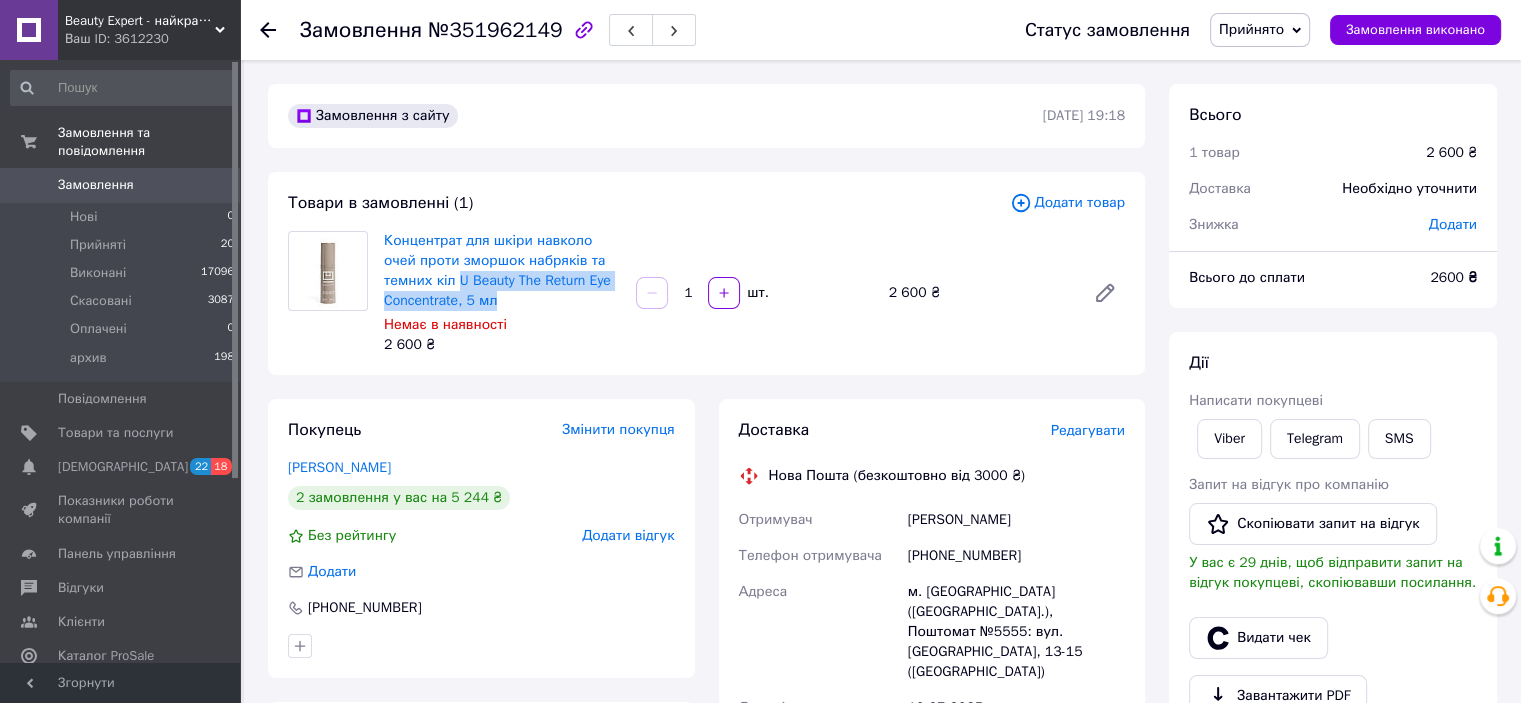 copy on "U Beauty The Return Eye Concentrate, 5 мл" 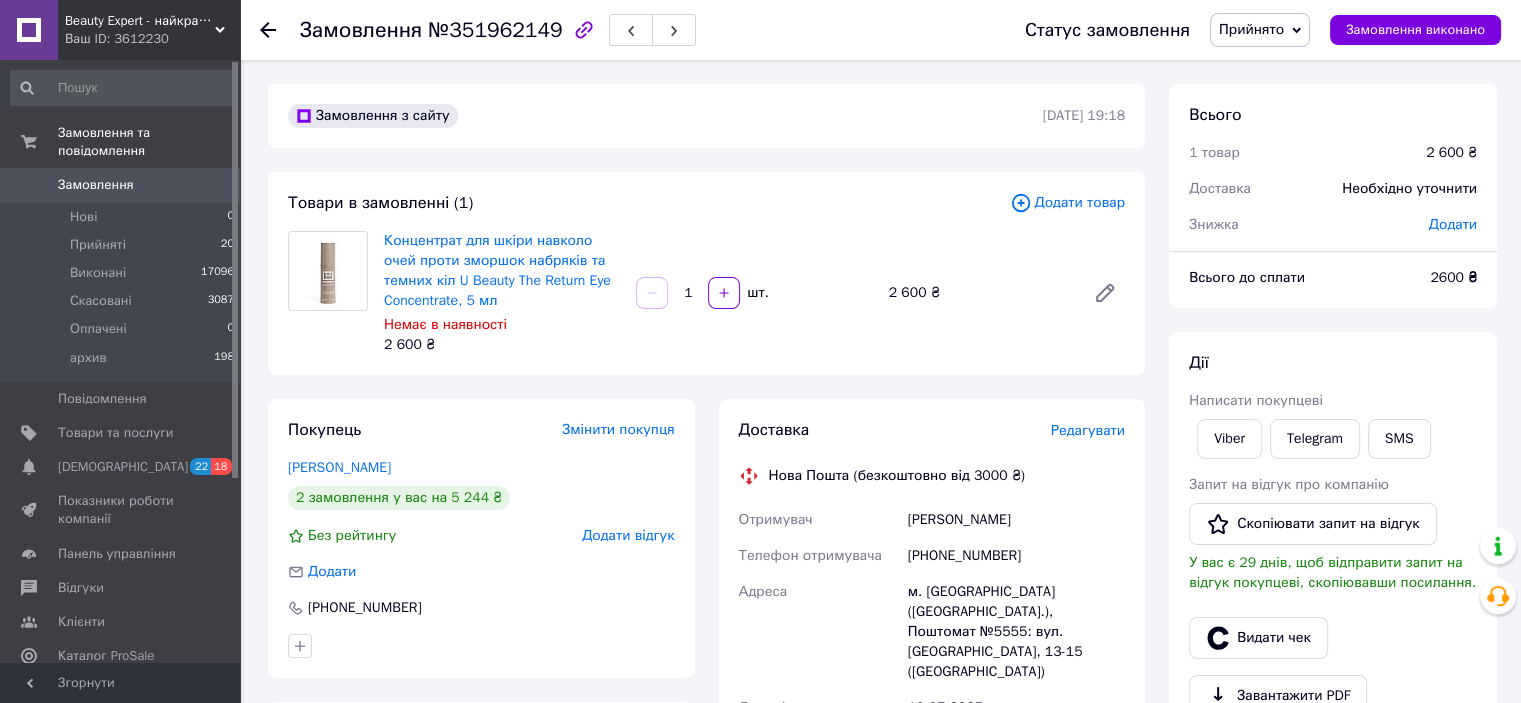 click on "Редагувати" at bounding box center (1088, 430) 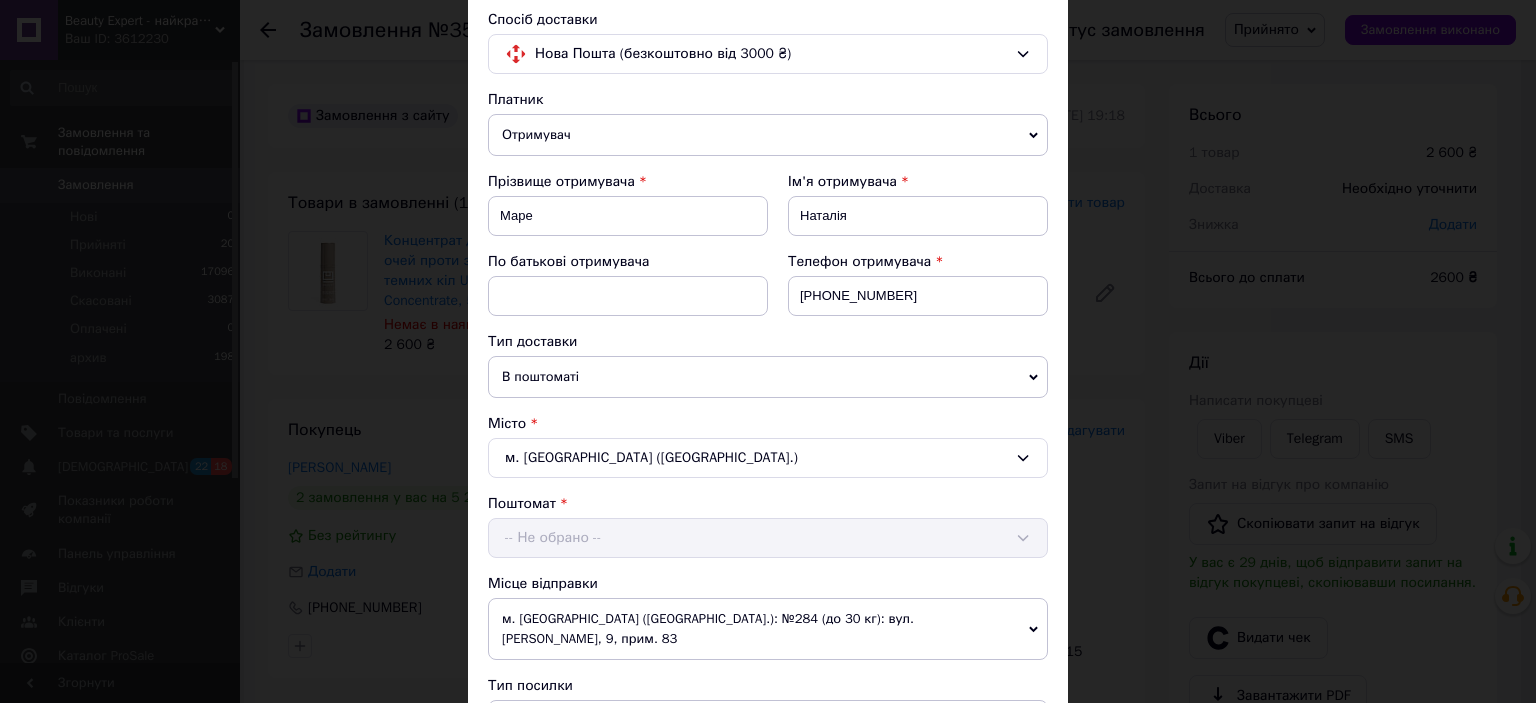 scroll, scrollTop: 700, scrollLeft: 0, axis: vertical 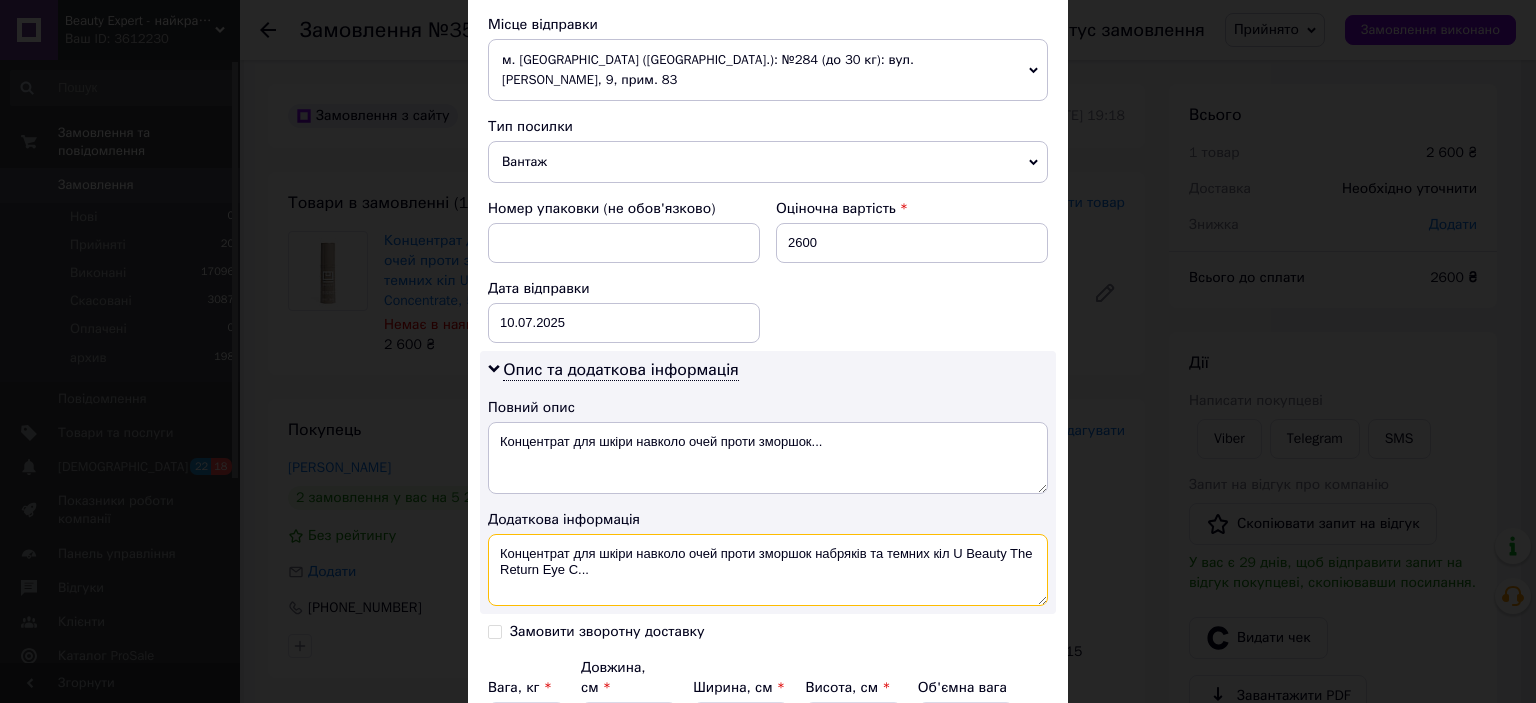 click on "Концентрат для шкіри навколо очей проти зморшок набряків та темних кіл U Beauty The Return Eye C..." at bounding box center (768, 570) 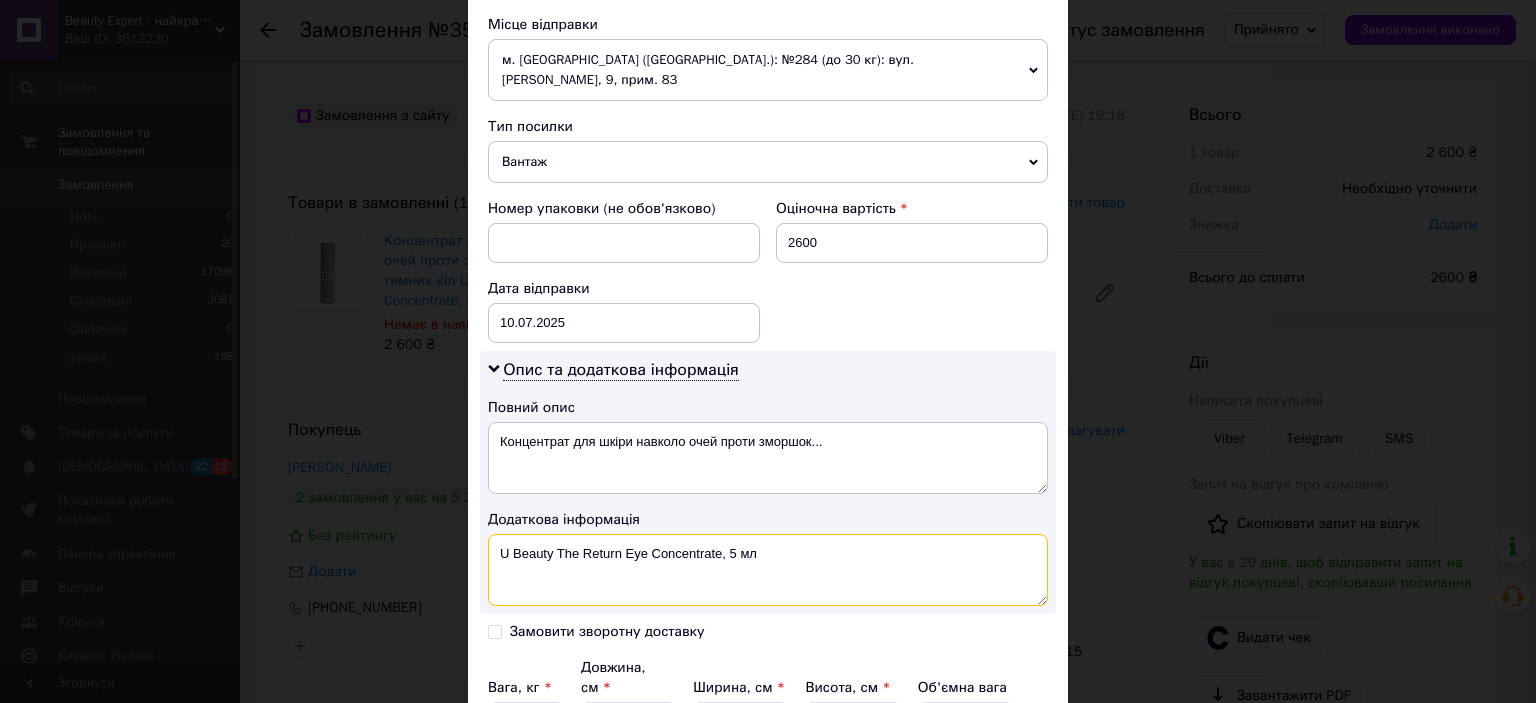 type on "U Beauty The Return Eye Concentrate, 5 мл" 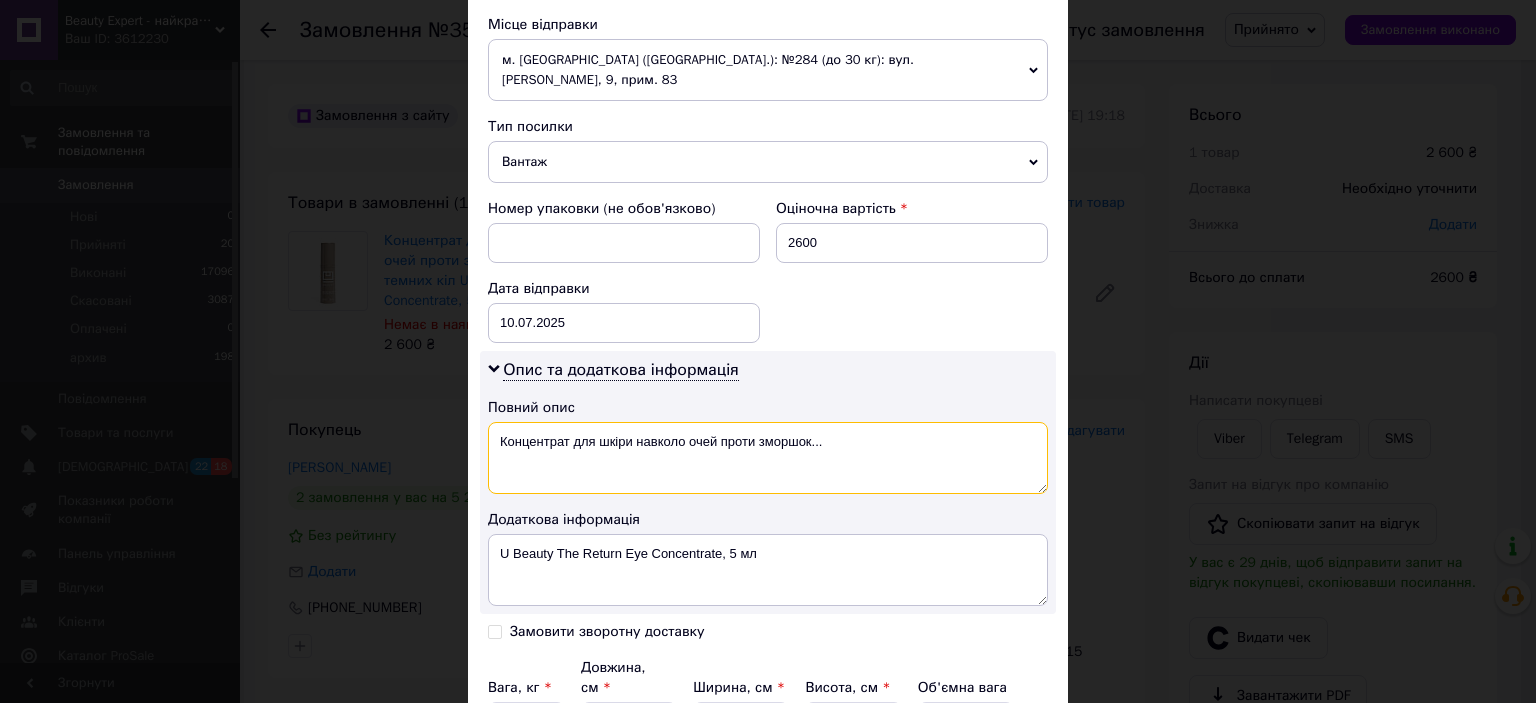click on "Концентрат для шкіри навколо очей проти зморшок..." at bounding box center (768, 458) 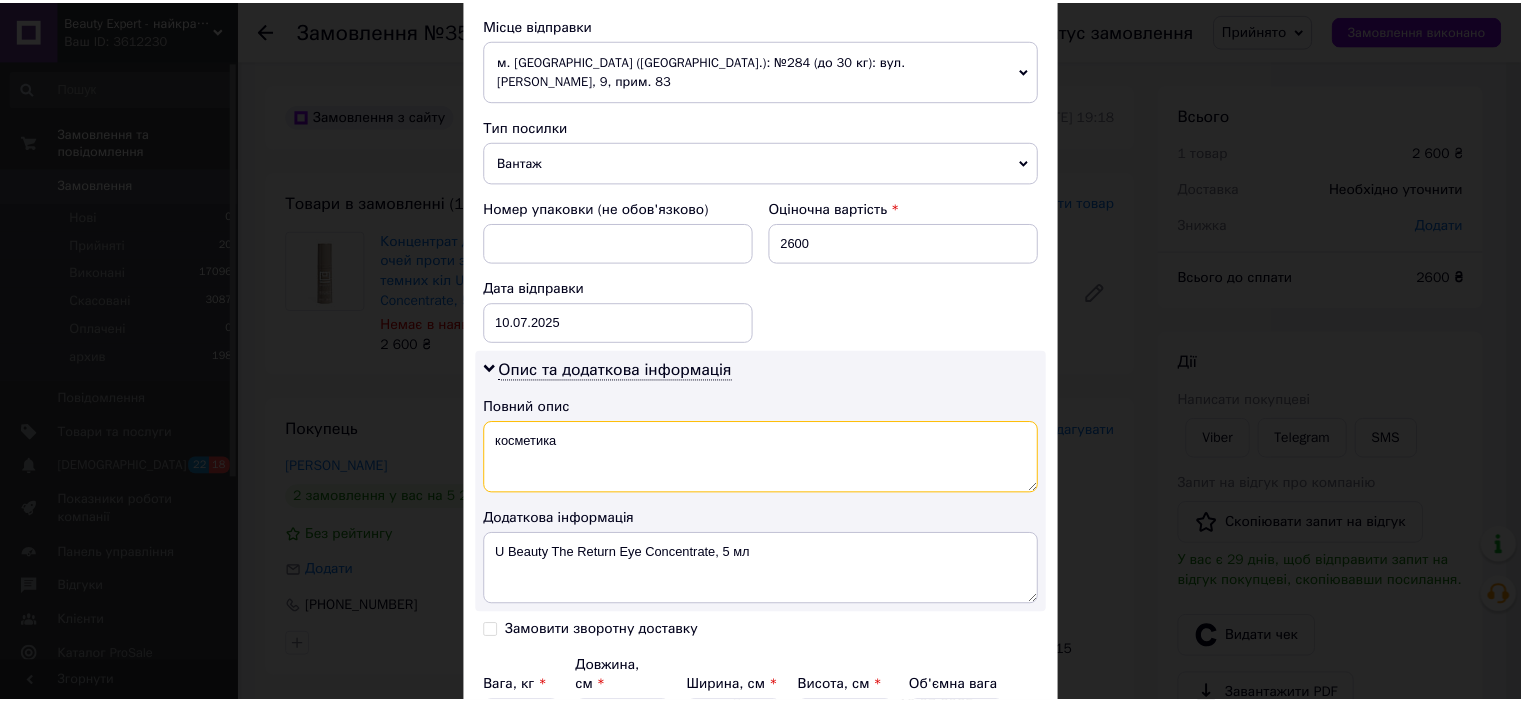 scroll, scrollTop: 878, scrollLeft: 0, axis: vertical 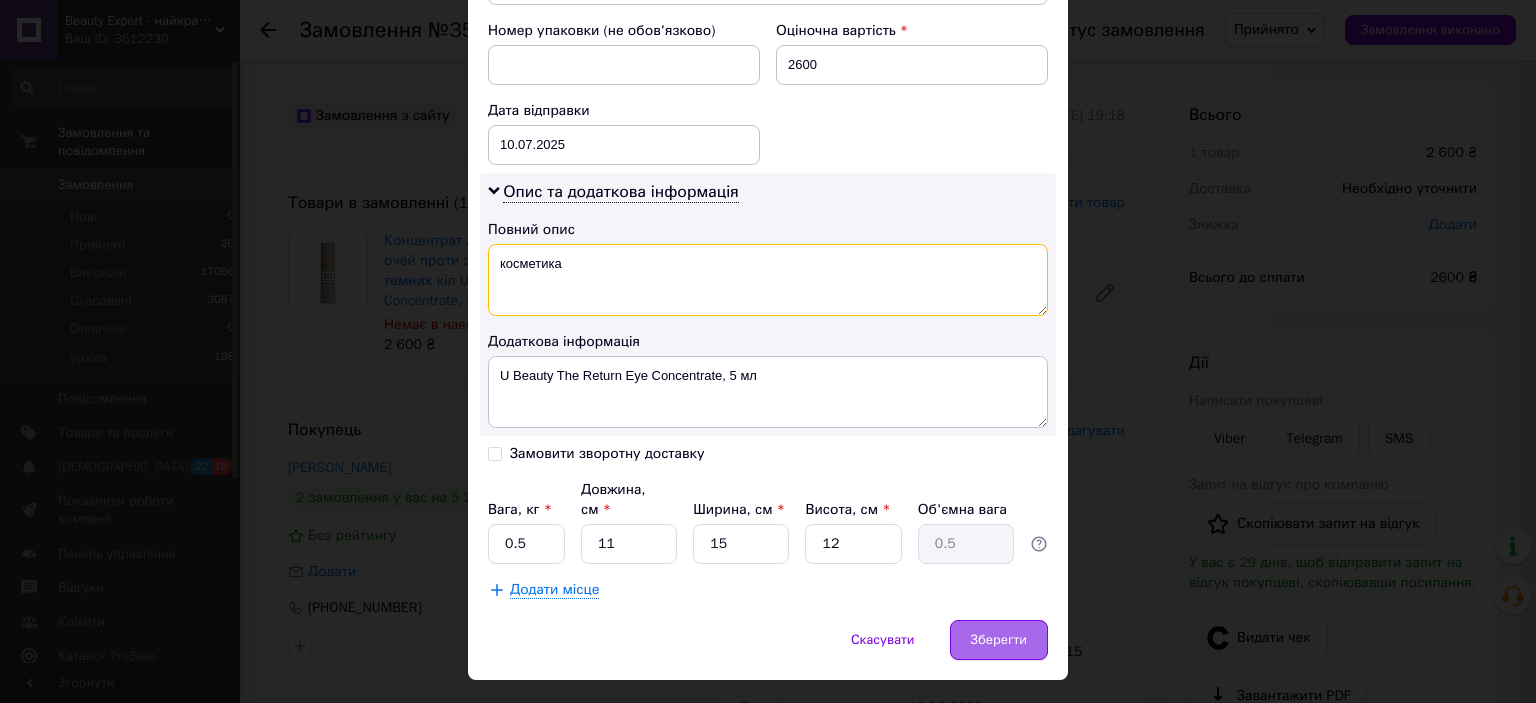 type on "косметика" 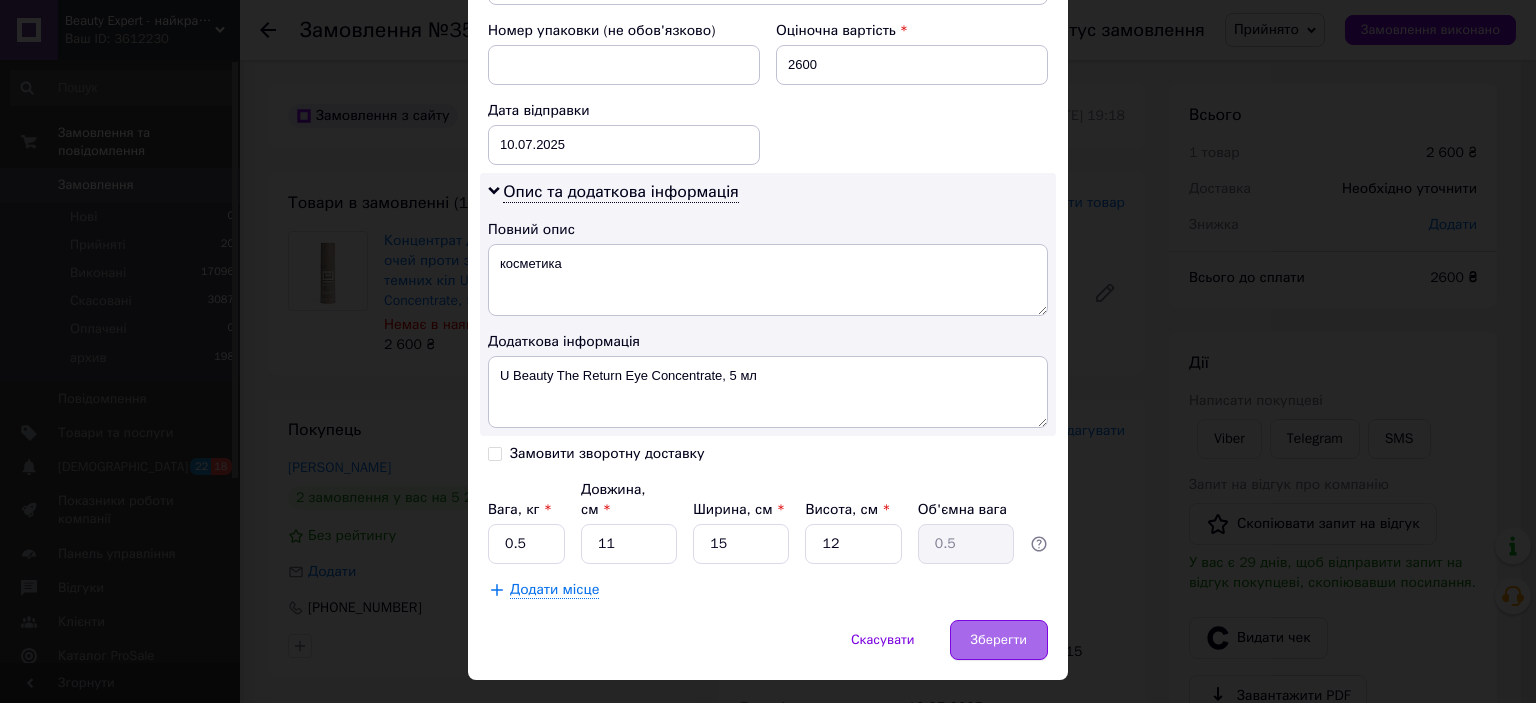 click on "Зберегти" at bounding box center [999, 640] 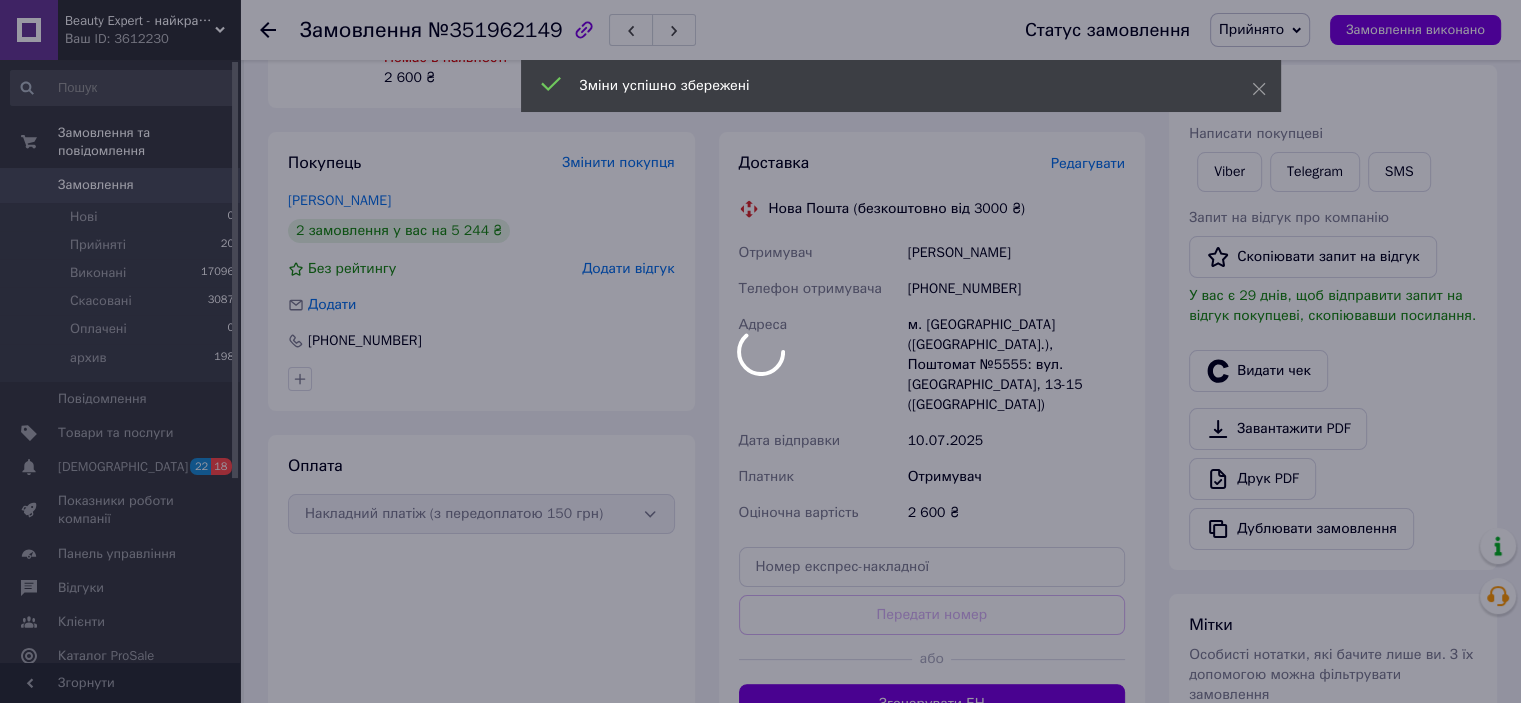 scroll, scrollTop: 400, scrollLeft: 0, axis: vertical 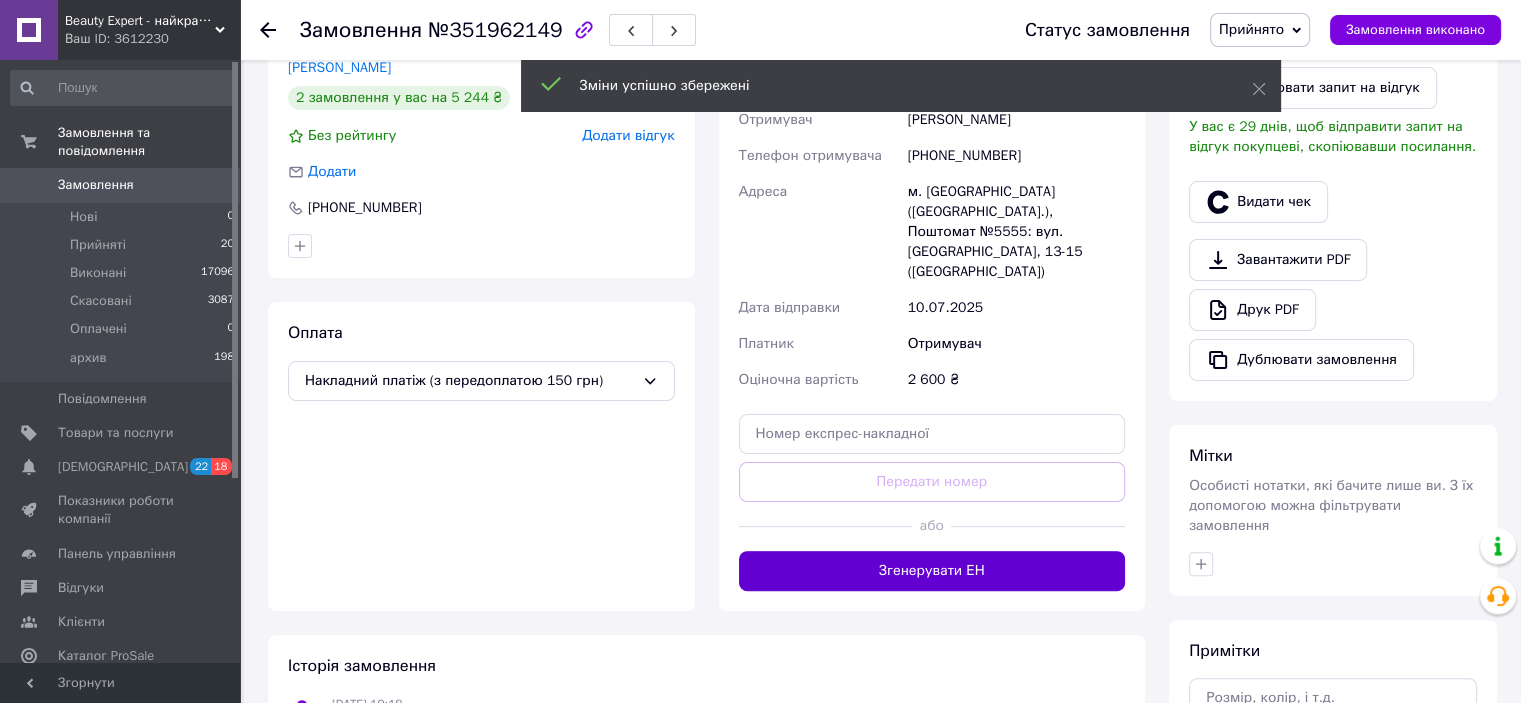 click on "Згенерувати ЕН" at bounding box center [932, 571] 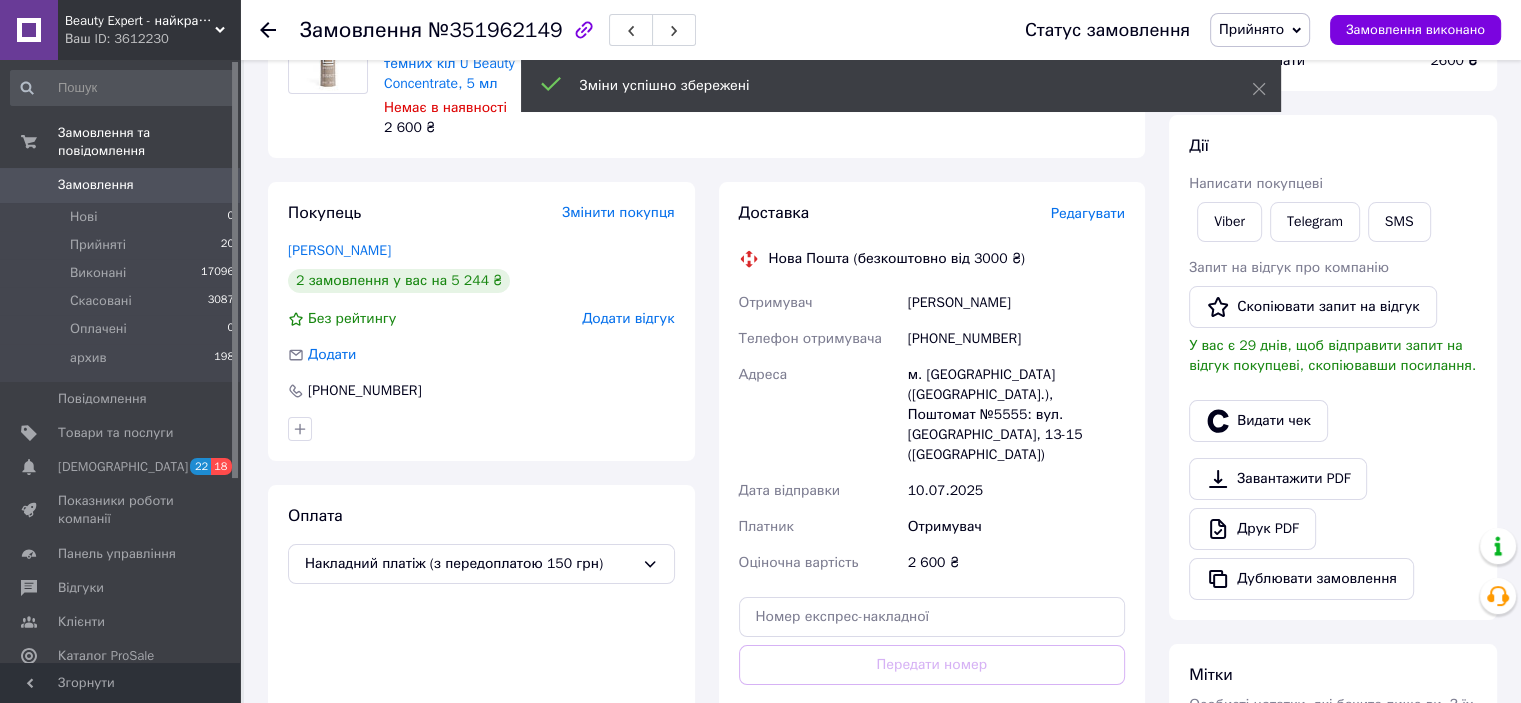 scroll, scrollTop: 100, scrollLeft: 0, axis: vertical 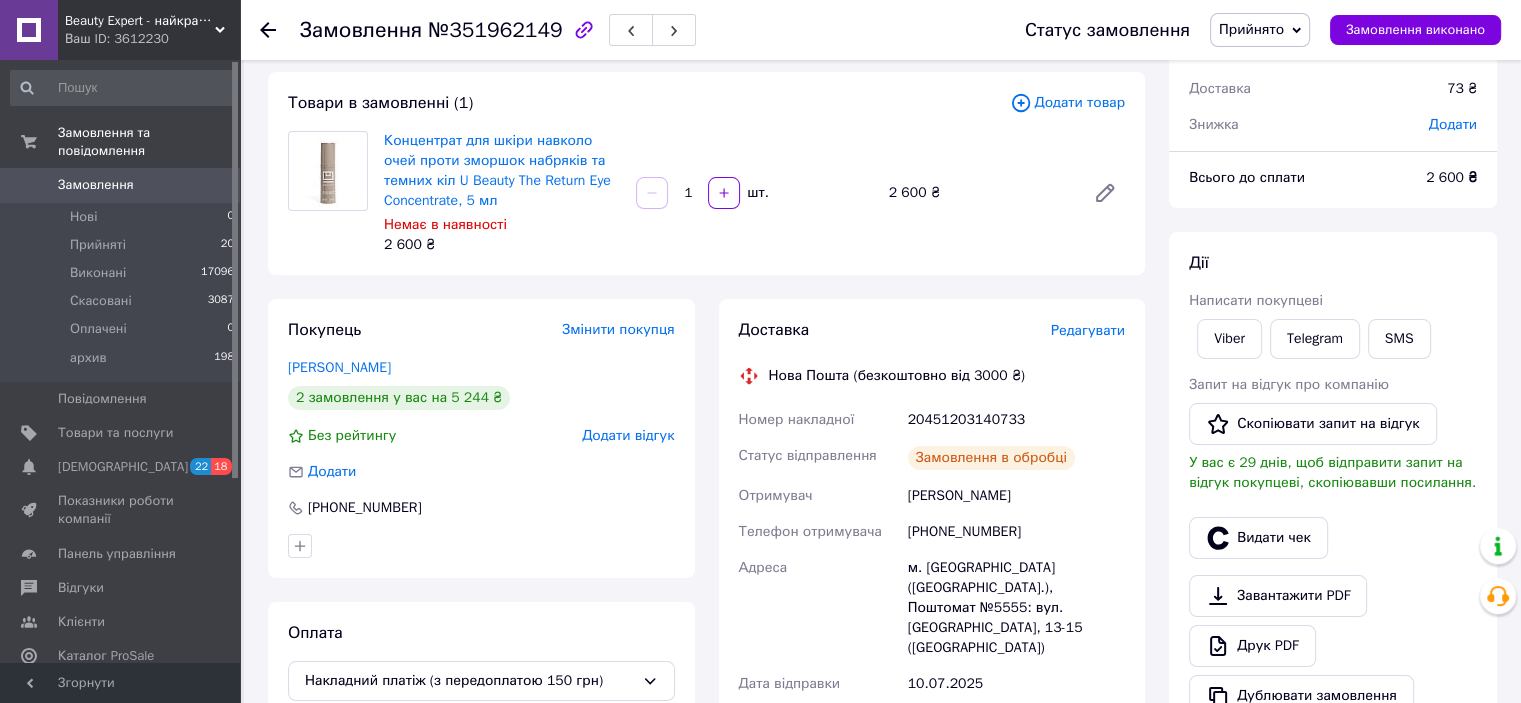 click on "20451203140733" at bounding box center (1016, 420) 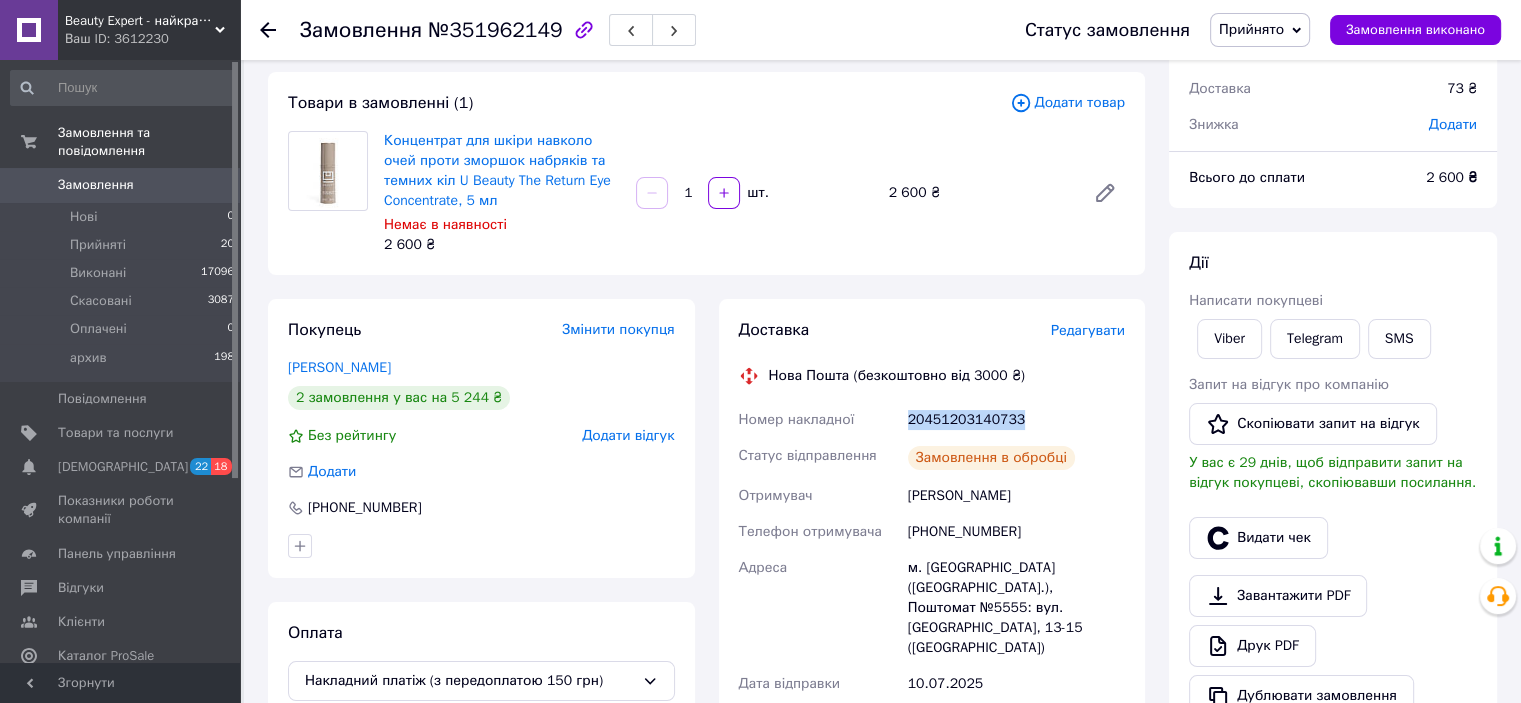 click on "20451203140733" at bounding box center (1016, 420) 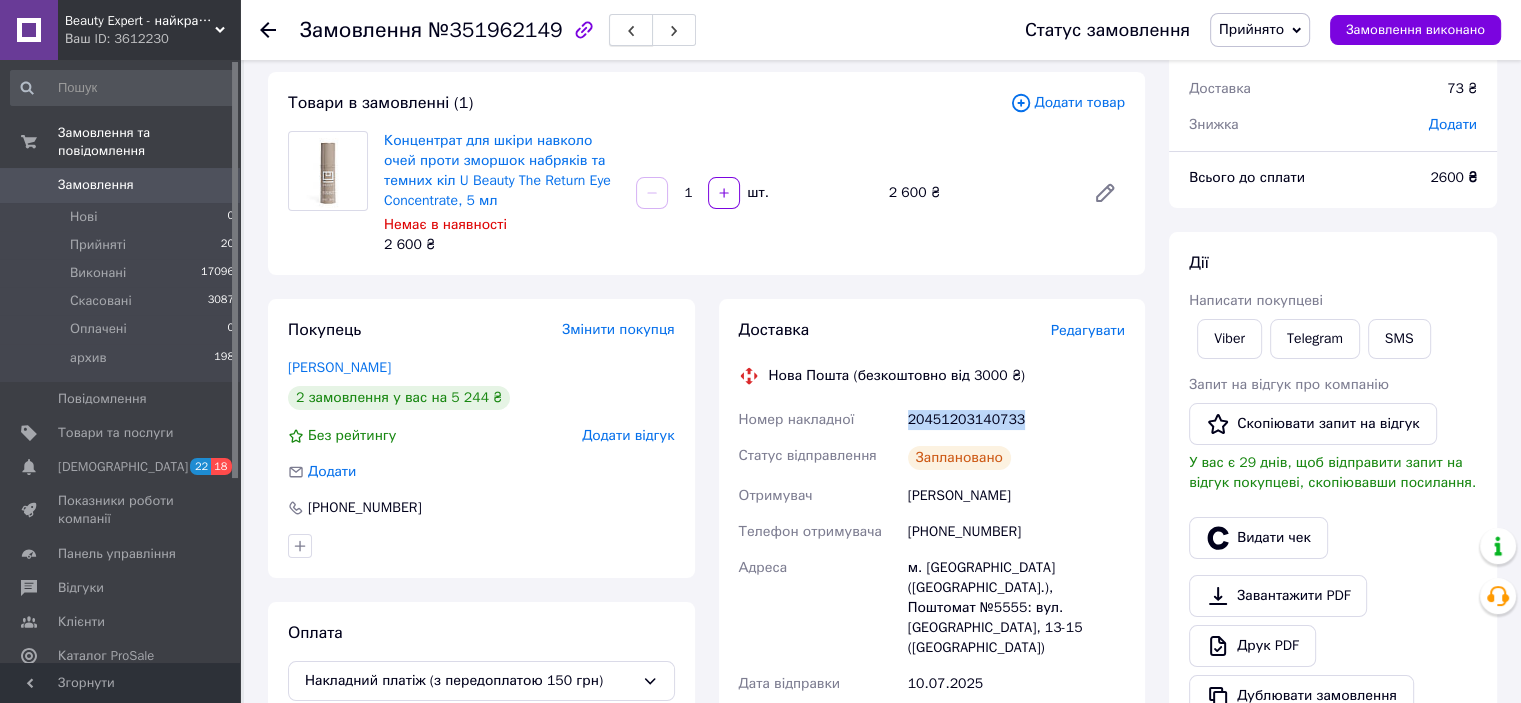 copy on "20451203140733" 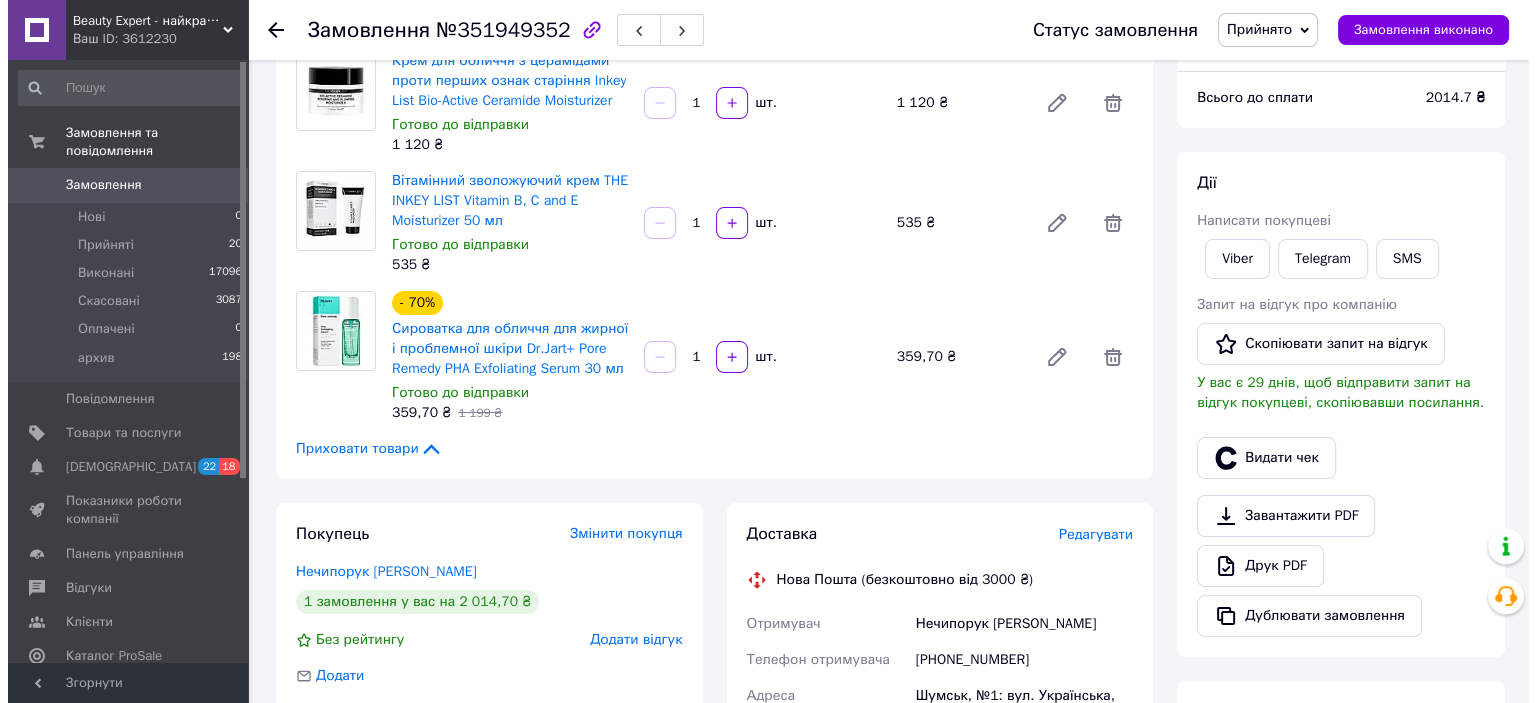 scroll, scrollTop: 500, scrollLeft: 0, axis: vertical 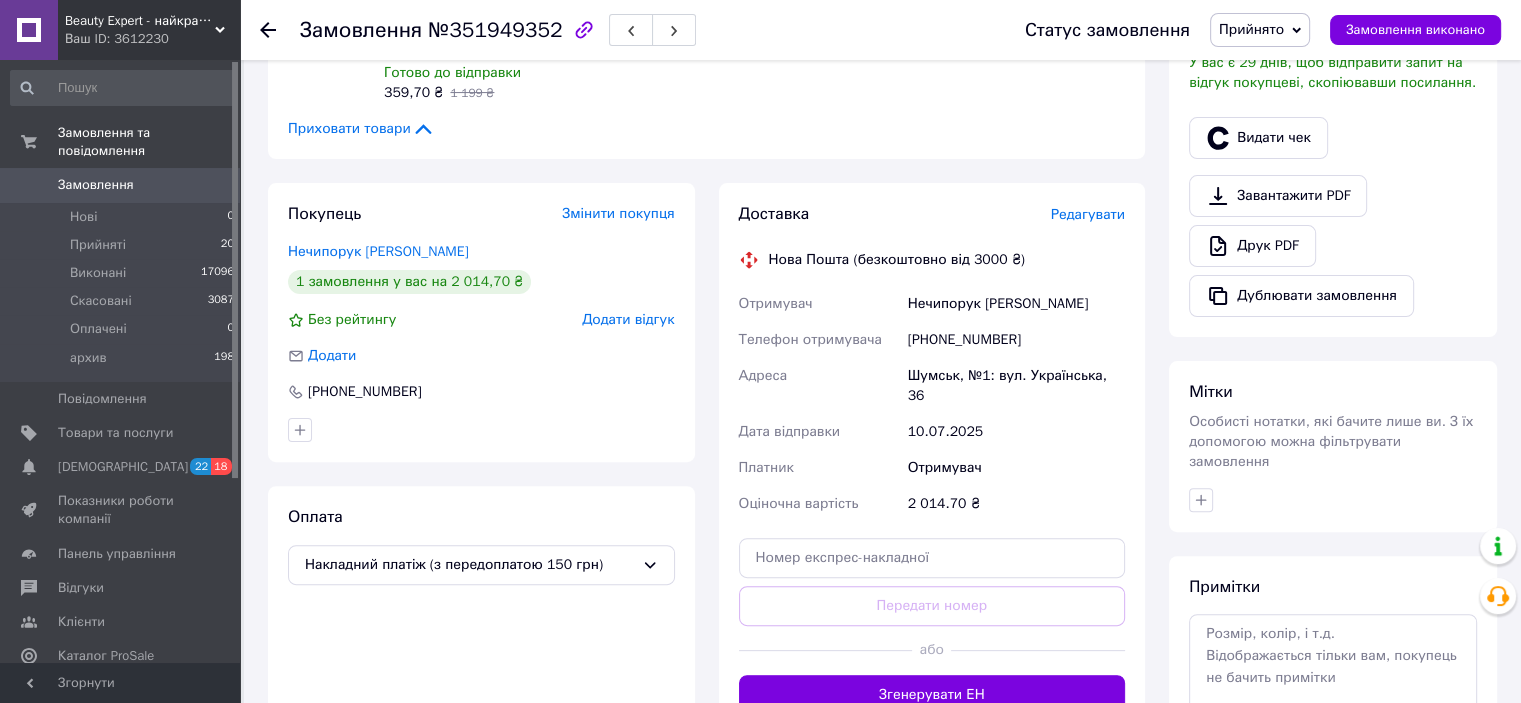 click on "Нечипорук [PERSON_NAME]" at bounding box center [1016, 304] 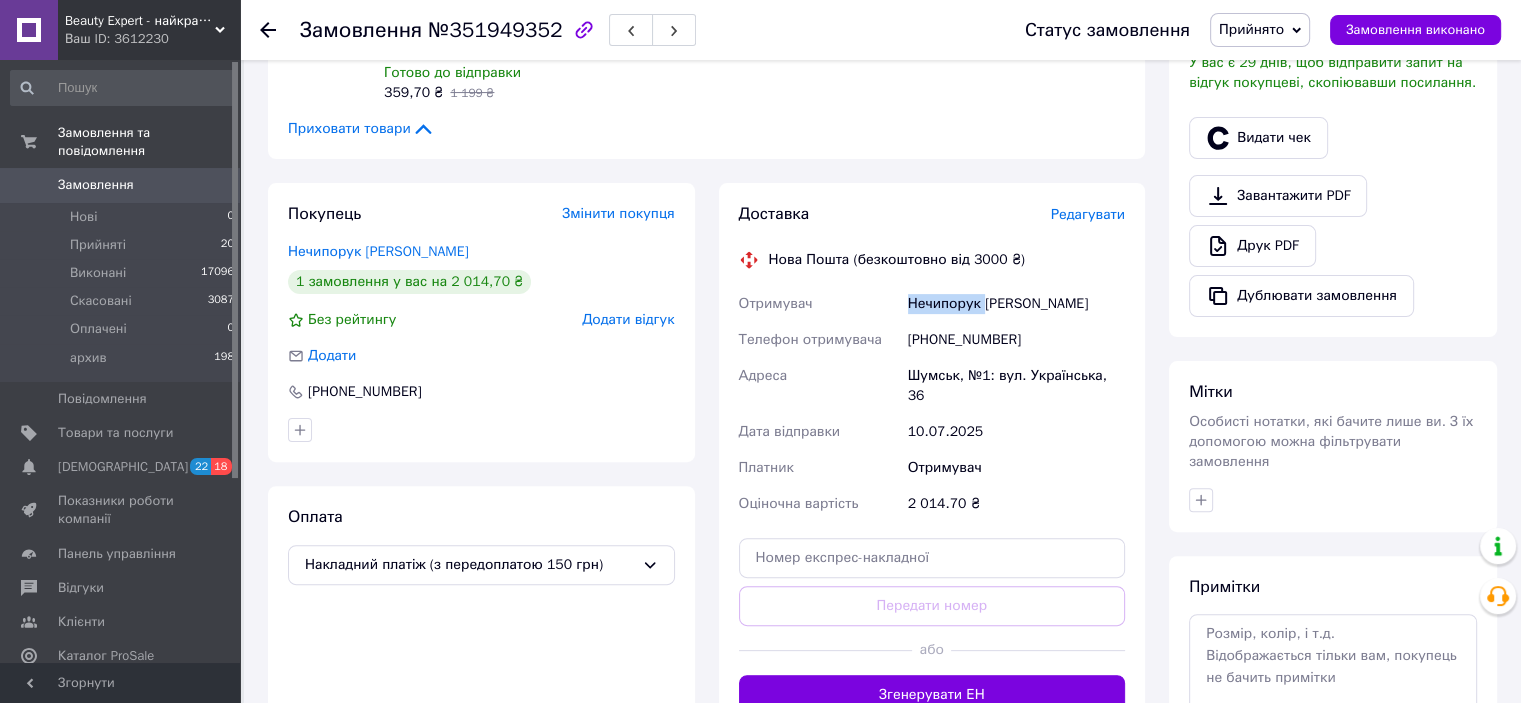 click on "Нечипорук [PERSON_NAME]" at bounding box center [1016, 304] 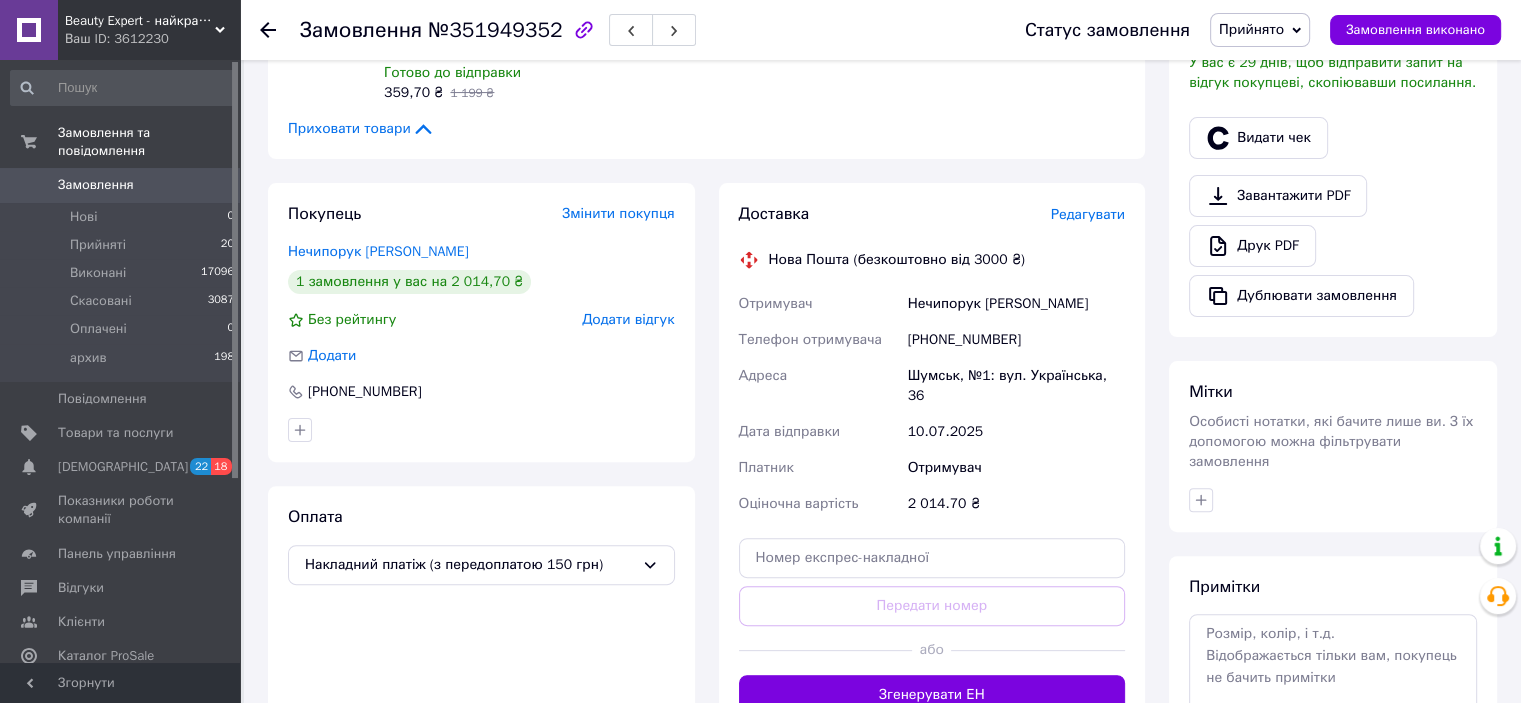 click on "Редагувати" at bounding box center [1088, 215] 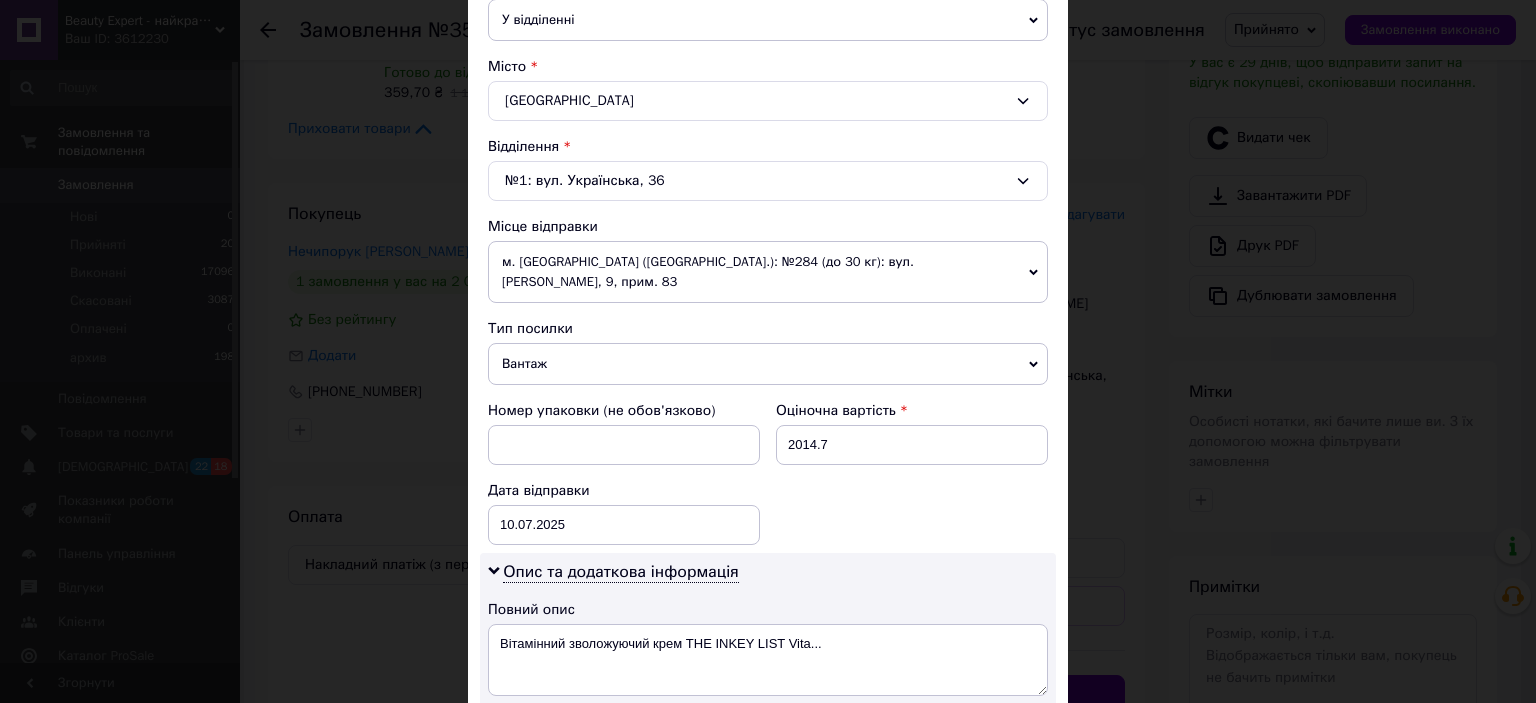 scroll, scrollTop: 800, scrollLeft: 0, axis: vertical 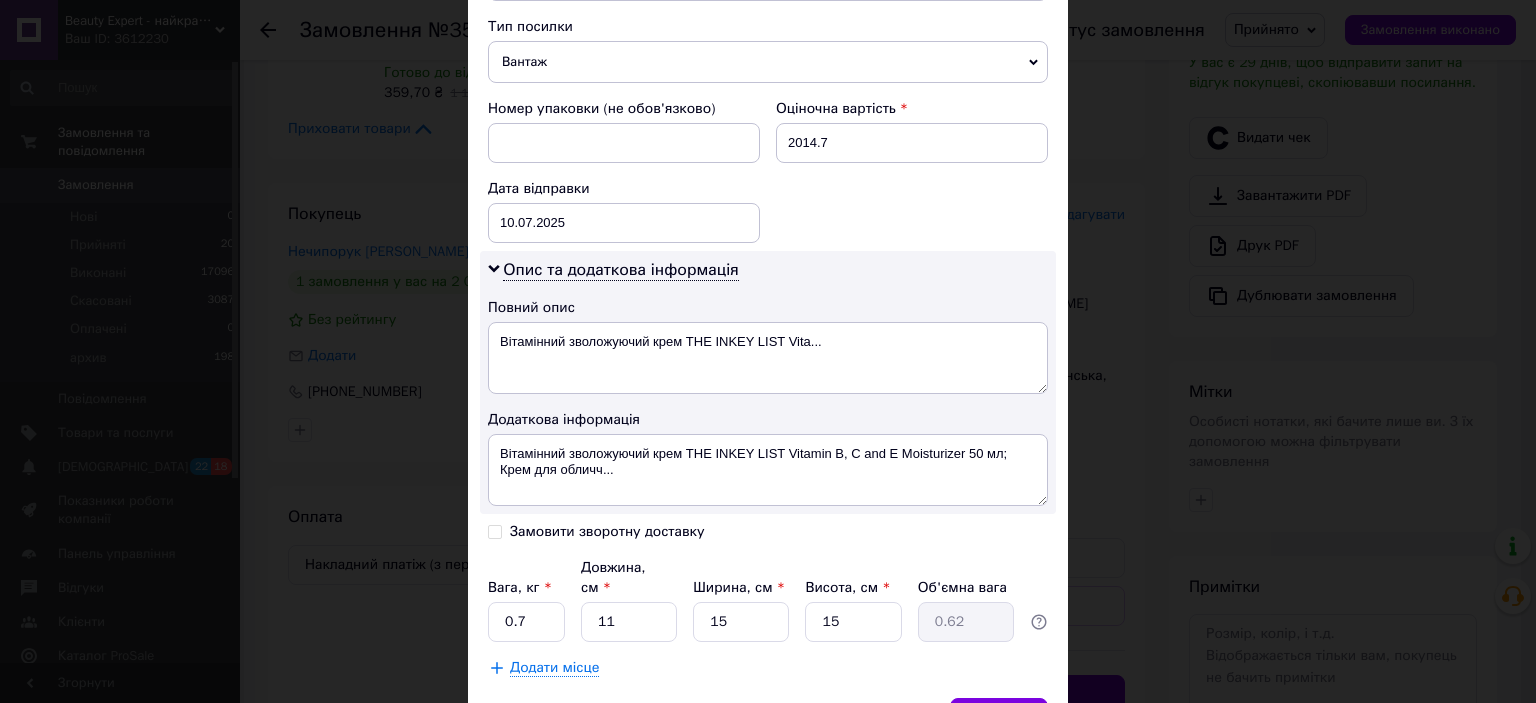 click on "Замовити зворотну доставку" at bounding box center (607, 531) 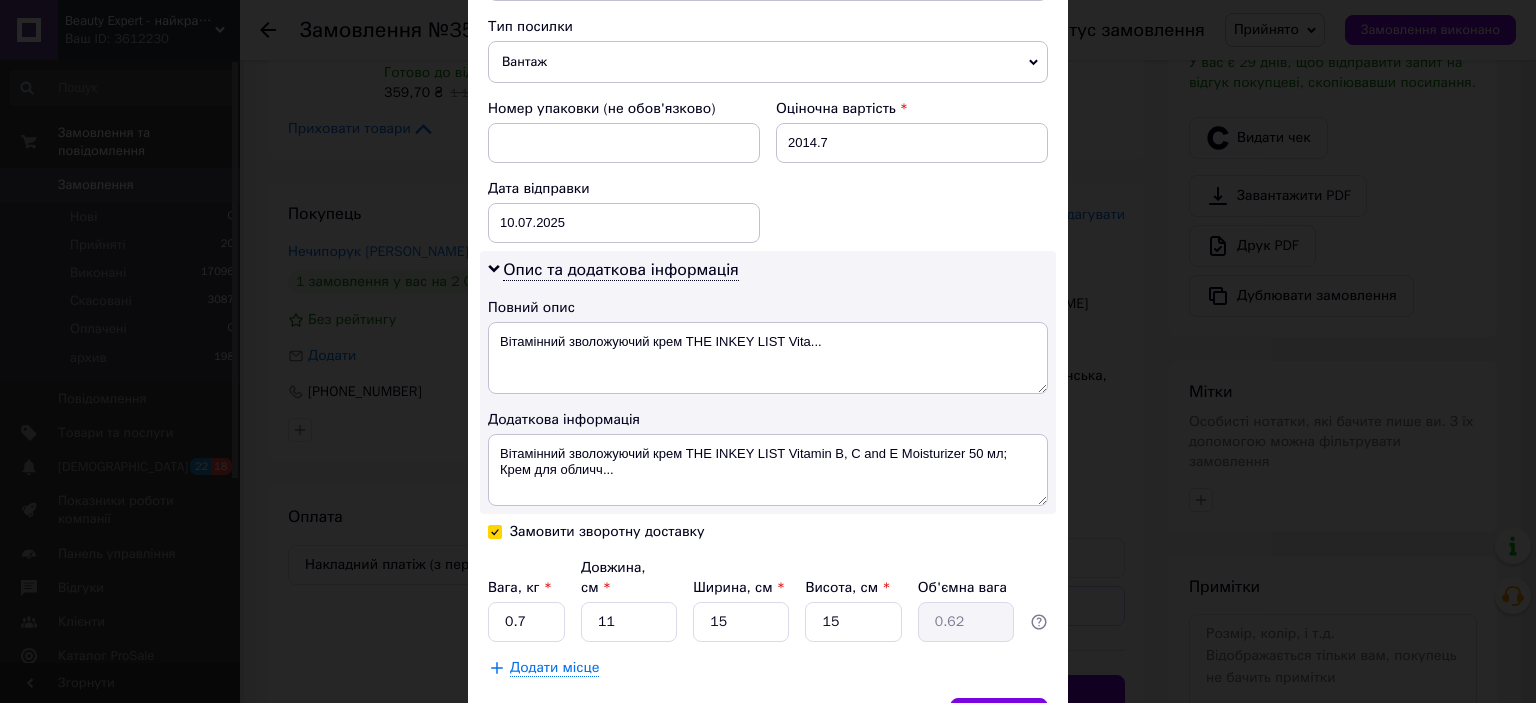 checkbox on "true" 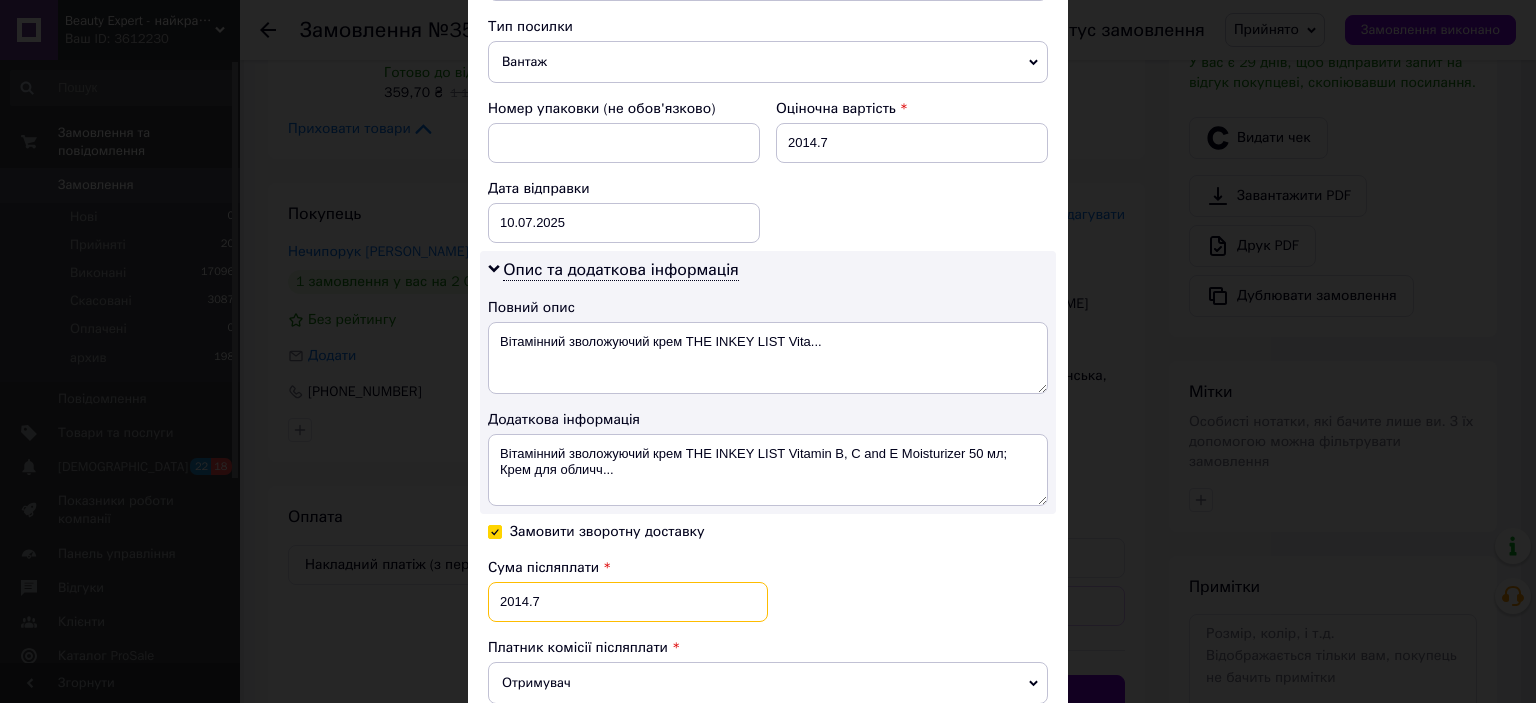 click on "2014.7" at bounding box center (628, 602) 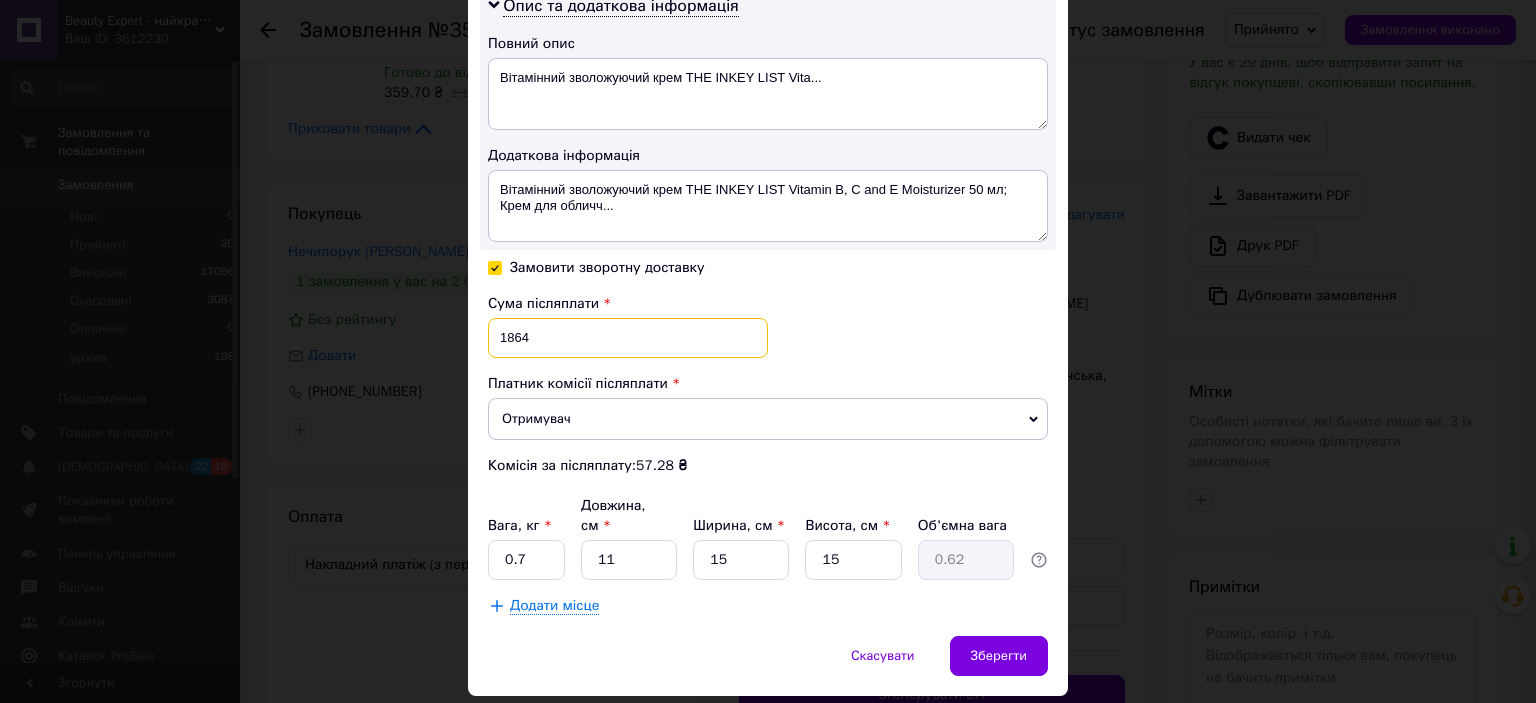 scroll, scrollTop: 1080, scrollLeft: 0, axis: vertical 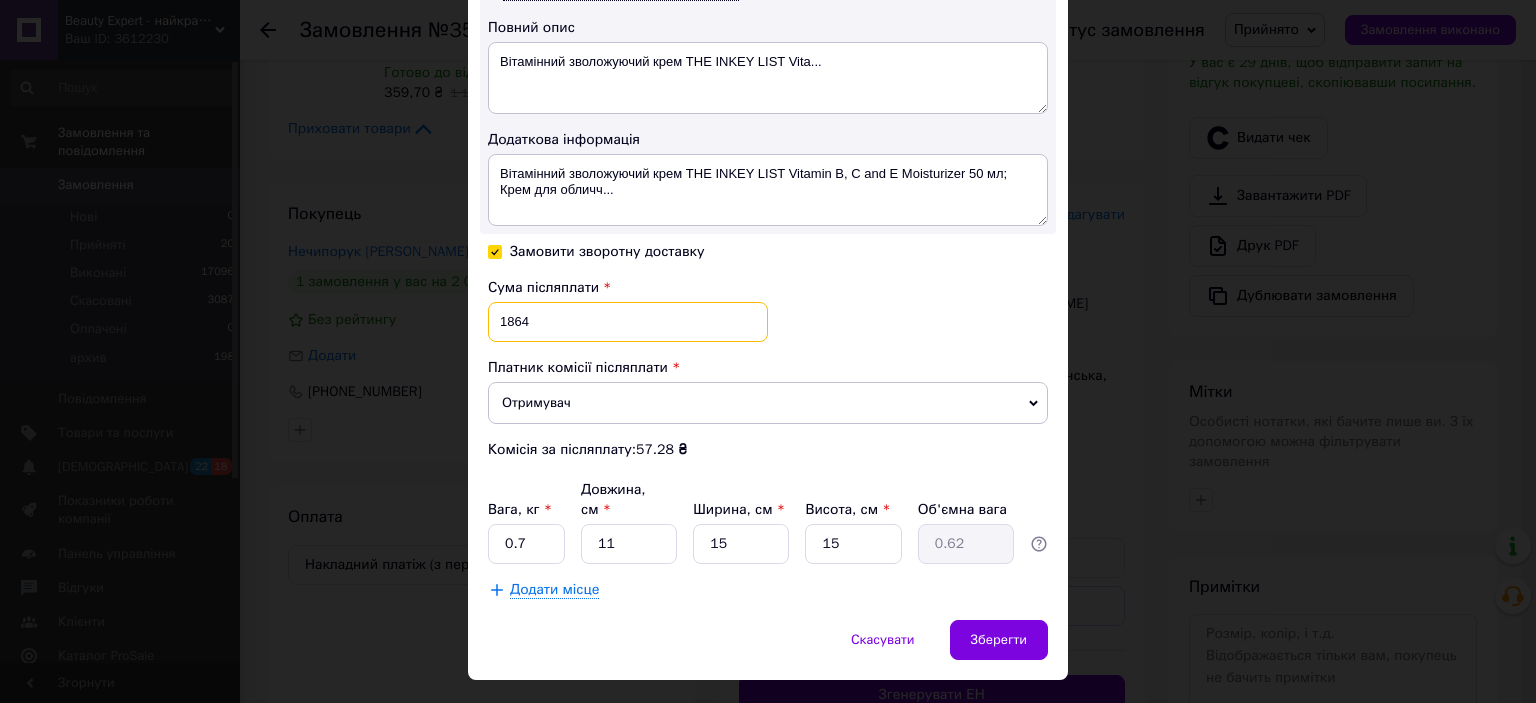 type on "1864" 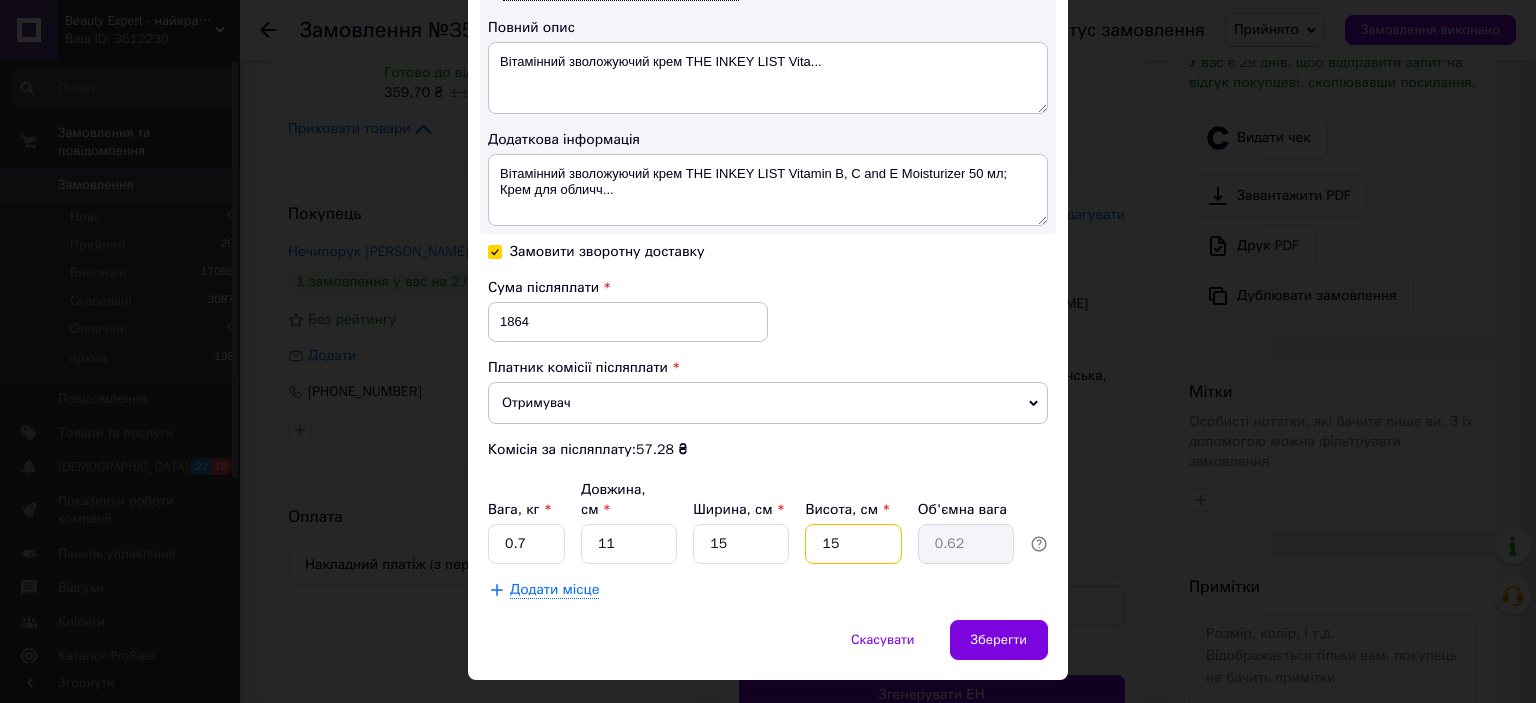 click on "15" at bounding box center [853, 544] 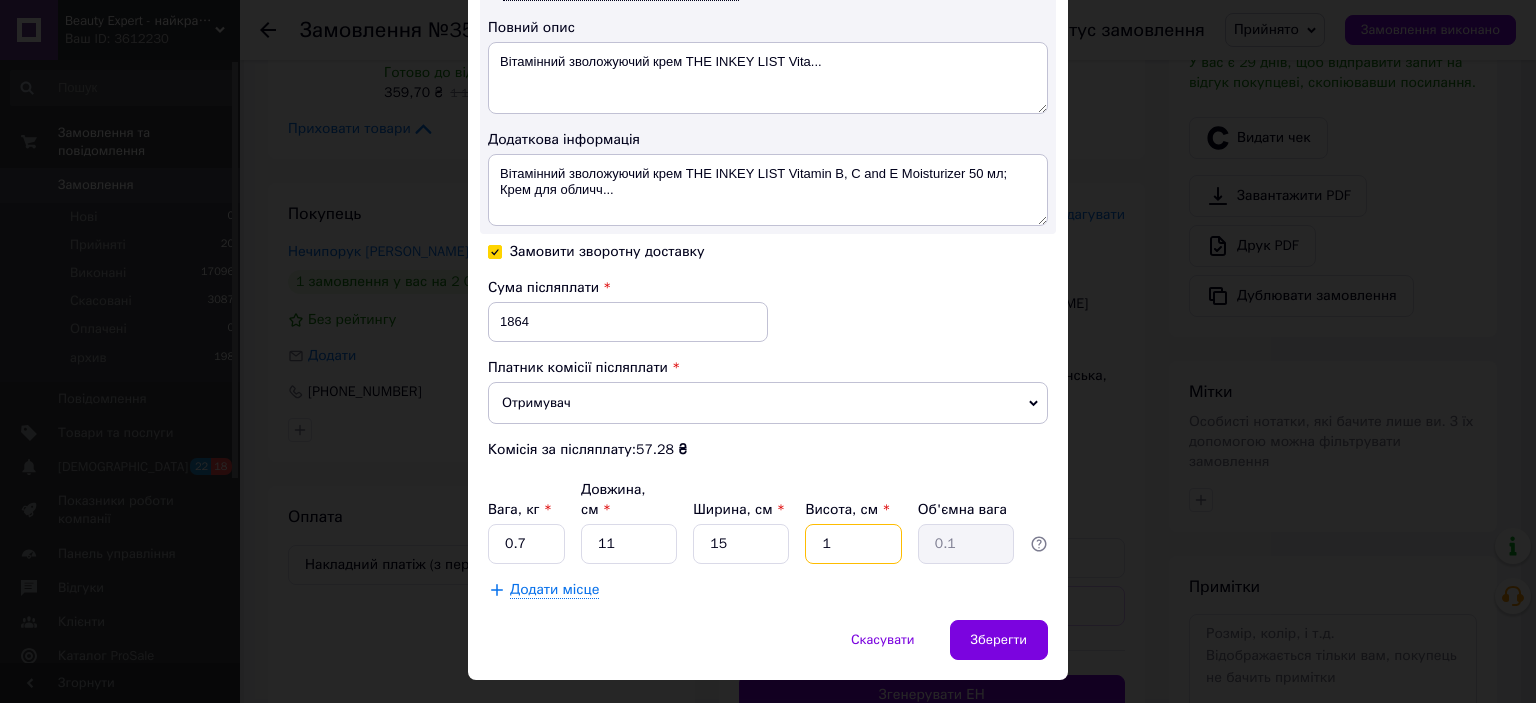 type on "12" 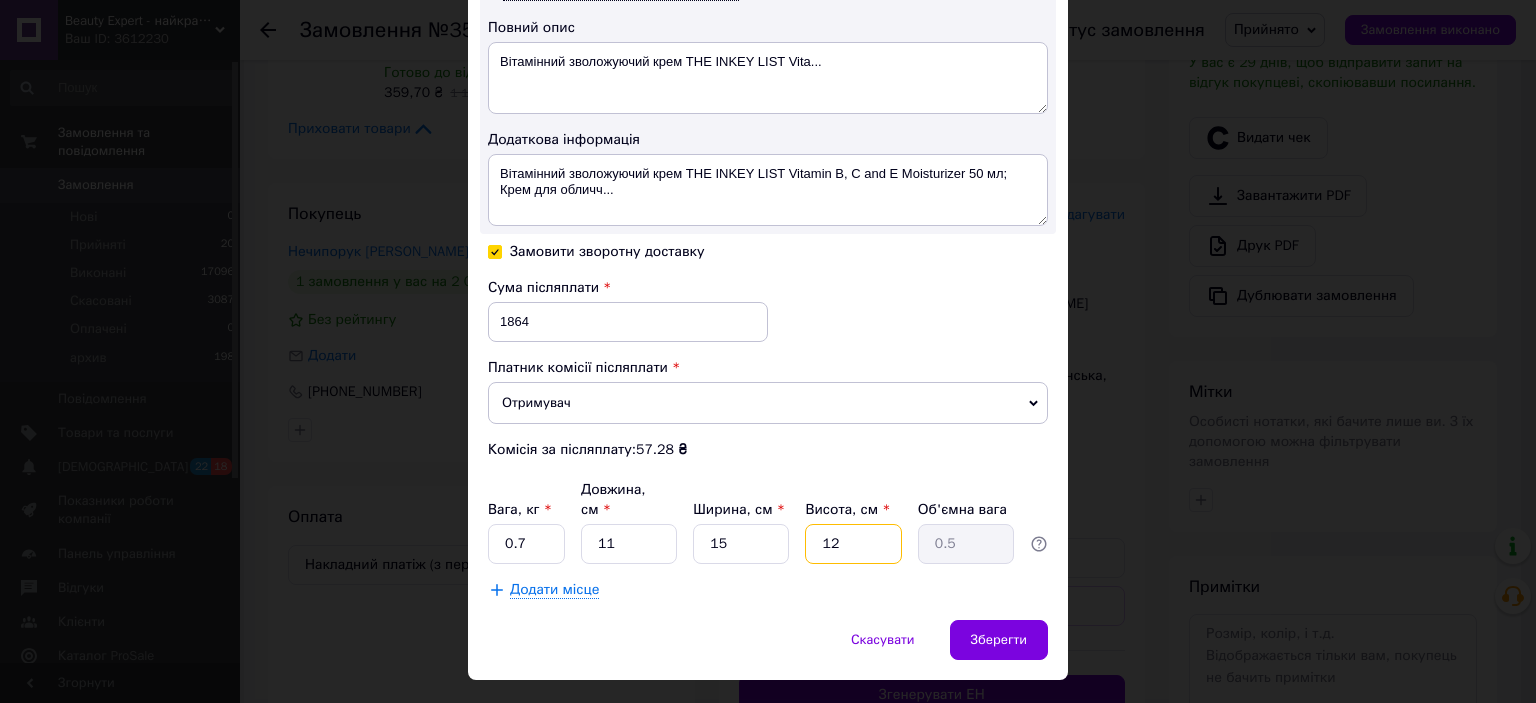 type on "12" 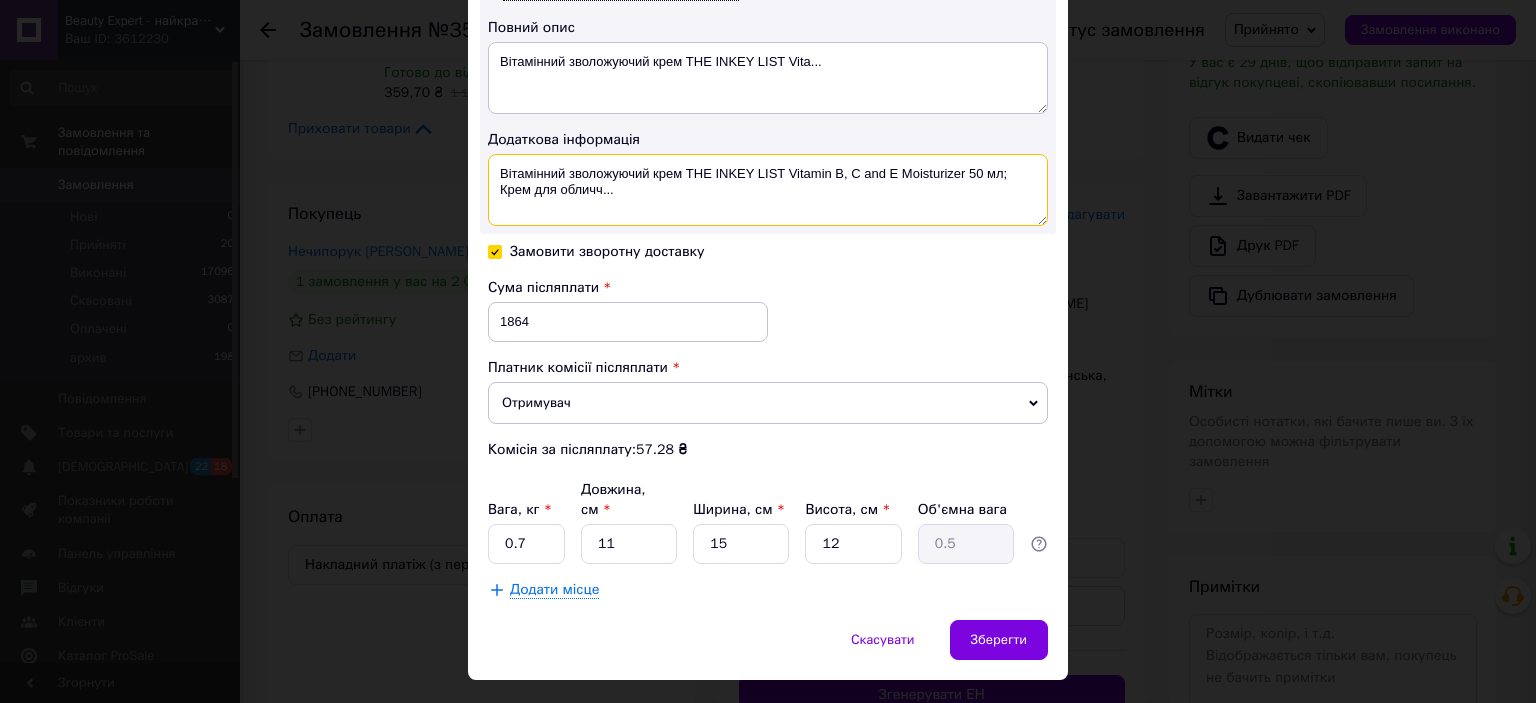 click on "Вітамінний зволожуючий крем THE INKEY LIST Vitamin B, C and E Moisturizer 50 мл; Крем для обличч..." at bounding box center [768, 190] 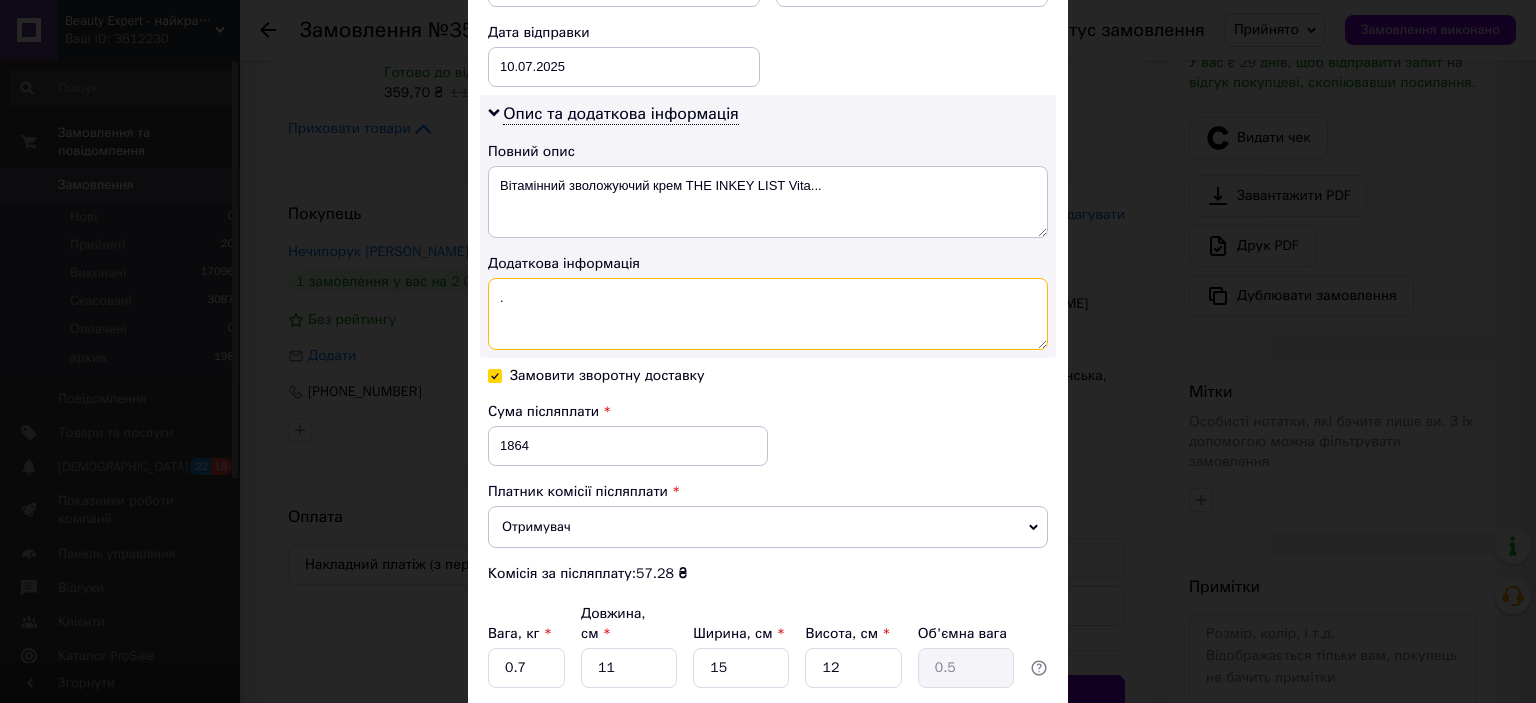 scroll, scrollTop: 880, scrollLeft: 0, axis: vertical 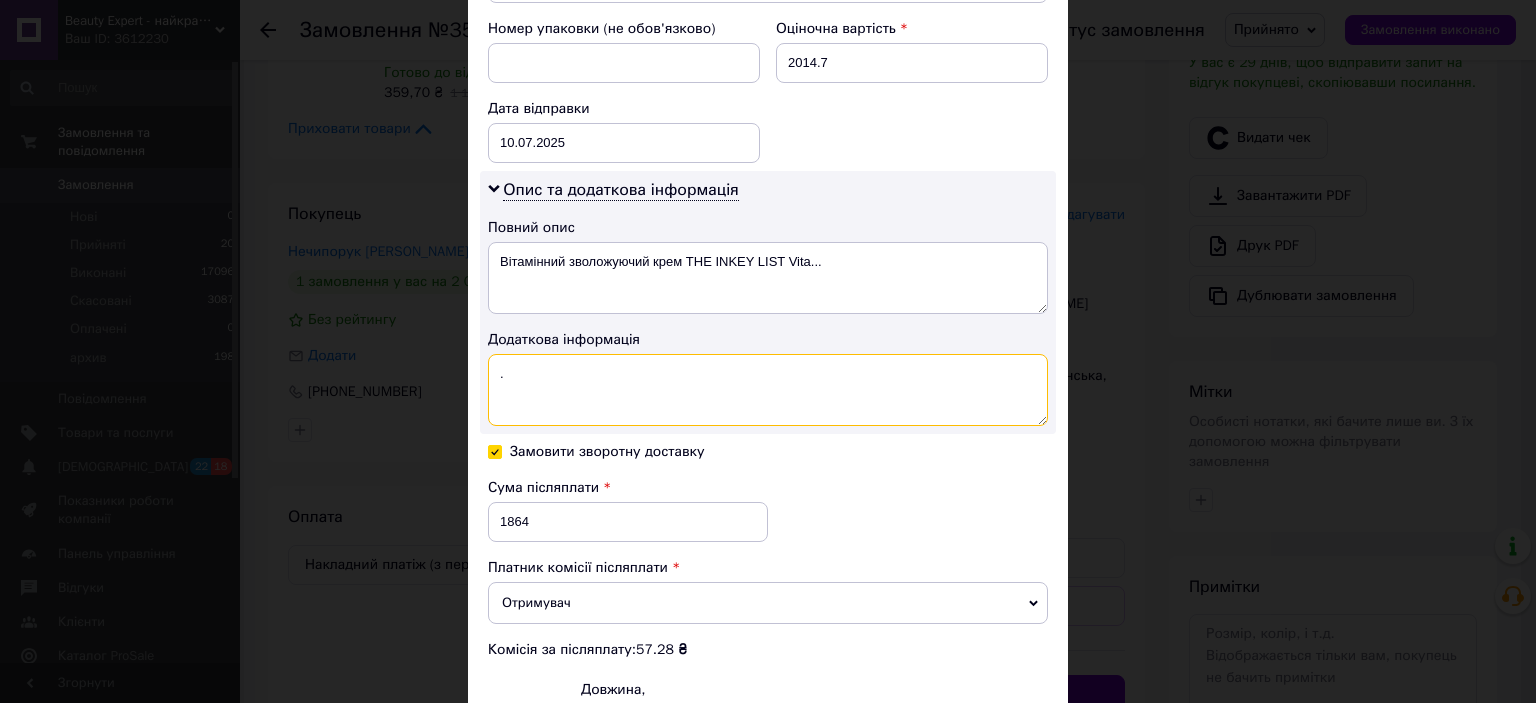 type on "." 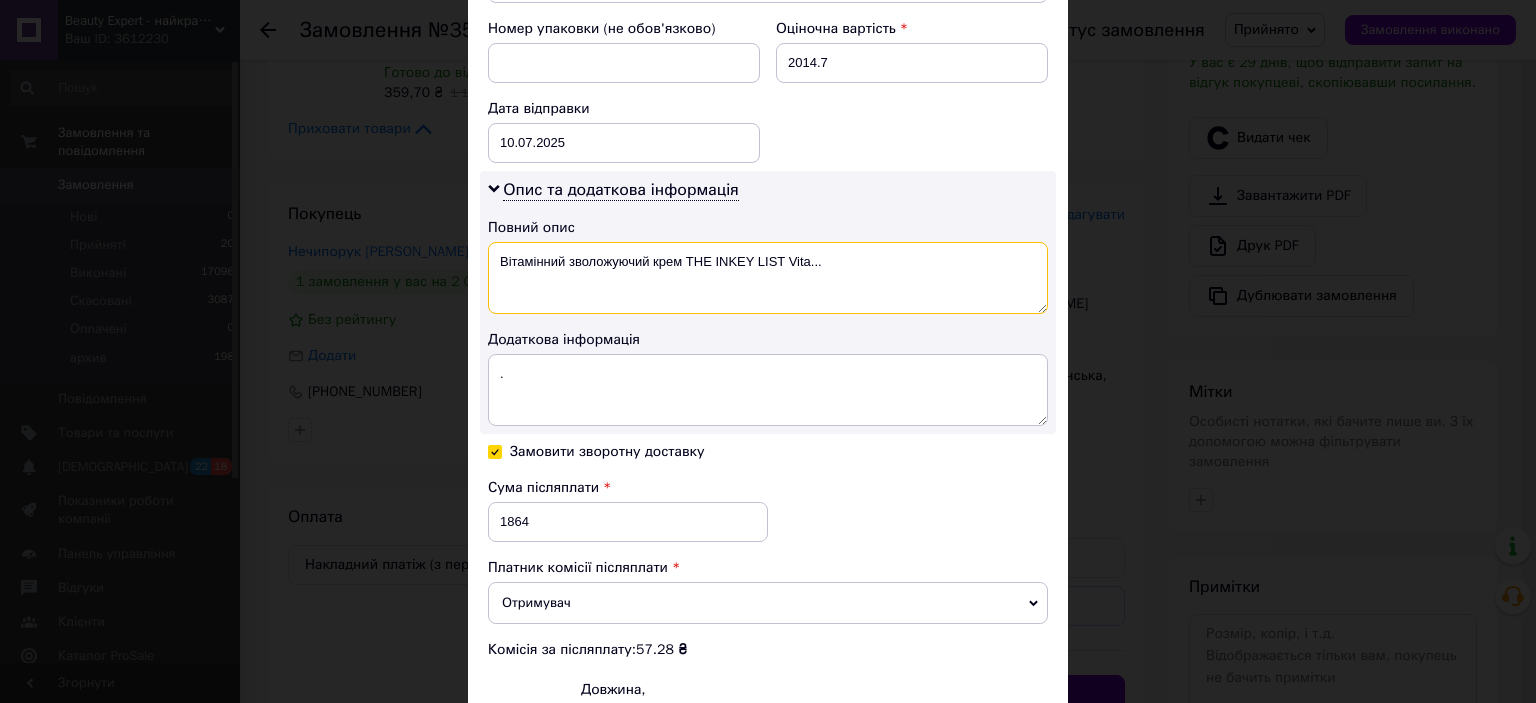 click on "Вітамінний зволожуючий крем THE INKEY LIST Vita..." at bounding box center [768, 278] 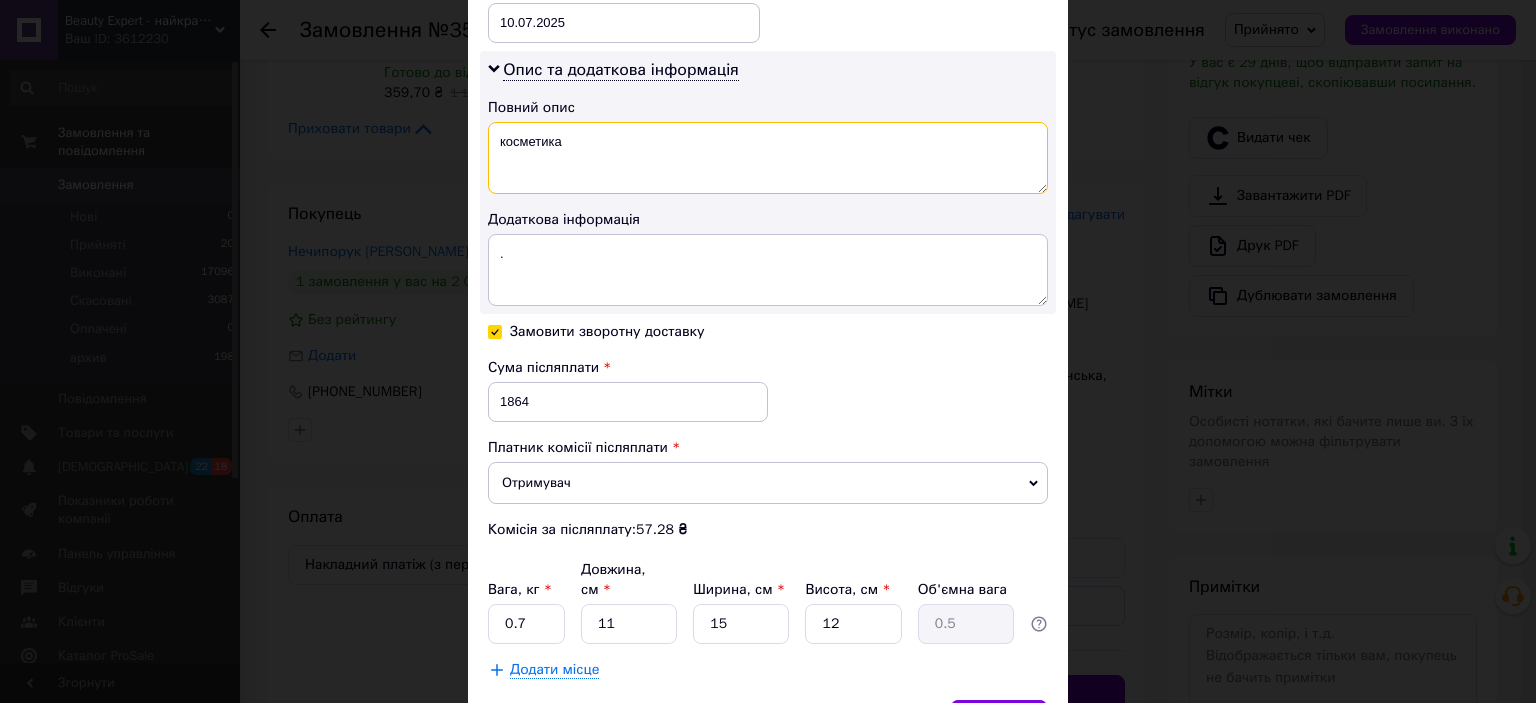 scroll, scrollTop: 1080, scrollLeft: 0, axis: vertical 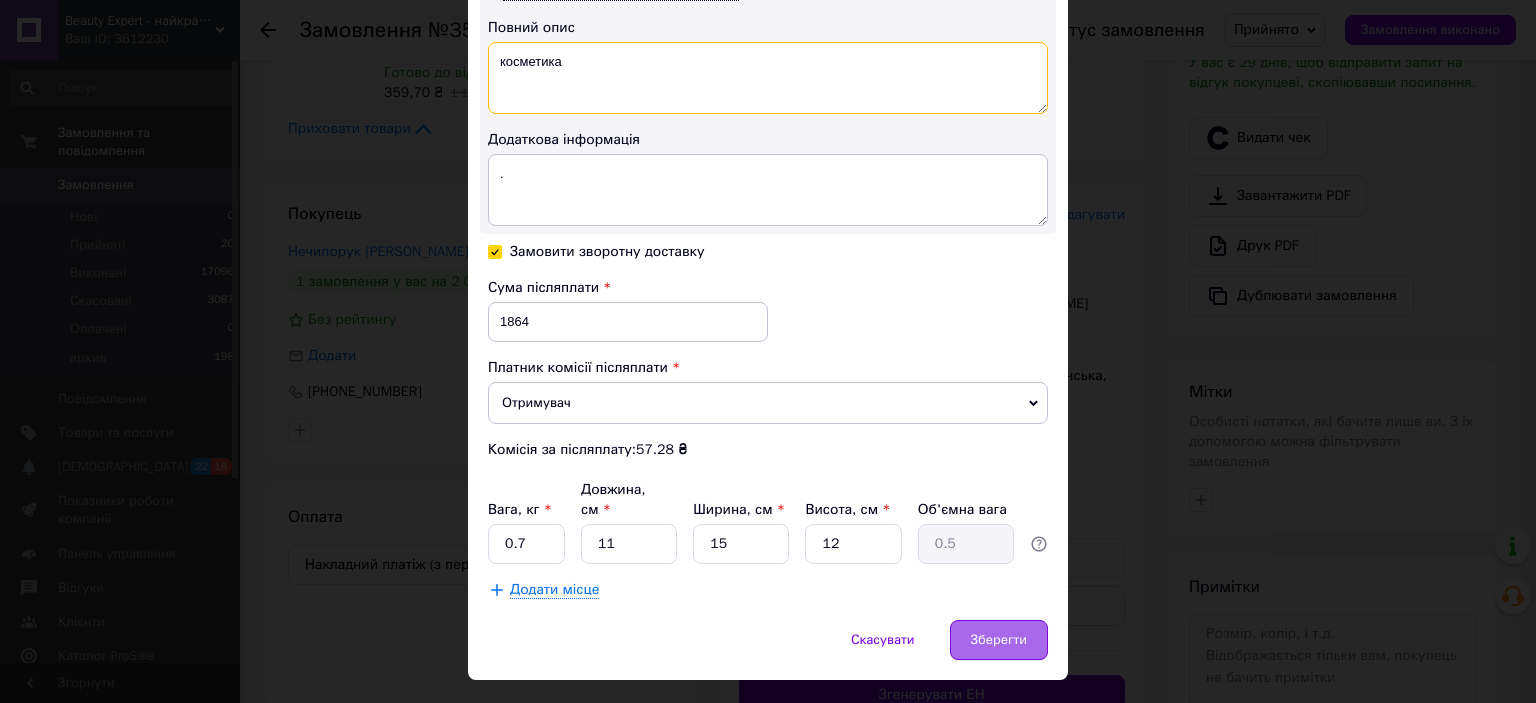 type on "косметика" 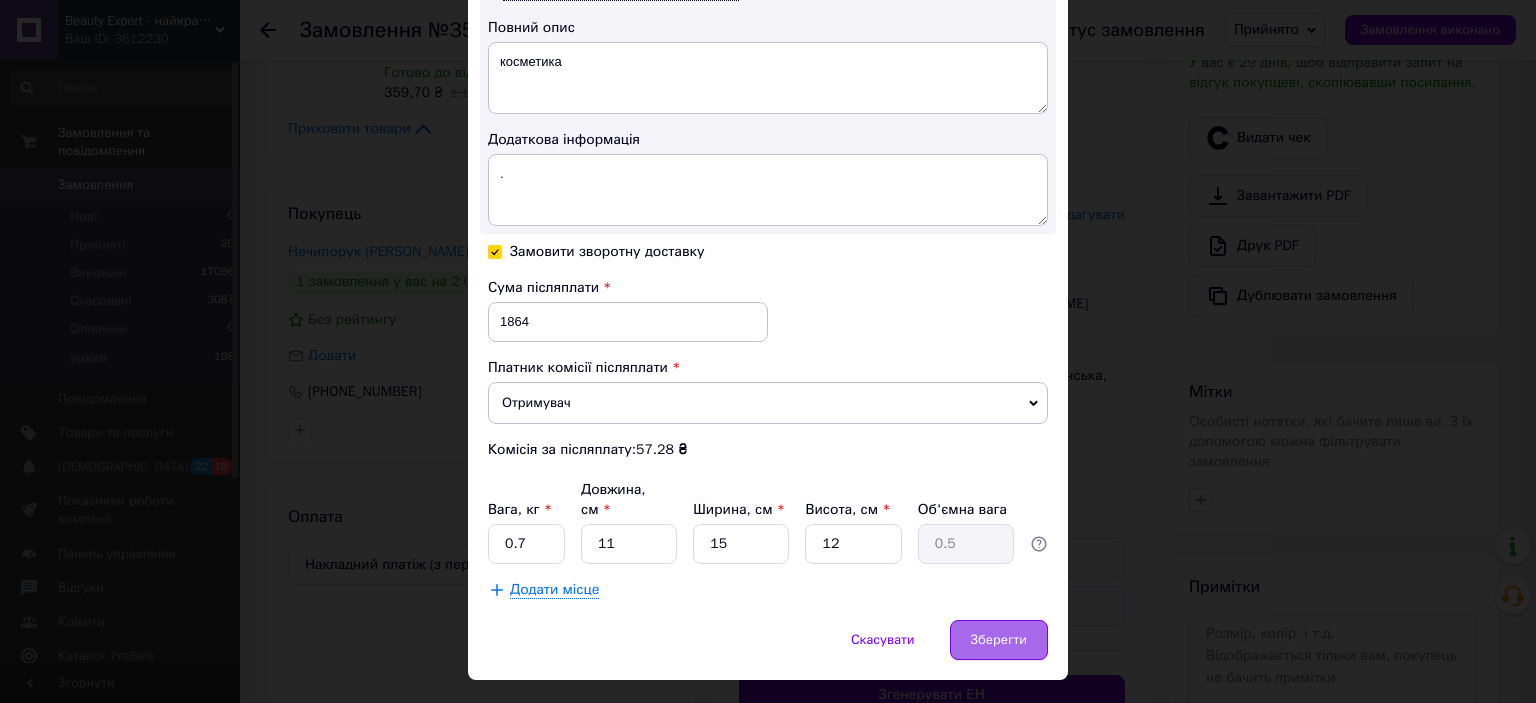 click on "Зберегти" at bounding box center [999, 640] 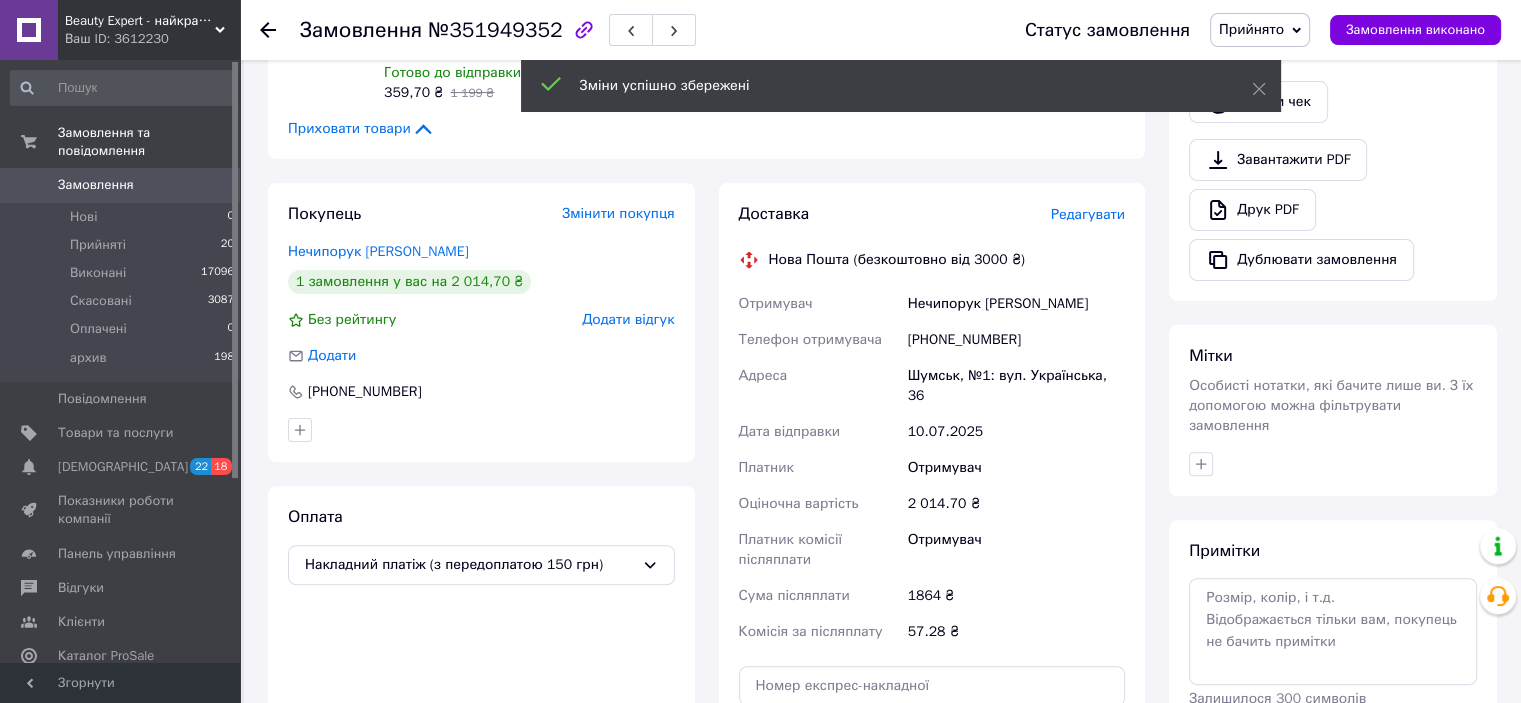 click on "Редагувати" at bounding box center [1088, 214] 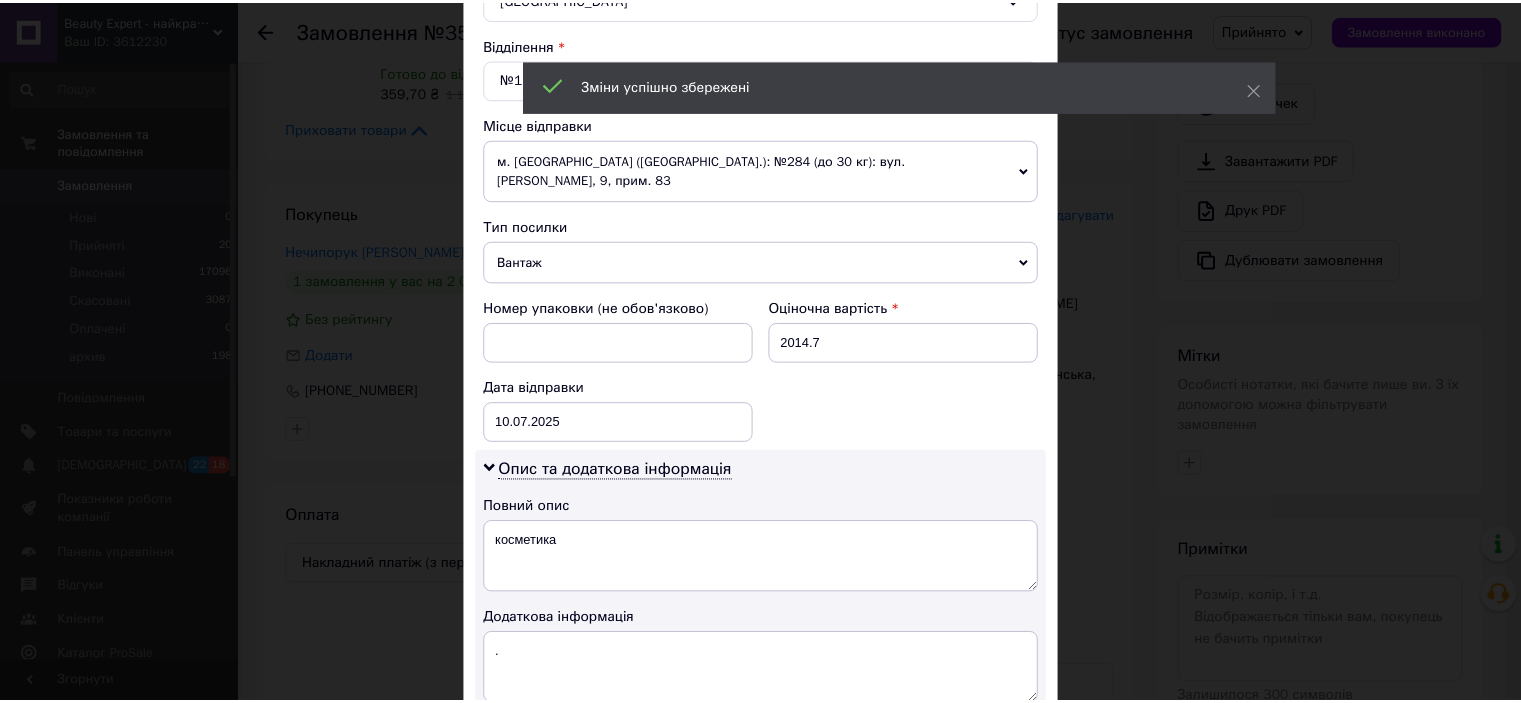 scroll, scrollTop: 1080, scrollLeft: 0, axis: vertical 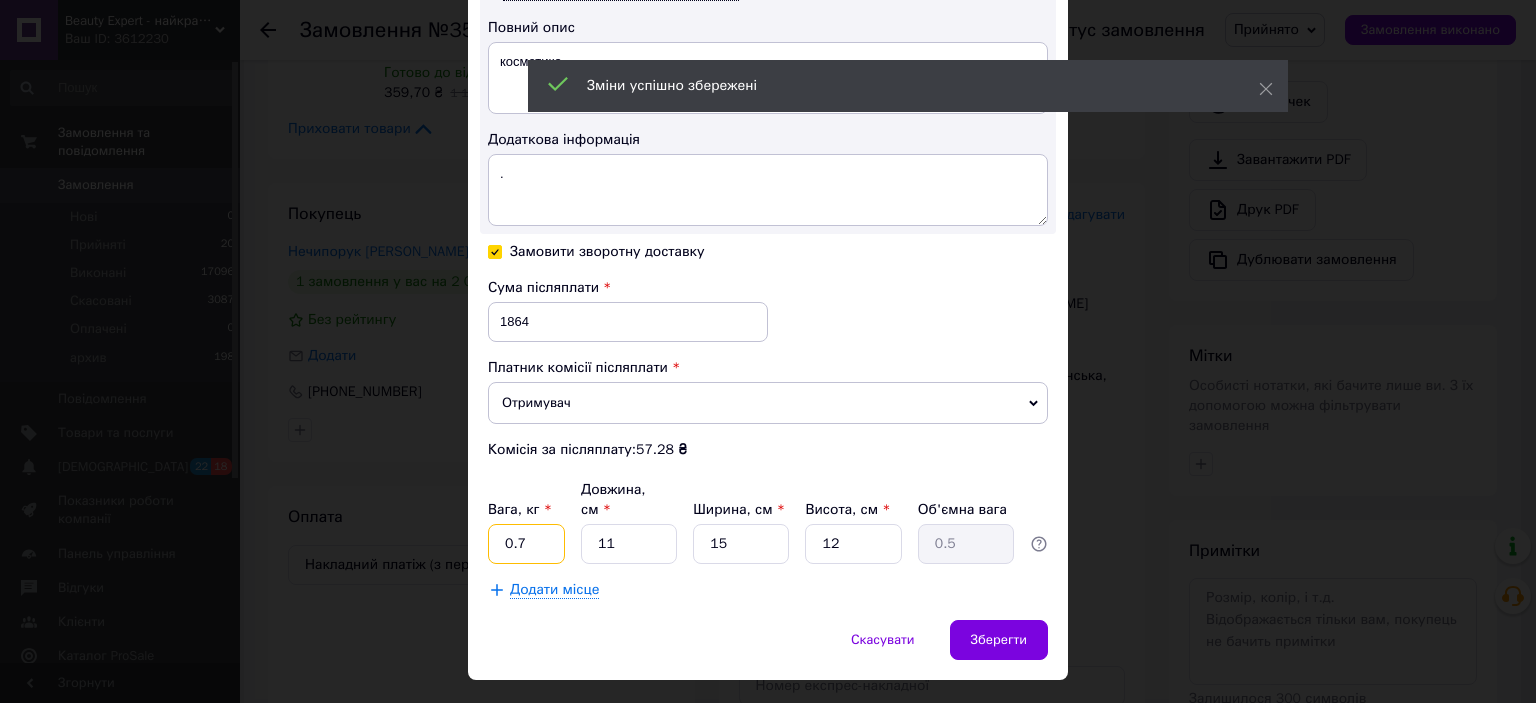 click on "0.7" at bounding box center (526, 544) 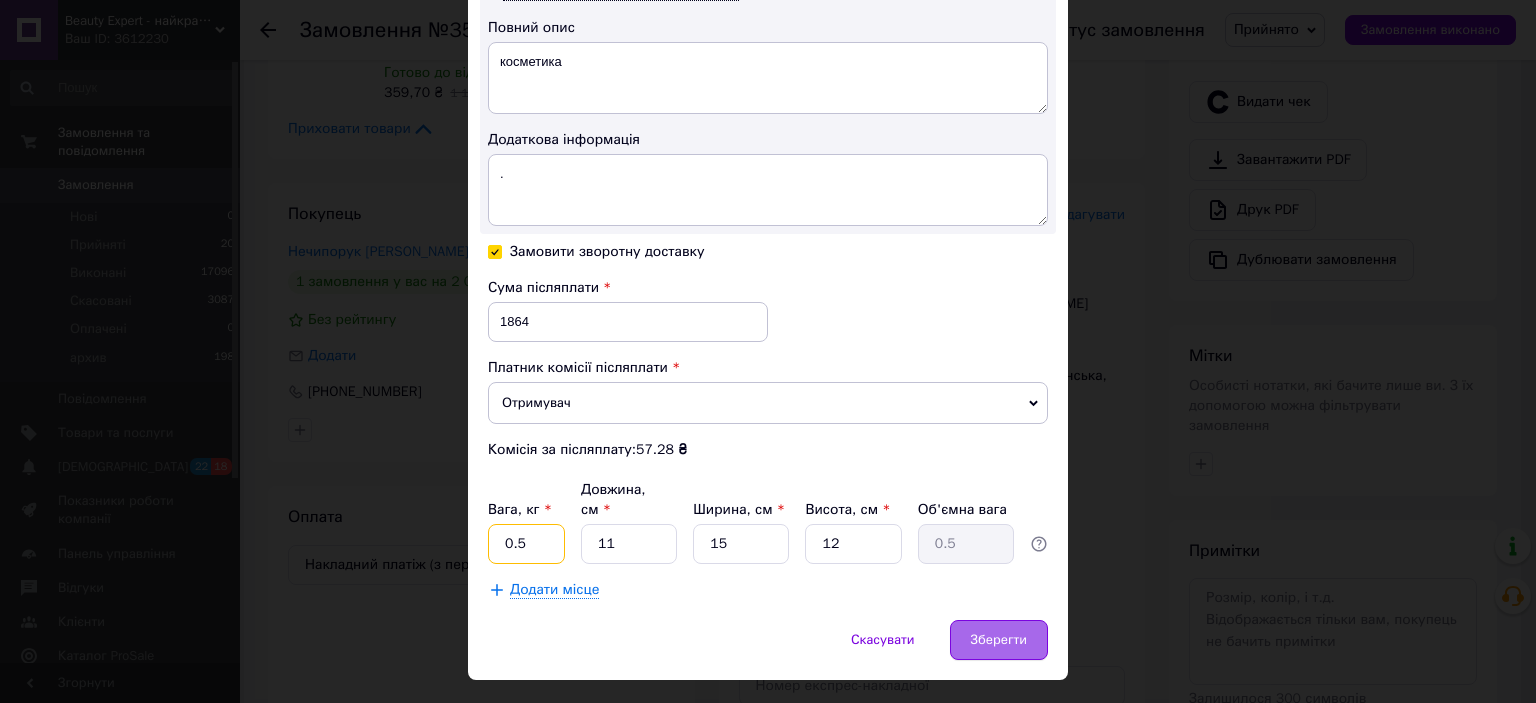 type on "0.5" 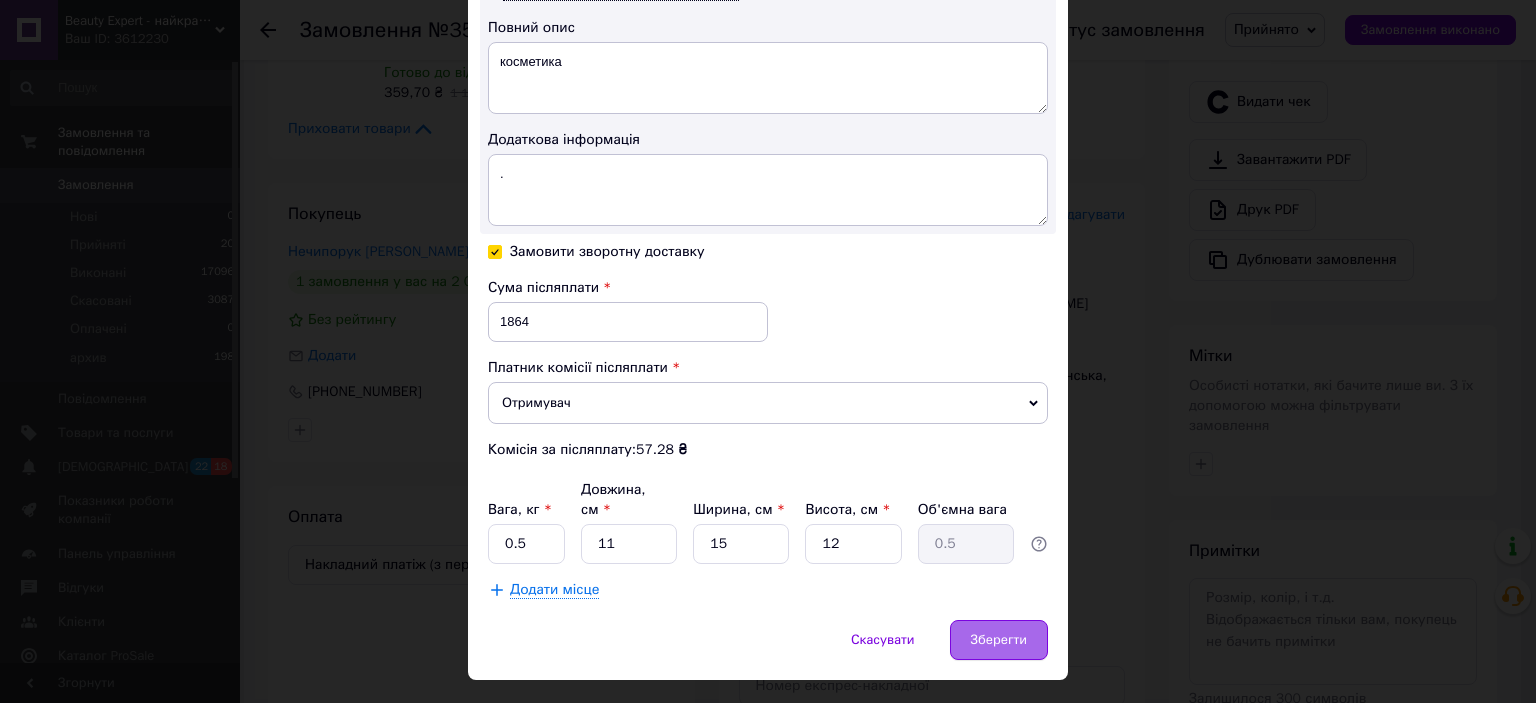 click on "Зберегти" at bounding box center (999, 640) 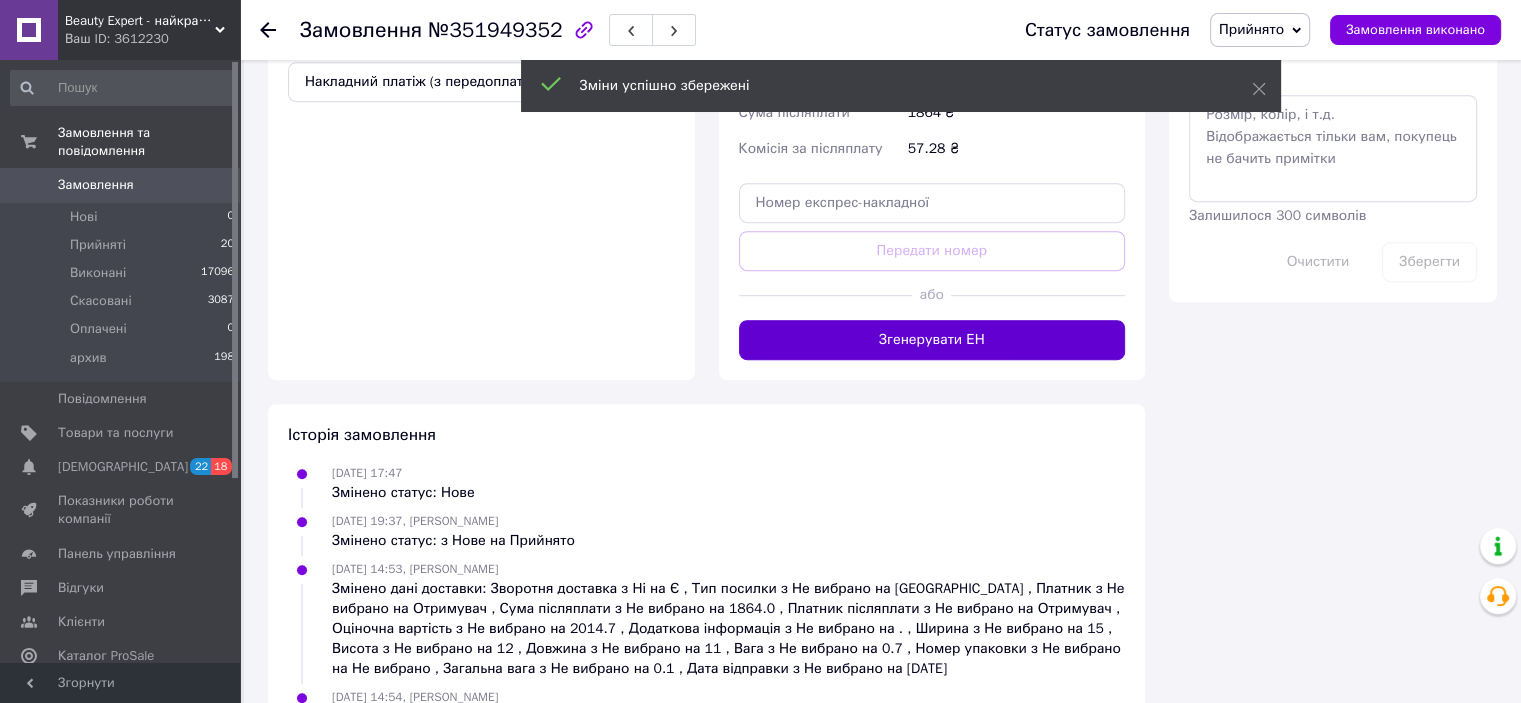 click on "Згенерувати ЕН" at bounding box center (932, 340) 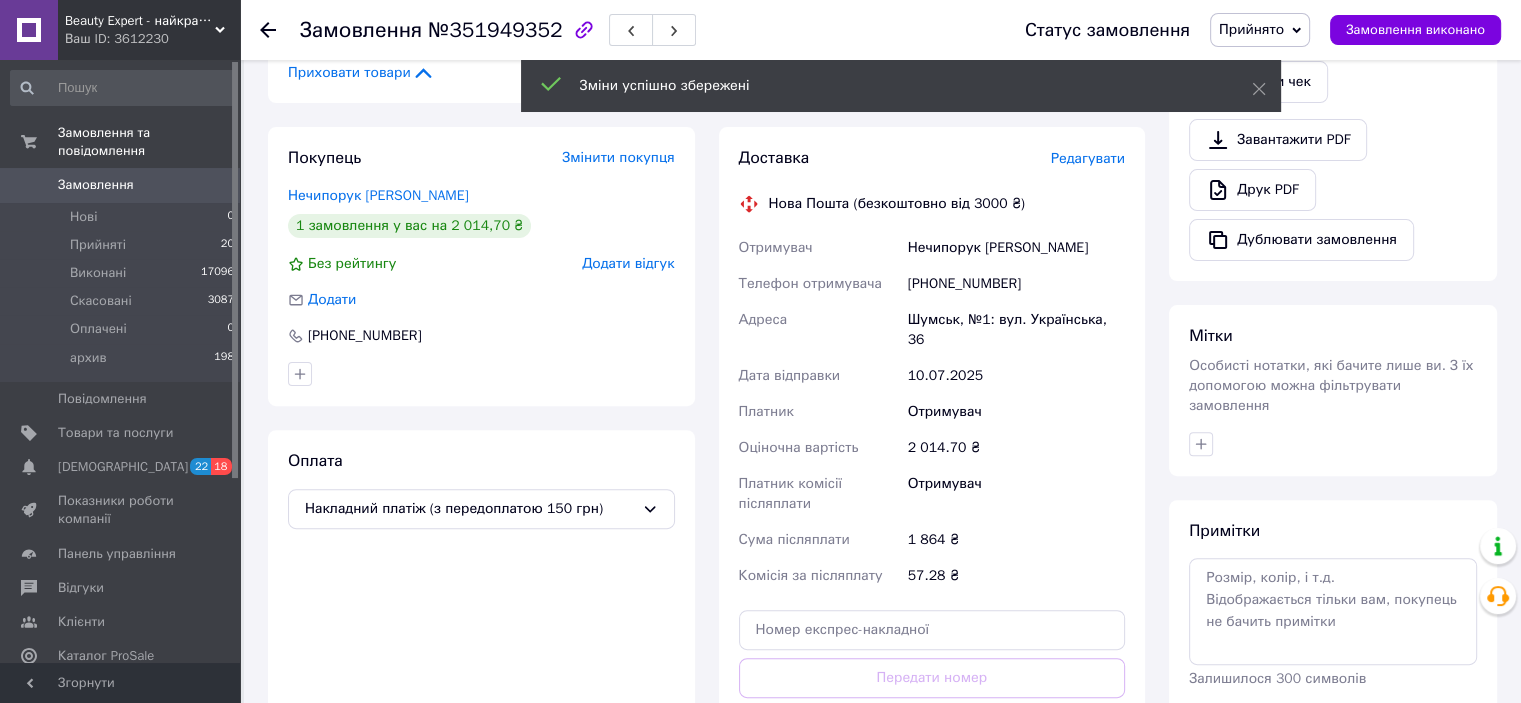 scroll, scrollTop: 483, scrollLeft: 0, axis: vertical 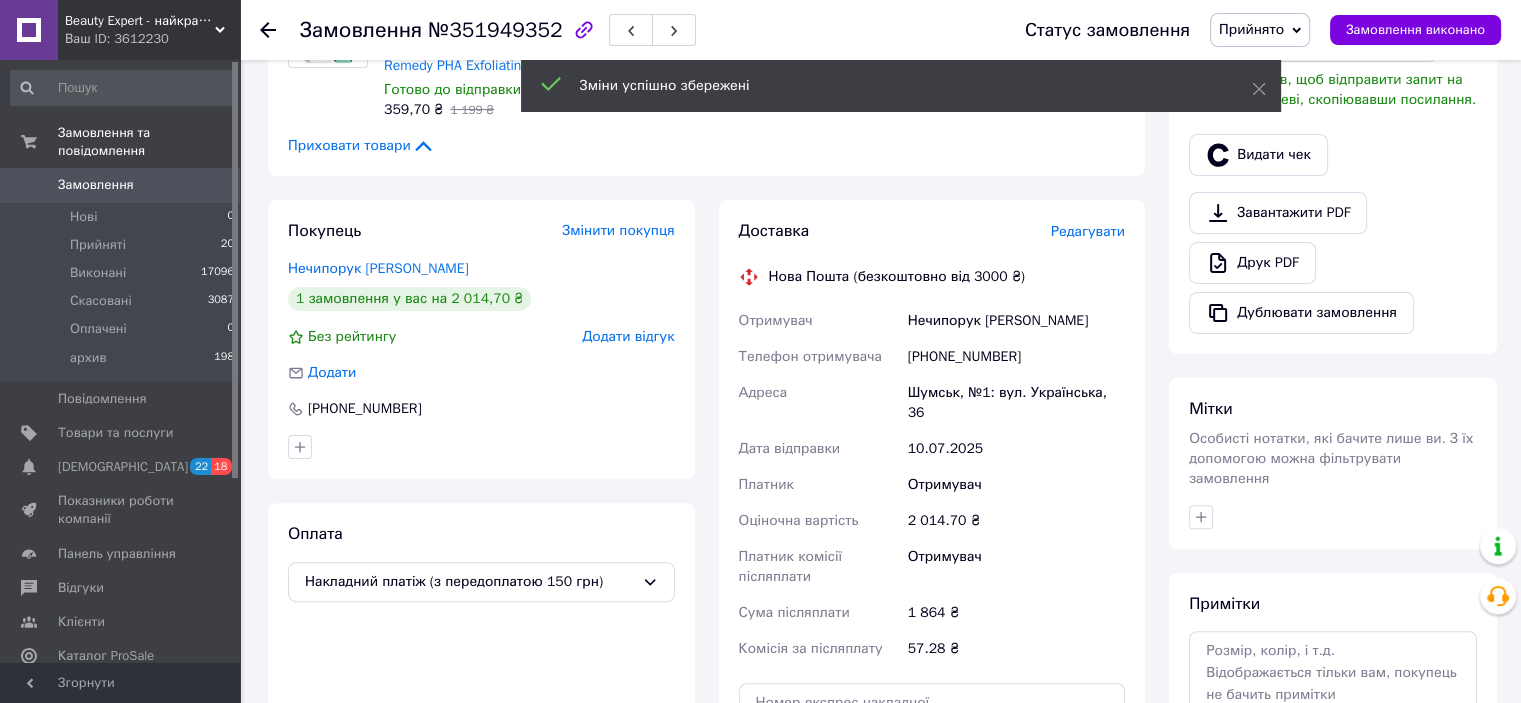 type 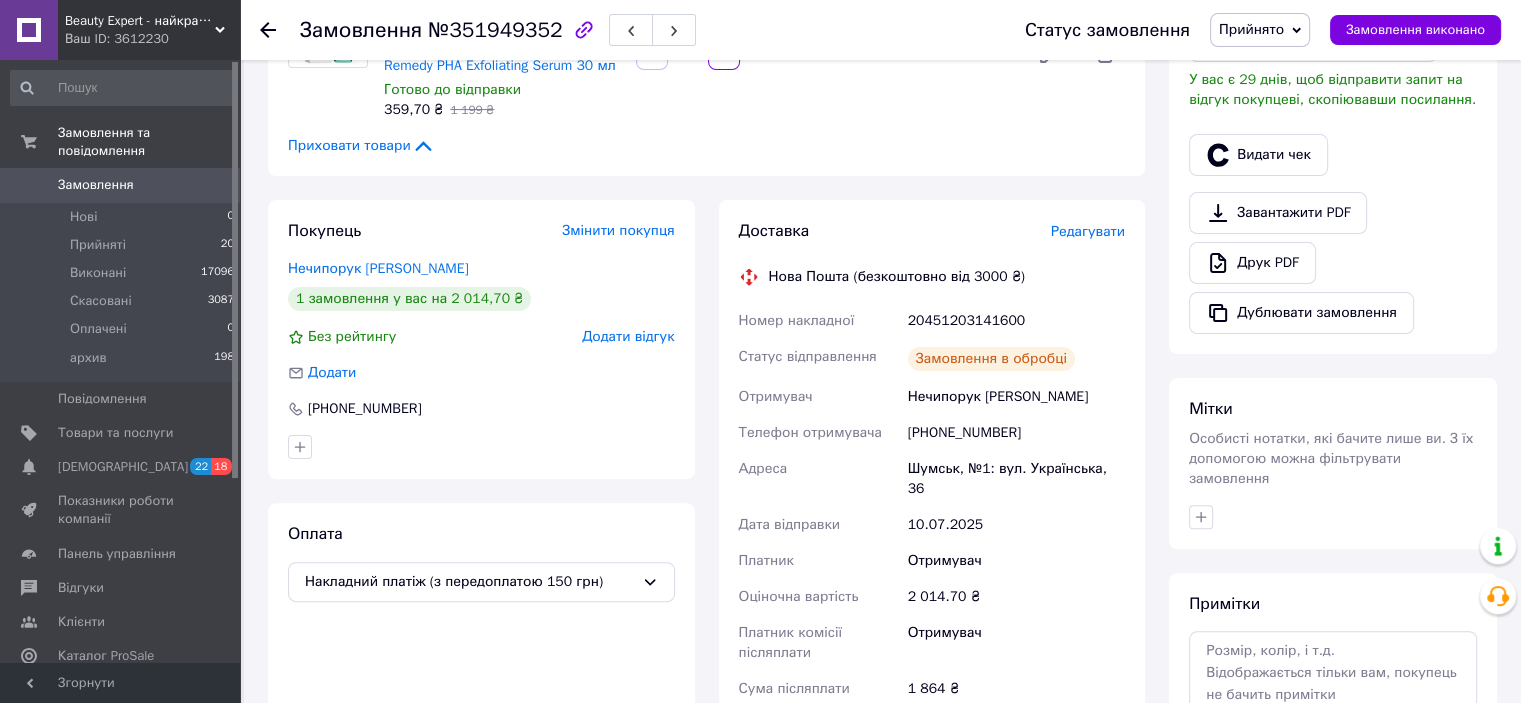 click on "20451203141600" at bounding box center [1016, 321] 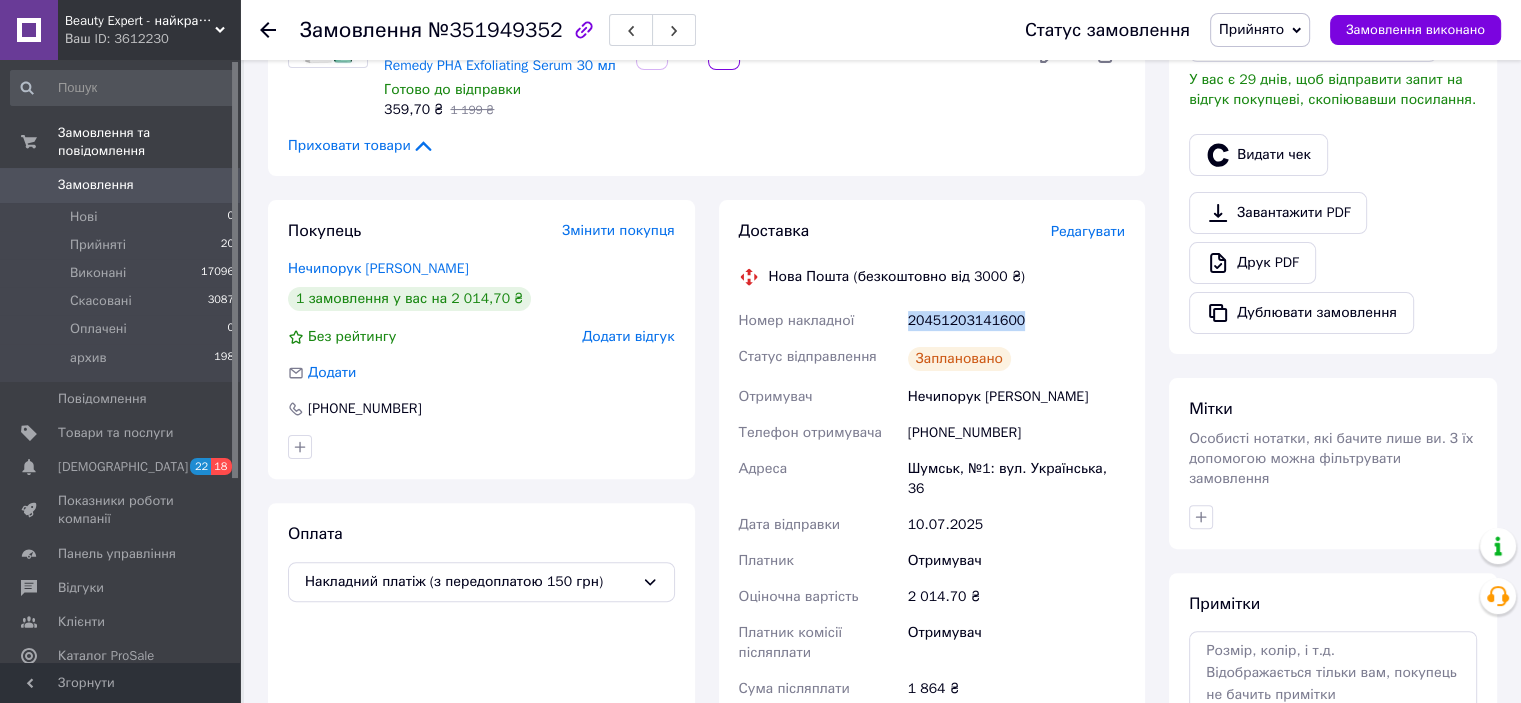 click on "20451203141600" at bounding box center (1016, 321) 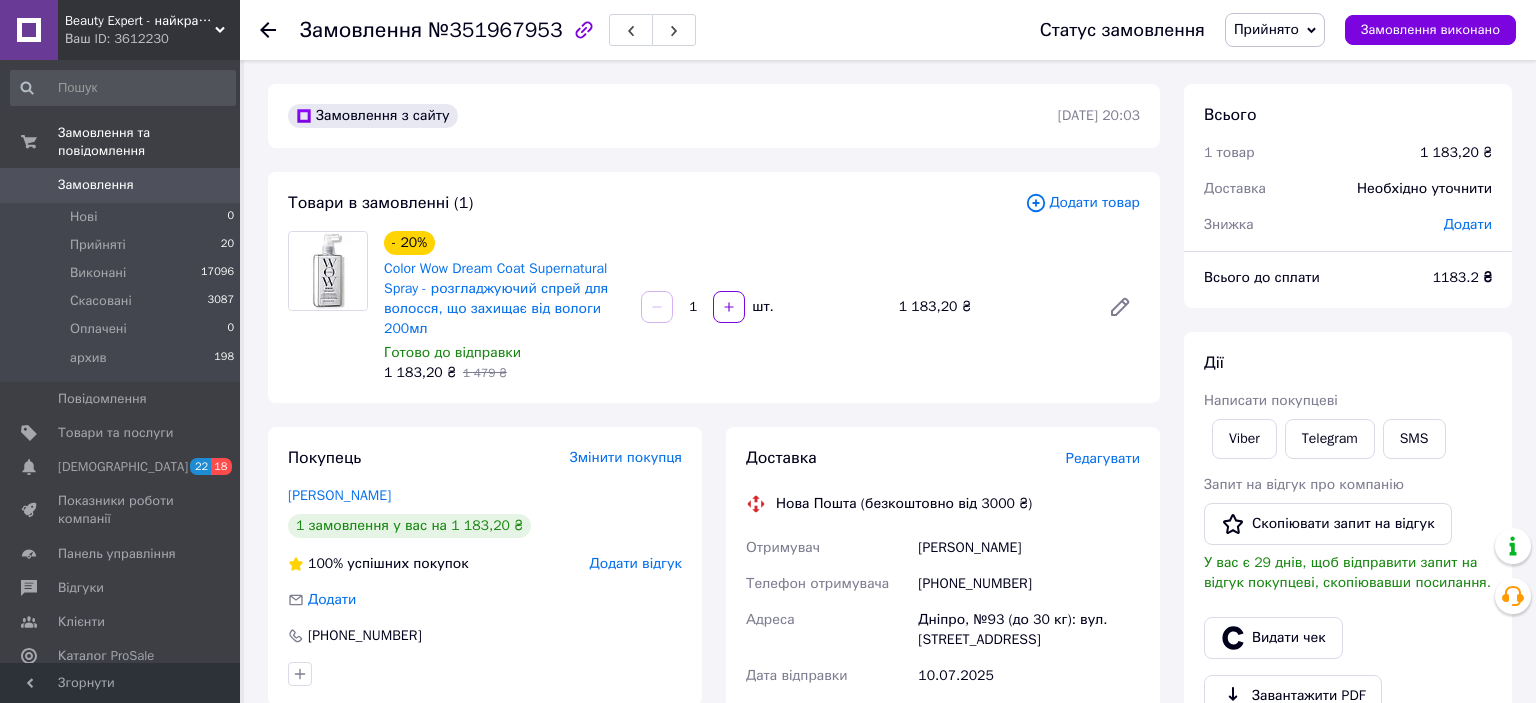 scroll, scrollTop: 0, scrollLeft: 0, axis: both 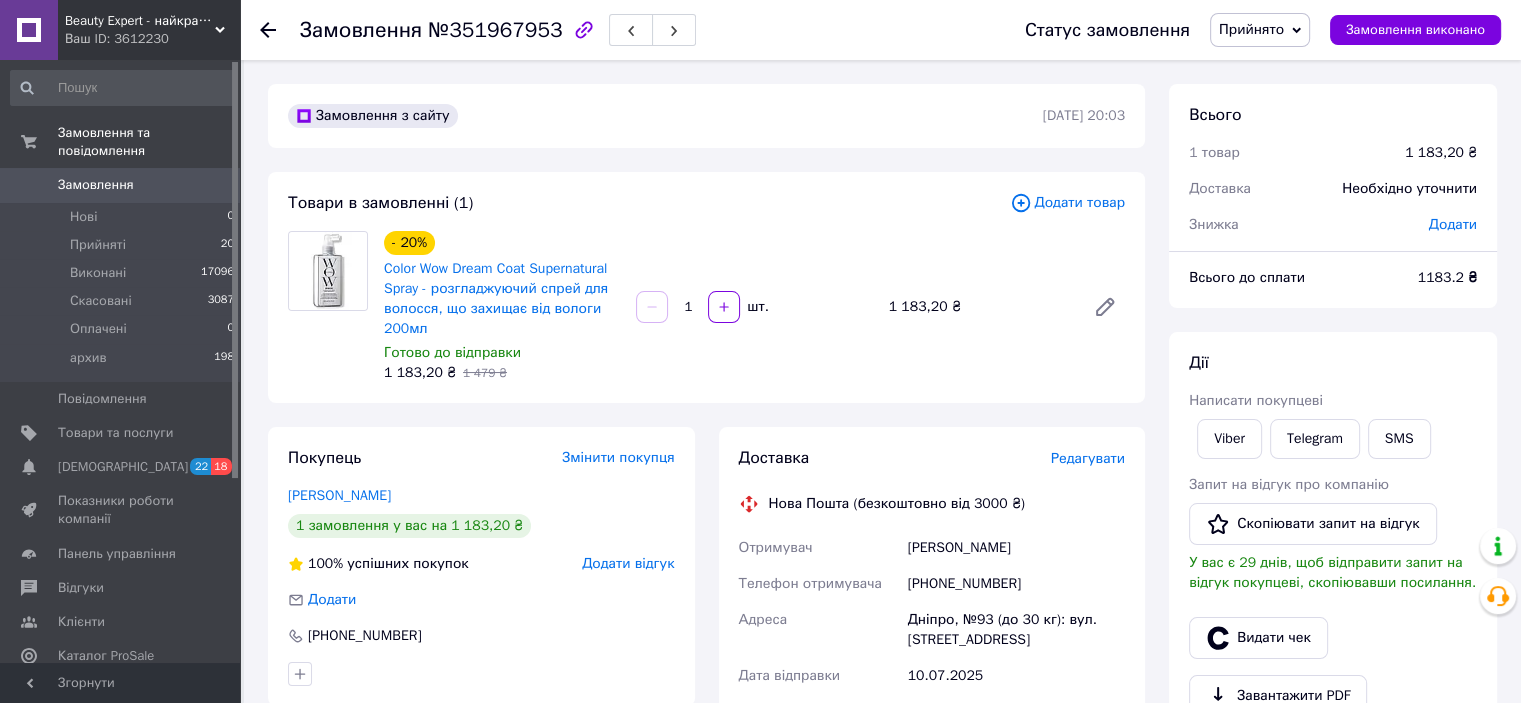 click on "[PERSON_NAME]" at bounding box center [1016, 548] 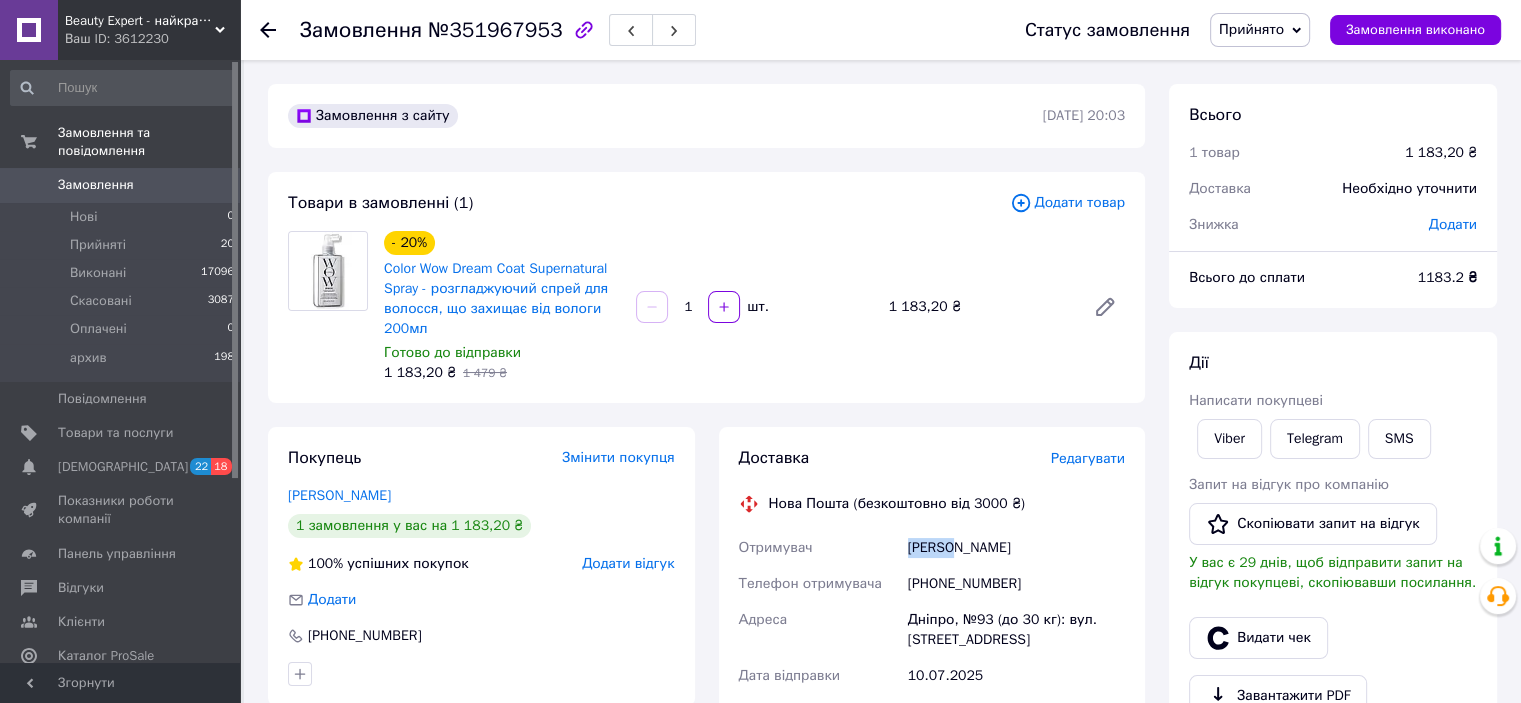click on "[PERSON_NAME]" at bounding box center [1016, 548] 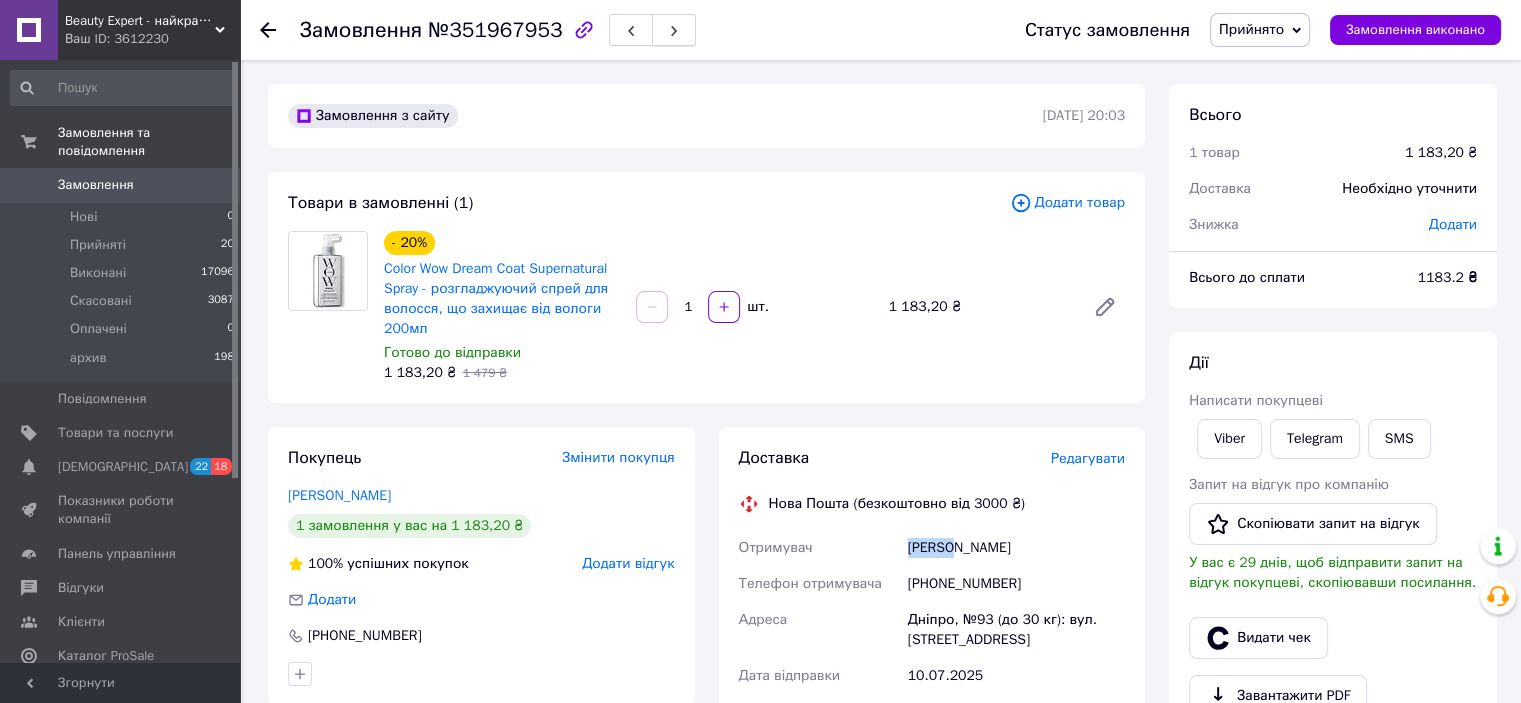 copy on "[PERSON_NAME]" 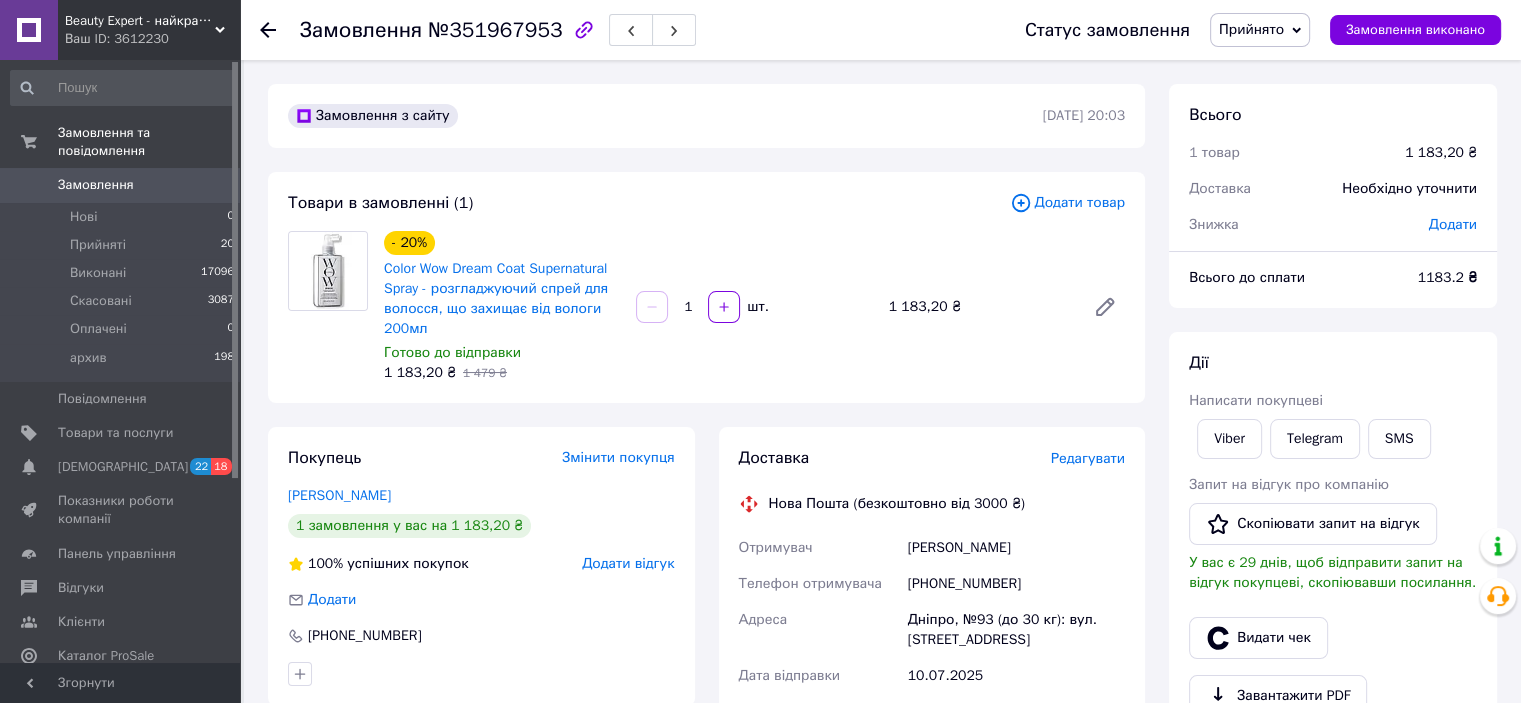 click on "Редагувати" at bounding box center (1088, 458) 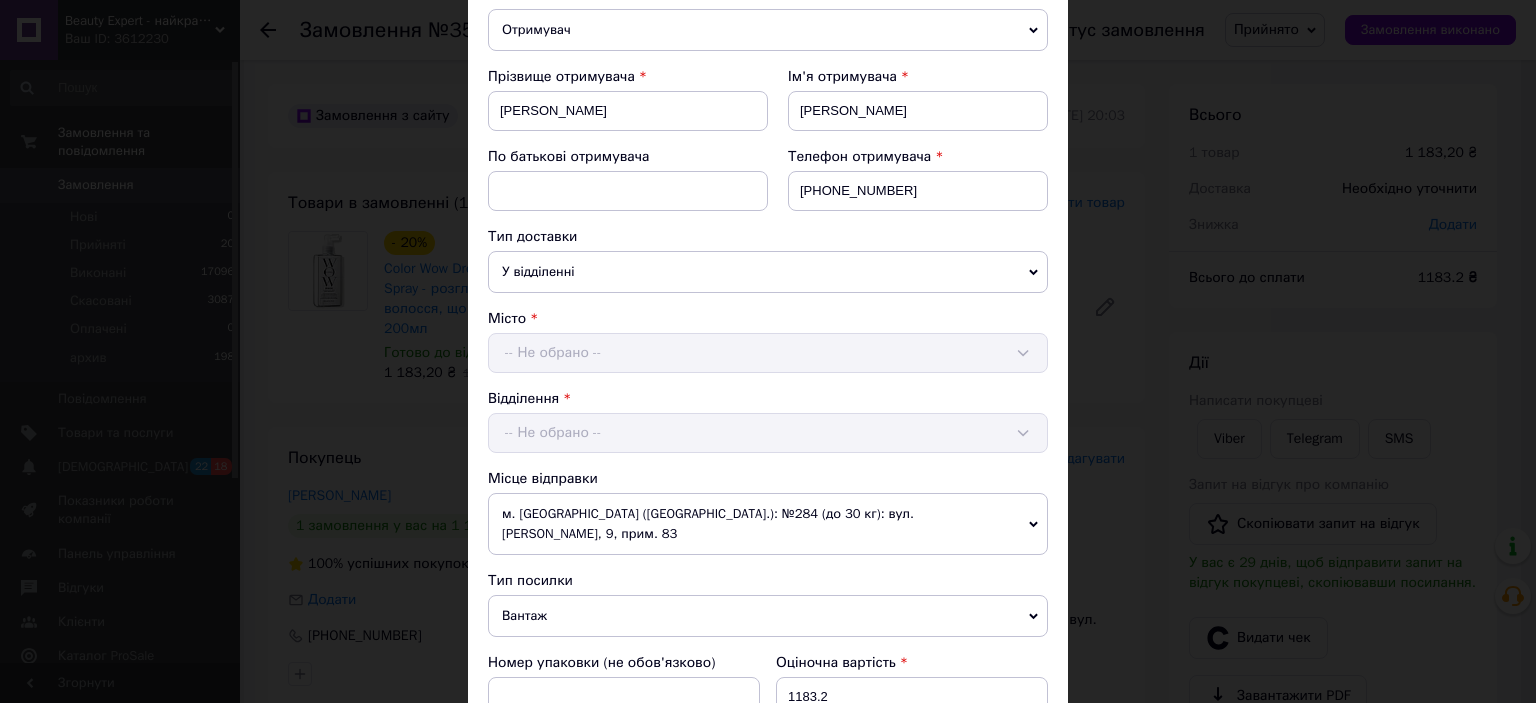 scroll, scrollTop: 800, scrollLeft: 0, axis: vertical 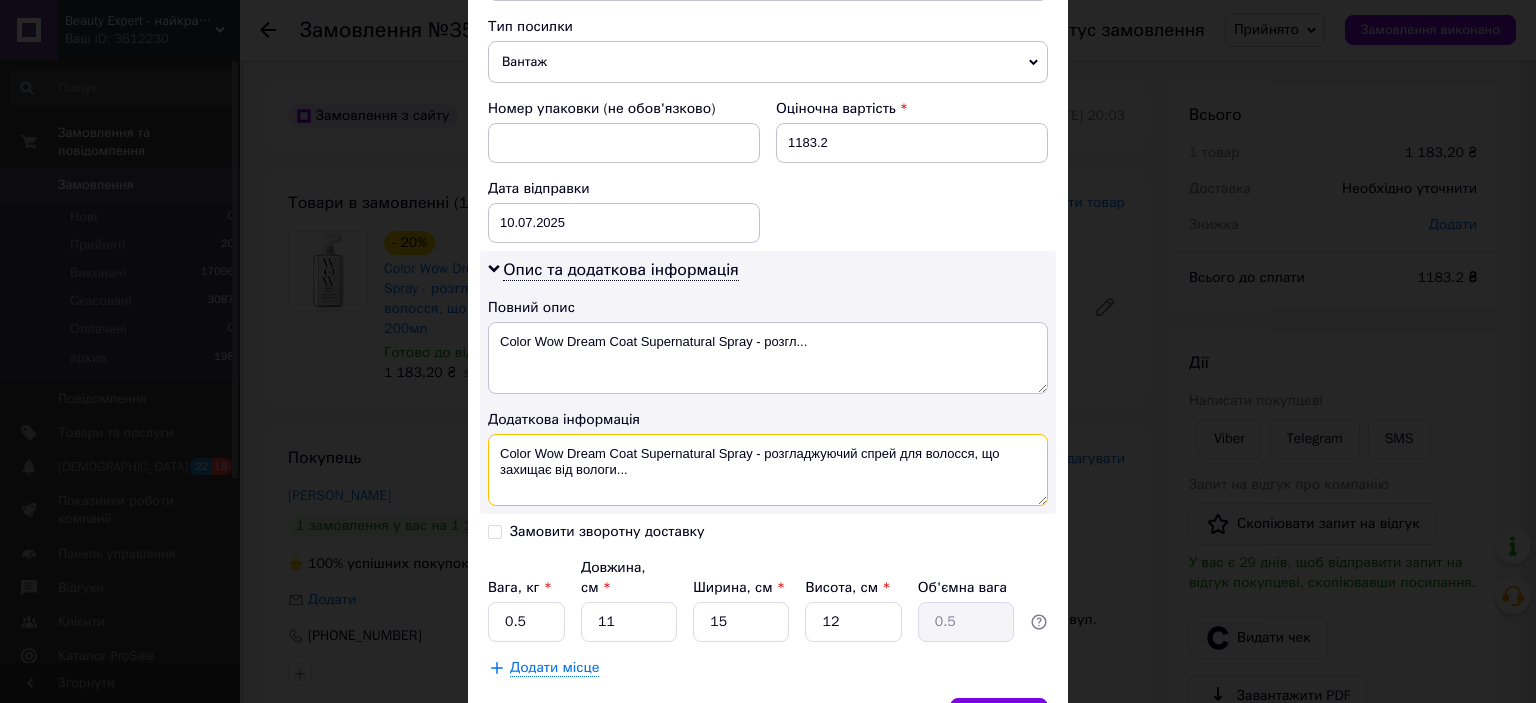 click on "Color Wow Dream Coat Supernatural Spray - розгладжуючий спрей для волосся, що захищає від вологи..." at bounding box center (768, 470) 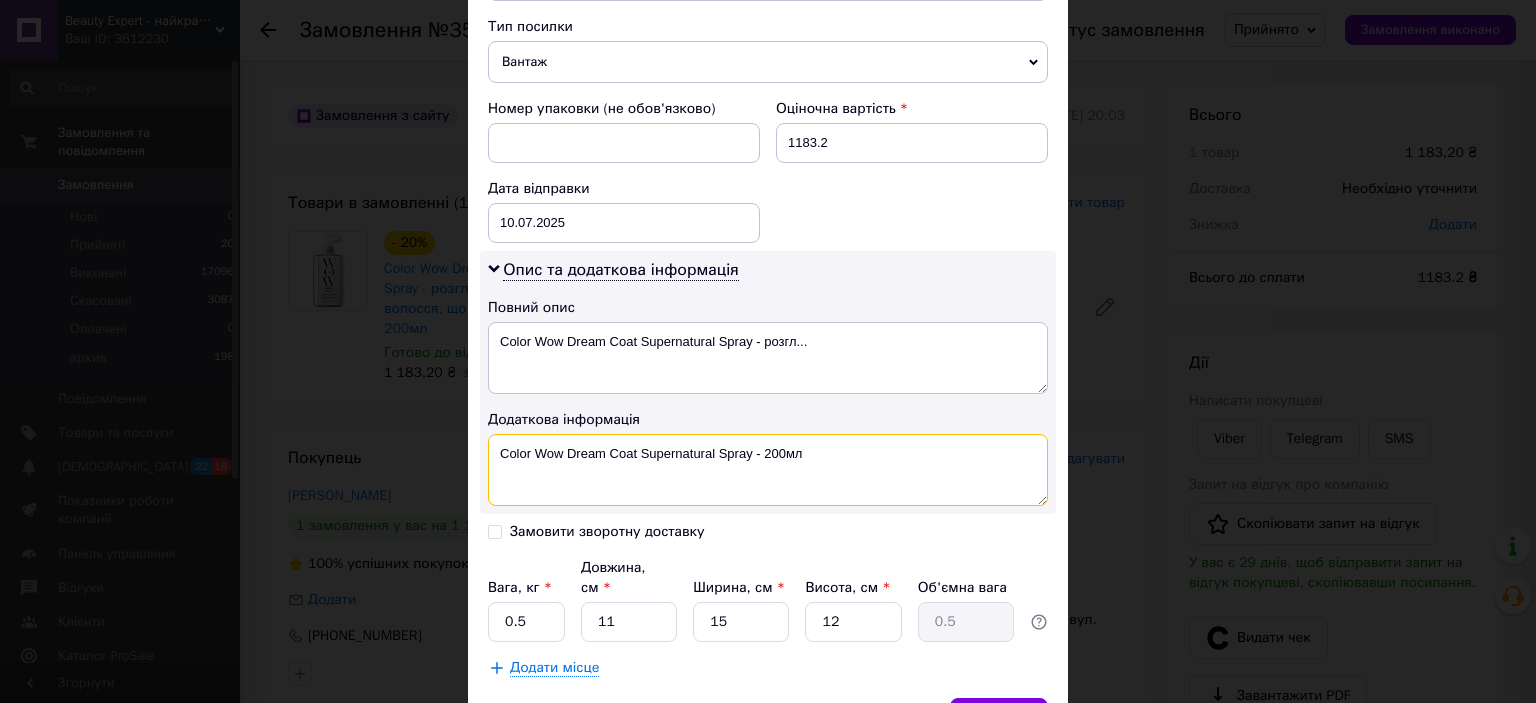 type on "Color Wow Dream Coat Supernatural Spray - 200мл" 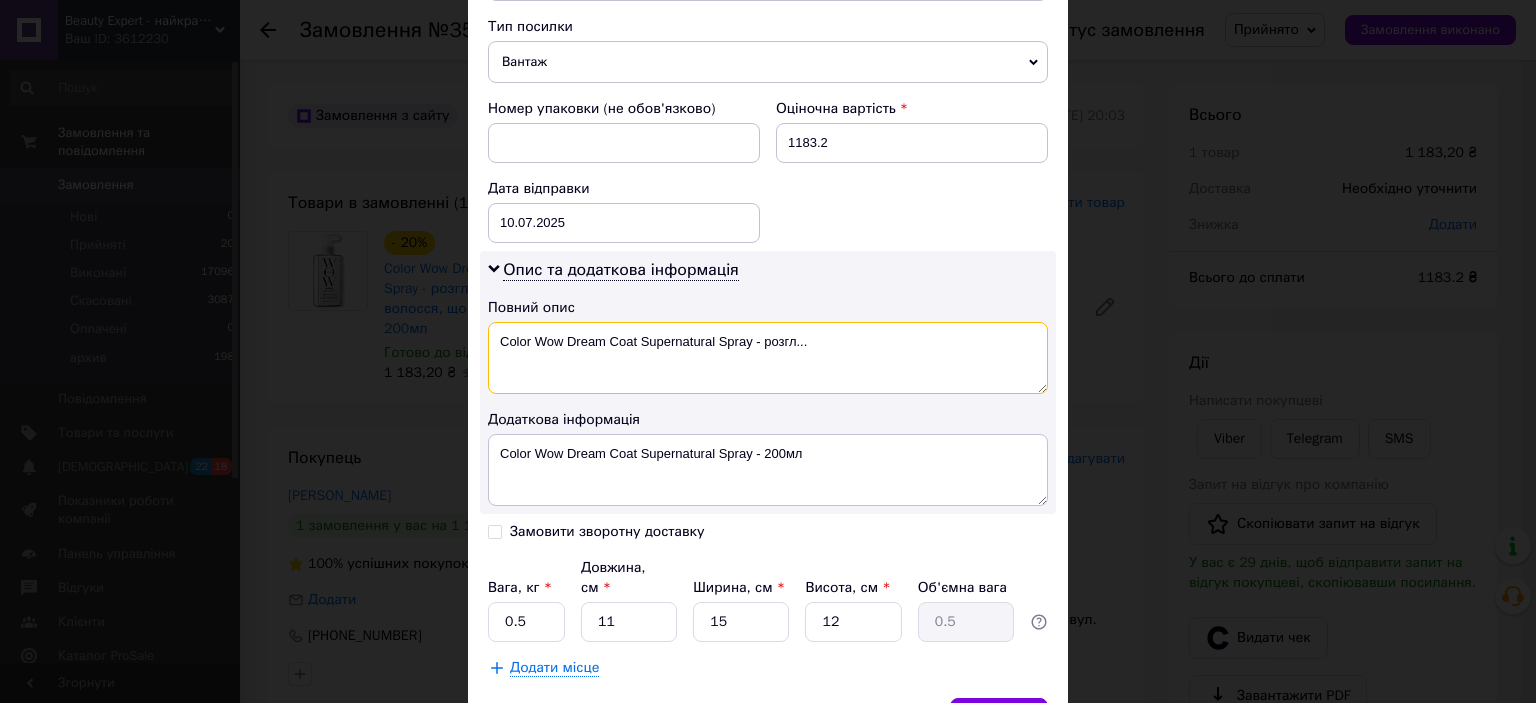 click on "Color Wow Dream Coat Supernatural Spray - розгл..." at bounding box center [768, 358] 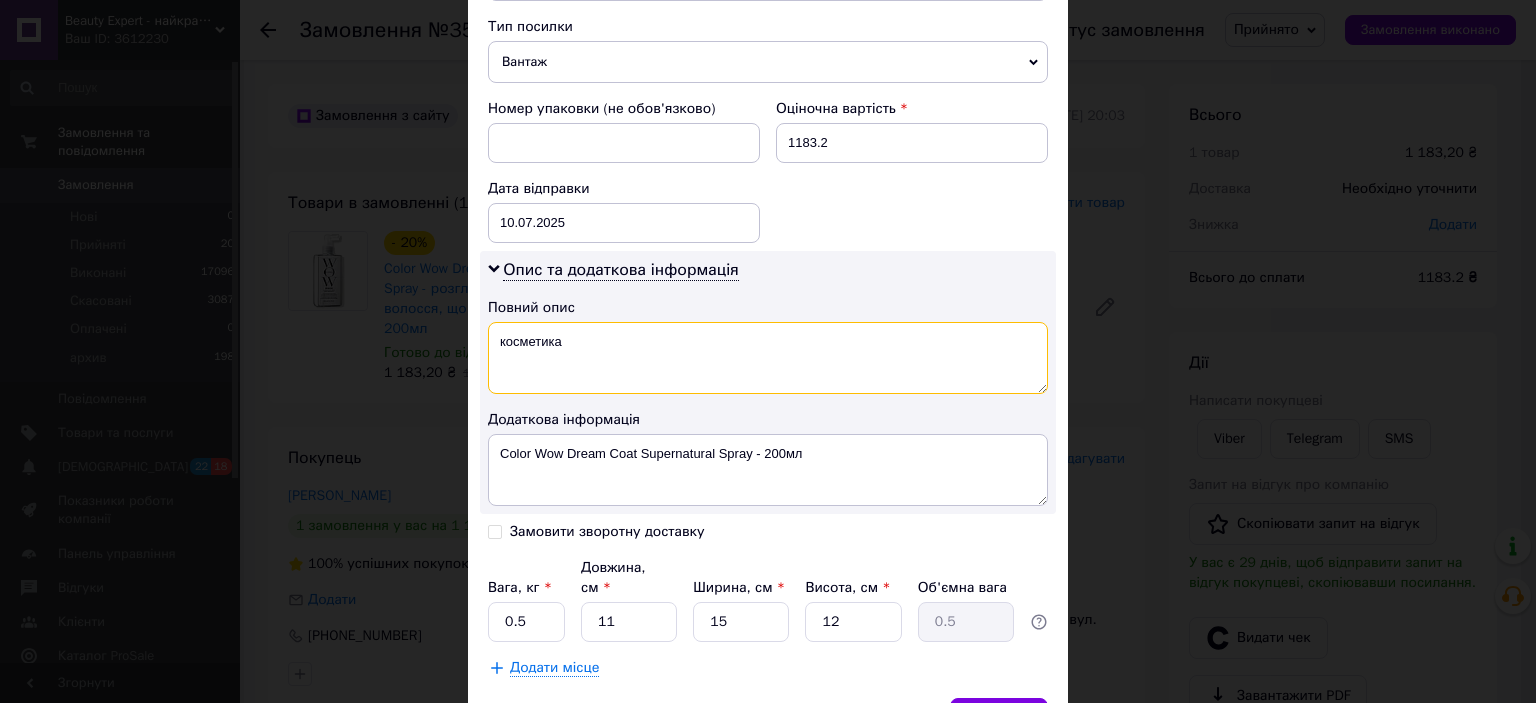 type on "косметика" 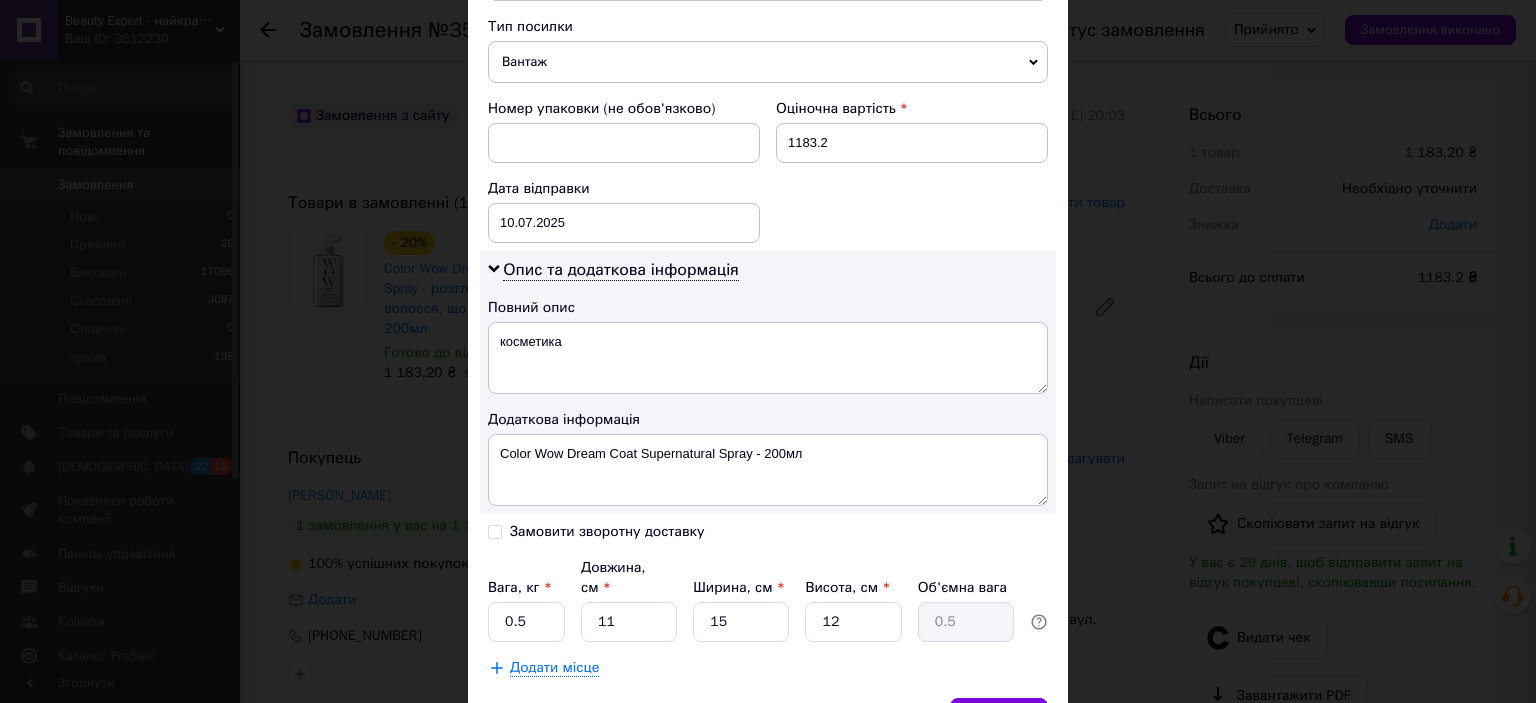 click on "Замовити зворотну доставку" at bounding box center [628, 540] 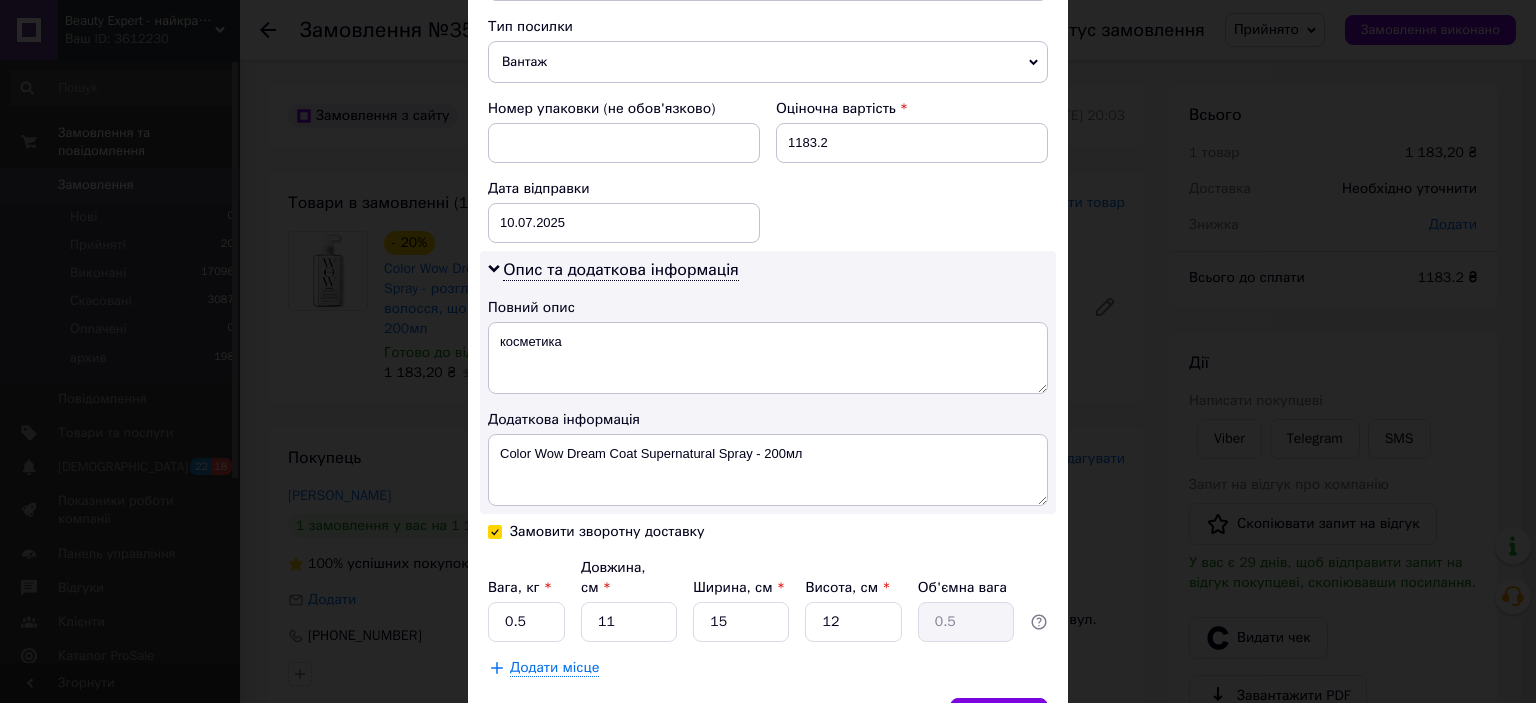 checkbox on "true" 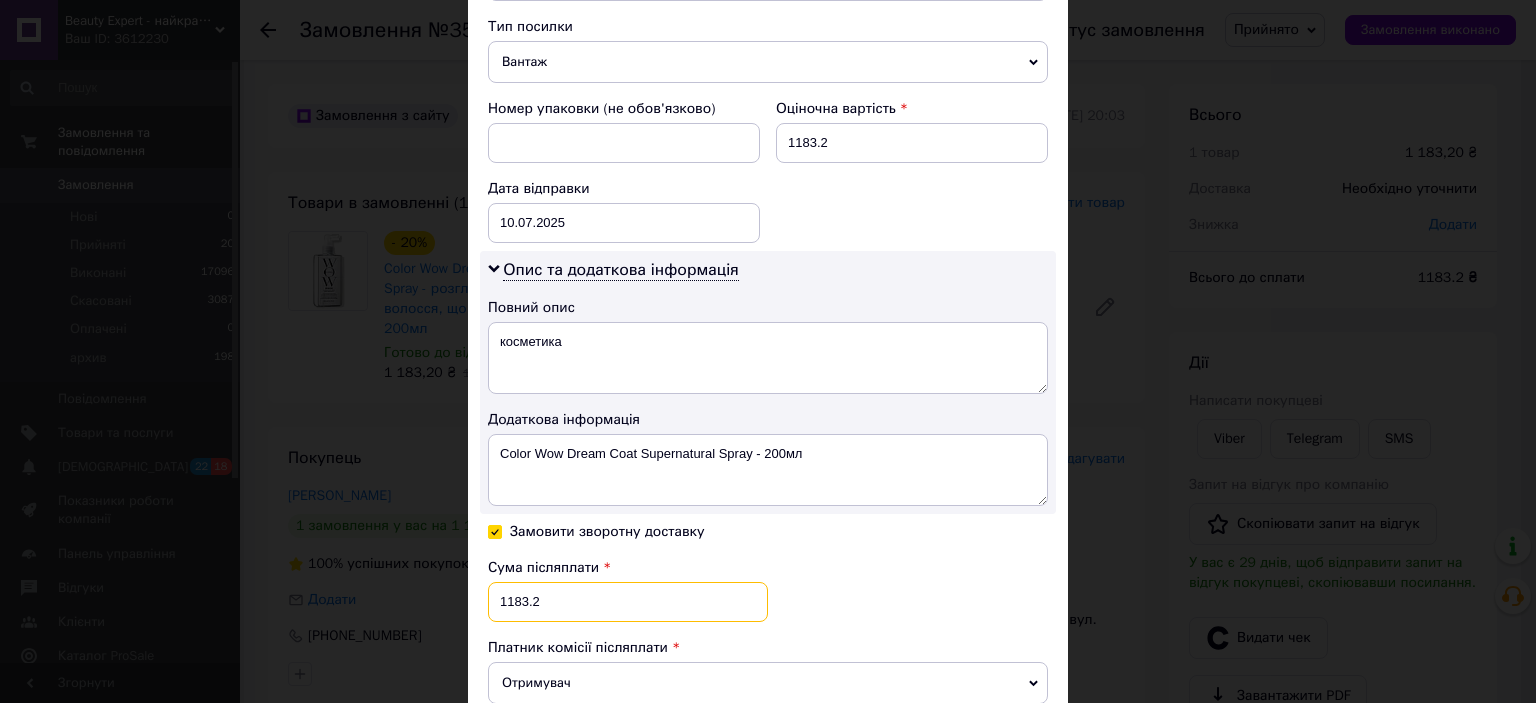 click on "1183.2" at bounding box center [628, 602] 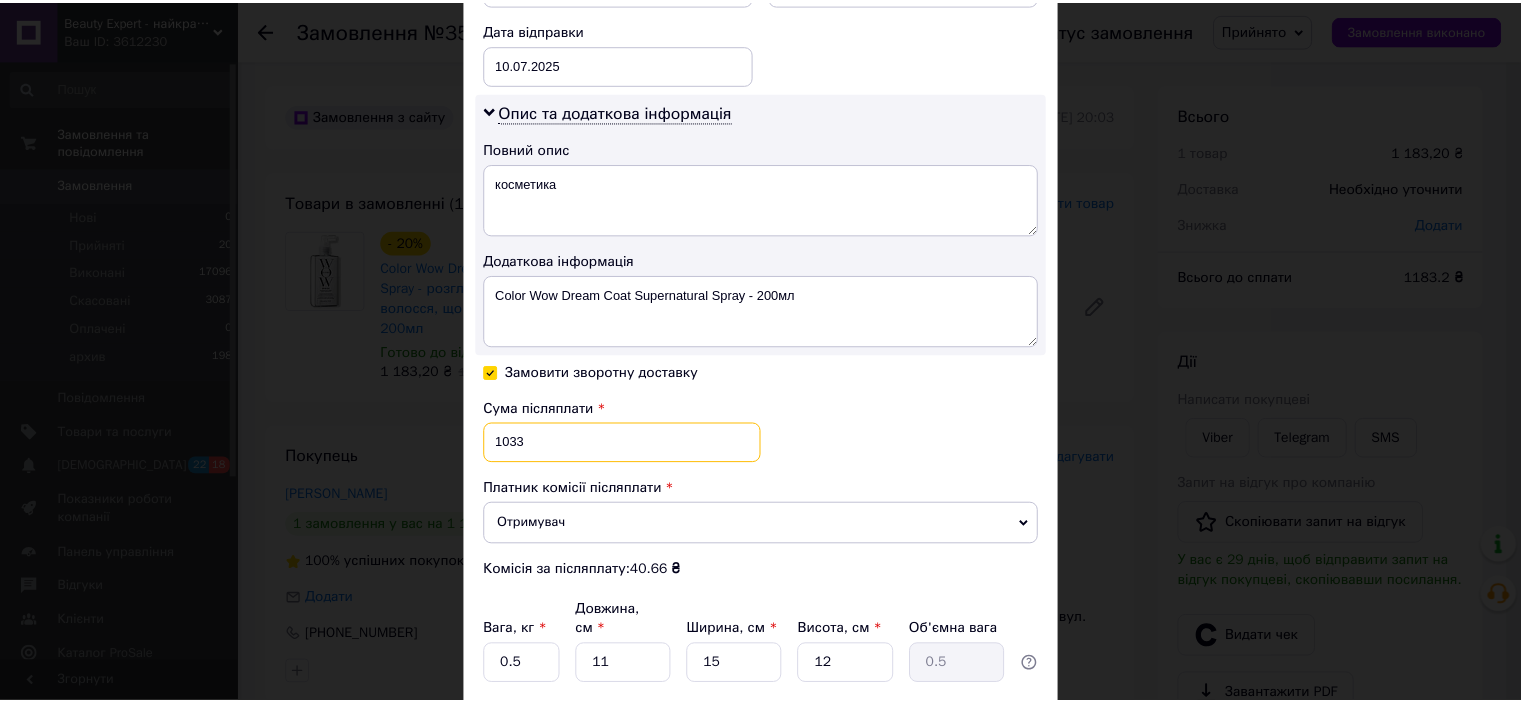 scroll, scrollTop: 1080, scrollLeft: 0, axis: vertical 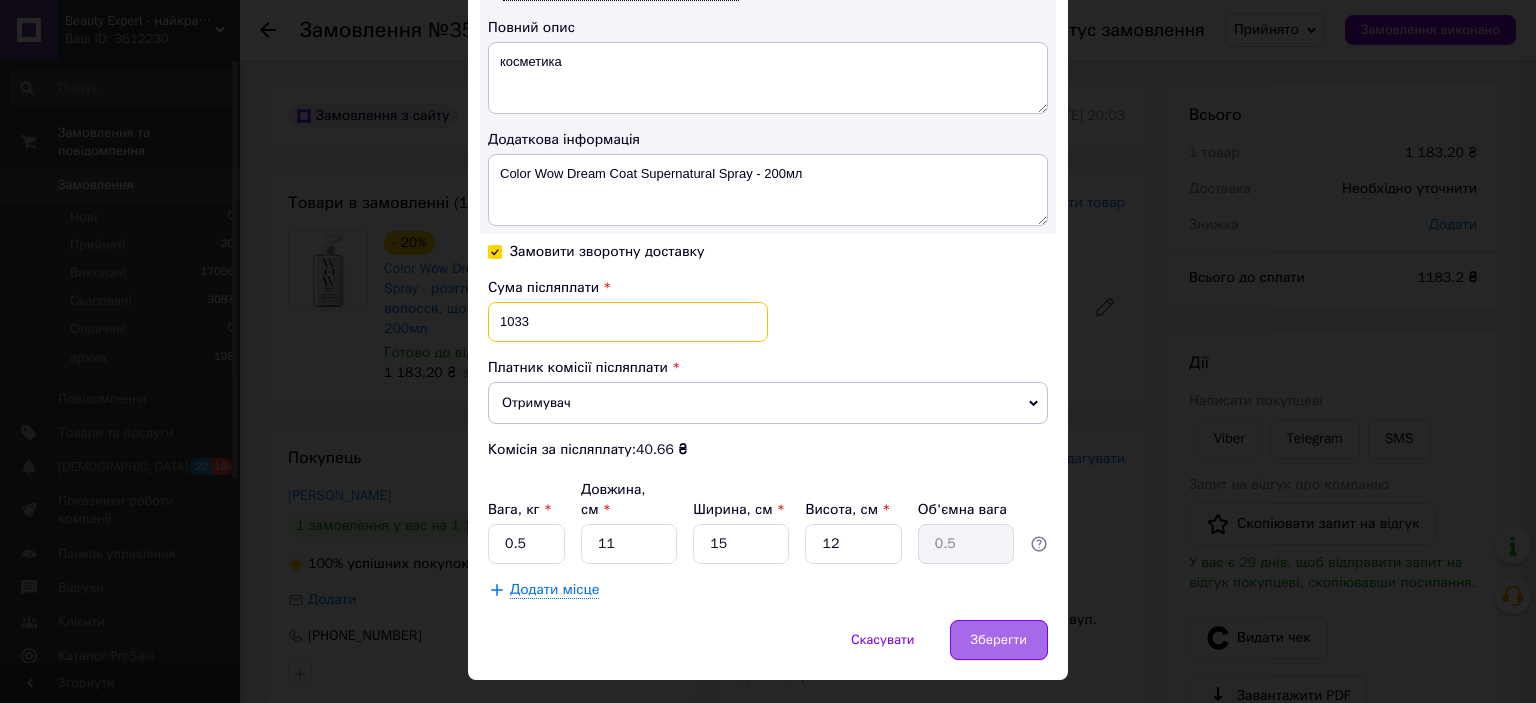 type on "1033" 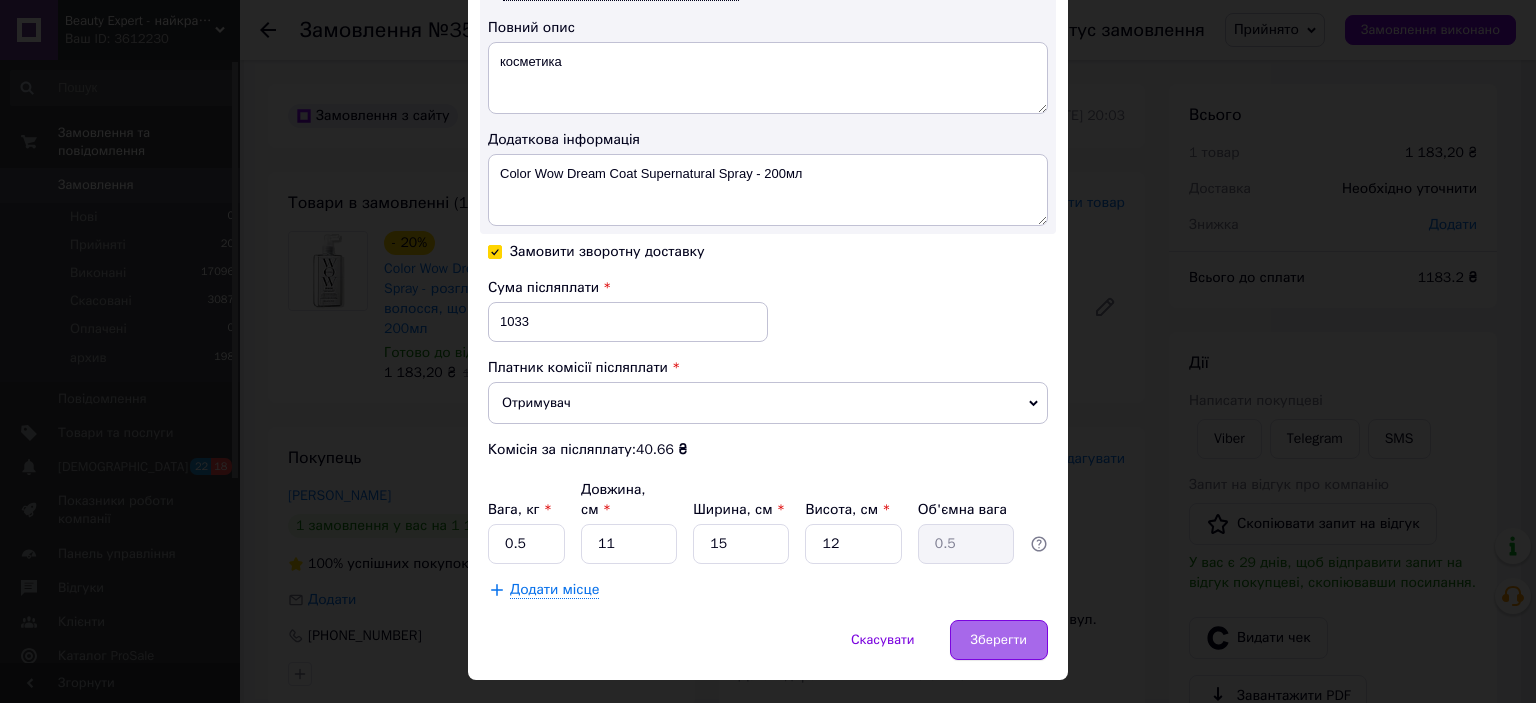 click on "Зберегти" at bounding box center [999, 640] 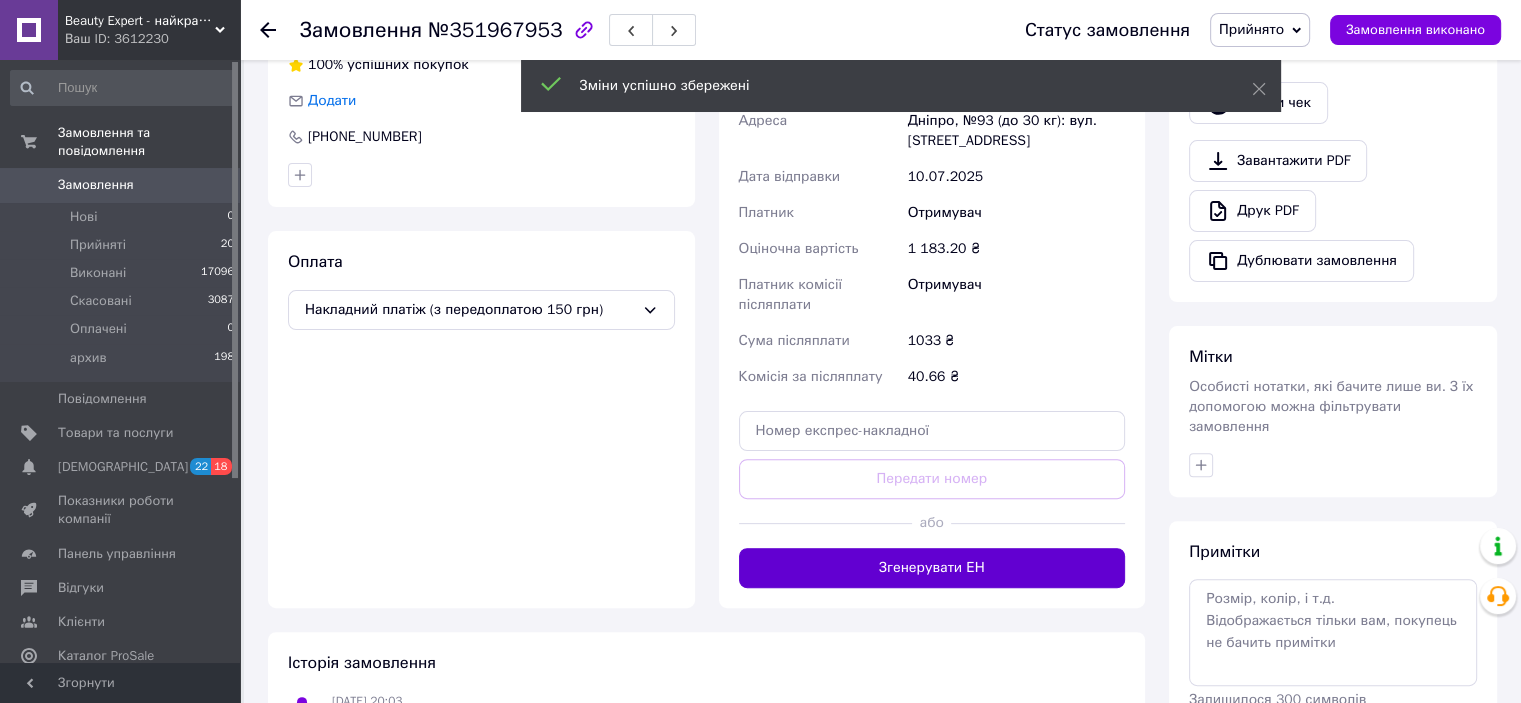 scroll, scrollTop: 500, scrollLeft: 0, axis: vertical 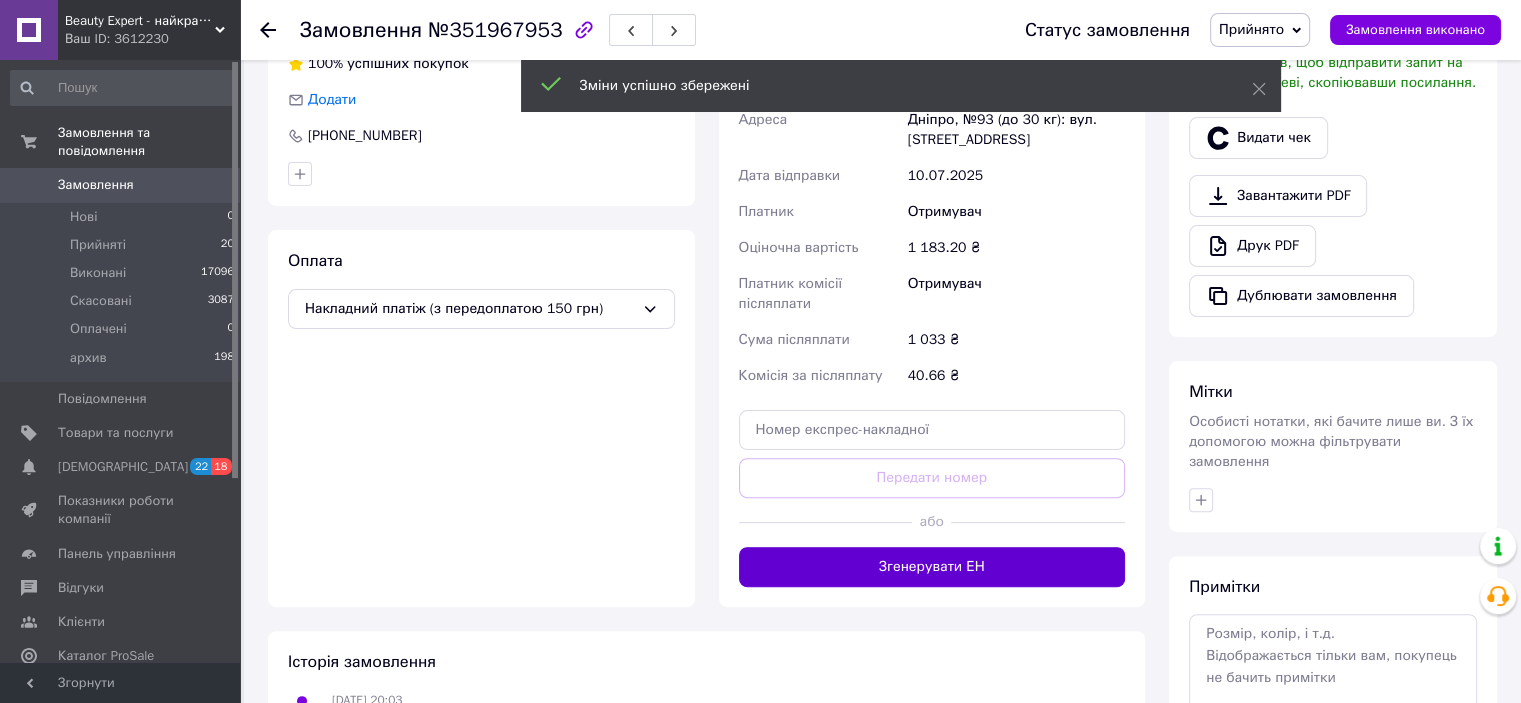 click on "Згенерувати ЕН" at bounding box center [932, 567] 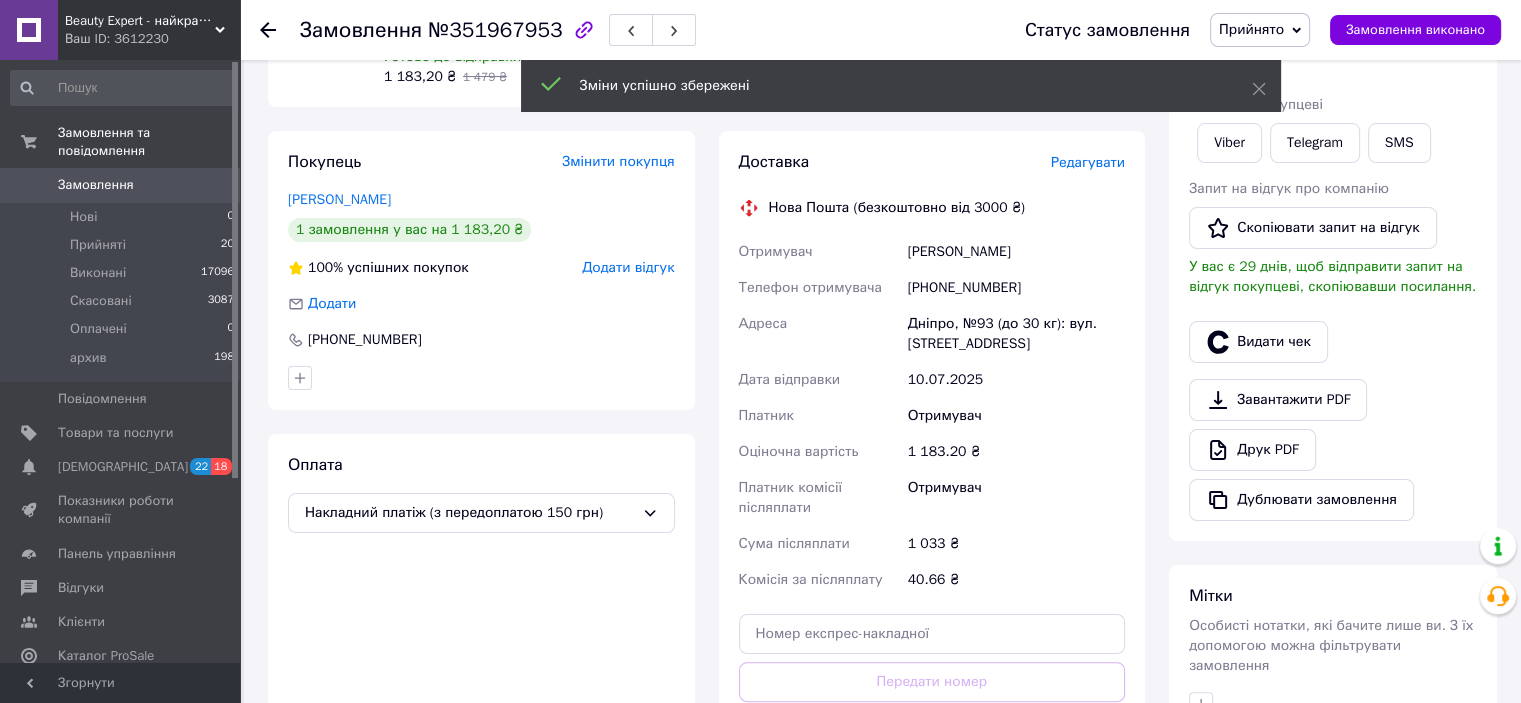 scroll, scrollTop: 100, scrollLeft: 0, axis: vertical 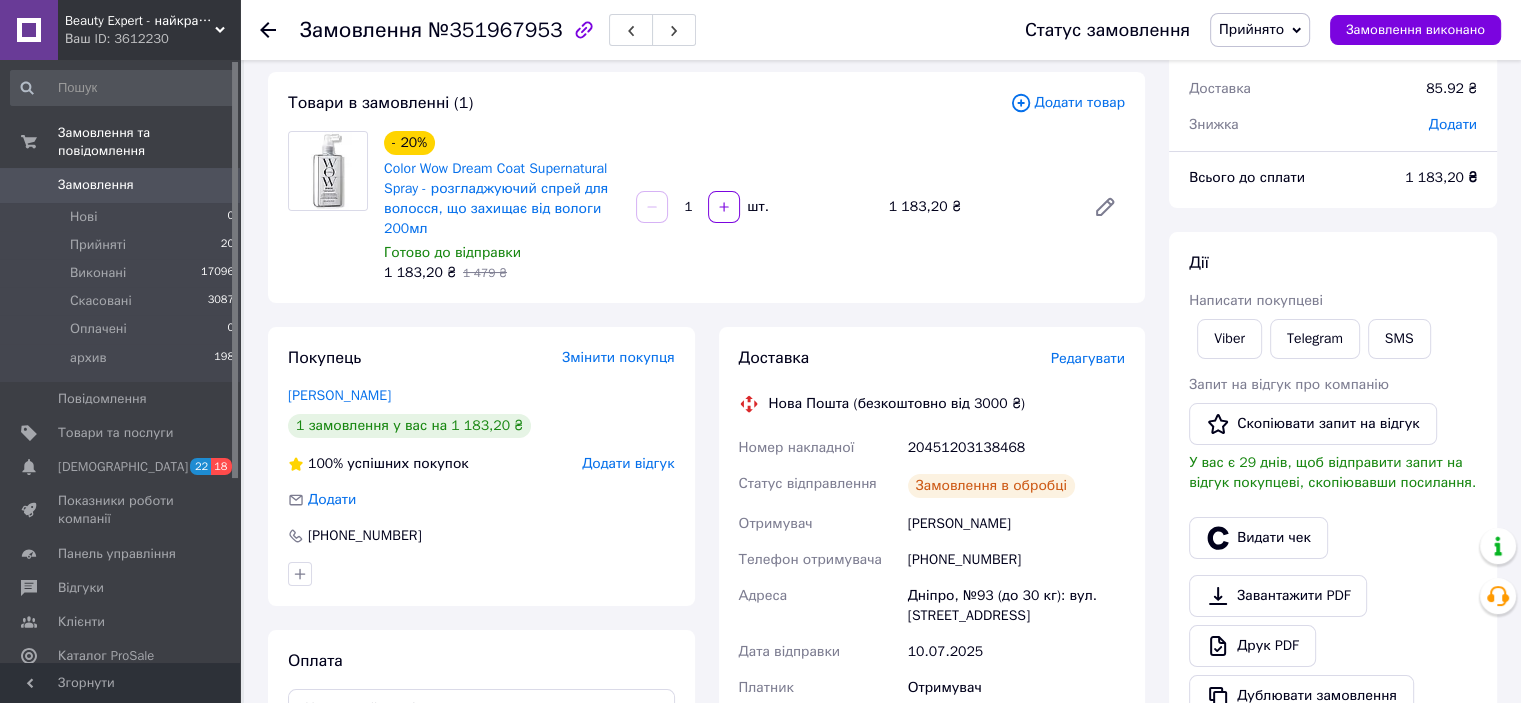 click on "20451203138468" at bounding box center (1016, 448) 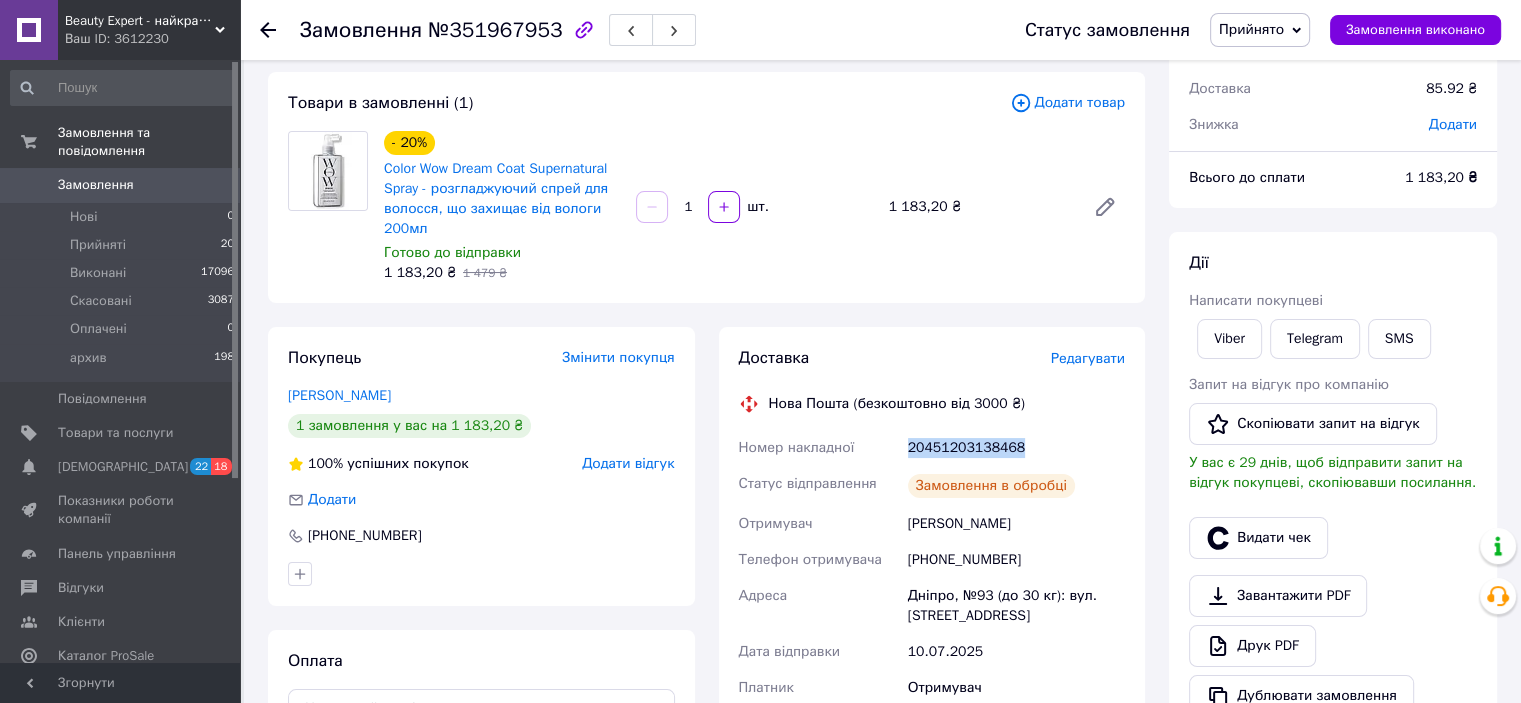 click on "20451203138468" at bounding box center [1016, 448] 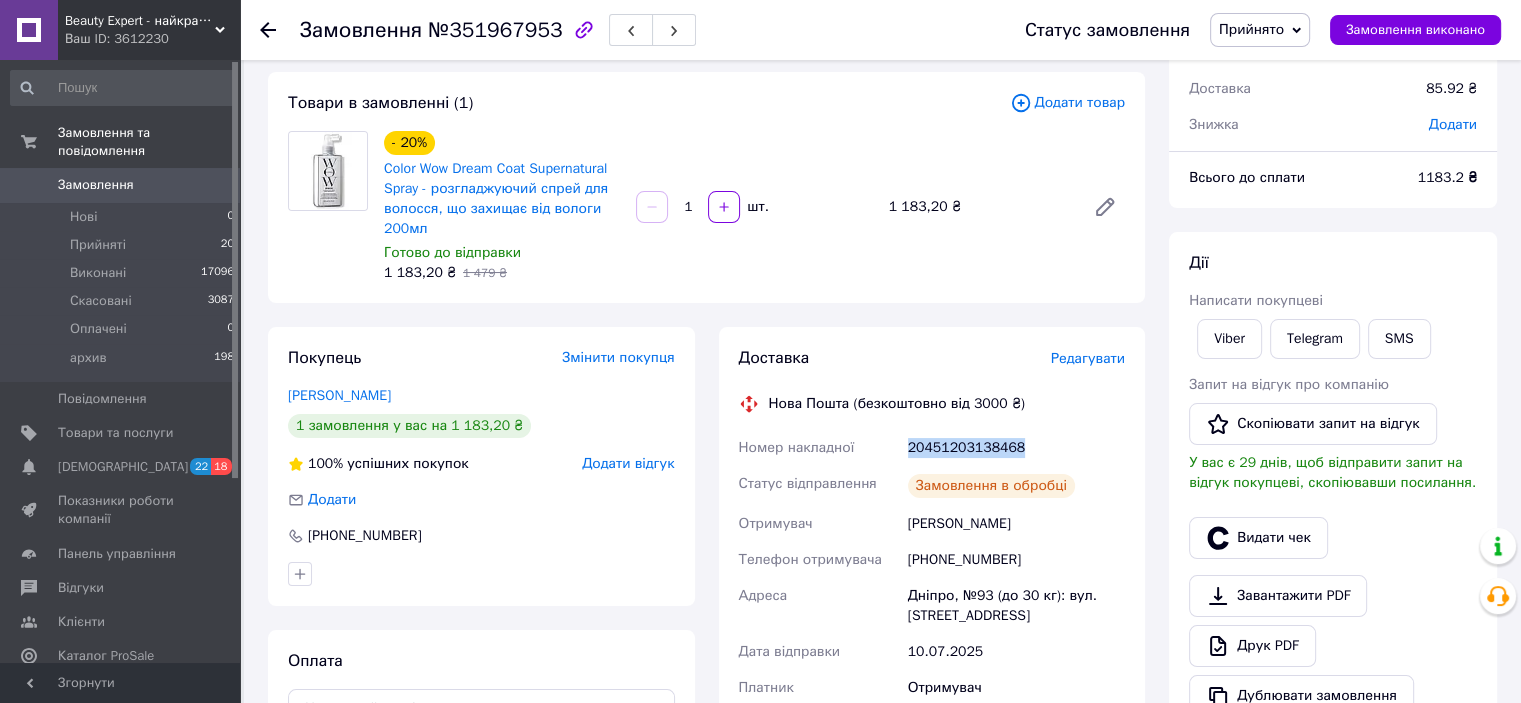 copy on "20451203138468" 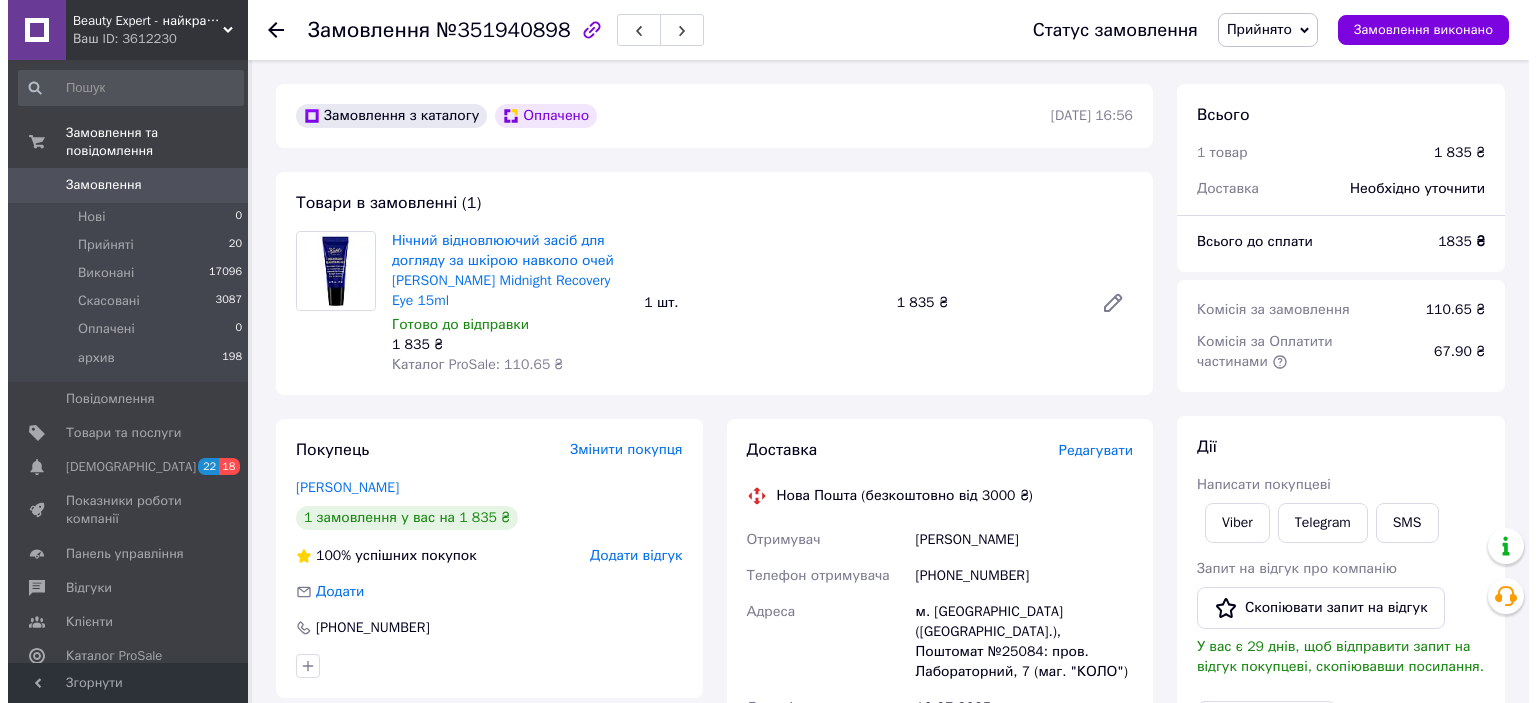scroll, scrollTop: 0, scrollLeft: 0, axis: both 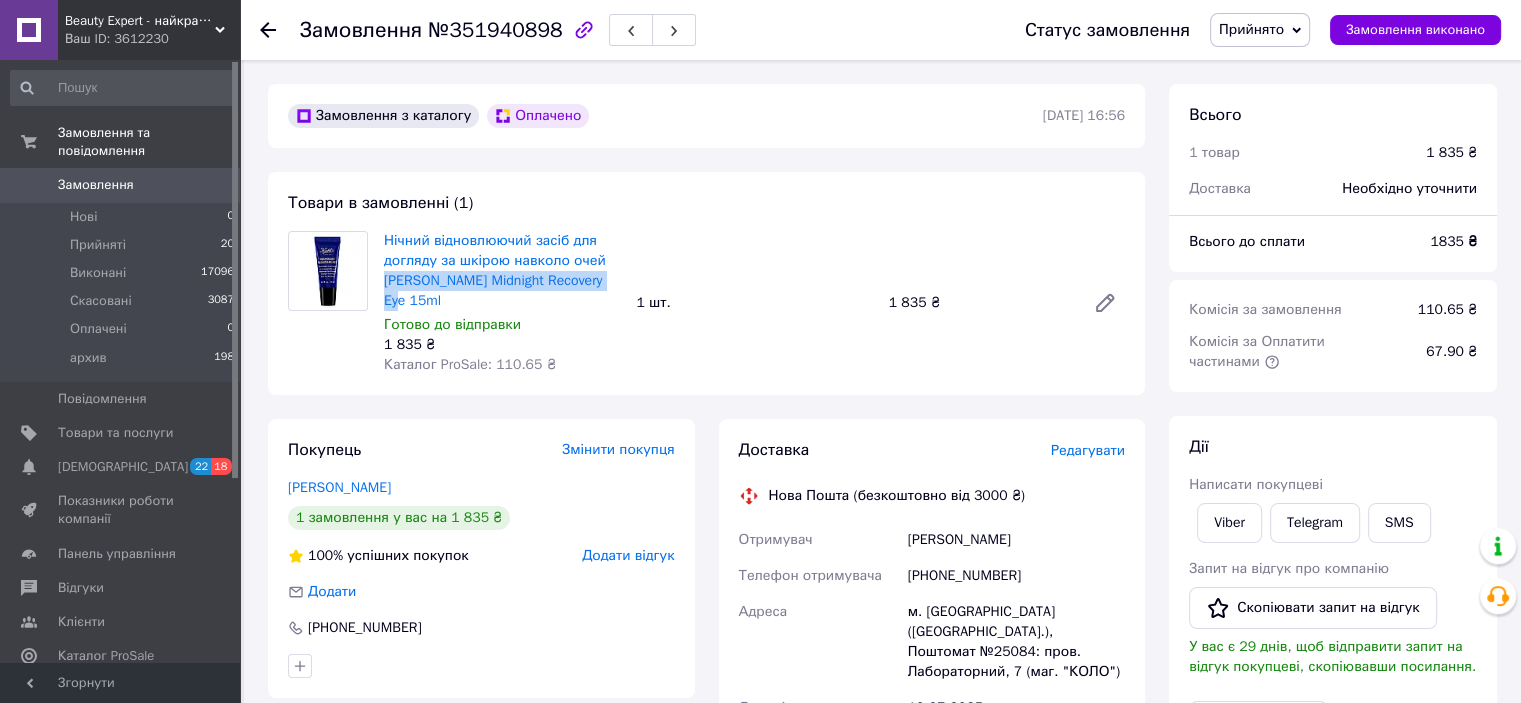 drag, startPoint x: 615, startPoint y: 281, endPoint x: 381, endPoint y: 280, distance: 234.00214 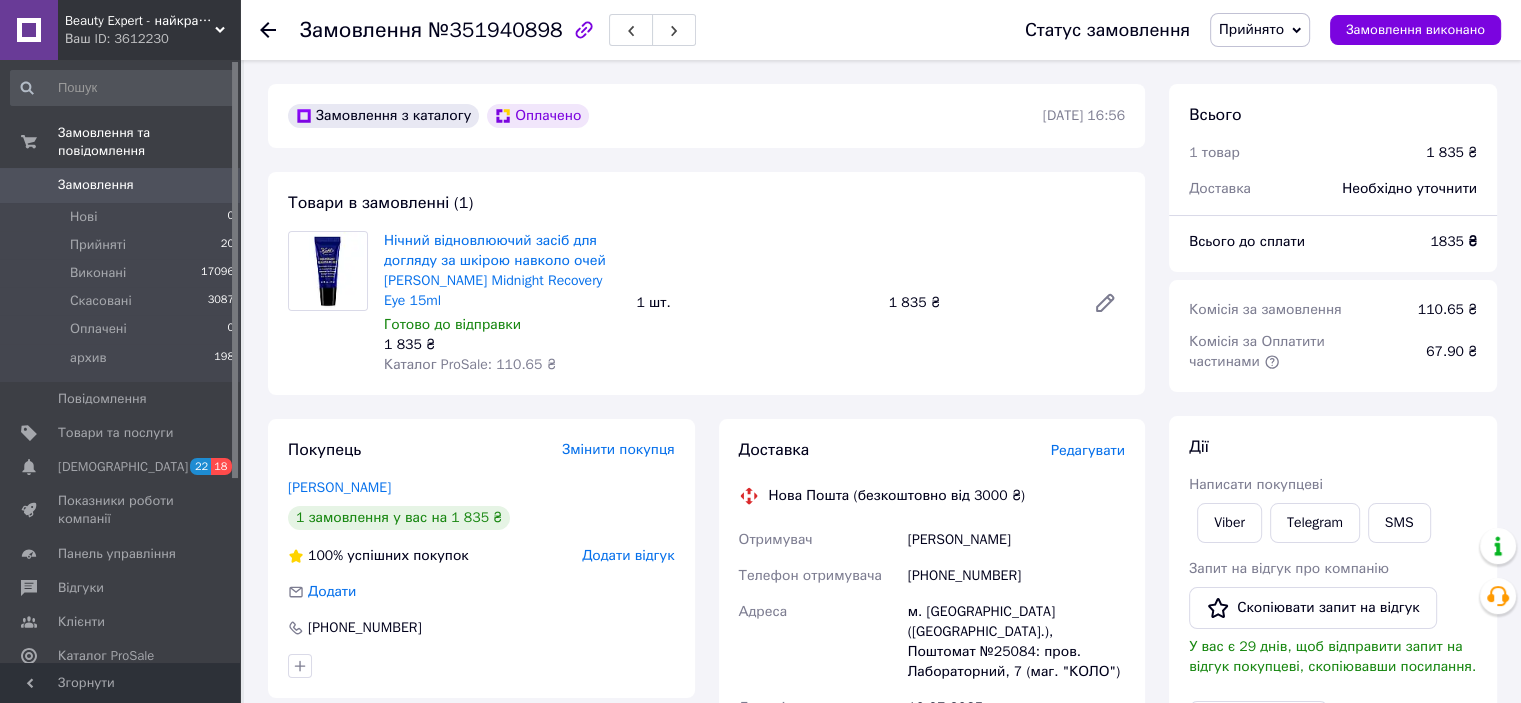 click on "Редагувати" at bounding box center (1088, 450) 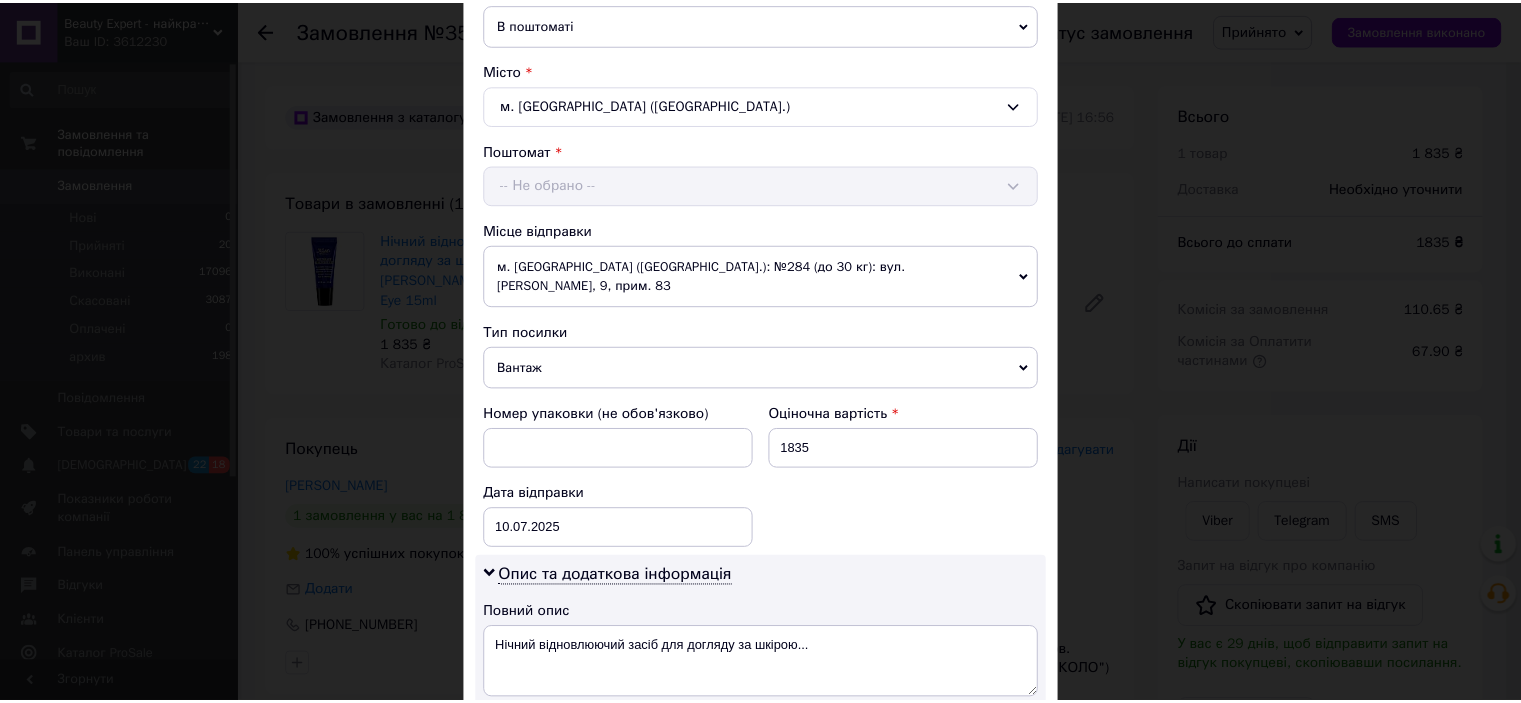 scroll, scrollTop: 842, scrollLeft: 0, axis: vertical 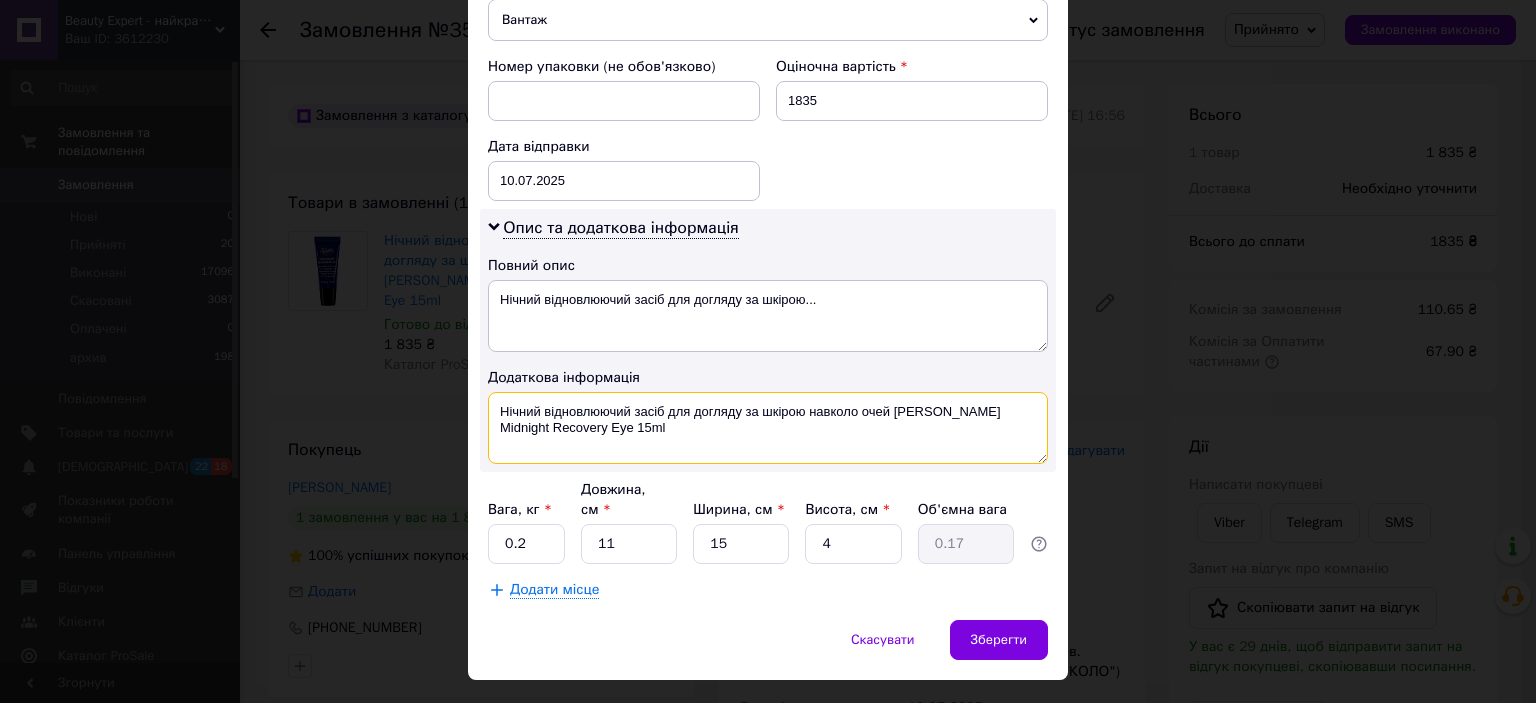 click on "Нічний відновлюючий засіб для догляду за шкірою навколо очей [PERSON_NAME] Midnight Recovery Eye 15ml" at bounding box center (768, 428) 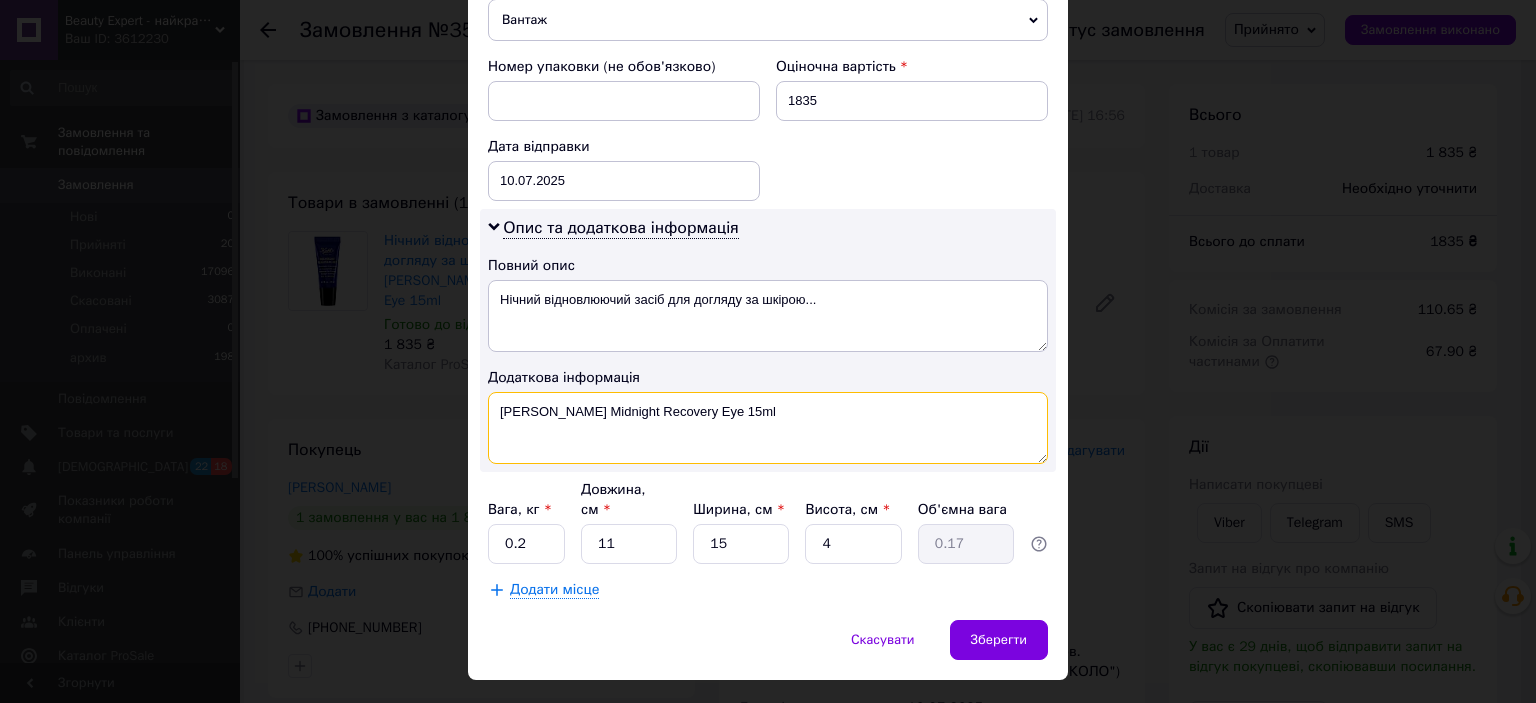 type on "Kiehl's Midnight Recovery Eye 15ml" 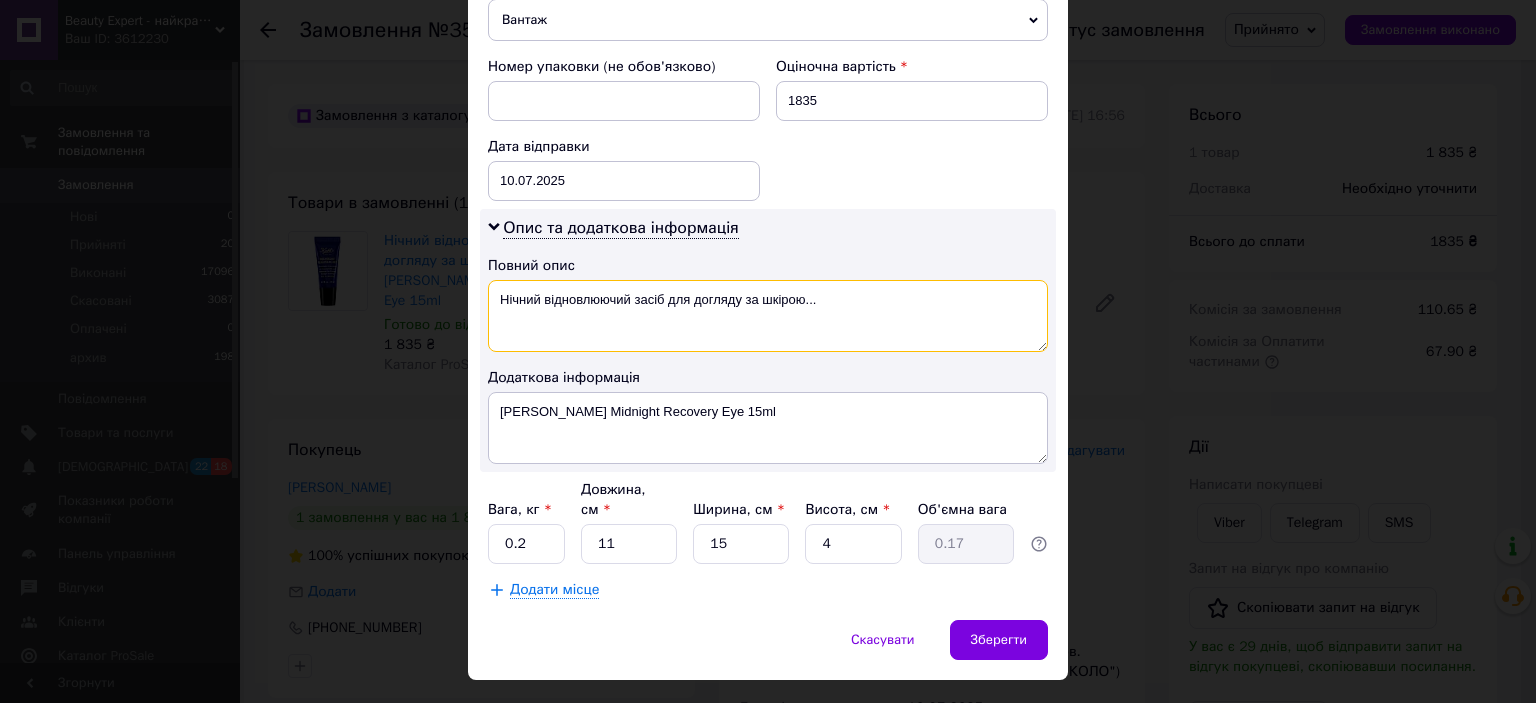 click on "Нічний відновлюючий засіб для догляду за шкірою..." at bounding box center [768, 316] 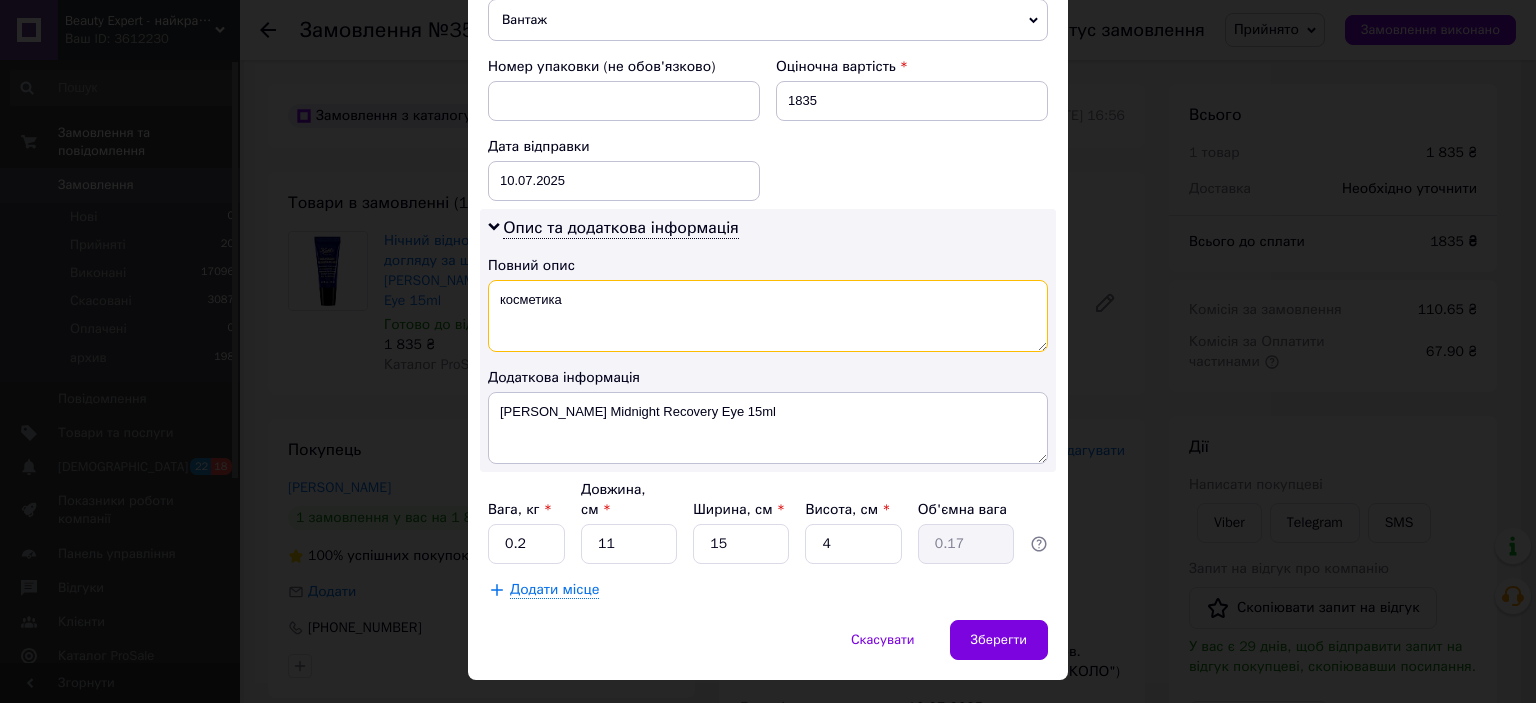 type on "косметика" 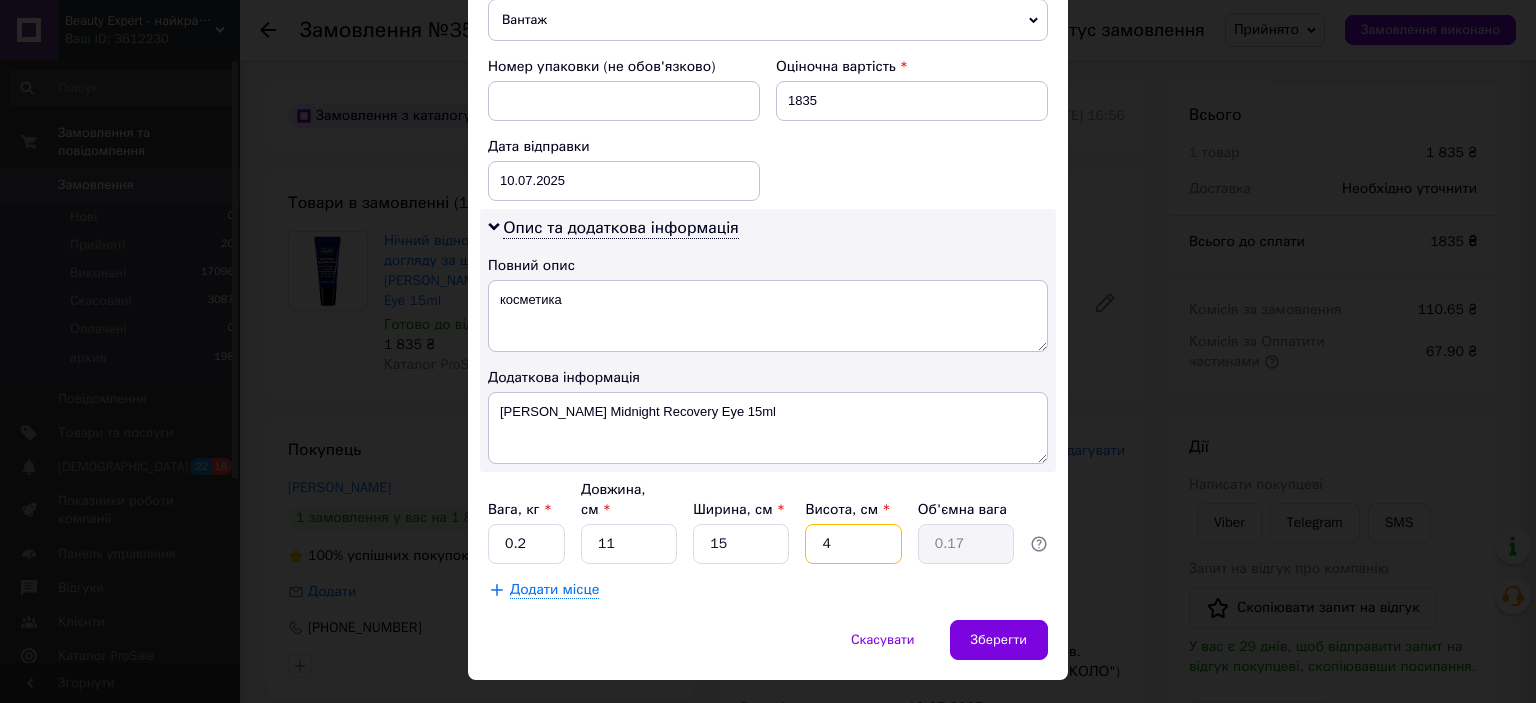 click on "4" at bounding box center (853, 544) 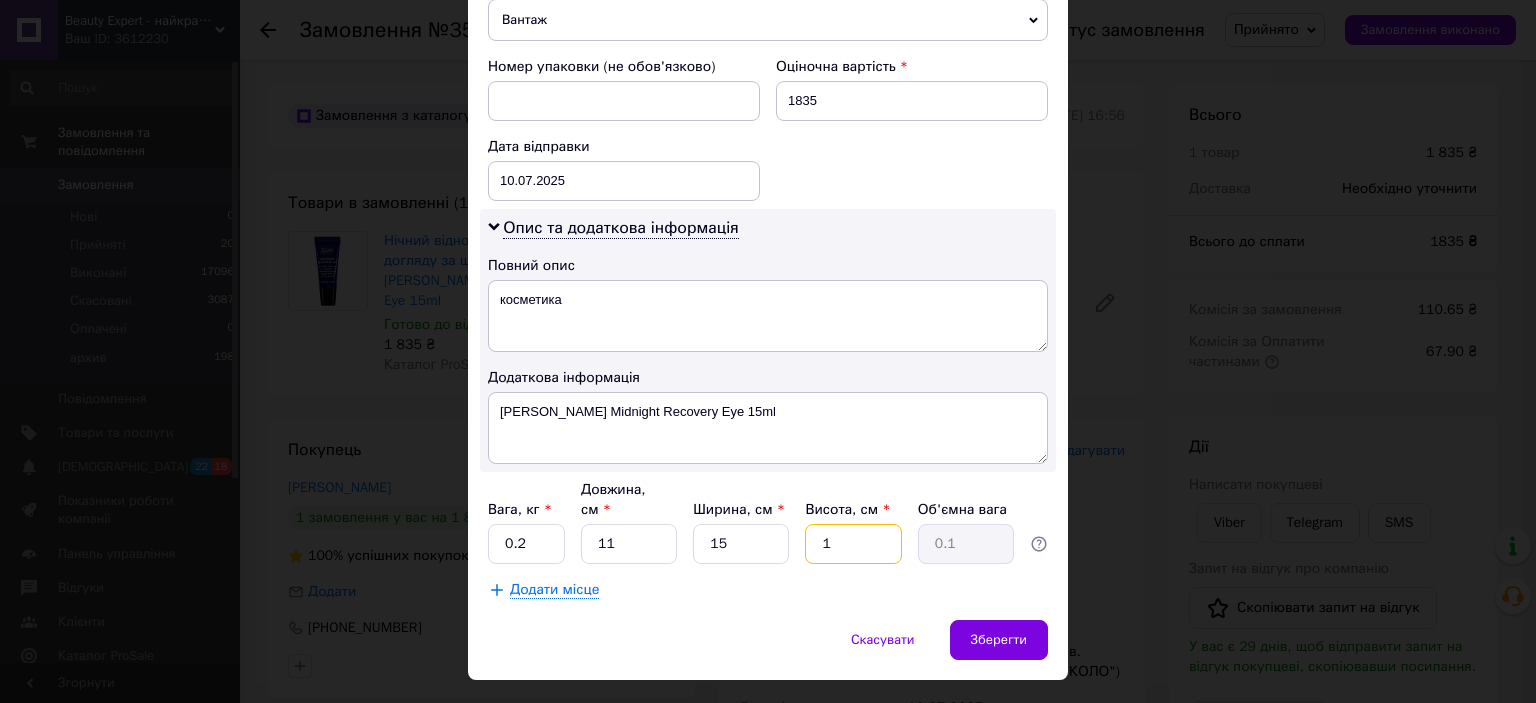 type on "12" 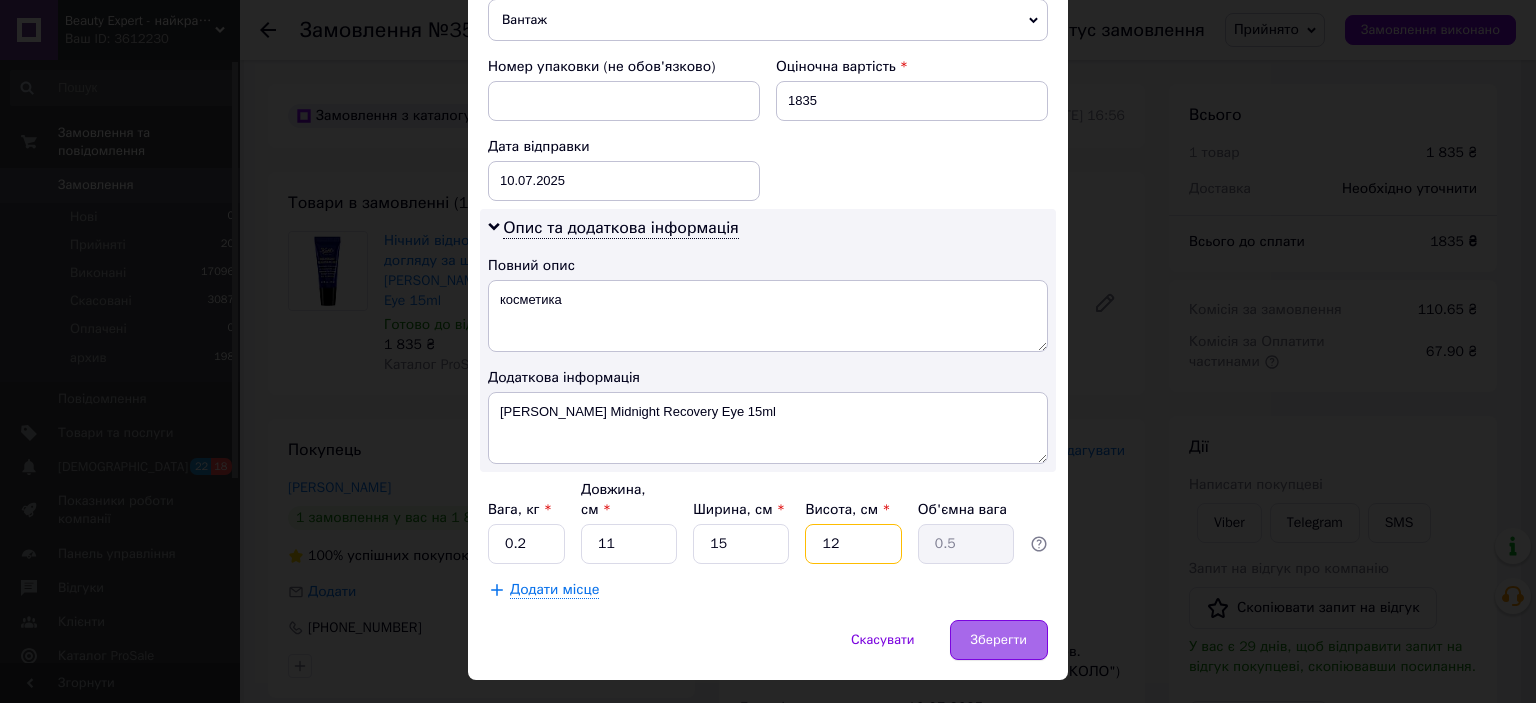 type on "12" 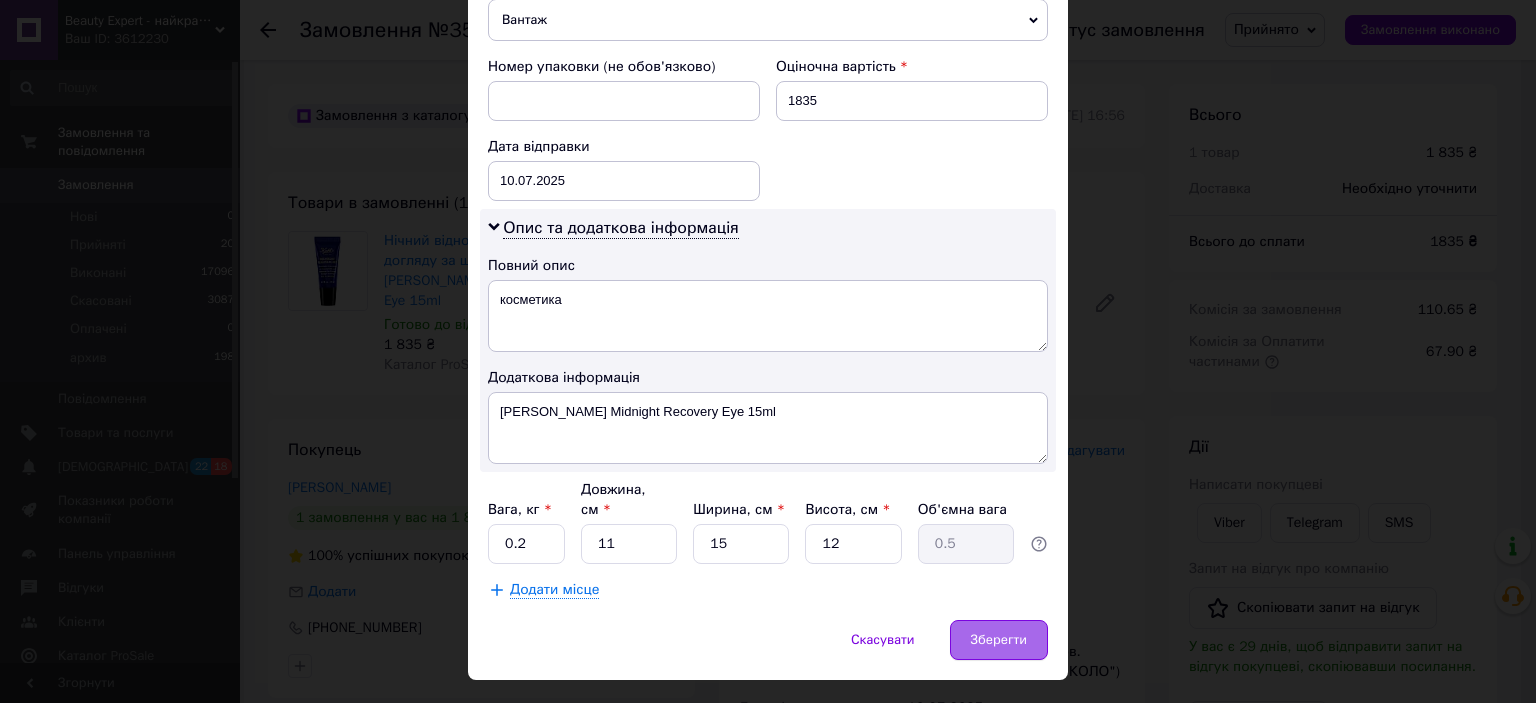 click on "Зберегти" at bounding box center (999, 640) 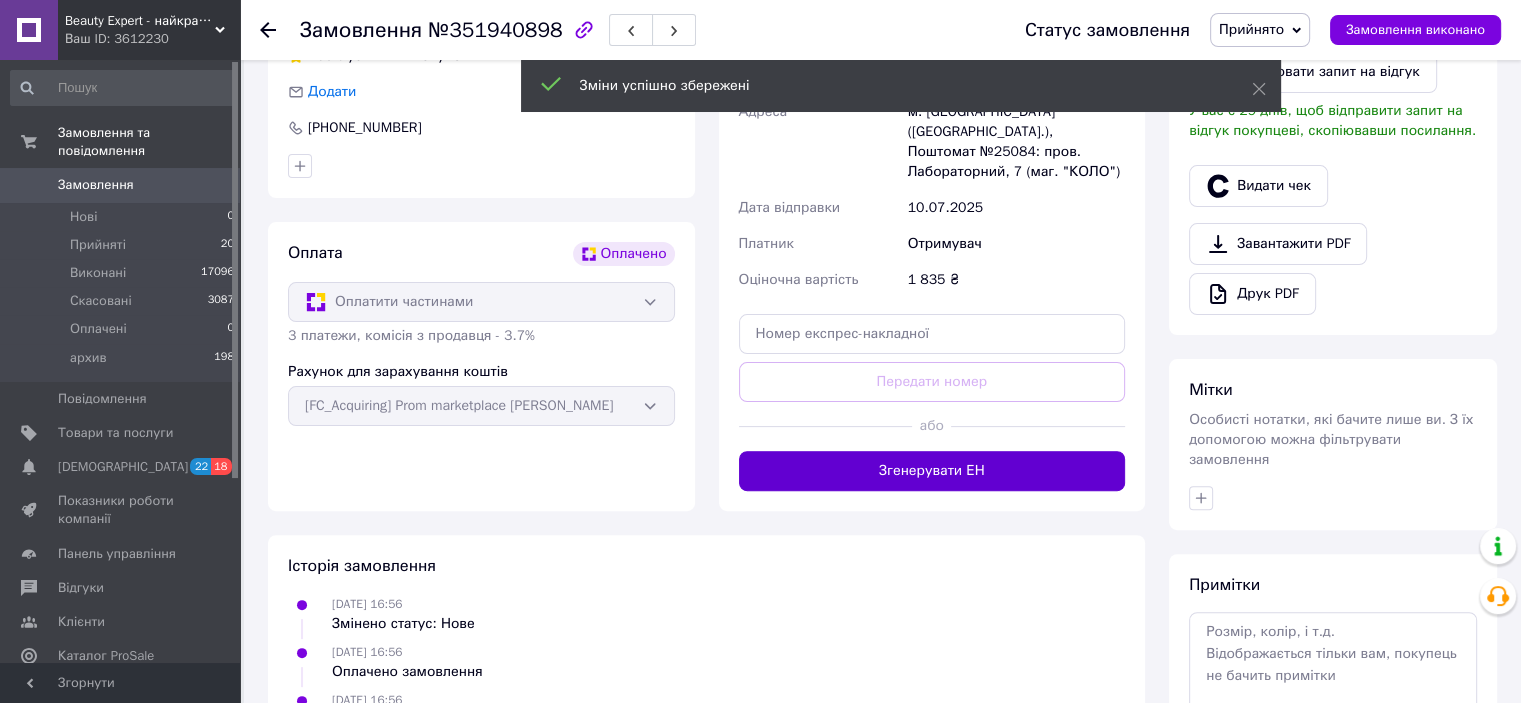 click on "Згенерувати ЕН" at bounding box center (932, 471) 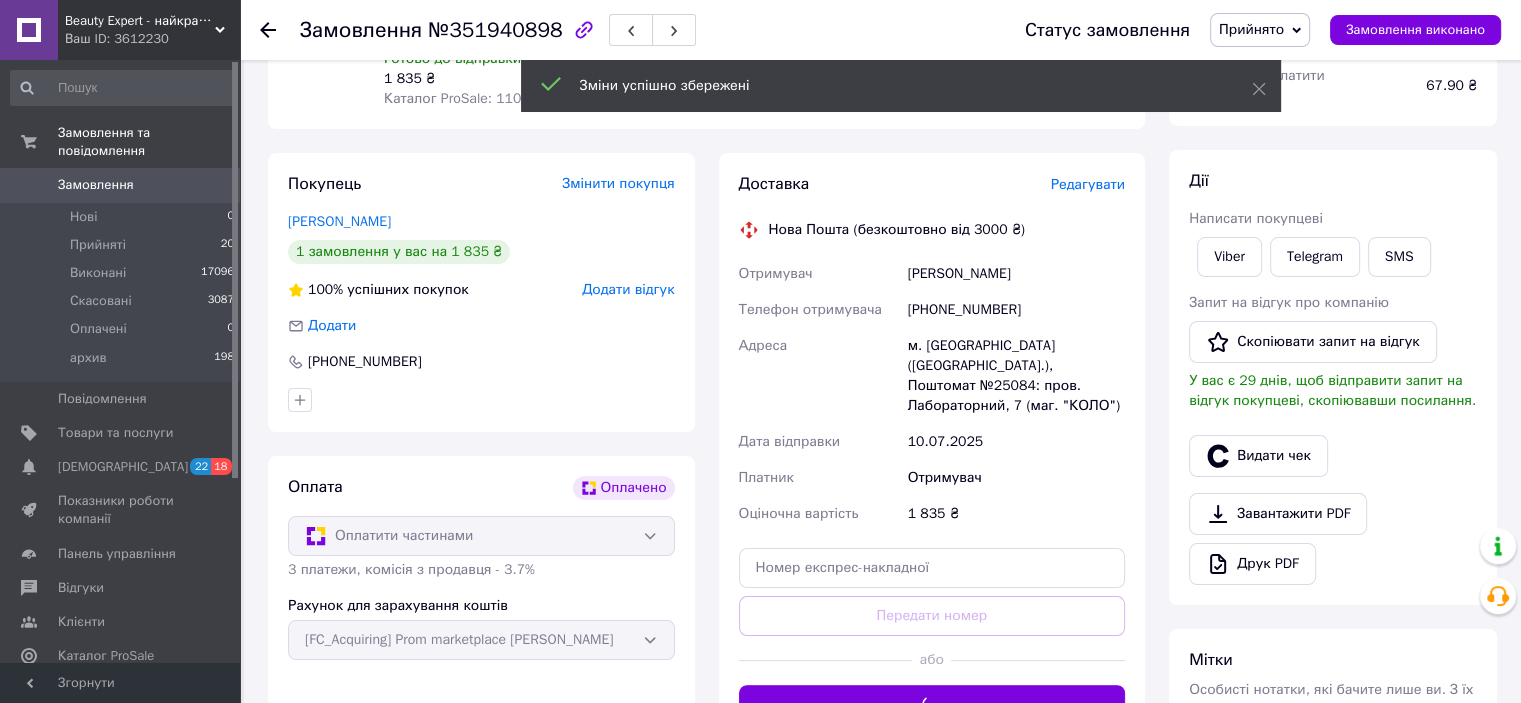 scroll, scrollTop: 100, scrollLeft: 0, axis: vertical 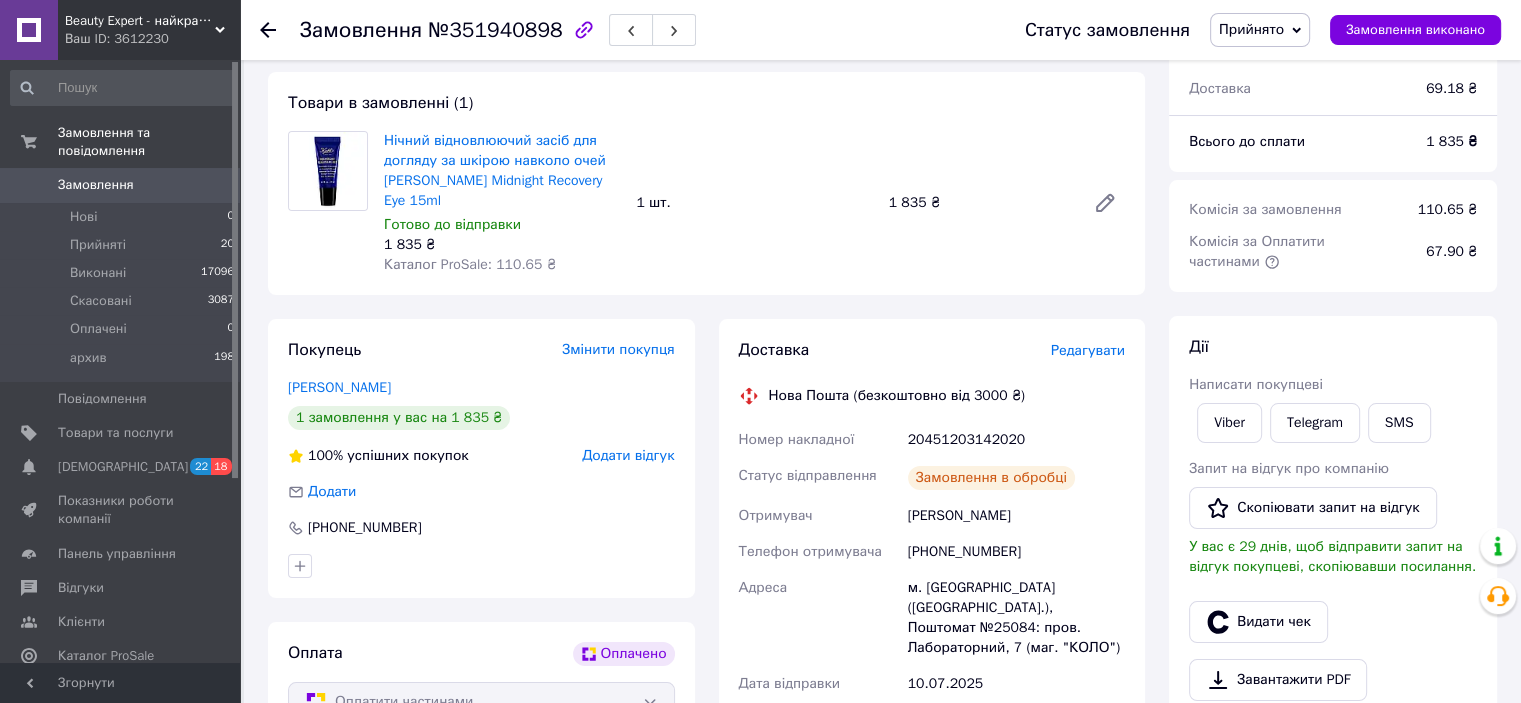 click on "20451203142020" at bounding box center [1016, 440] 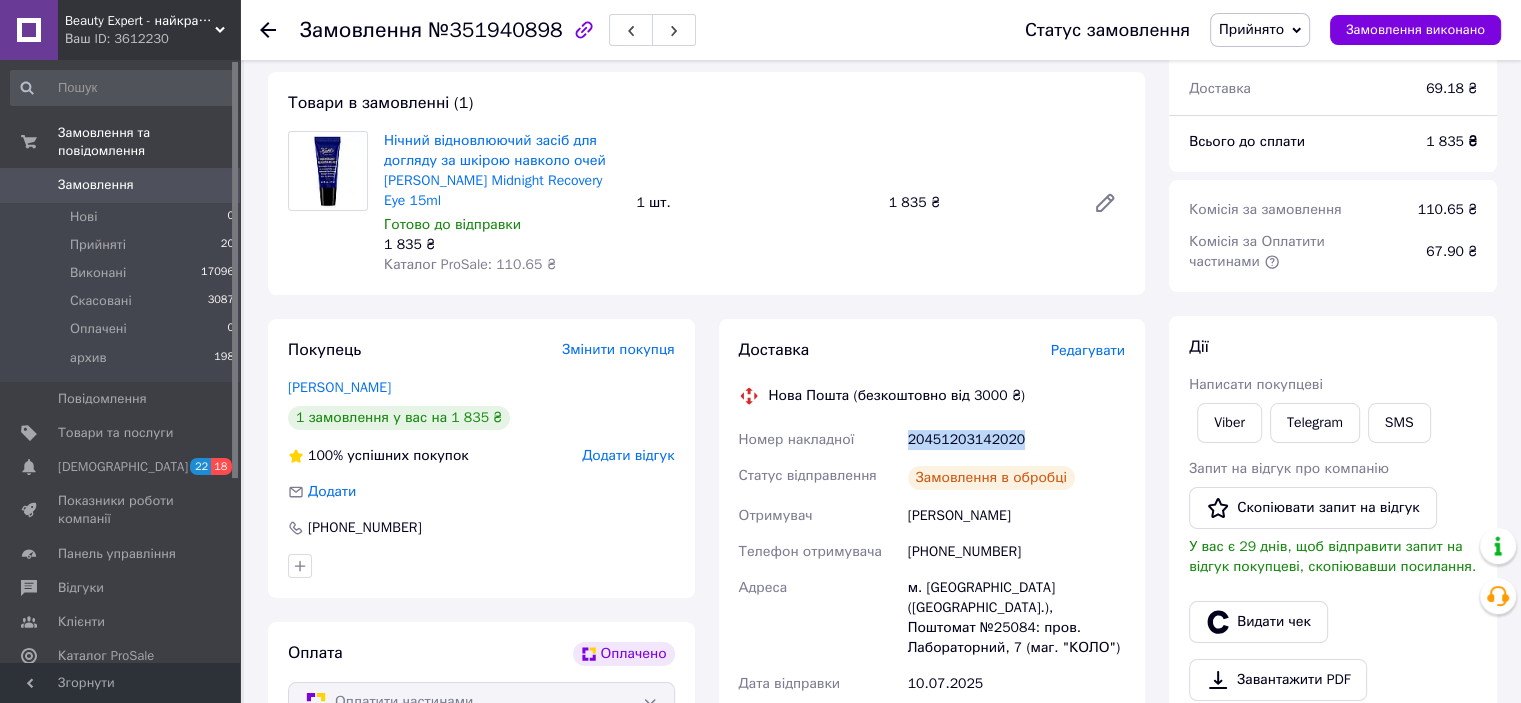 click on "20451203142020" at bounding box center (1016, 440) 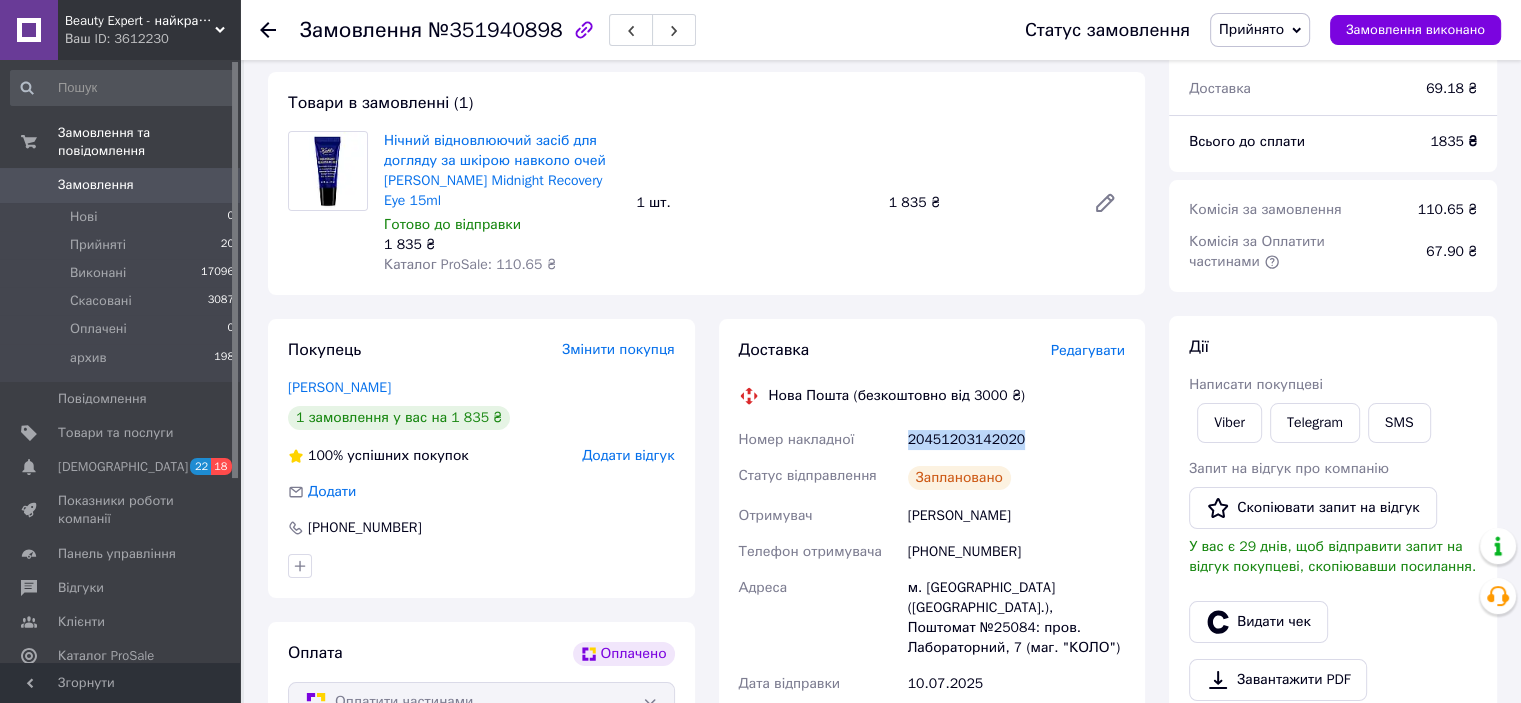 copy on "20451203142020" 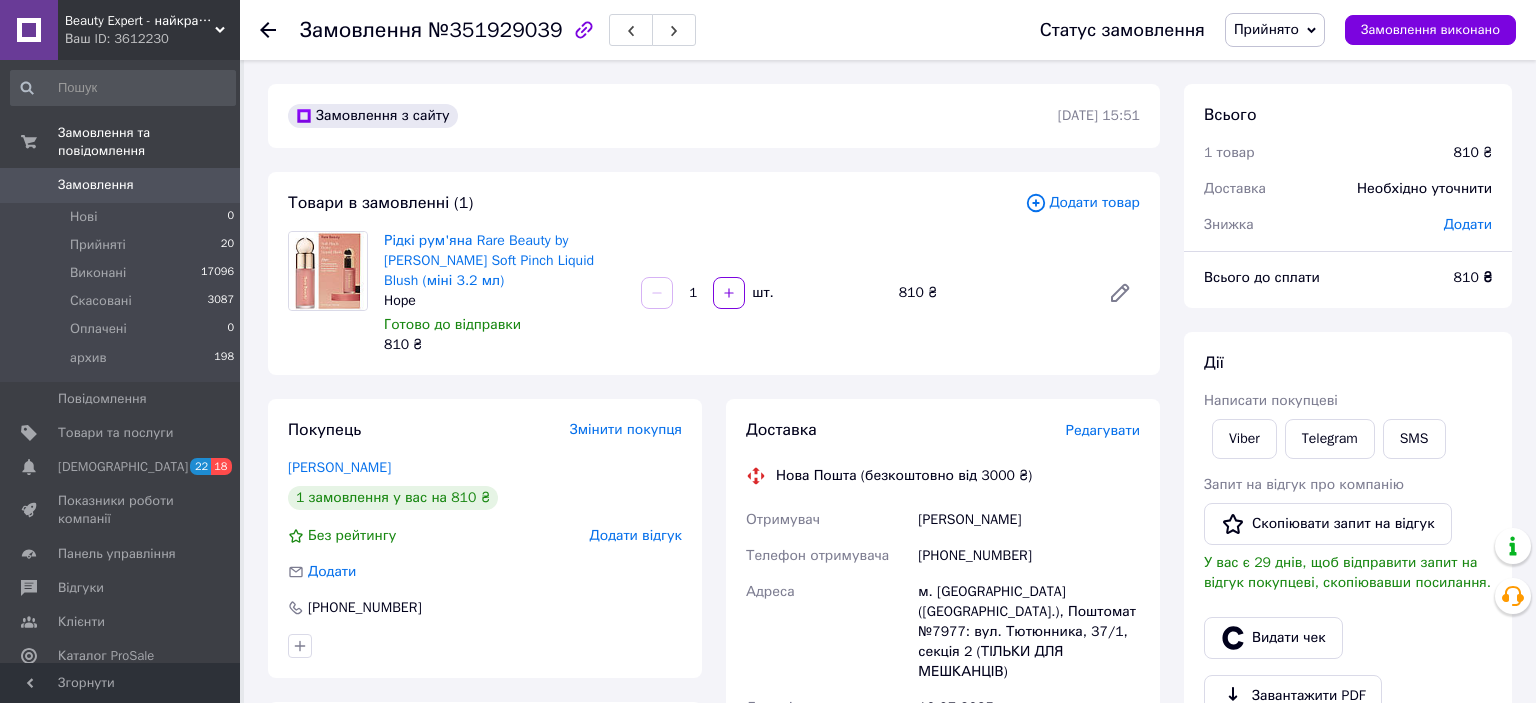 scroll, scrollTop: 0, scrollLeft: 0, axis: both 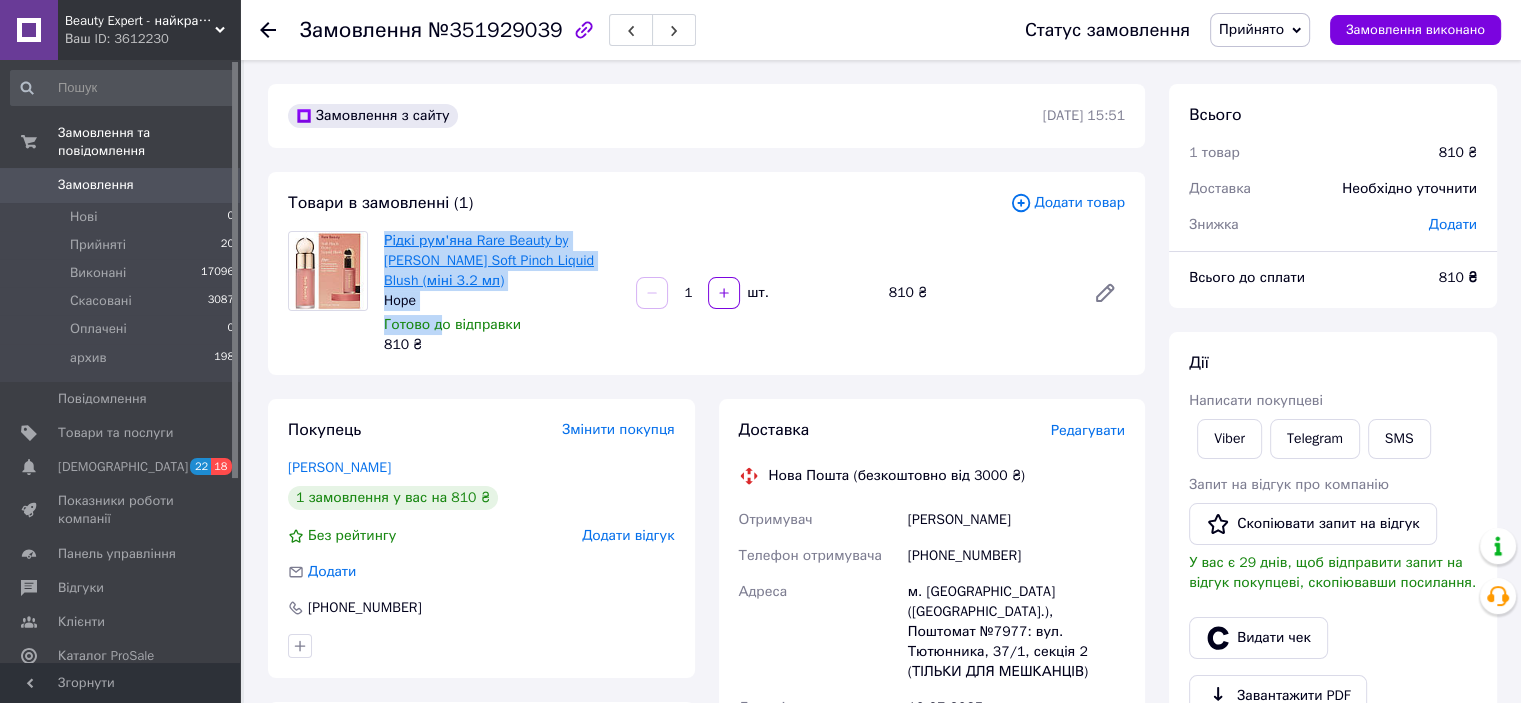 drag, startPoint x: 438, startPoint y: 314, endPoint x: 387, endPoint y: 234, distance: 94.873604 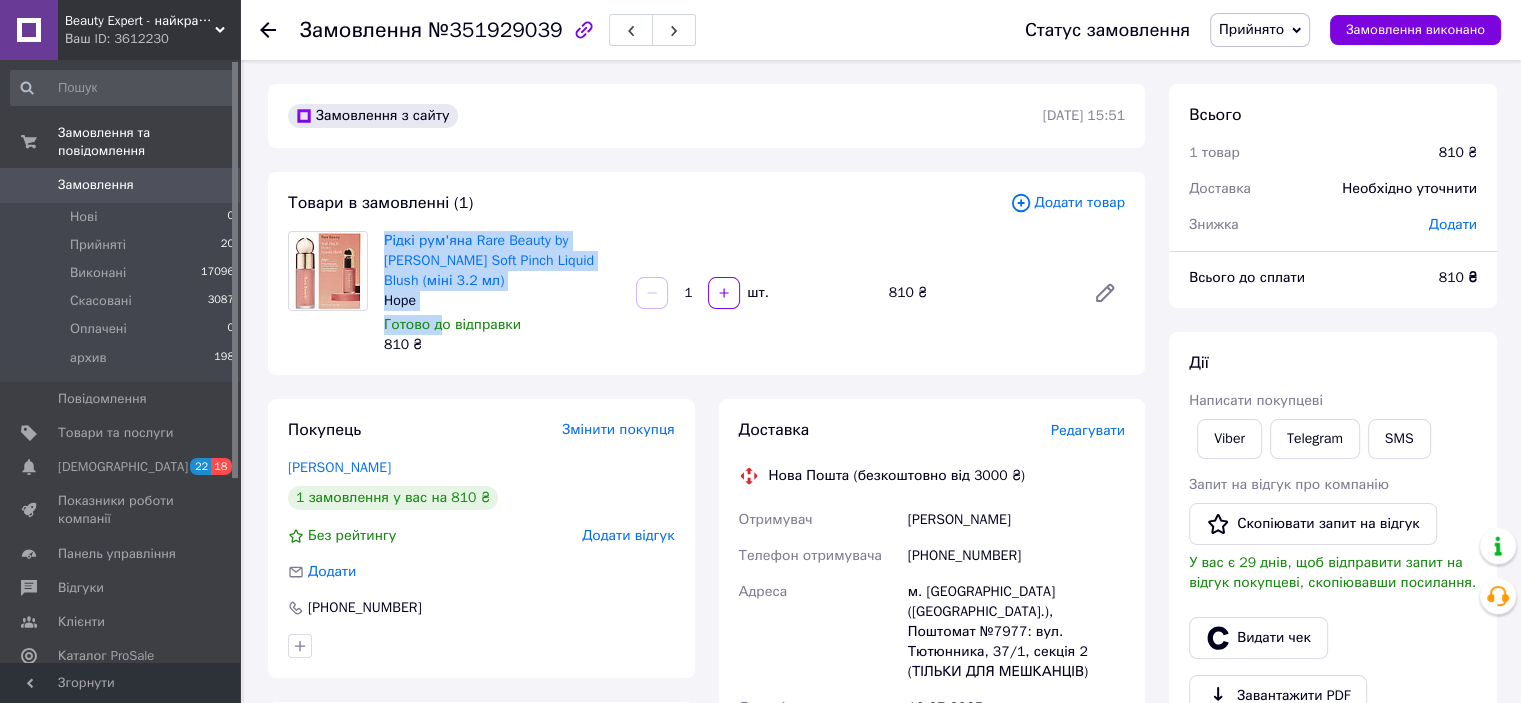 copy on "Рідкі рум'яна Rare Beauty by [PERSON_NAME] Soft Pinch Liquid Blush (міні 3.2 мл) Hope Готово [PERSON_NAME]" 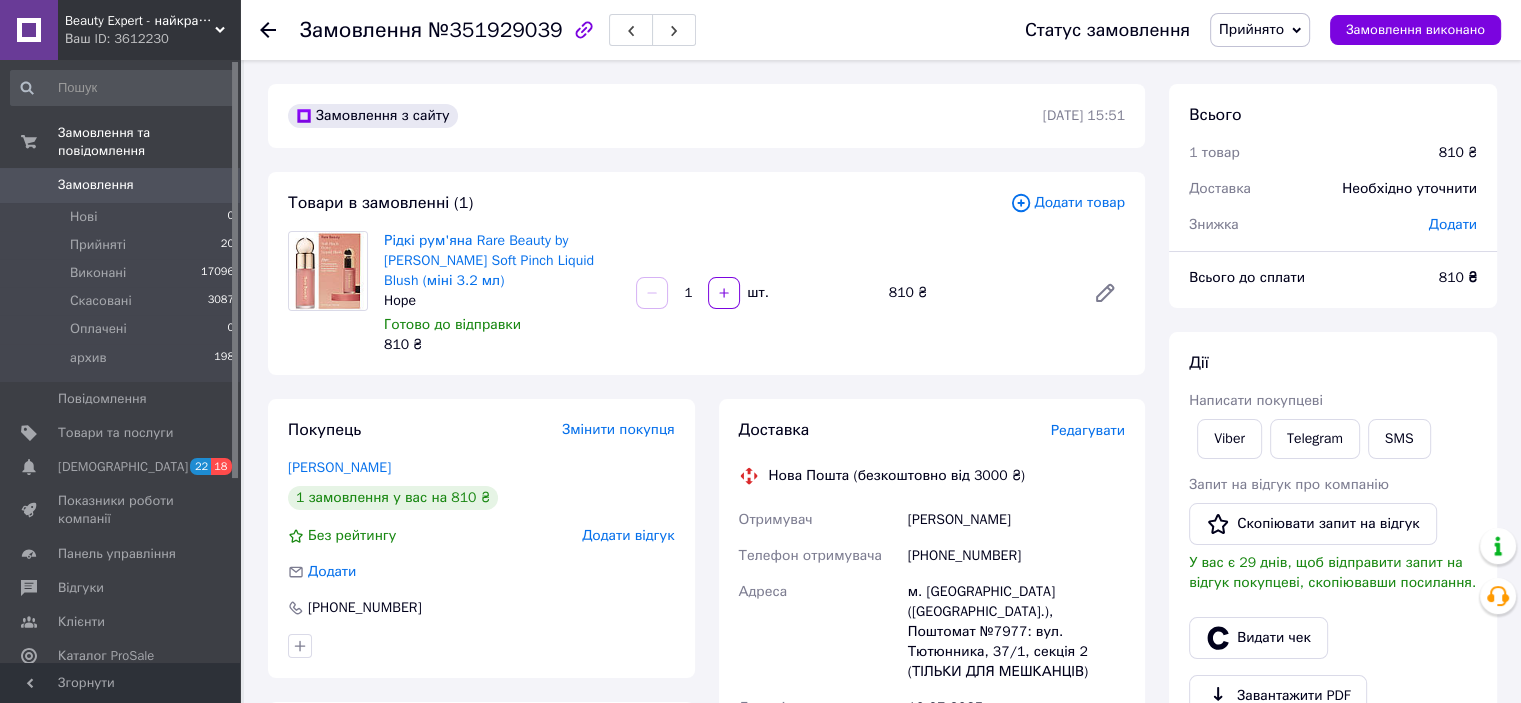 click on "Редагувати" at bounding box center (1088, 430) 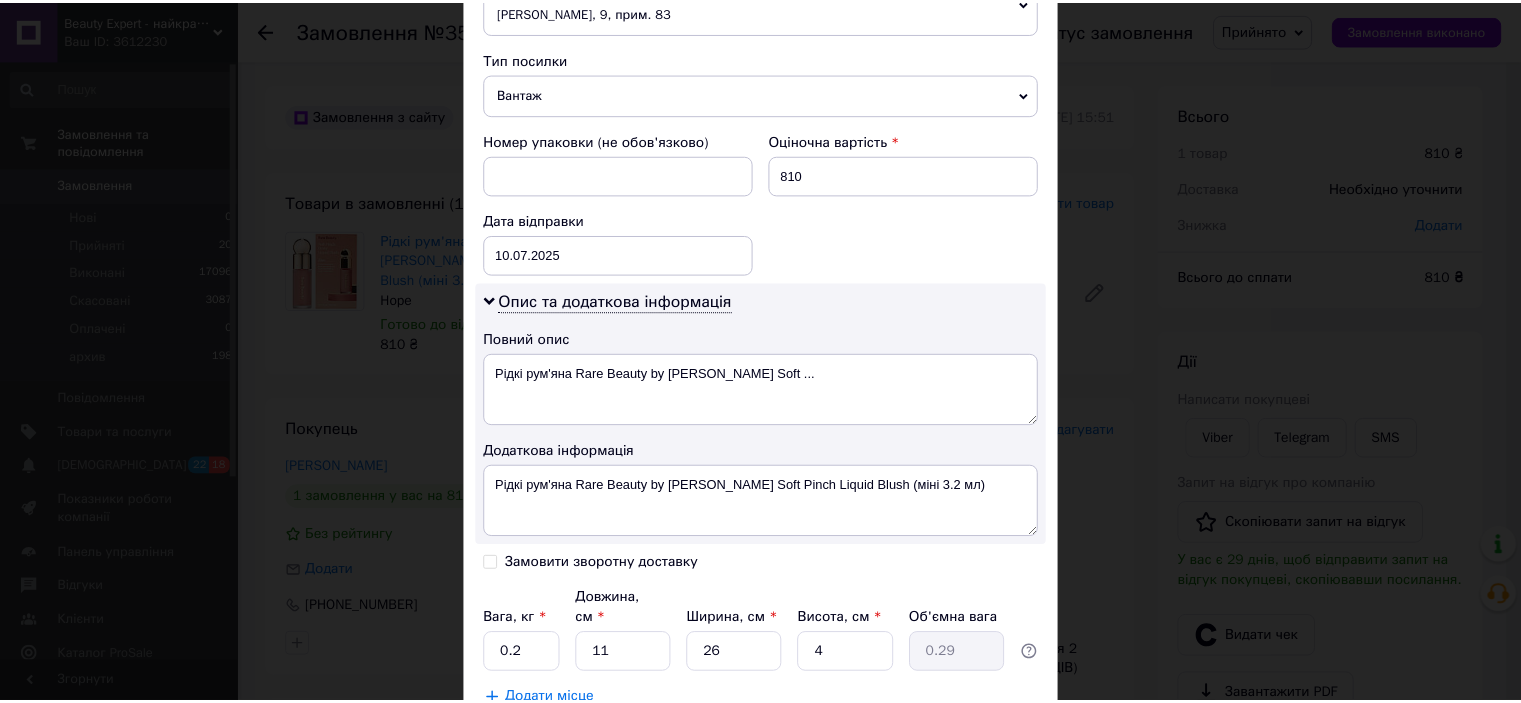 scroll, scrollTop: 878, scrollLeft: 0, axis: vertical 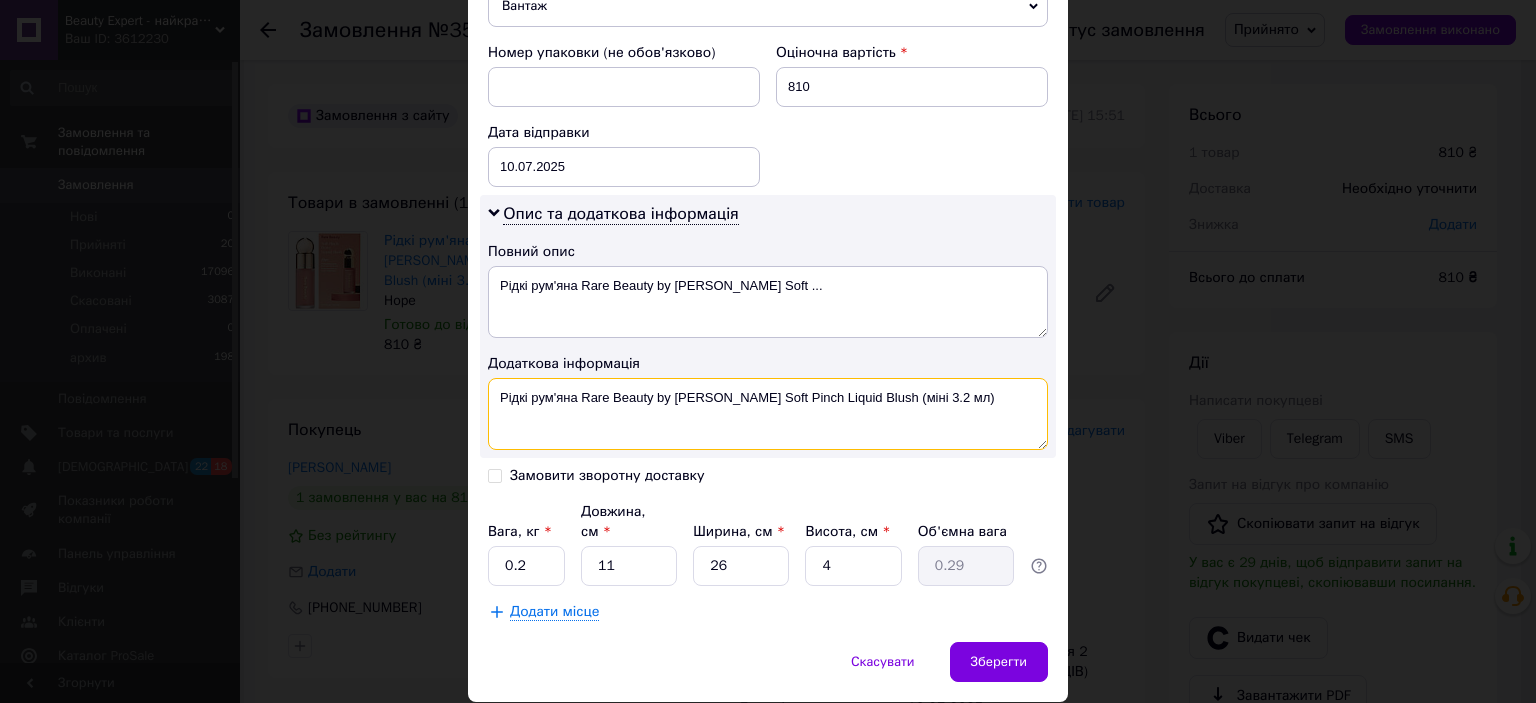 click on "Рідкі рум'яна Rare Beauty by Selena Gomez Soft Pinch Liquid Blush (міні 3.2 мл)" at bounding box center (768, 414) 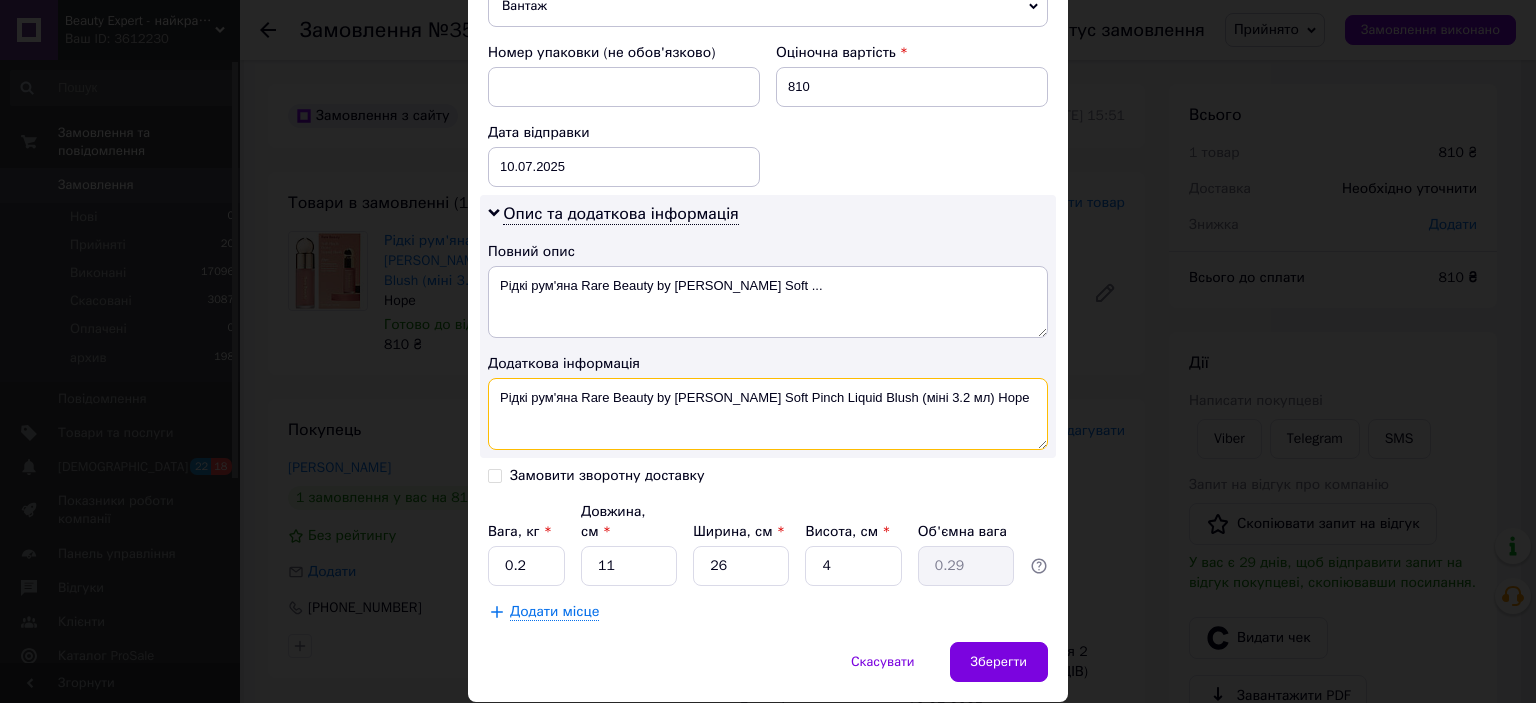 type on "Рідкі рум'яна Rare Beauty by Selena Gomez Soft Pinch Liquid Blush (міні 3.2 мл) Hope" 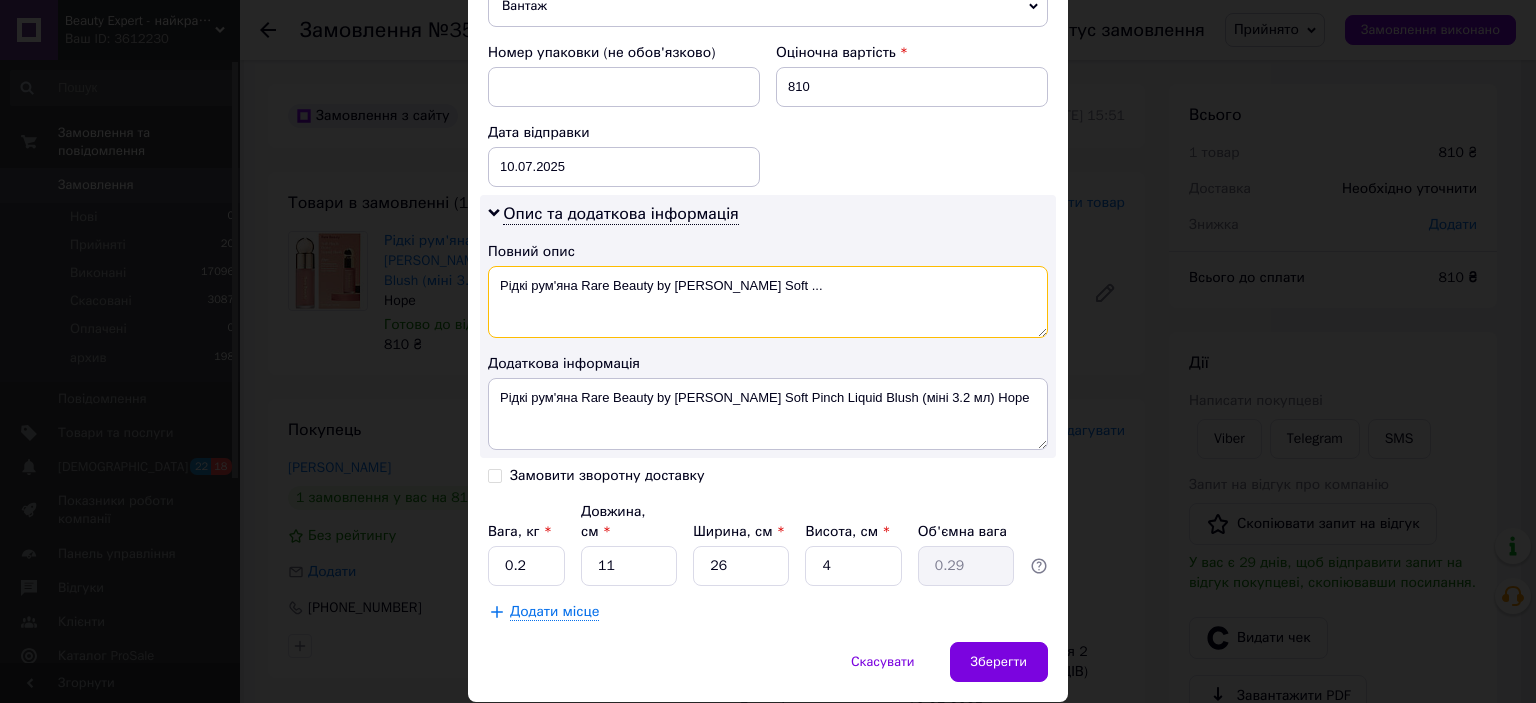 click on "Рідкі рум'яна Rare Beauty by Selena Gomez Soft ..." at bounding box center [768, 302] 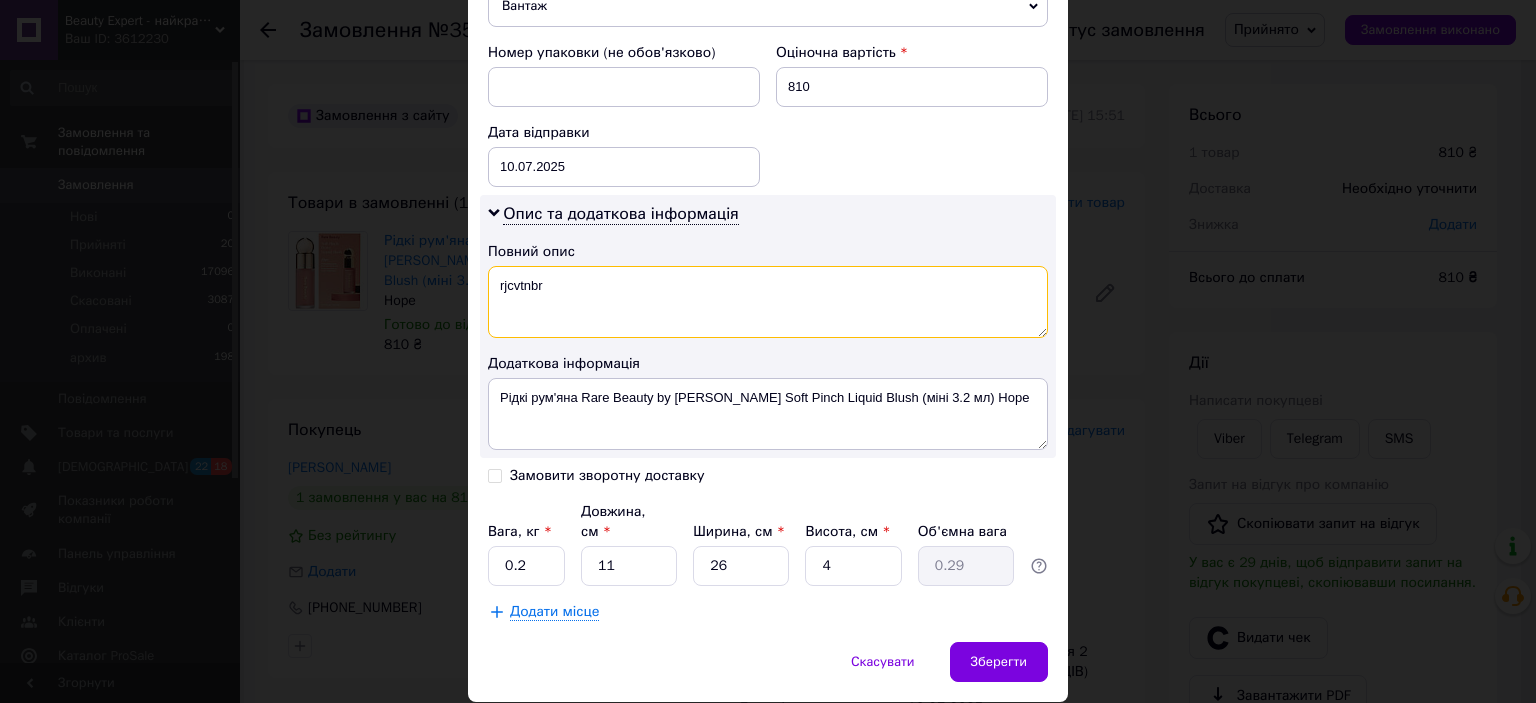 type on "rjcvtnbrf" 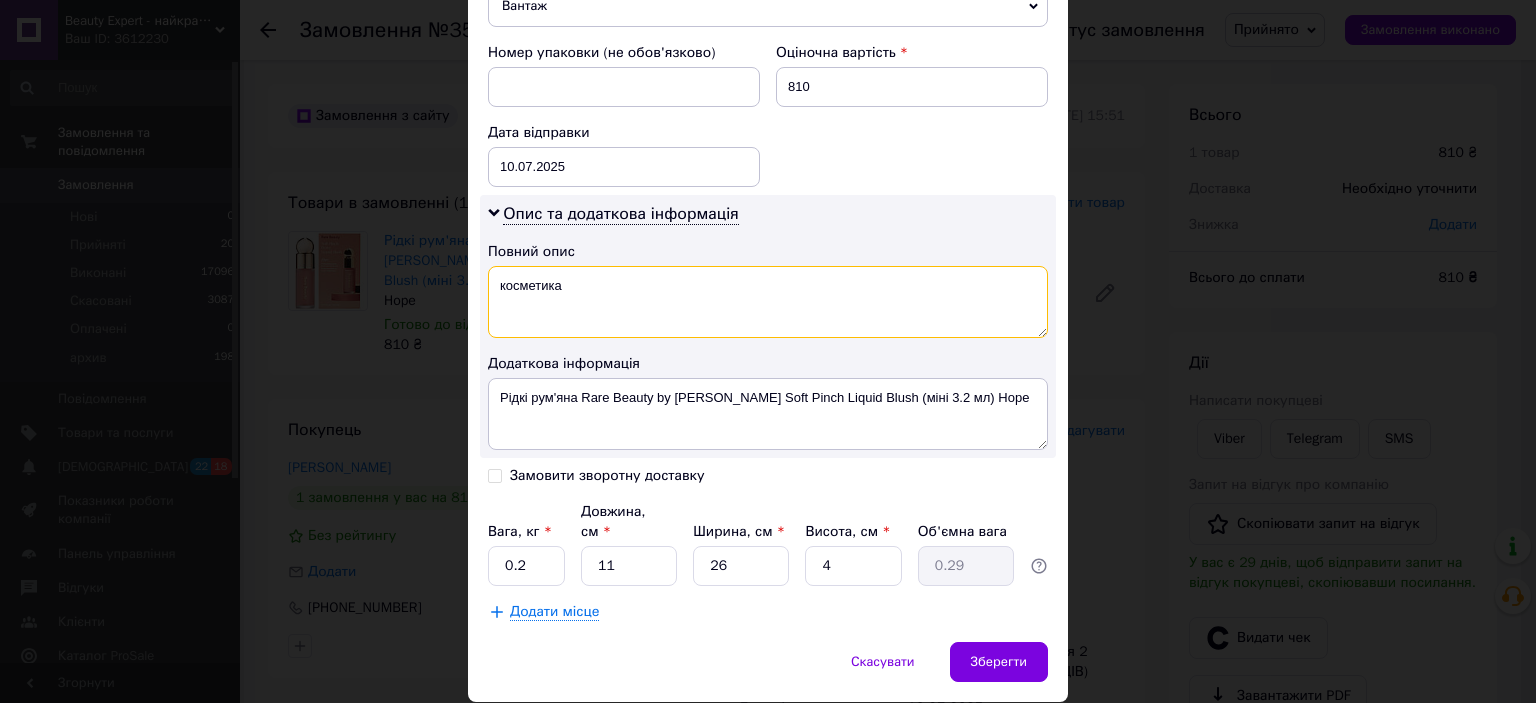 type on "косметика" 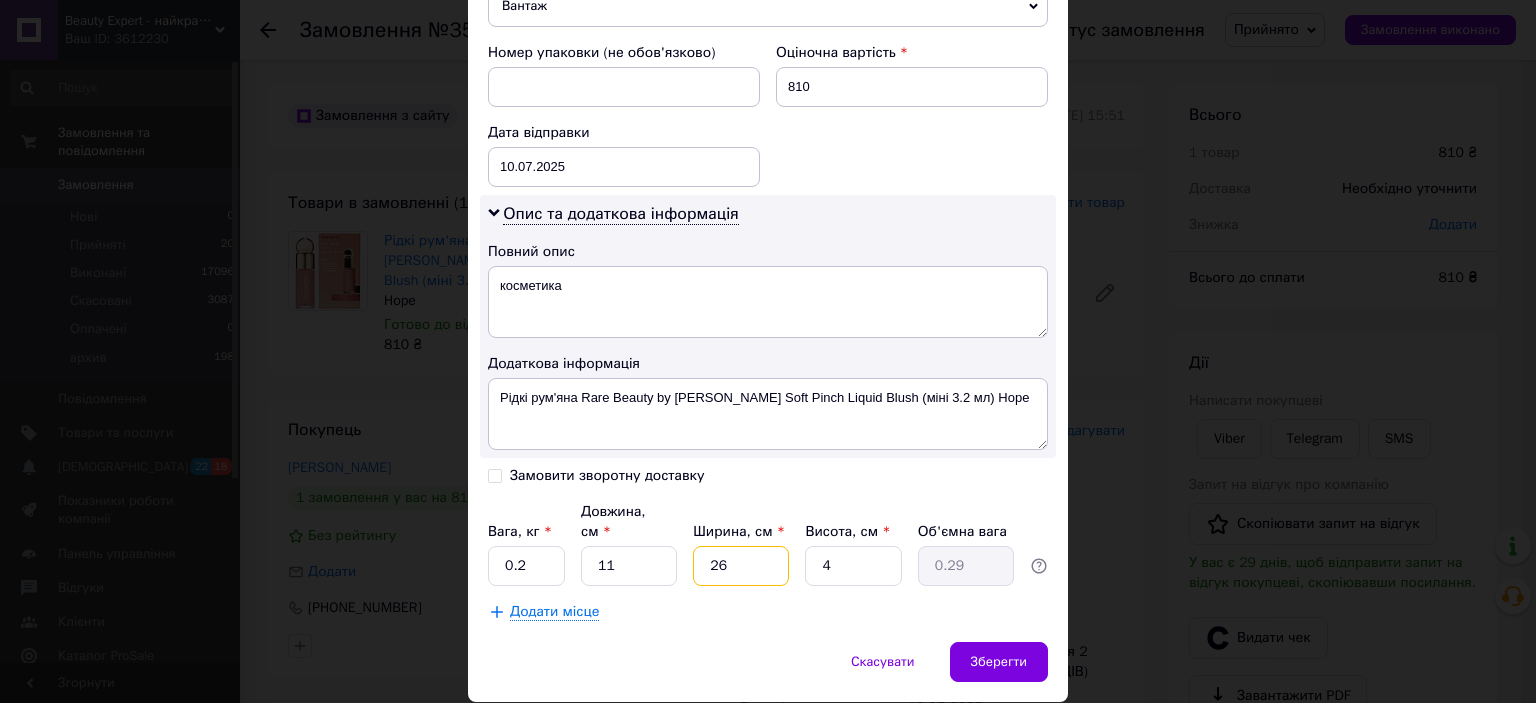 click on "26" at bounding box center [741, 566] 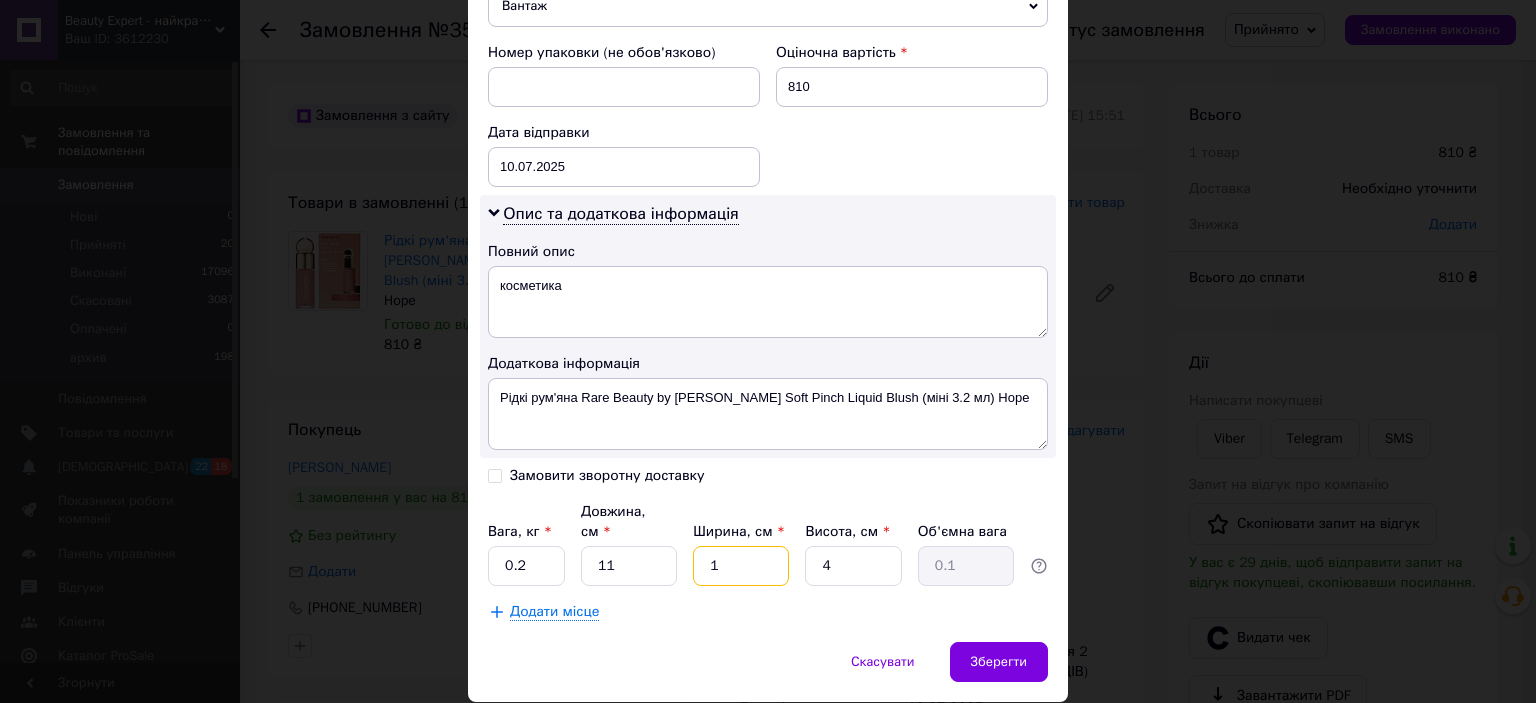 type on "12" 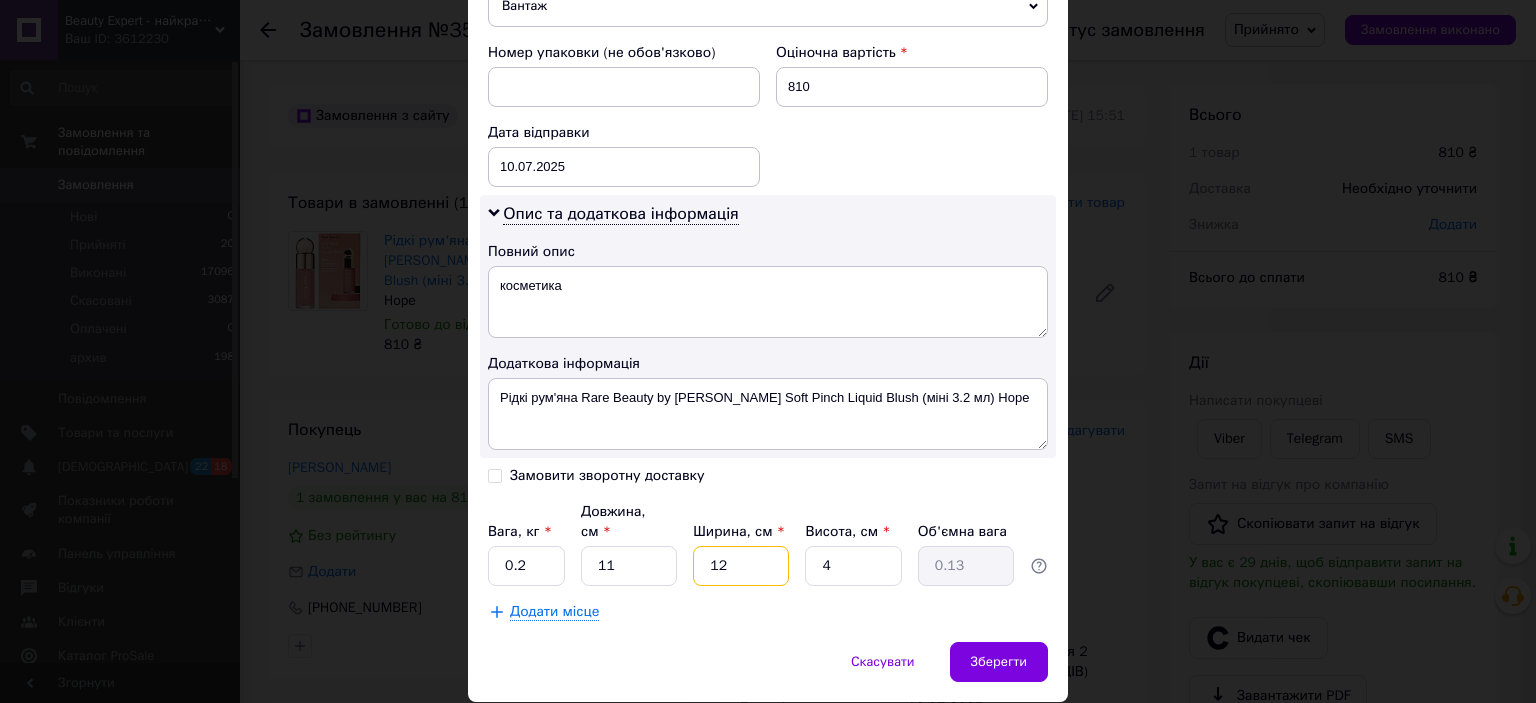 type on "12" 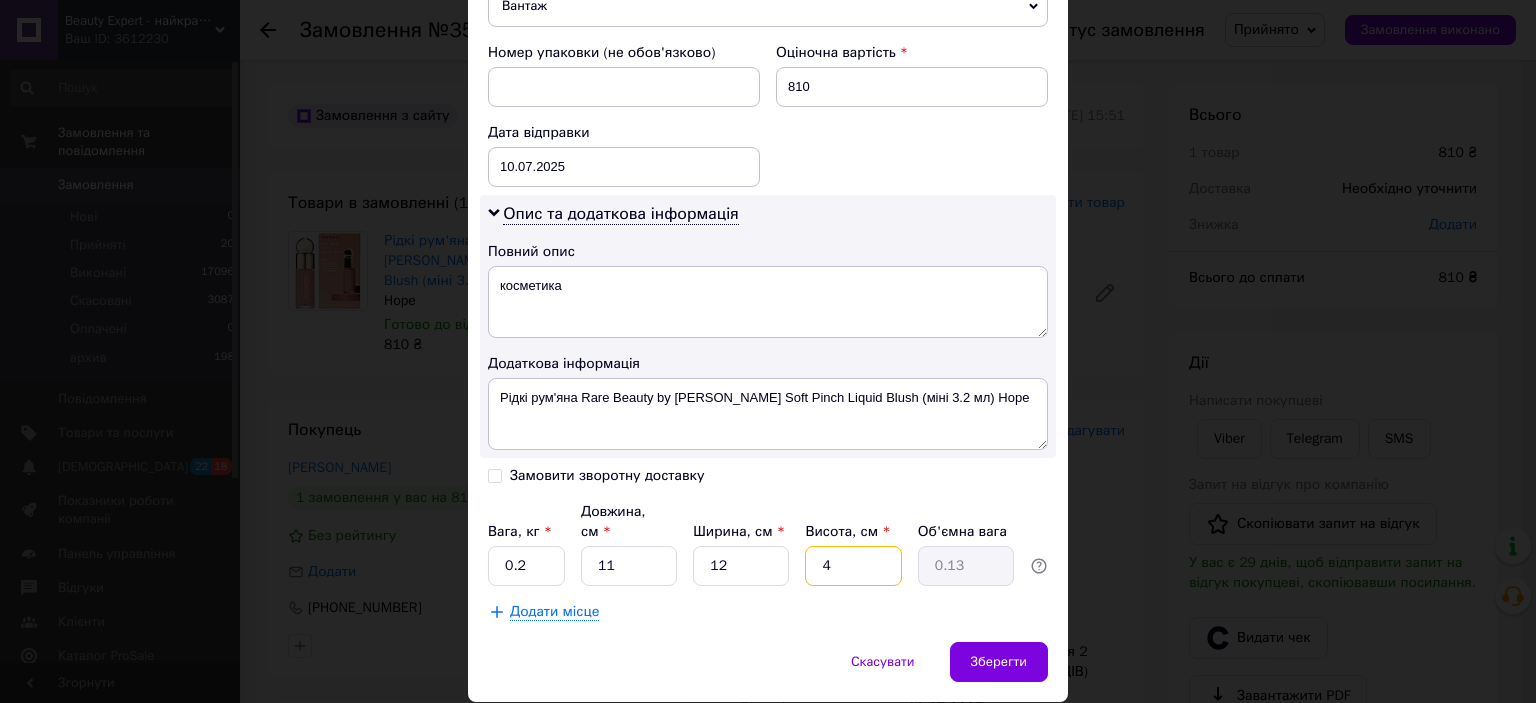 type on "1" 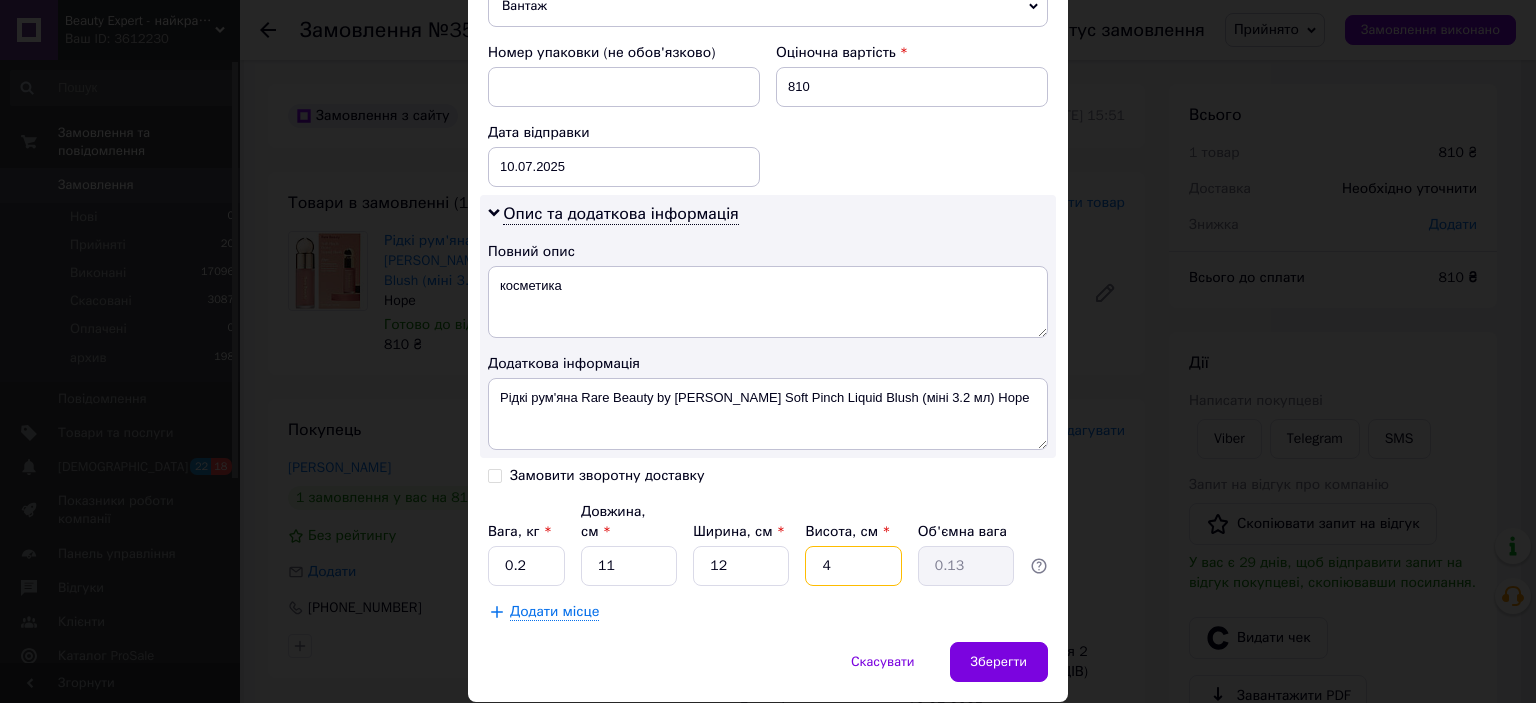 type on "0.1" 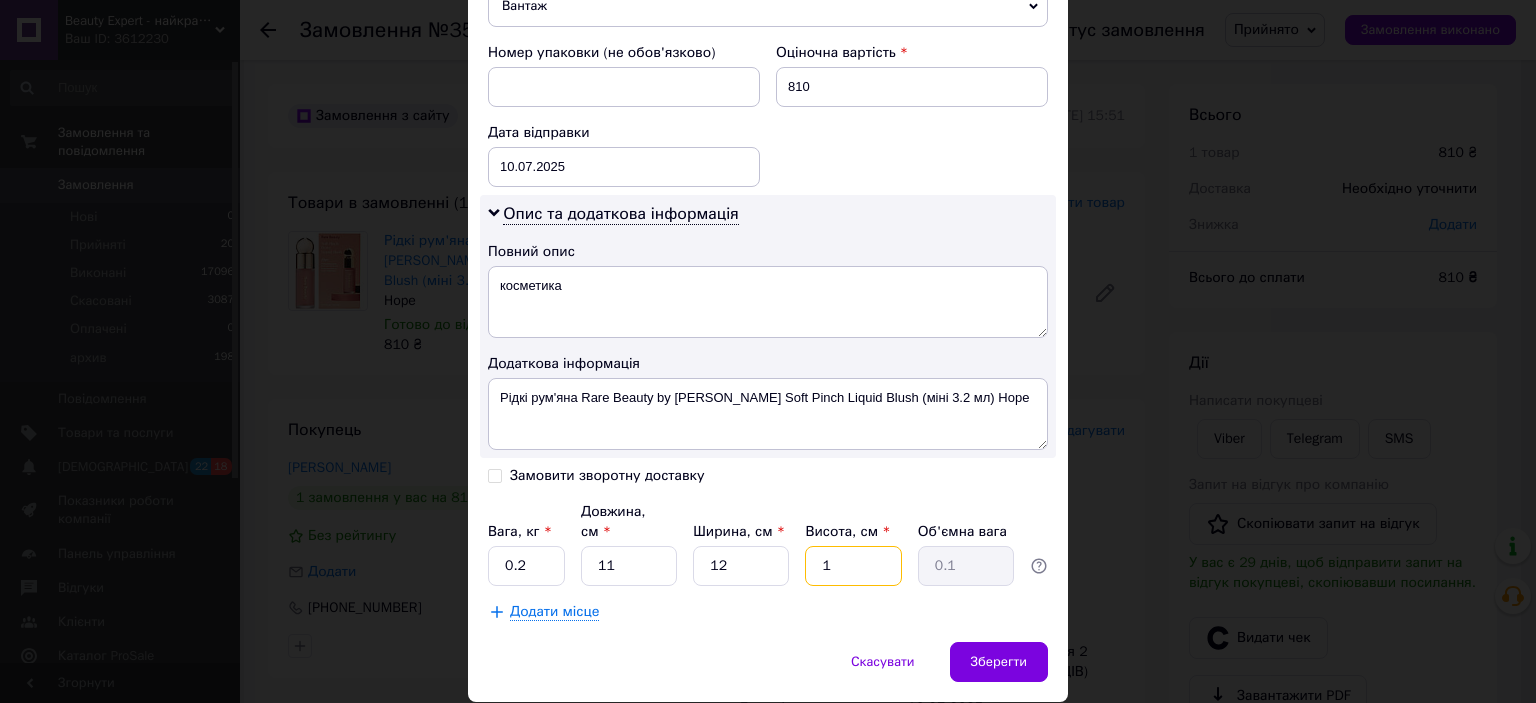type on "15" 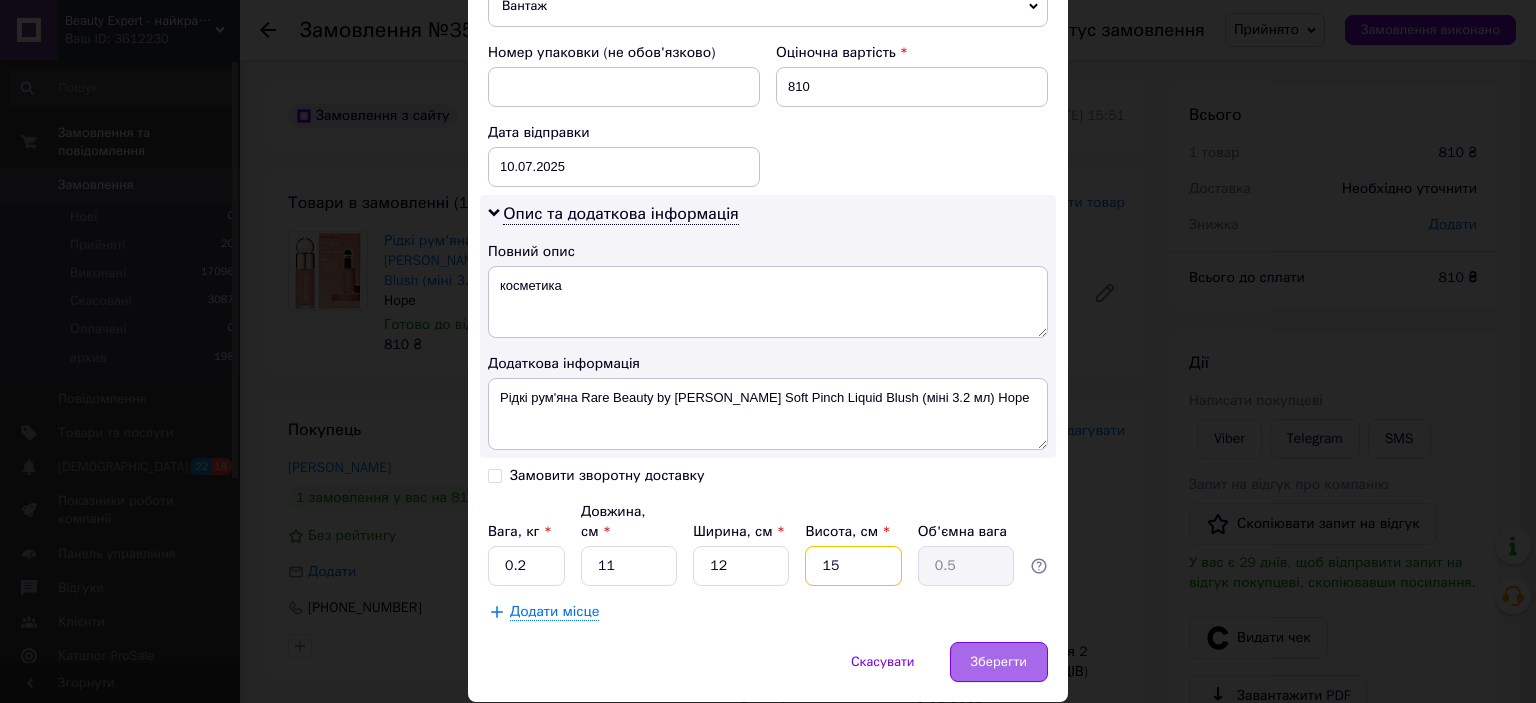 type on "15" 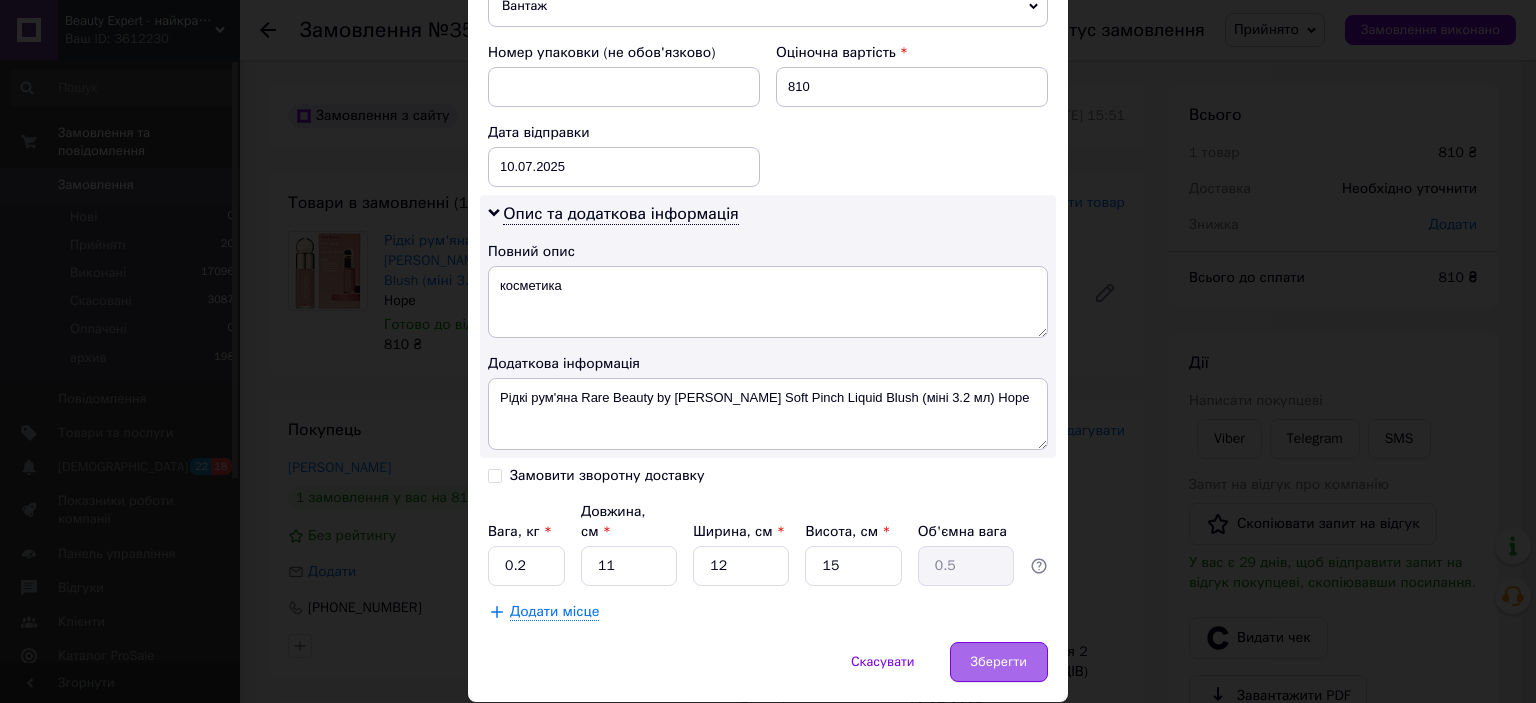 click on "Зберегти" at bounding box center (999, 662) 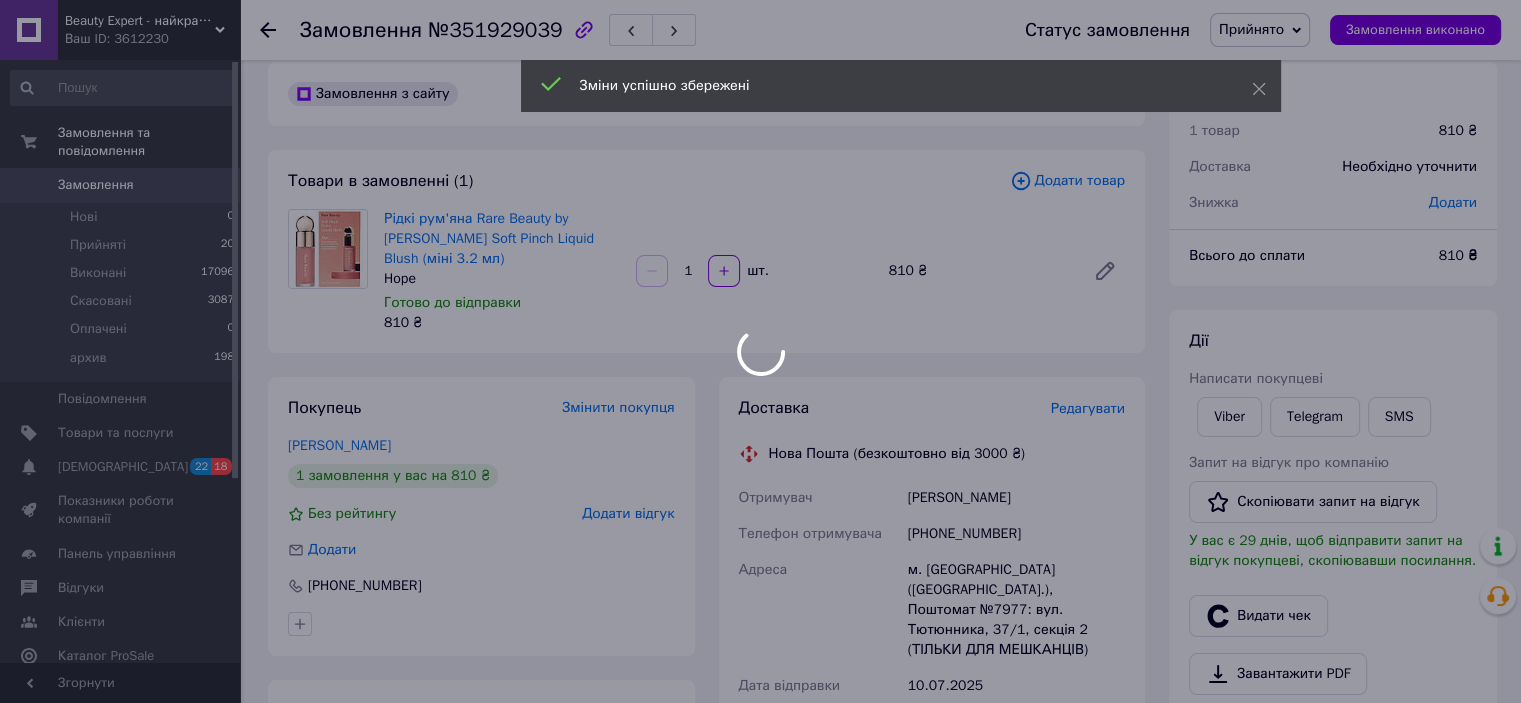 scroll, scrollTop: 500, scrollLeft: 0, axis: vertical 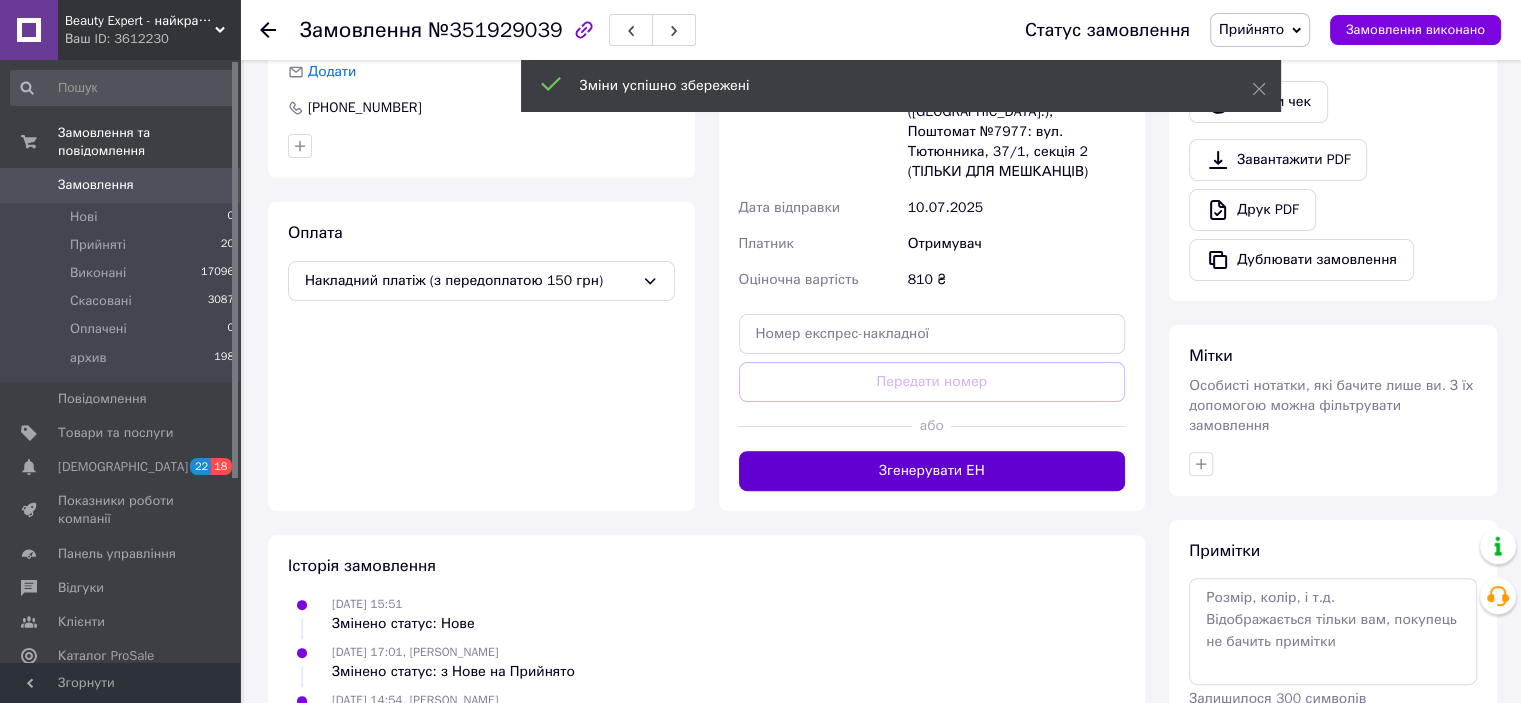 click on "Згенерувати ЕН" at bounding box center (932, 471) 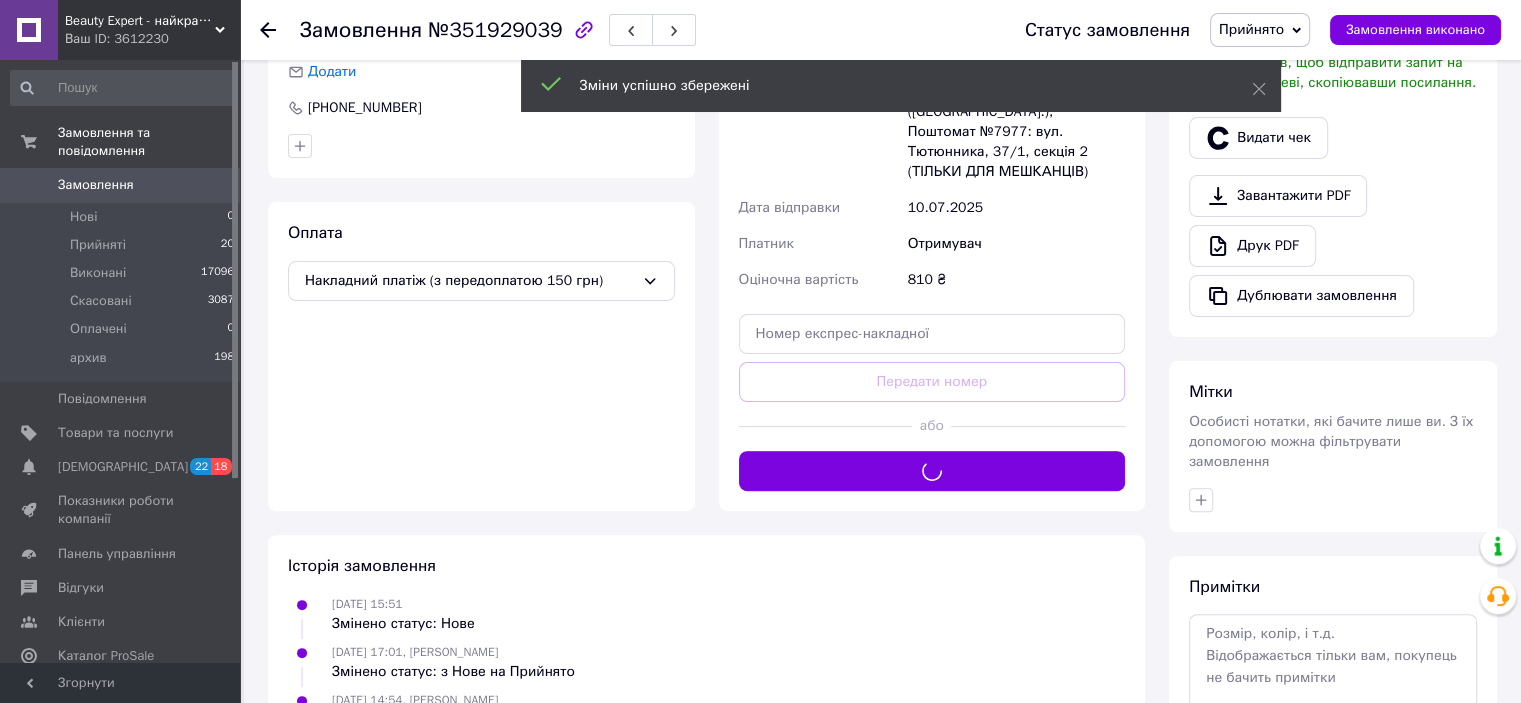 scroll, scrollTop: 100, scrollLeft: 0, axis: vertical 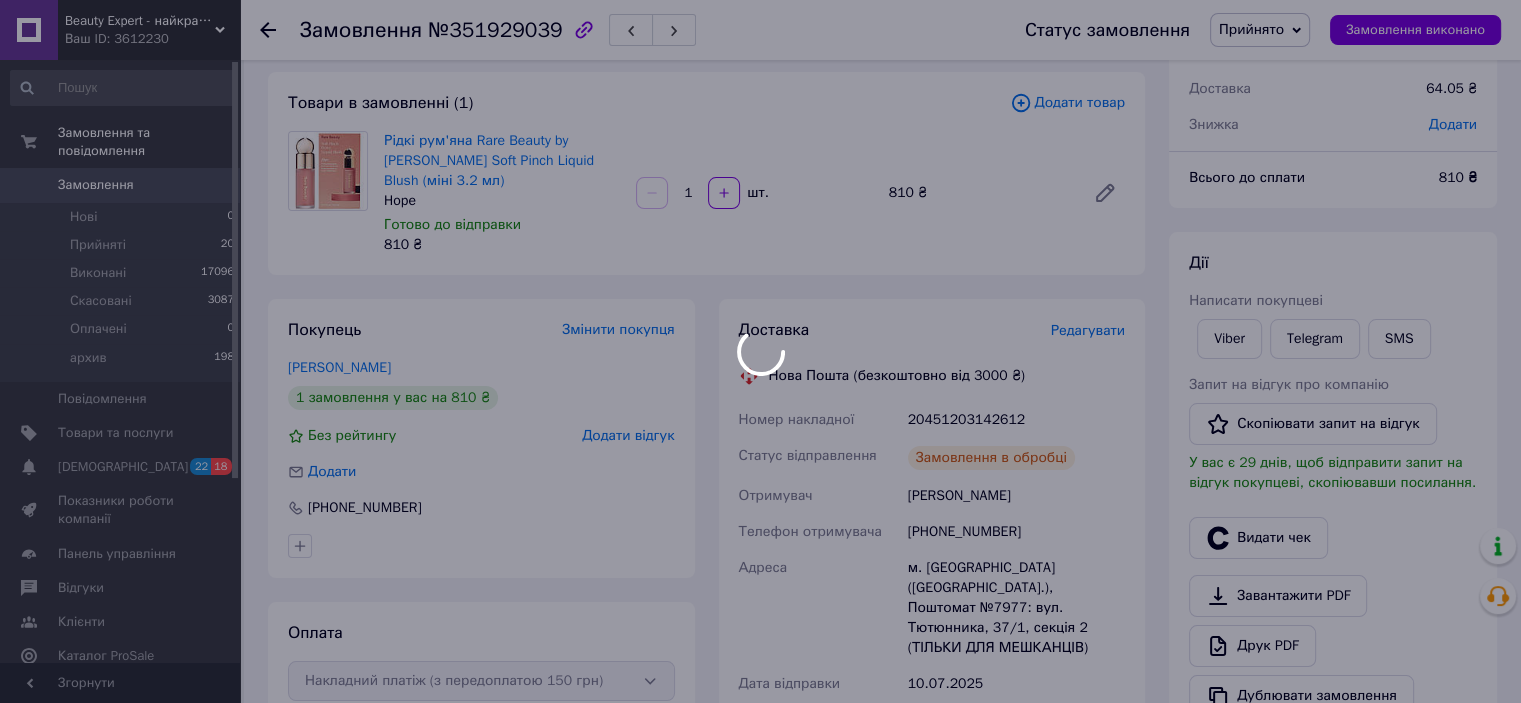 click at bounding box center (760, 351) 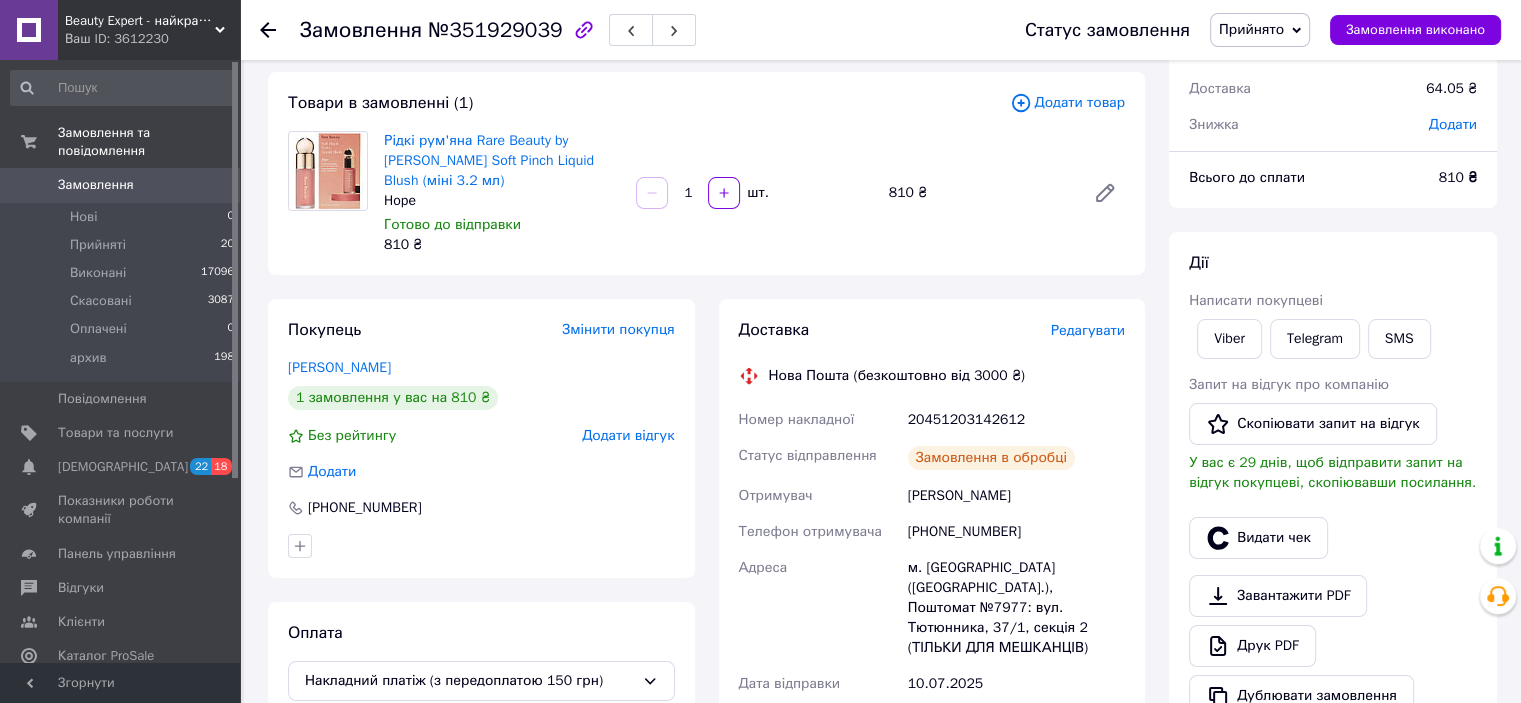 click on "20451203142612" at bounding box center (1016, 420) 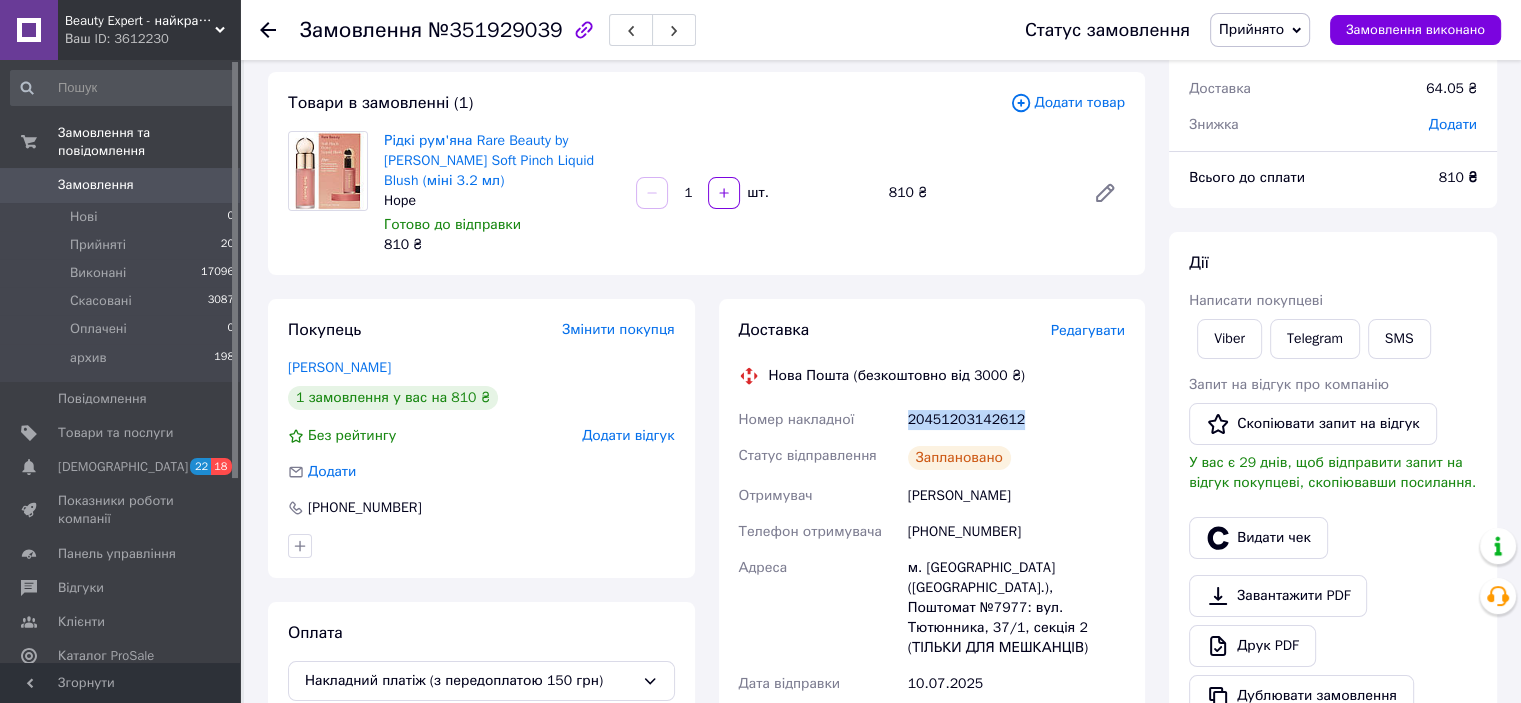 copy on "20451203142612" 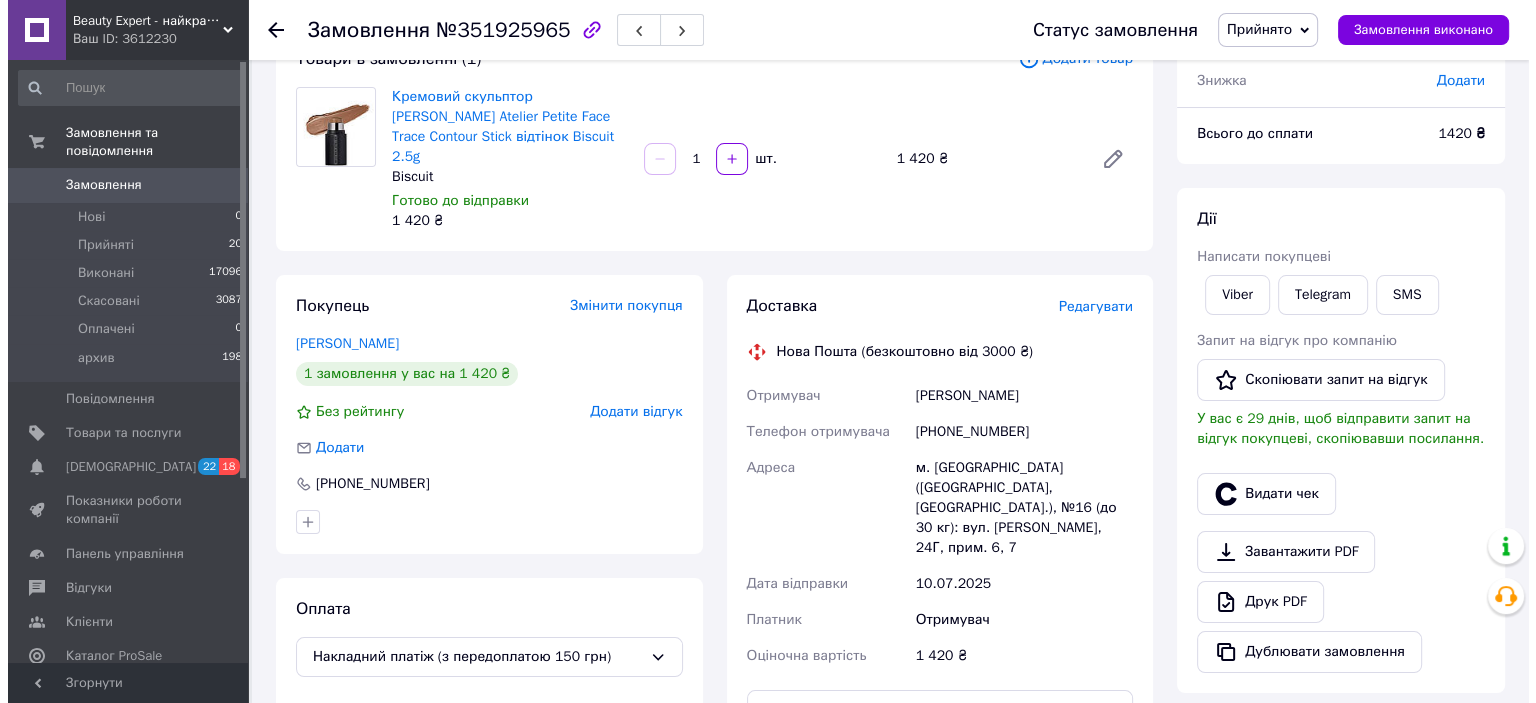 scroll, scrollTop: 200, scrollLeft: 0, axis: vertical 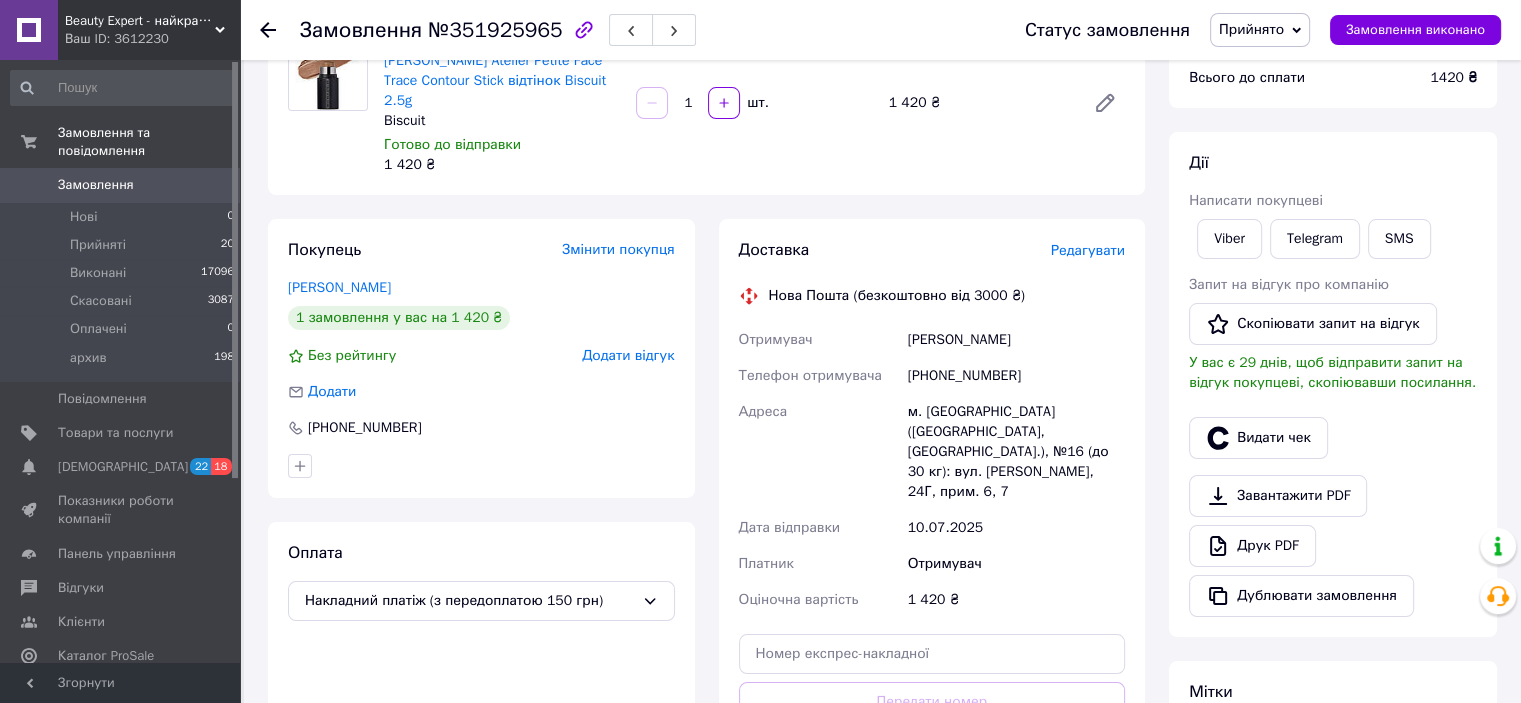 click on "[PERSON_NAME]" at bounding box center [1016, 340] 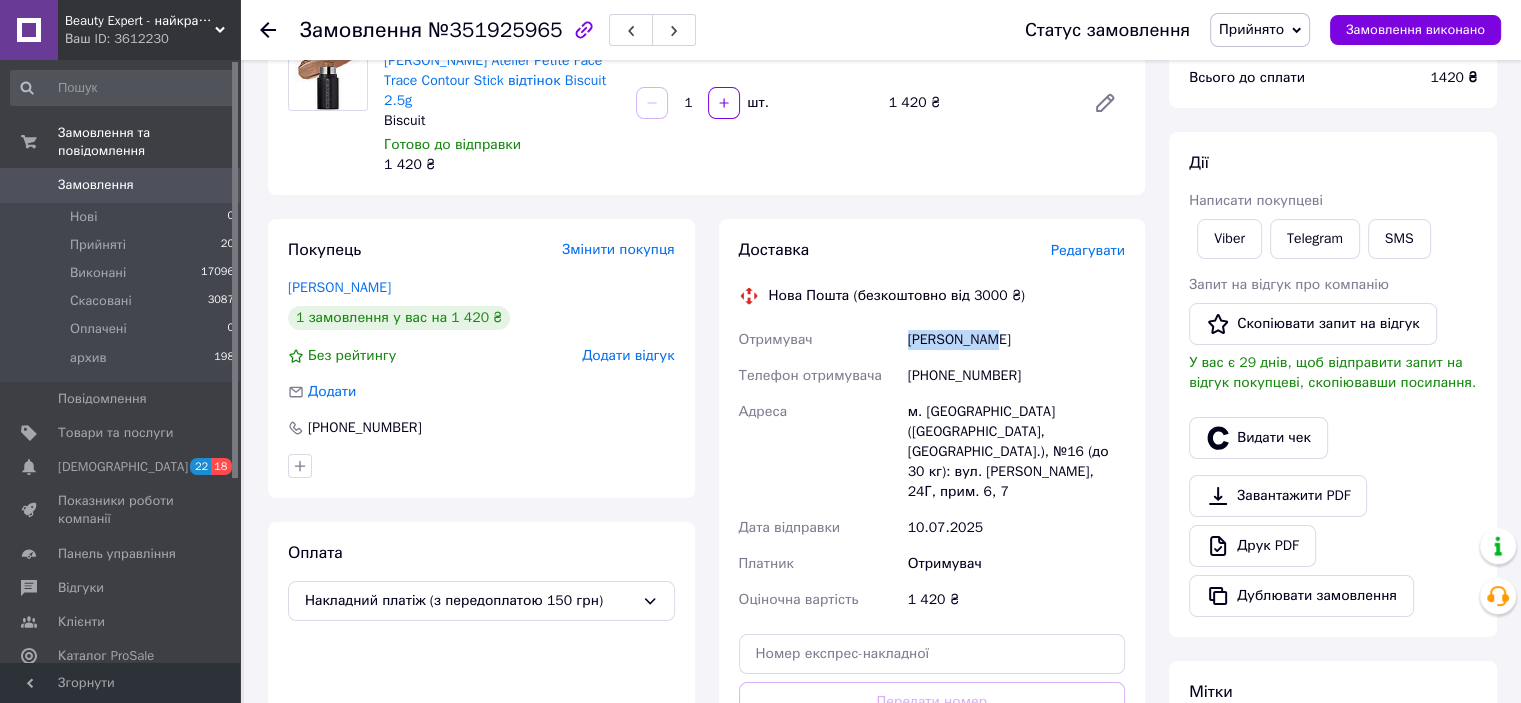 copy on "Шаповалова" 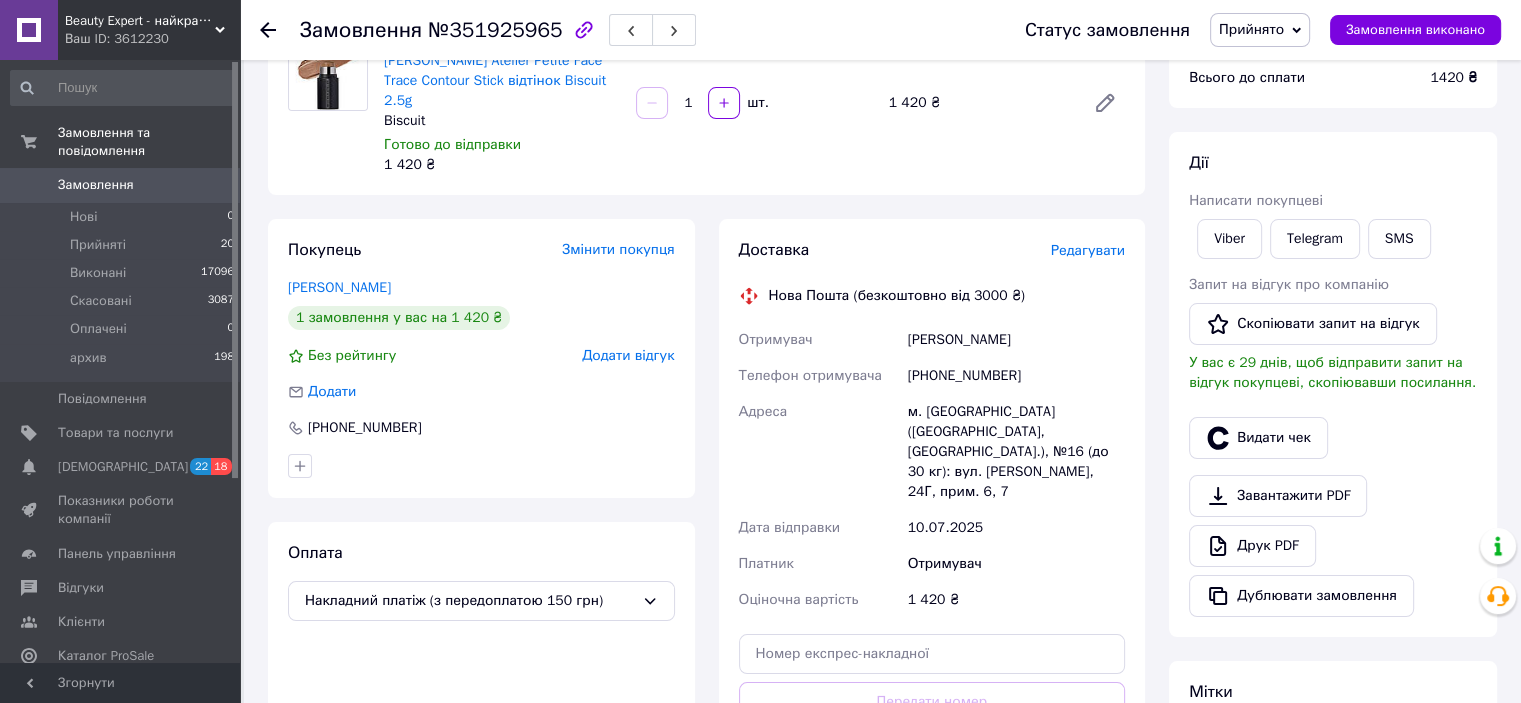 click on "Редагувати" at bounding box center (1088, 250) 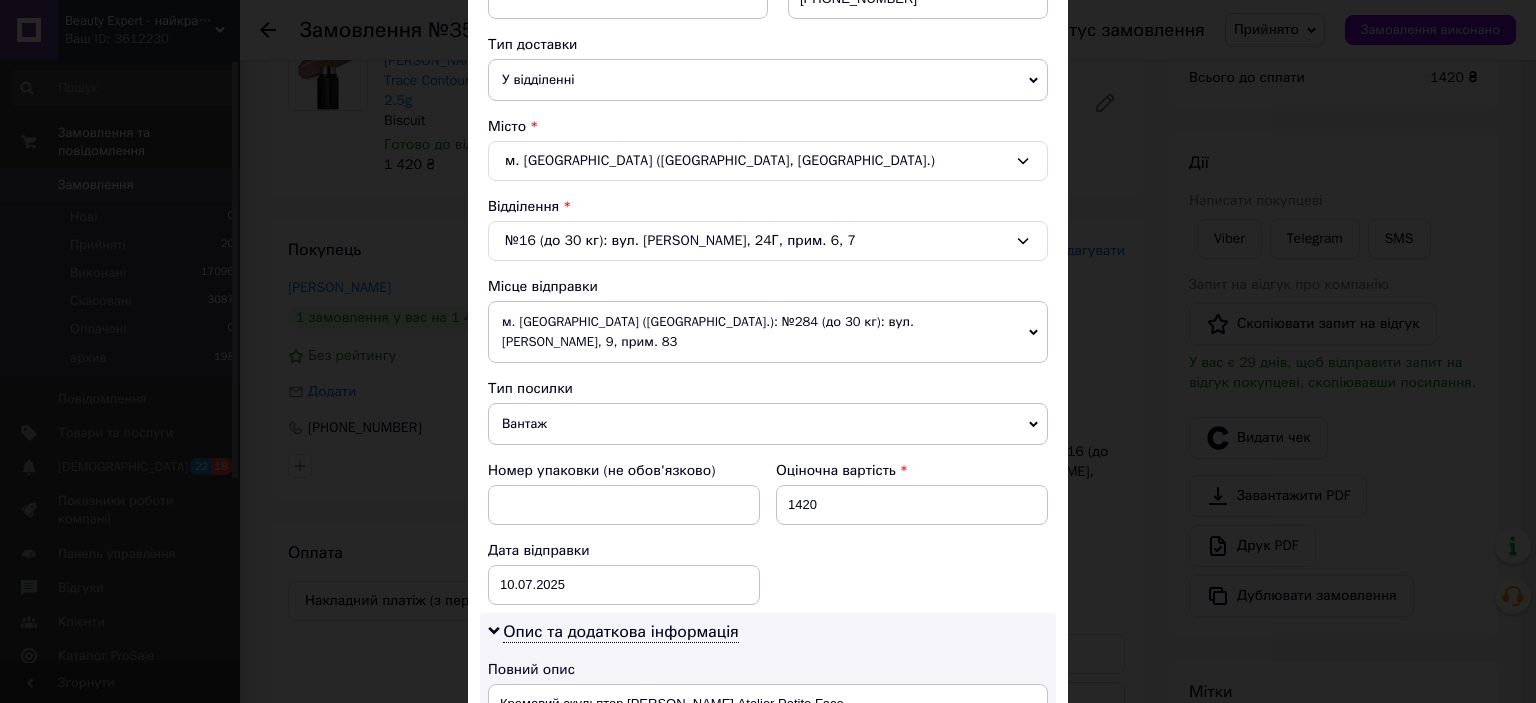 scroll, scrollTop: 700, scrollLeft: 0, axis: vertical 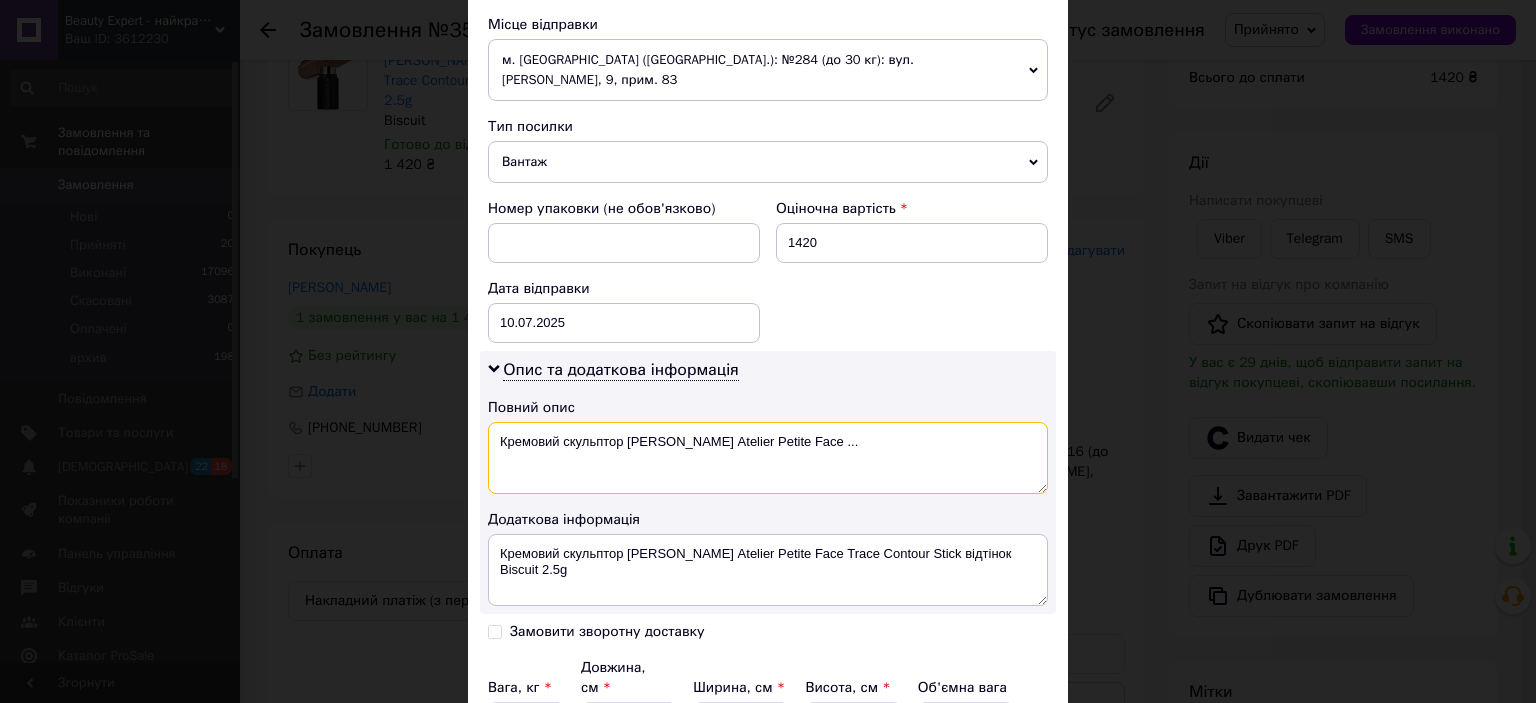 click on "Кремовий скульптор Westman Atelier Petite Face ..." at bounding box center (768, 458) 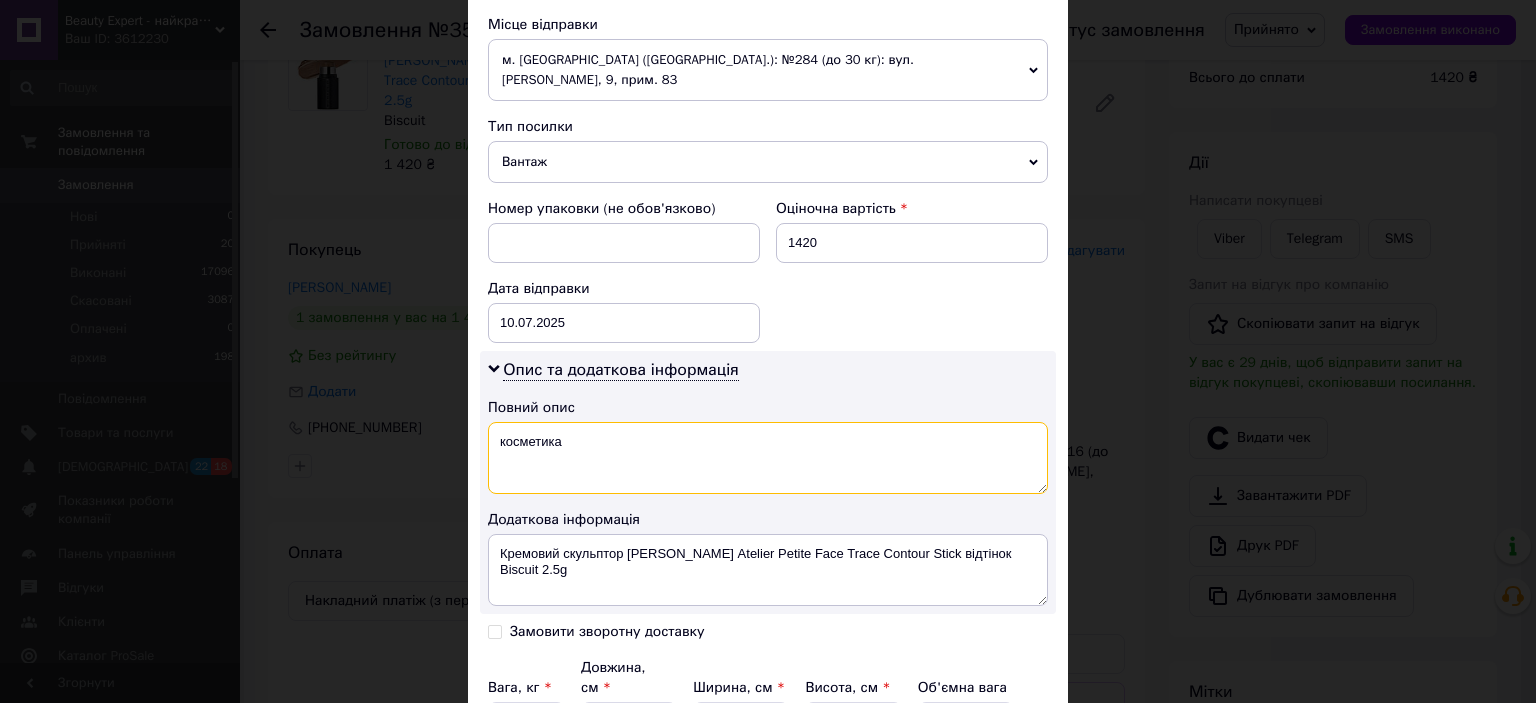 scroll, scrollTop: 878, scrollLeft: 0, axis: vertical 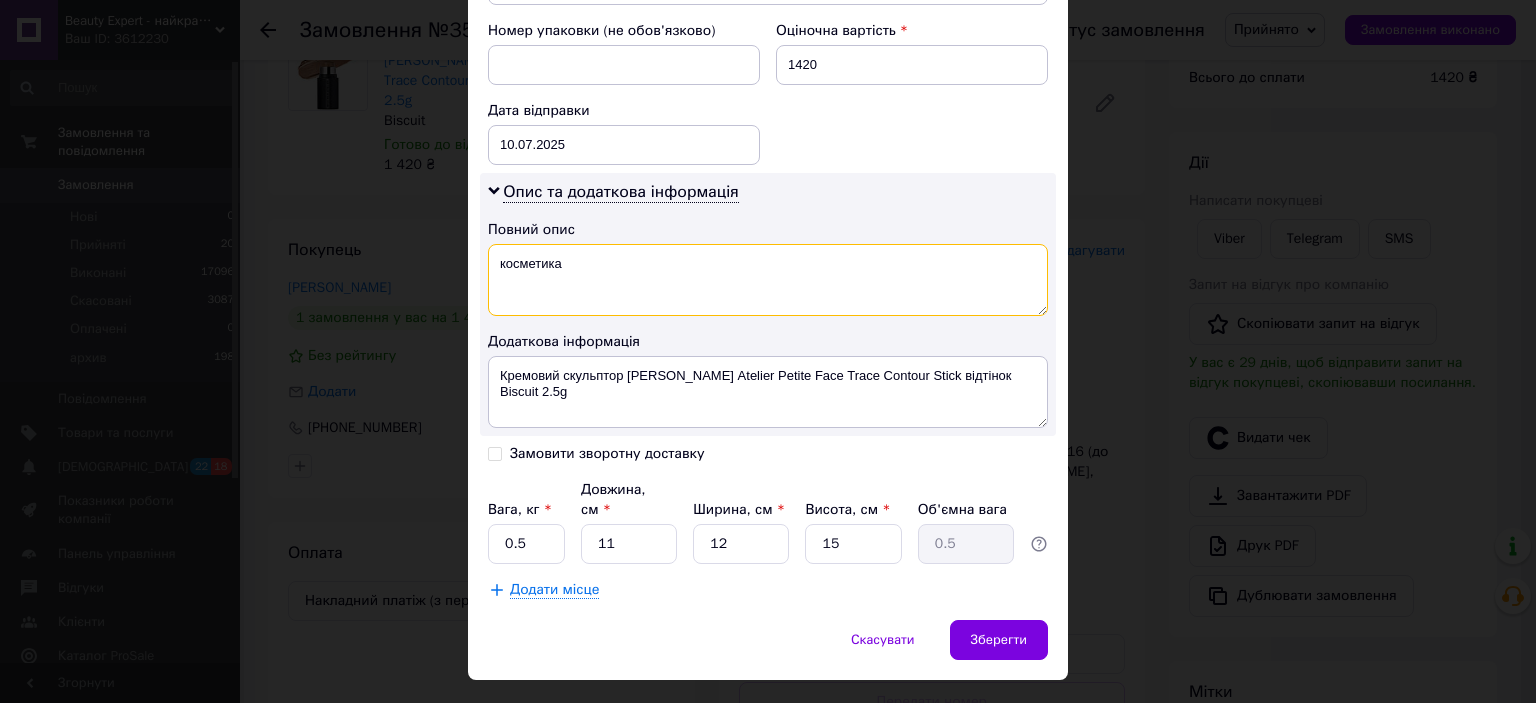 type on "косметика" 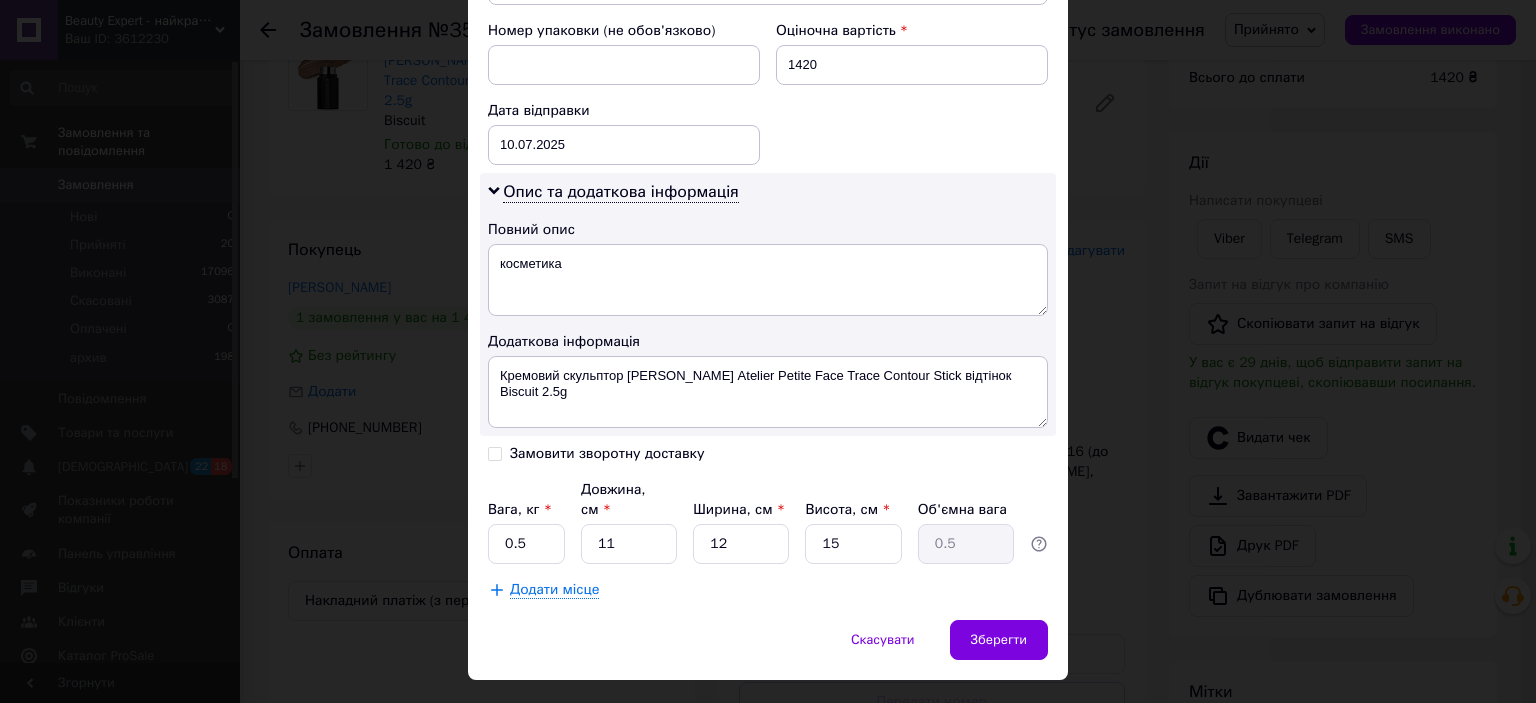 drag, startPoint x: 590, startPoint y: 433, endPoint x: 584, endPoint y: 446, distance: 14.3178215 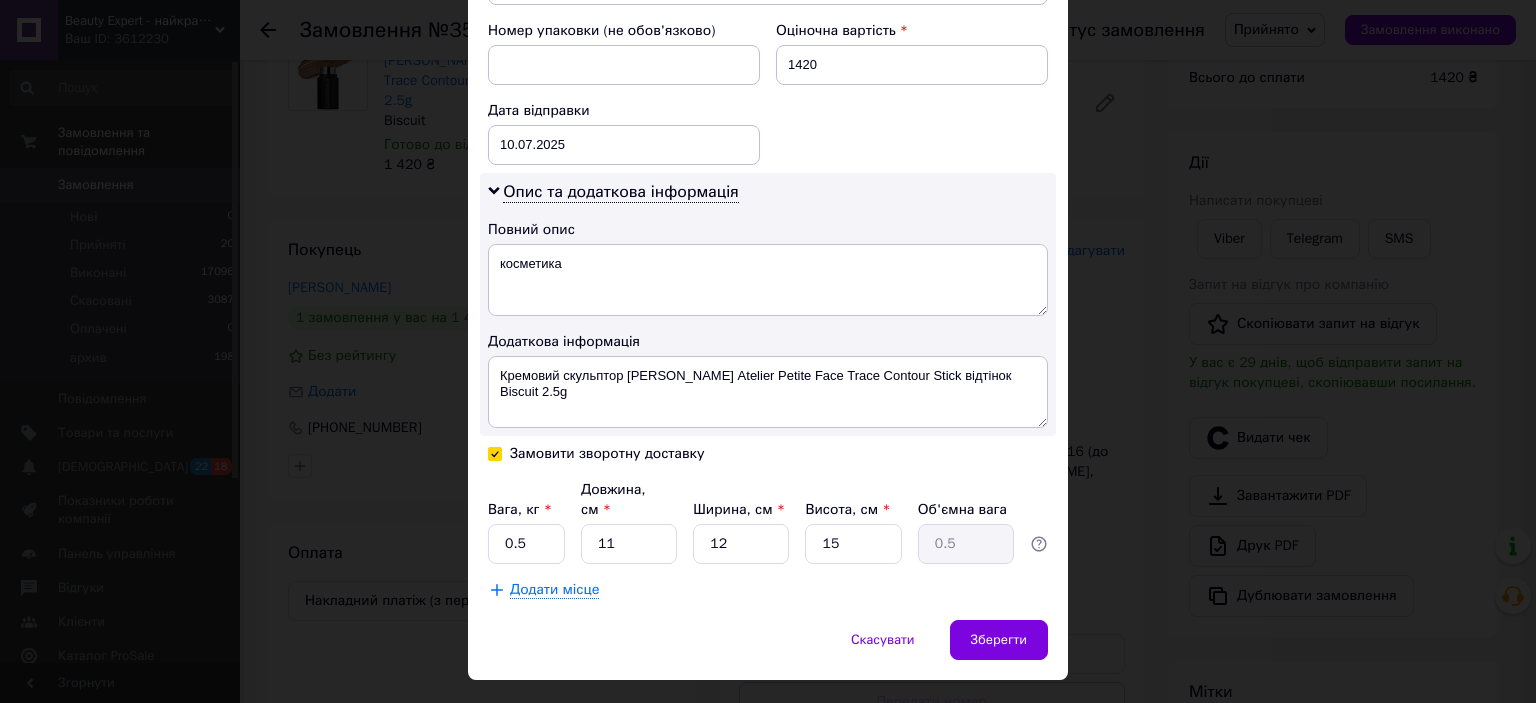 checkbox on "true" 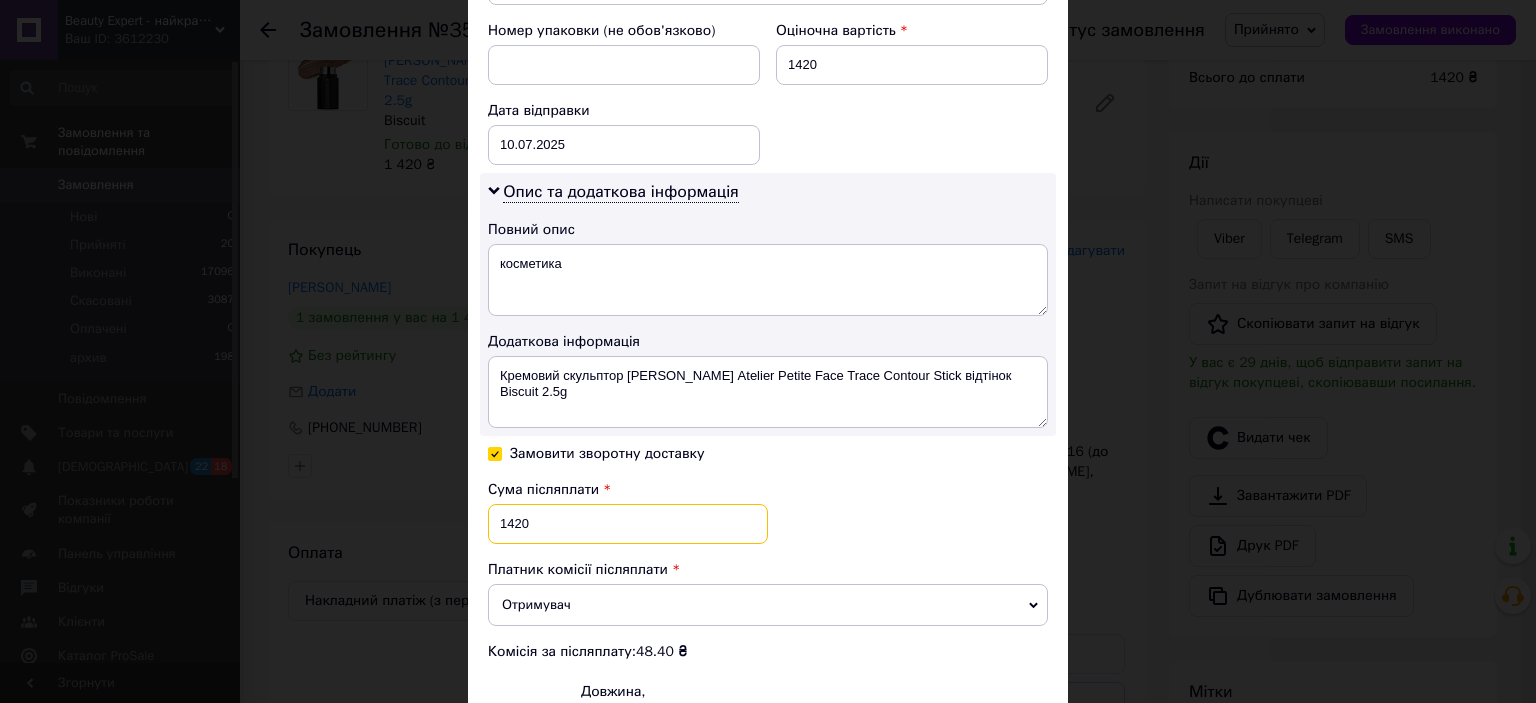 drag, startPoint x: 584, startPoint y: 446, endPoint x: 549, endPoint y: 489, distance: 55.443665 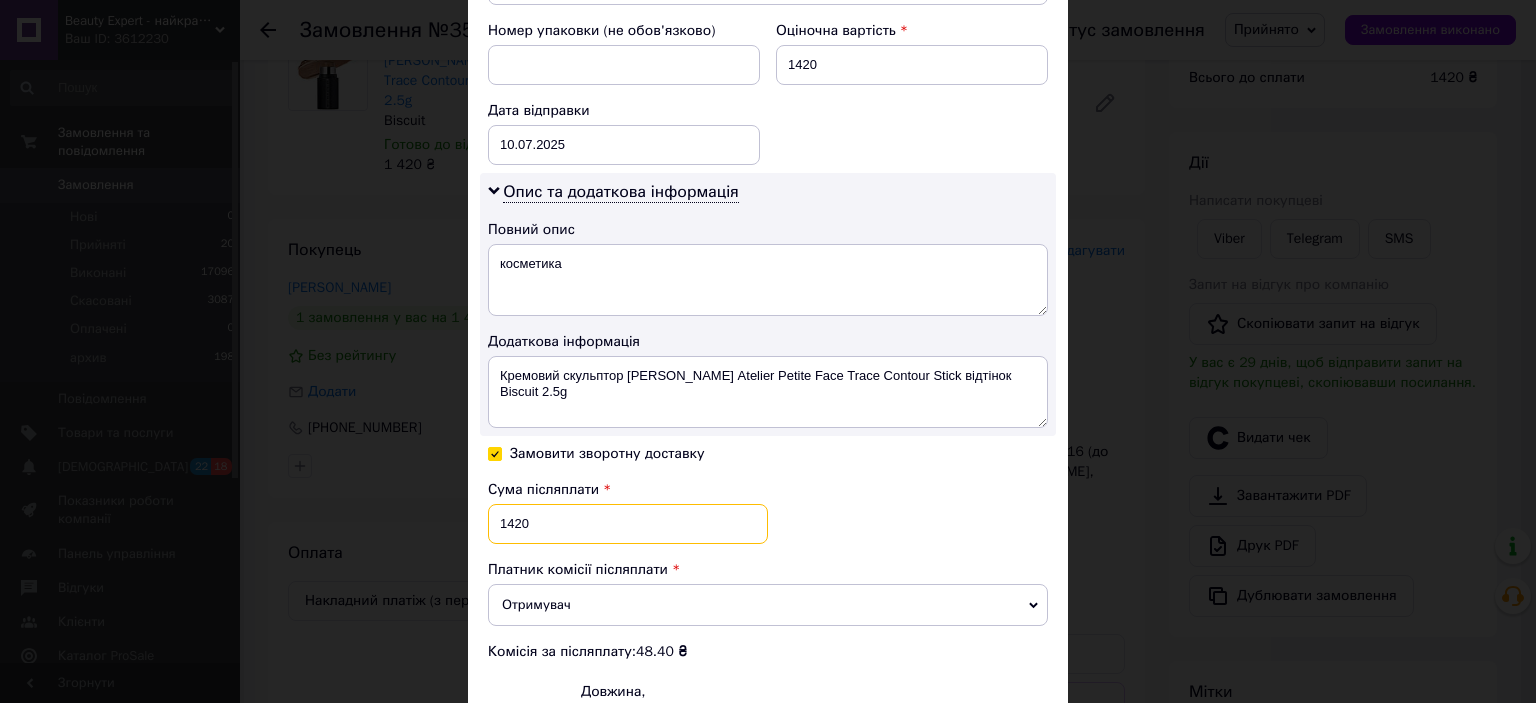 click on "1420" at bounding box center (628, 524) 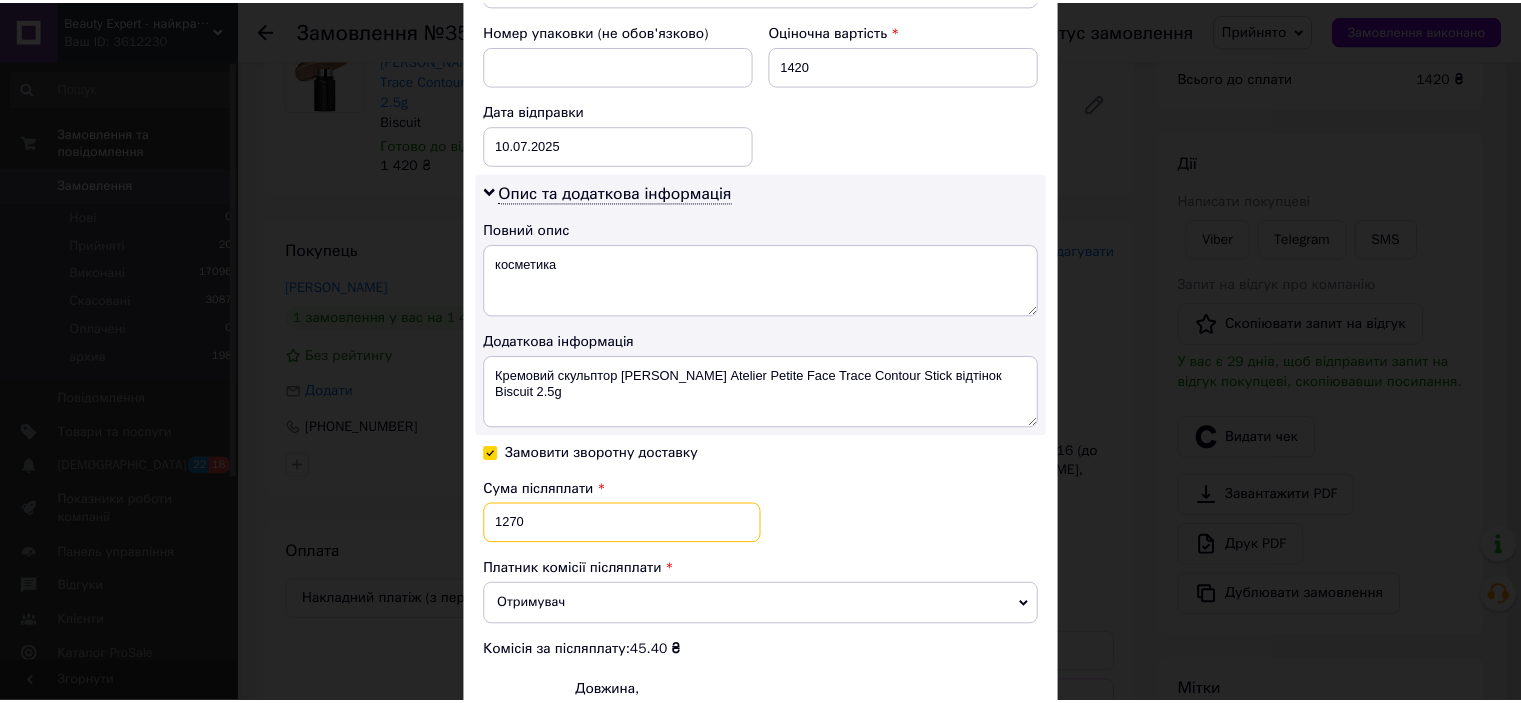 scroll, scrollTop: 1080, scrollLeft: 0, axis: vertical 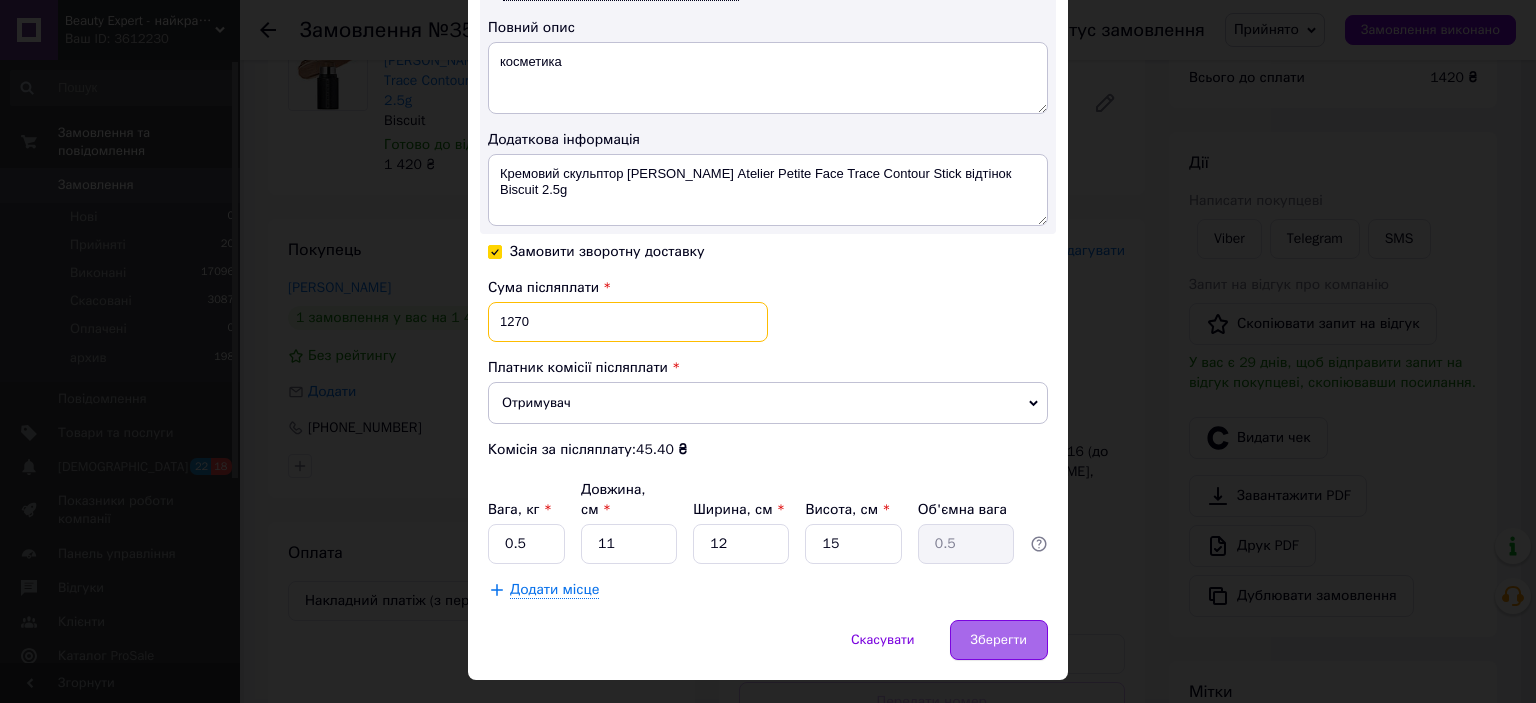 type on "1270" 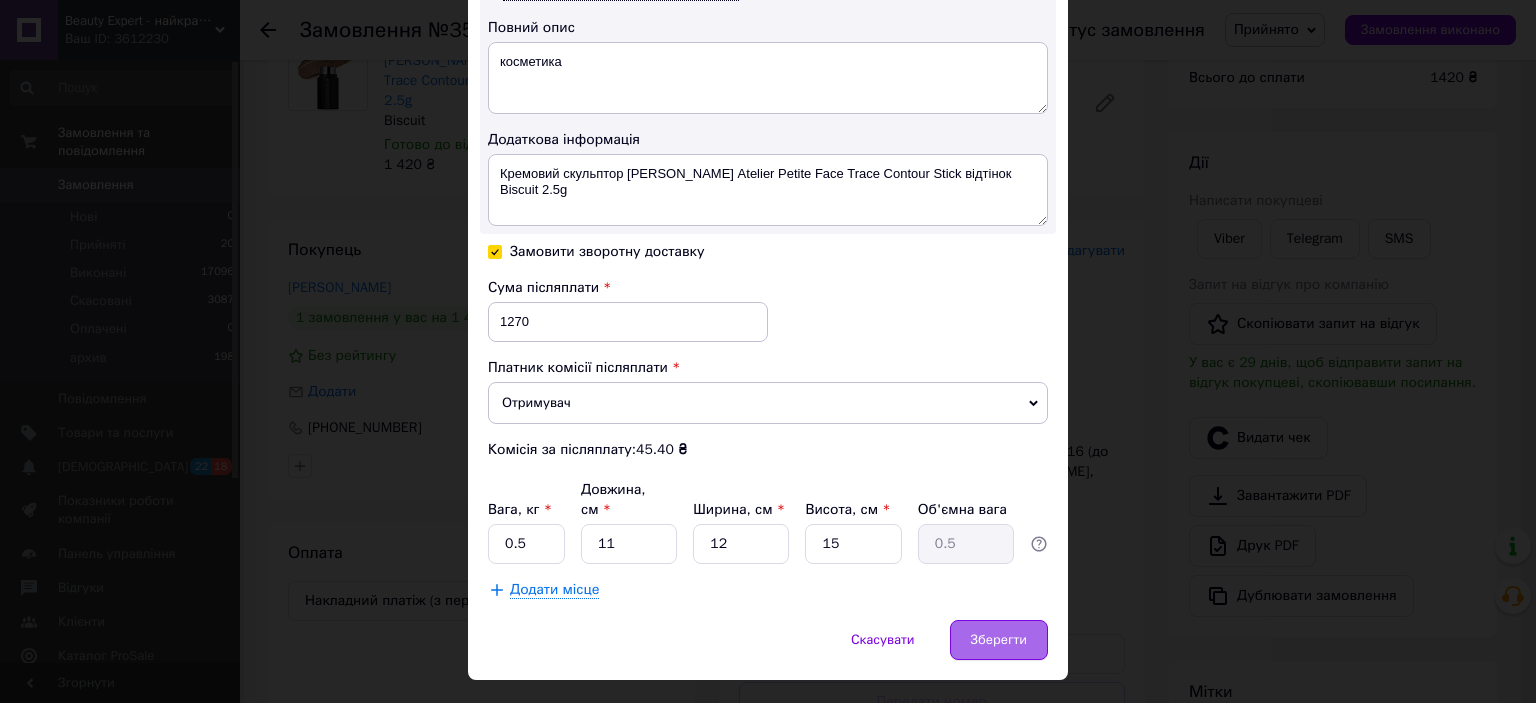 click on "Зберегти" at bounding box center [999, 640] 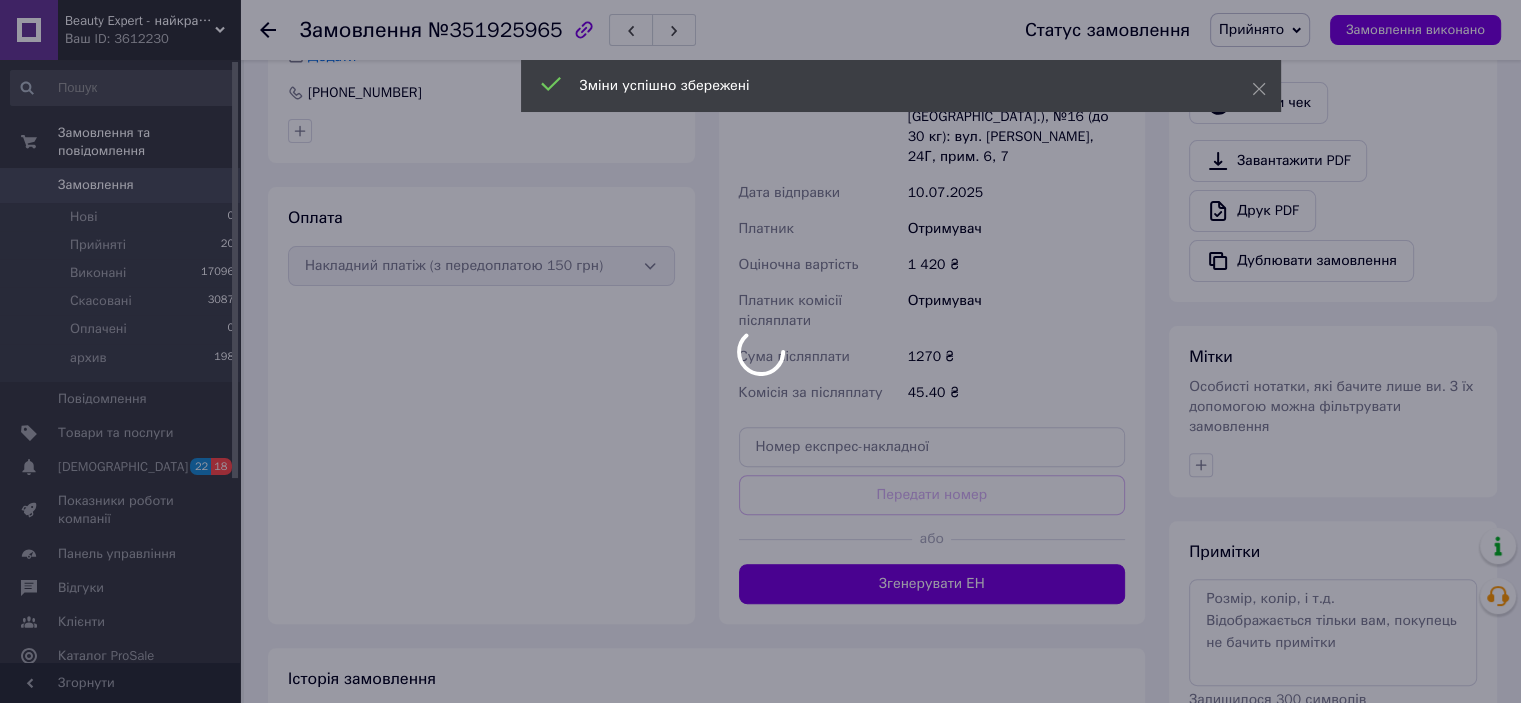 scroll, scrollTop: 600, scrollLeft: 0, axis: vertical 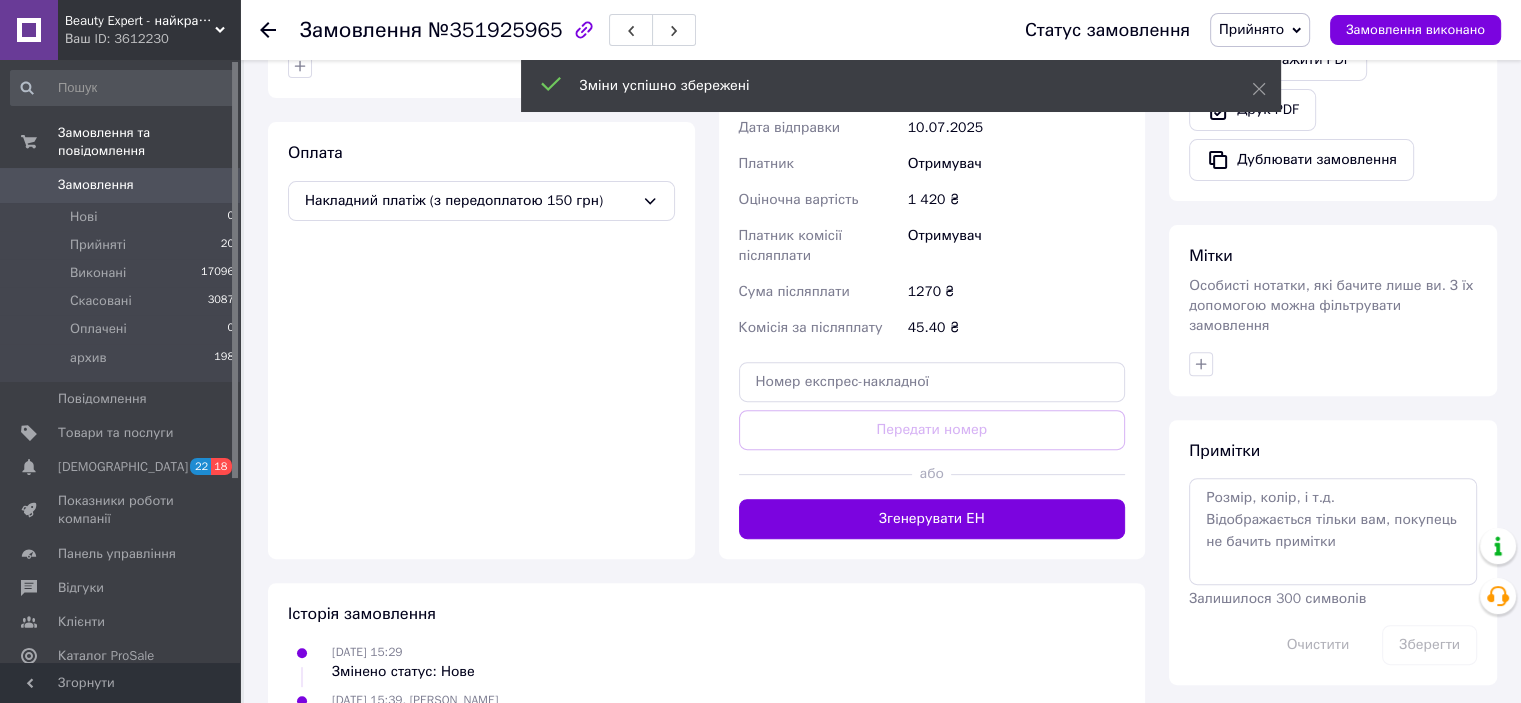 click on "Згенерувати ЕН" at bounding box center (932, 519) 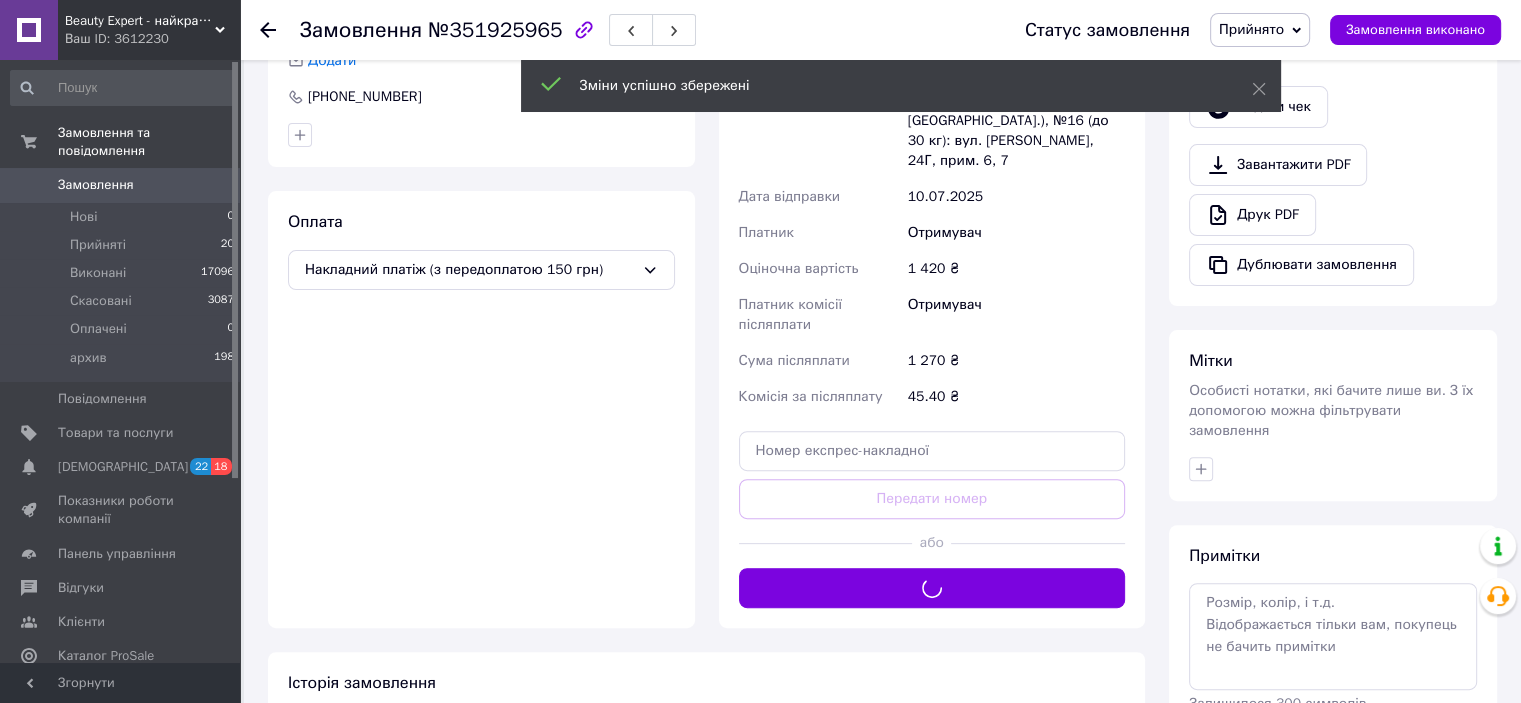 scroll, scrollTop: 300, scrollLeft: 0, axis: vertical 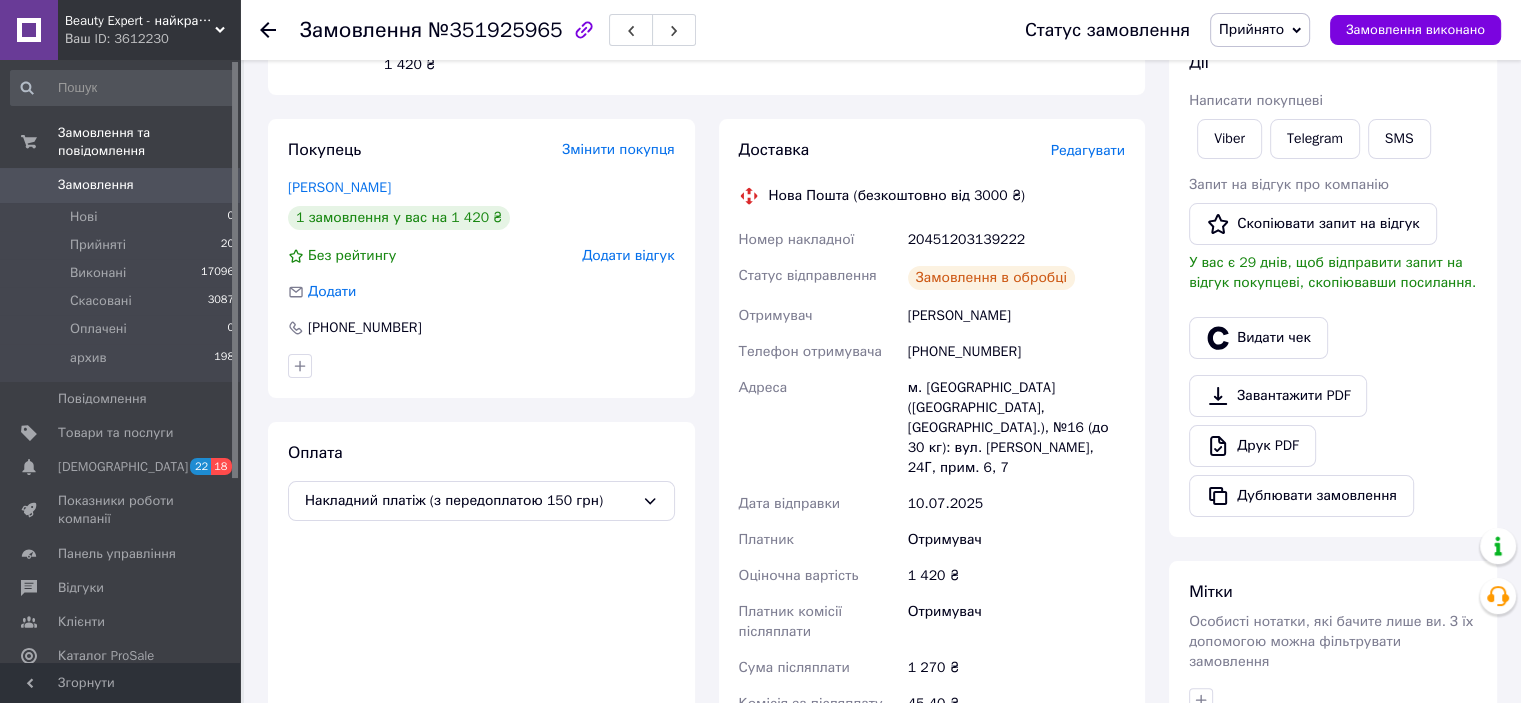 click on "20451203139222" at bounding box center [1016, 240] 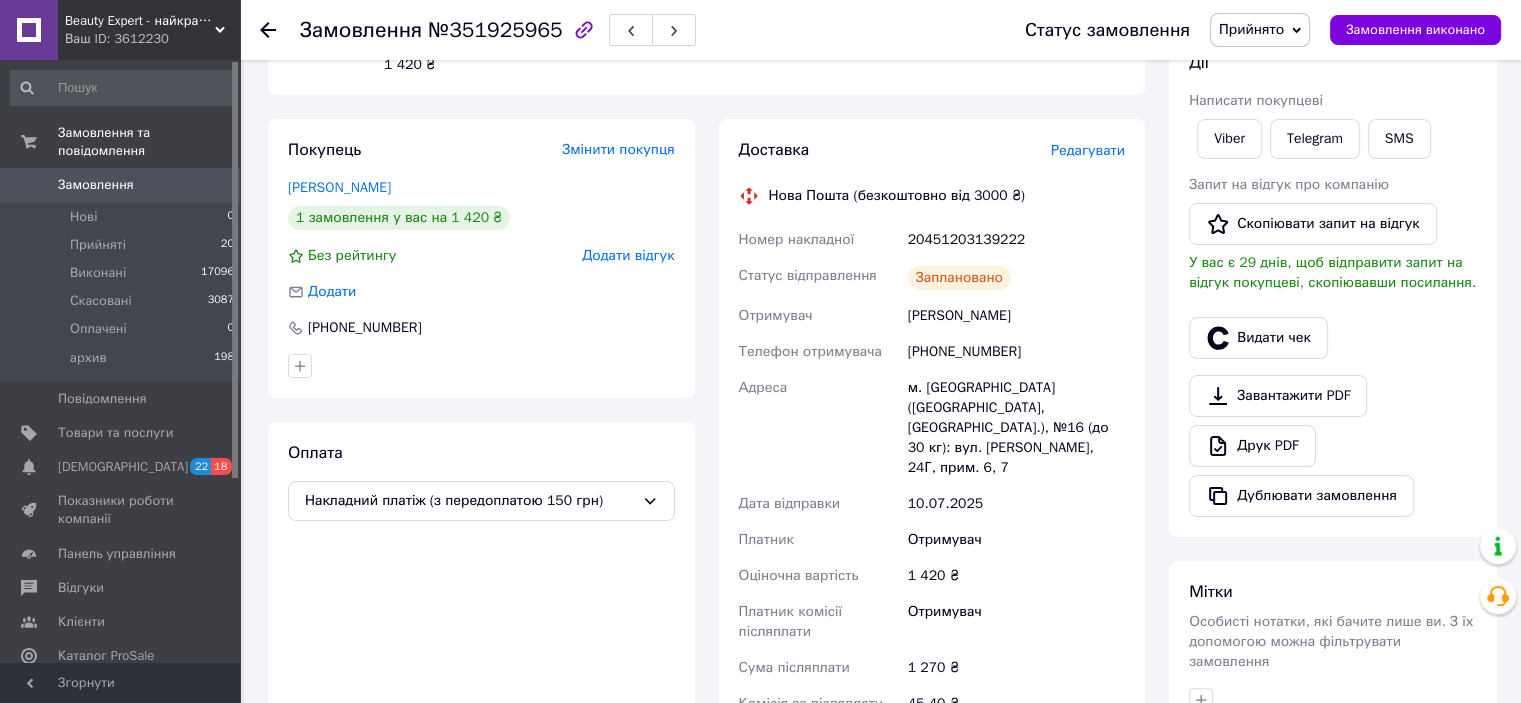 click on "20451203139222" at bounding box center (1016, 240) 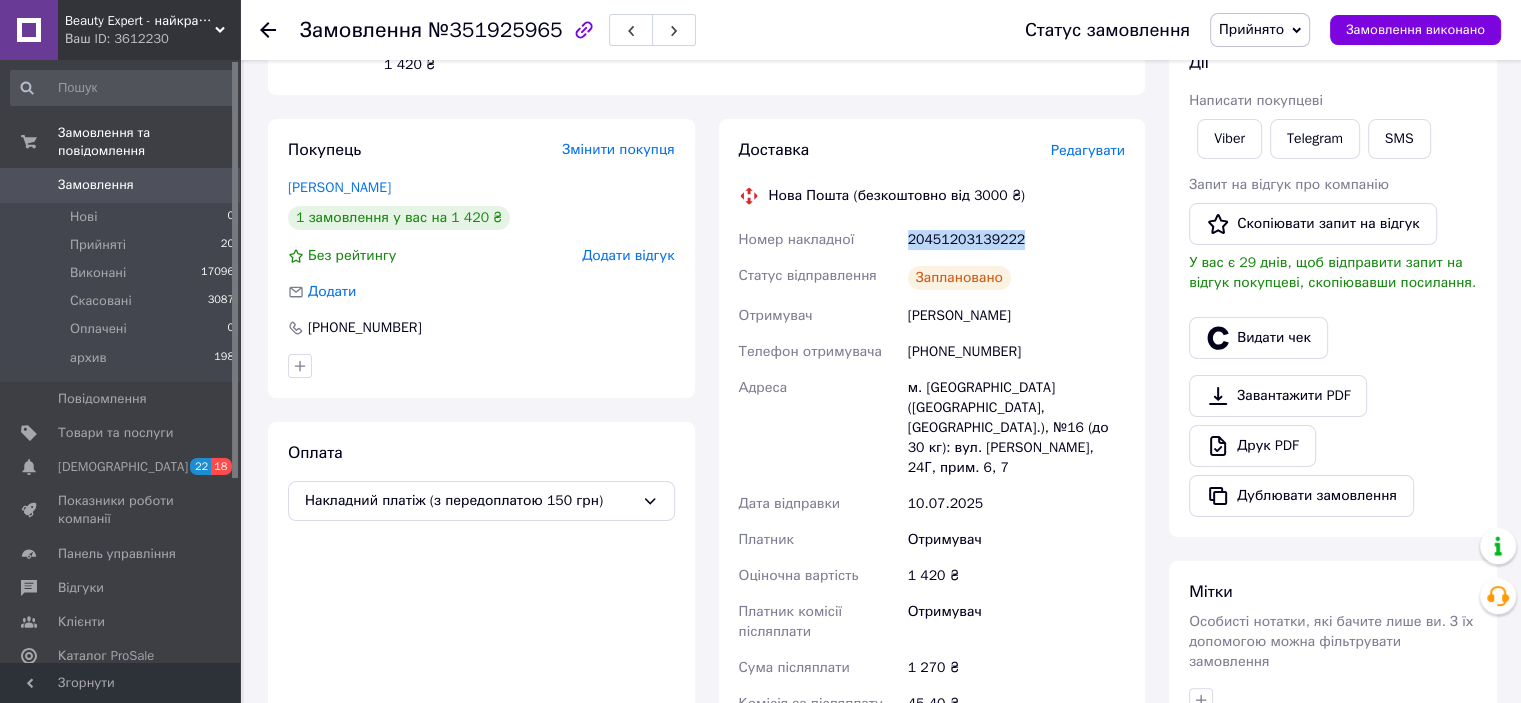 click on "20451203139222" at bounding box center (1016, 240) 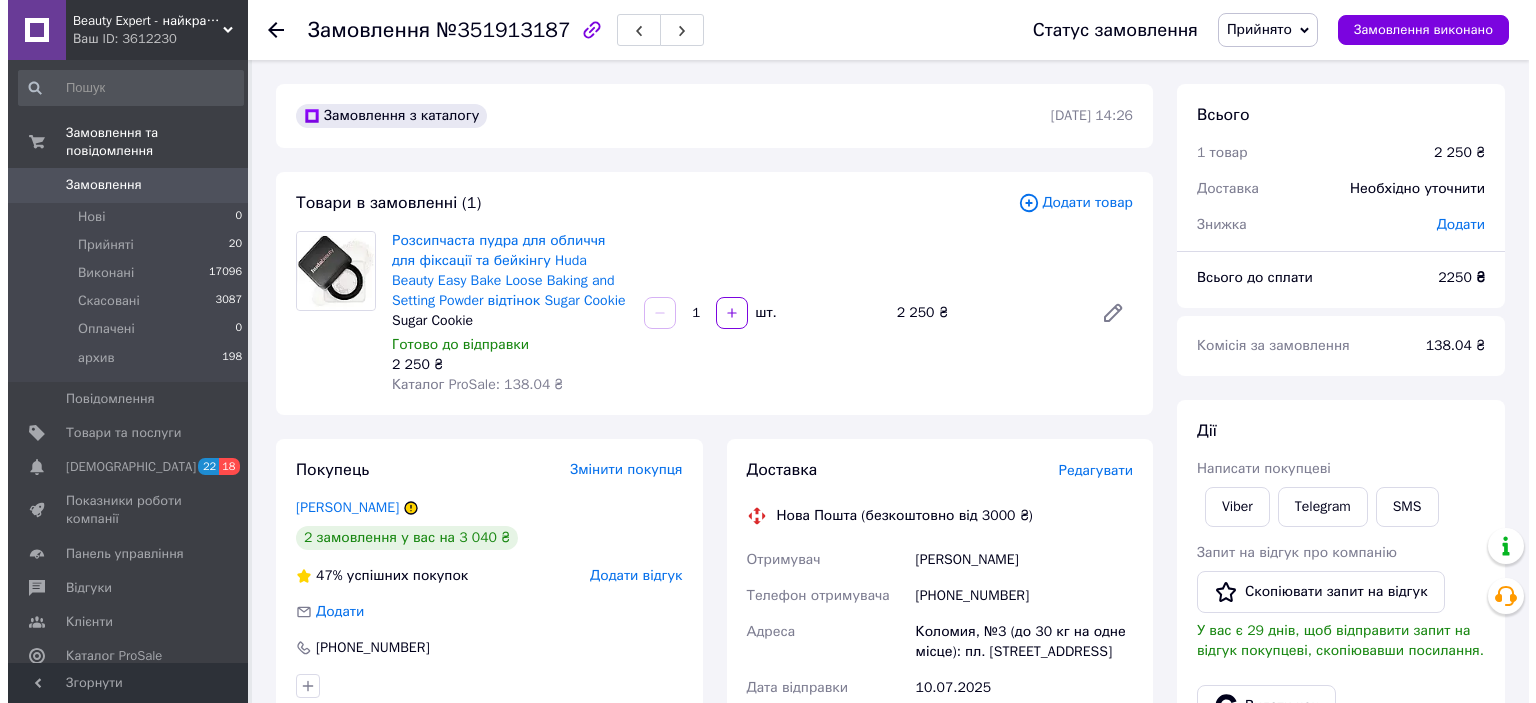 scroll, scrollTop: 0, scrollLeft: 0, axis: both 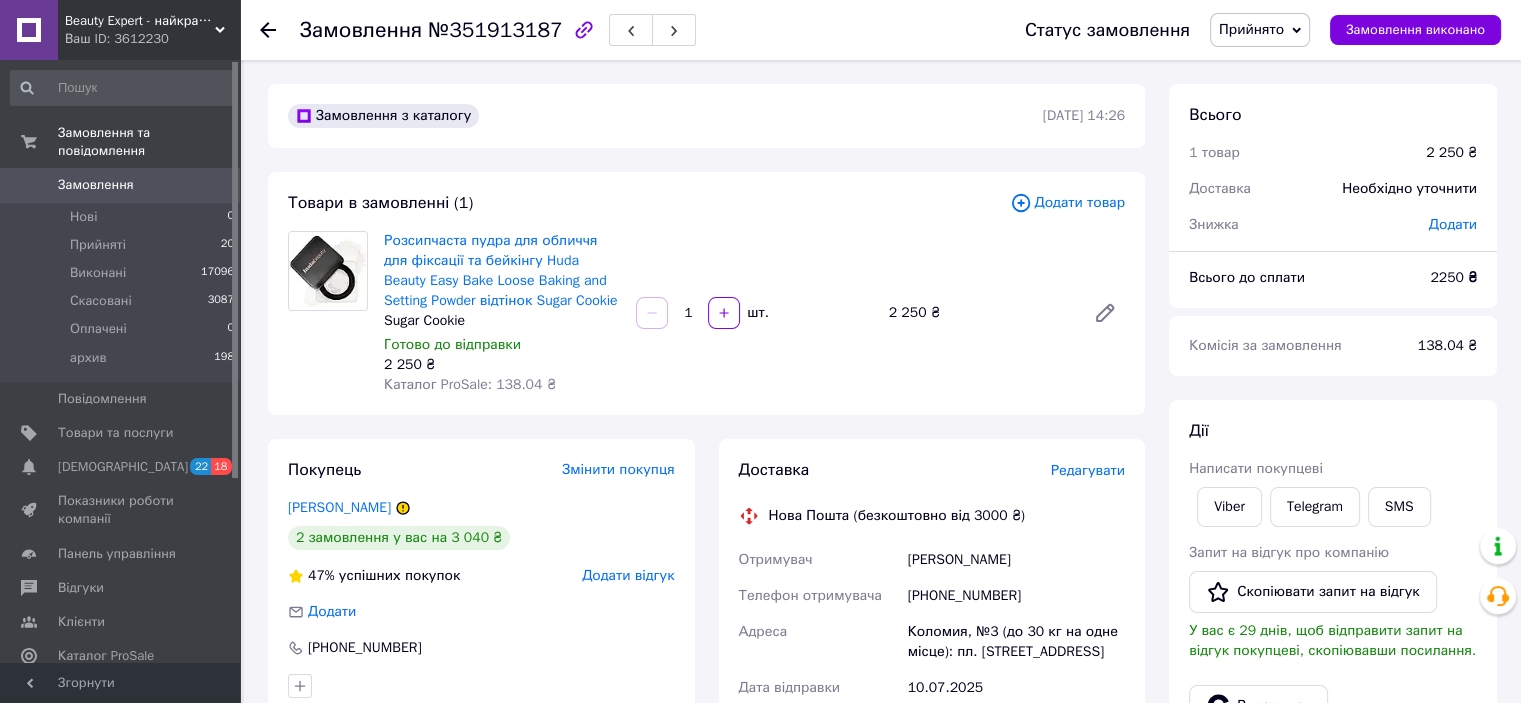 click on "[PERSON_NAME]" at bounding box center [1016, 560] 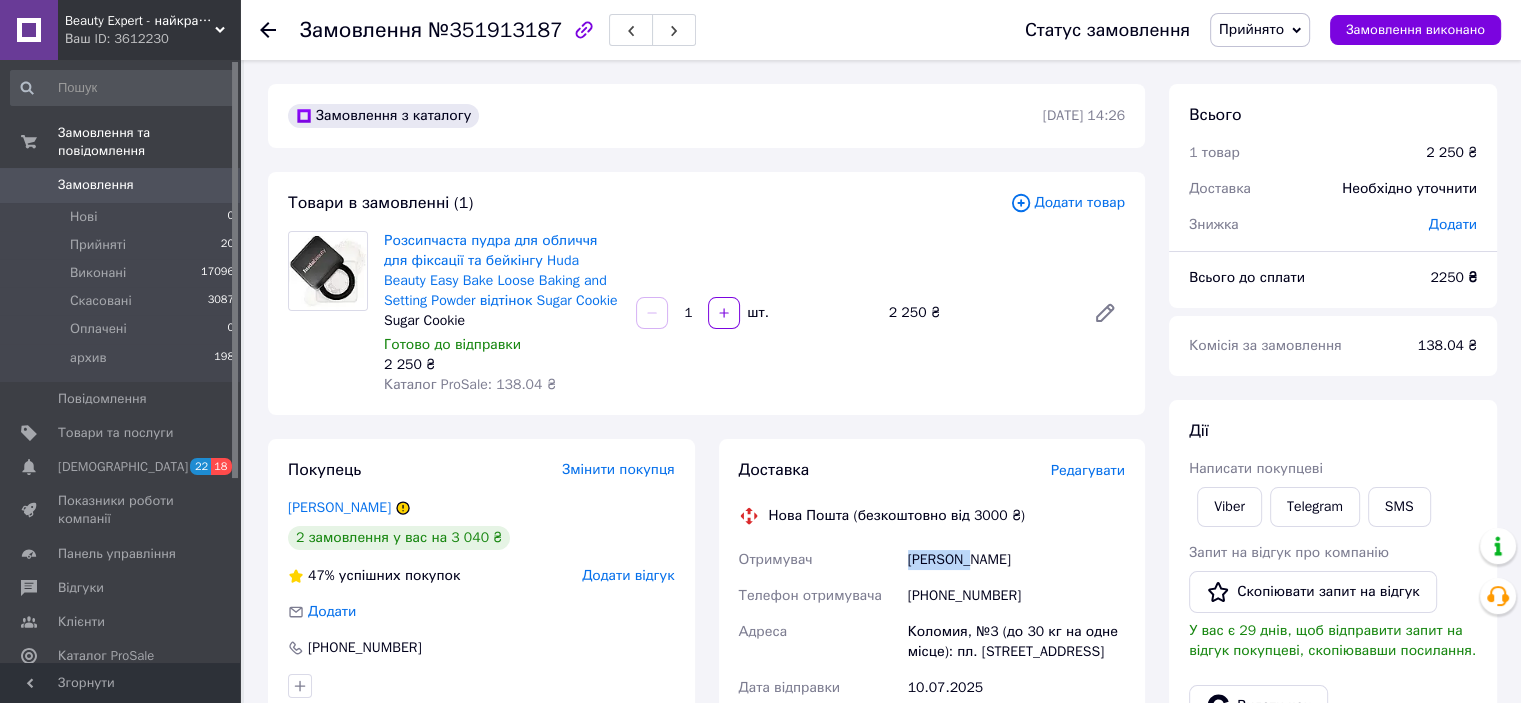 click on "[PERSON_NAME]" at bounding box center (1016, 560) 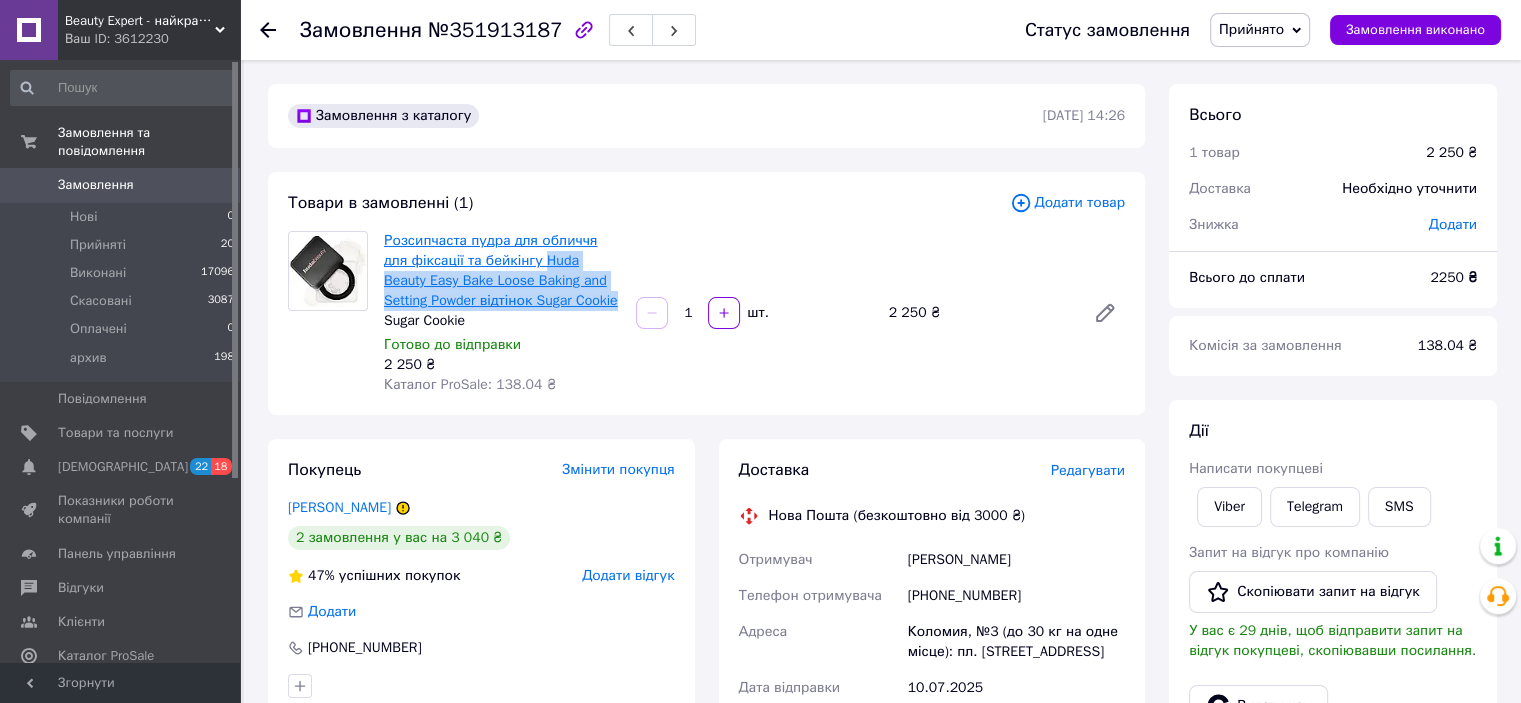 drag, startPoint x: 574, startPoint y: 299, endPoint x: 512, endPoint y: 258, distance: 74.330345 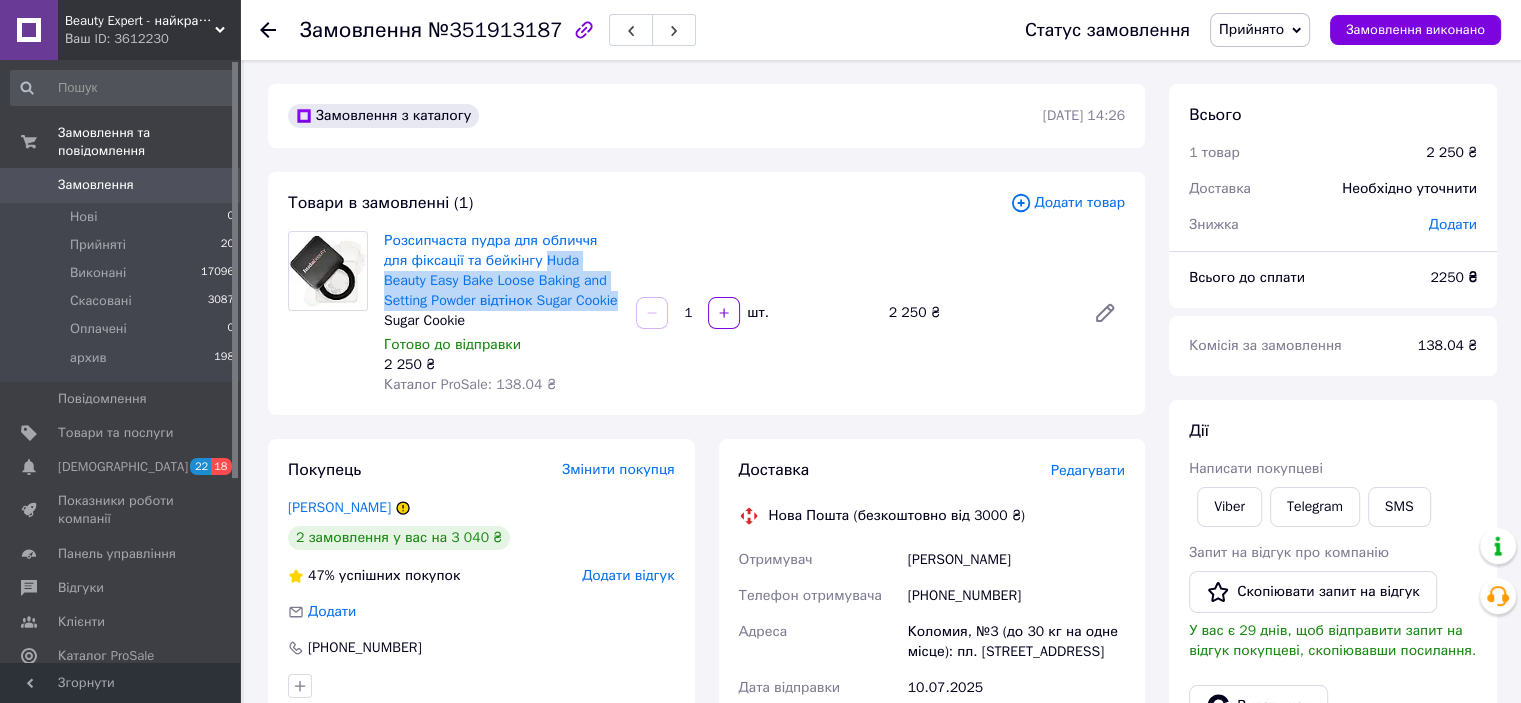 copy on "Huda Beauty Easy Bake Loose Baking and Setting Powder відтінок Sugar Cookie" 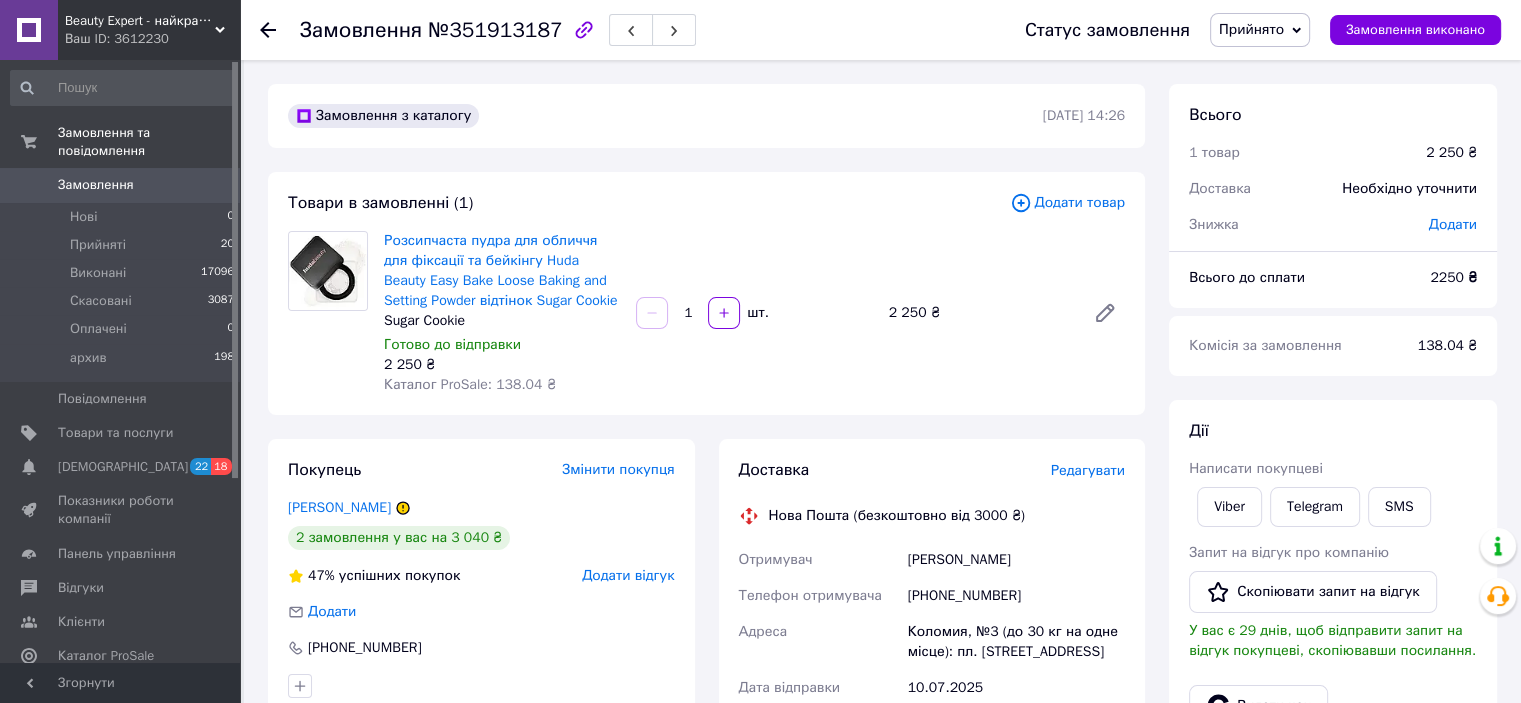click on "Редагувати" at bounding box center (1088, 470) 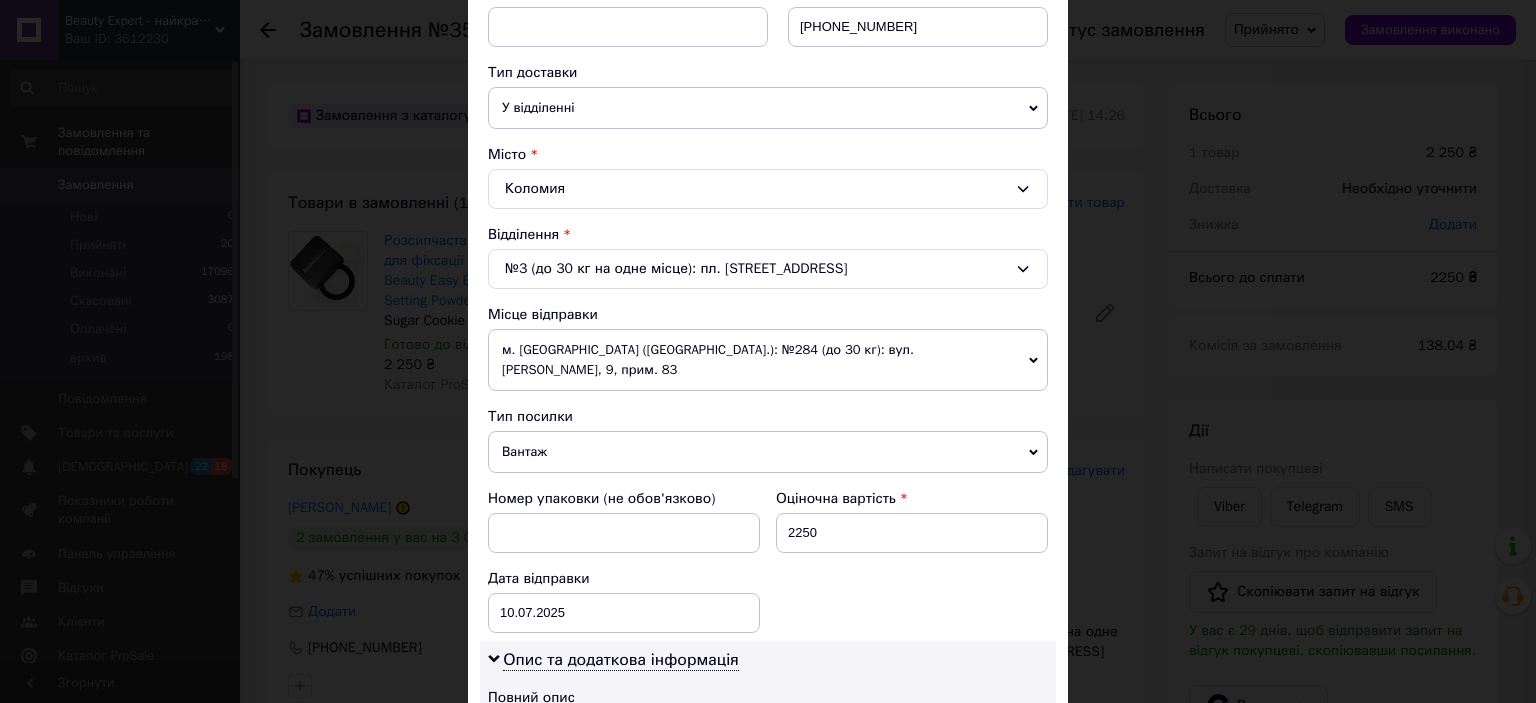 scroll, scrollTop: 600, scrollLeft: 0, axis: vertical 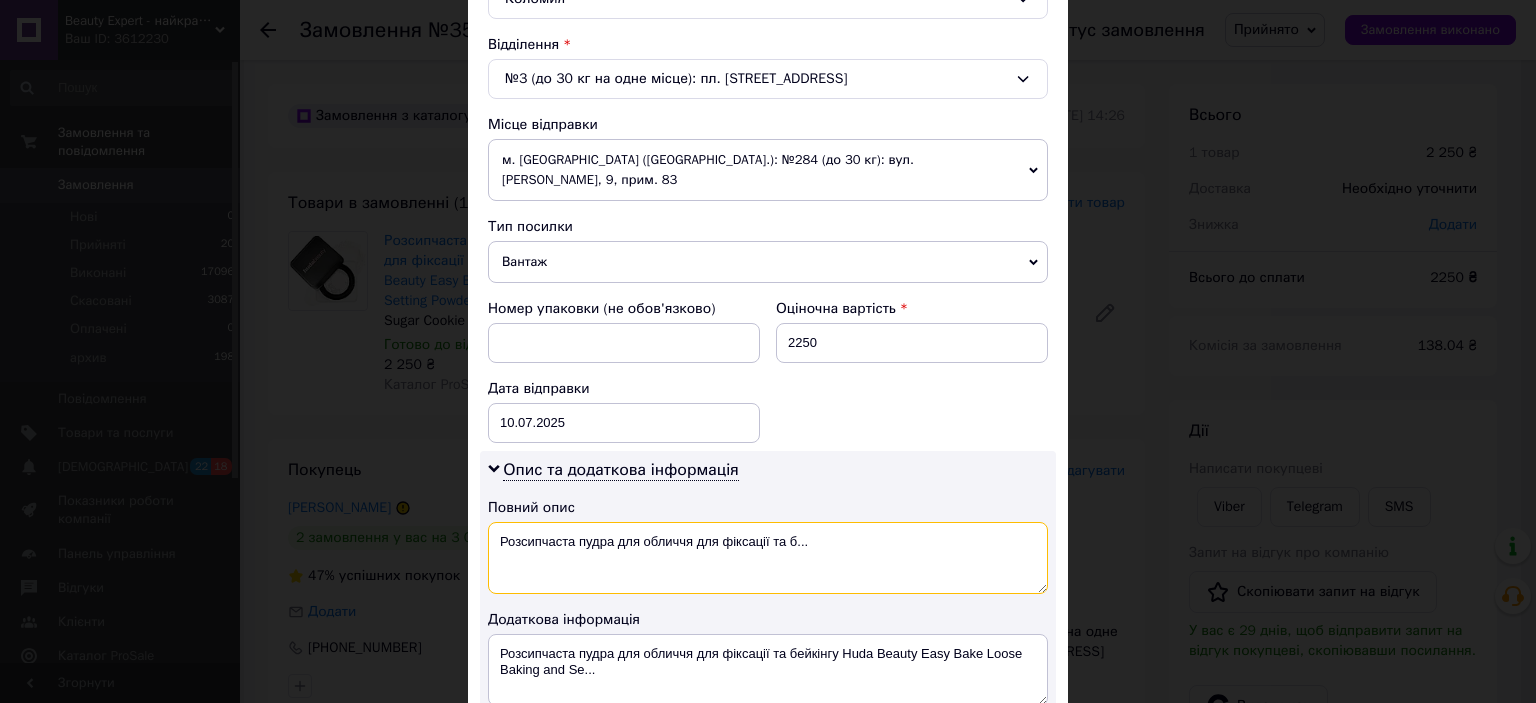 click on "Розсипчаста пудра для обличчя для фіксації та б..." at bounding box center [768, 558] 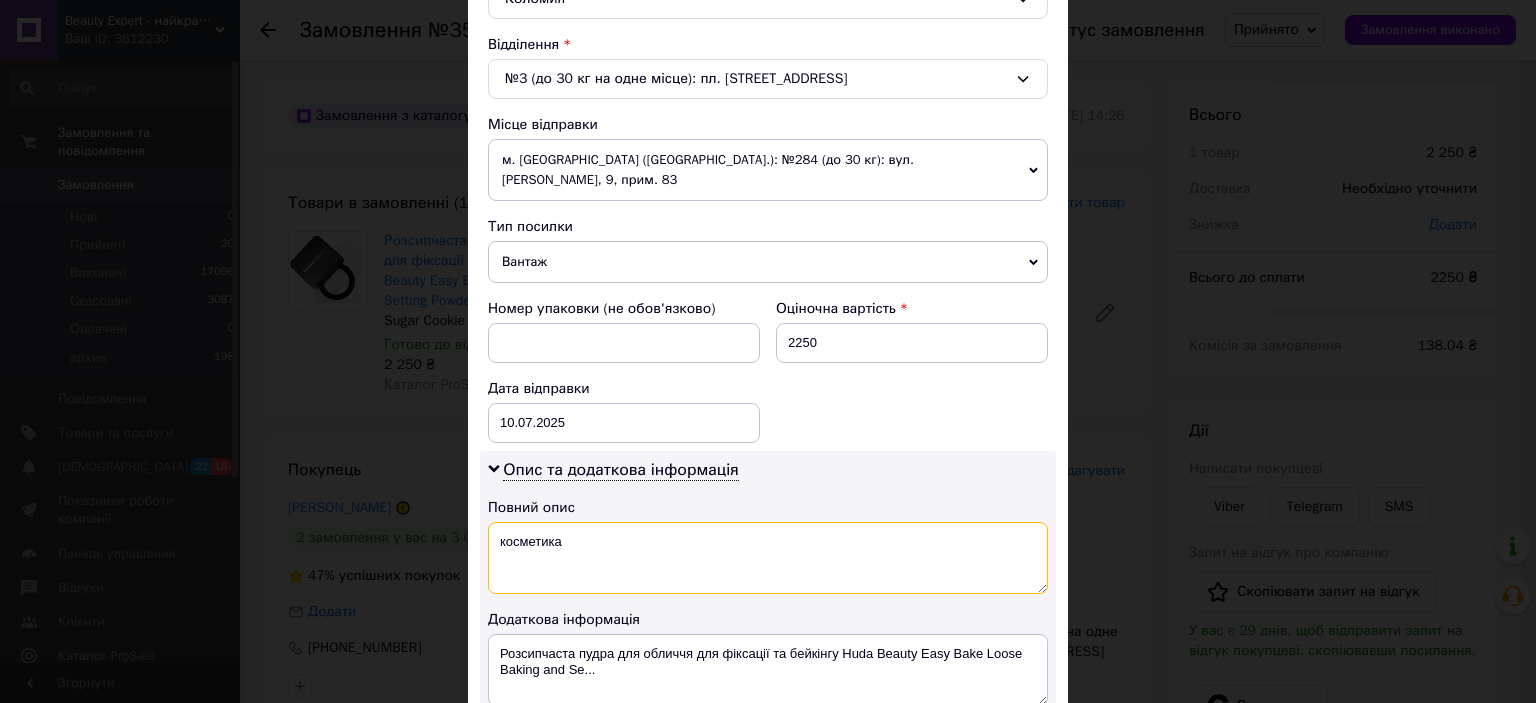 type on "косметика" 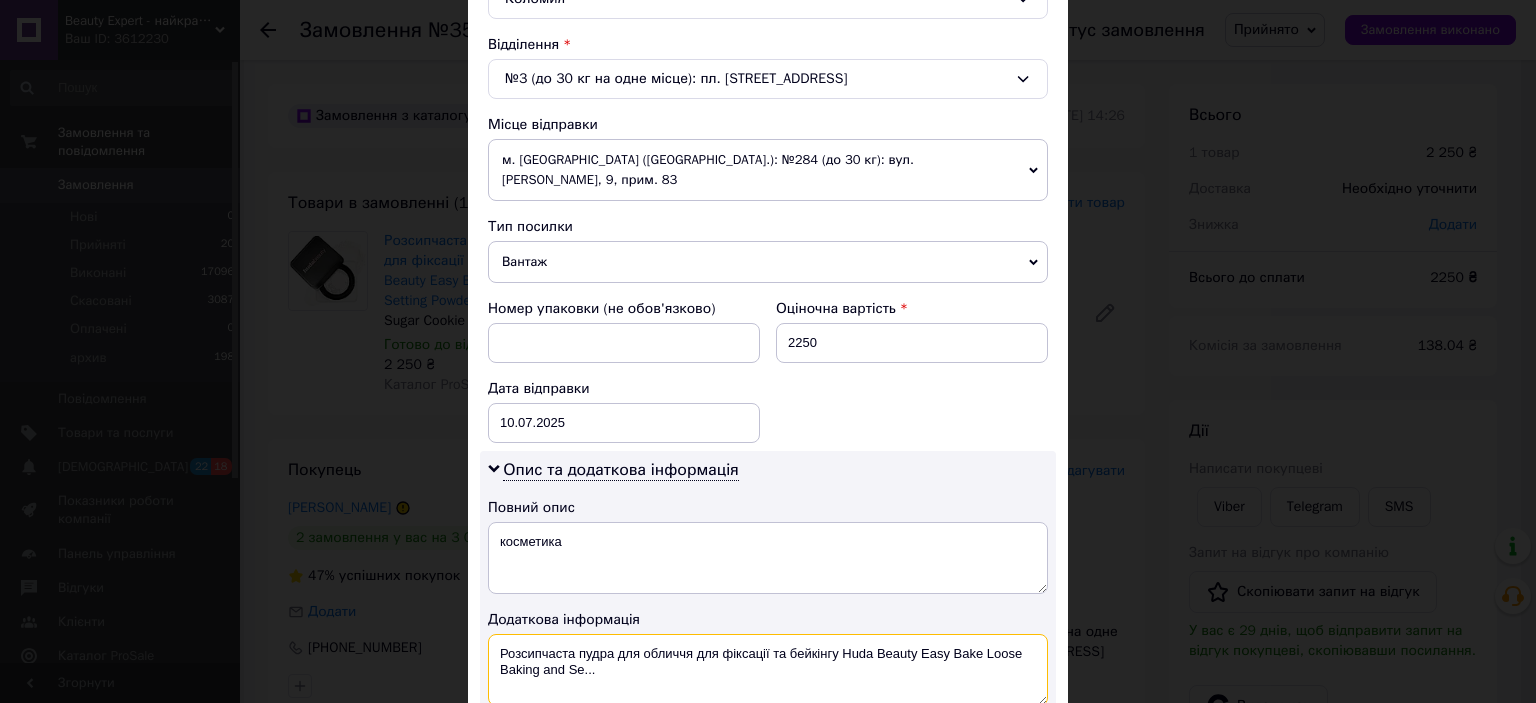 click on "Розсипчаста пудра для обличчя для фіксації та бейкінгу Huda Beauty Easy Bake Loose Baking and Se..." at bounding box center [768, 670] 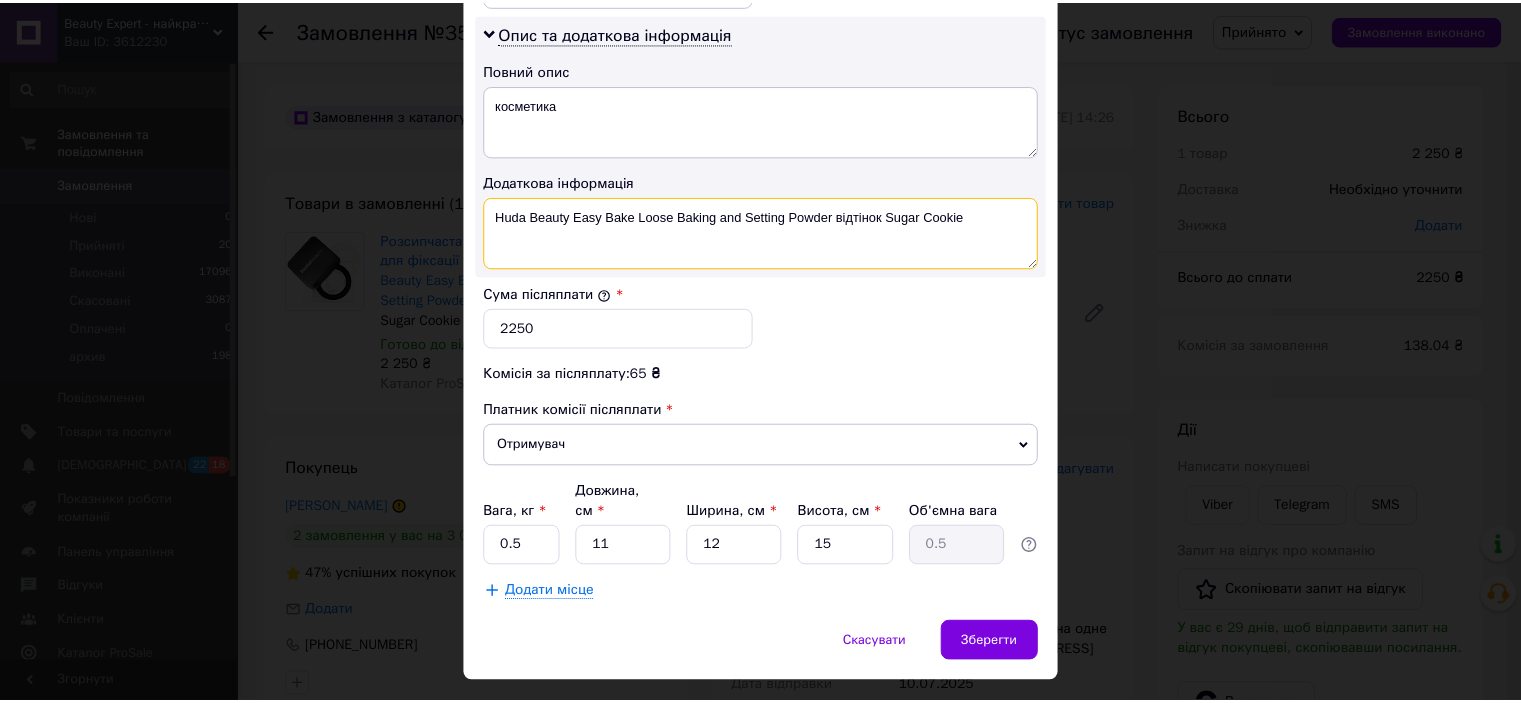scroll, scrollTop: 1040, scrollLeft: 0, axis: vertical 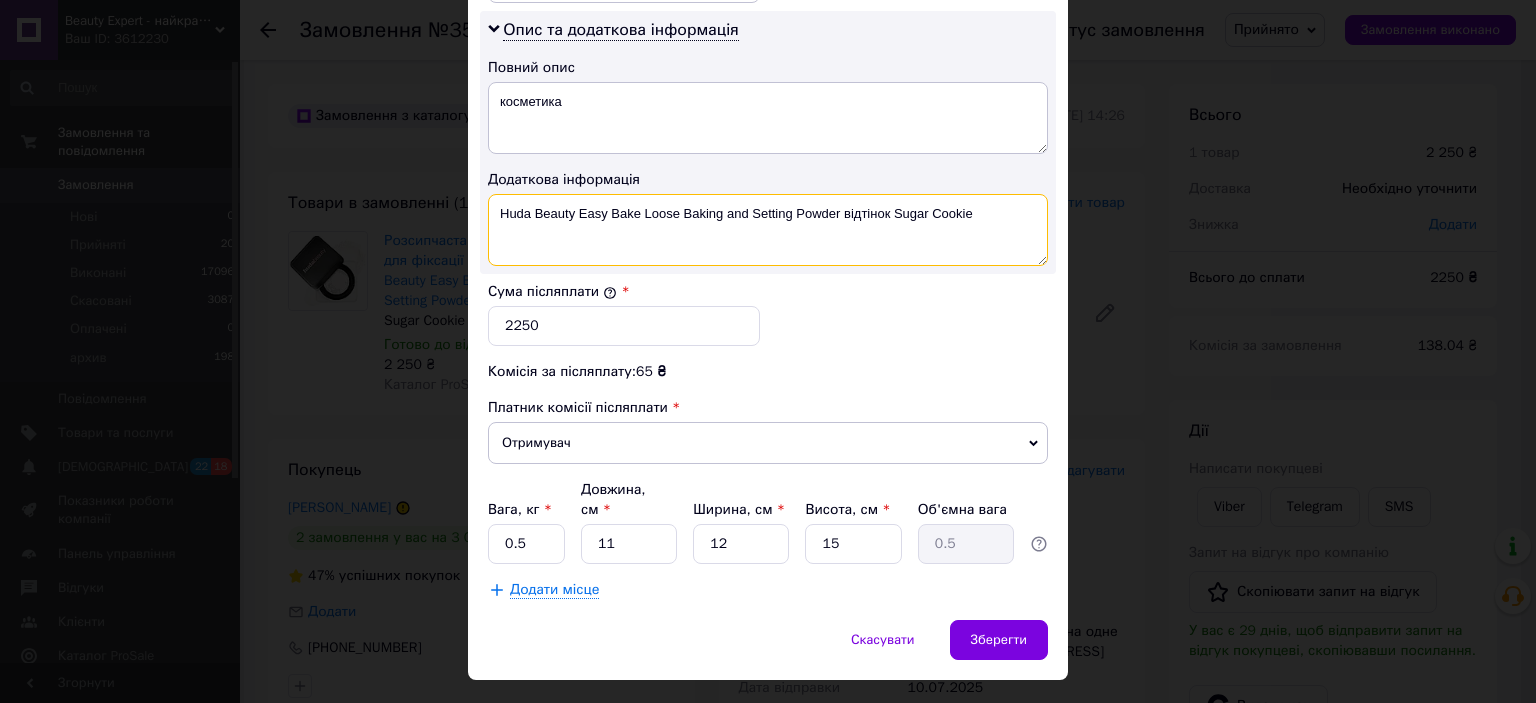 type on "Huda Beauty Easy Bake Loose Baking and Setting Powder відтінок Sugar Cookie" 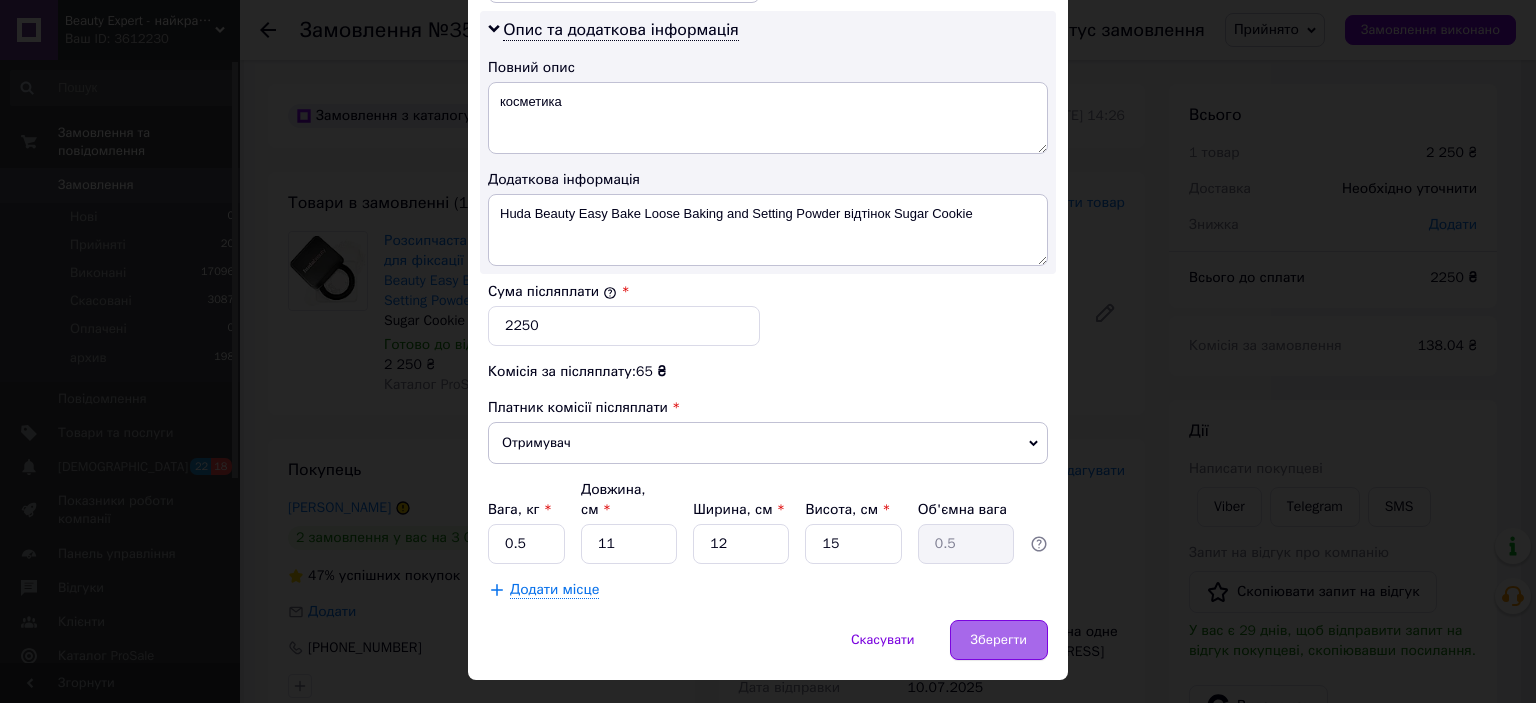 drag, startPoint x: 974, startPoint y: 566, endPoint x: 978, endPoint y: 577, distance: 11.7046995 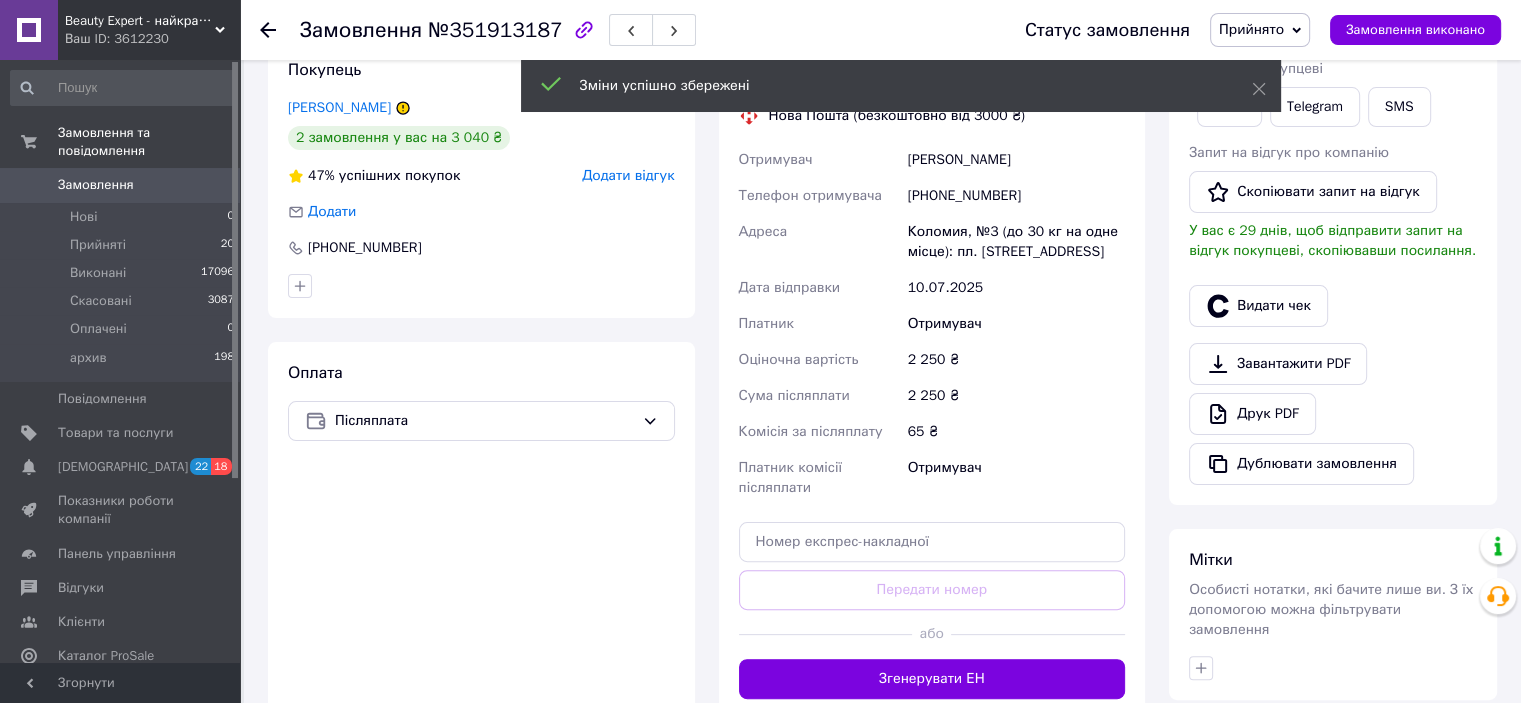 click on "Згенерувати ЕН" at bounding box center [932, 679] 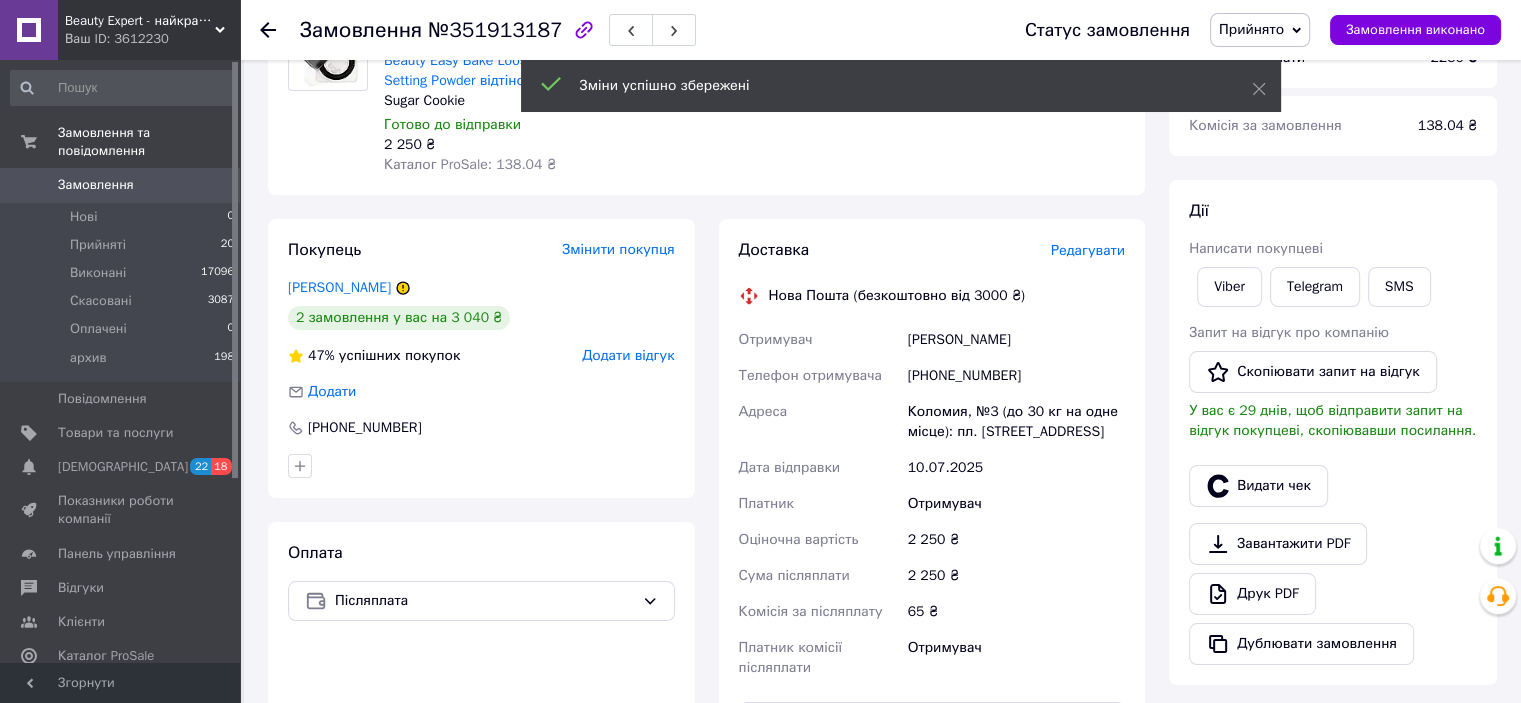 scroll, scrollTop: 100, scrollLeft: 0, axis: vertical 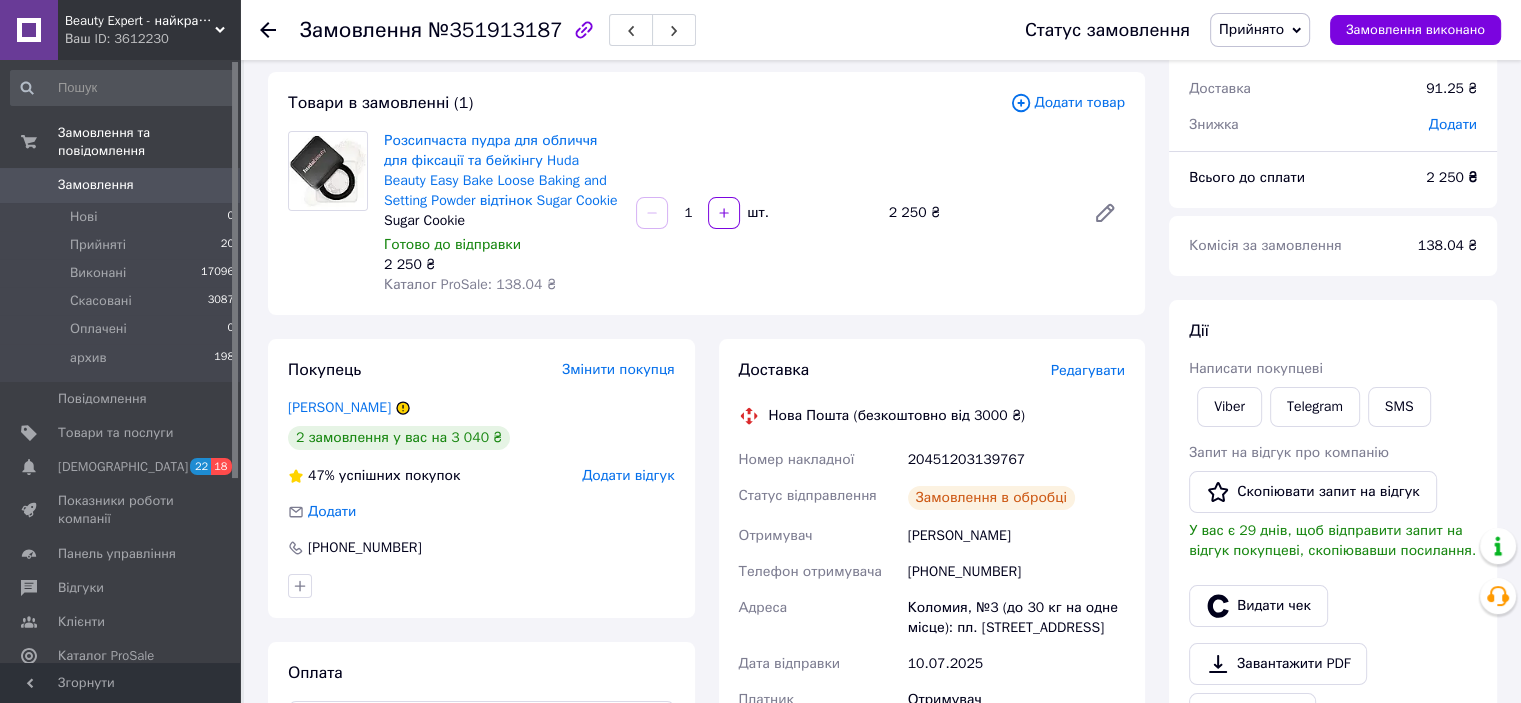 click on "20451203139767" at bounding box center [1016, 460] 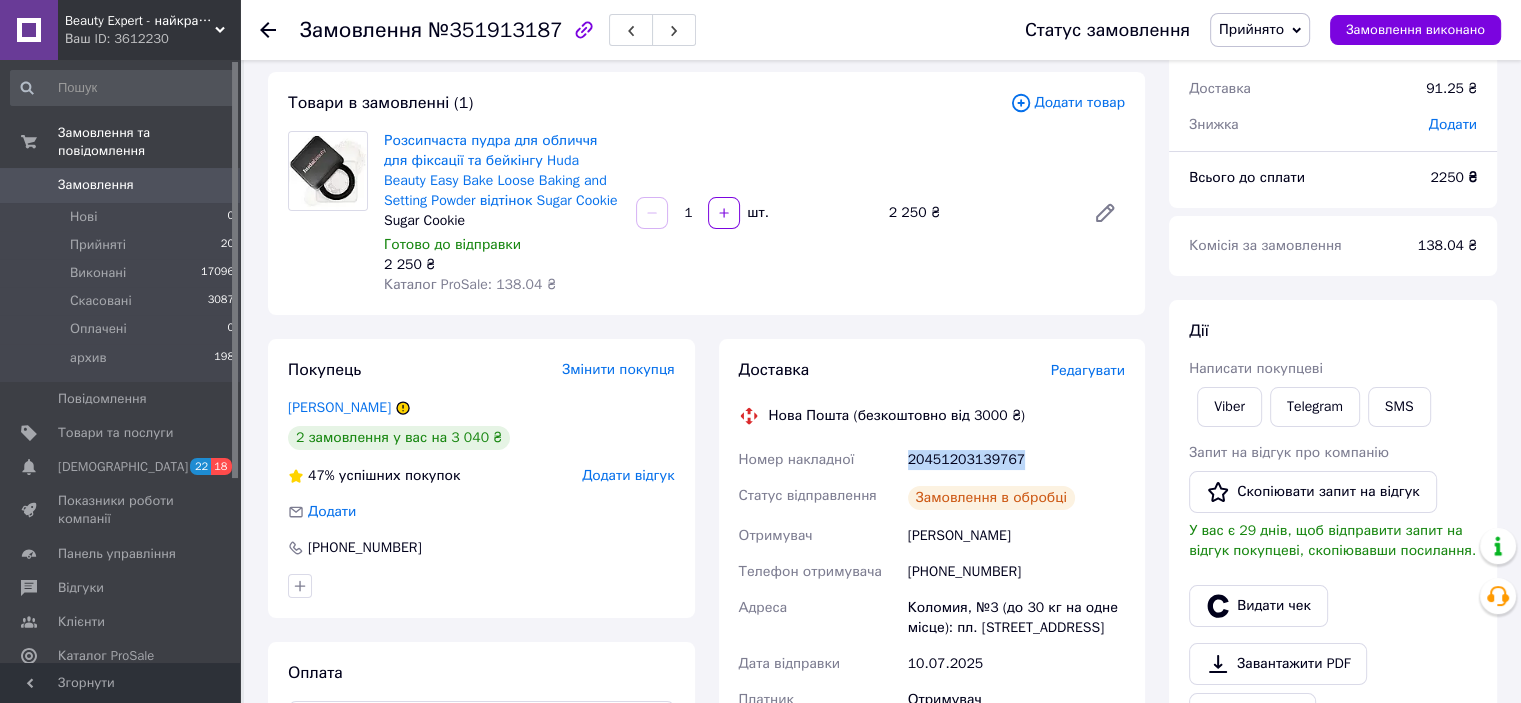 copy on "20451203139767" 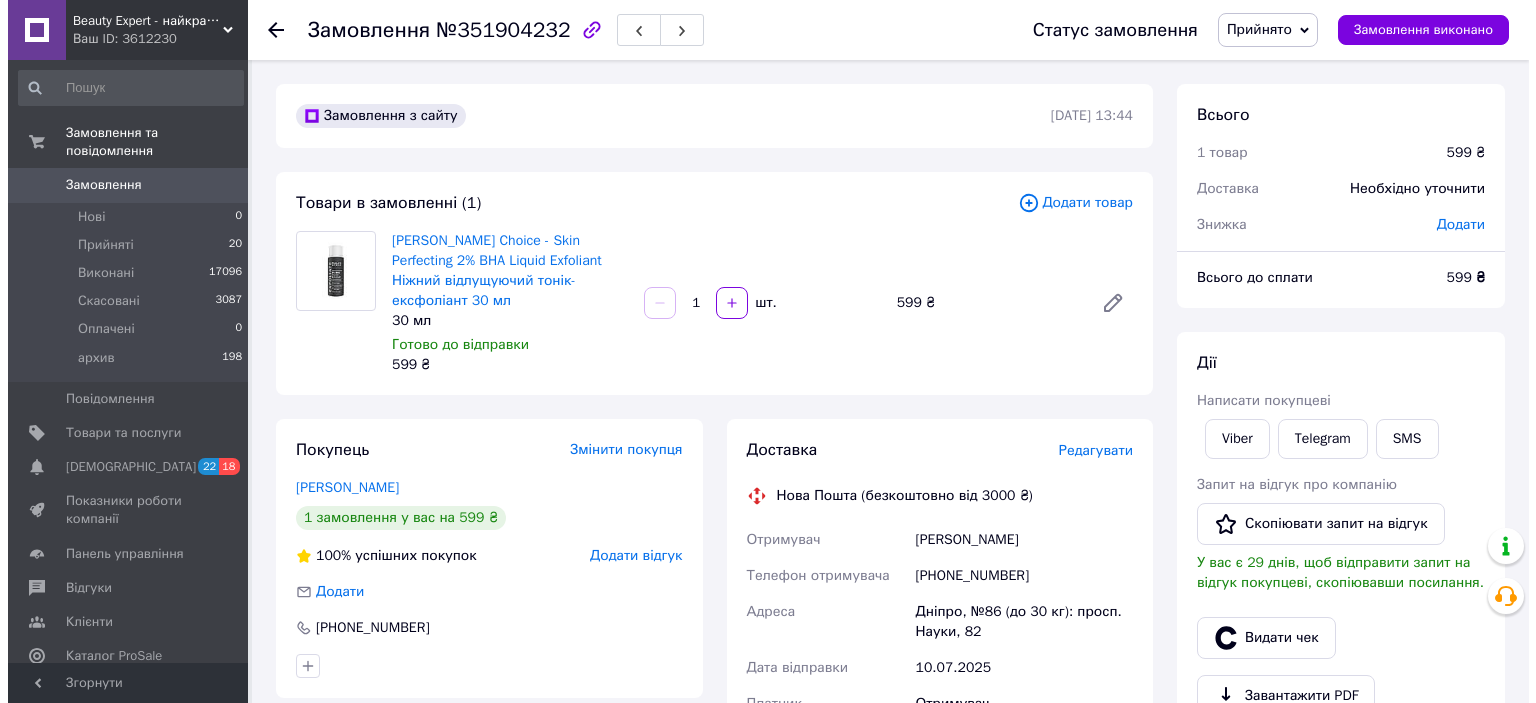 scroll, scrollTop: 0, scrollLeft: 0, axis: both 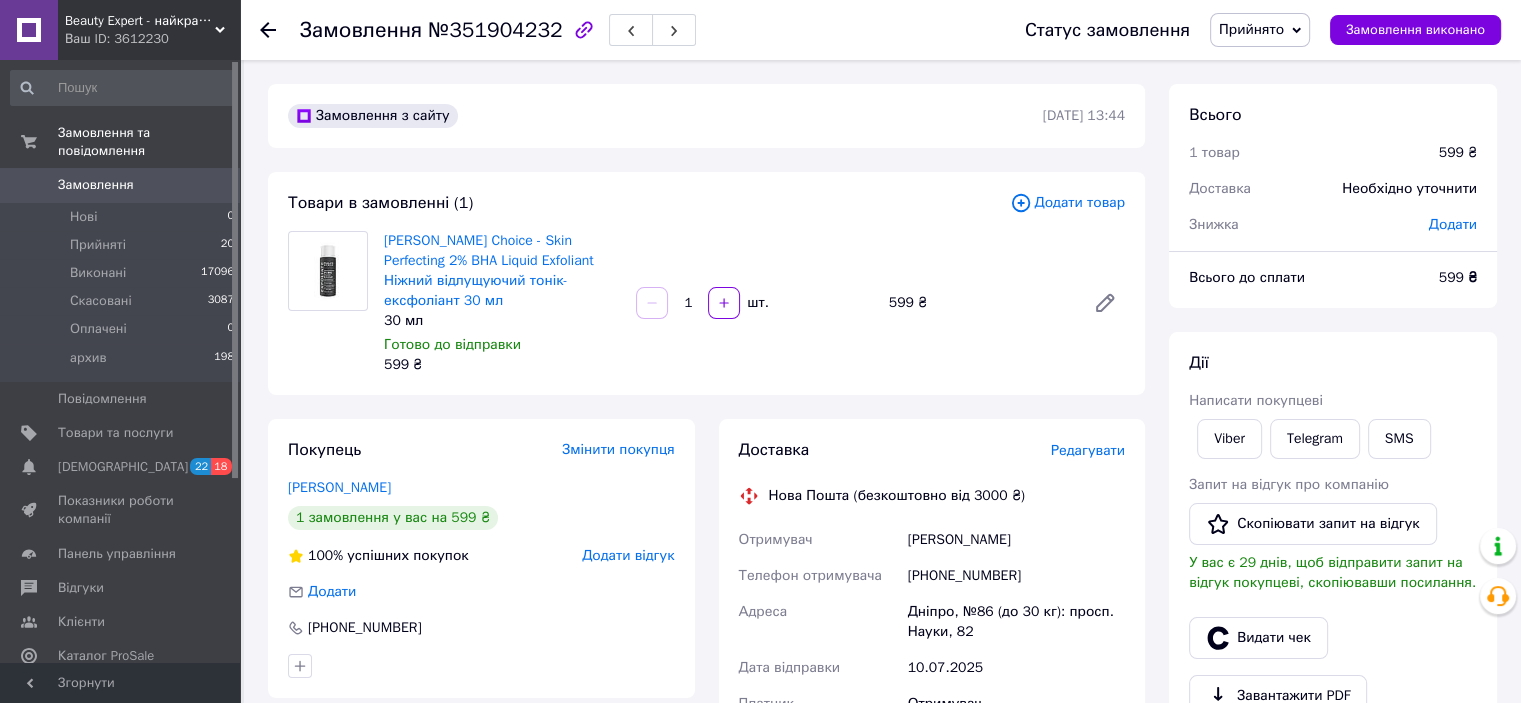click on "[PERSON_NAME]" at bounding box center [1016, 540] 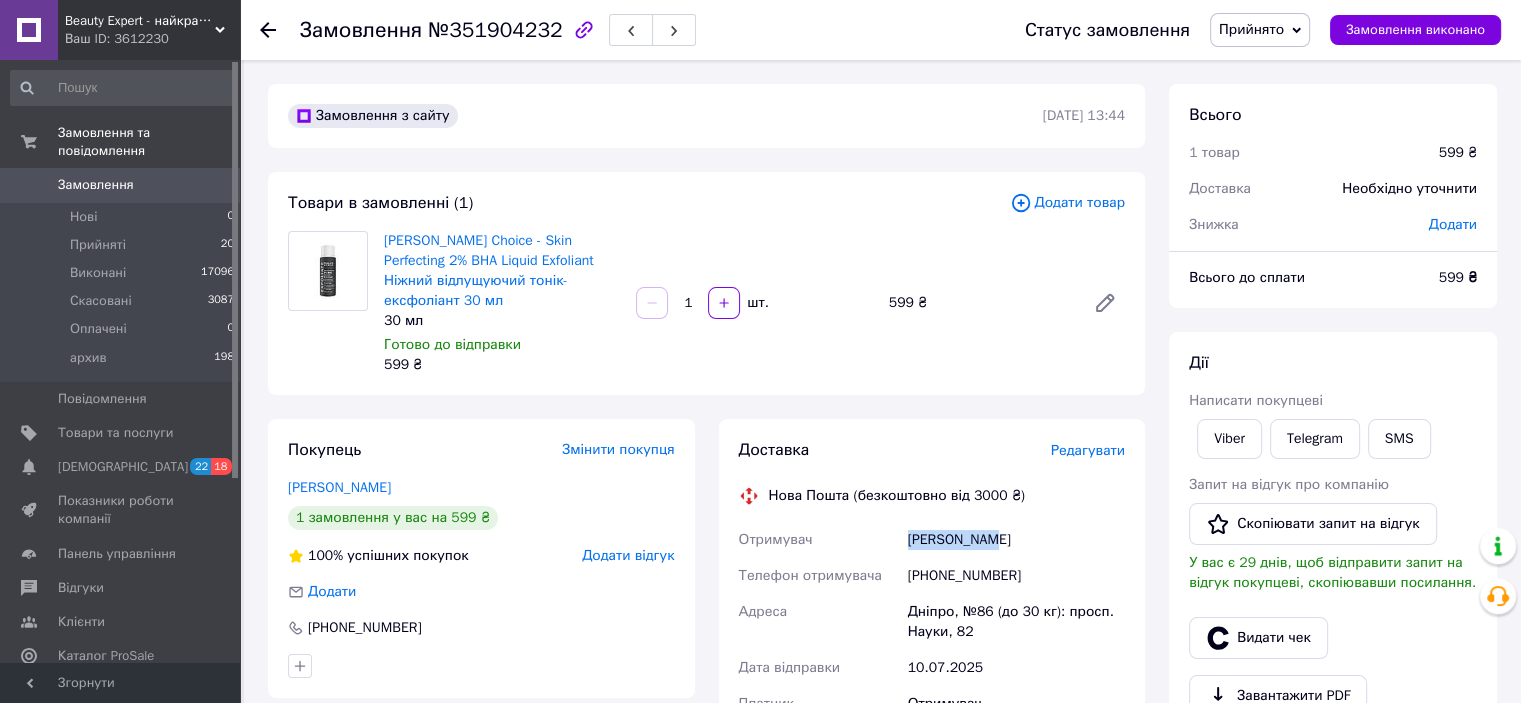 click on "[PERSON_NAME]" at bounding box center [1016, 540] 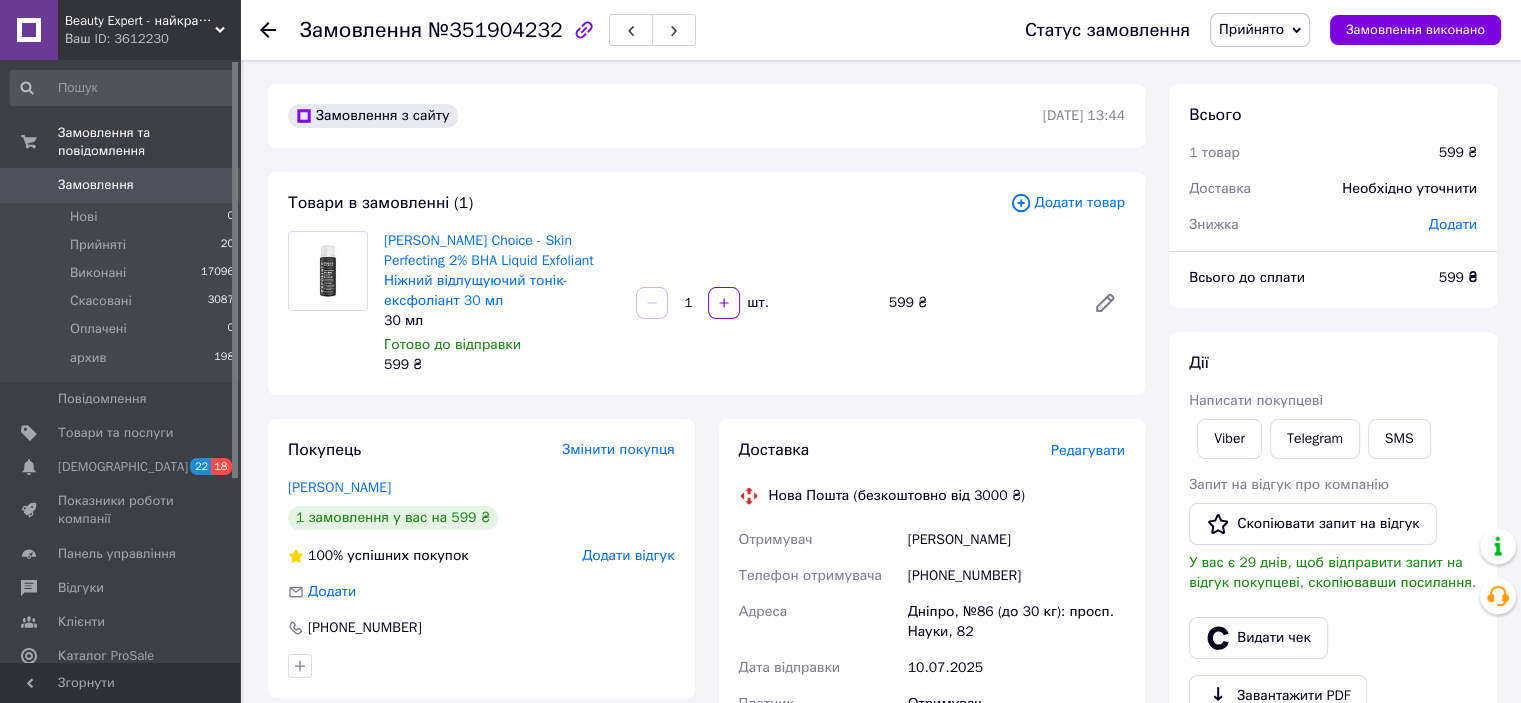 click on "Редагувати" at bounding box center (1088, 450) 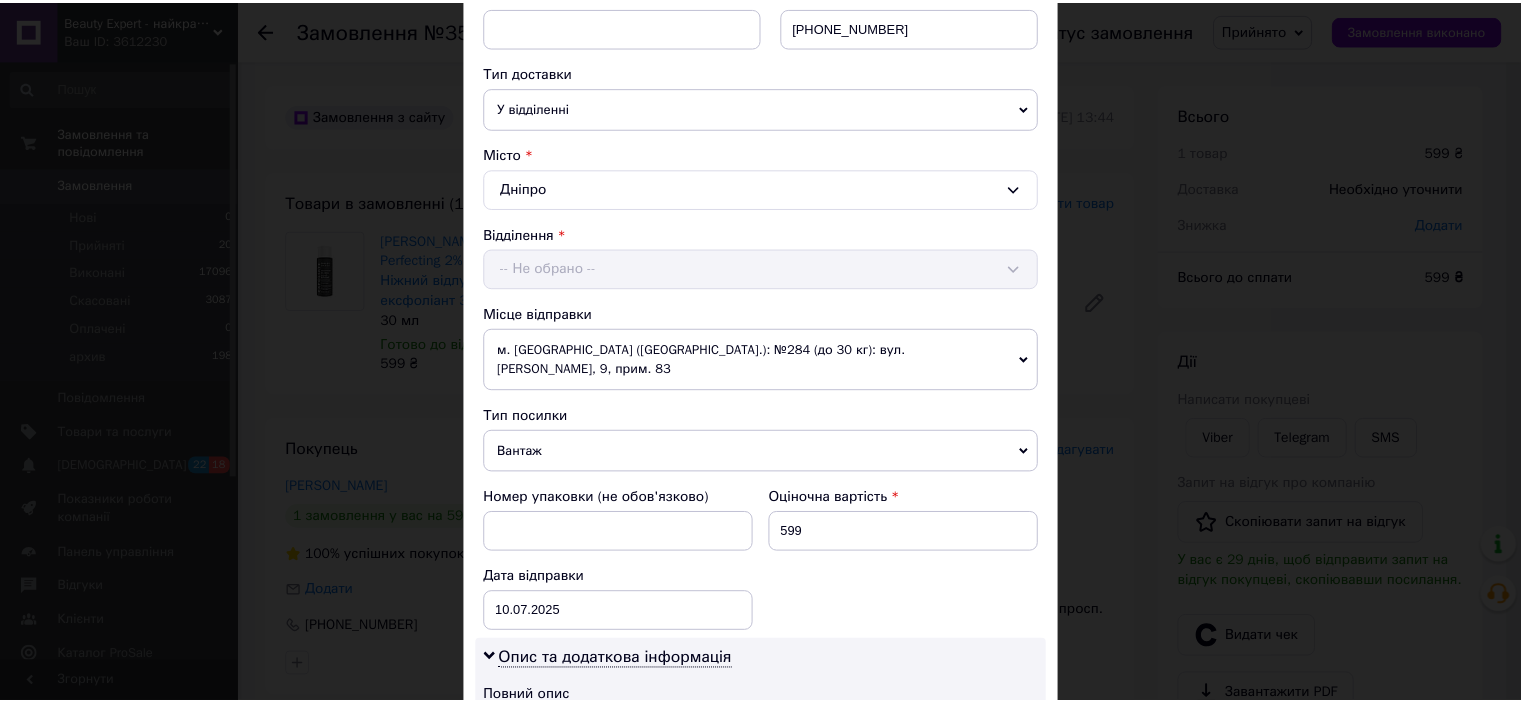 scroll, scrollTop: 878, scrollLeft: 0, axis: vertical 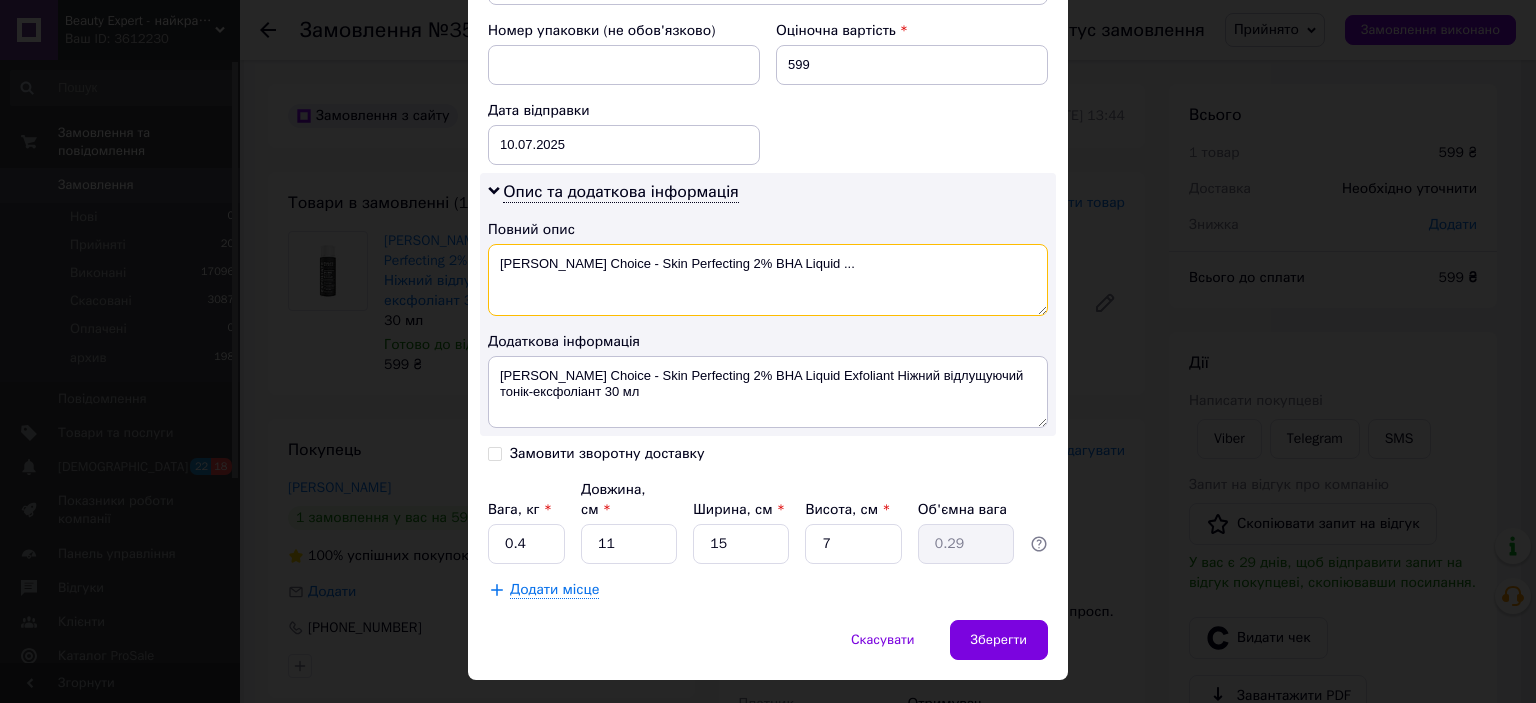 click on "[PERSON_NAME] Choice - Skin Perfecting 2% BHA Liquid ..." at bounding box center (768, 280) 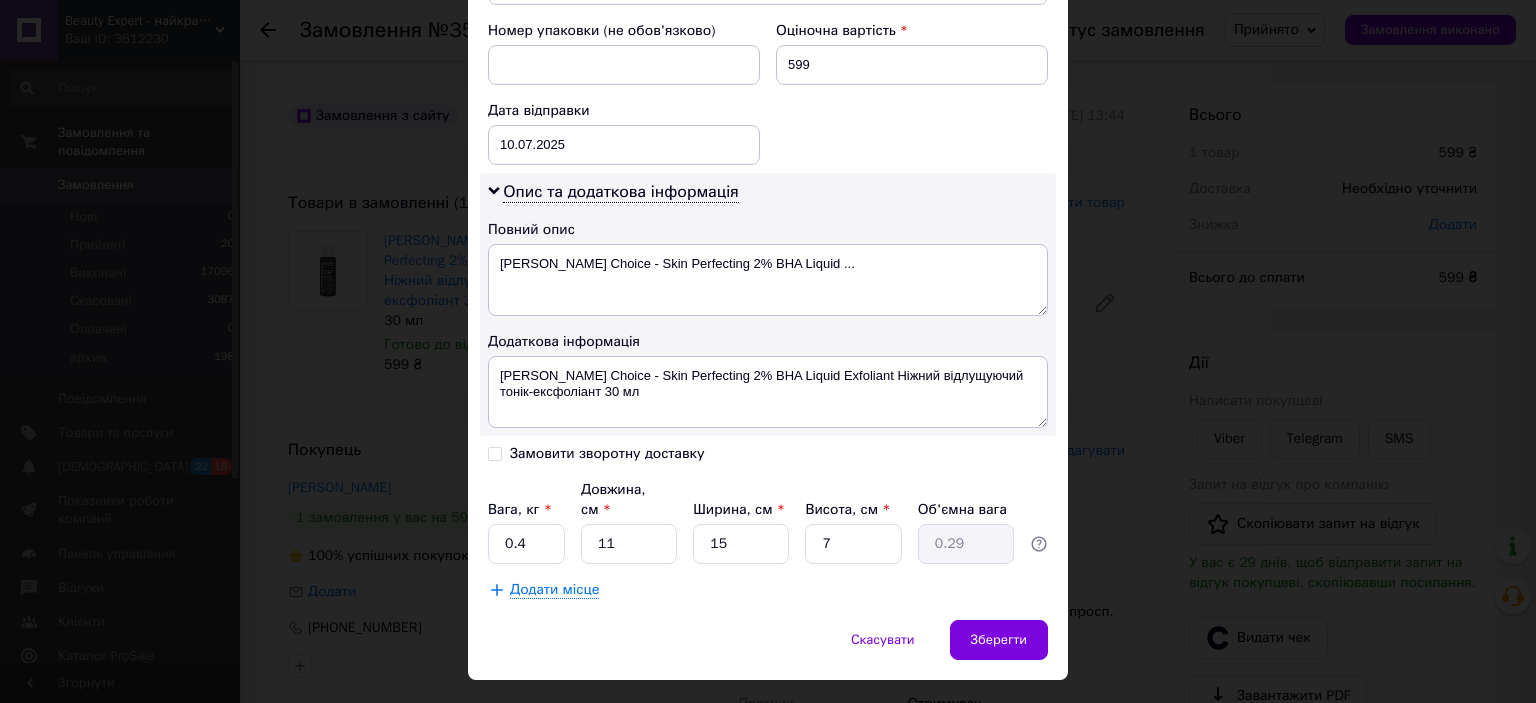 click at bounding box center [706, 246] 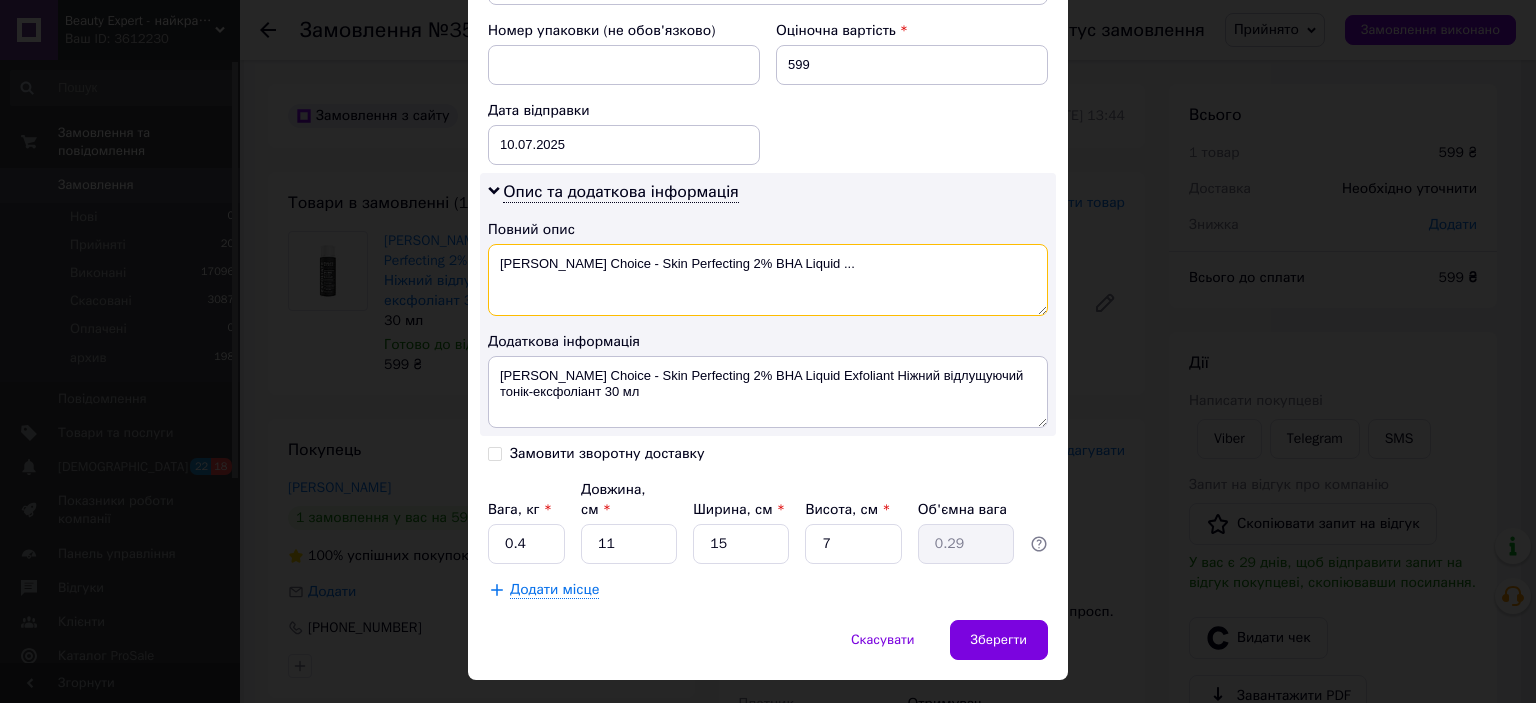 click on "[PERSON_NAME] Choice - Skin Perfecting 2% BHA Liquid ..." at bounding box center [768, 280] 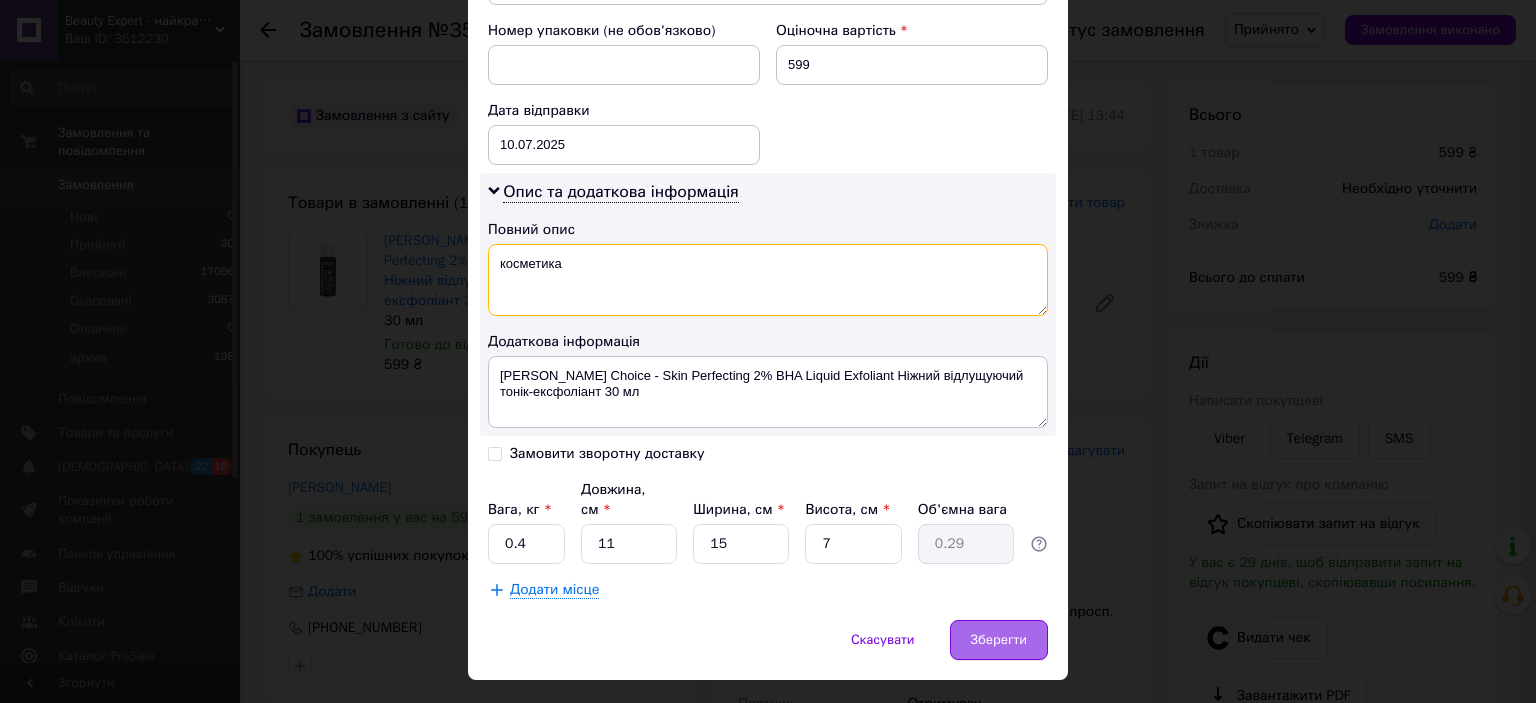 type on "косметика" 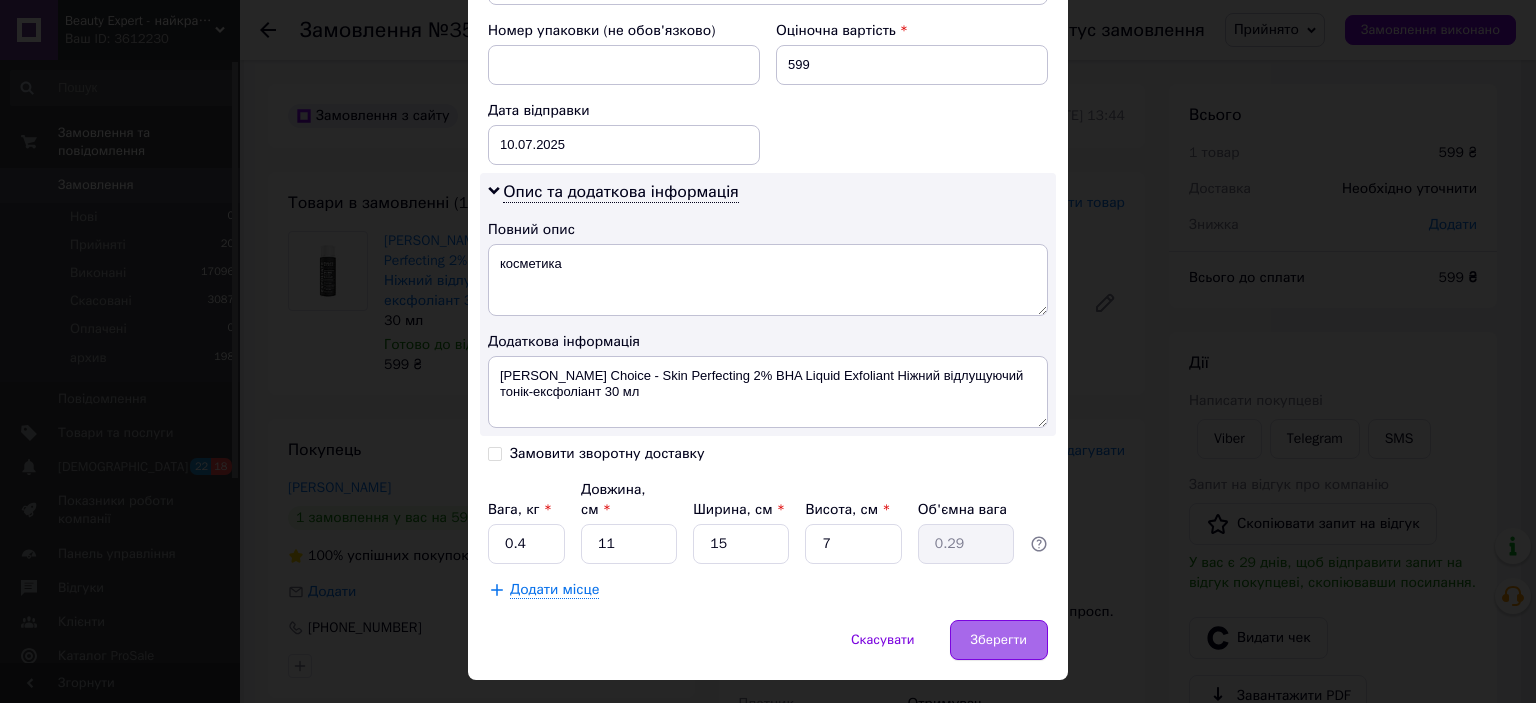 click on "Зберегти" at bounding box center (999, 640) 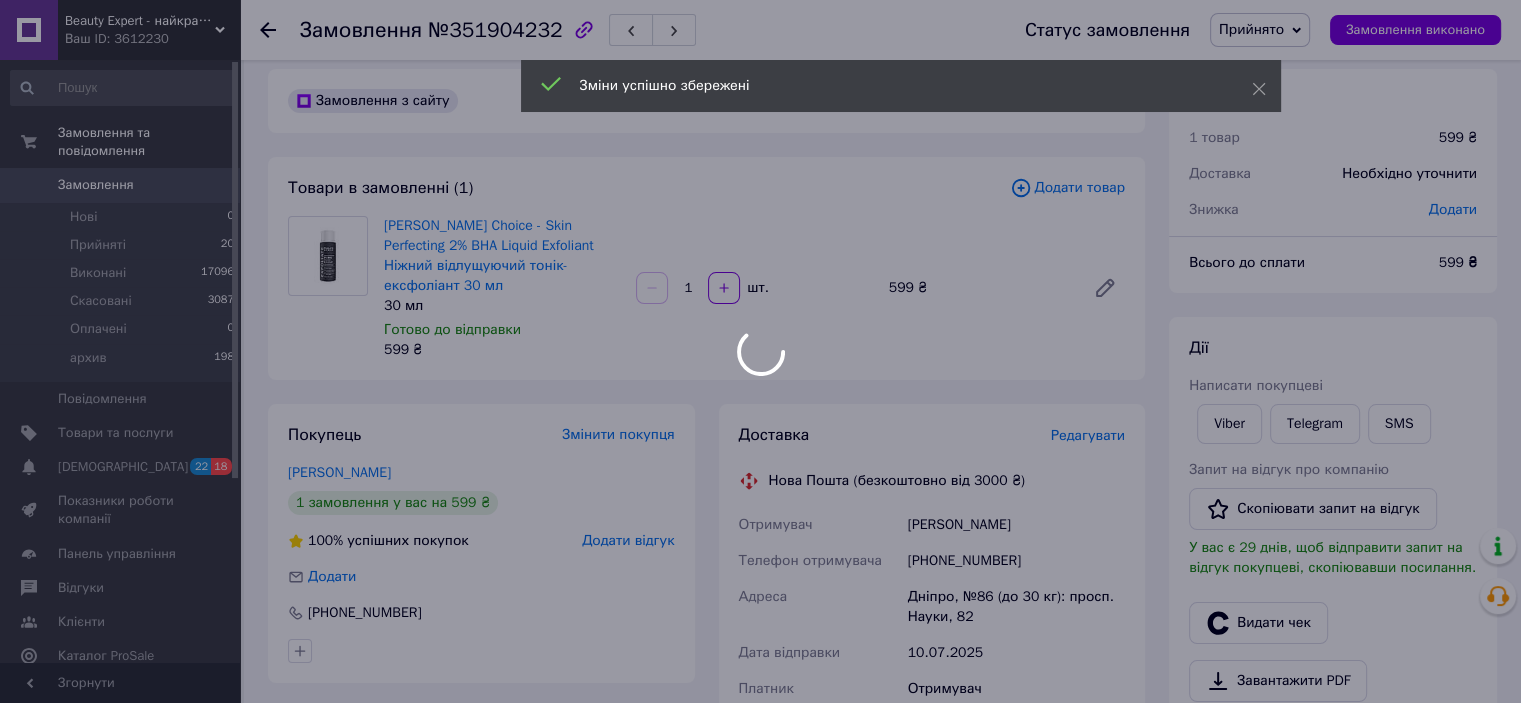 scroll, scrollTop: 400, scrollLeft: 0, axis: vertical 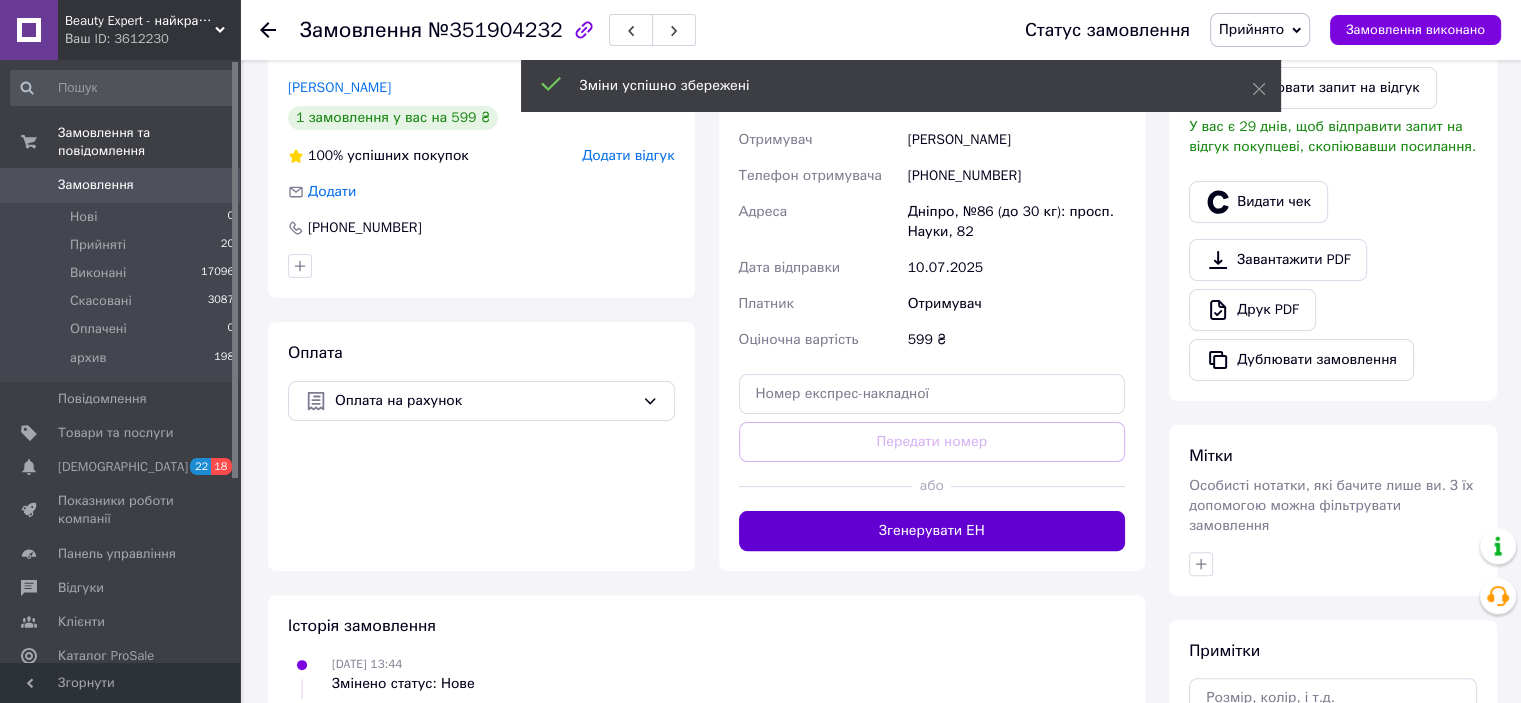 click on "Згенерувати ЕН" at bounding box center (932, 531) 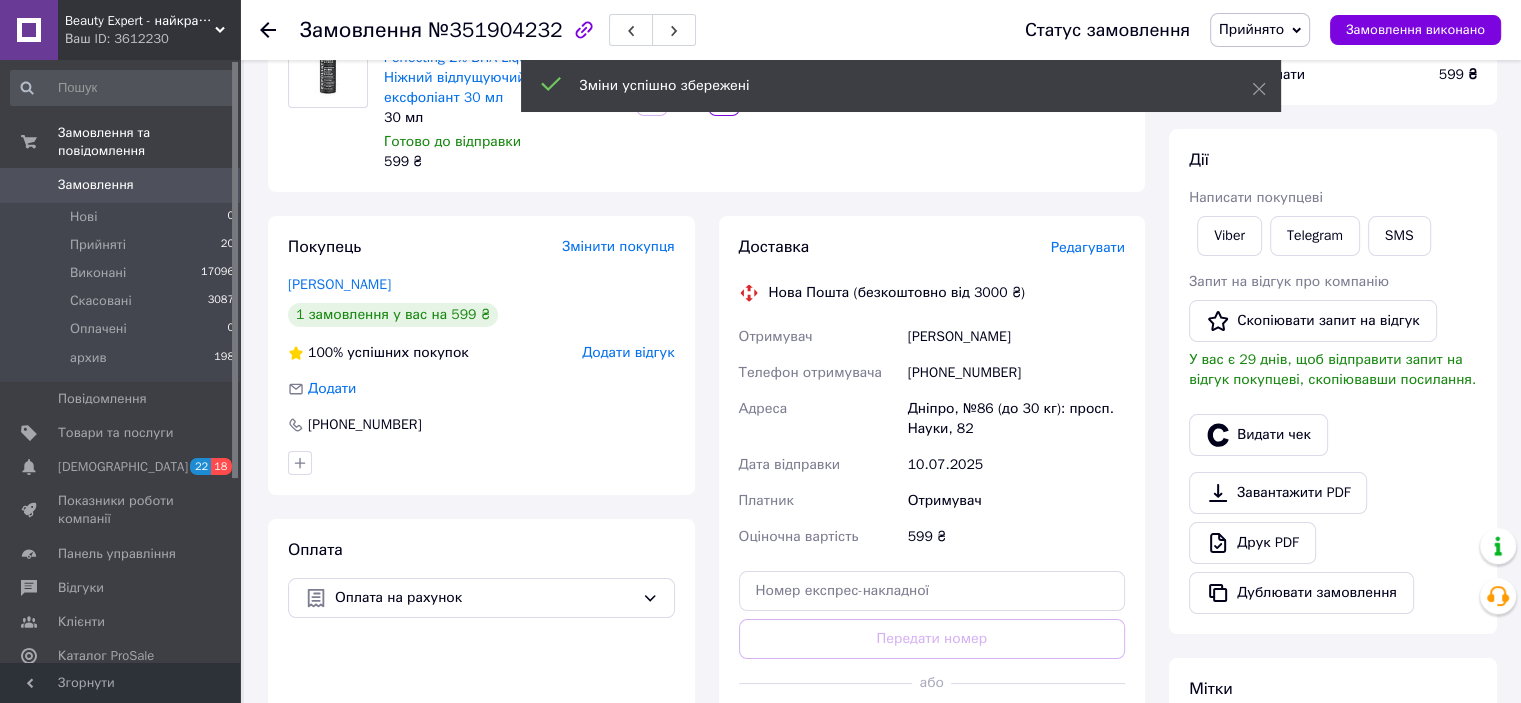 scroll, scrollTop: 100, scrollLeft: 0, axis: vertical 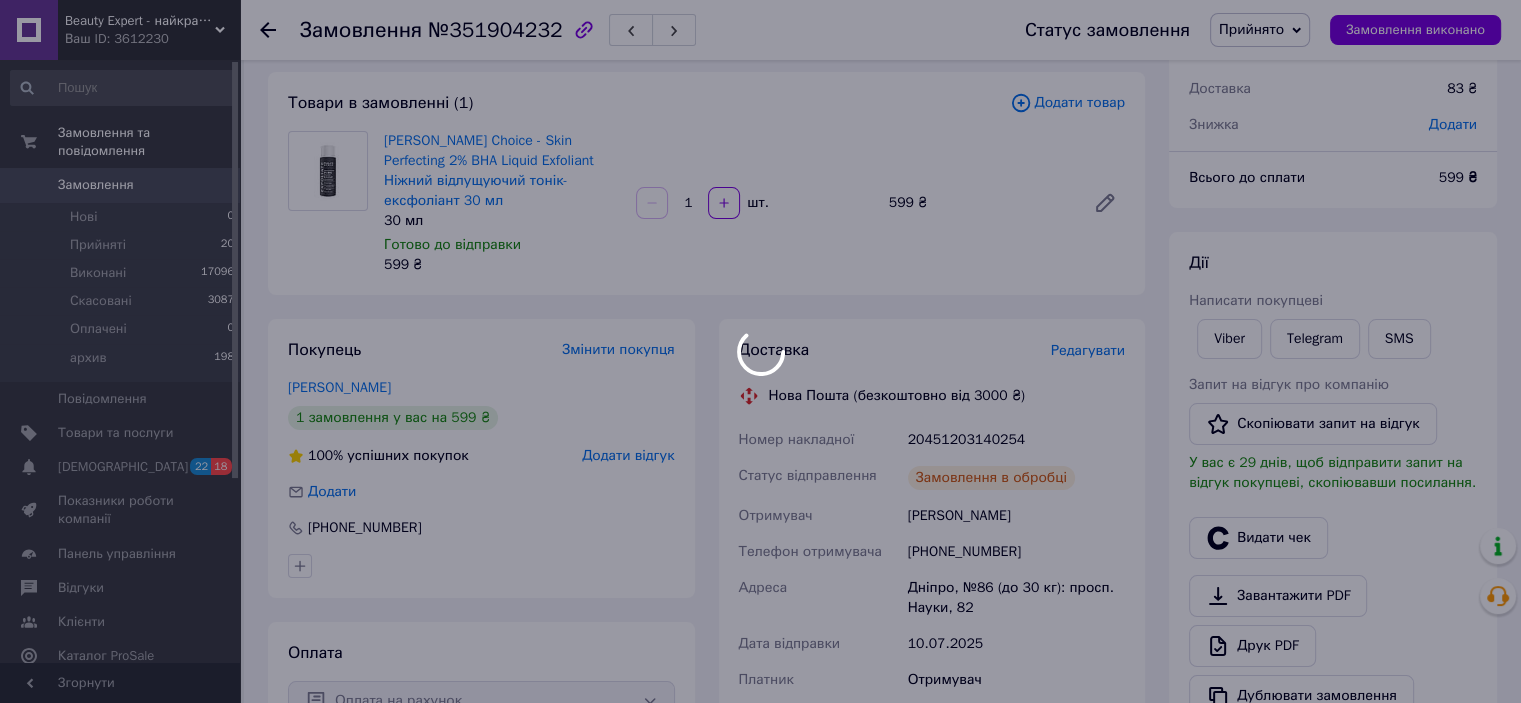 click at bounding box center [760, 351] 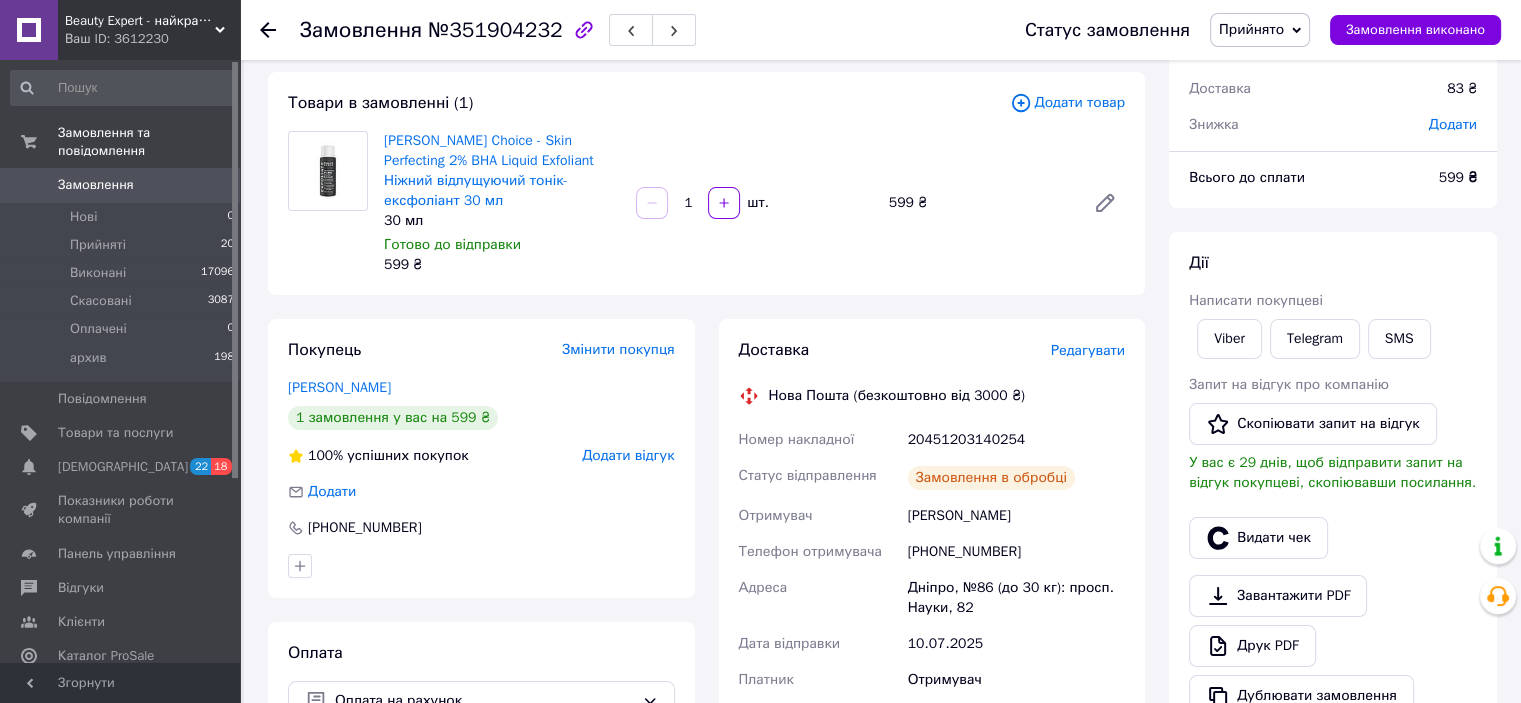 click on "20451203140254" at bounding box center [1016, 440] 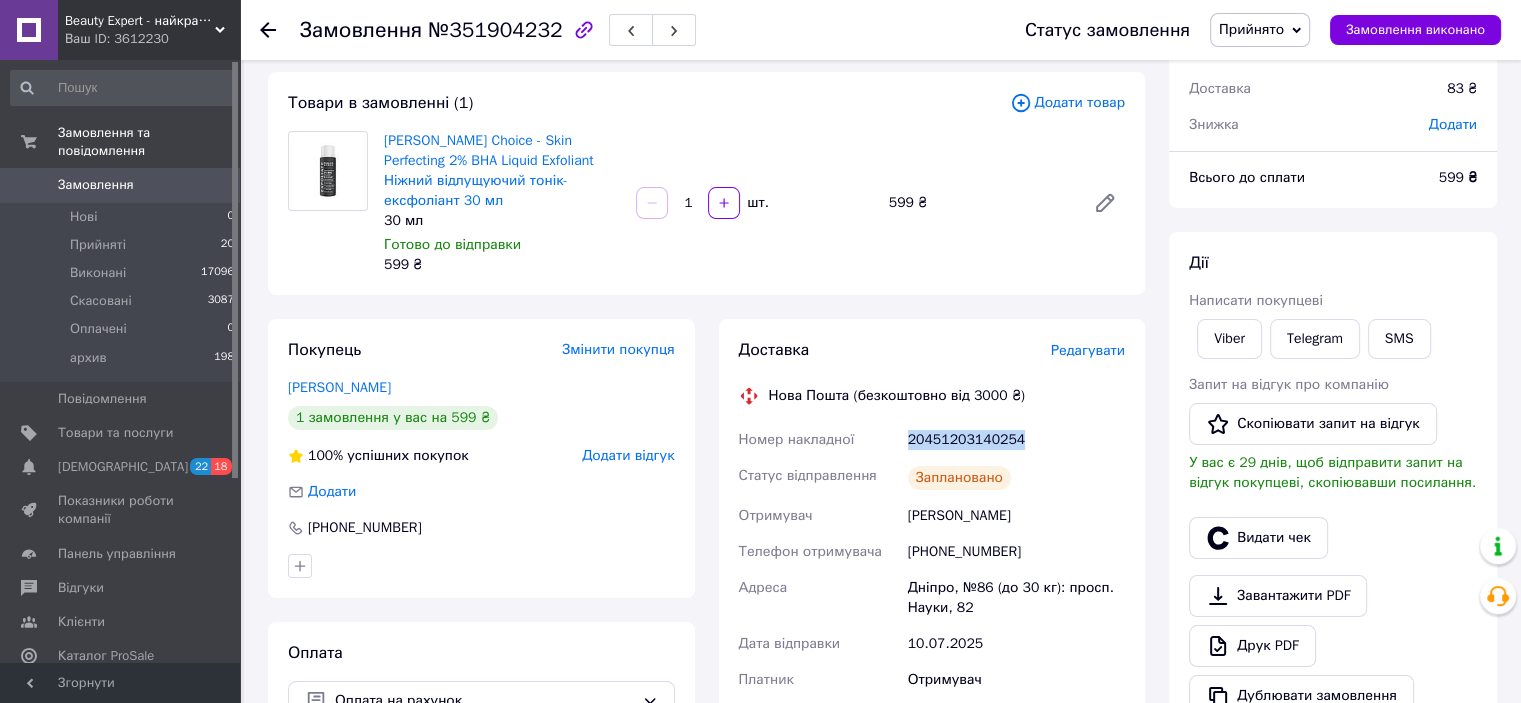 copy on "20451203140254" 